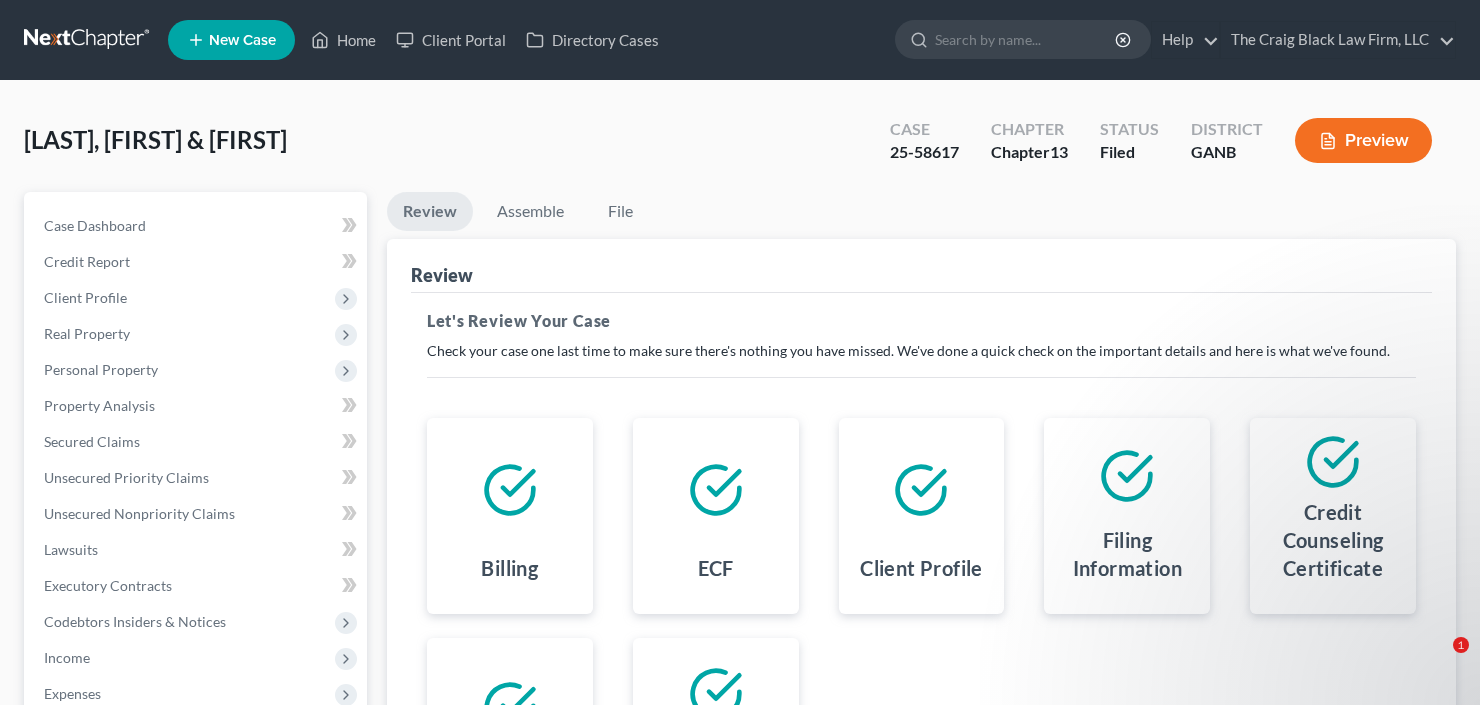 scroll, scrollTop: 0, scrollLeft: 0, axis: both 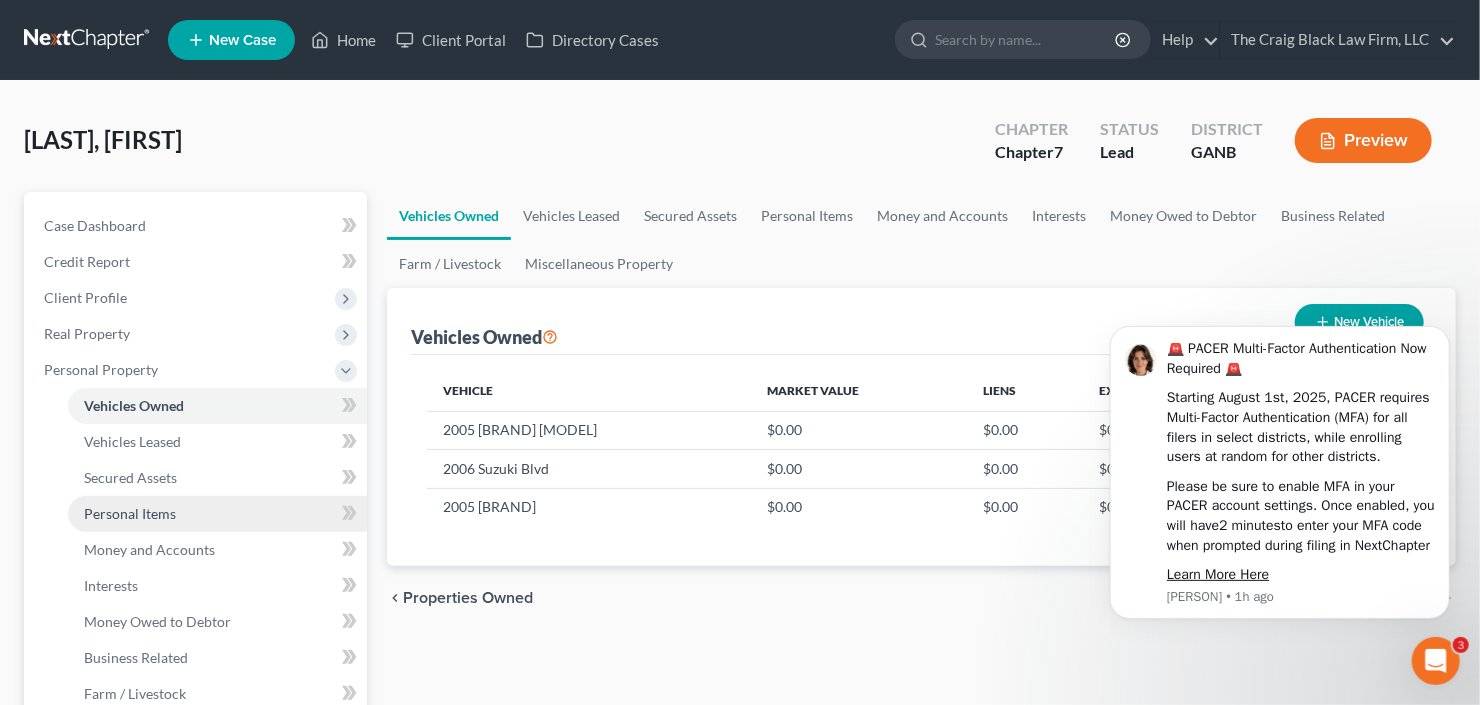 click on "Personal Items" at bounding box center [130, 513] 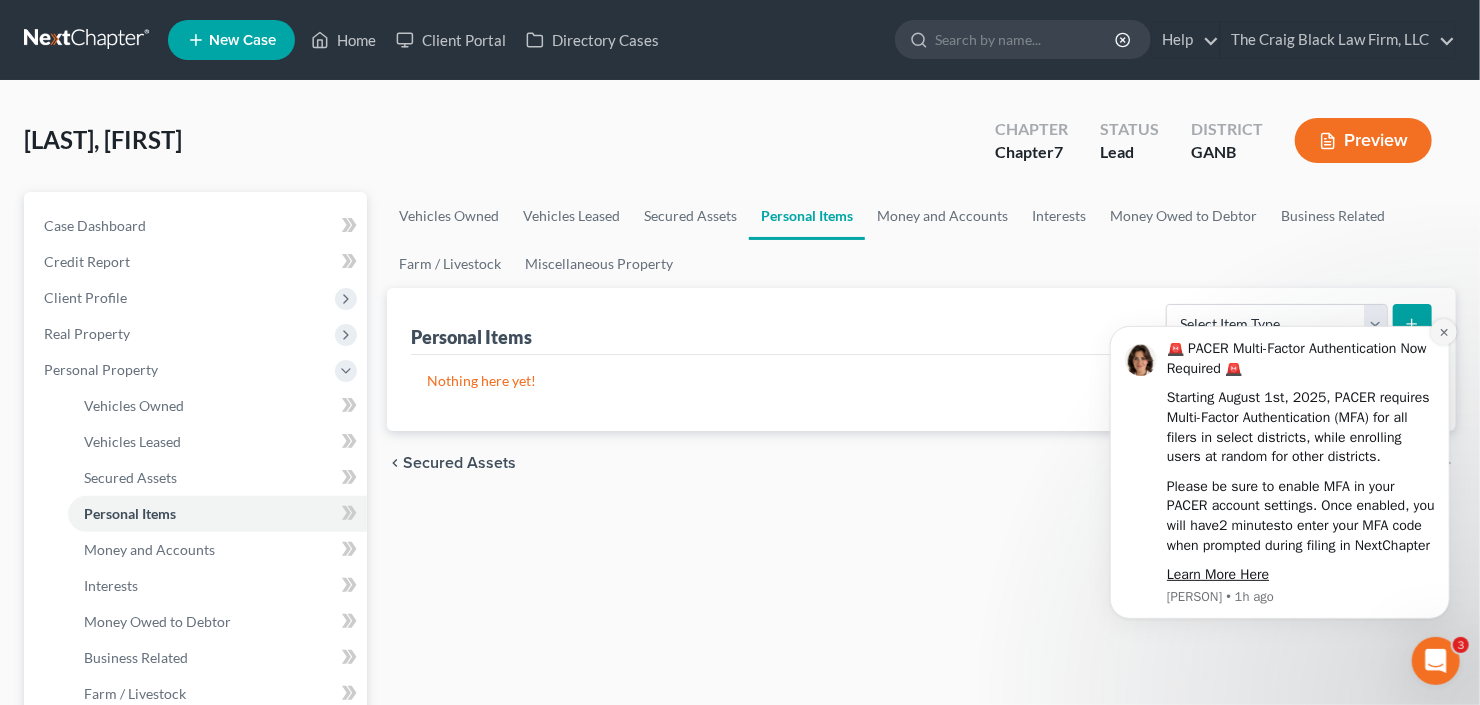 click 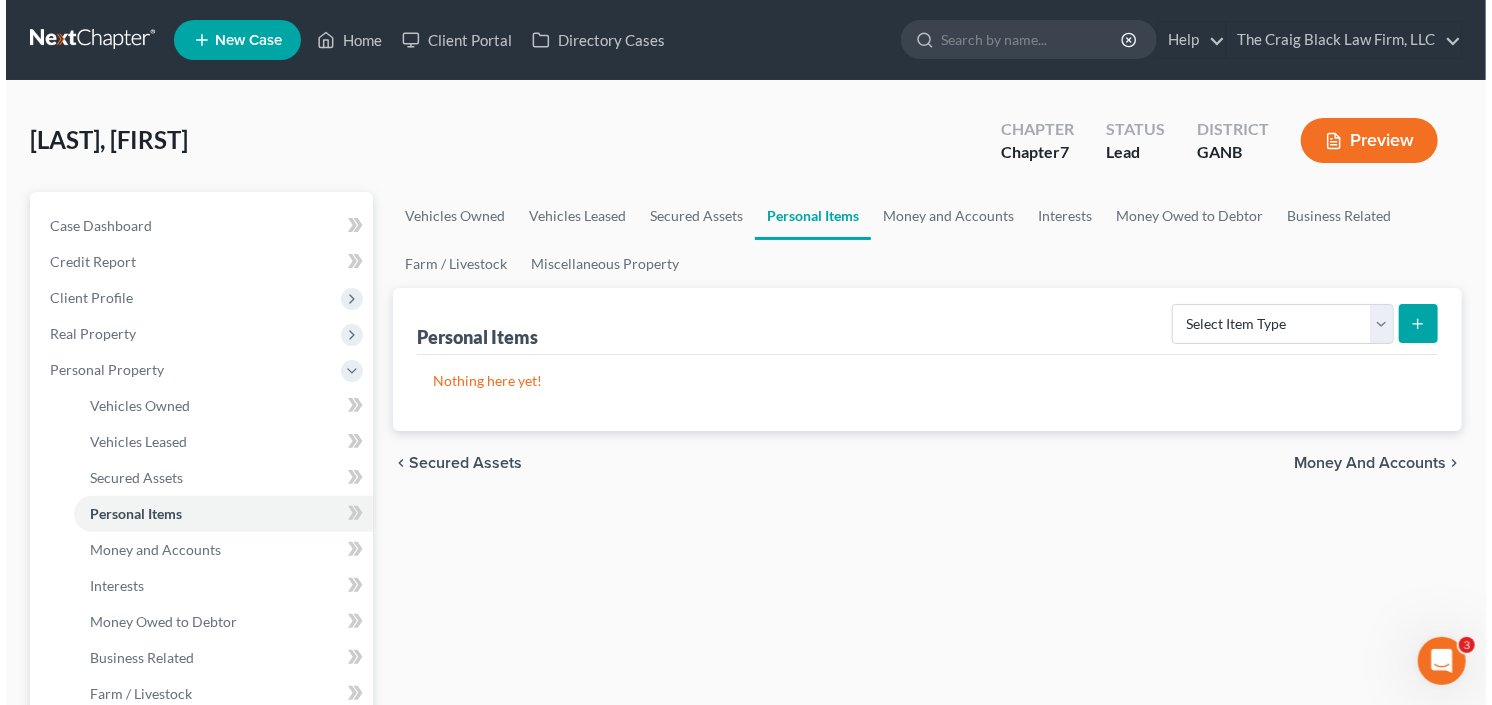 scroll, scrollTop: 80, scrollLeft: 0, axis: vertical 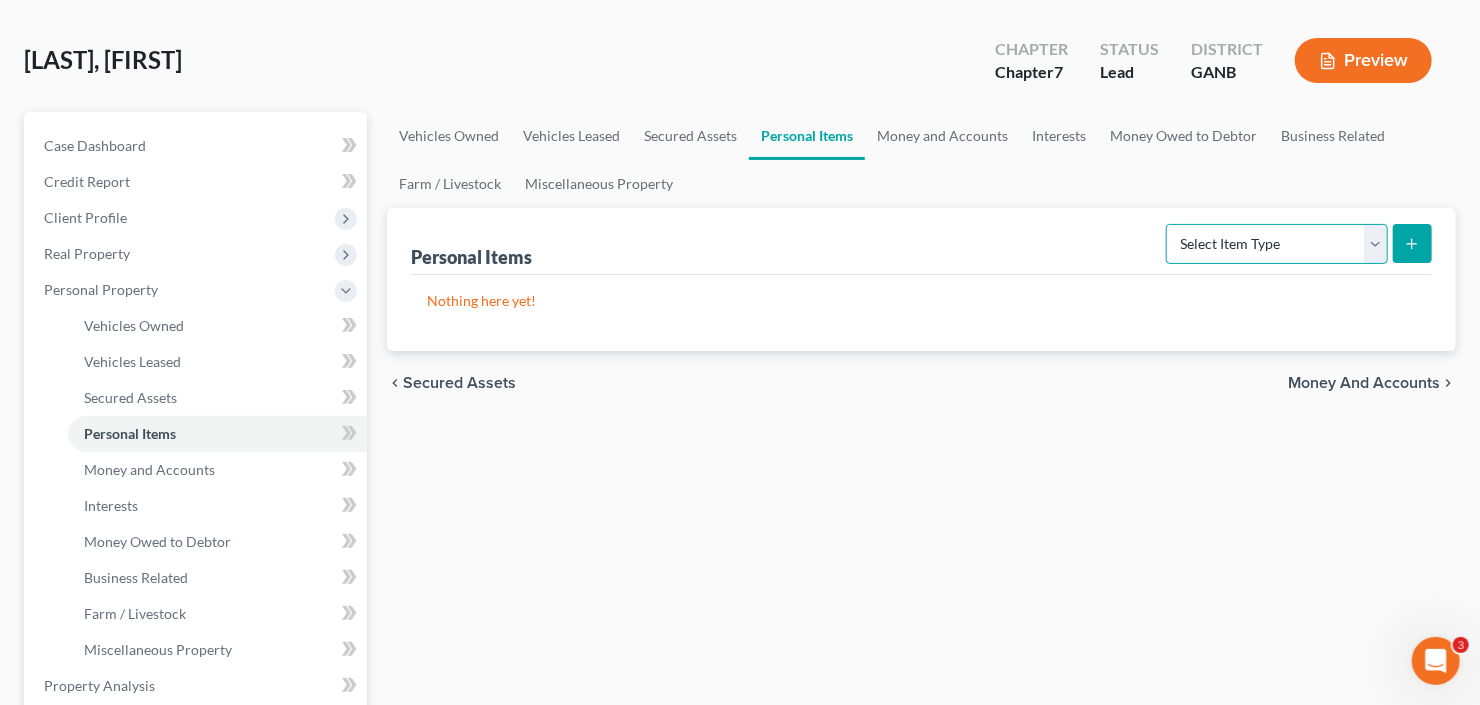 click on "Select Item Type Clothing Collectibles Of Value Electronics Firearms Household Goods Jewelry Other Pet(s) Sports & Hobby Equipment" at bounding box center [1277, 244] 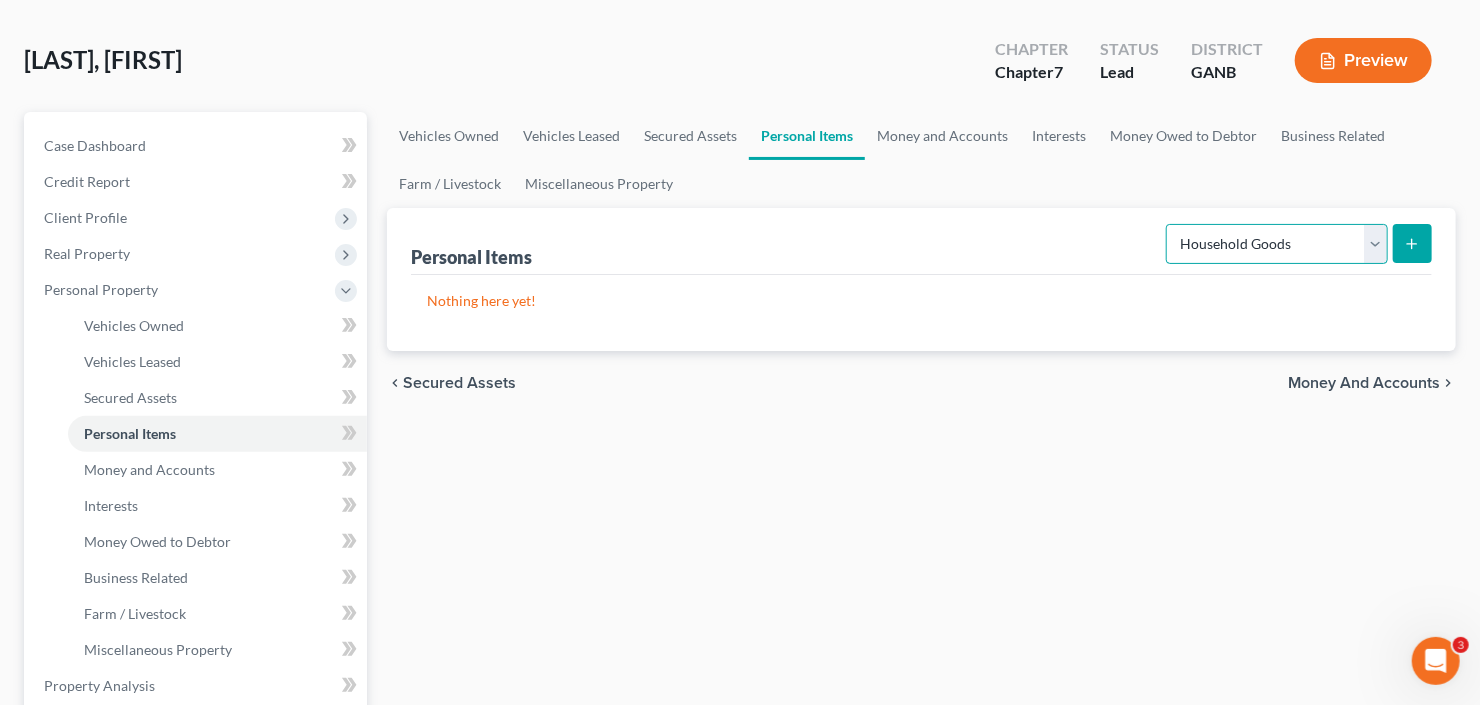 click on "Select Item Type Clothing Collectibles Of Value Electronics Firearms Household Goods Jewelry Other Pet(s) Sports & Hobby Equipment" at bounding box center [1277, 244] 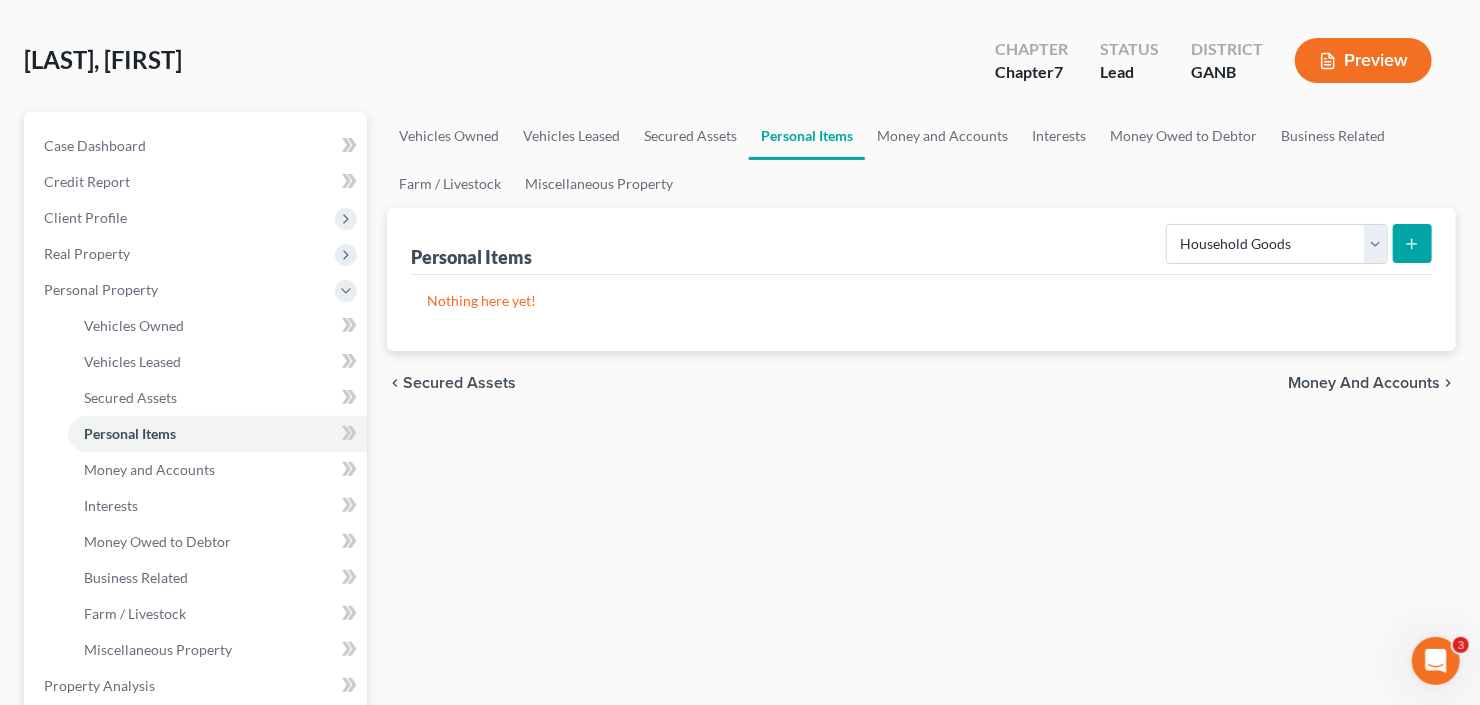 click 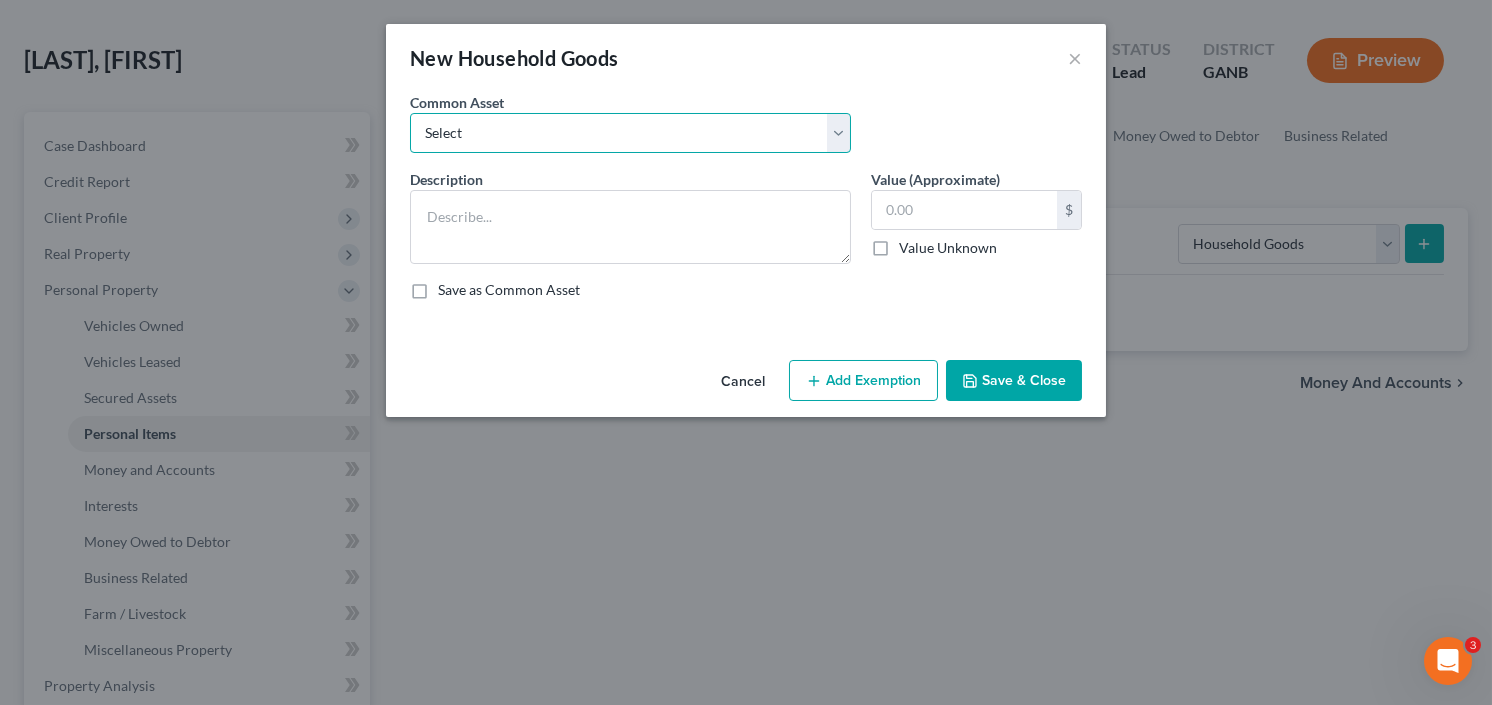 click on "Select All household goods and furniture All household goods and furniture All household goods and furniture All household goods and furniture All household goods and furniture and electronics" at bounding box center [630, 133] 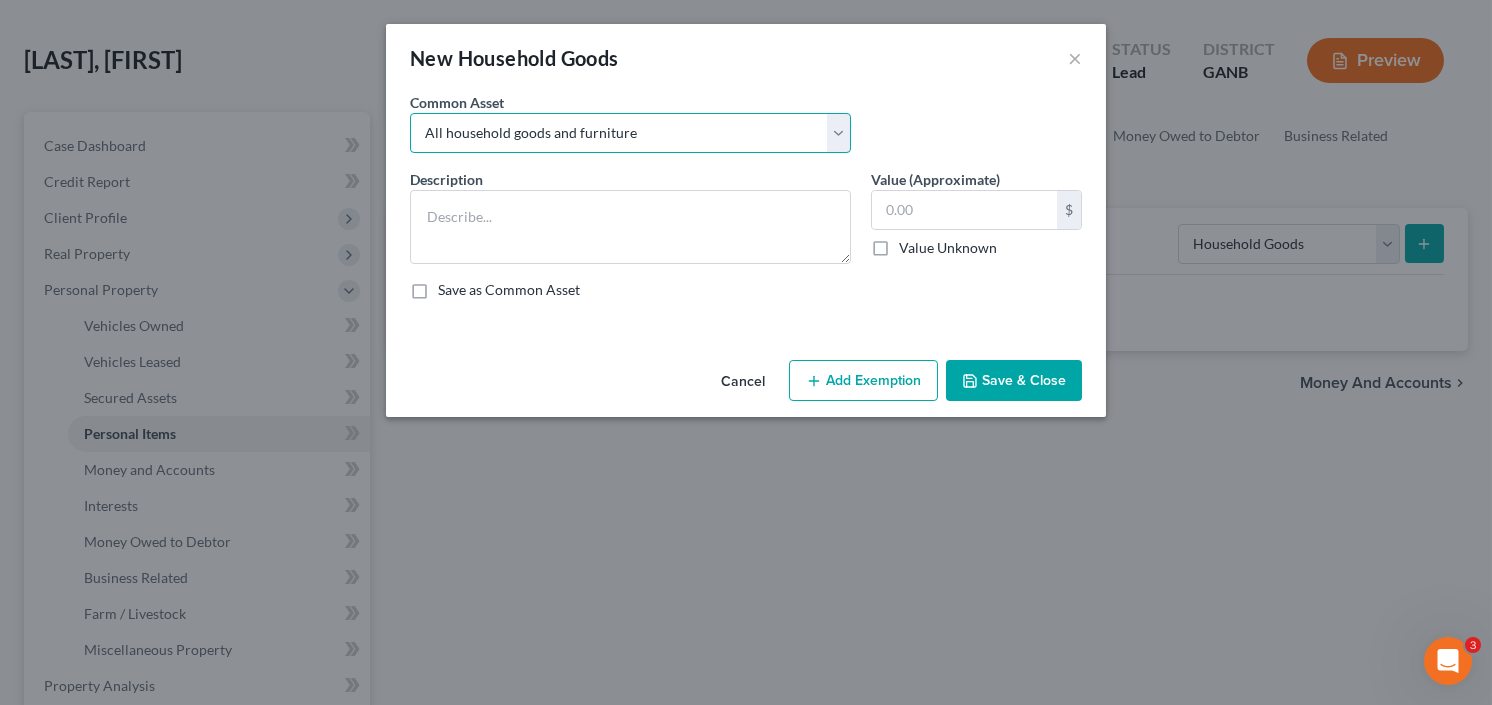 click on "Select All household goods and furniture All household goods and furniture All household goods and furniture All household goods and furniture All household goods and furniture and electronics" at bounding box center (630, 133) 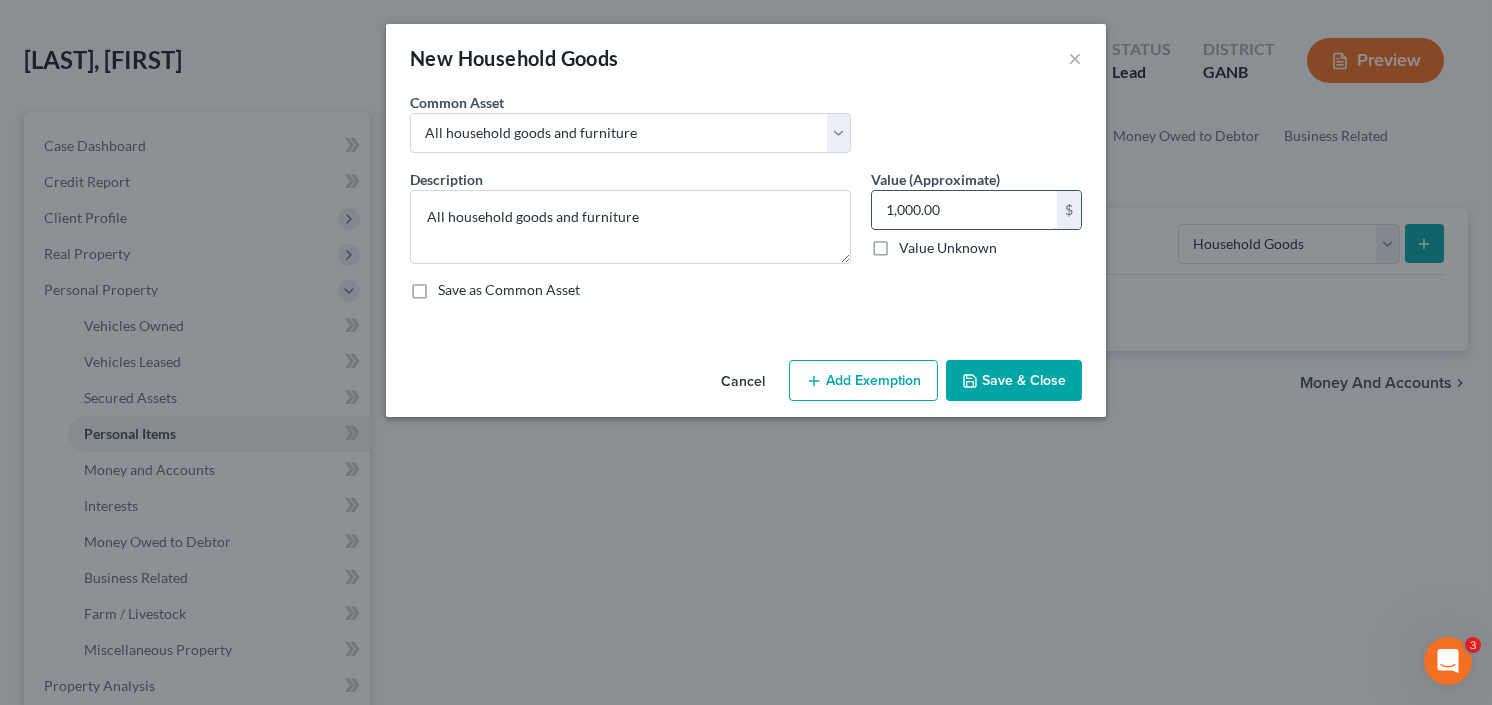 click on "1,000.00" at bounding box center (964, 210) 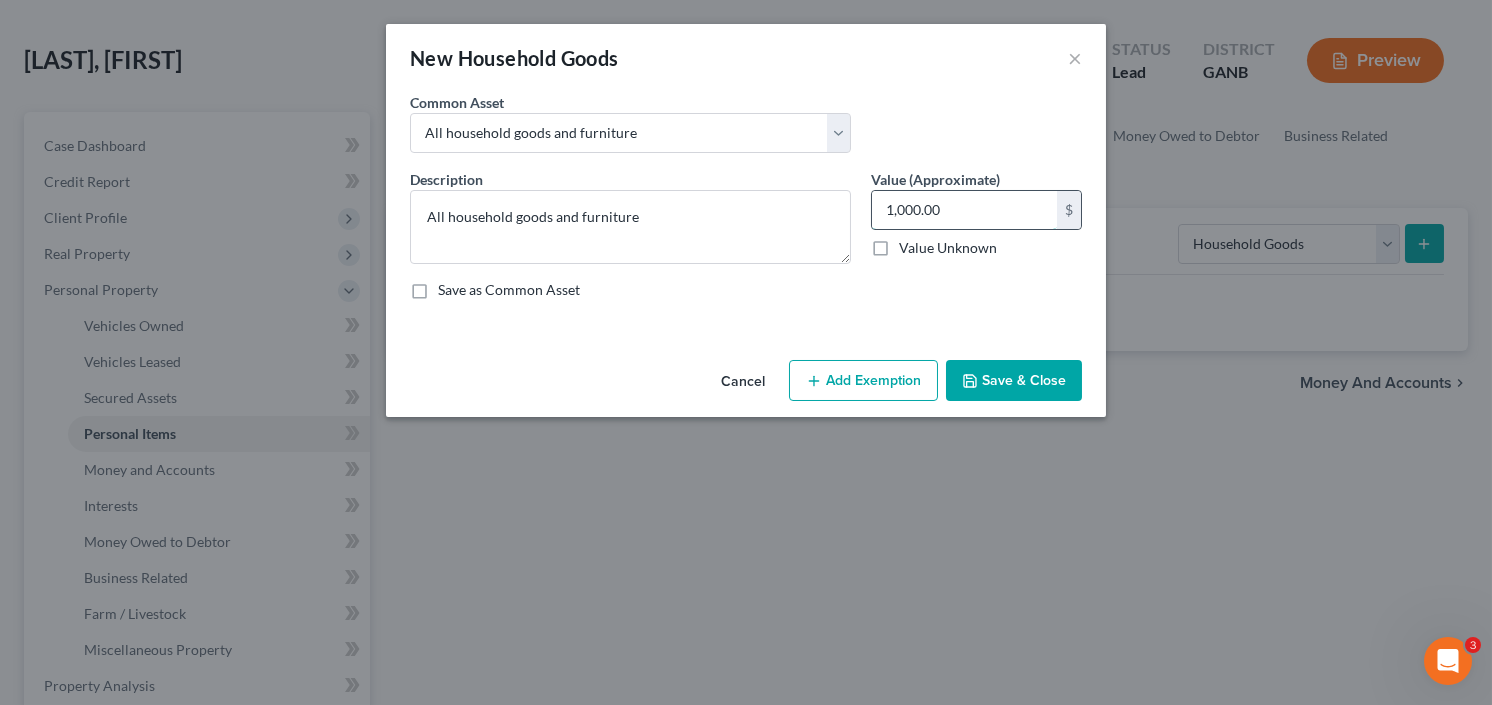 click on "1,000.00" at bounding box center (964, 210) 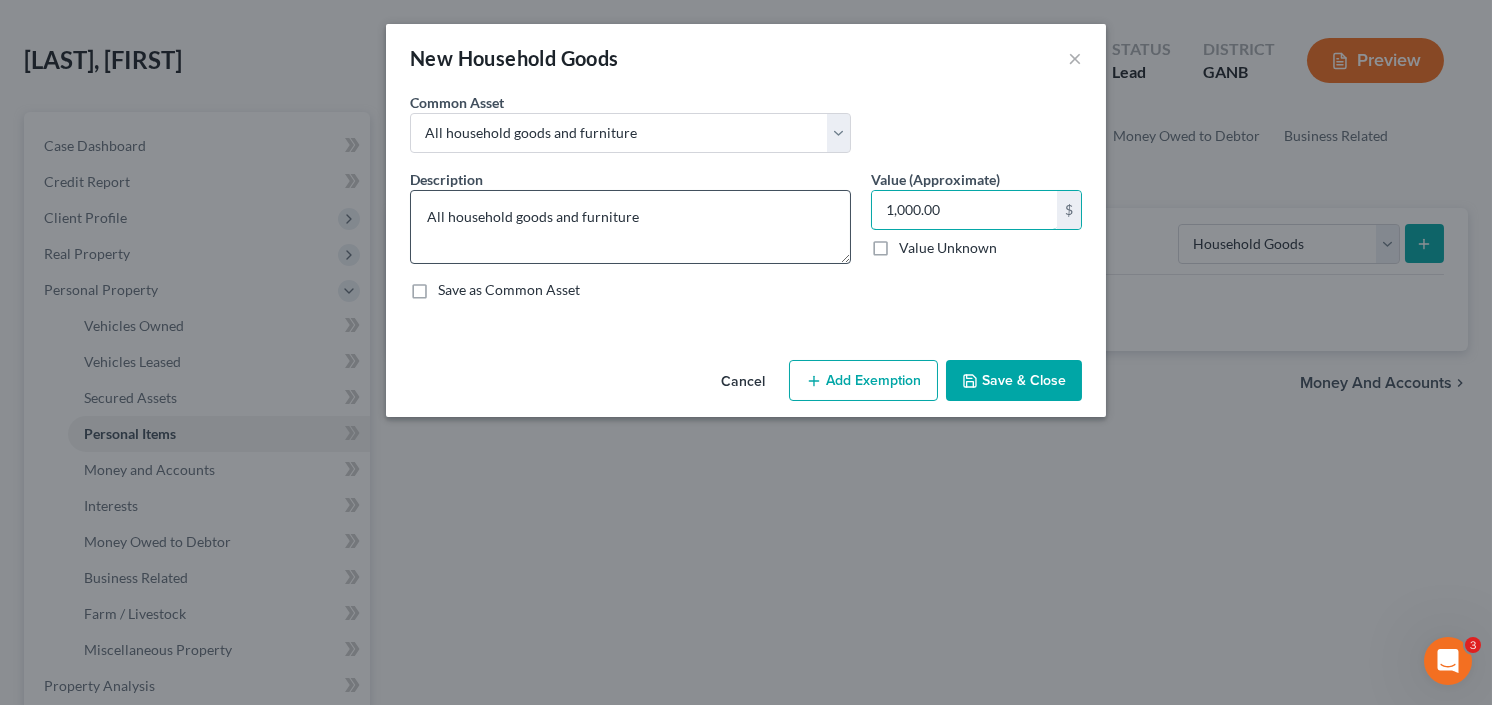 drag, startPoint x: 988, startPoint y: 207, endPoint x: 849, endPoint y: 209, distance: 139.01439 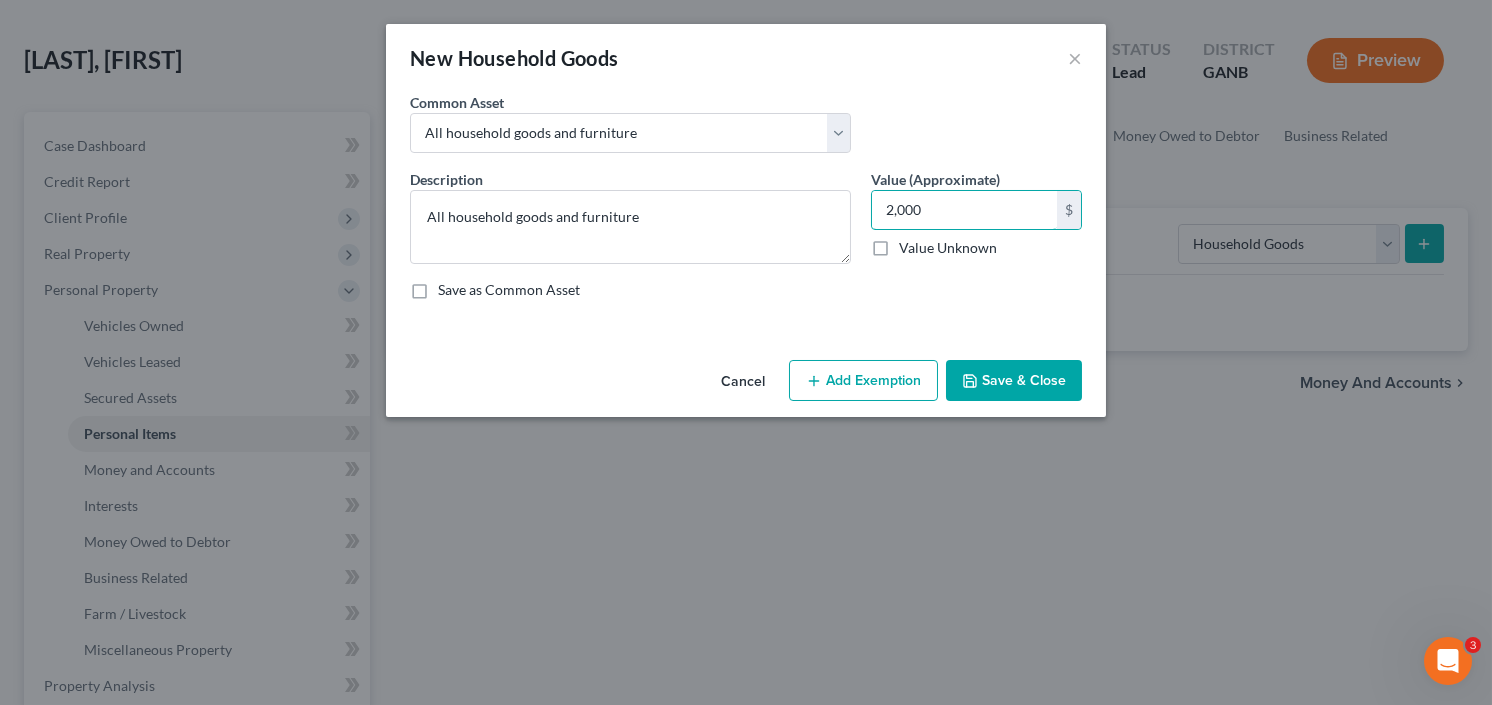 type on "2,000" 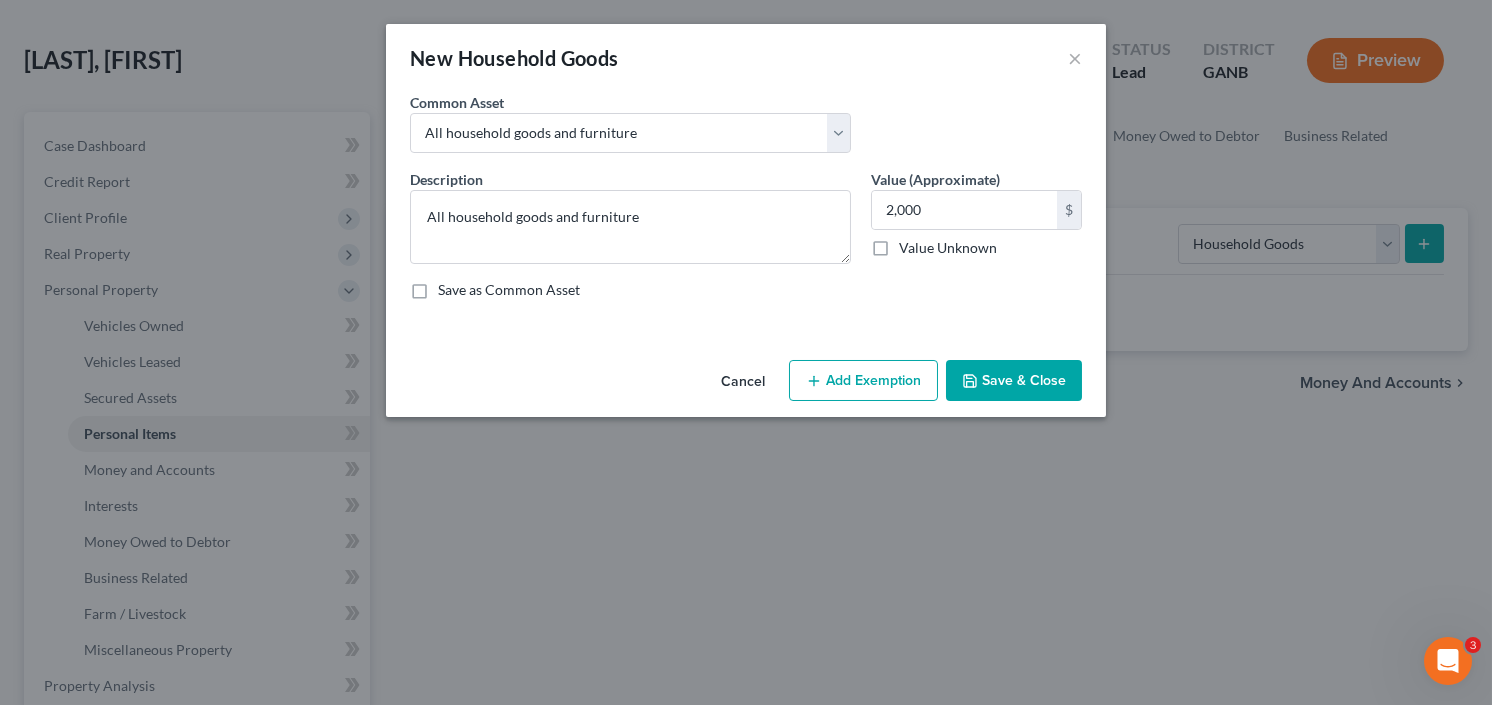 click on "Add Exemption" at bounding box center [863, 381] 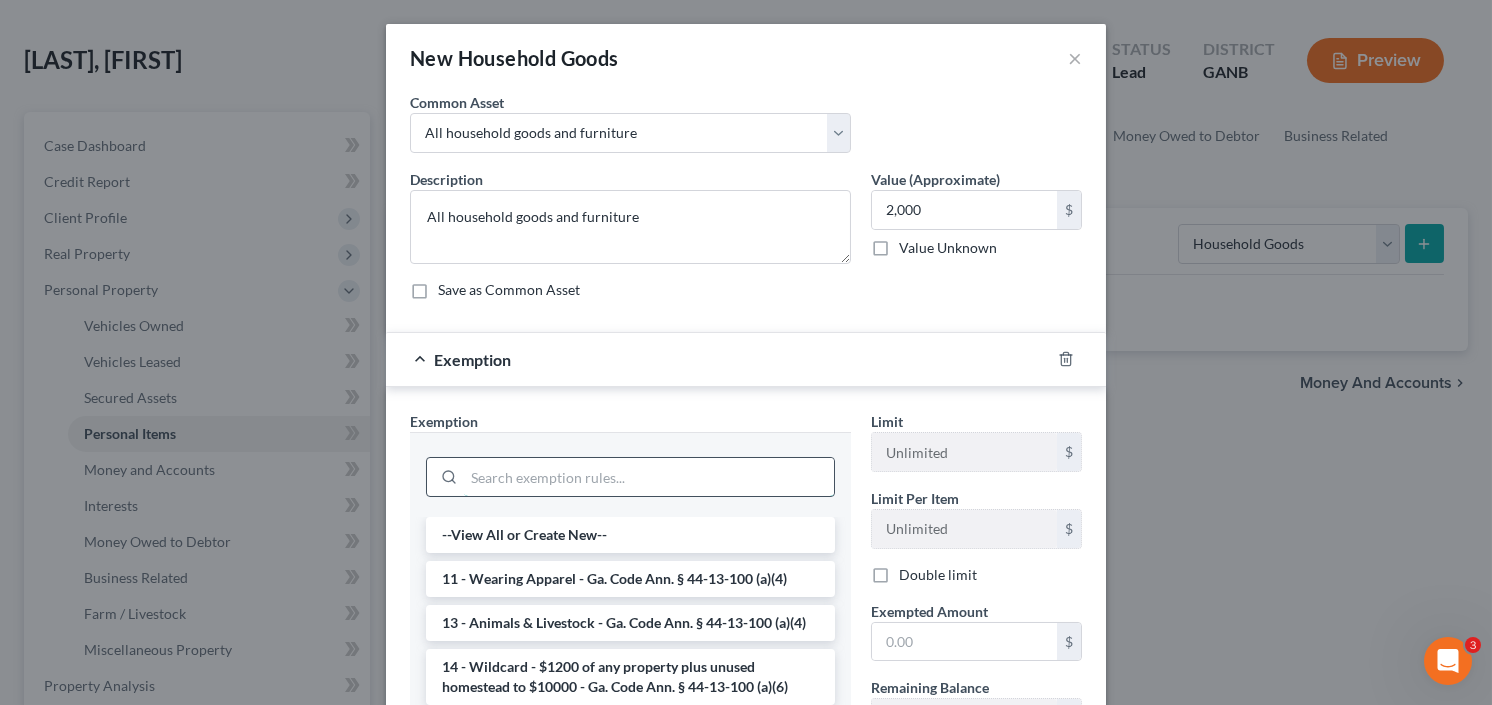 click at bounding box center (649, 477) 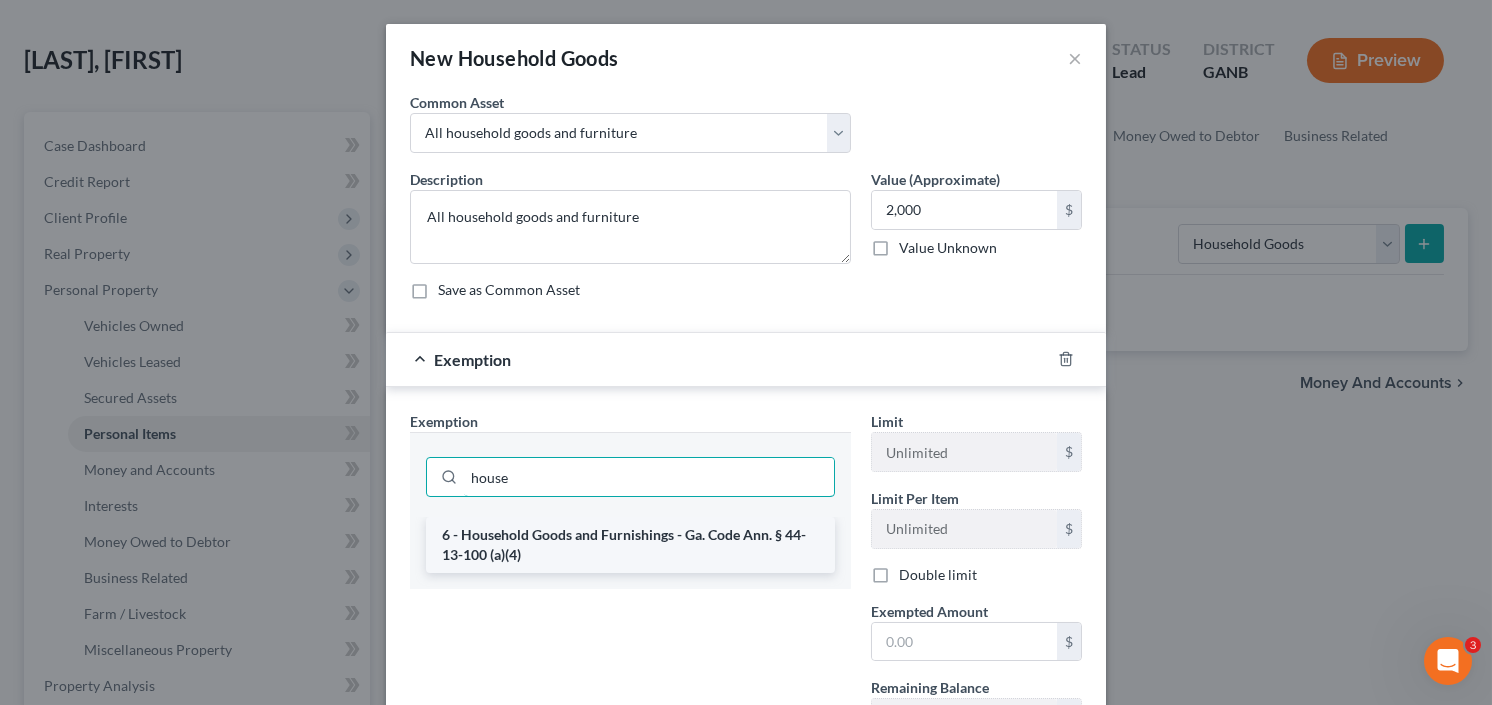 type on "house" 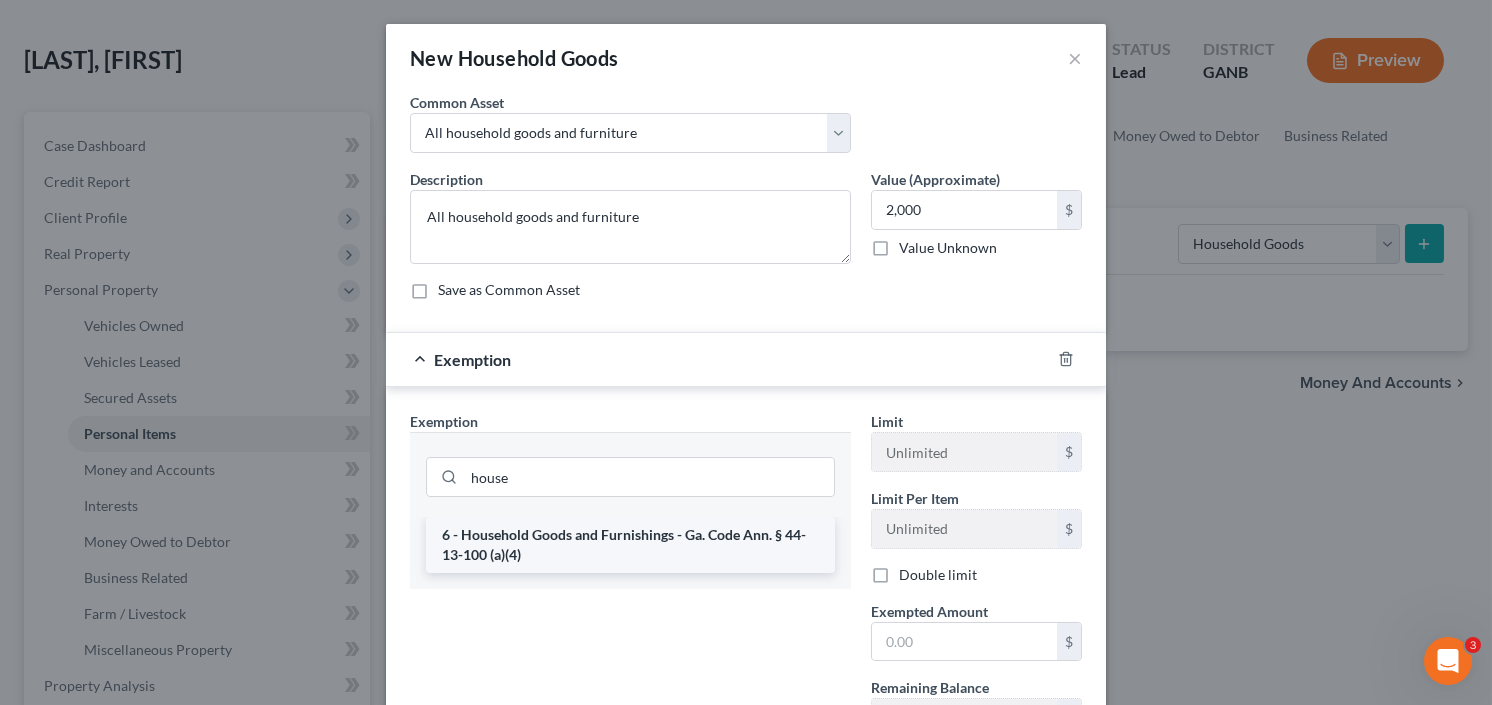 click on "6 - Household Goods and Furnishings - Ga. Code Ann. § 44-13-100 (a)(4)" at bounding box center (630, 545) 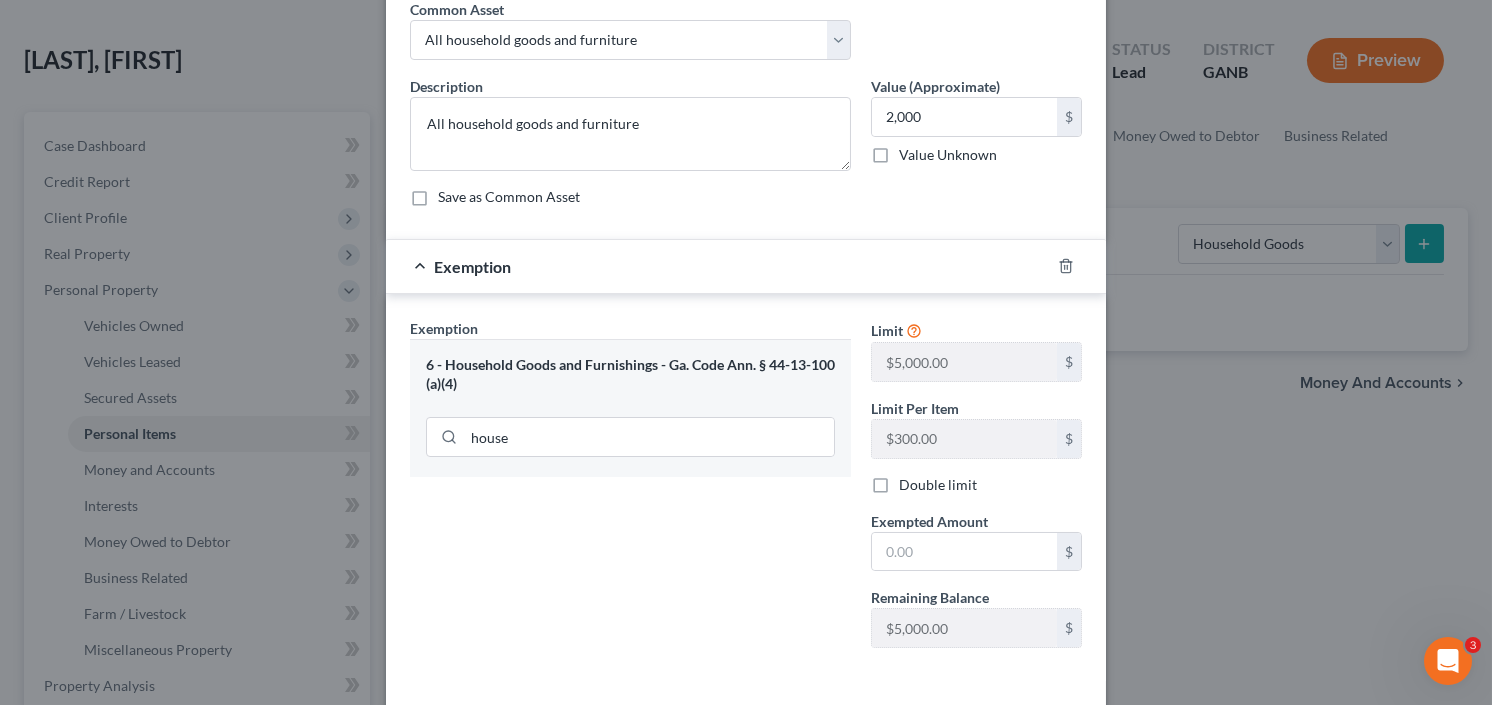 scroll, scrollTop: 160, scrollLeft: 0, axis: vertical 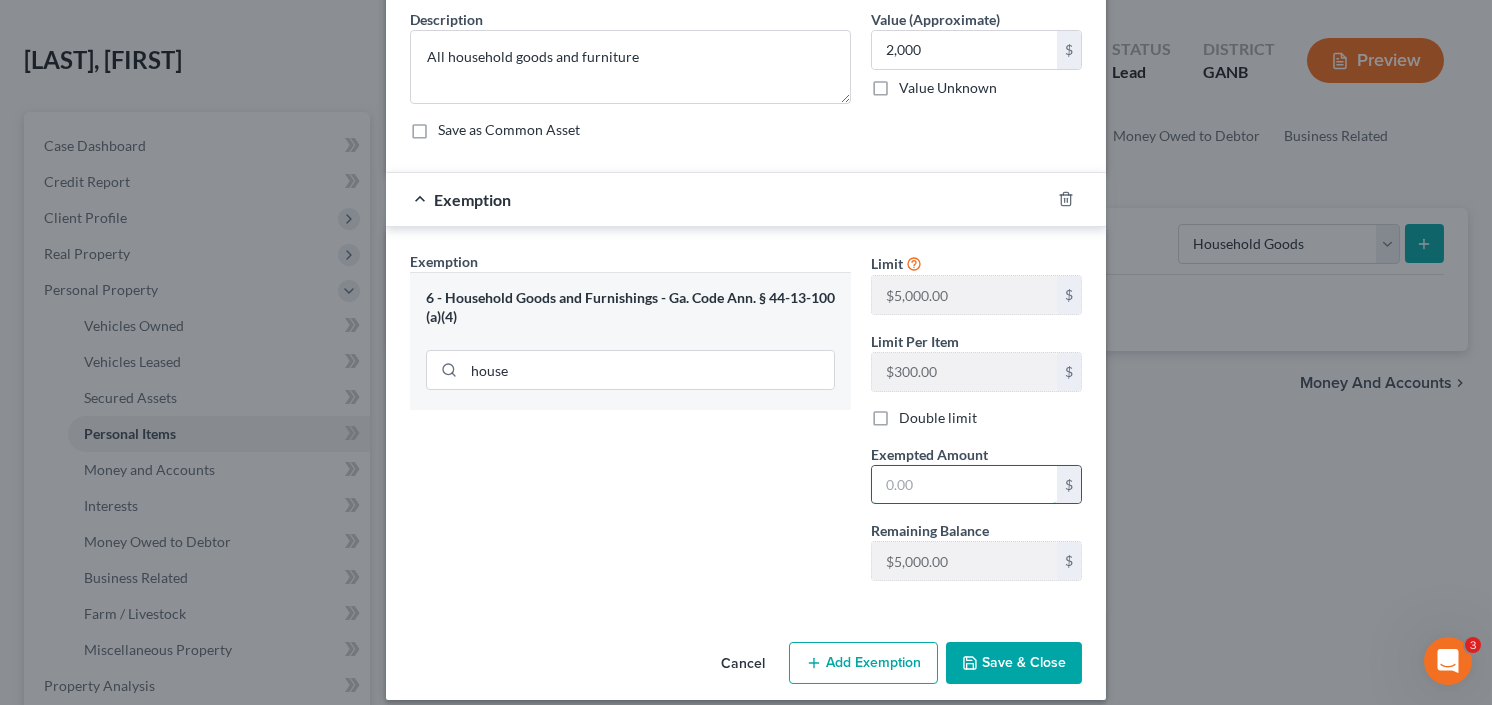 click at bounding box center (964, 485) 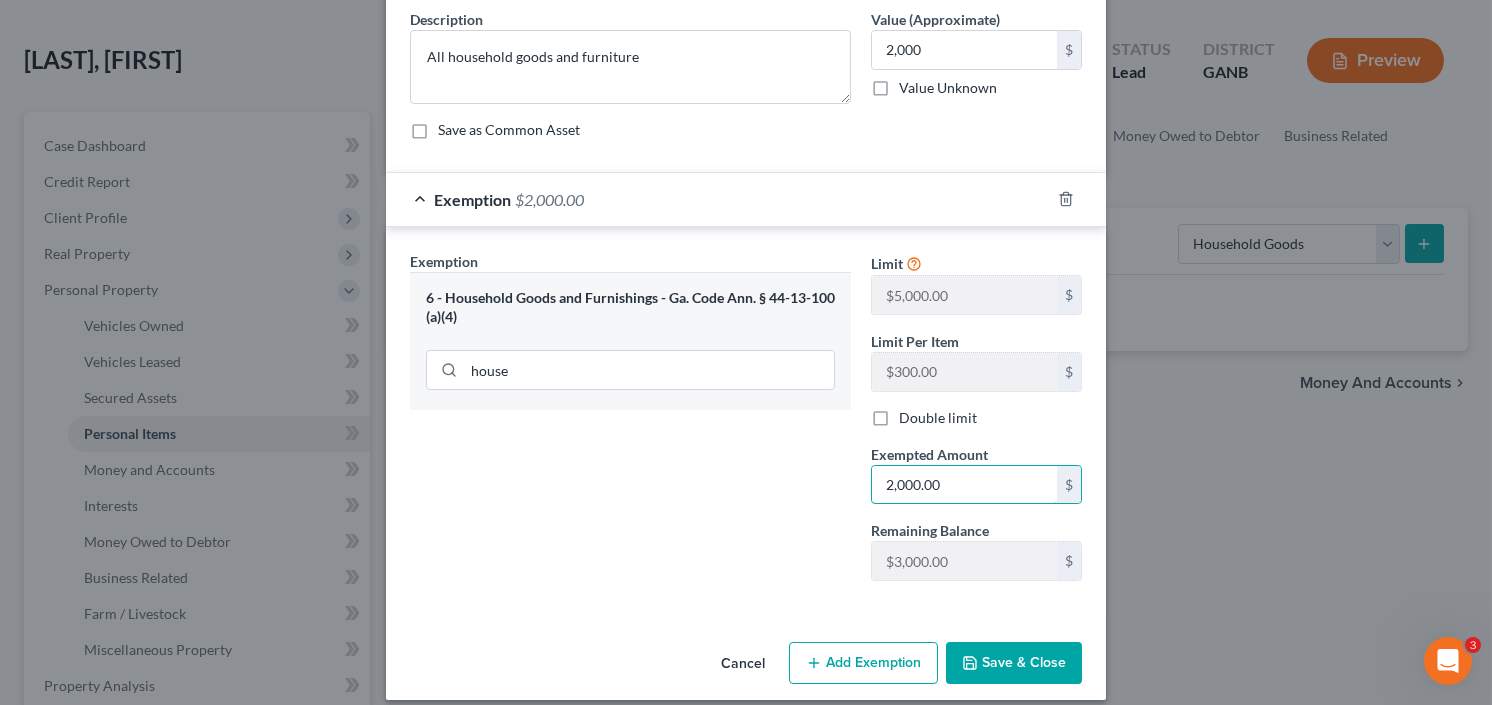 type on "2,000.00" 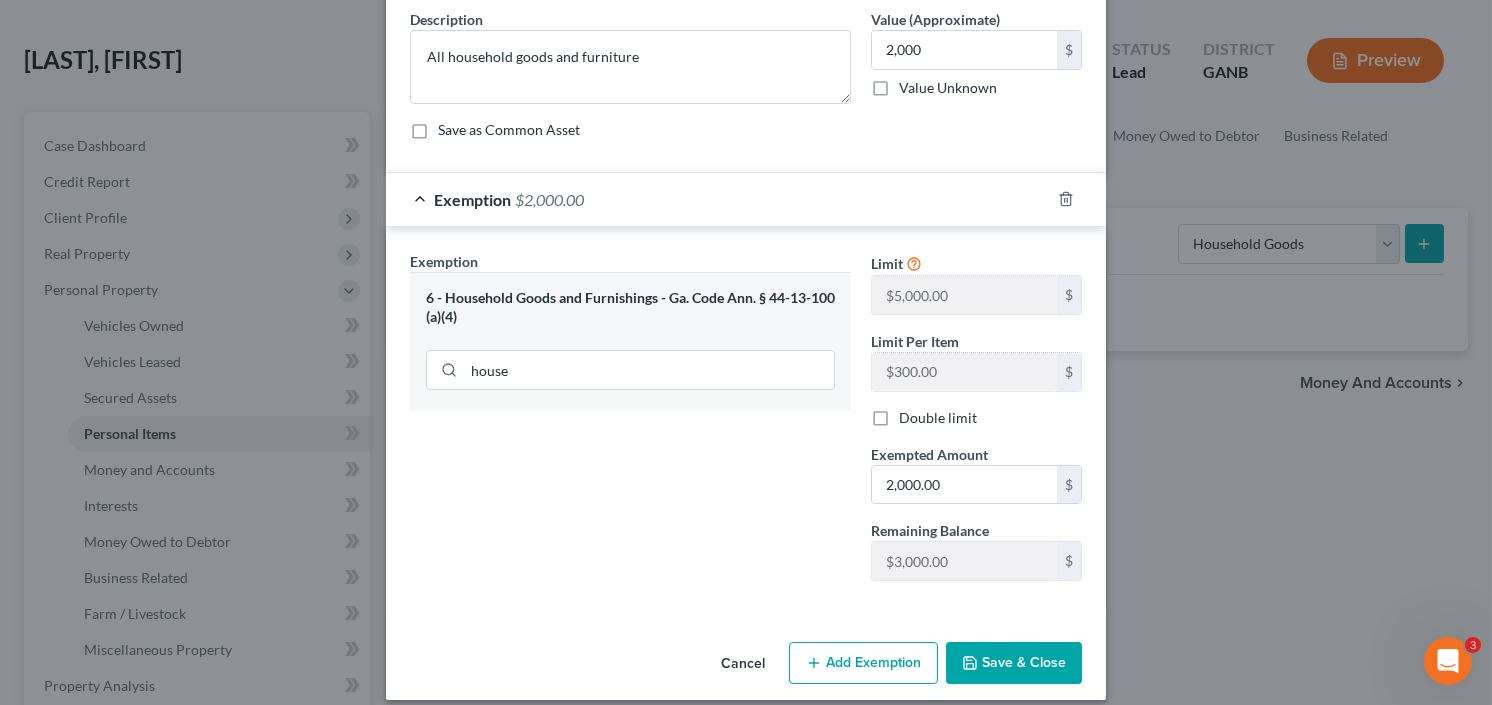 click on "Save & Close" at bounding box center (1014, 663) 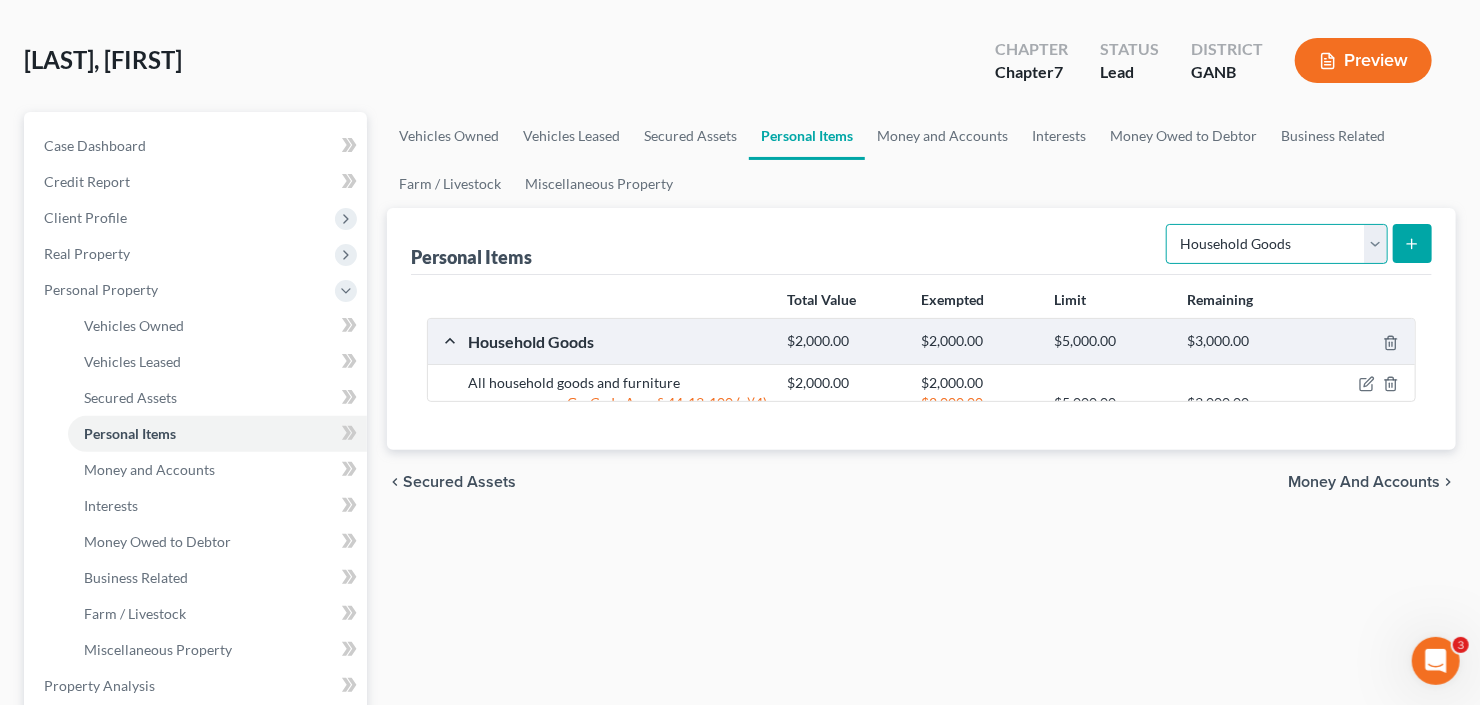 click on "Select Item Type Clothing Collectibles Of Value Electronics Firearms Household Goods Jewelry Other Pet(s) Sports & Hobby Equipment" at bounding box center [1277, 244] 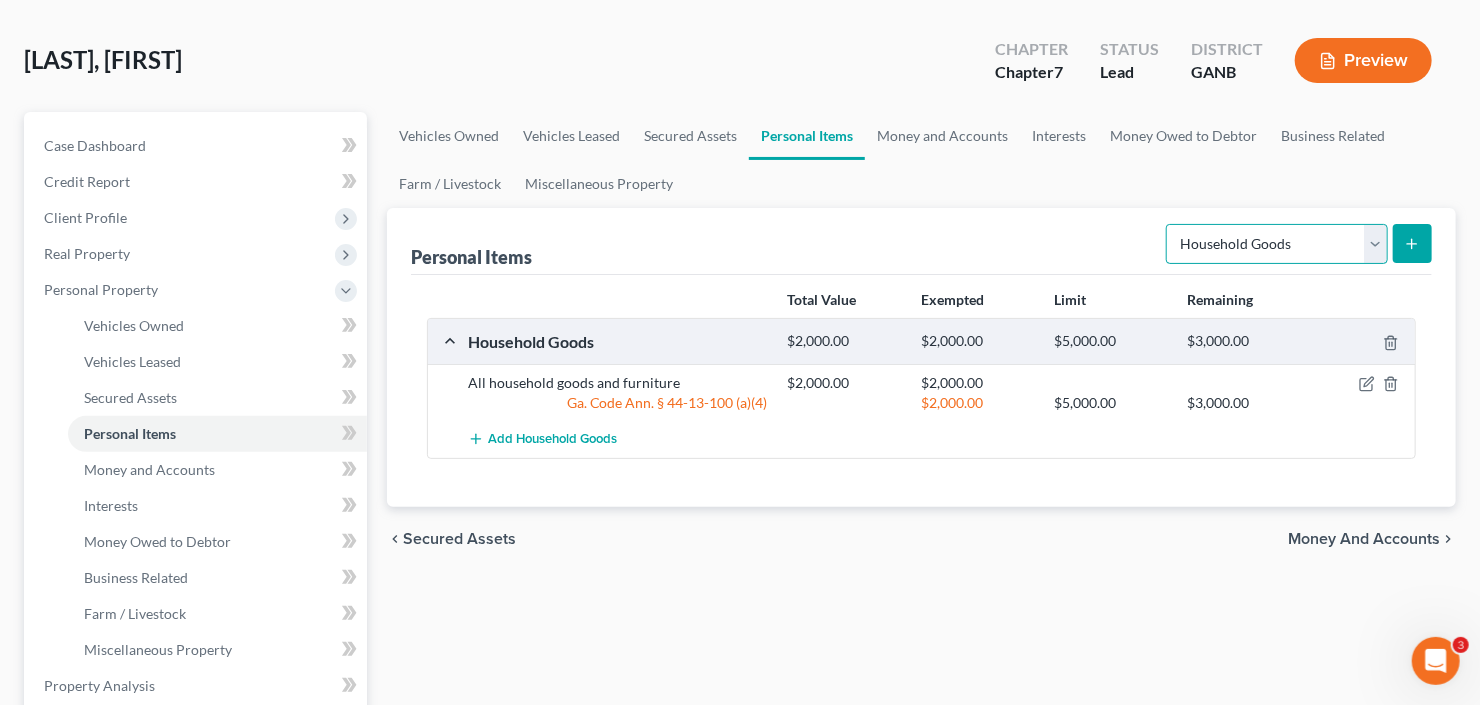 select on "electronics" 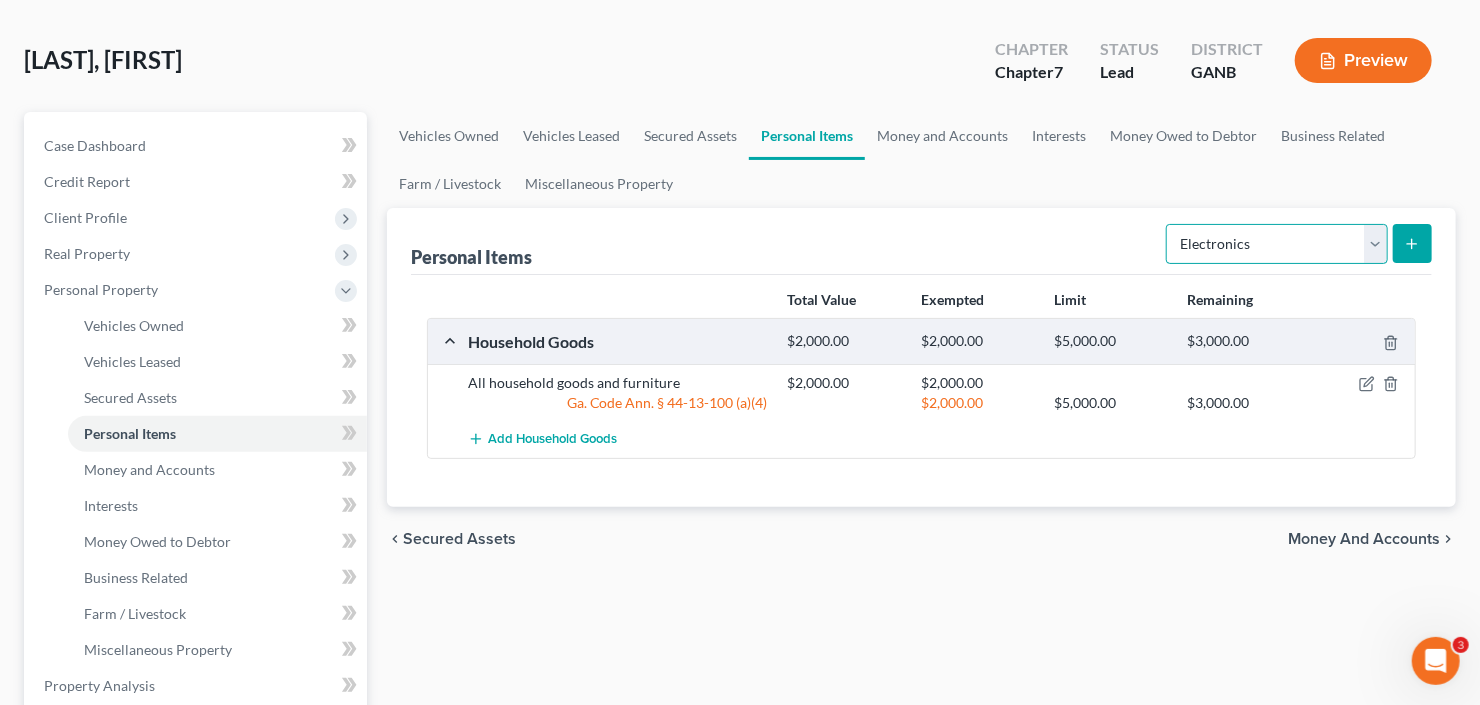click on "Select Item Type Clothing Collectibles Of Value Electronics Firearms Household Goods Jewelry Other Pet(s) Sports & Hobby Equipment" at bounding box center (1277, 244) 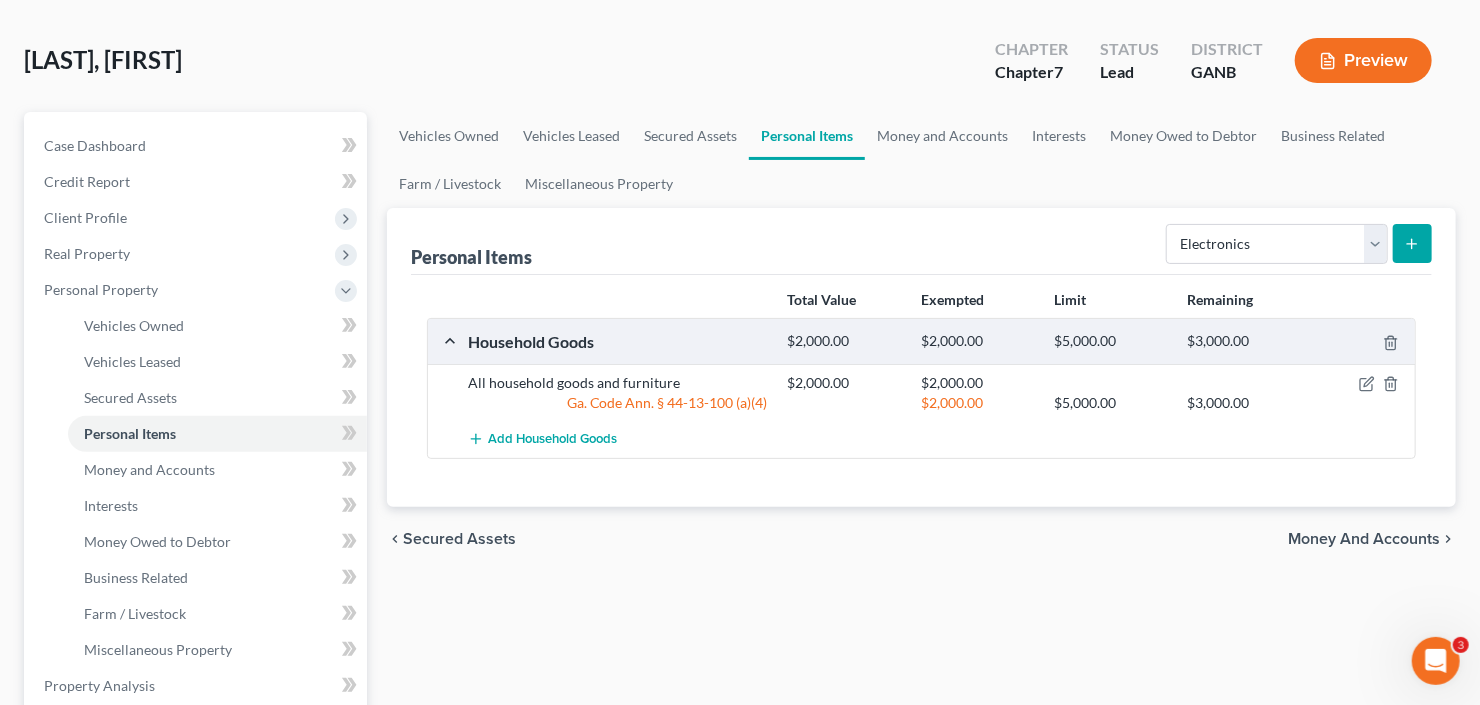 click at bounding box center (1412, 243) 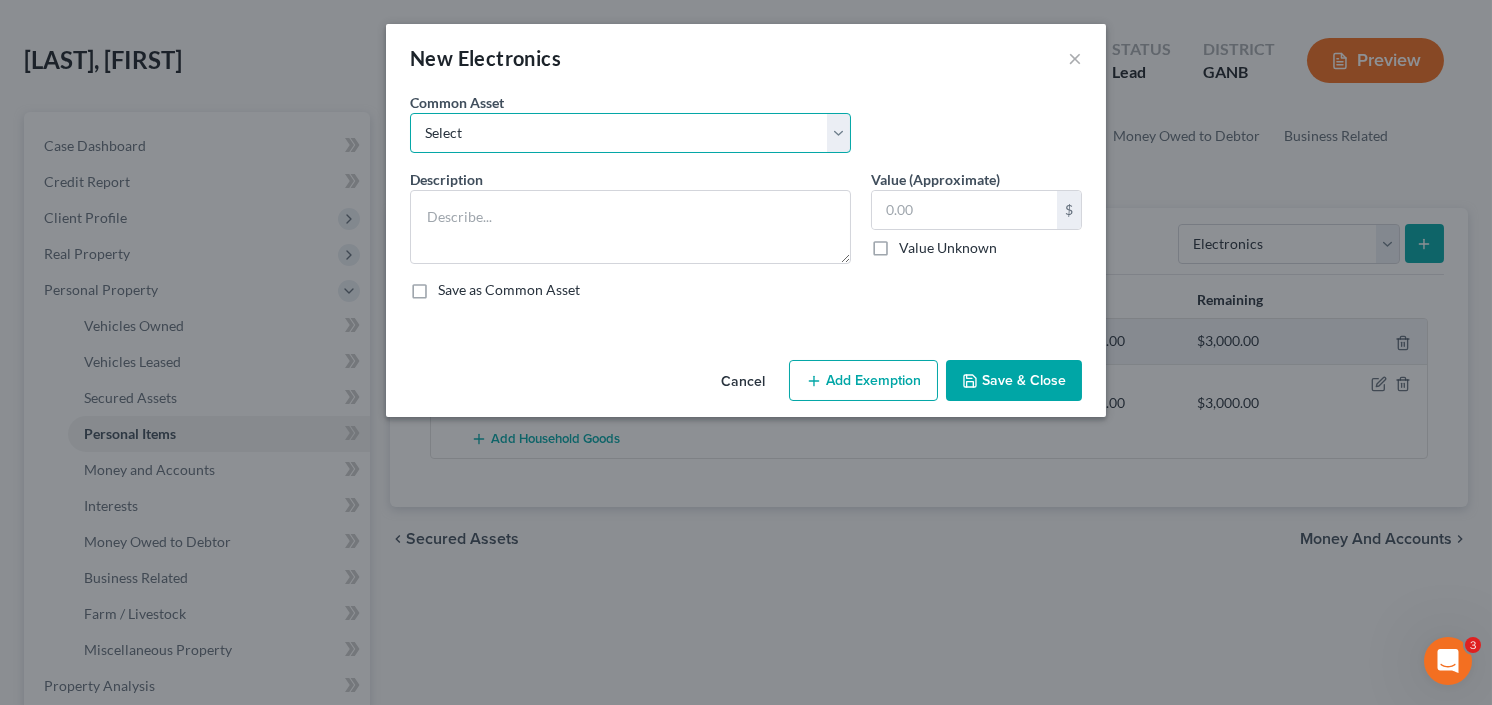 click on "Select All Electronics" at bounding box center [630, 133] 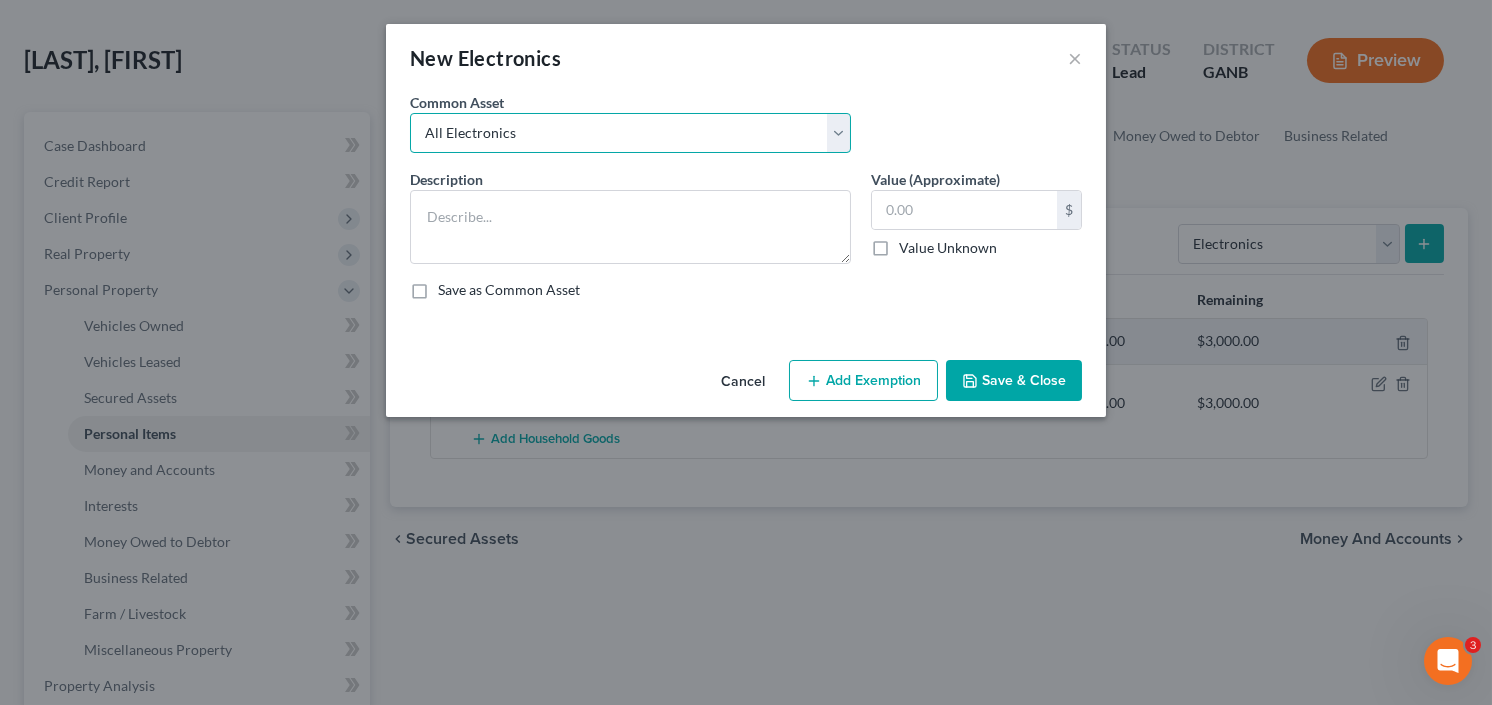click on "Select All Electronics" at bounding box center (630, 133) 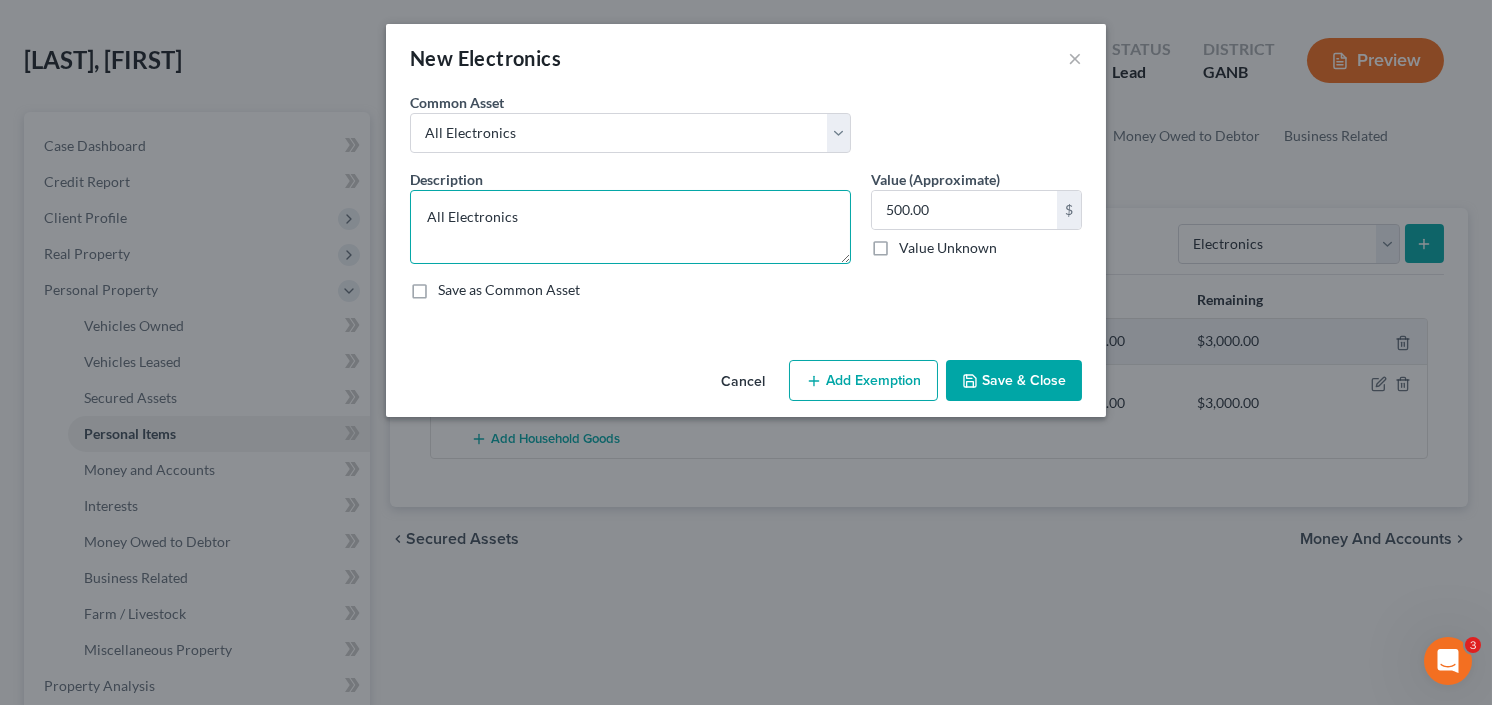 click on "All Electronics" at bounding box center (630, 227) 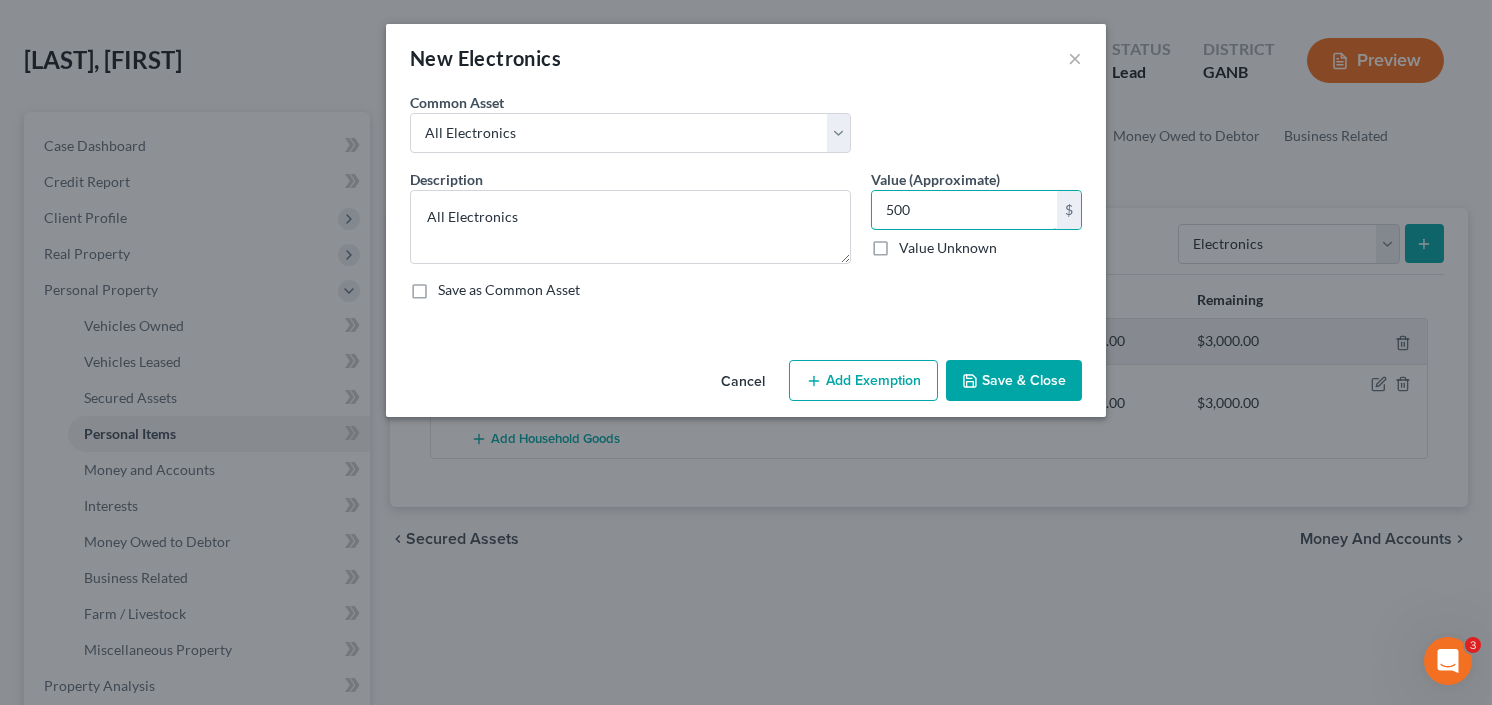 type on "500" 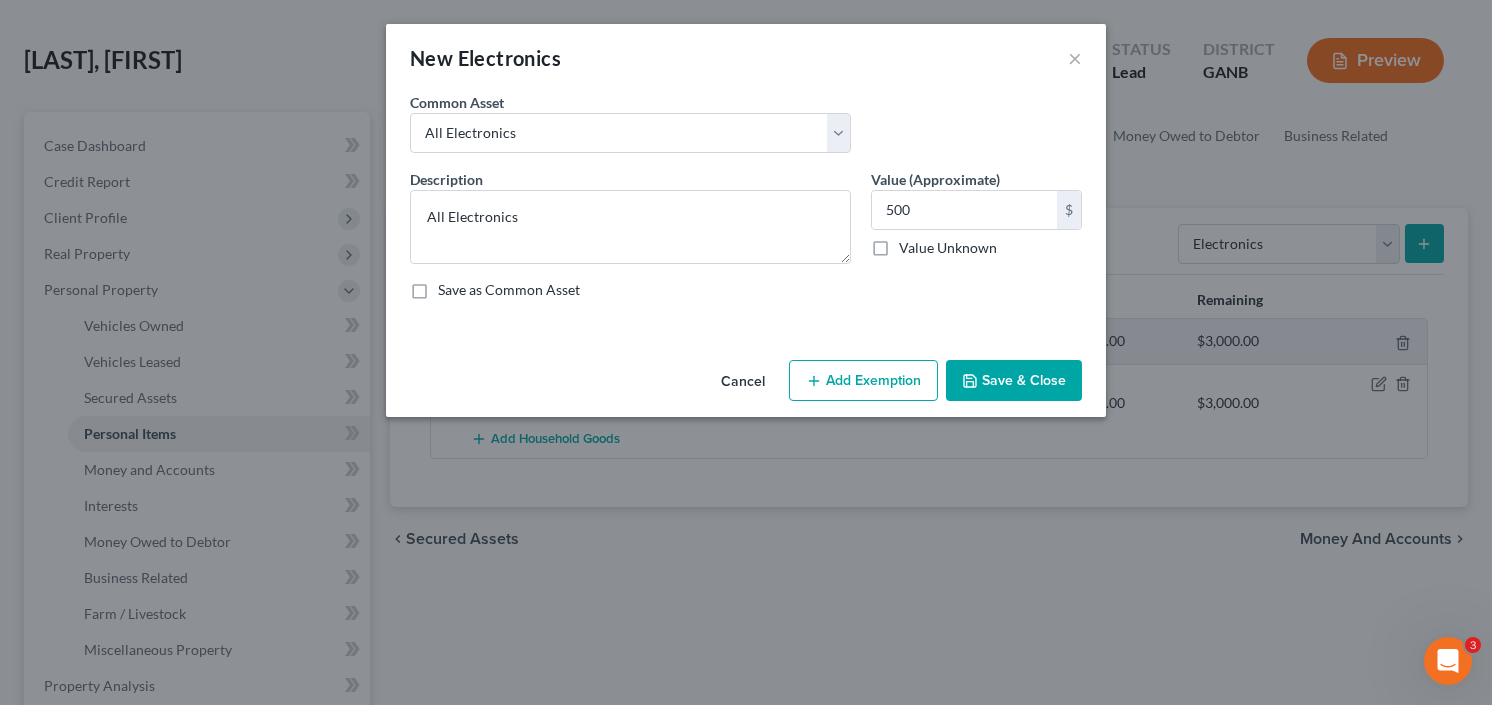 click on "Add Exemption" at bounding box center (863, 381) 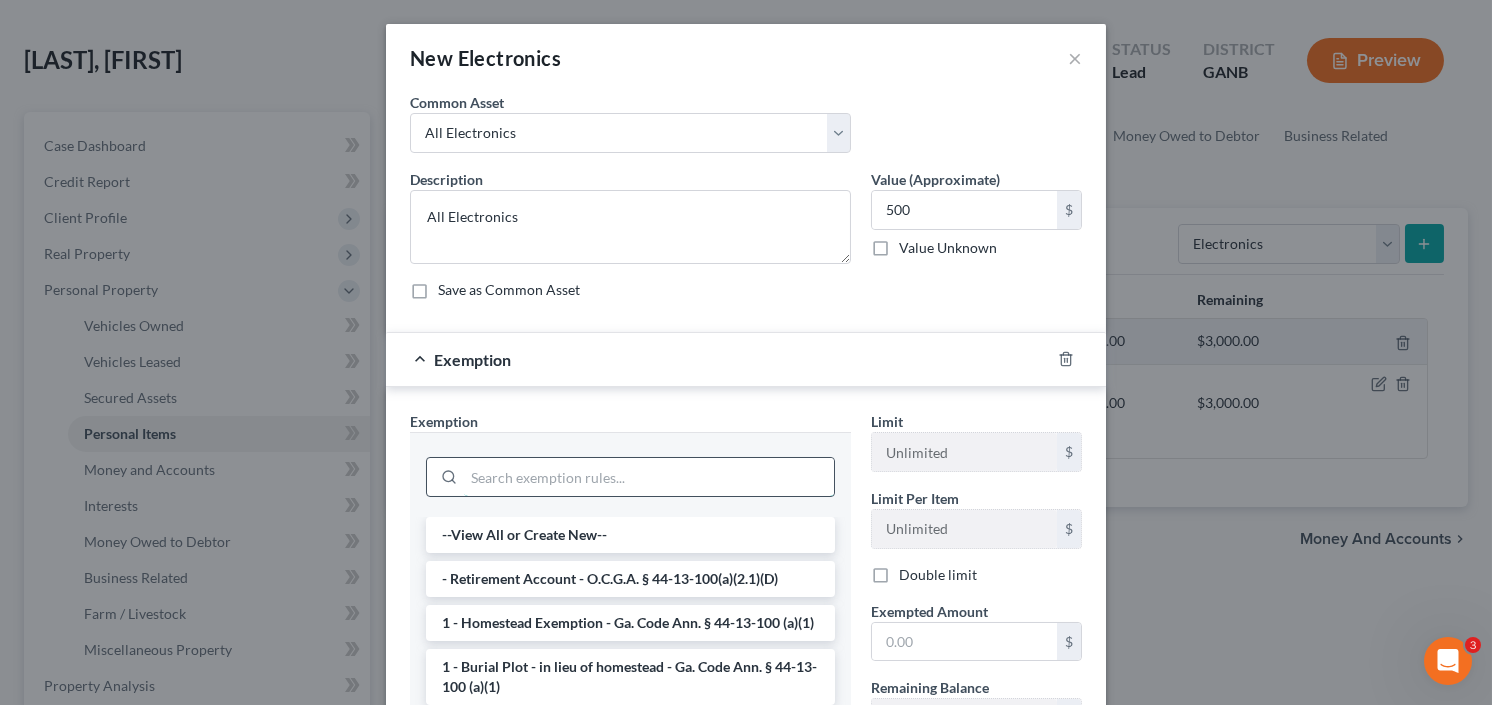 click at bounding box center [649, 477] 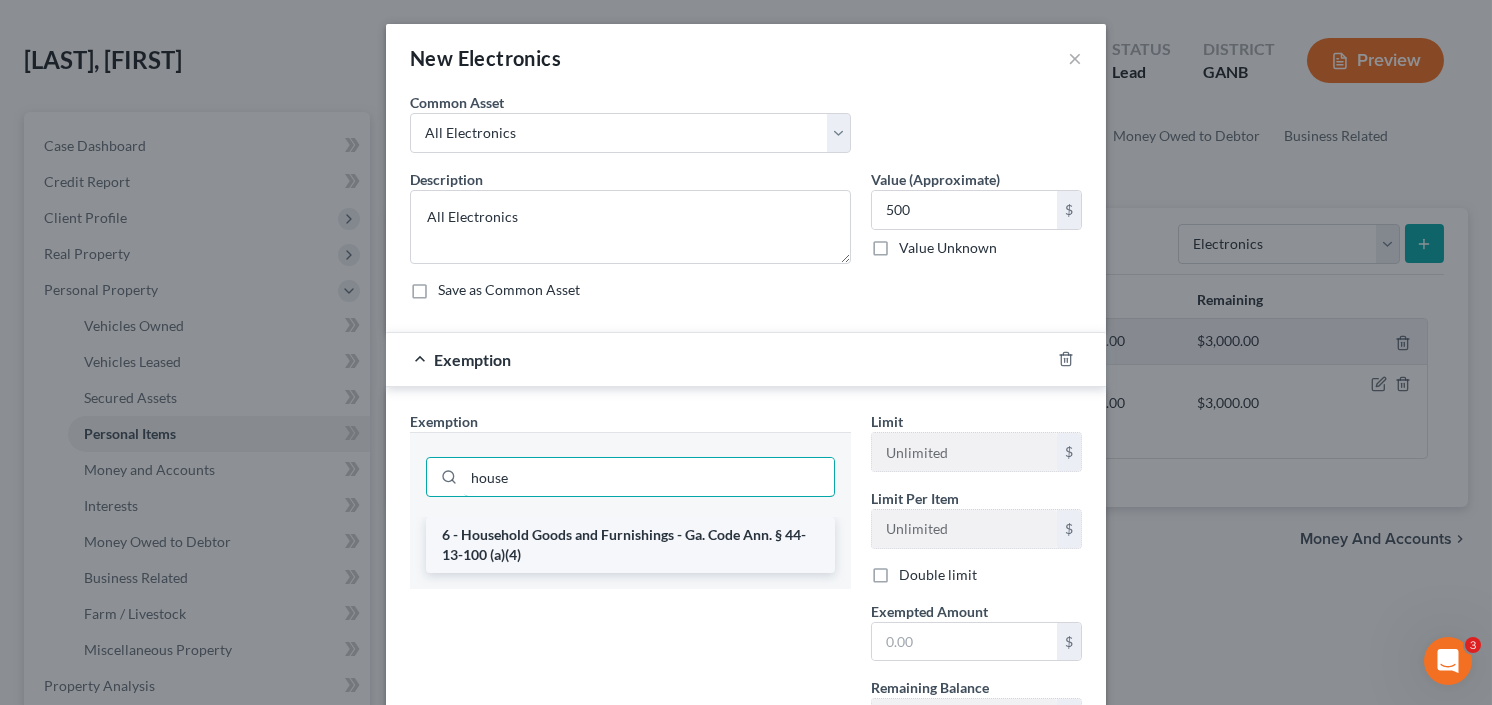type on "house" 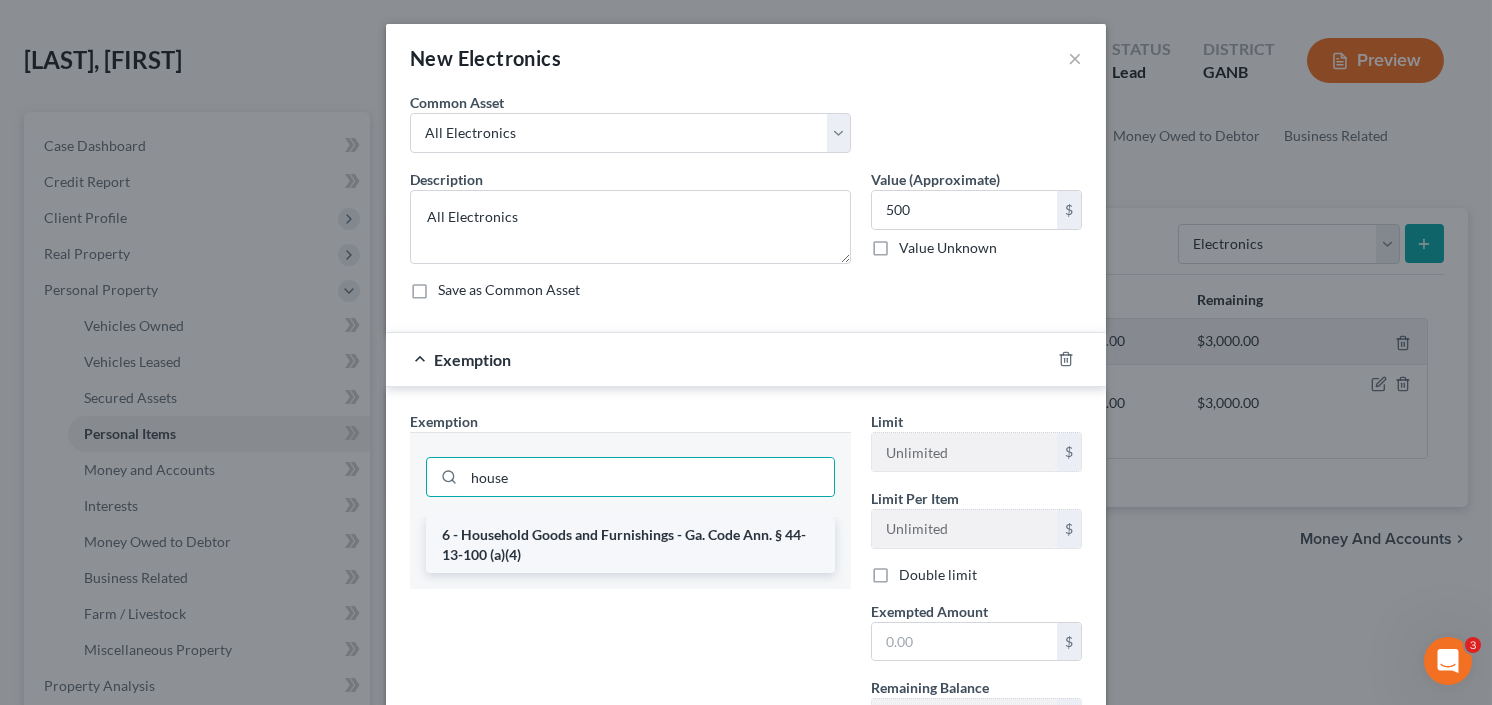 click on "6 - Household Goods and Furnishings - Ga. Code Ann. § 44-13-100 (a)(4)" at bounding box center (630, 545) 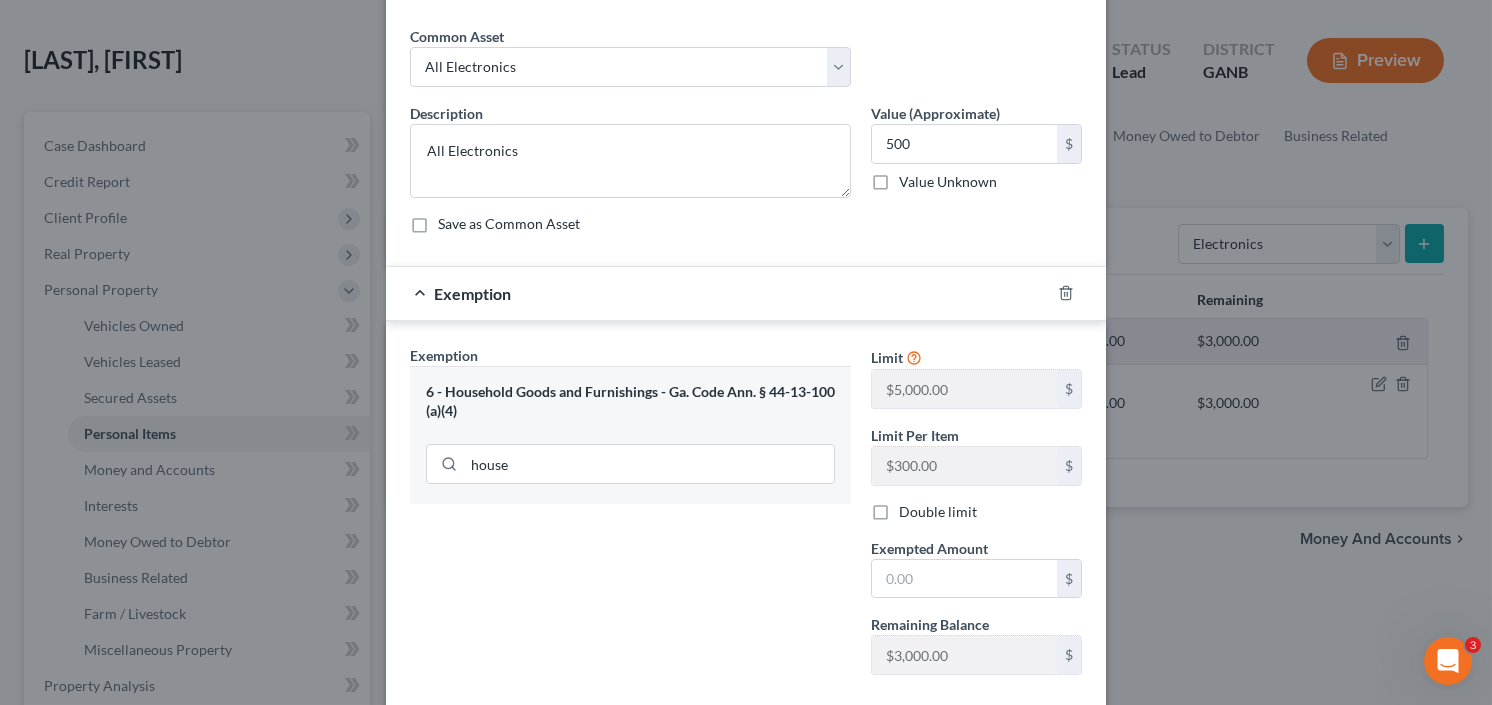 scroll, scrollTop: 160, scrollLeft: 0, axis: vertical 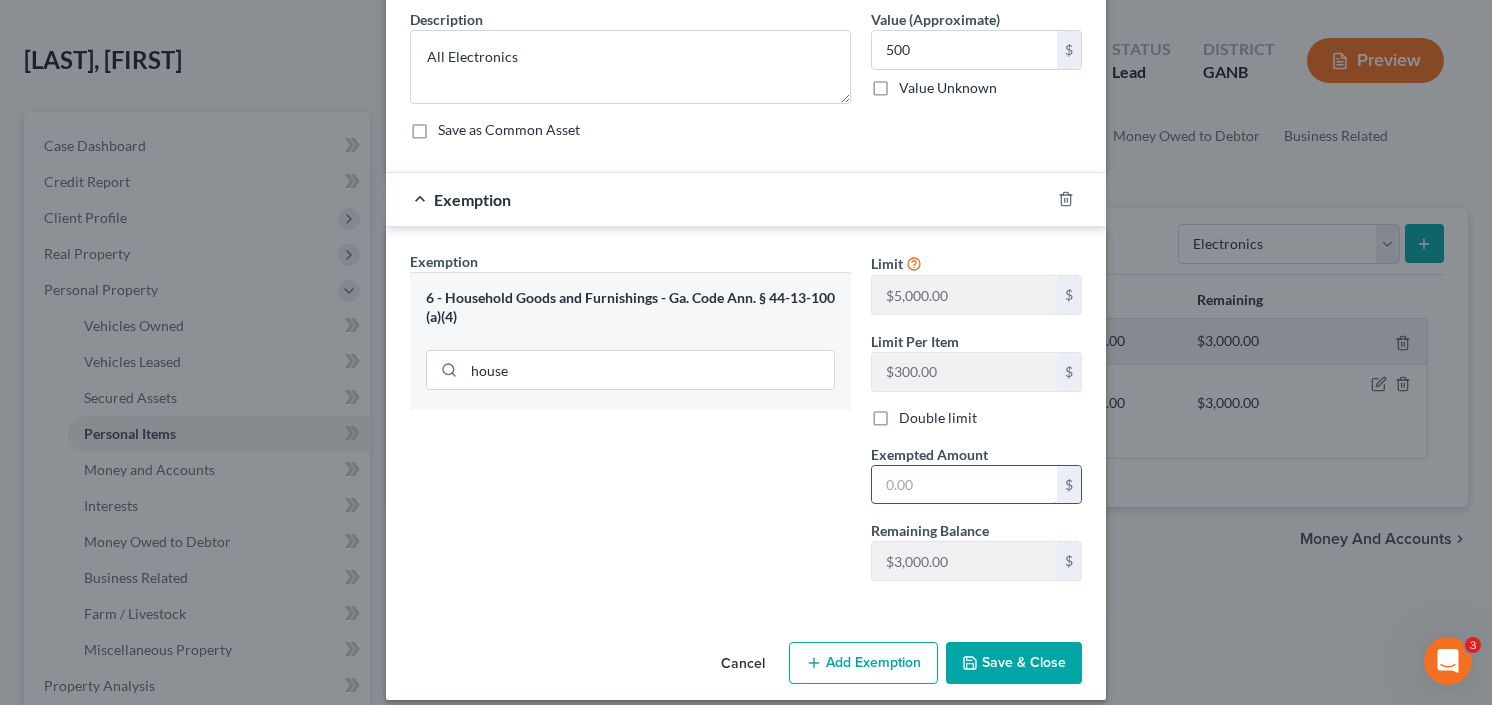 click at bounding box center (964, 485) 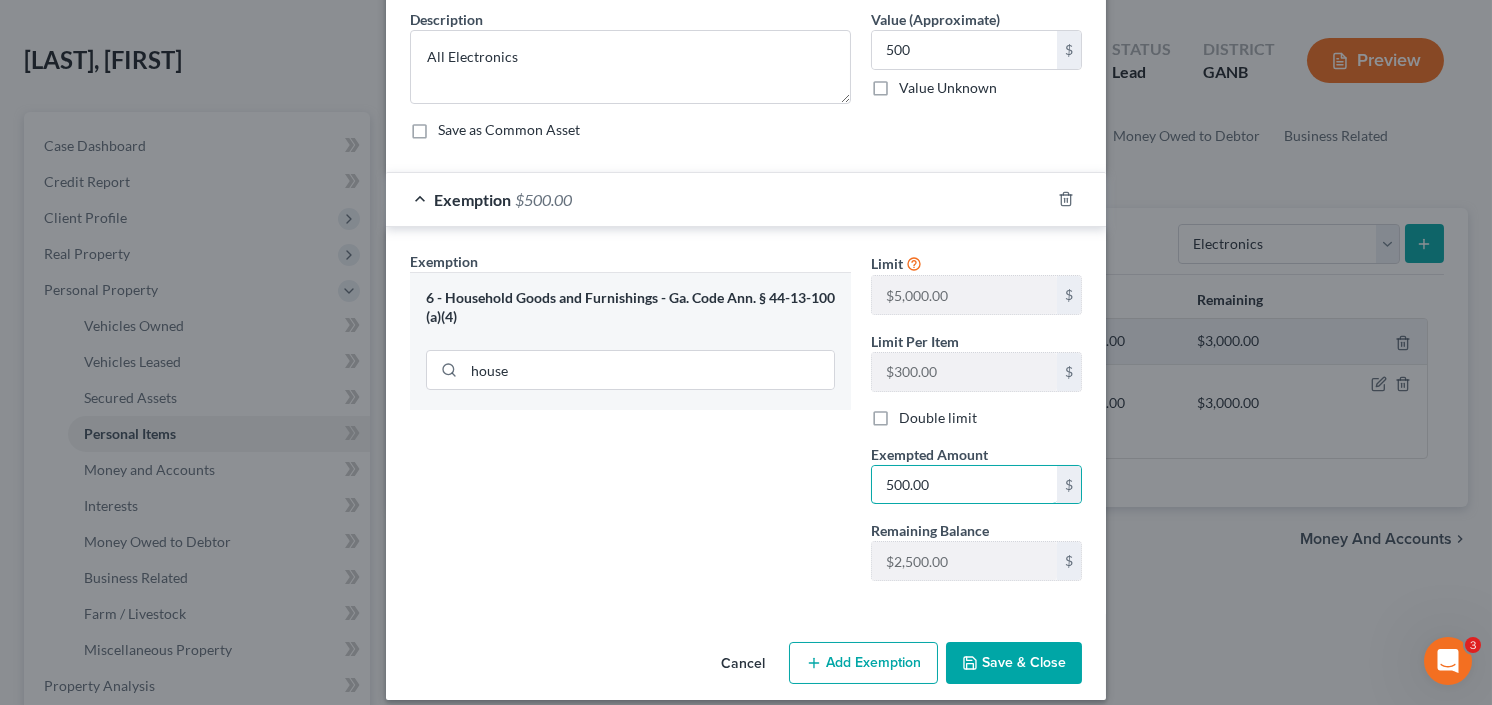 type on "500.00" 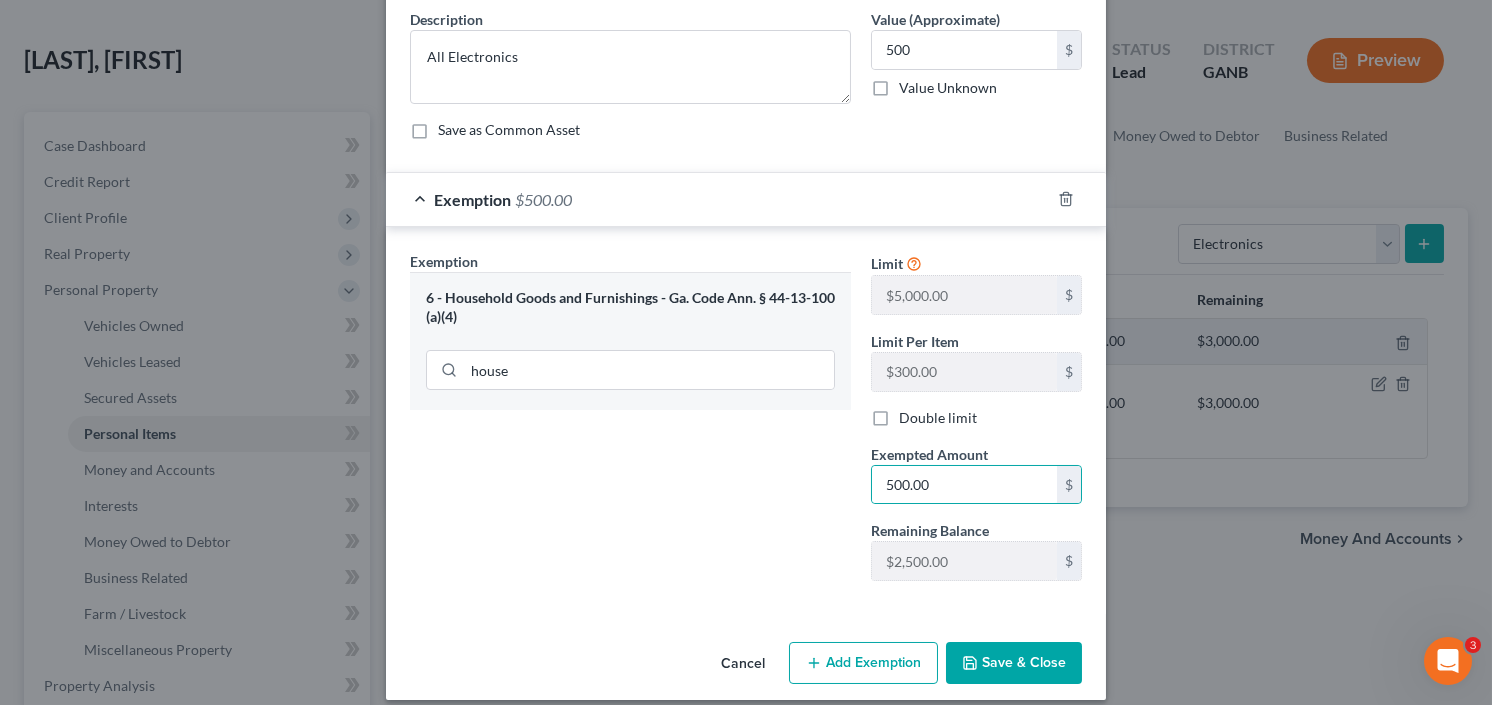 click on "Save & Close" at bounding box center (1014, 663) 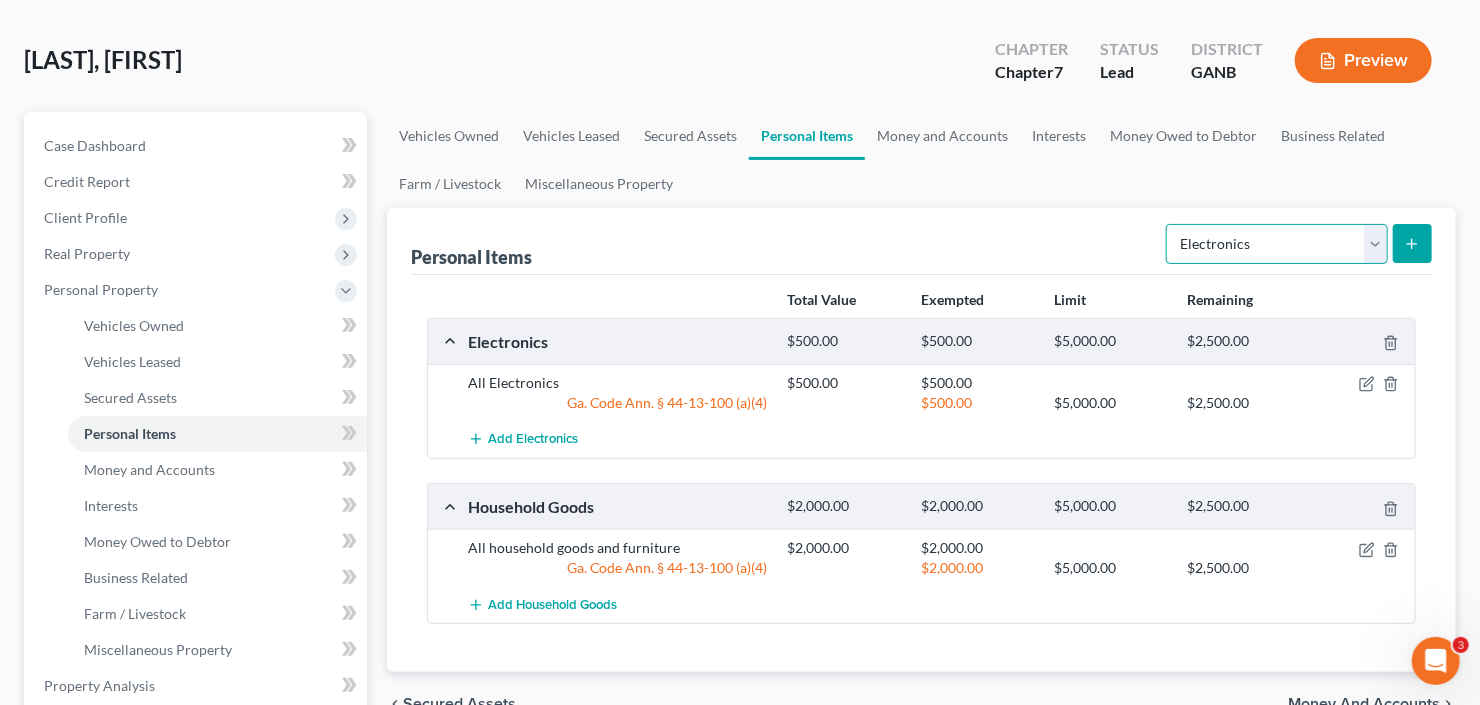 click on "Select Item Type Clothing Collectibles Of Value Electronics Firearms Household Goods Jewelry Other Pet(s) Sports & Hobby Equipment" at bounding box center (1277, 244) 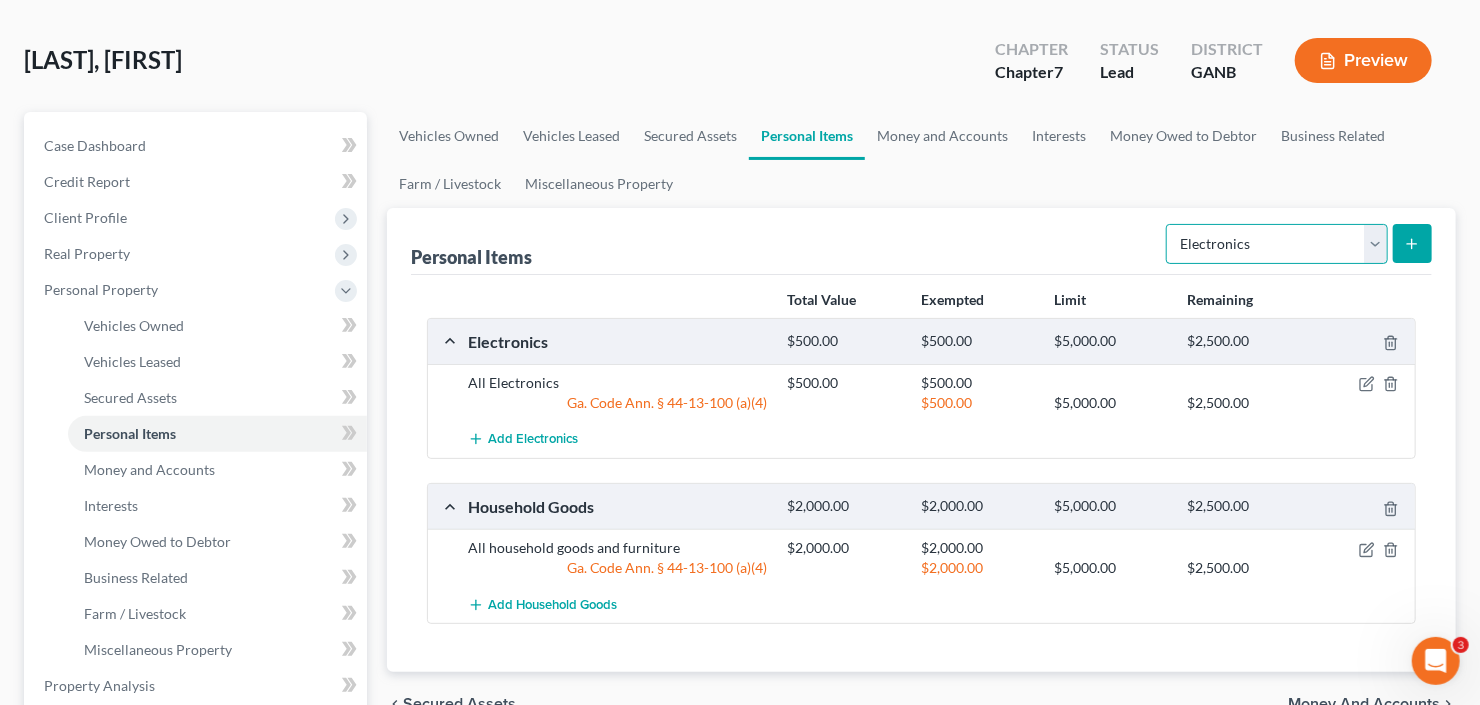select on "jewelry" 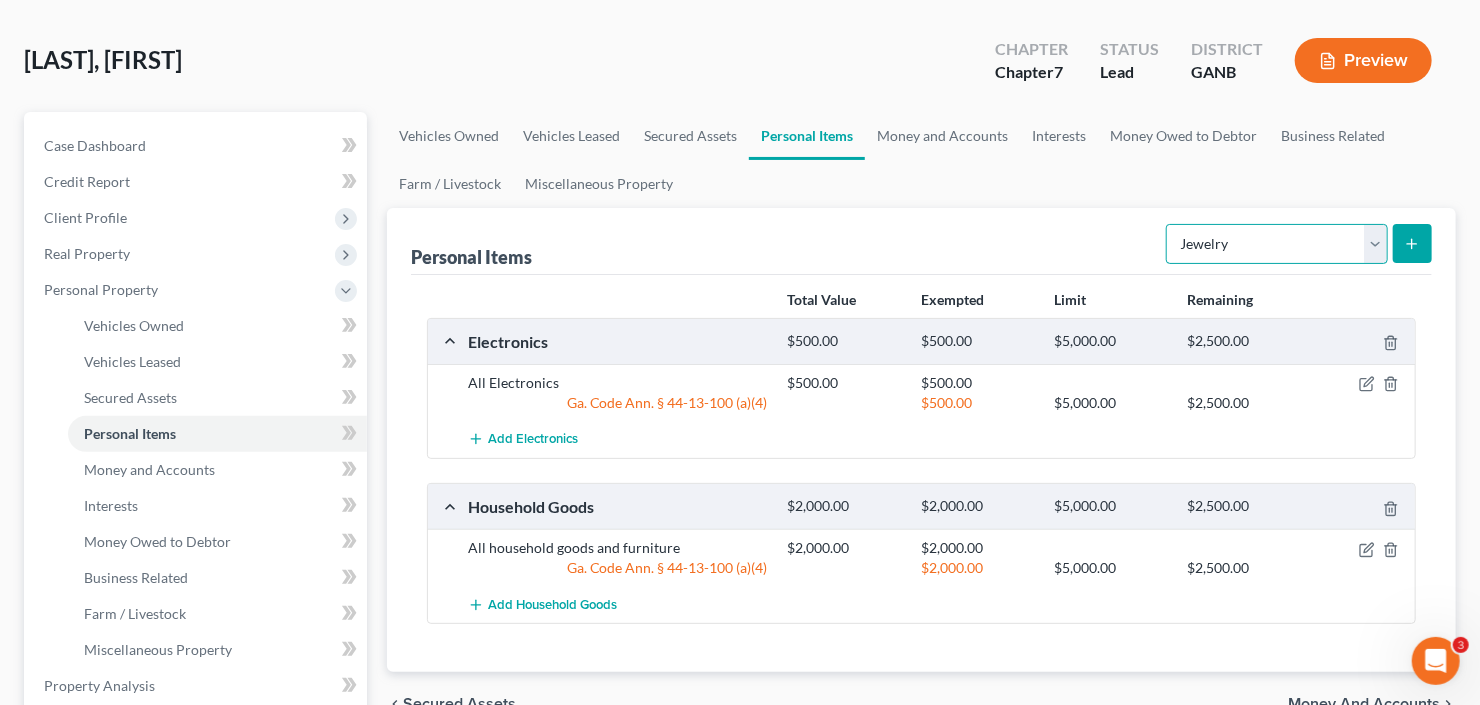 click on "Select Item Type Clothing Collectibles Of Value Electronics Firearms Household Goods Jewelry Other Pet(s) Sports & Hobby Equipment" at bounding box center (1277, 244) 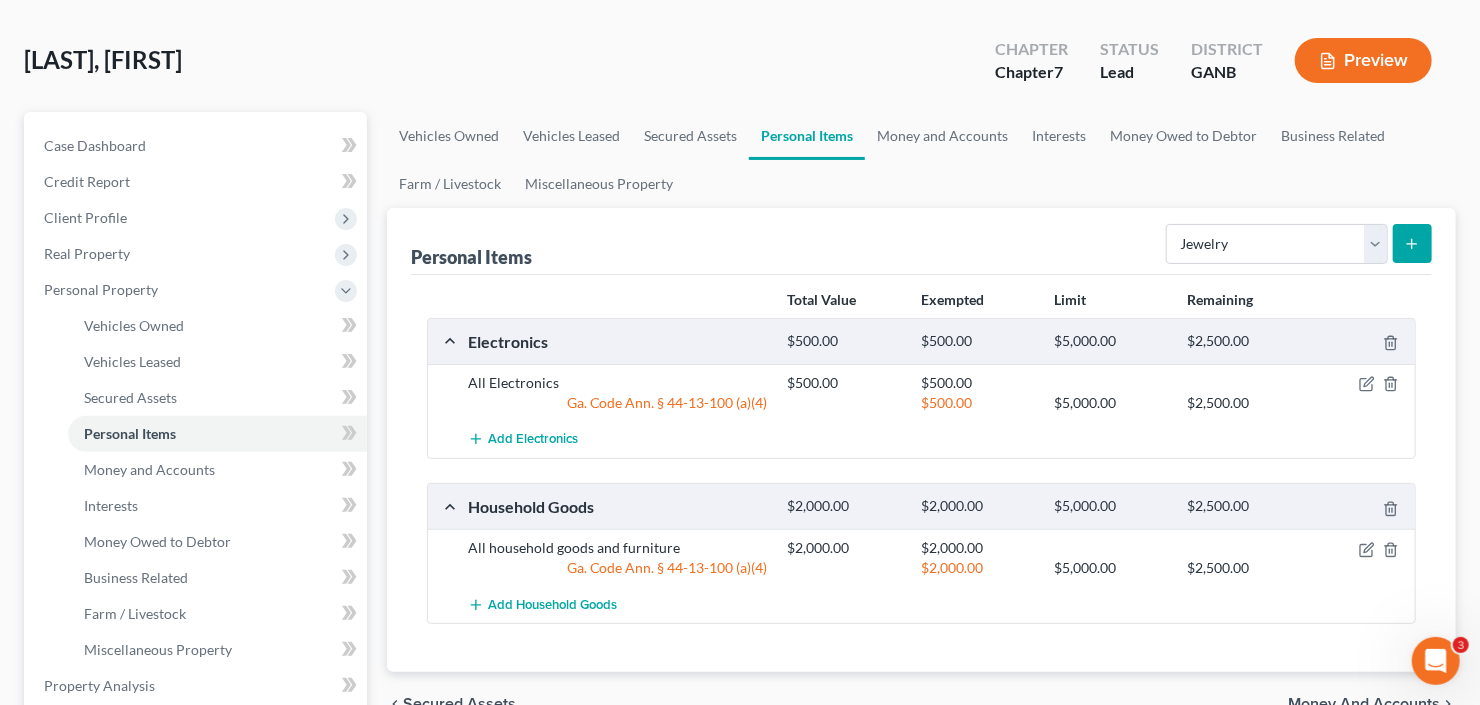 click 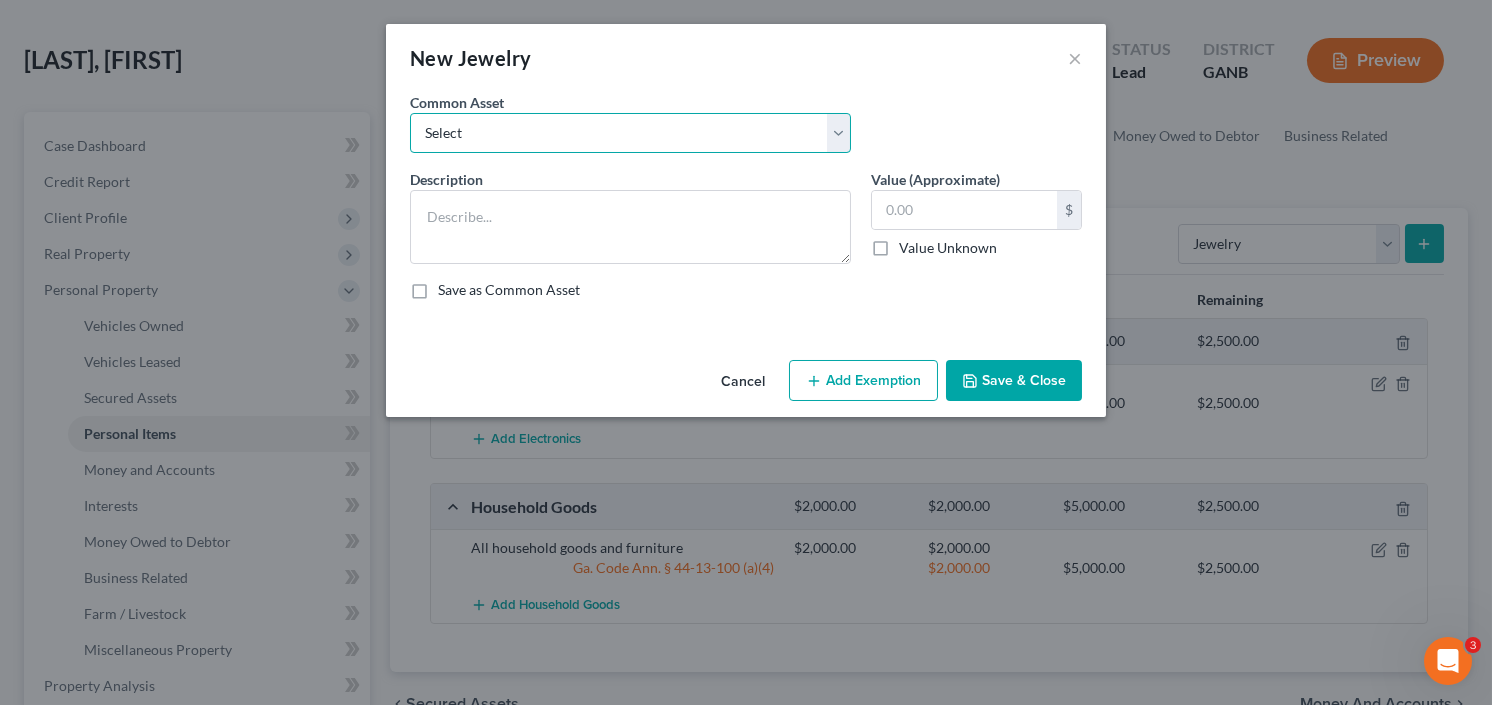 click on "Select Jewelry Costume Jewelry" at bounding box center (630, 133) 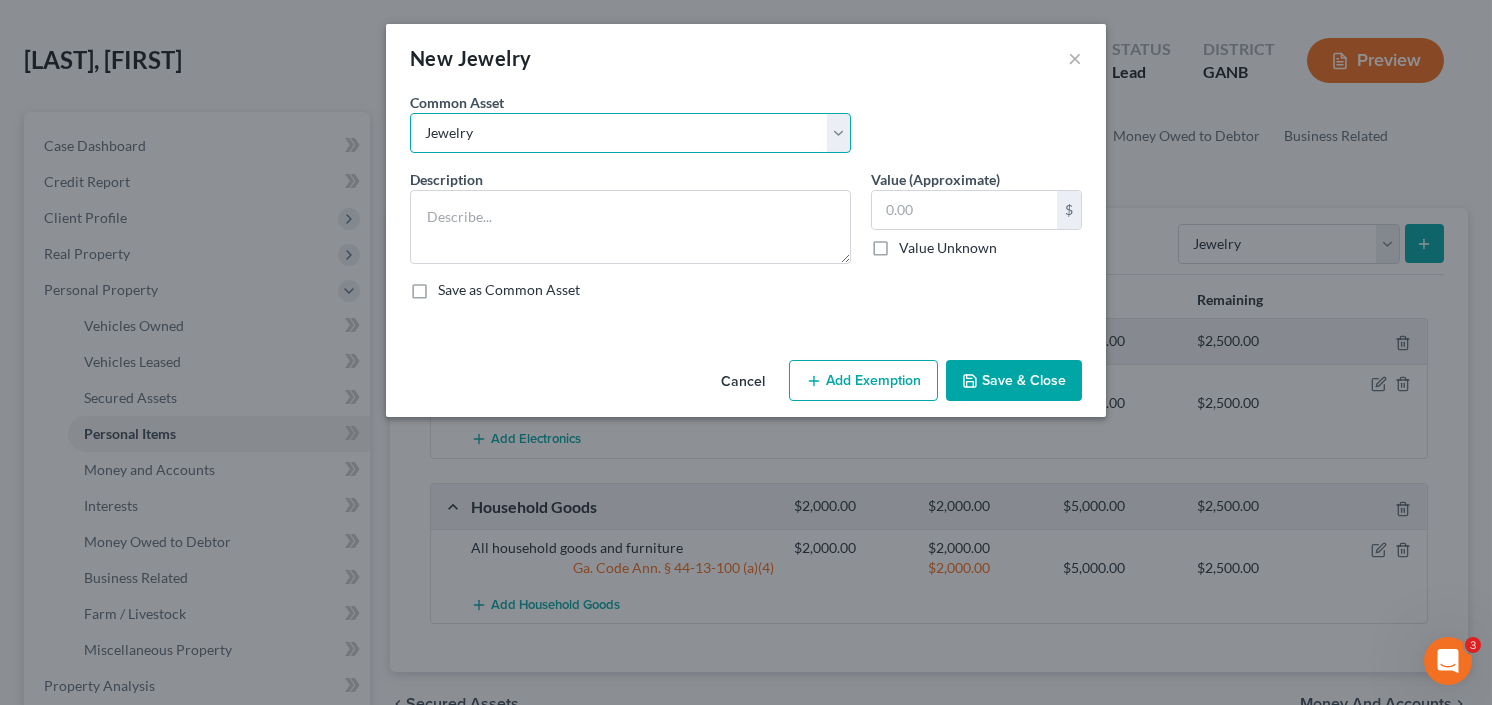 click on "Select Jewelry Costume Jewelry" at bounding box center (630, 133) 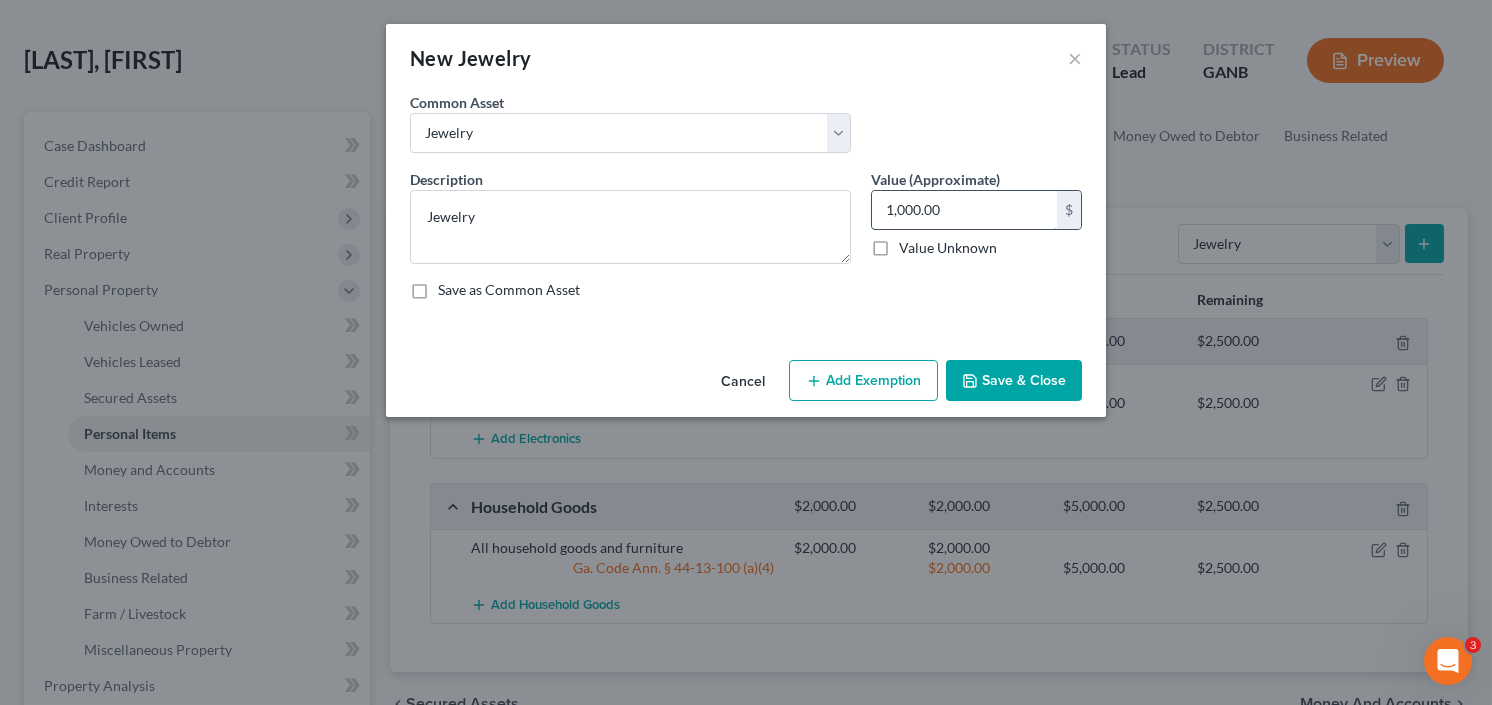 click on "1,000.00" at bounding box center [964, 210] 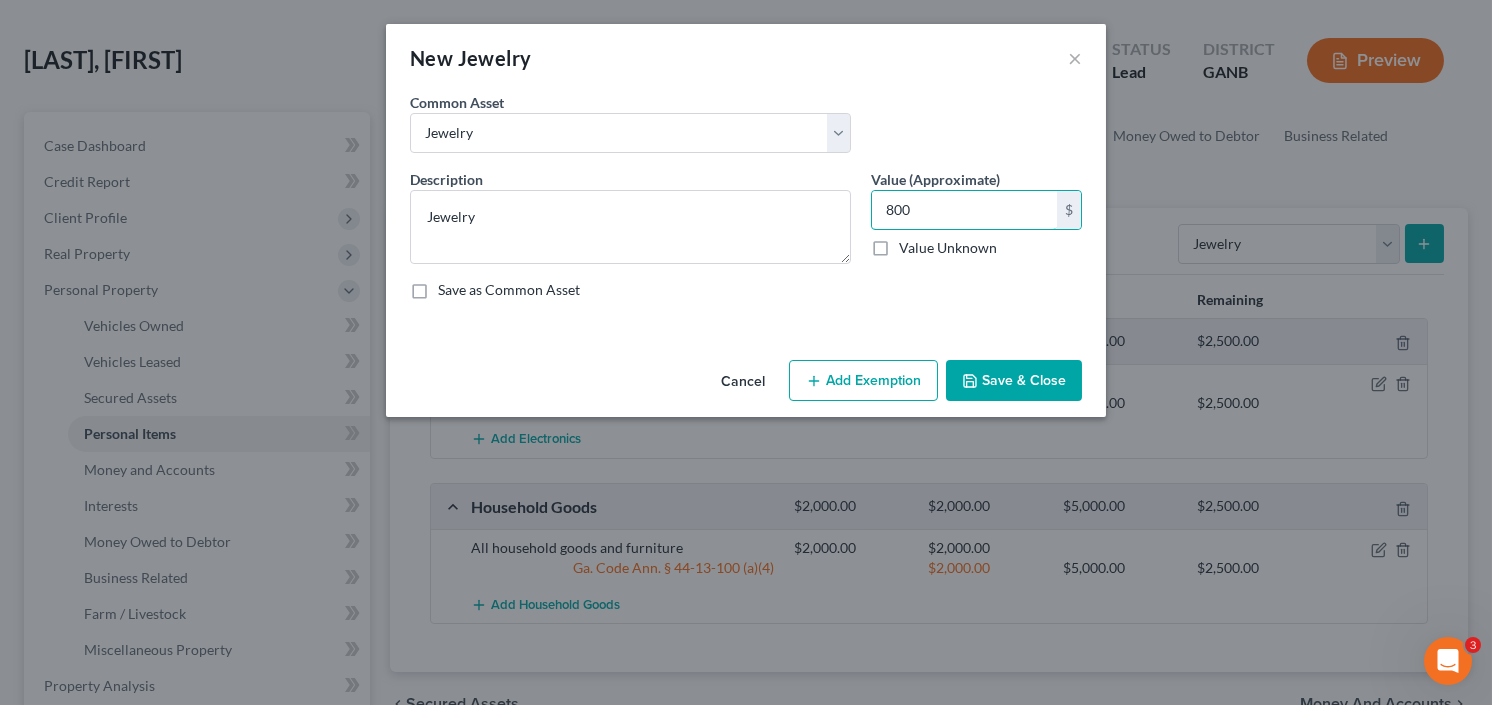type on "800" 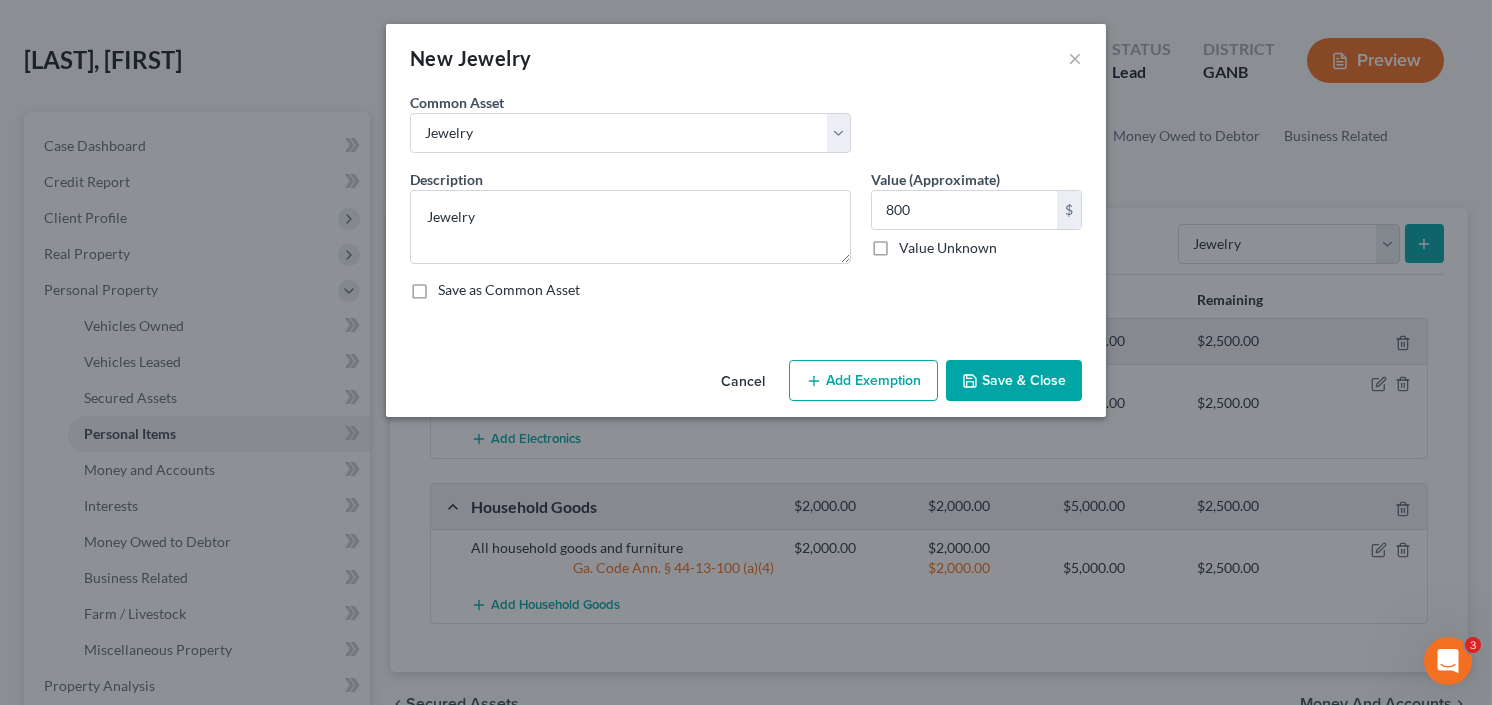 click on "Add Exemption" at bounding box center (863, 381) 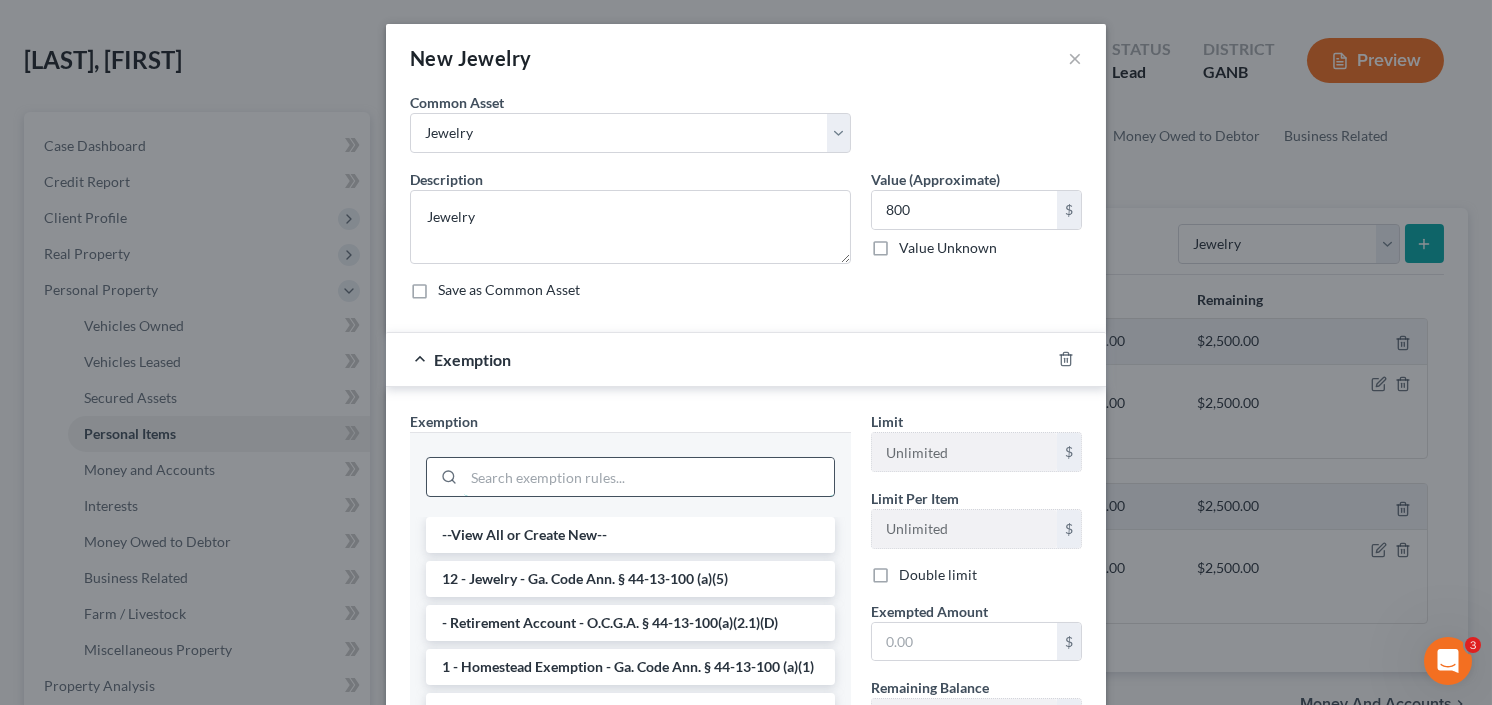 click at bounding box center [649, 477] 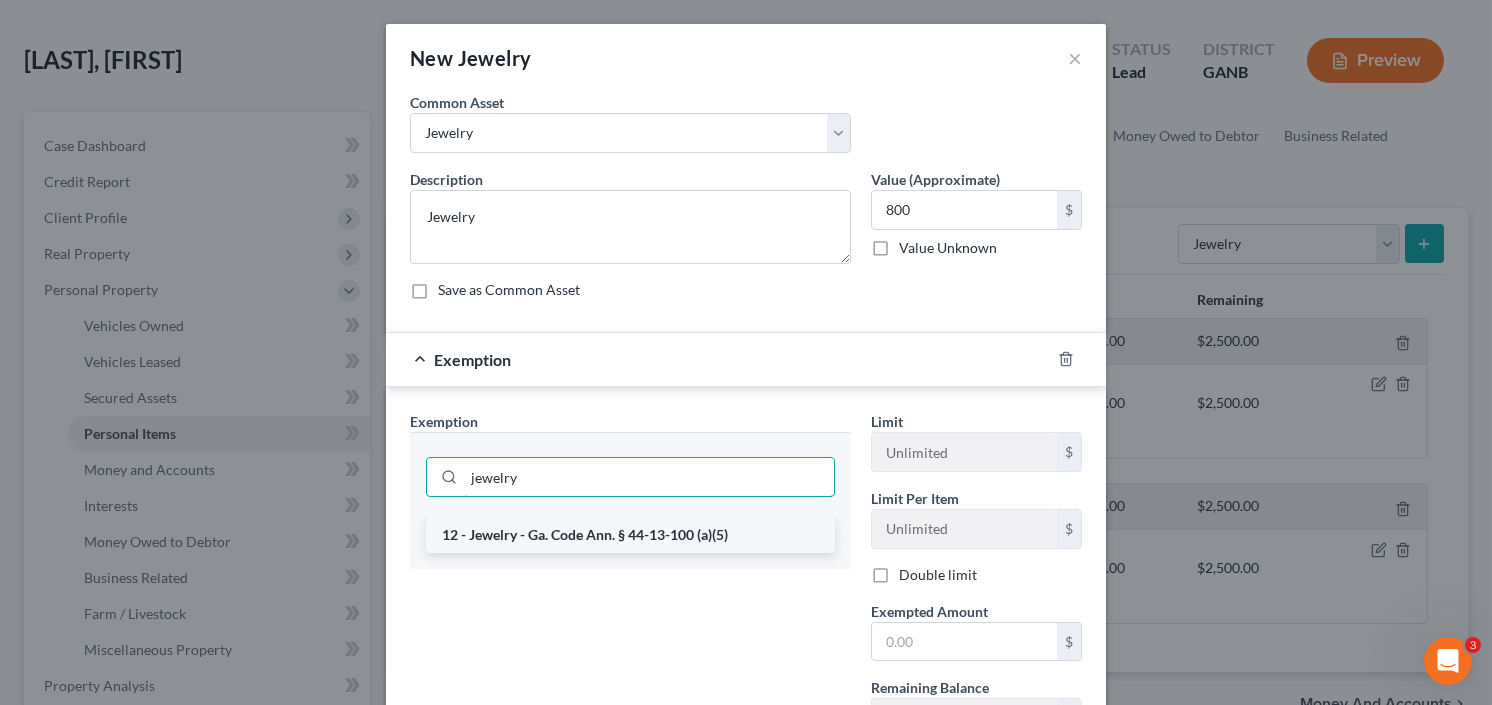 type on "jewelry" 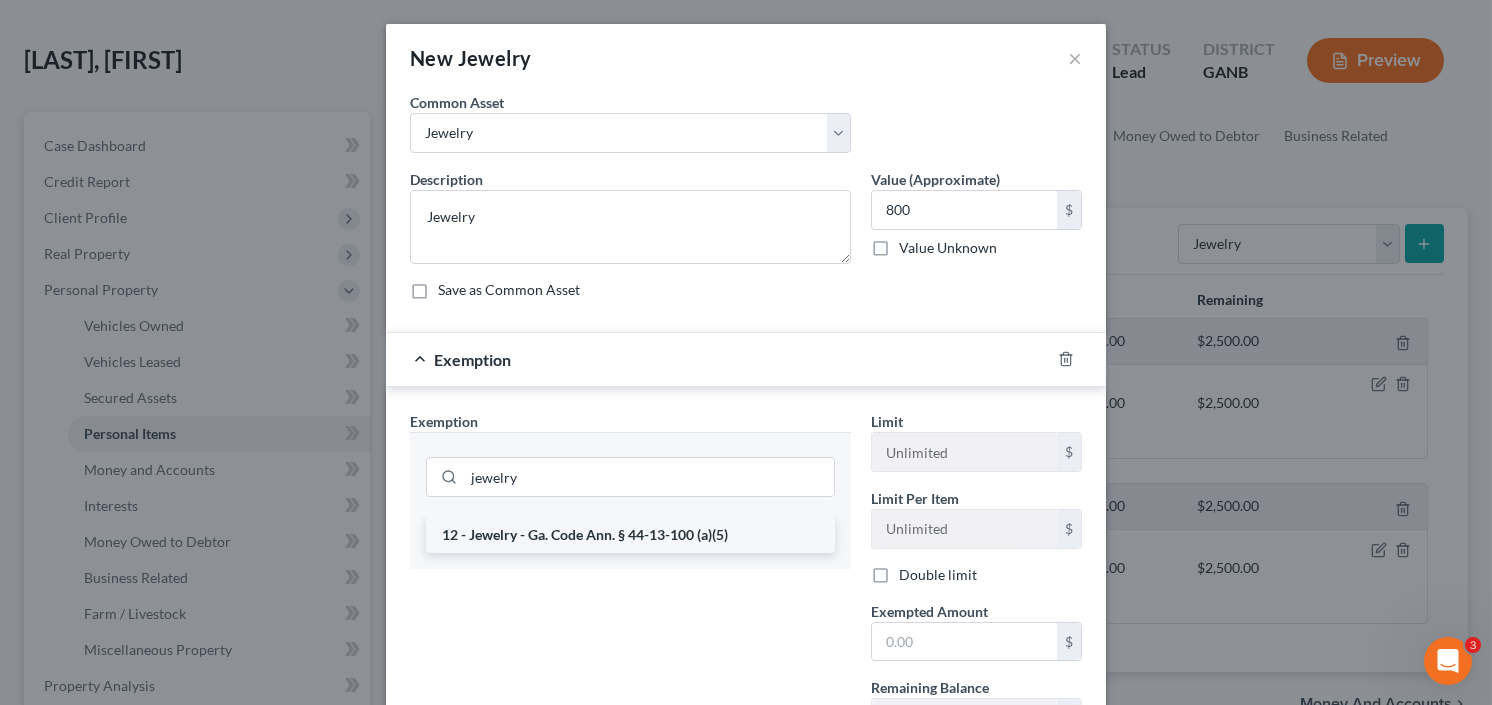 click on "12 - Jewelry - Ga. Code Ann. § 44-13-100 (a)(5)" at bounding box center [630, 535] 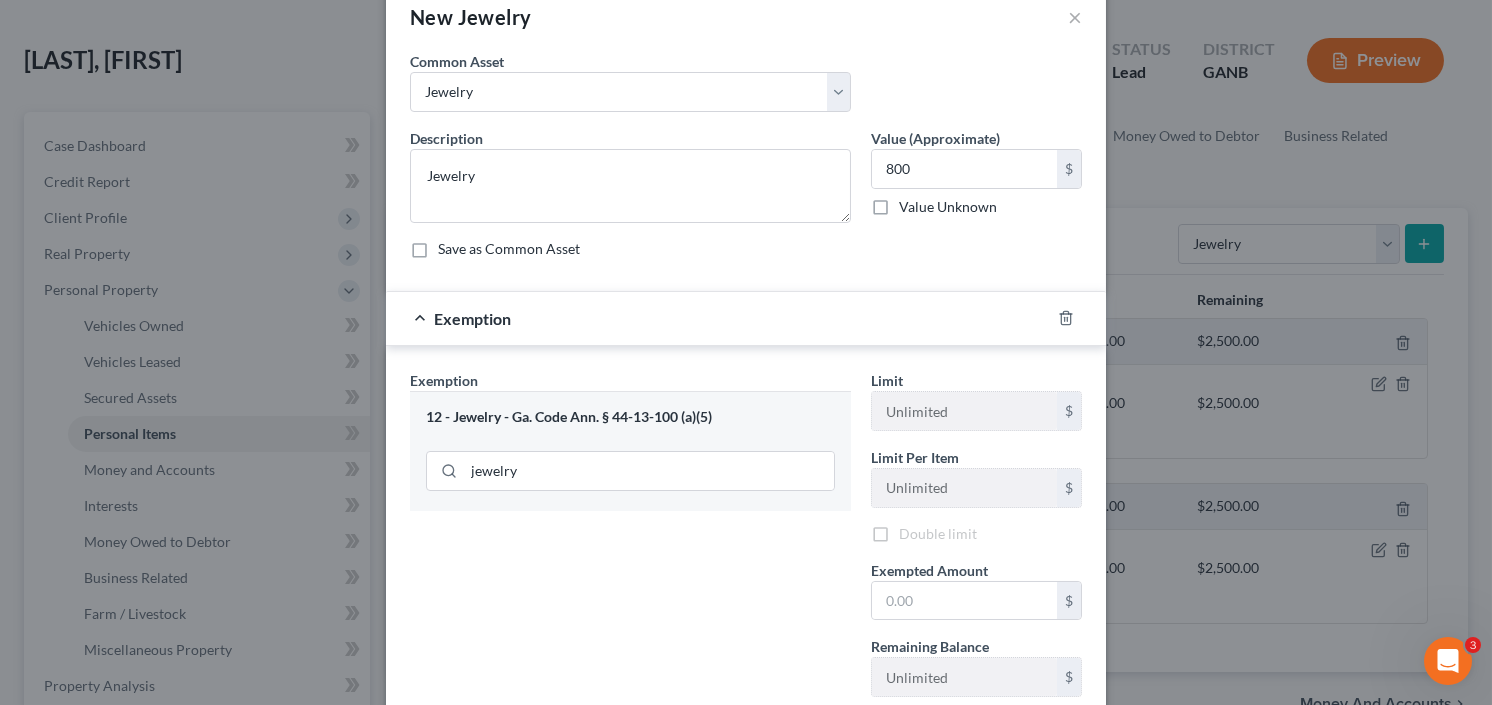 scroll, scrollTop: 80, scrollLeft: 0, axis: vertical 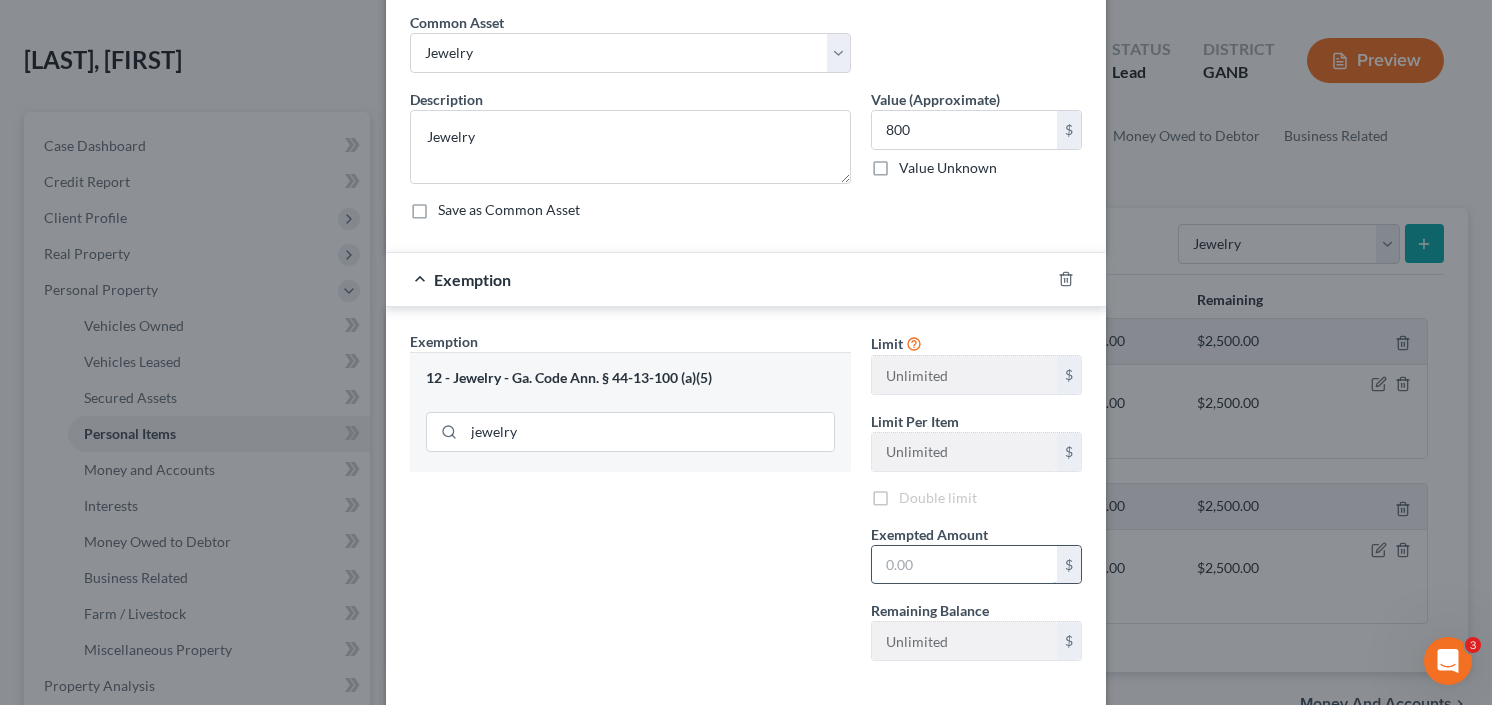 click at bounding box center [964, 565] 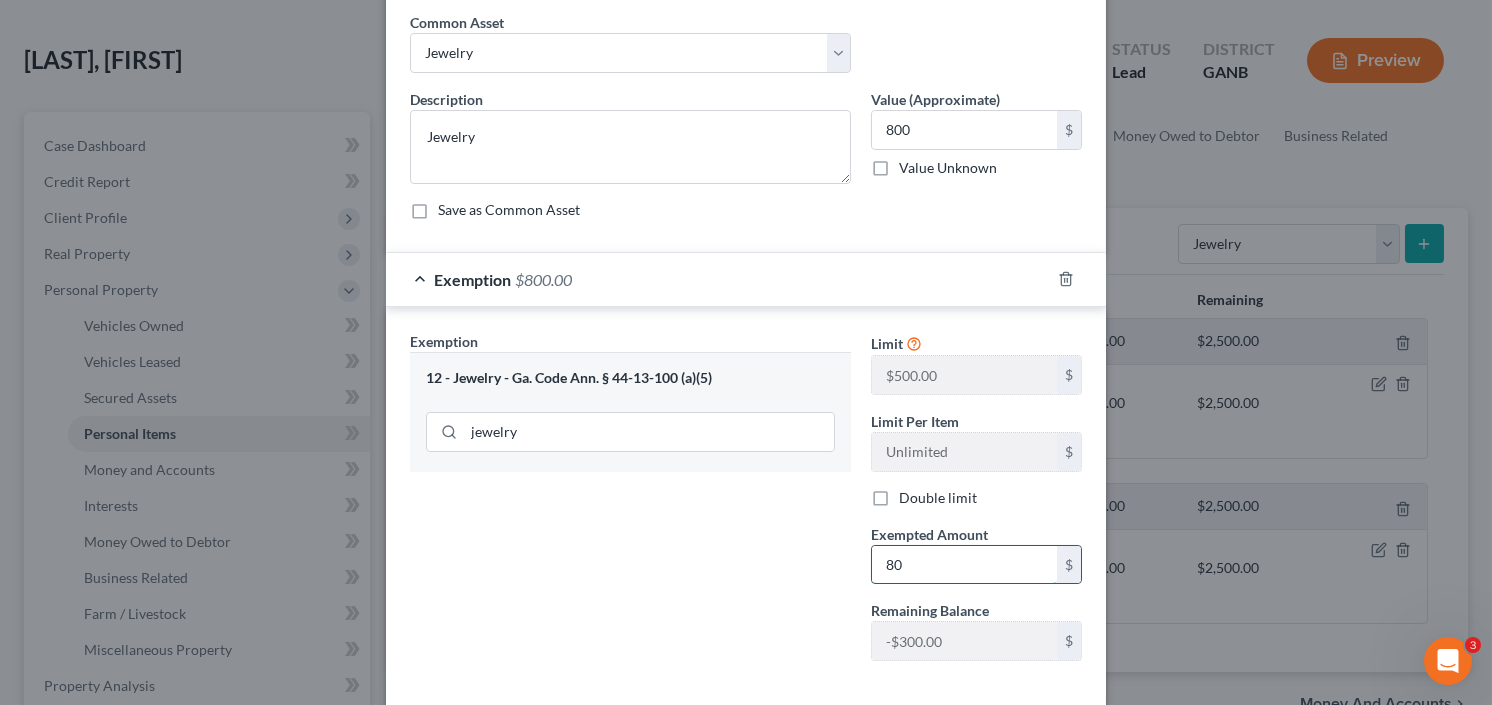 type on "8" 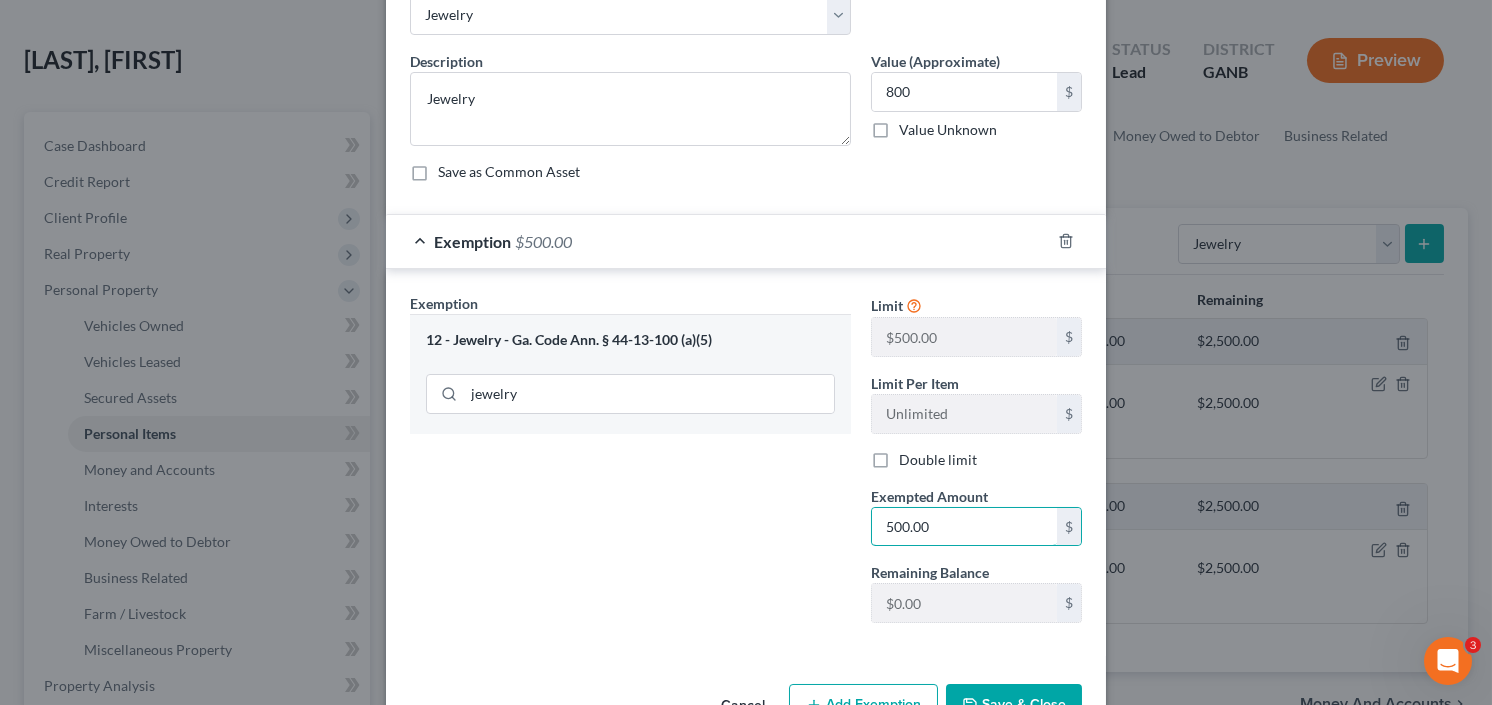 scroll, scrollTop: 175, scrollLeft: 0, axis: vertical 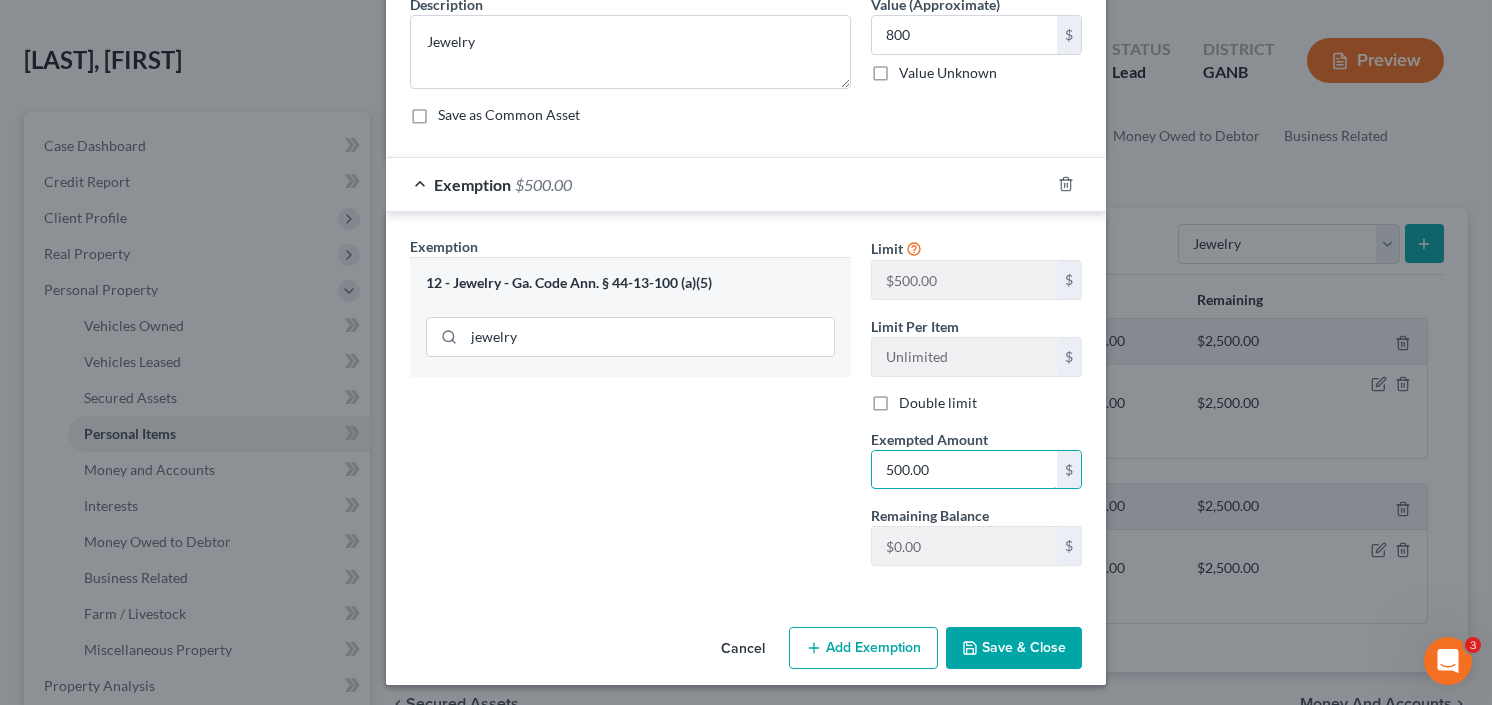 type on "500.00" 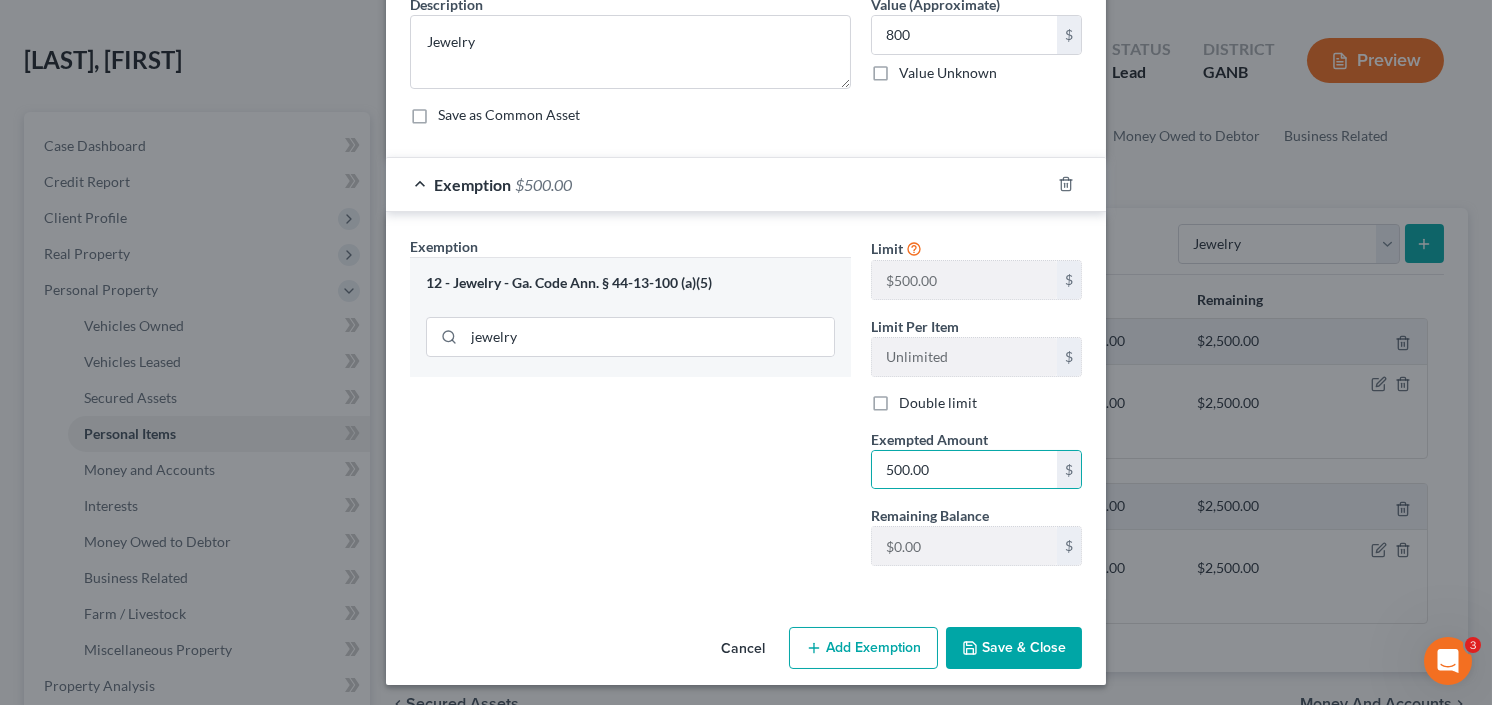 click on "Save & Close" at bounding box center (1014, 648) 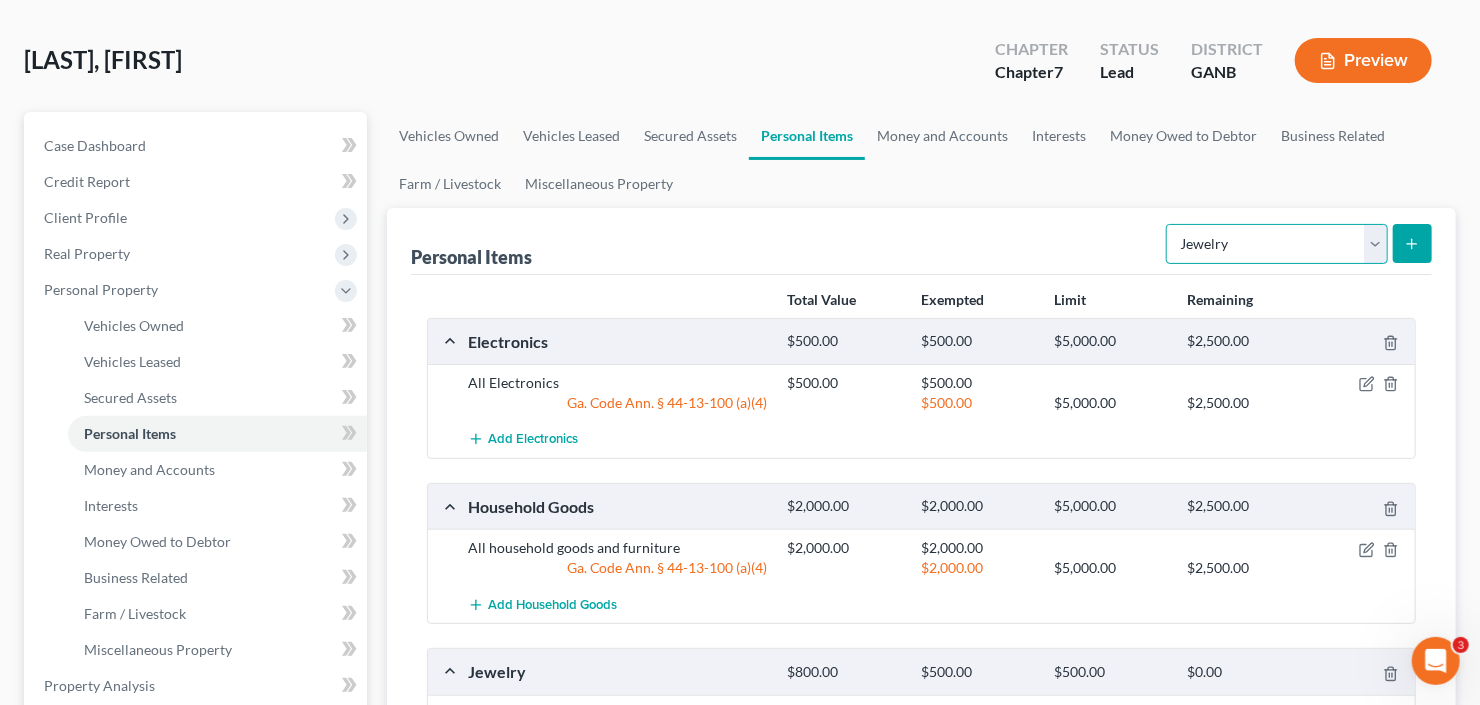 click on "Select Item Type Clothing Collectibles Of Value Electronics Firearms Household Goods Jewelry Other Pet(s) Sports & Hobby Equipment" at bounding box center (1277, 244) 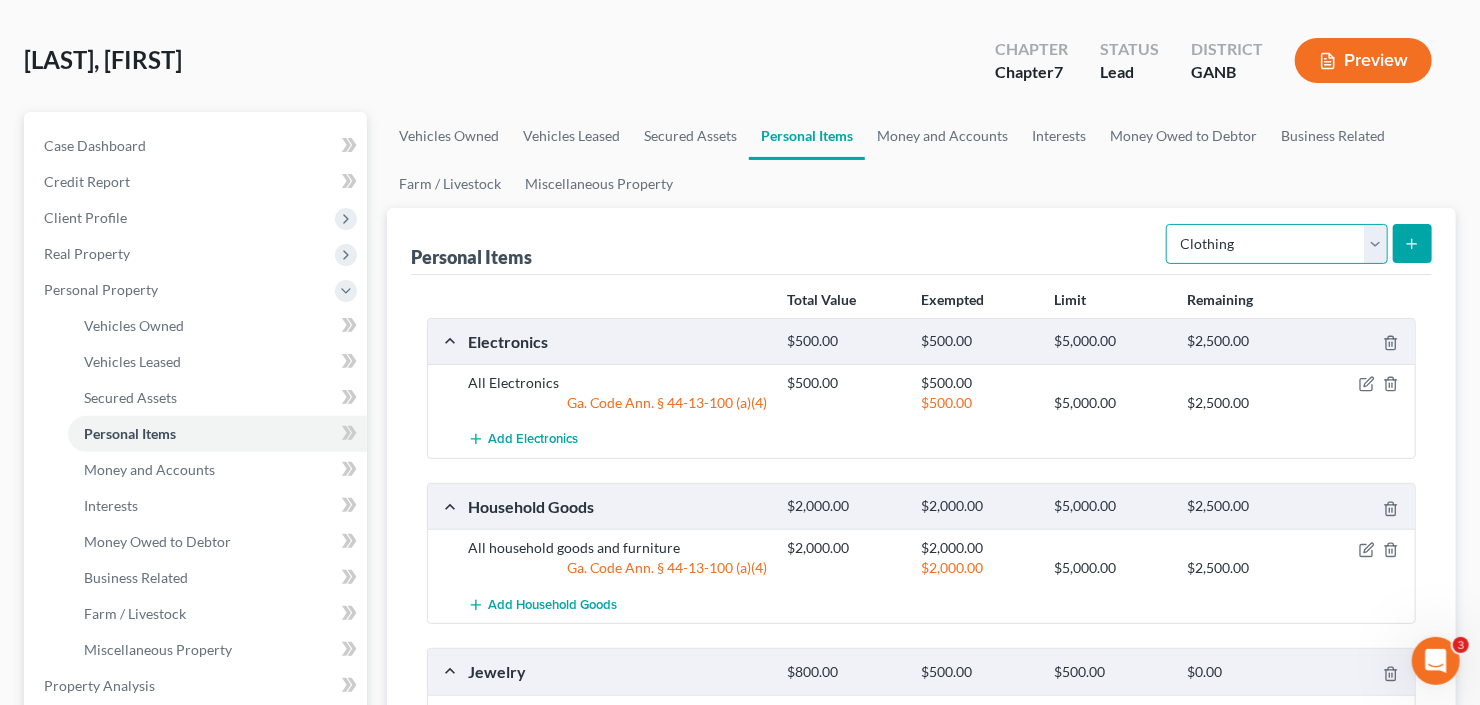 click on "Select Item Type Clothing Collectibles Of Value Electronics Firearms Household Goods Jewelry Other Pet(s) Sports & Hobby Equipment" at bounding box center (1277, 244) 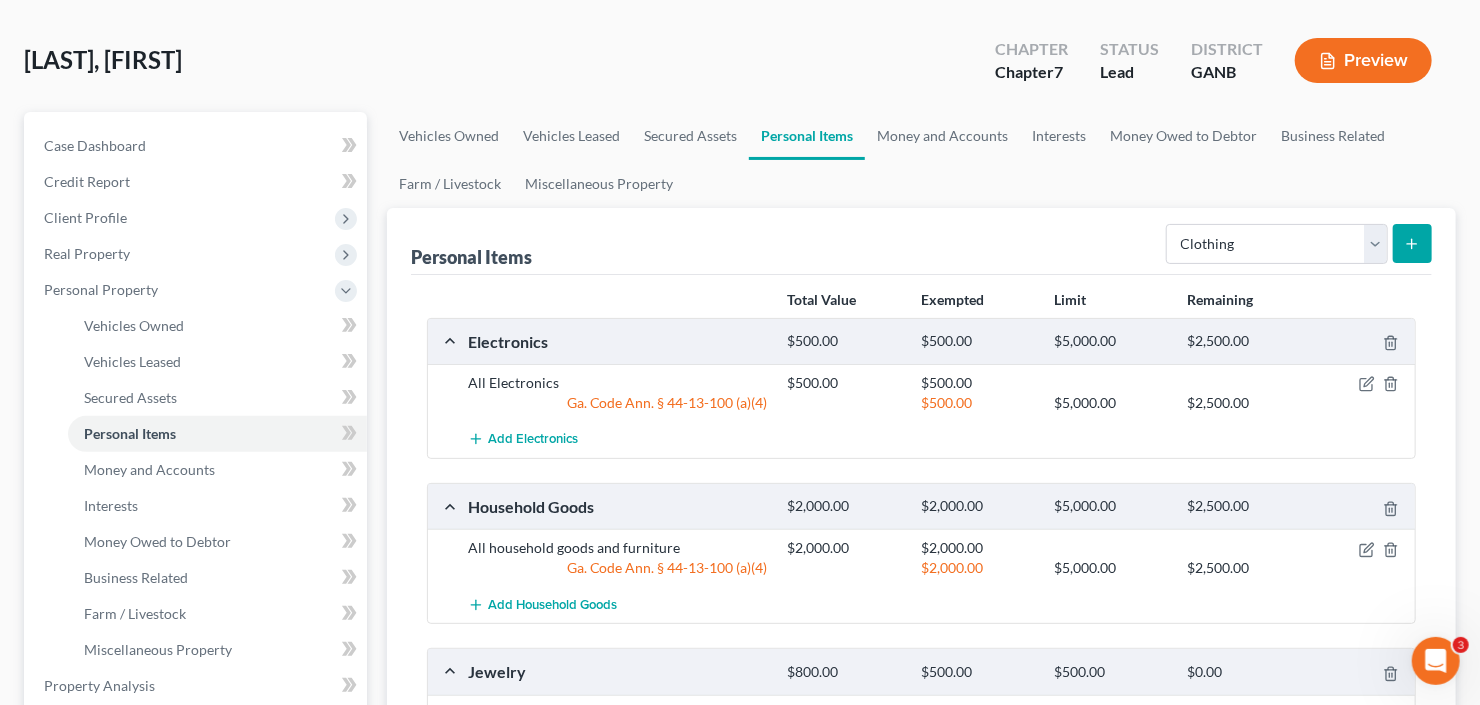 click 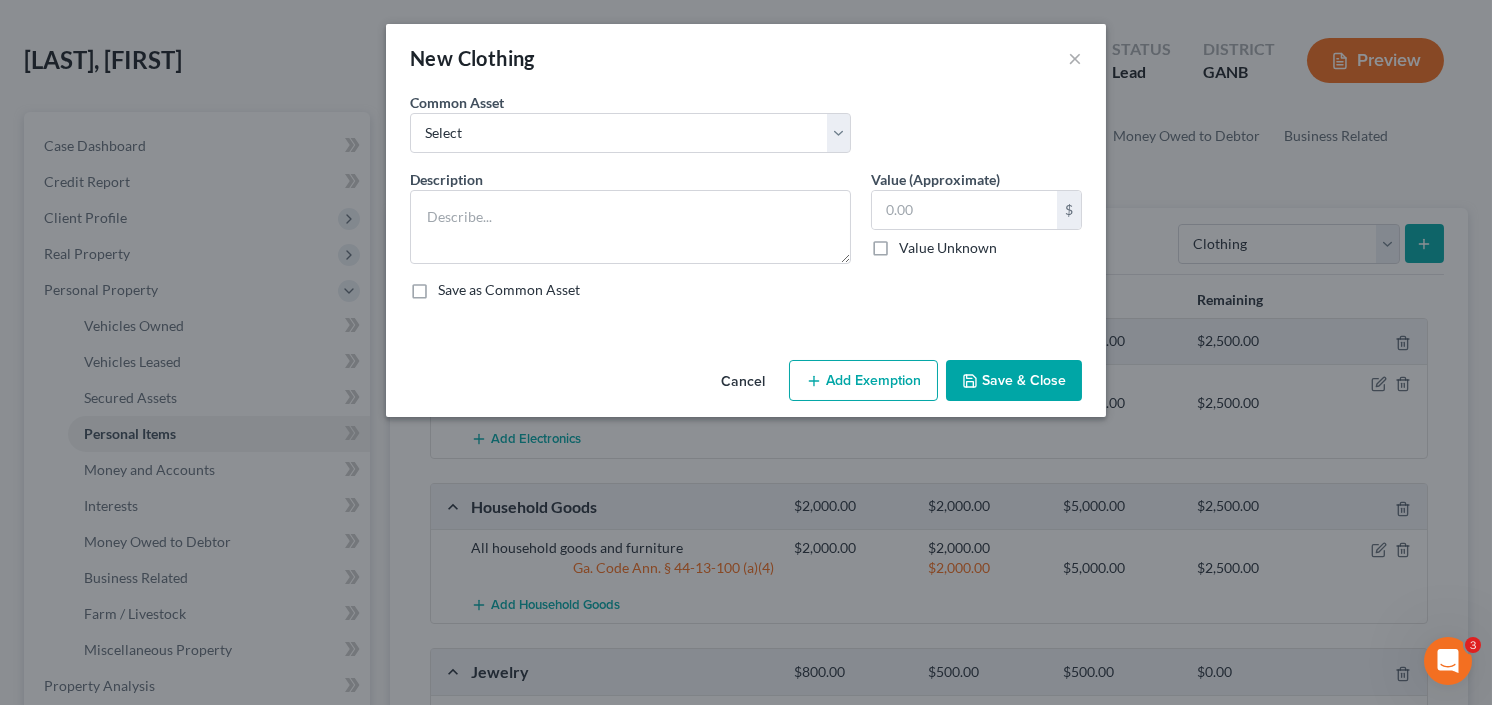 click on "Common Asset Select All clothing and shoes All clothing and shoes All clothing and shoes" at bounding box center [630, 122] 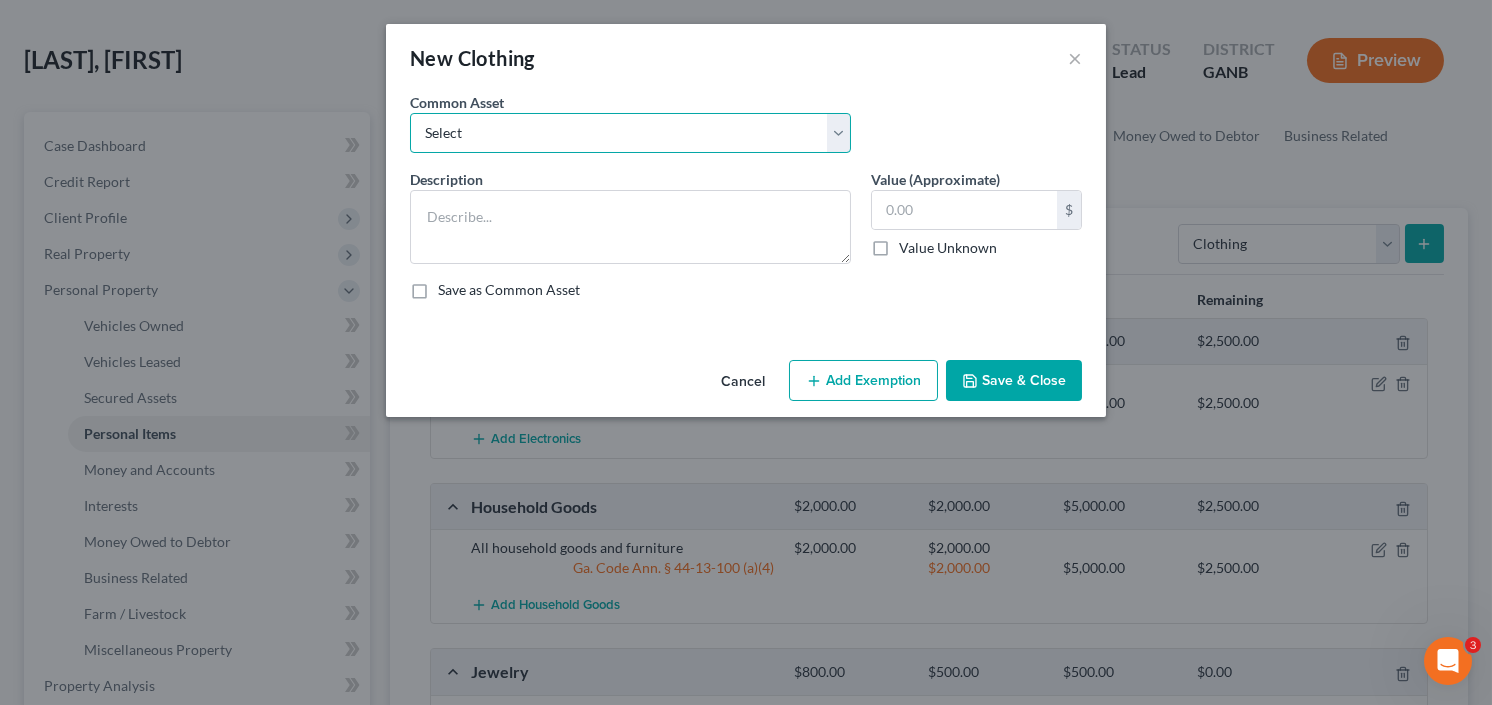 click on "Select All clothing and shoes All clothing and shoes All clothing and shoes" at bounding box center (630, 133) 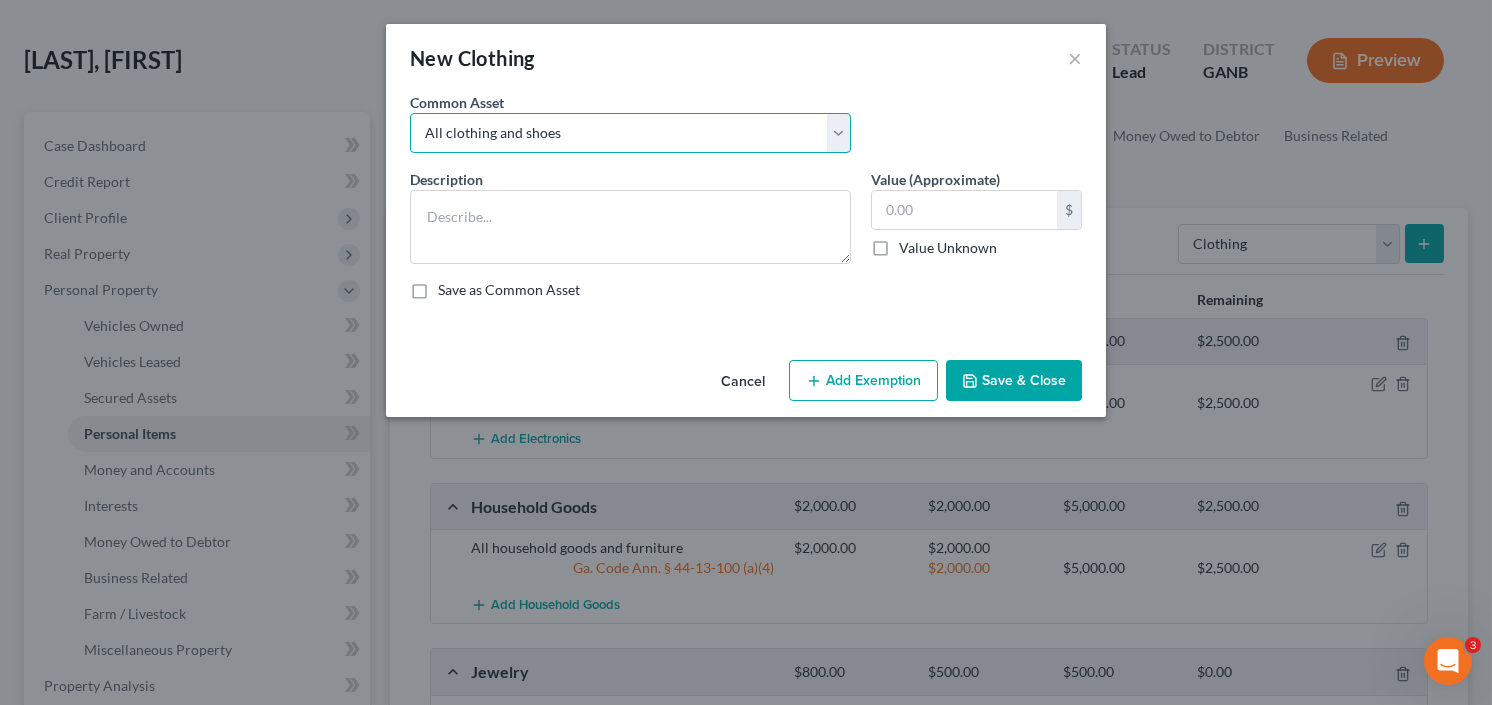 click on "Select All clothing and shoes All clothing and shoes All clothing and shoes" at bounding box center [630, 133] 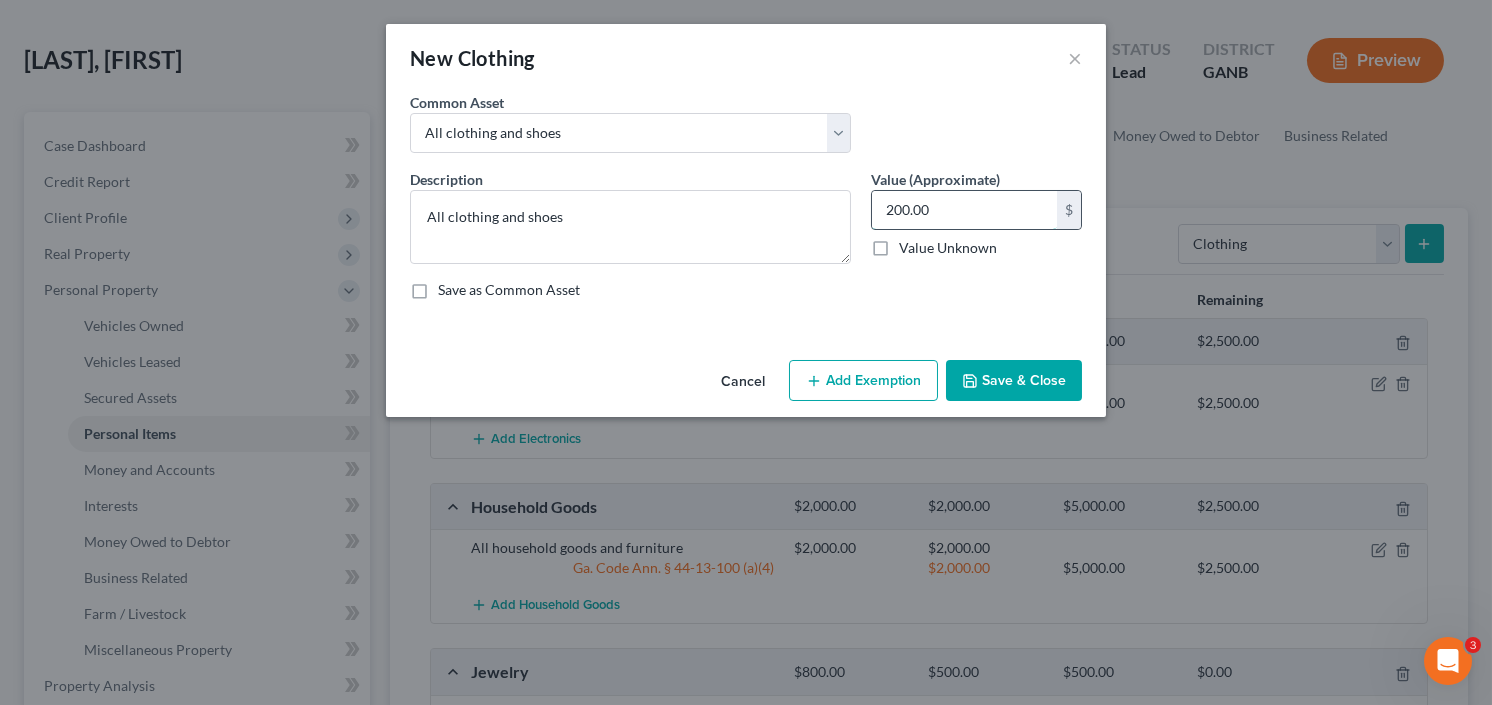 click on "200.00" at bounding box center (964, 210) 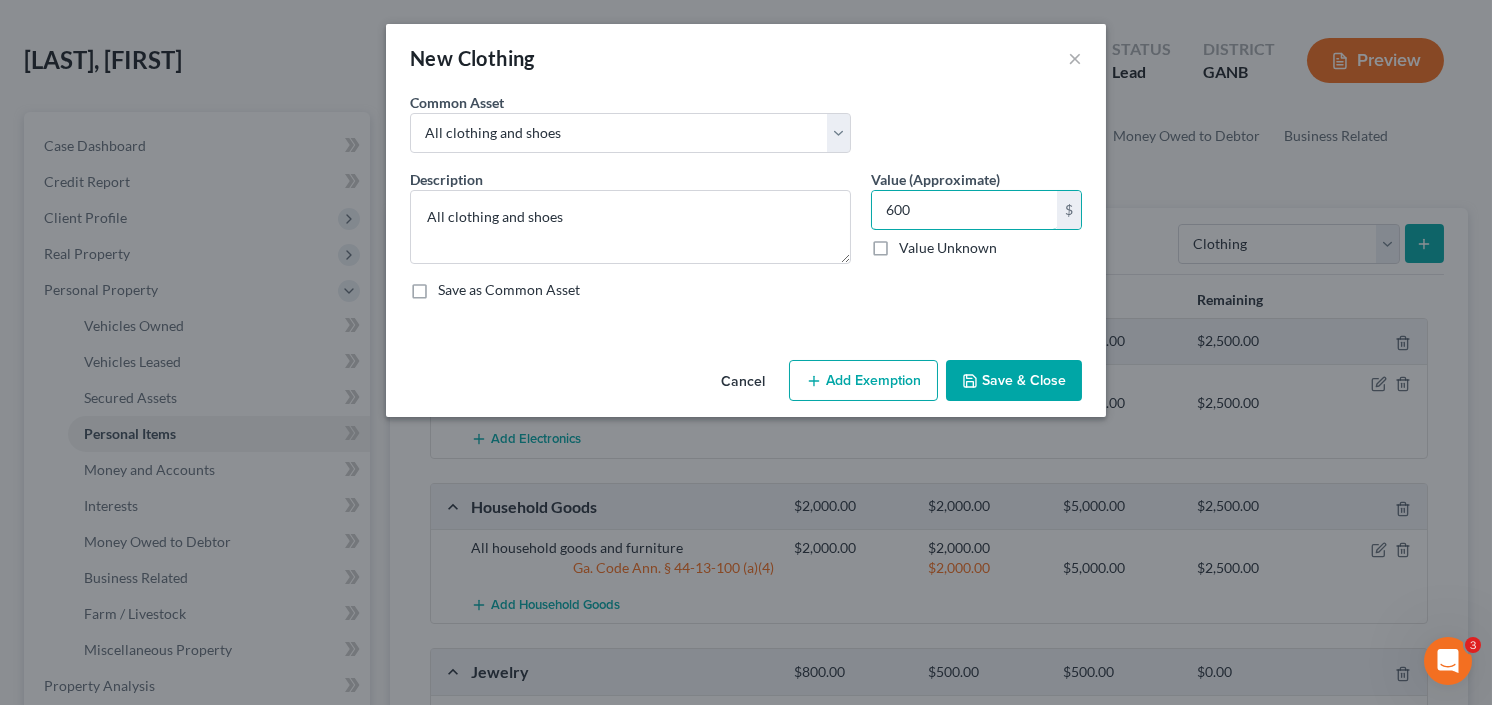 type on "600" 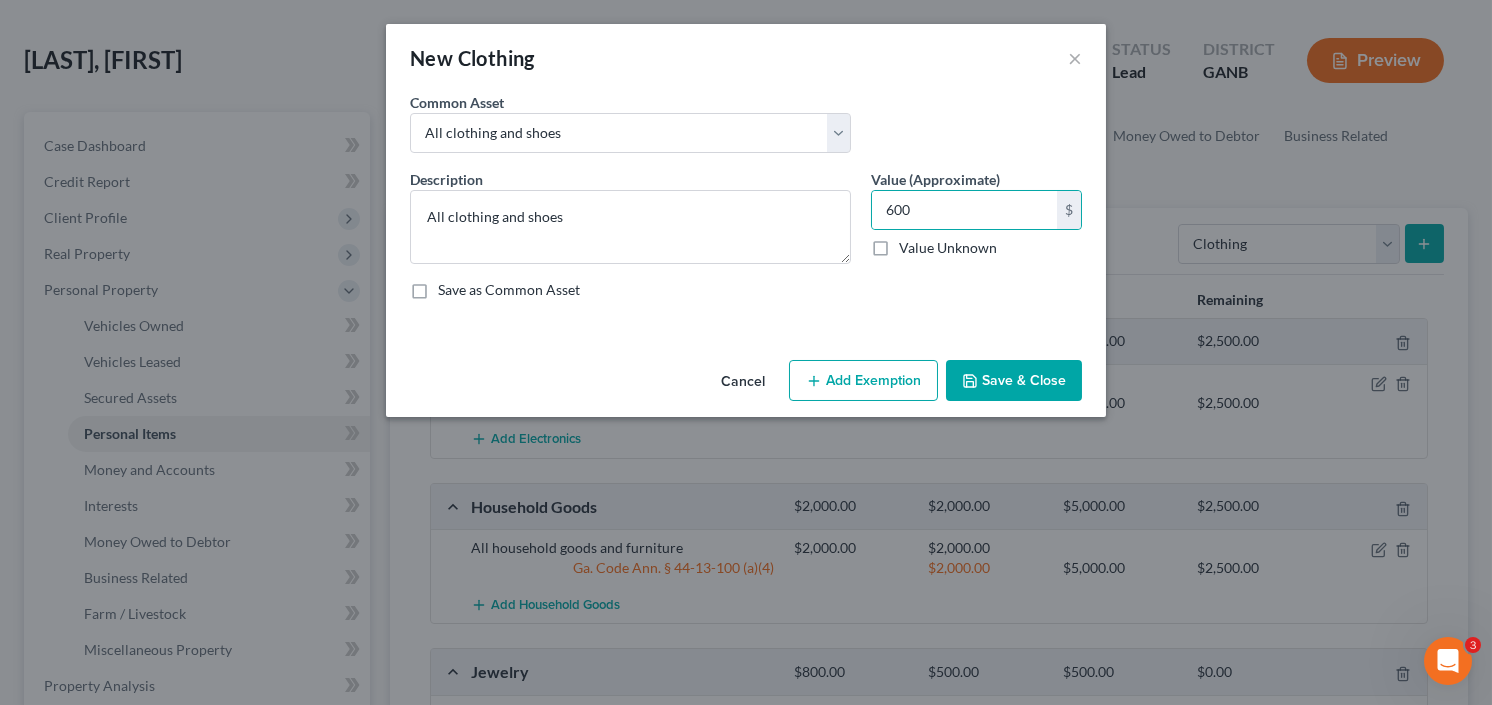click on "Add Exemption" at bounding box center (863, 381) 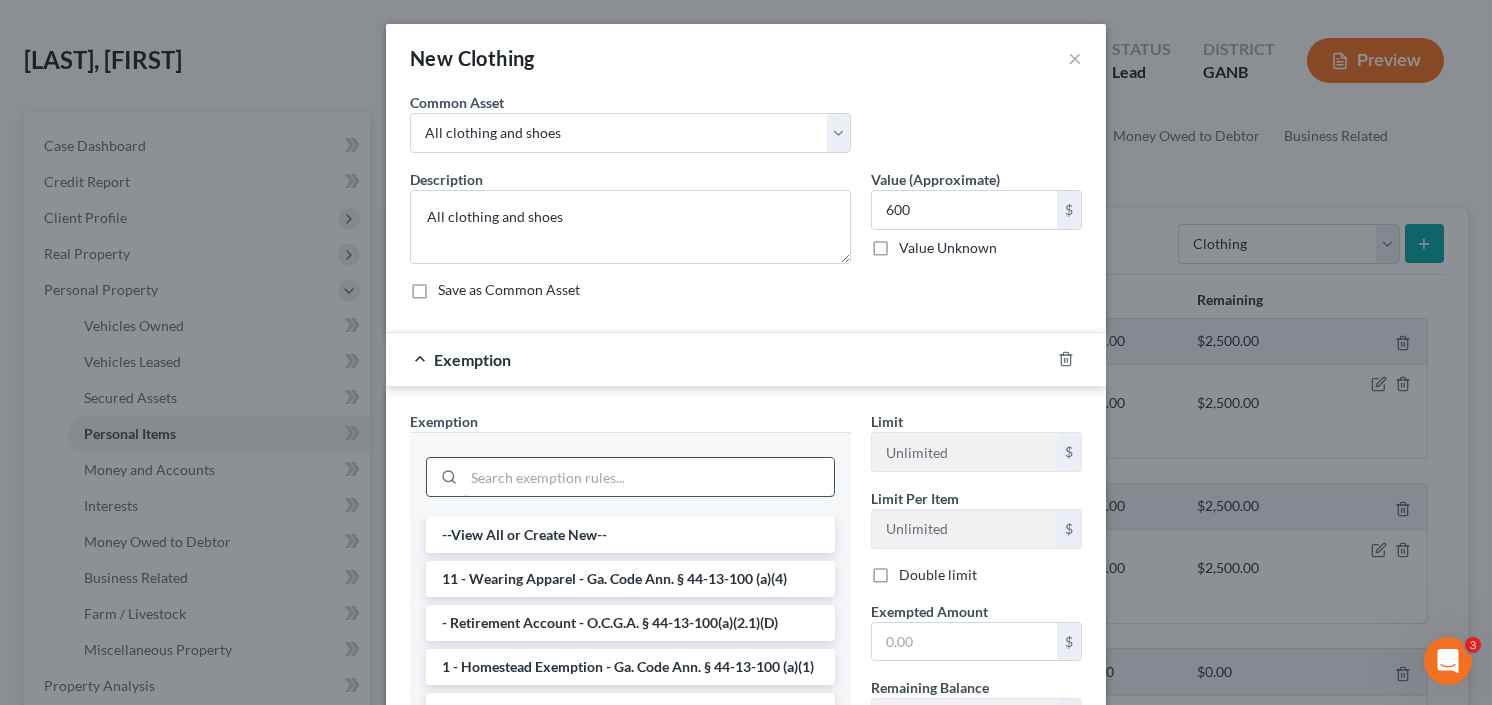 click at bounding box center (649, 477) 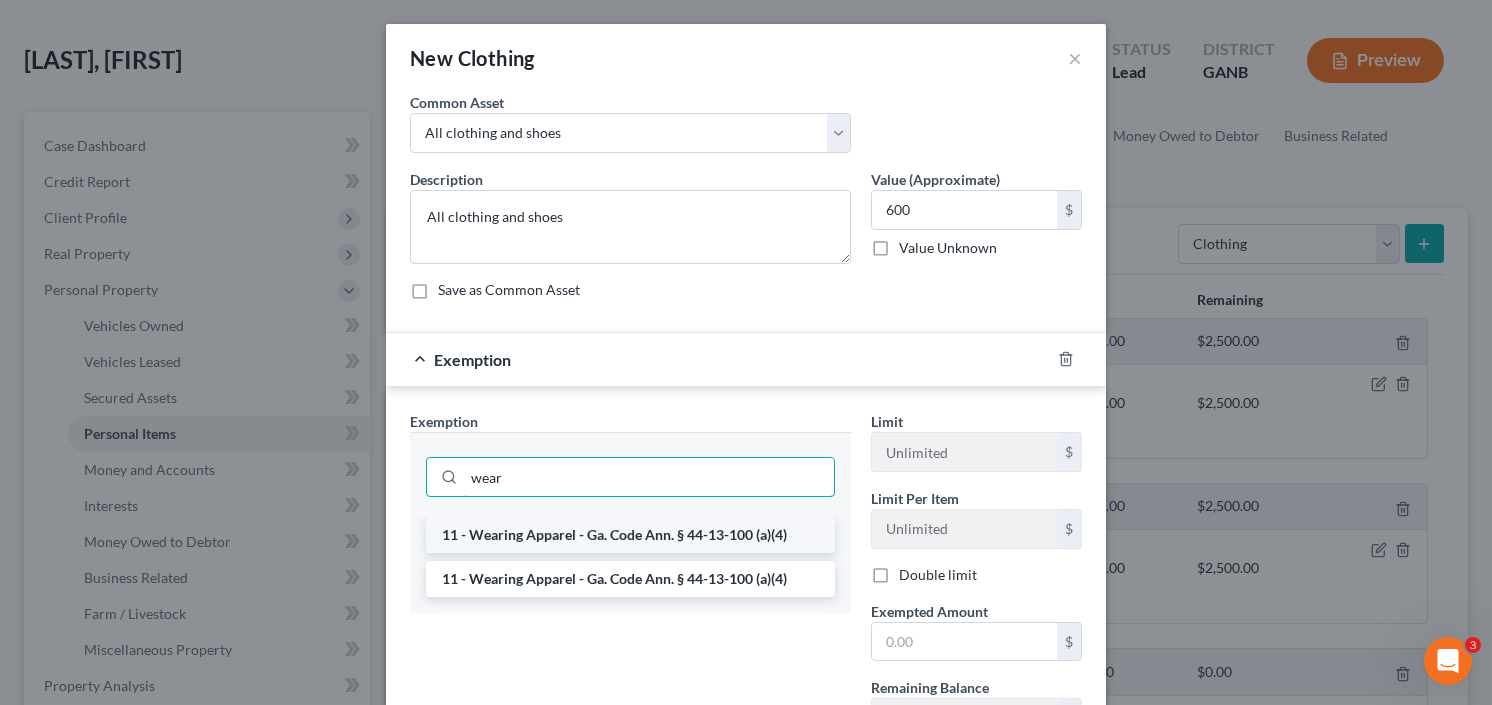 type on "wear" 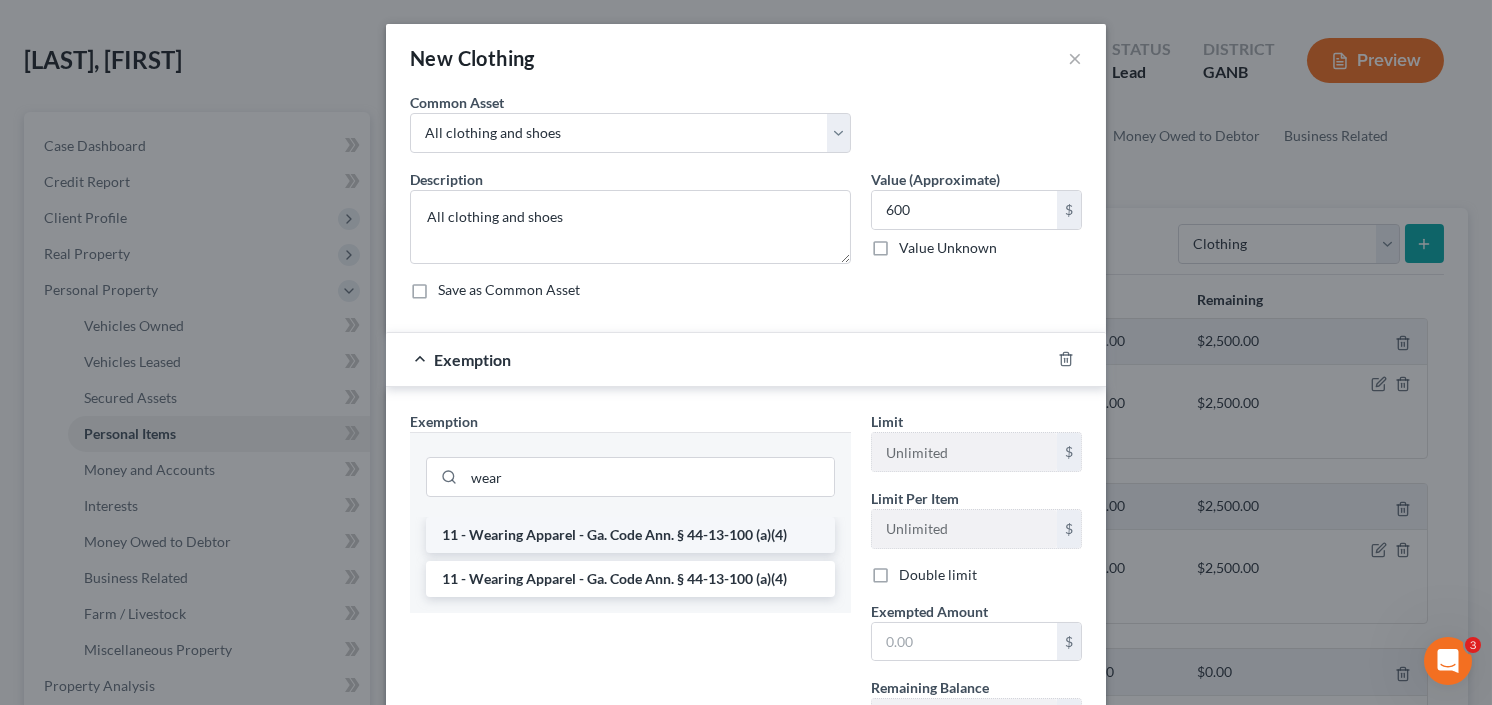 click on "11 - Wearing Apparel - Ga. Code Ann. § 44-13-100 (a)(4)" at bounding box center (630, 535) 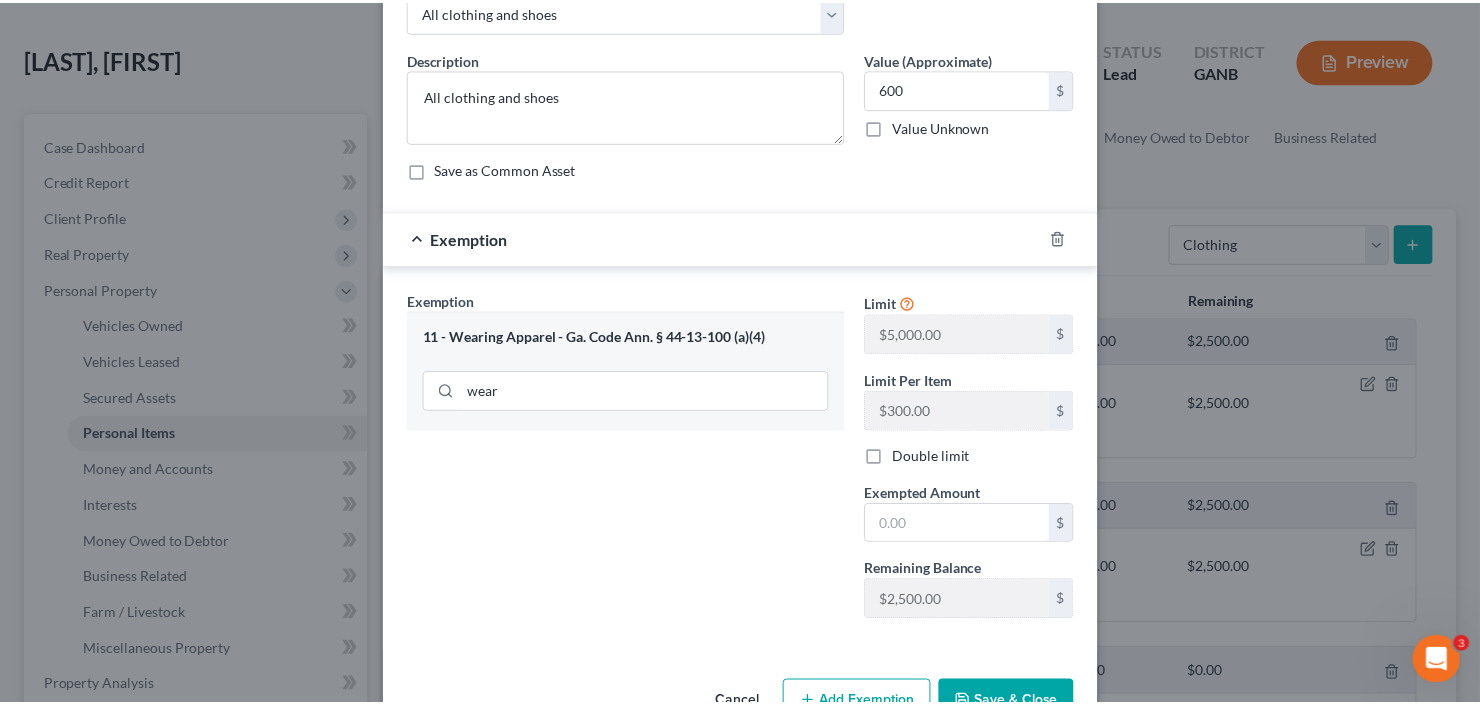 scroll, scrollTop: 175, scrollLeft: 0, axis: vertical 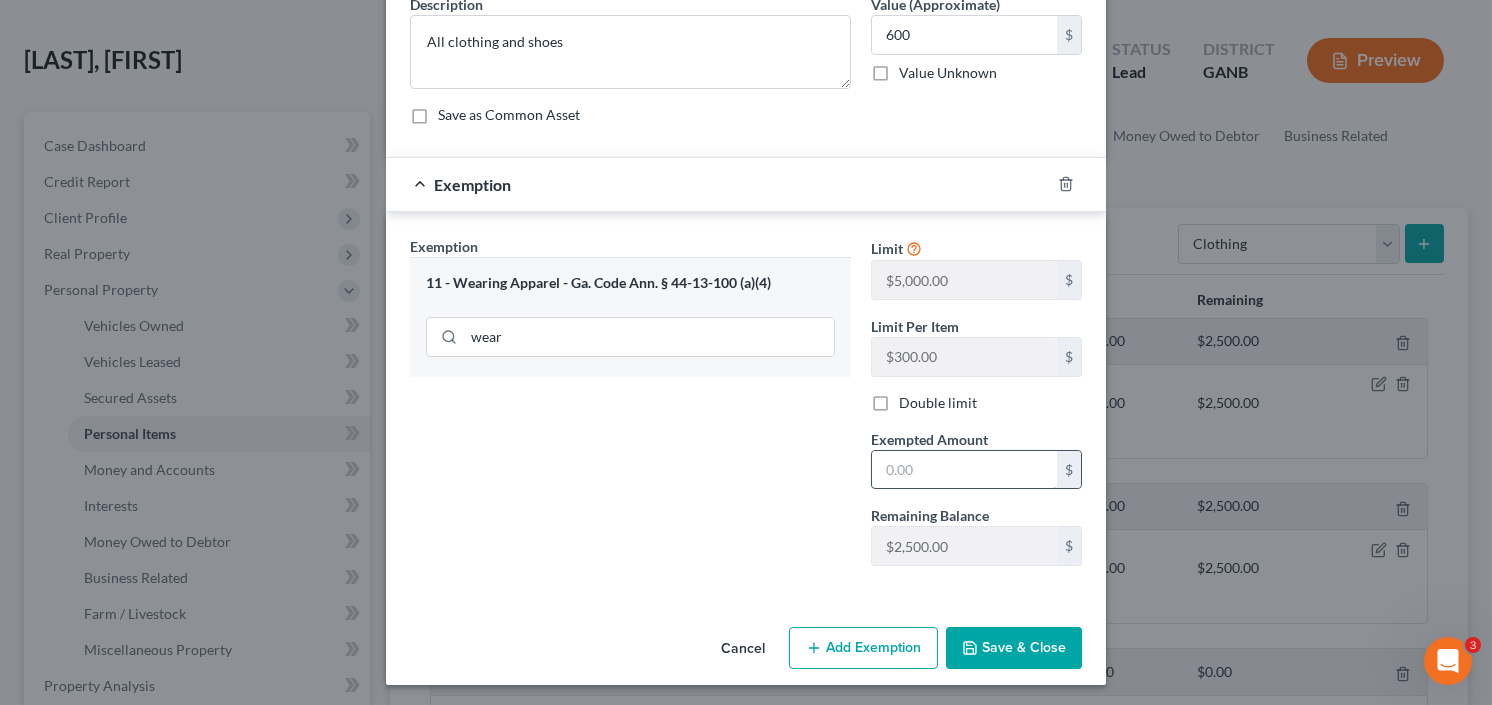 click at bounding box center (964, 470) 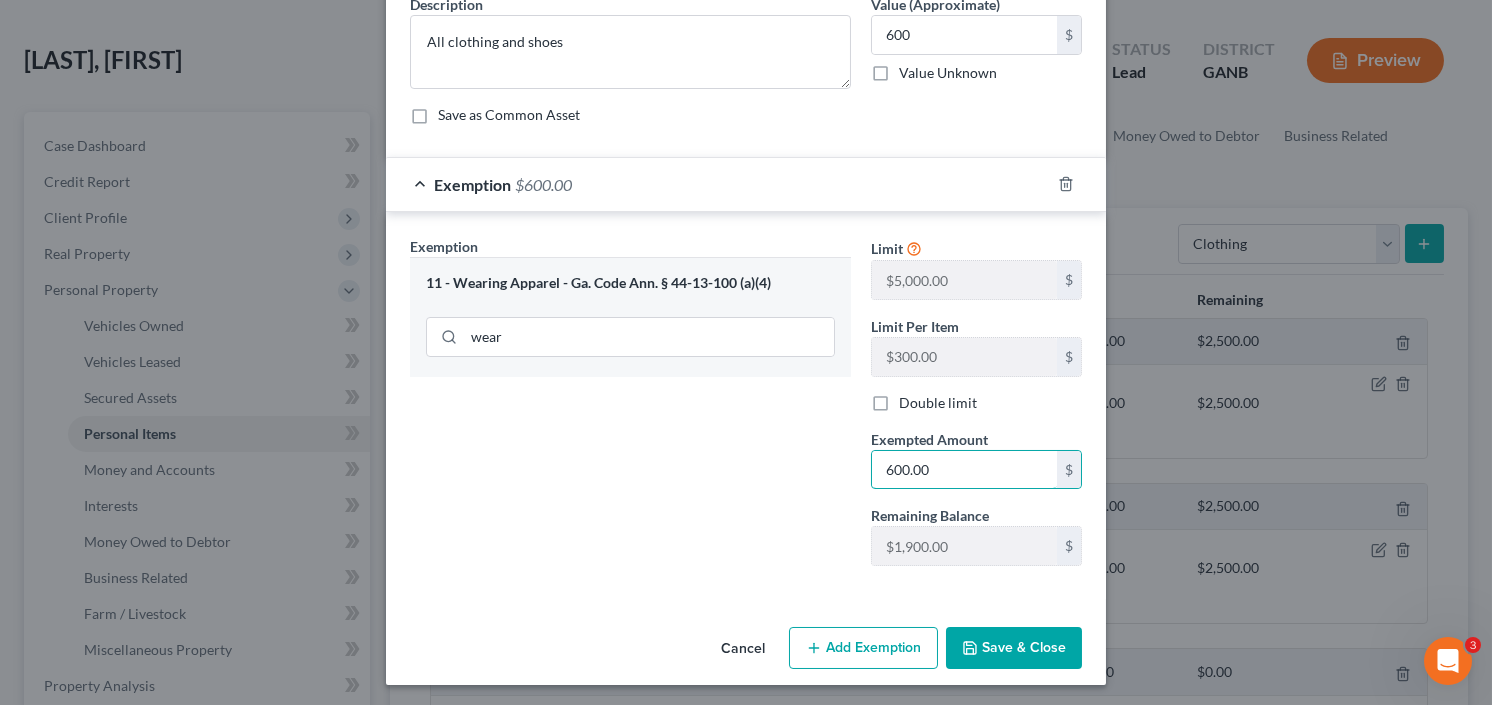 type on "600.00" 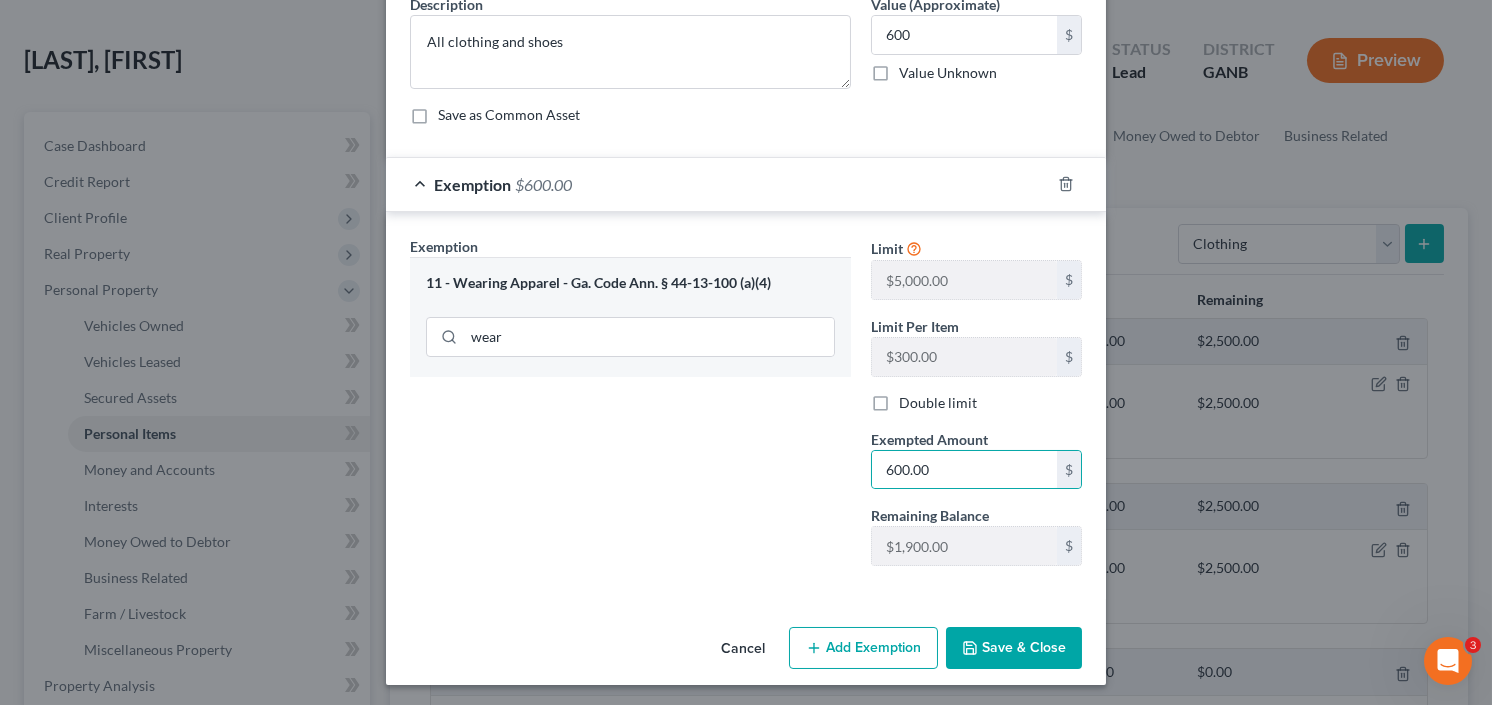 click on "Save & Close" at bounding box center (1014, 648) 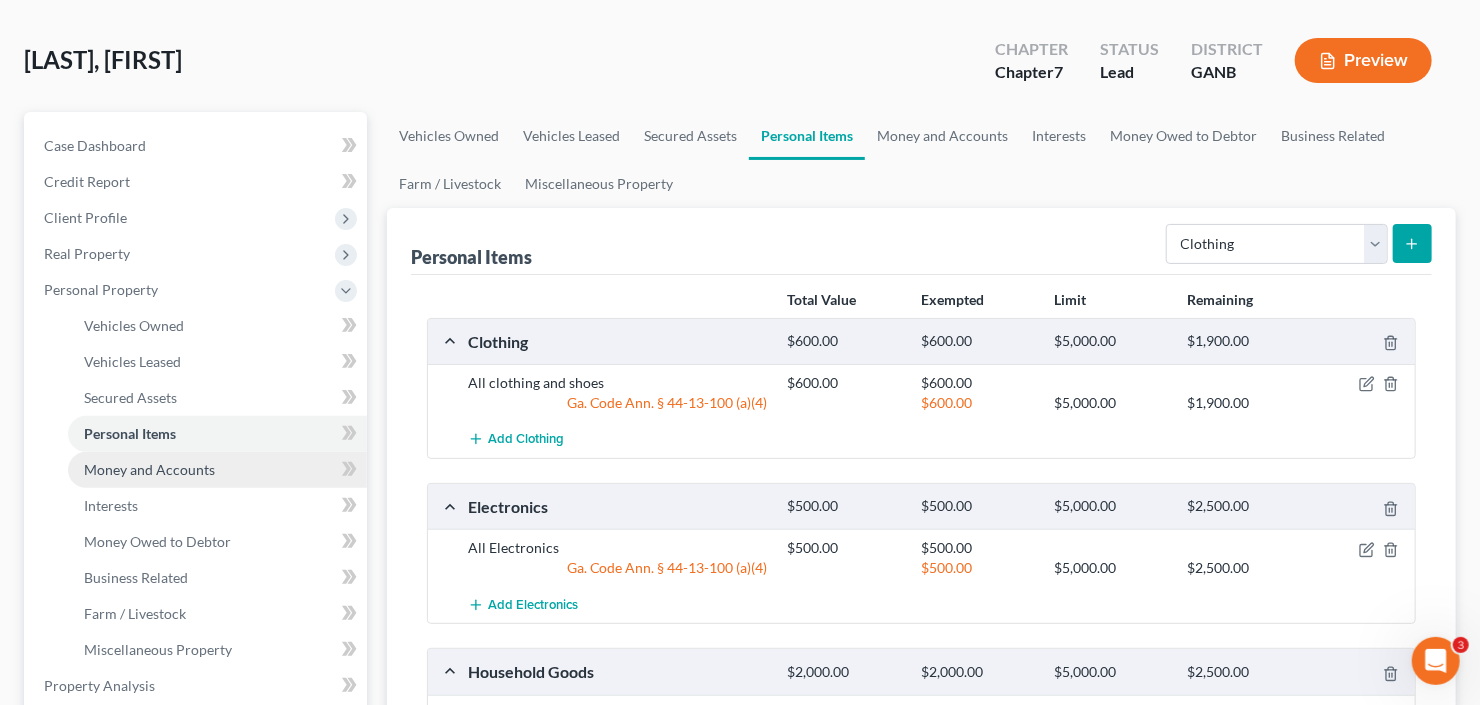 click on "Money and Accounts" at bounding box center [217, 470] 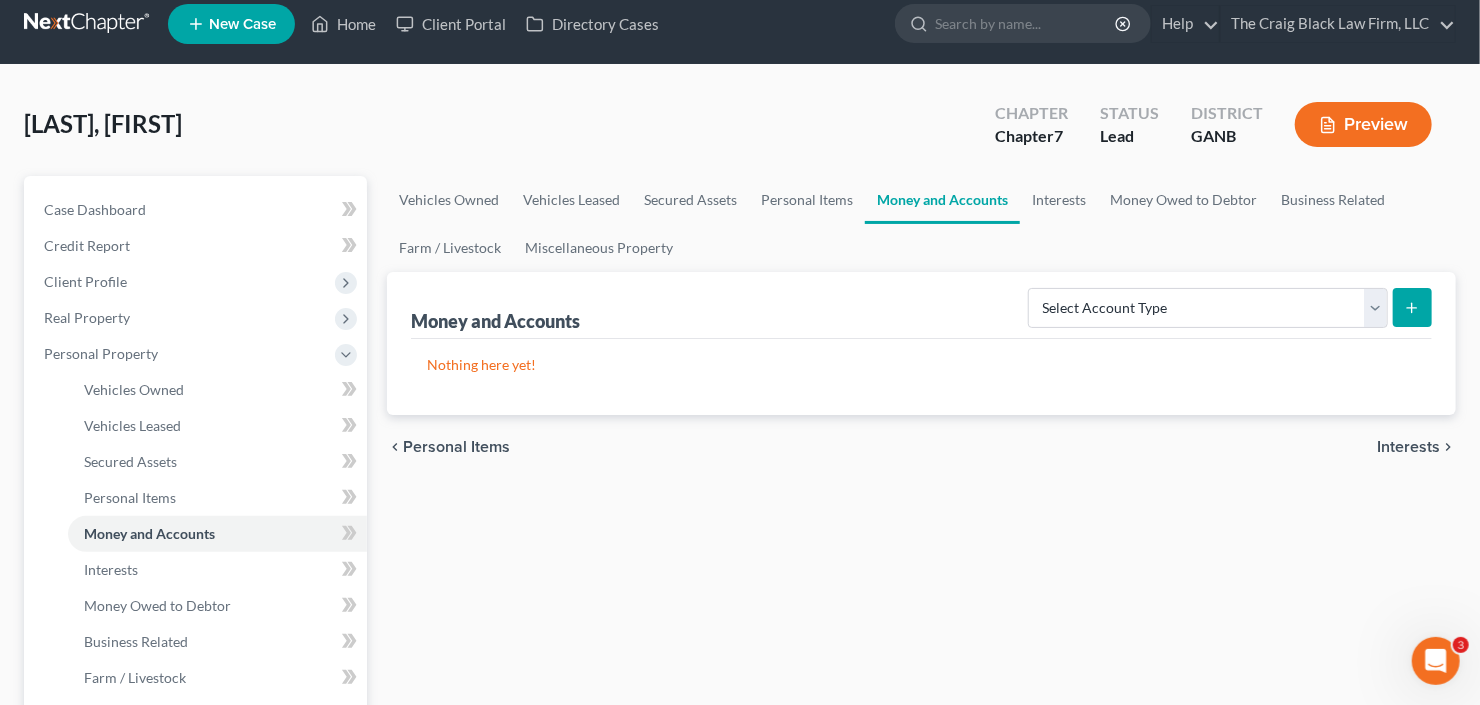 scroll, scrollTop: 0, scrollLeft: 0, axis: both 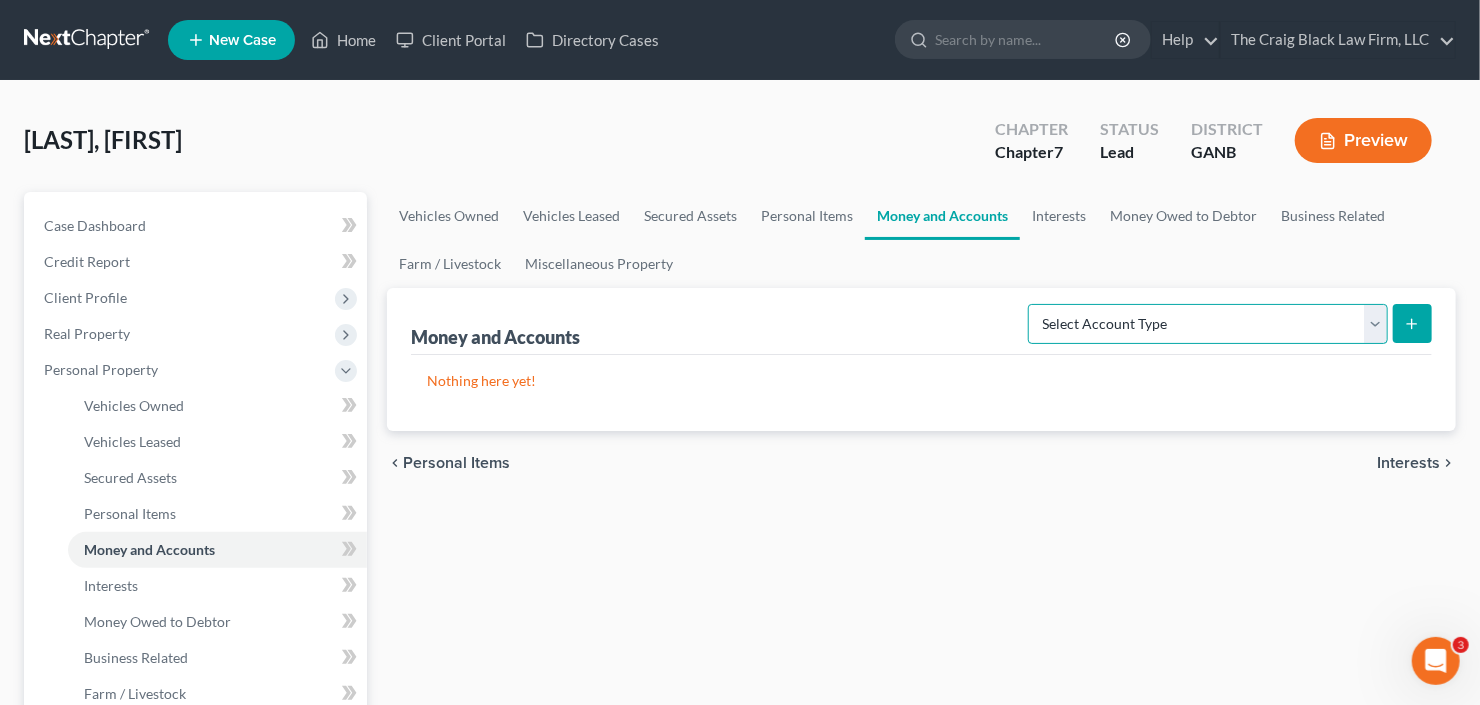 click on "Select Account Type Brokerage Cash on Hand Certificates of Deposit Checking Account Money Market Other (Credit Union, Health Savings Account, etc) Safe Deposit Box Savings Account Security Deposits or Prepayments" at bounding box center [1208, 324] 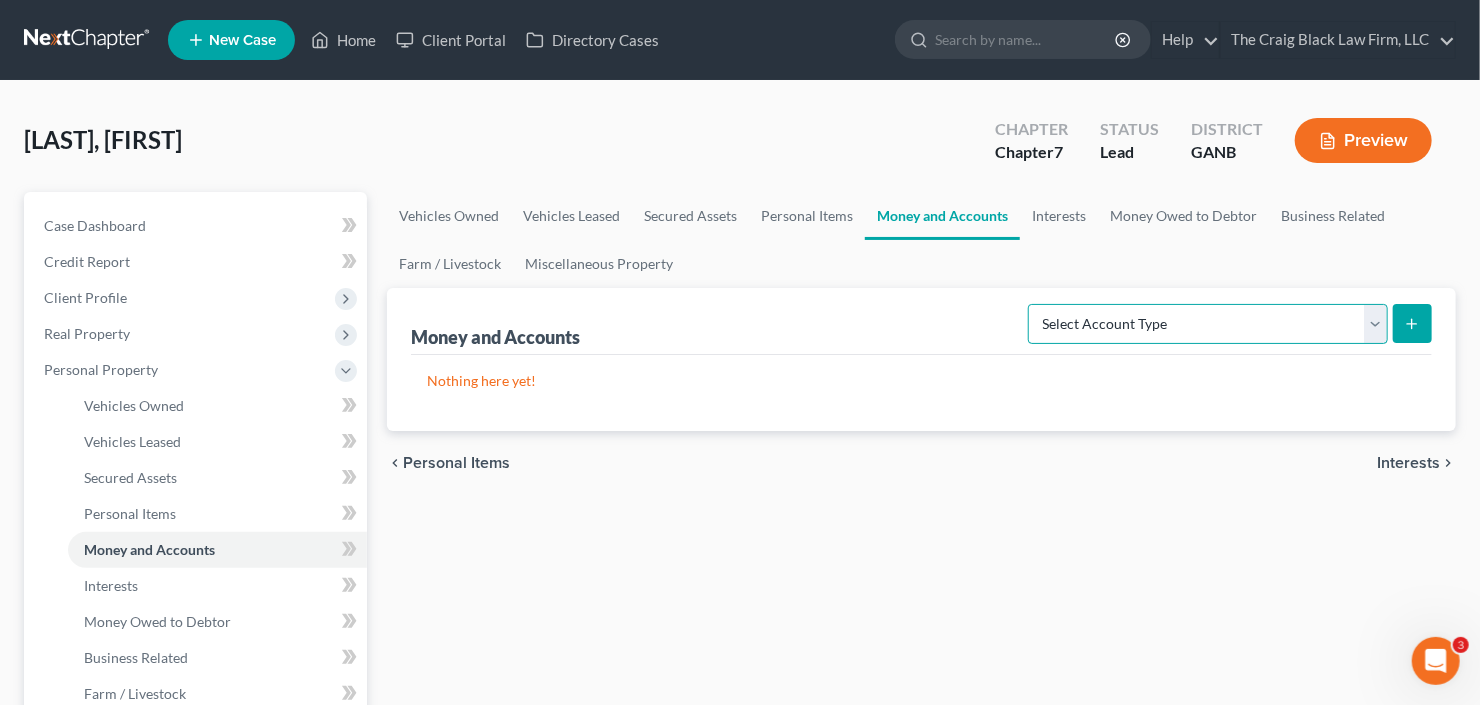 select on "checking" 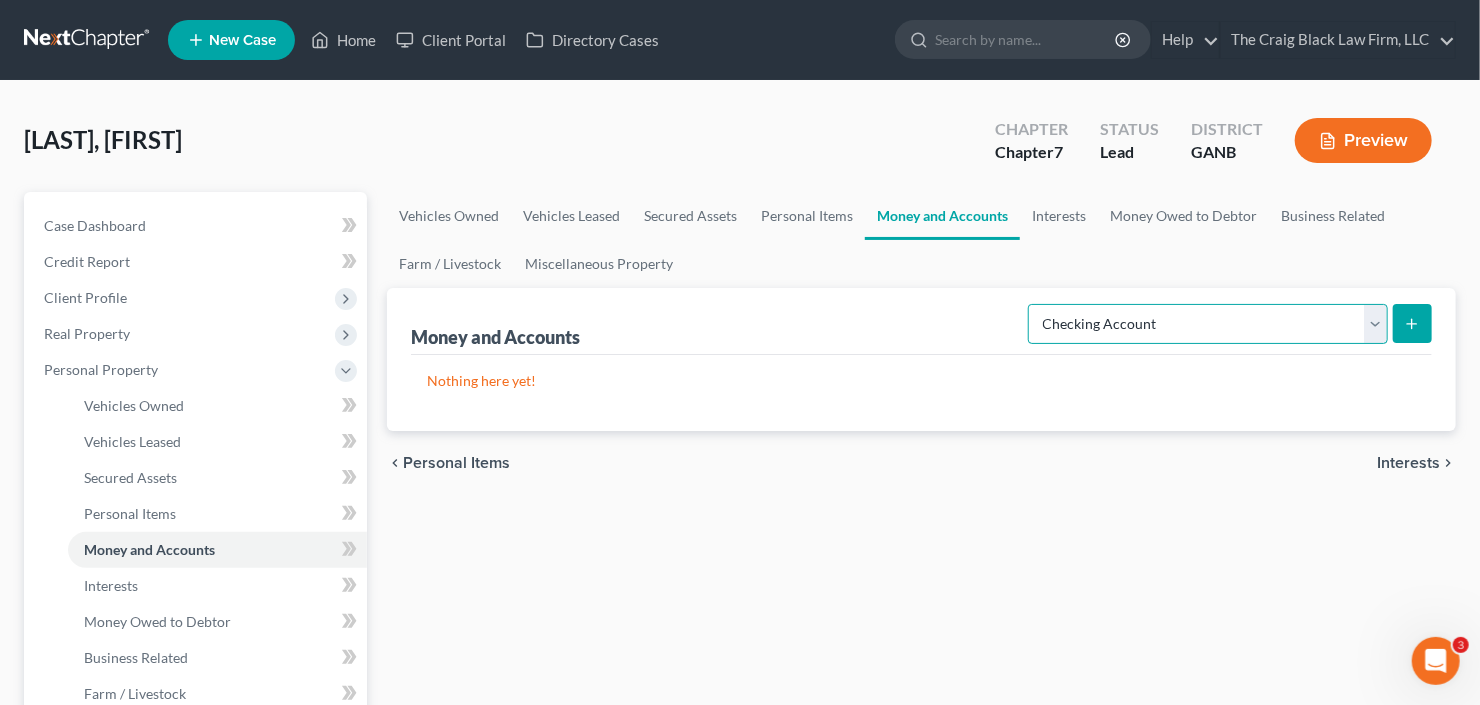 click on "Select Account Type Brokerage Cash on Hand Certificates of Deposit Checking Account Money Market Other (Credit Union, Health Savings Account, etc) Safe Deposit Box Savings Account Security Deposits or Prepayments" at bounding box center [1208, 324] 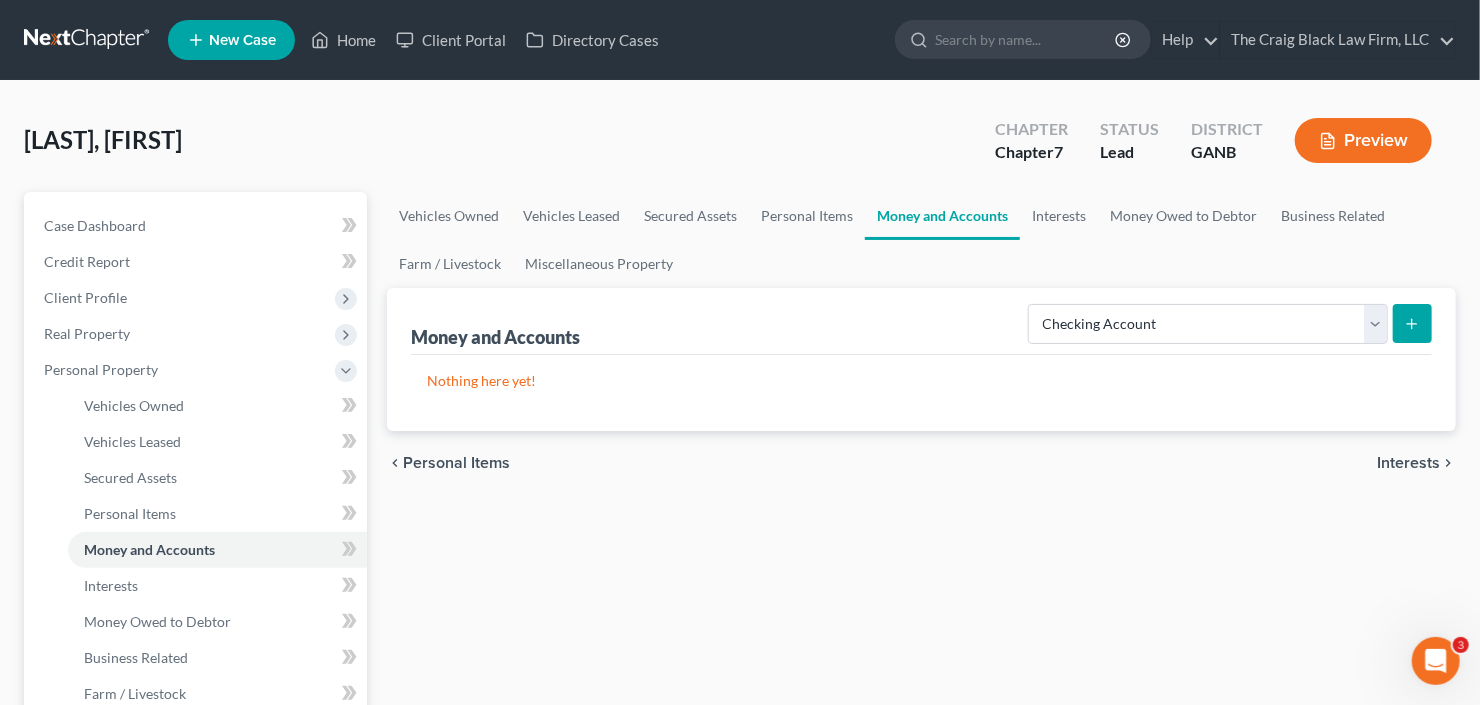 click 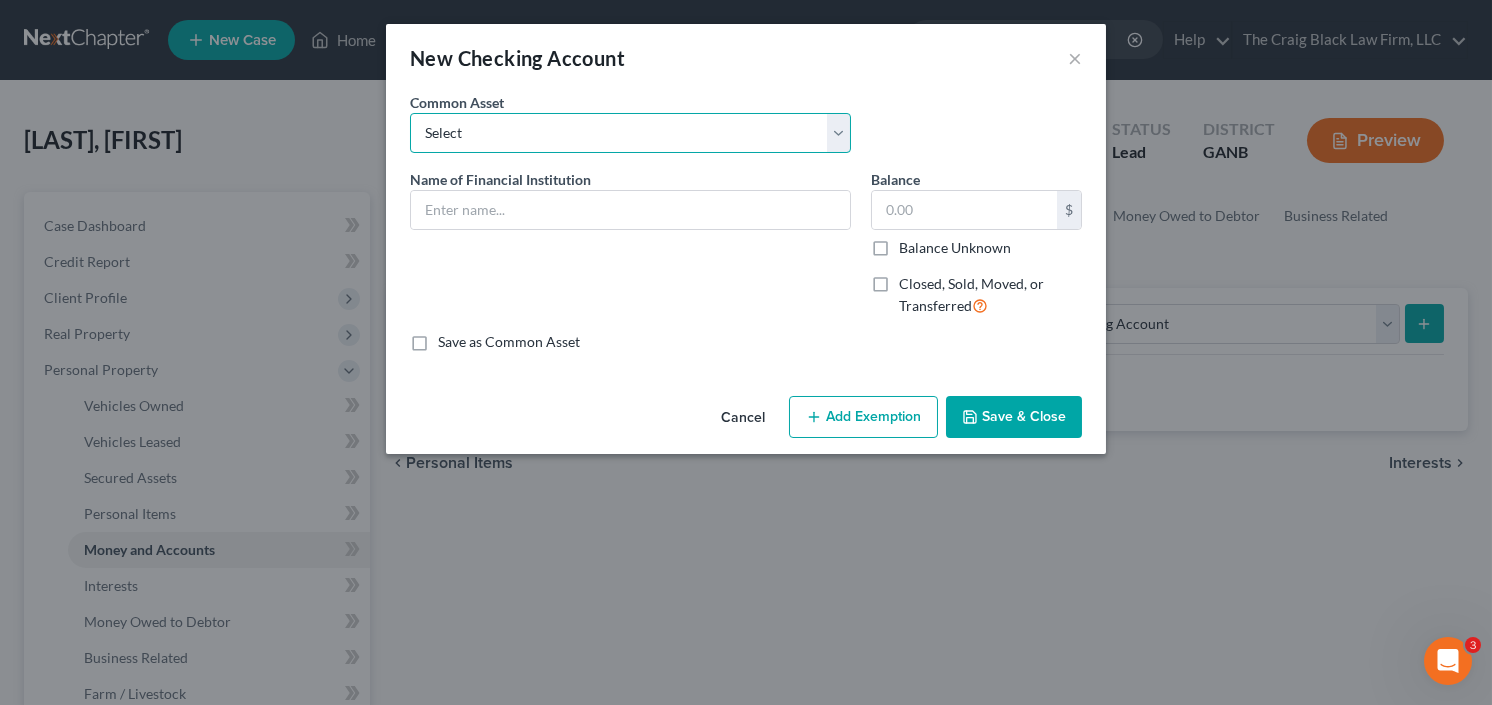 click on "Select PNC Credit Union of Georgia Discover Bank Atlanta Postal Credit Union Ameris Bank Regions Bank Navy Federal Credit Union Georgia United Credit Union Truist United Community Bank Synovous Bank Synovus Bank Synovus Bank Delta Community Credit Union Wells Fargo Navy Federal Credit Union Bank of America Georgia's Own Credit Union Chime Capital One USAA Chase Bank of America Associated Credit Union Fifth Third Bank Truist Philadelphia Credit Union Corp American Credit Union" at bounding box center (630, 133) 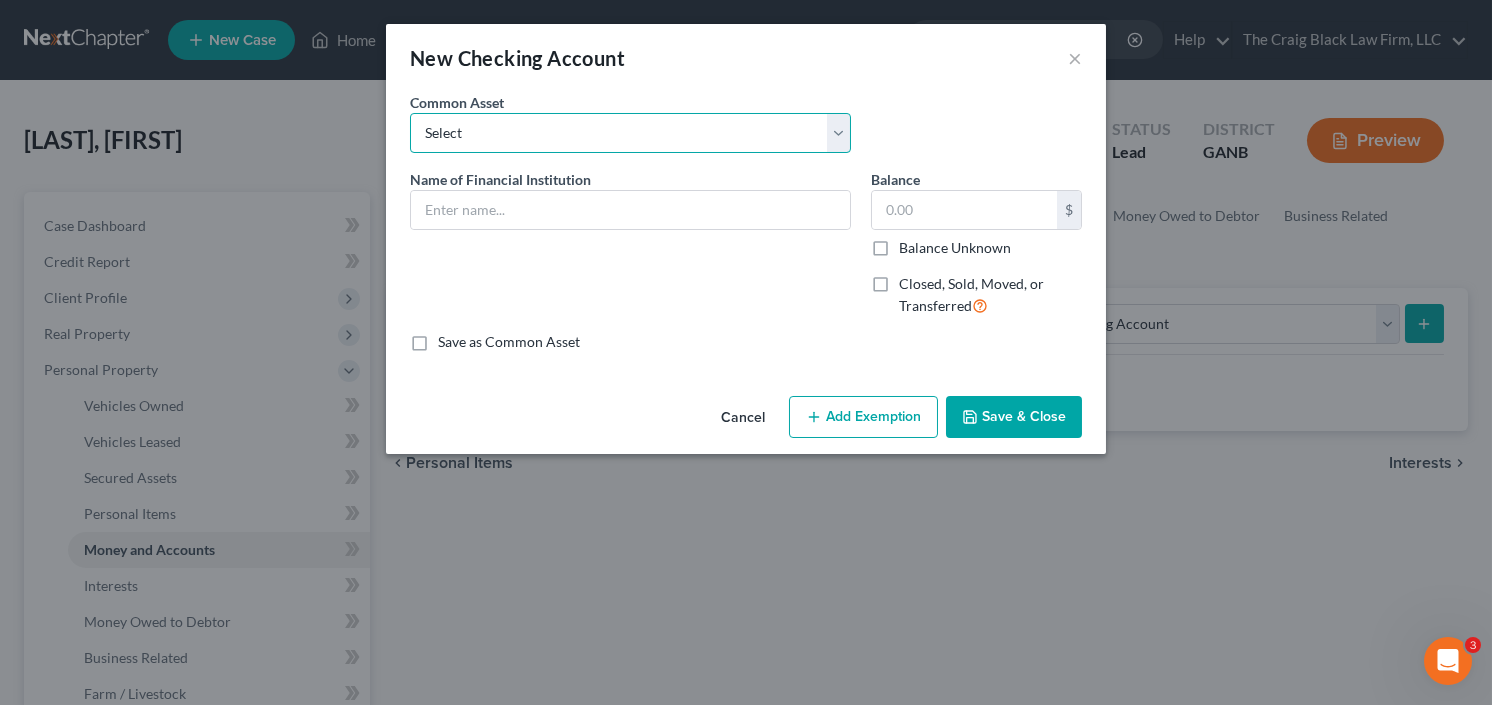 select on "14" 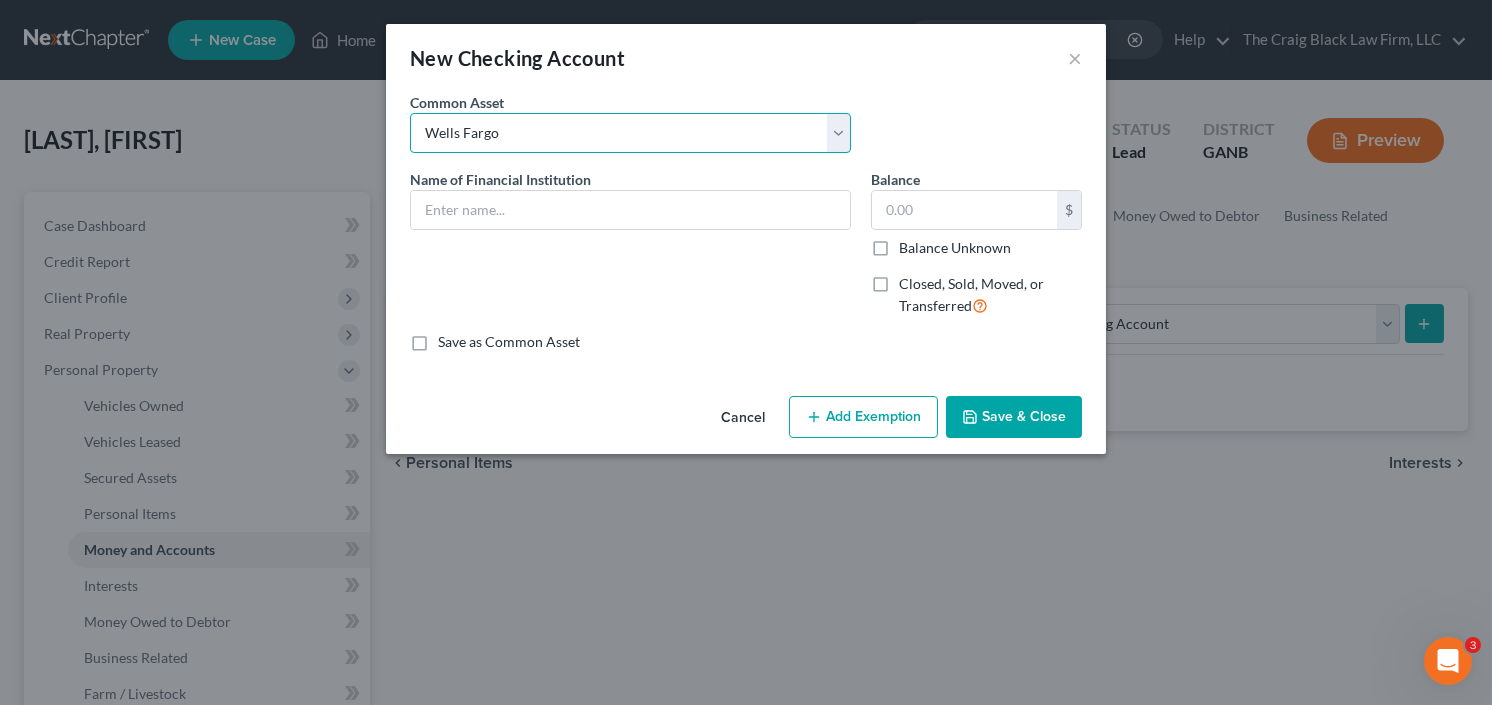 click on "Select PNC Credit Union of Georgia Discover Bank Atlanta Postal Credit Union Ameris Bank Regions Bank Navy Federal Credit Union Georgia United Credit Union Truist United Community Bank Synovous Bank Synovus Bank Synovus Bank Delta Community Credit Union Wells Fargo Navy Federal Credit Union Bank of America Georgia's Own Credit Union Chime Capital One USAA Chase Bank of America Associated Credit Union Fifth Third Bank Truist Philadelphia Credit Union Corp American Credit Union" at bounding box center [630, 133] 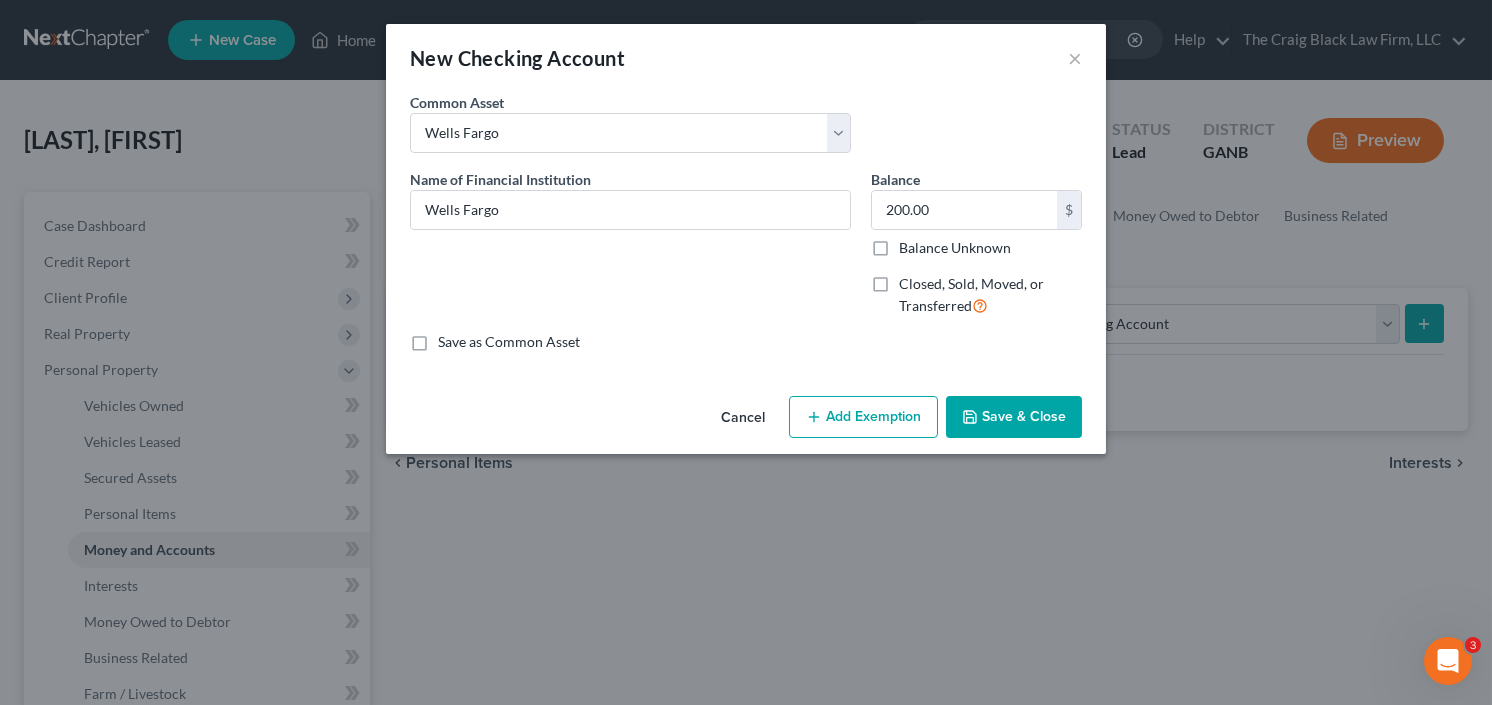 click on "Save & Close" at bounding box center [1014, 417] 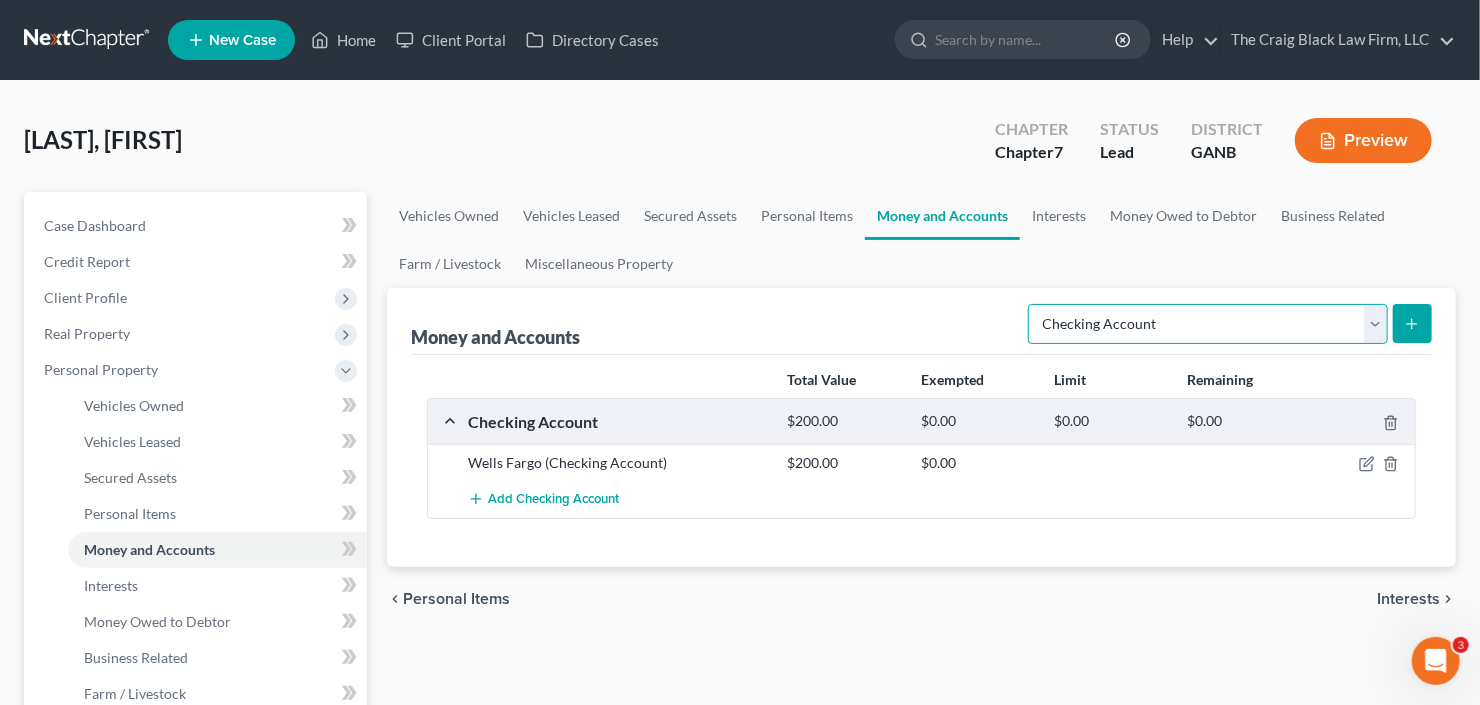 click on "Select Account Type Brokerage Cash on Hand Certificates of Deposit Checking Account Money Market Other (Credit Union, Health Savings Account, etc) Safe Deposit Box Savings Account Security Deposits or Prepayments" at bounding box center (1208, 324) 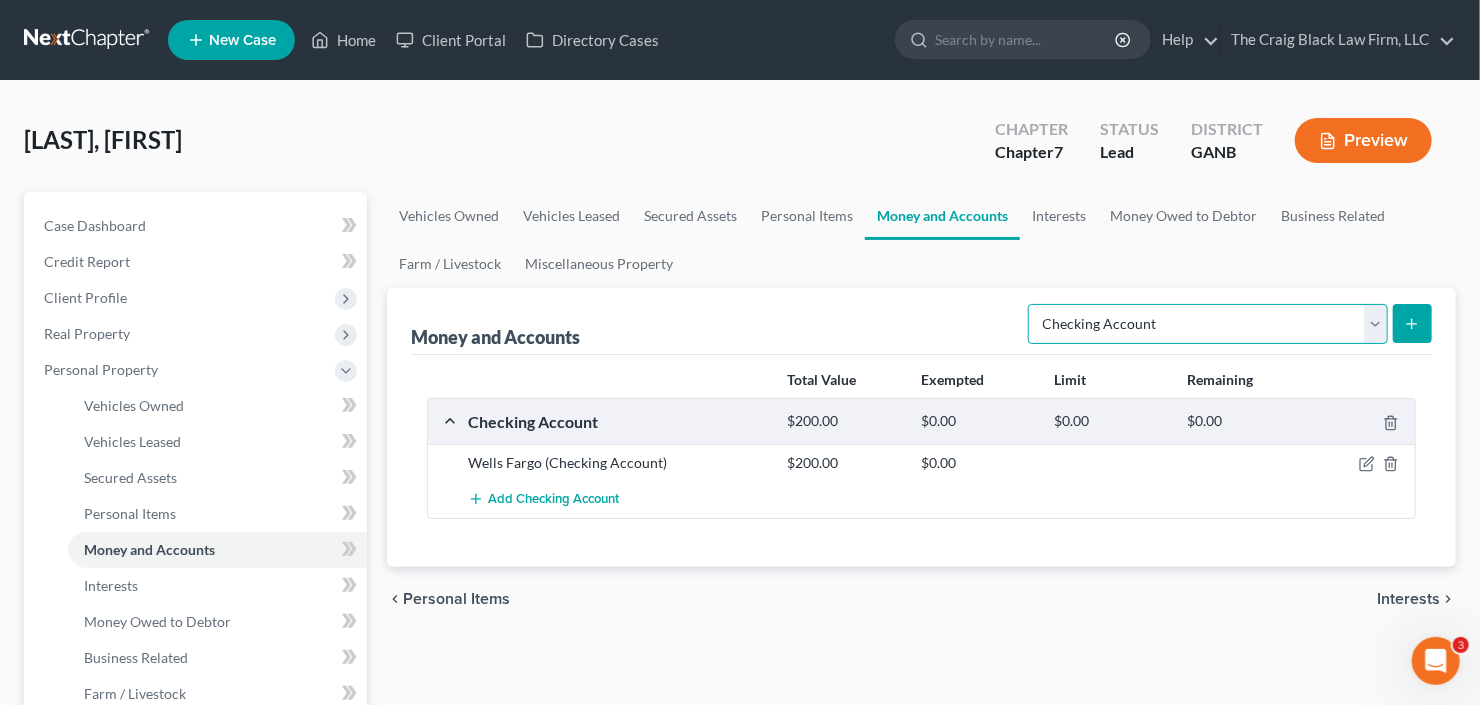 select on "savings" 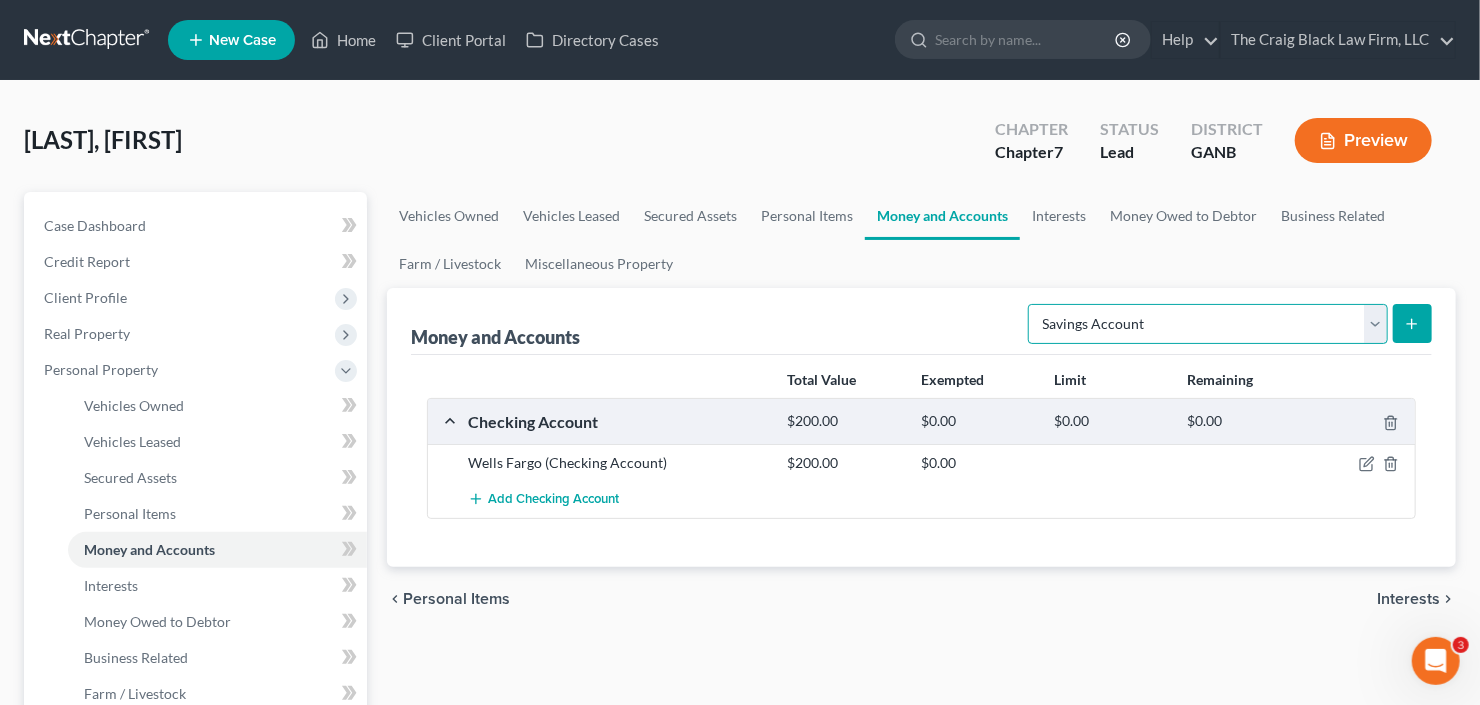 click on "Select Account Type Brokerage Cash on Hand Certificates of Deposit Checking Account Money Market Other (Credit Union, Health Savings Account, etc) Safe Deposit Box Savings Account Security Deposits or Prepayments" at bounding box center (1208, 324) 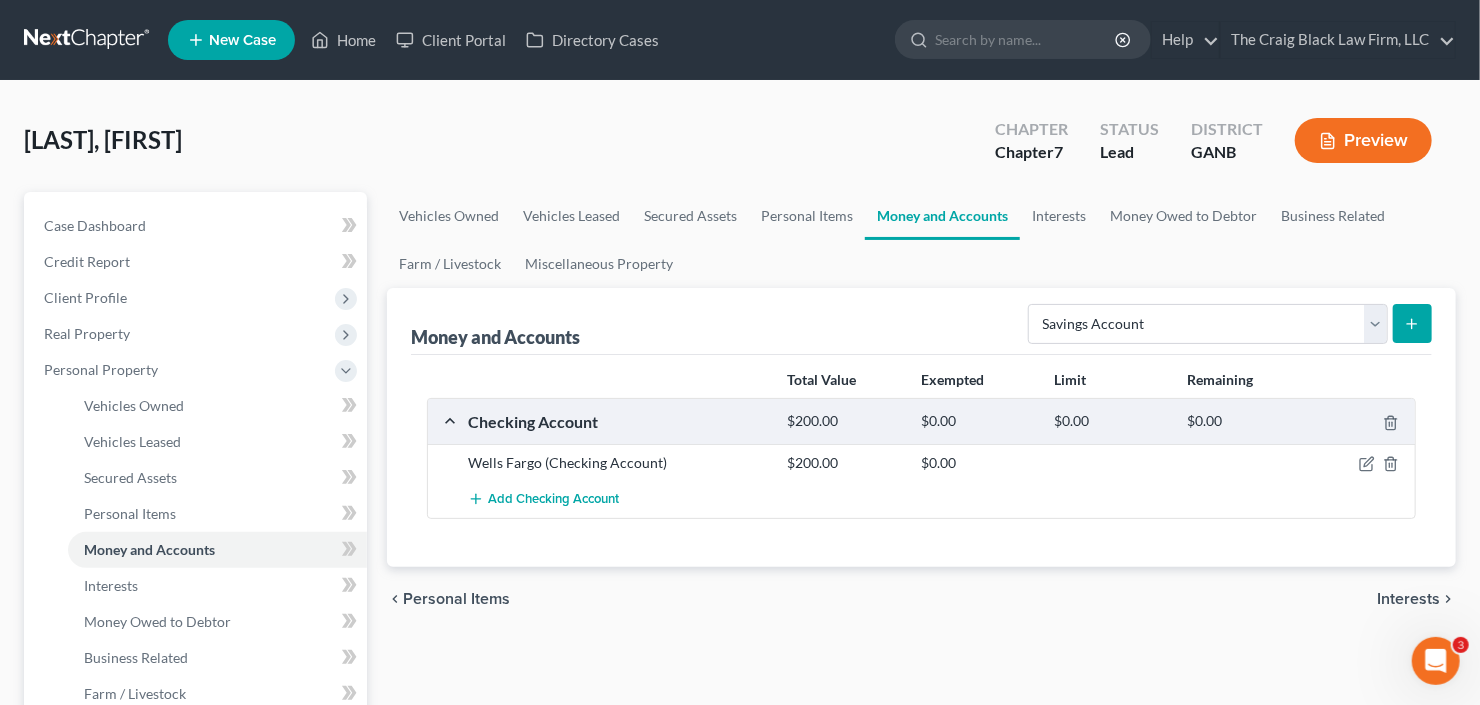 click 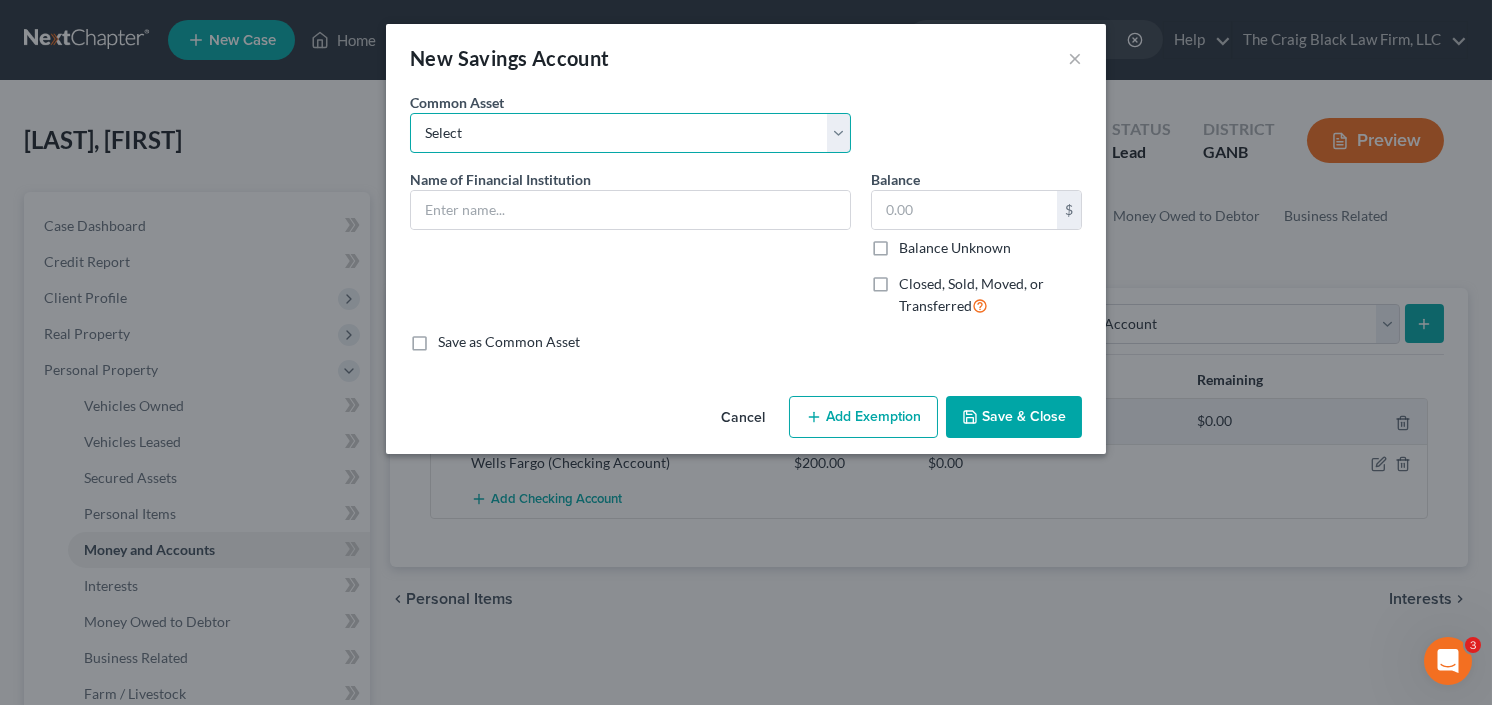 click on "Select Wells Fargo Discover Bank Truist Chase Huntington National Bank Fidelity Investments Delta Community Credit Union Assonated Credit Union Capital One Associated Credit Union Randolph Brooks Federal Credit Union Navy Federal Credit Union Bank of America Atlanta Postal Credit Union USAA Chime Regions Bank Georgia United Credit Union Philadelphia Credit Union Corp American Credit Union Georgia's Own Credit Union" at bounding box center [630, 133] 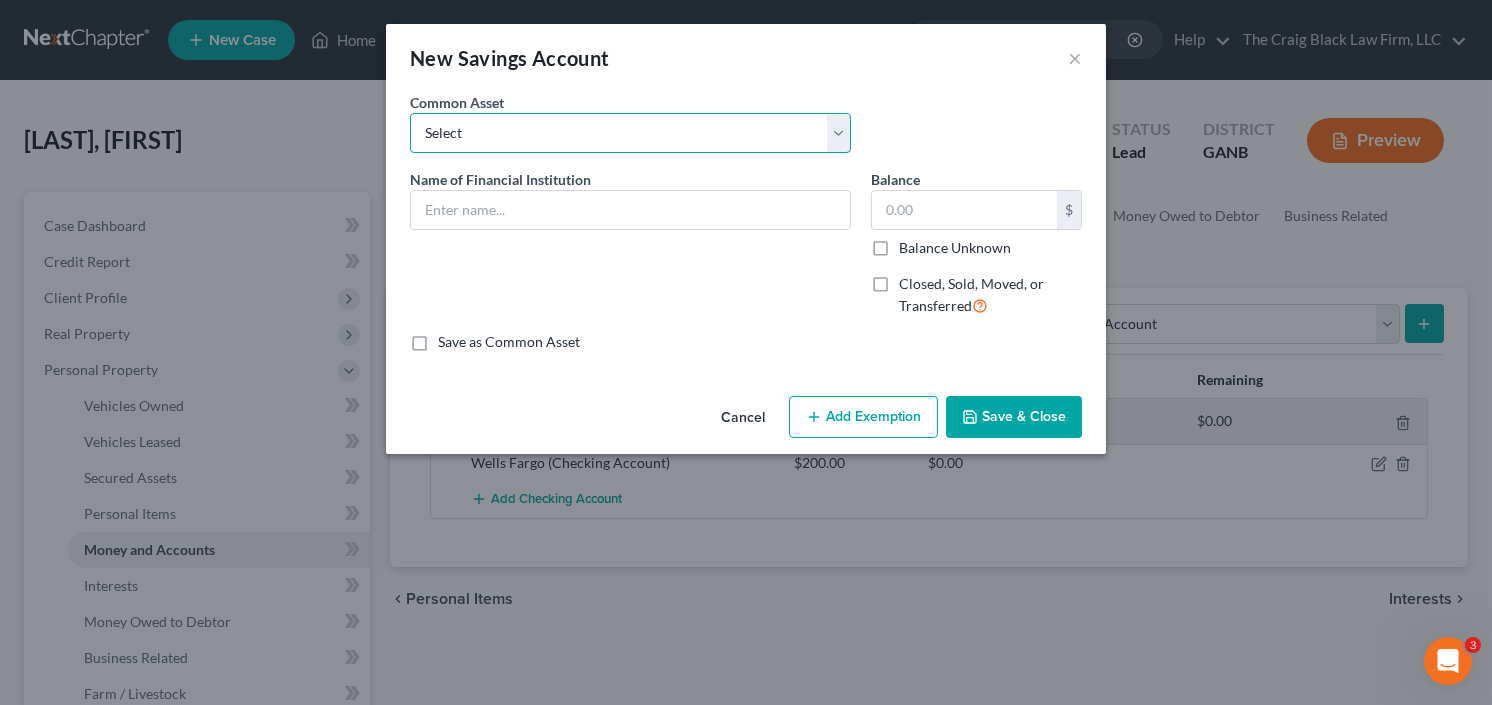 select on "0" 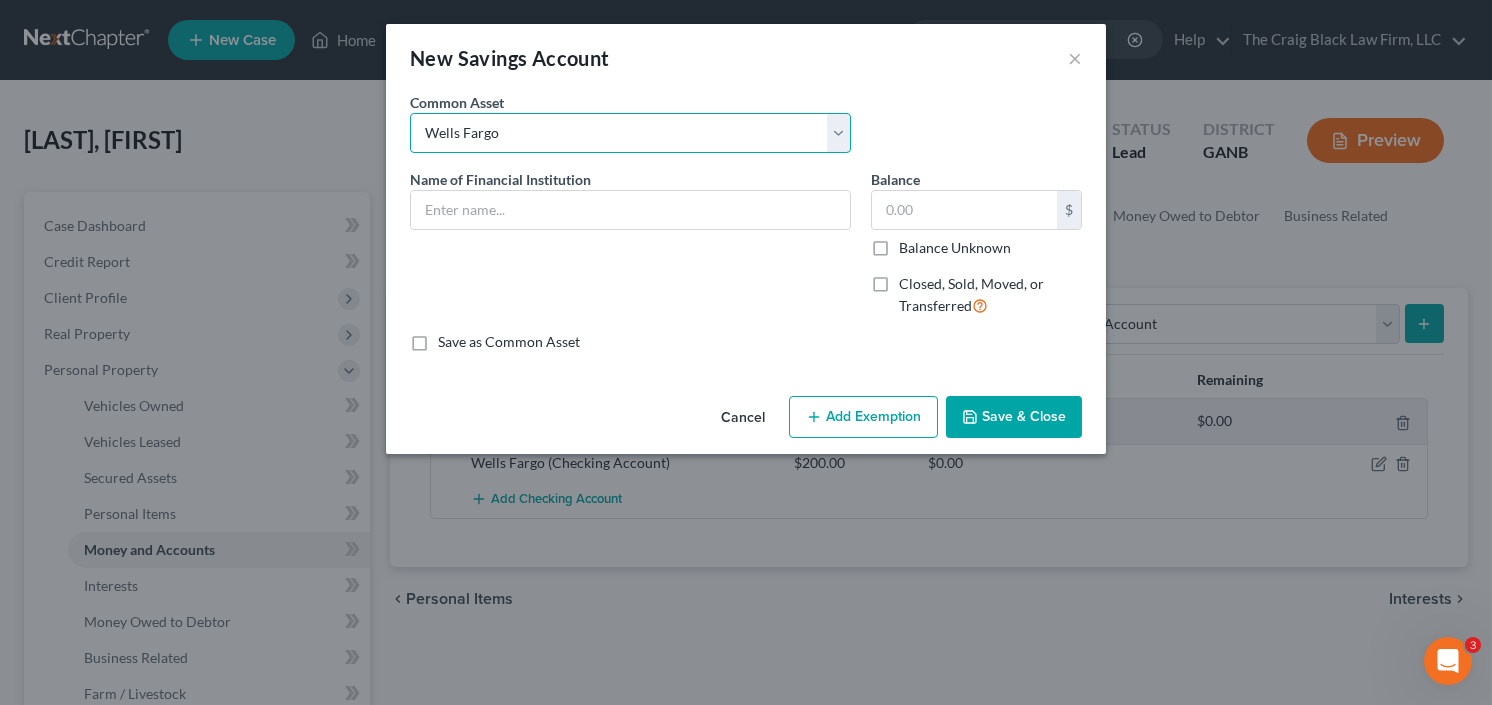 click on "Select Wells Fargo Discover Bank Truist Chase Huntington National Bank Fidelity Investments Delta Community Credit Union Assonated Credit Union Capital One Associated Credit Union Randolph Brooks Federal Credit Union Navy Federal Credit Union Bank of America Atlanta Postal Credit Union USAA Chime Regions Bank Georgia United Credit Union Philadelphia Credit Union Corp American Credit Union Georgia's Own Credit Union" at bounding box center [630, 133] 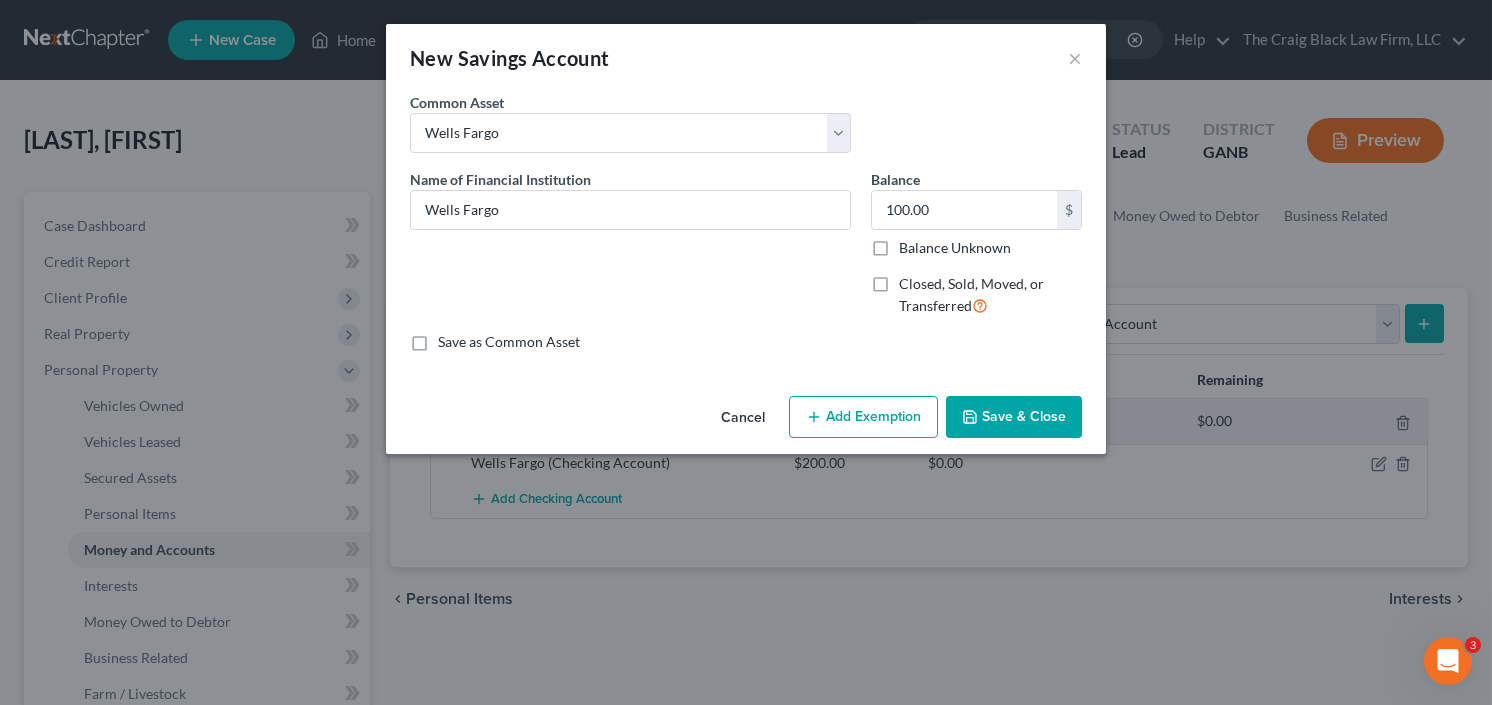 click on "Save & Close" at bounding box center (1014, 417) 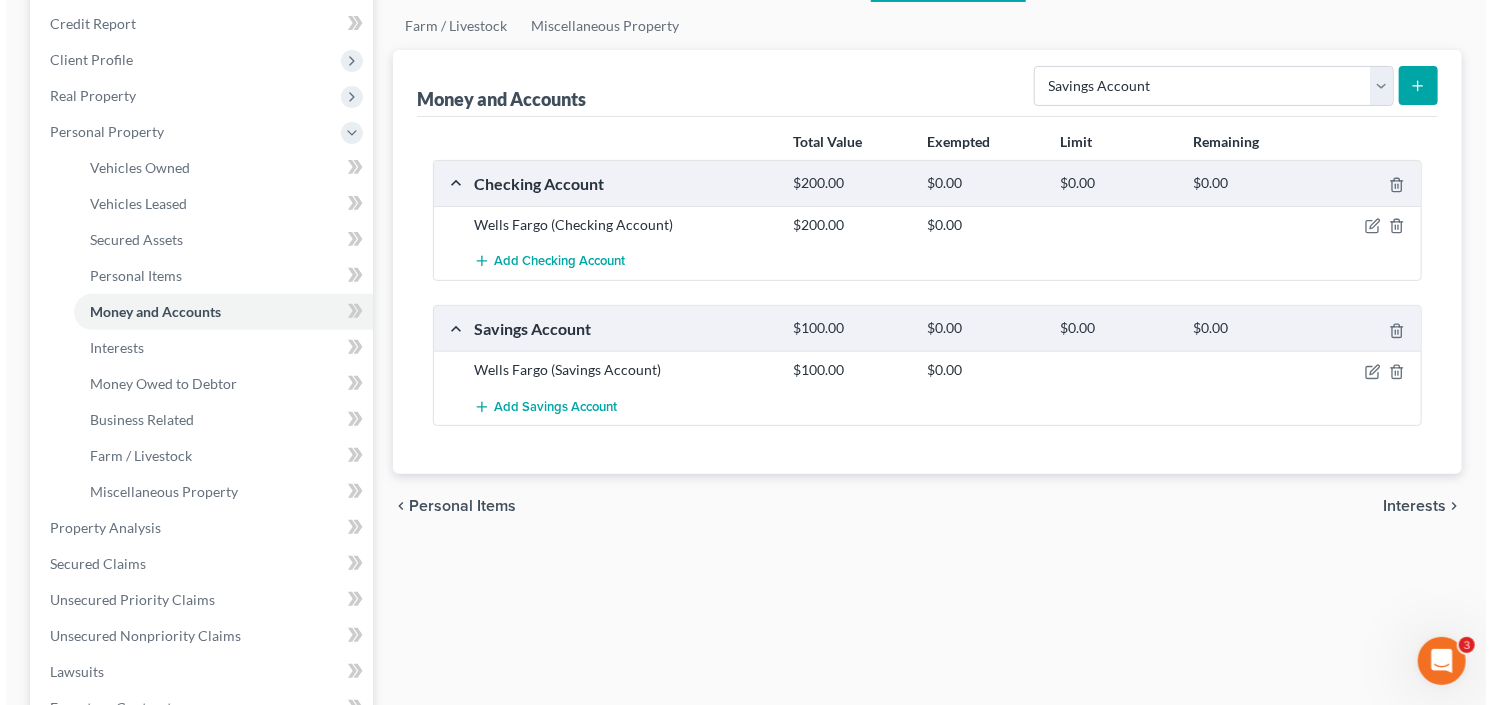 scroll, scrollTop: 240, scrollLeft: 0, axis: vertical 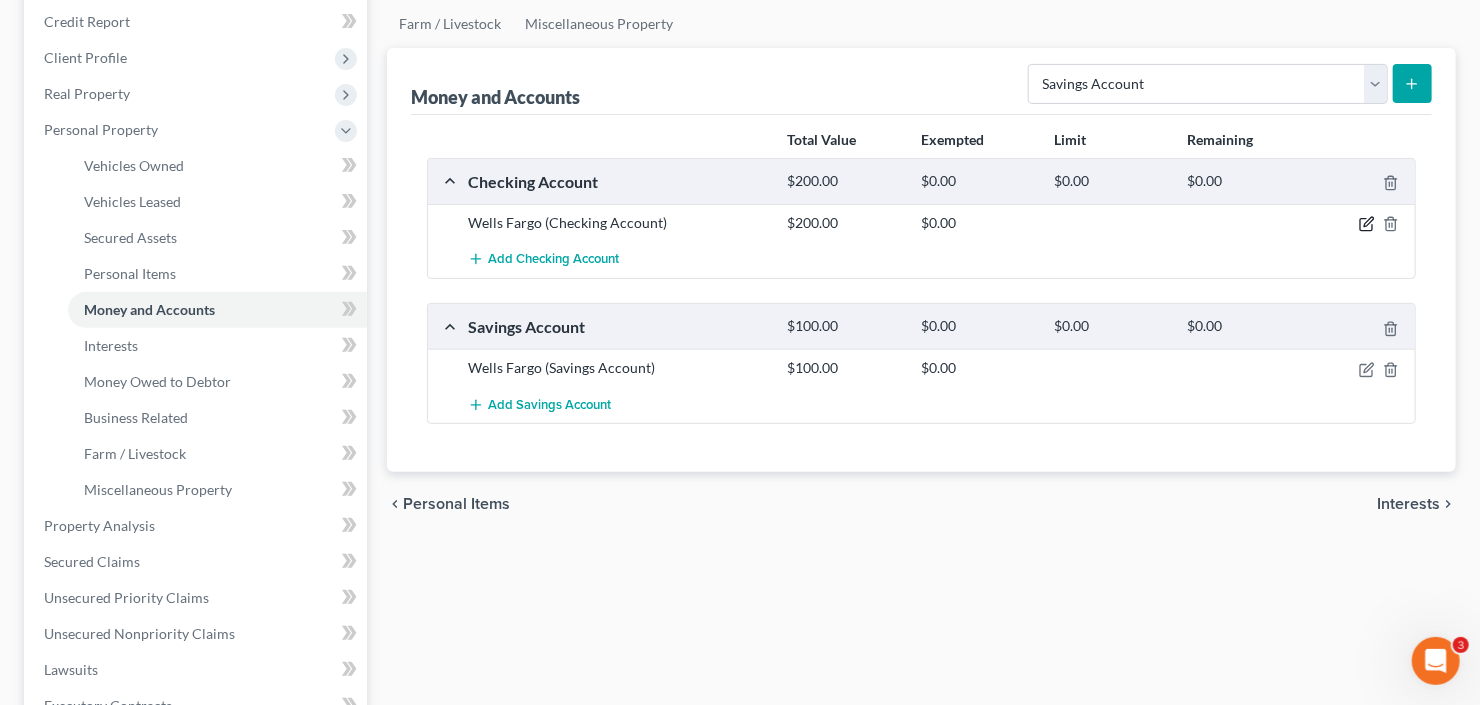 click 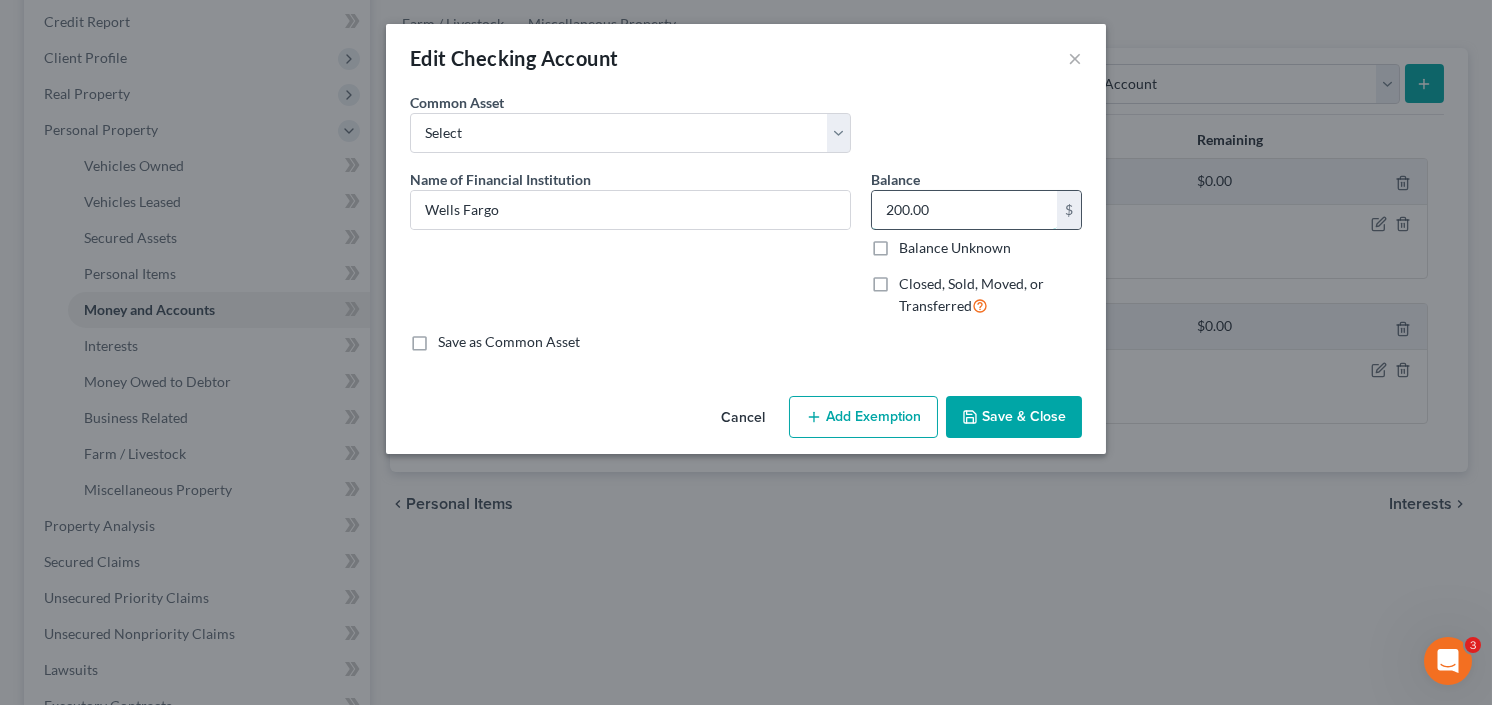 click on "200.00" at bounding box center (964, 210) 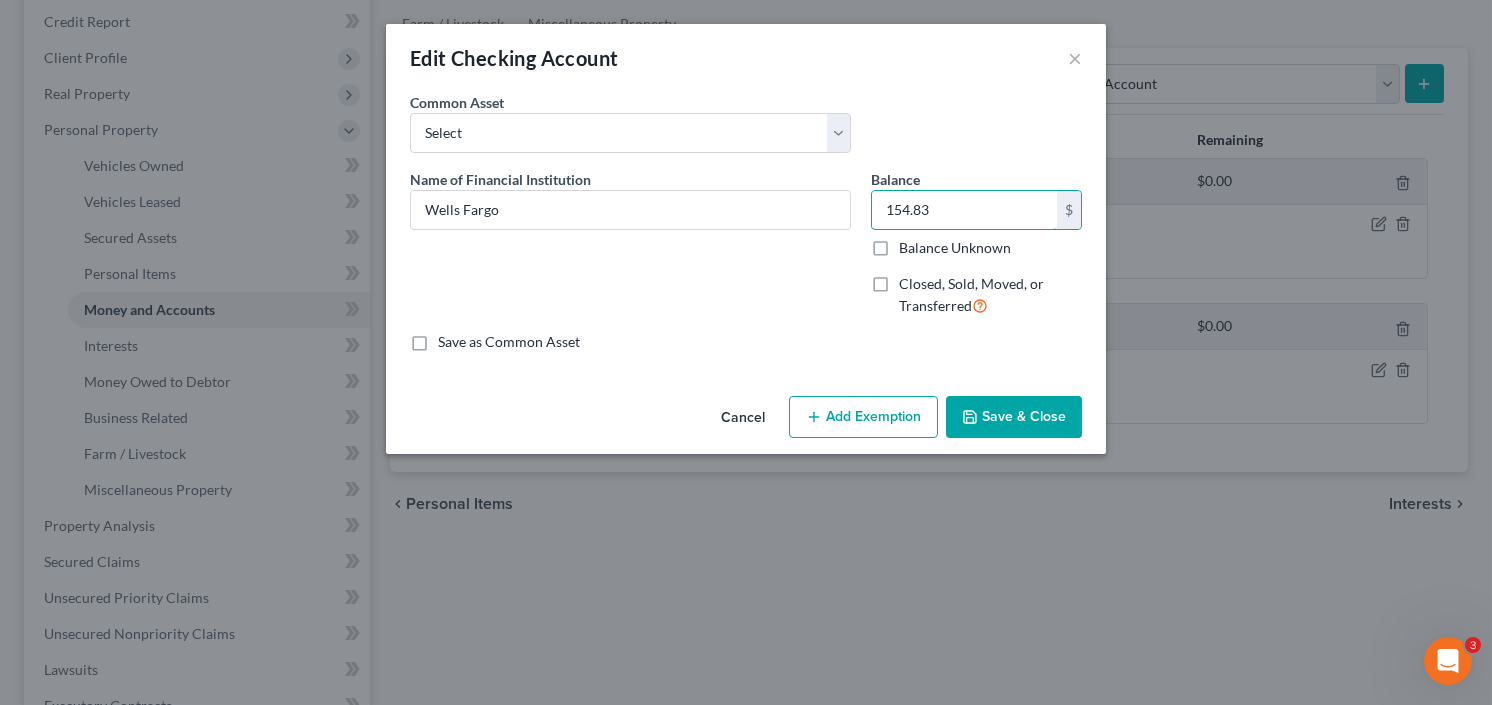 type on "154.83" 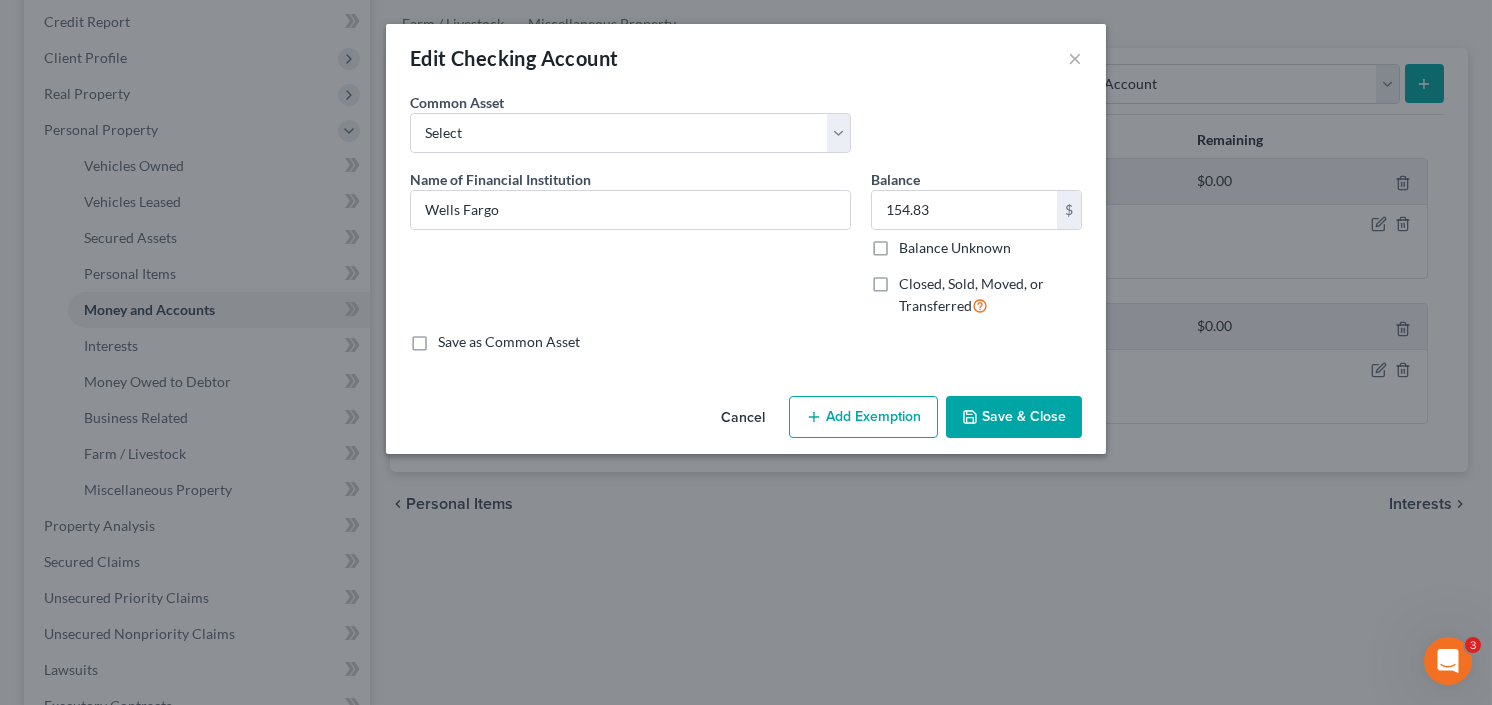 click on "Add Exemption" at bounding box center [863, 417] 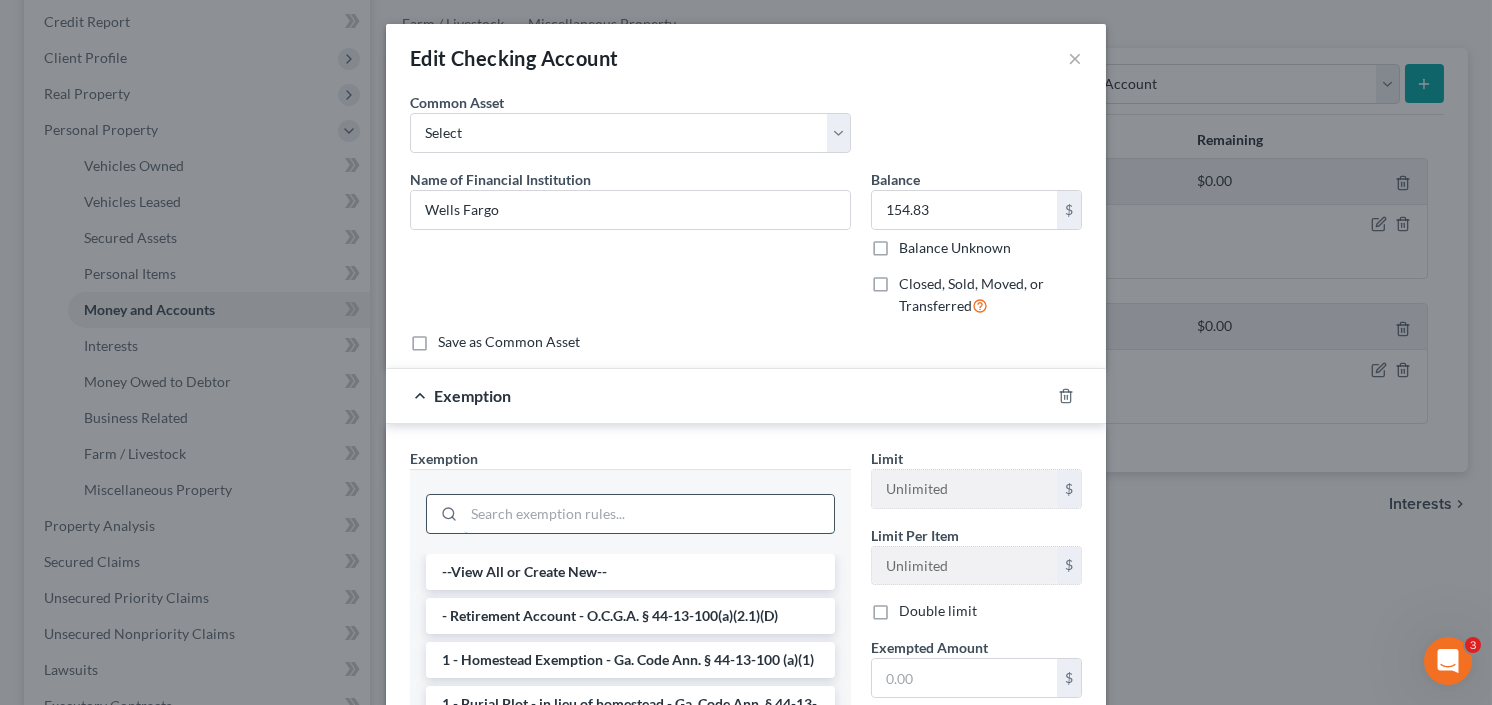 click at bounding box center [649, 514] 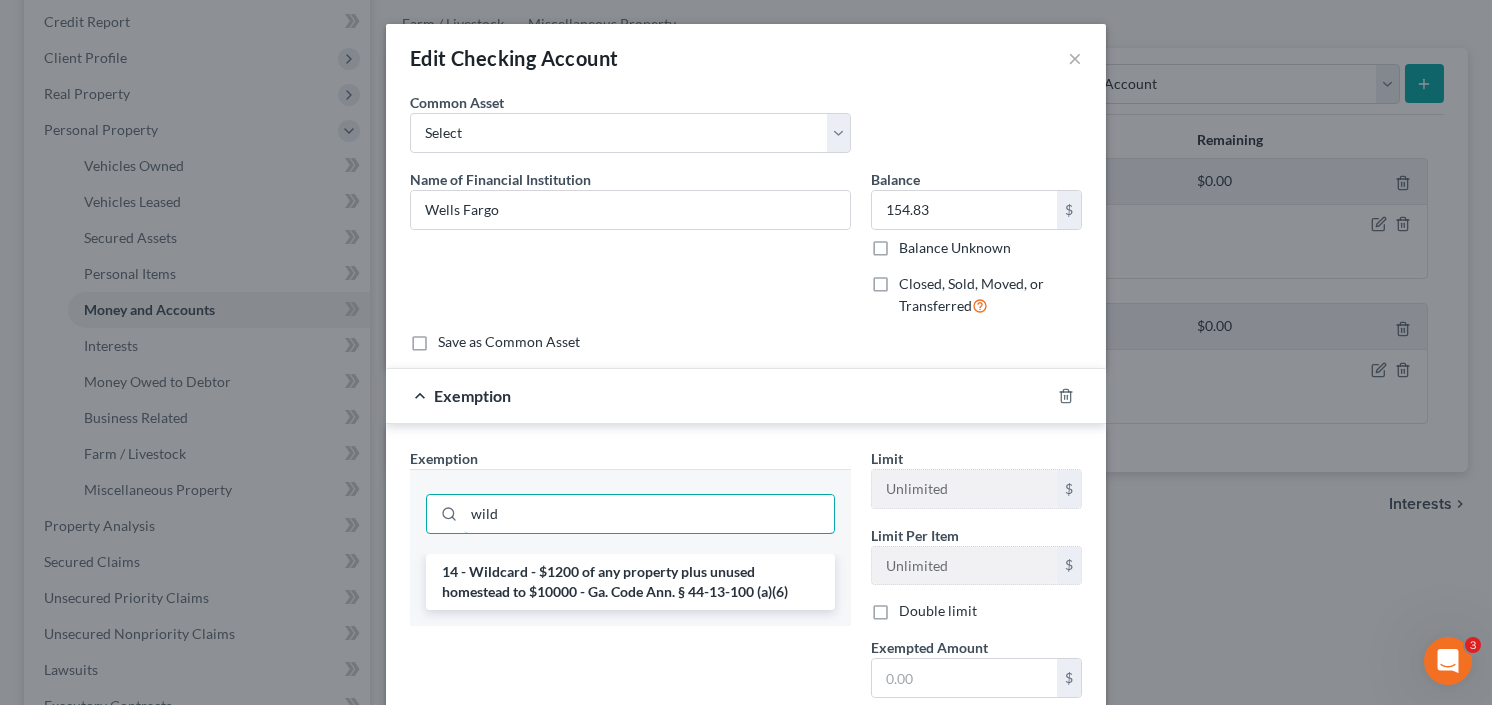 type on "wild" 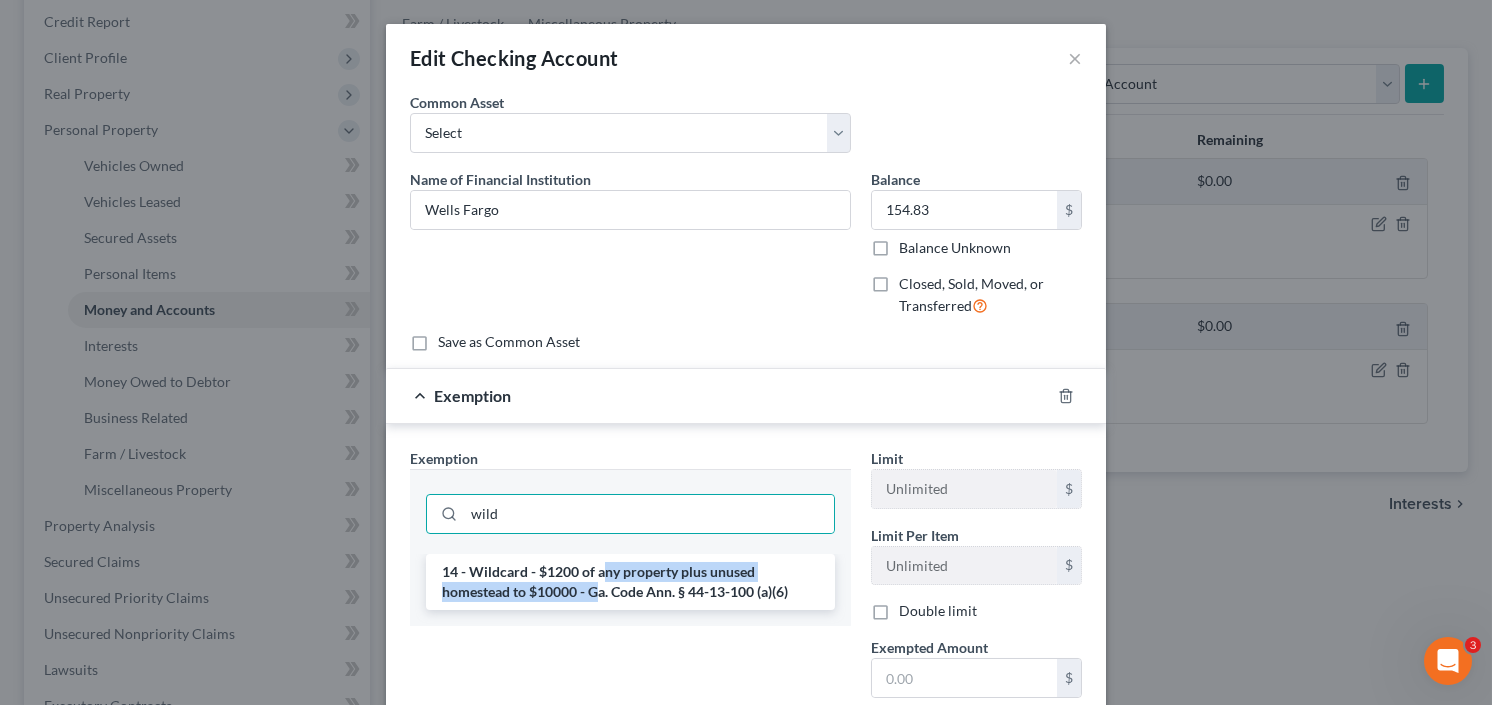 click on "14 - Wildcard -  $1200 of any property plus unused homestead to $10000 - Ga. Code Ann. § 44-13-100 (a)(6)" at bounding box center [630, 582] 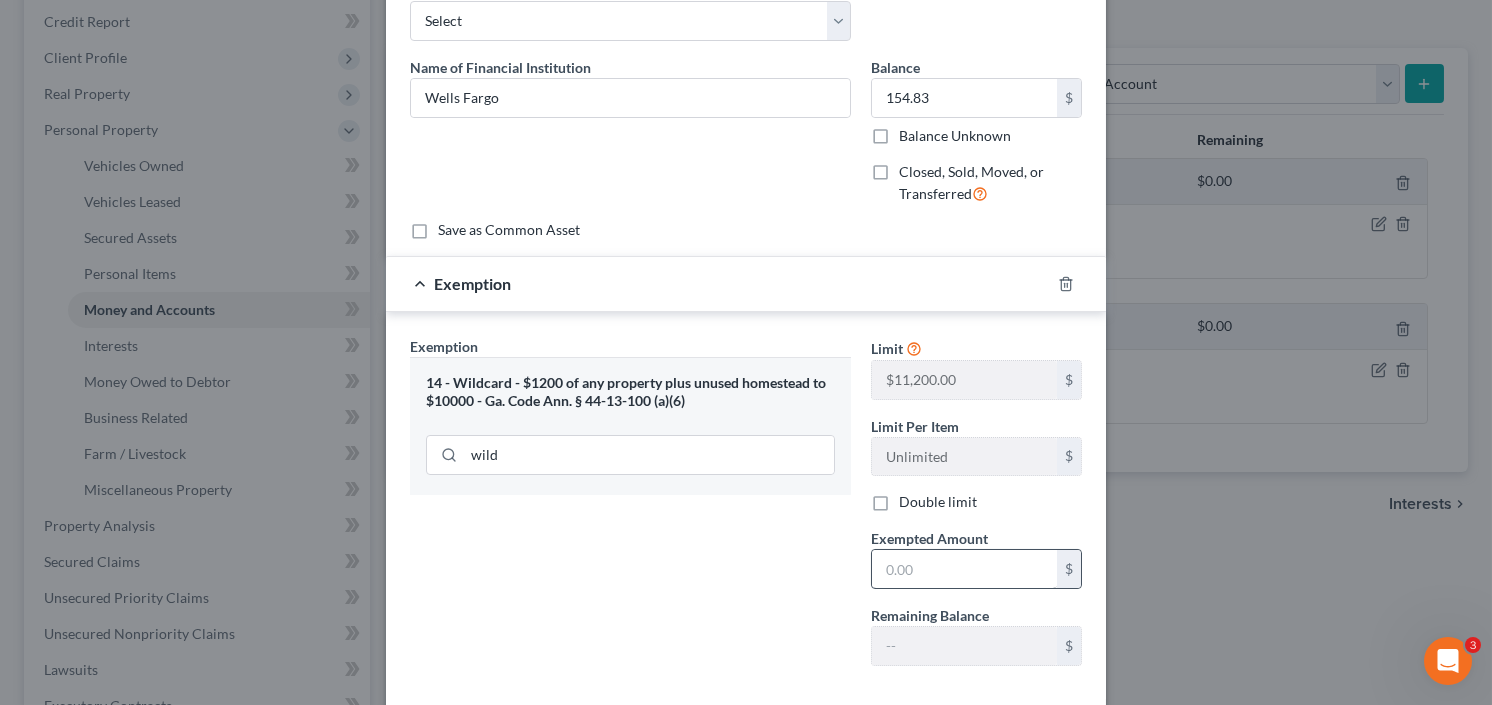 scroll, scrollTop: 212, scrollLeft: 0, axis: vertical 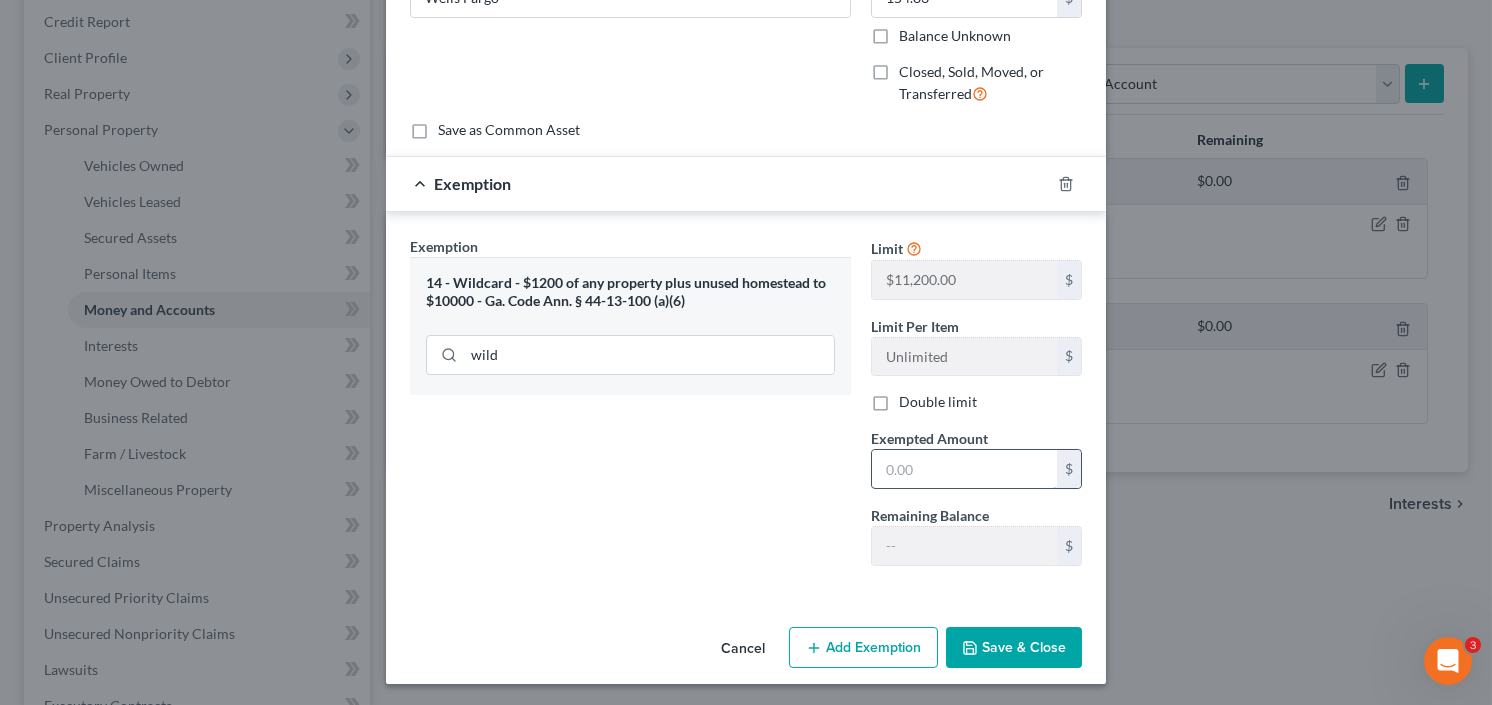 click at bounding box center [964, 469] 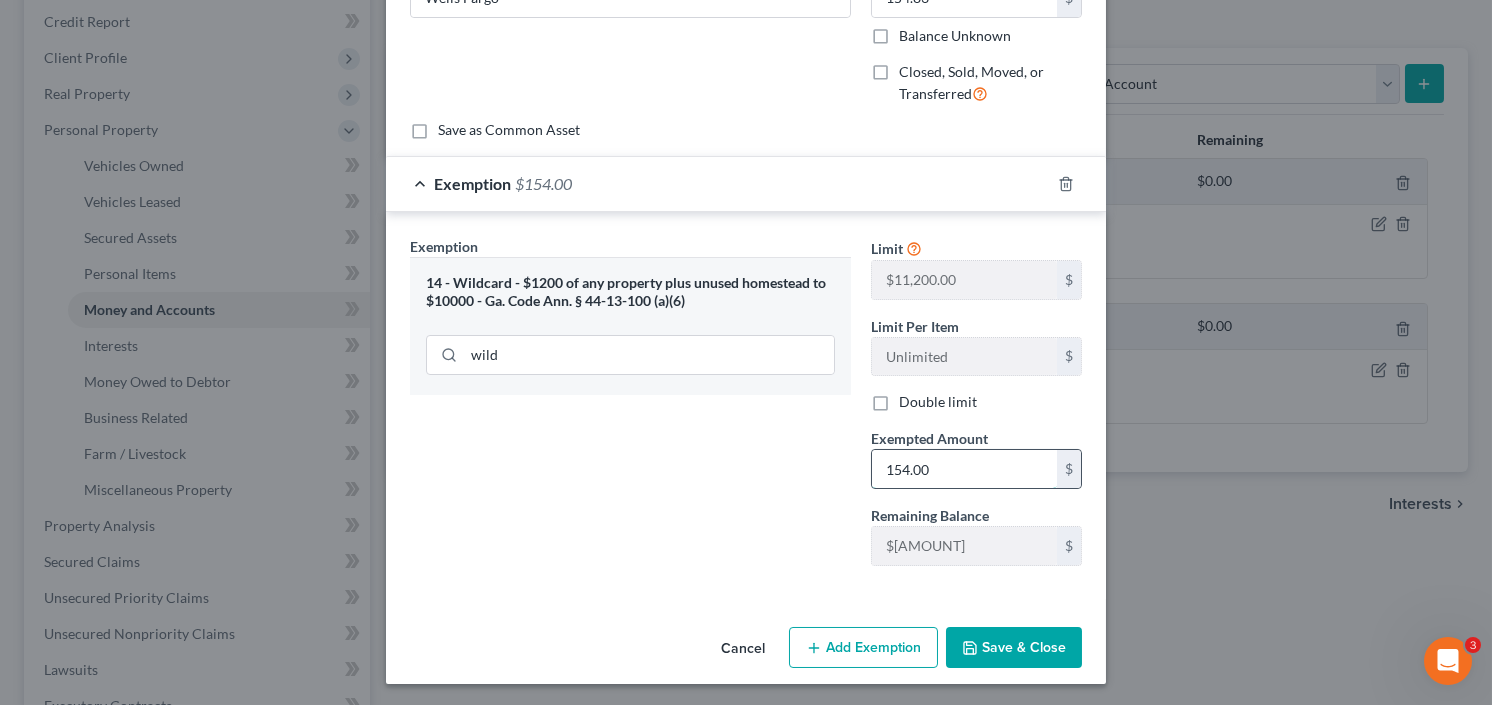 type on "154.00" 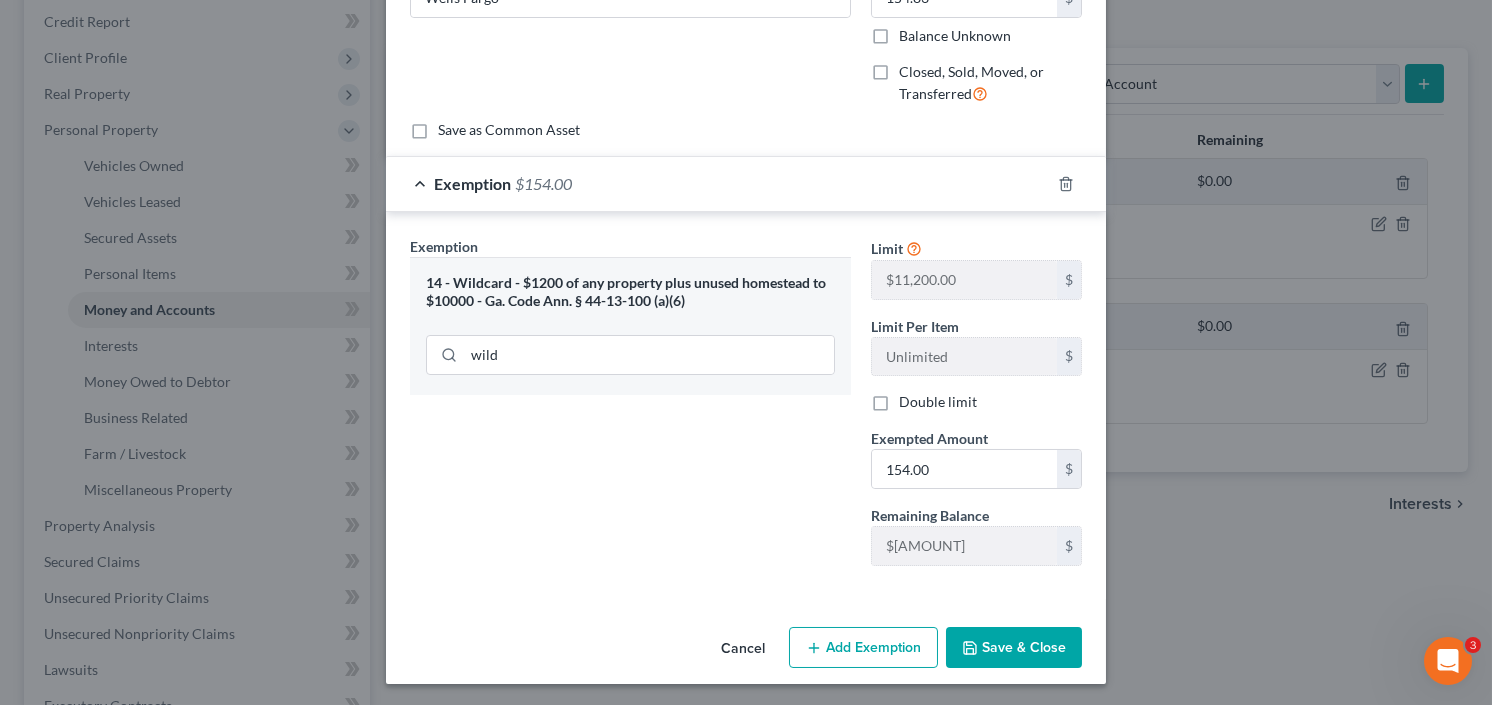click on "Save & Close" at bounding box center (1014, 648) 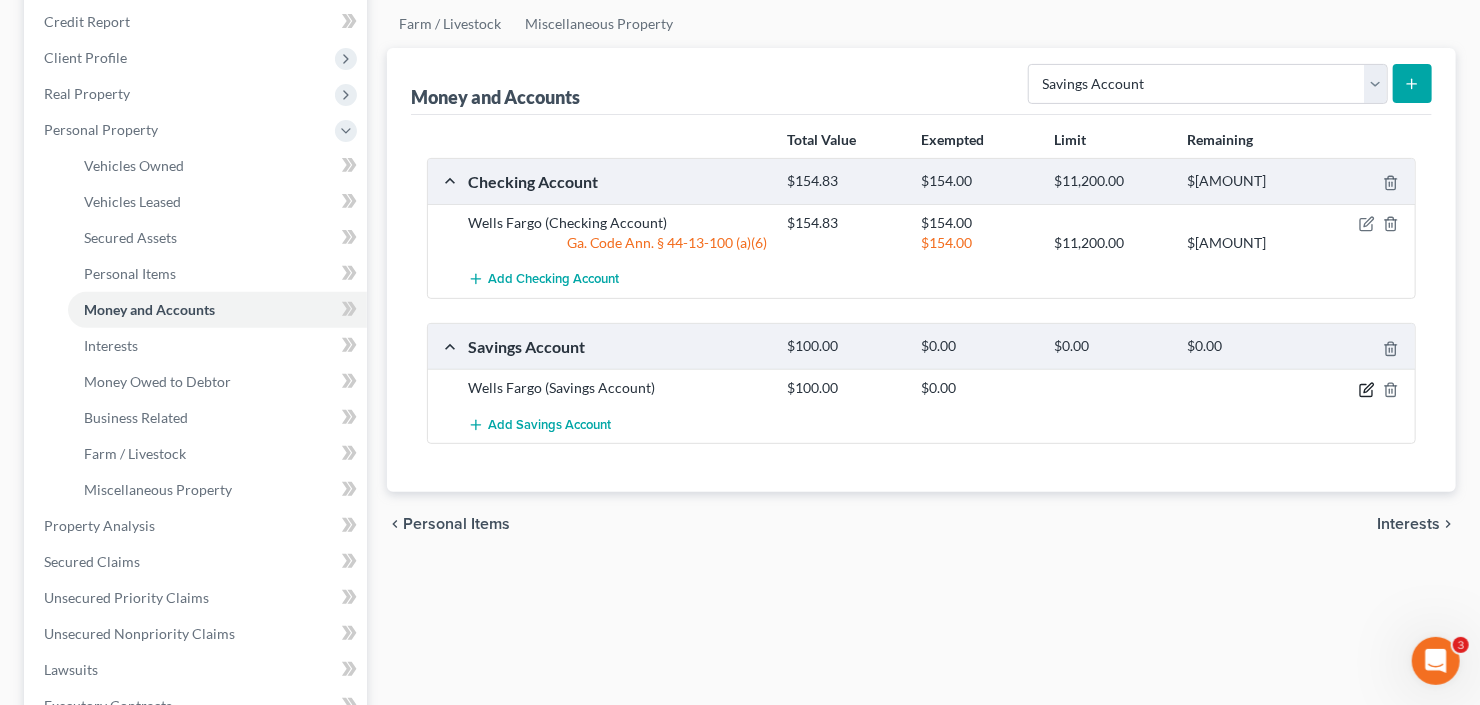click 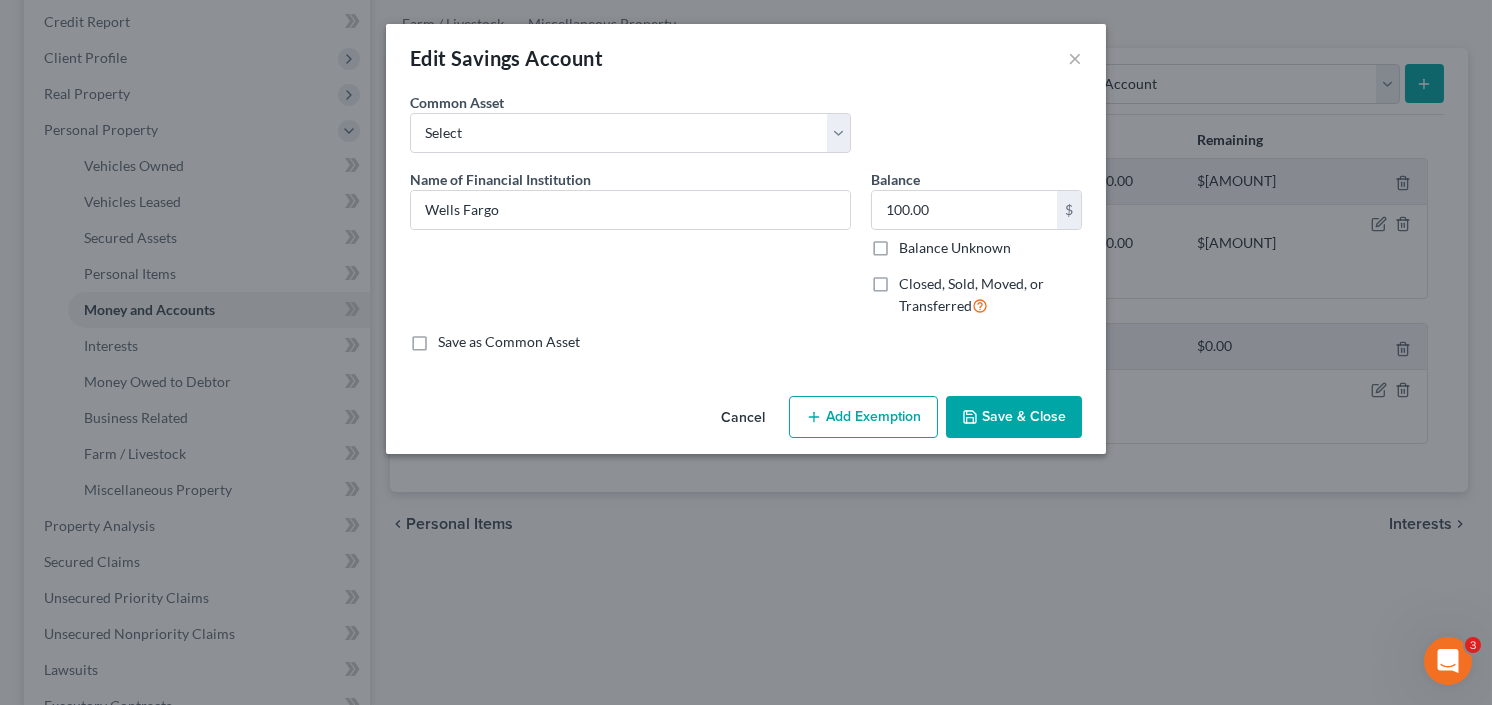 click on "Balance
100.00 $
Balance Unknown
Balance Undetermined
100.00 $
Balance Unknown" at bounding box center [976, 213] 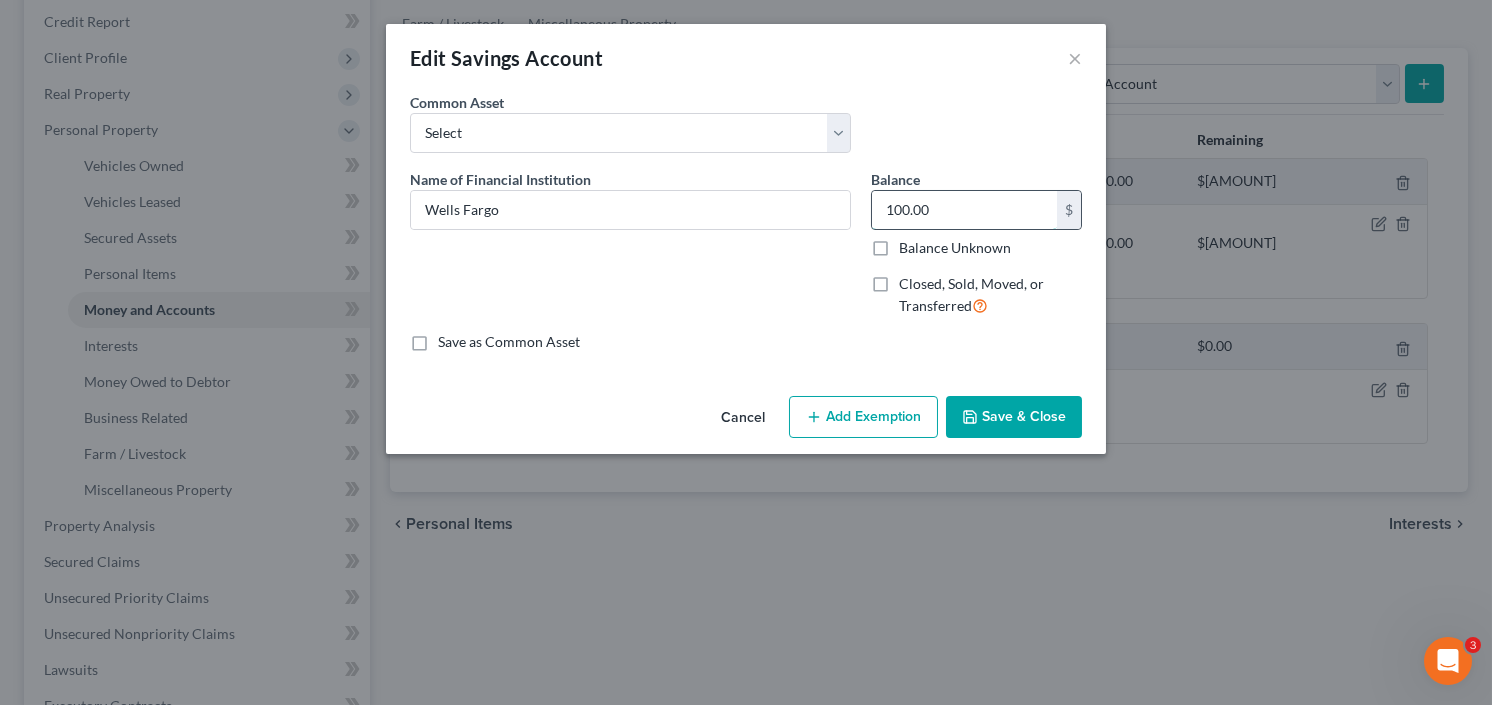 click on "100.00" at bounding box center (964, 210) 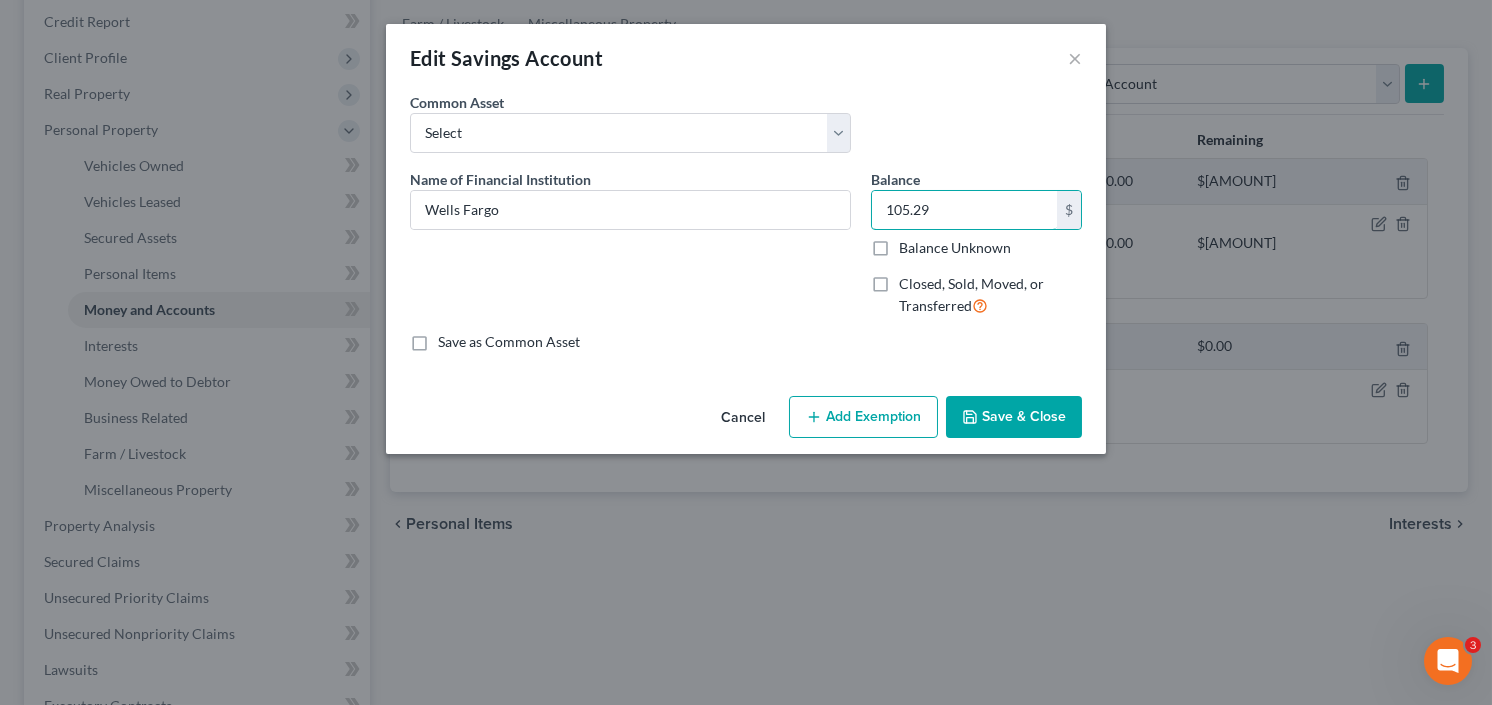 type on "105.29" 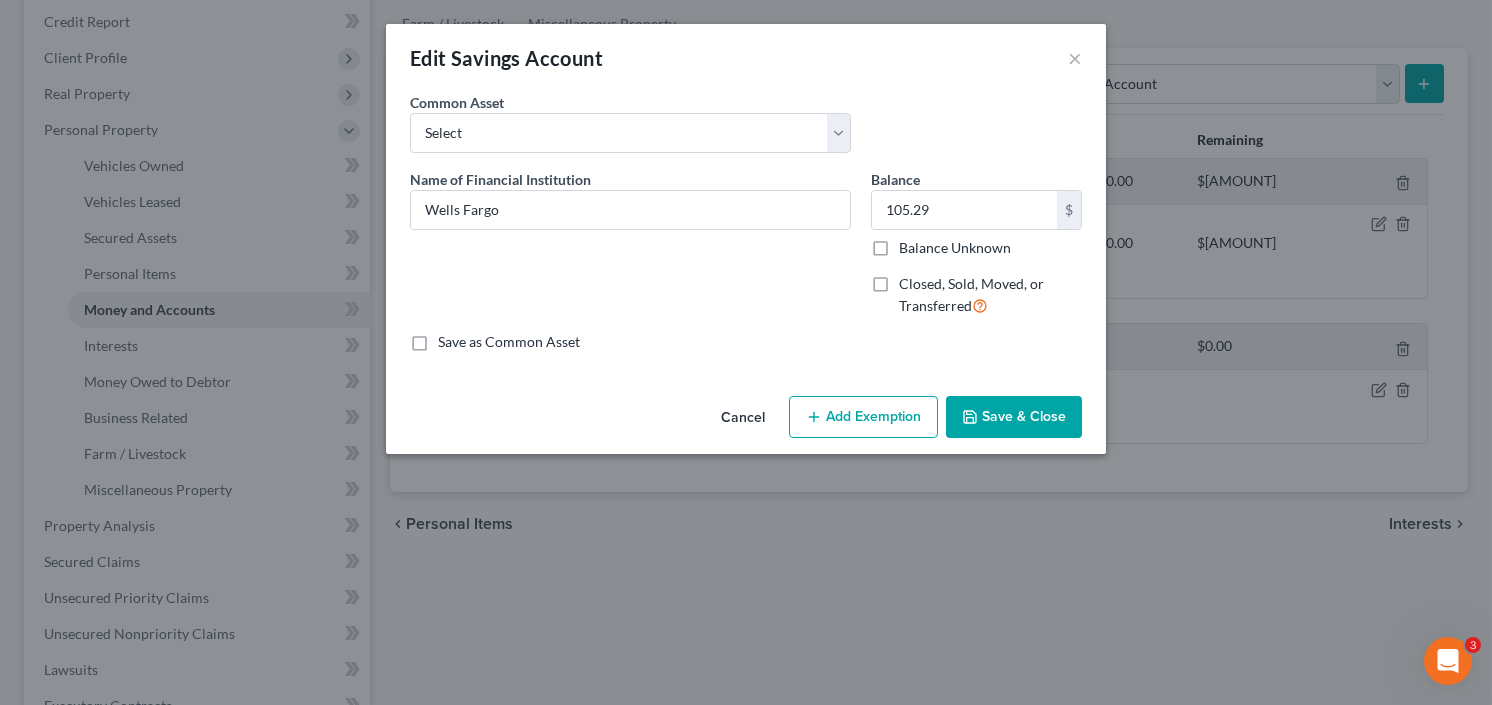 click on "Add Exemption" at bounding box center [863, 417] 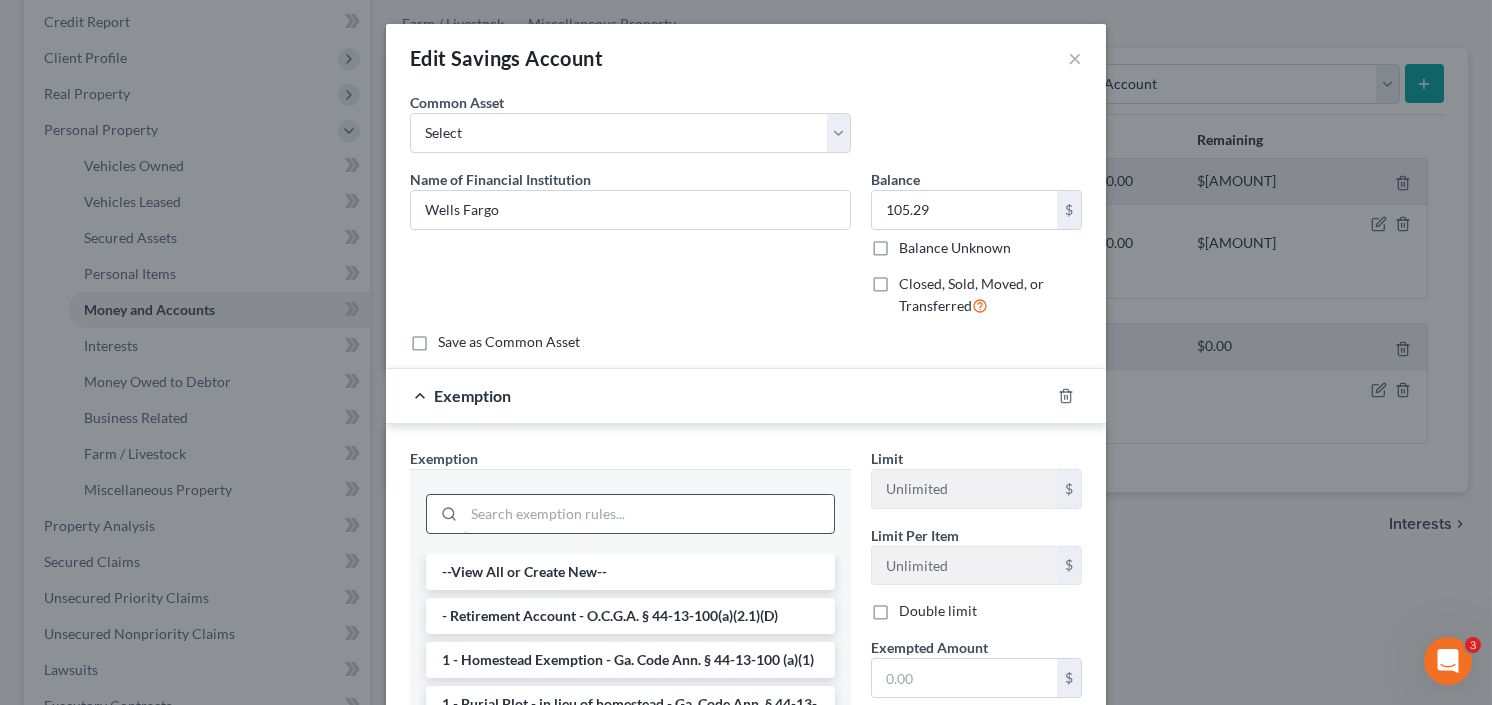 click at bounding box center (649, 514) 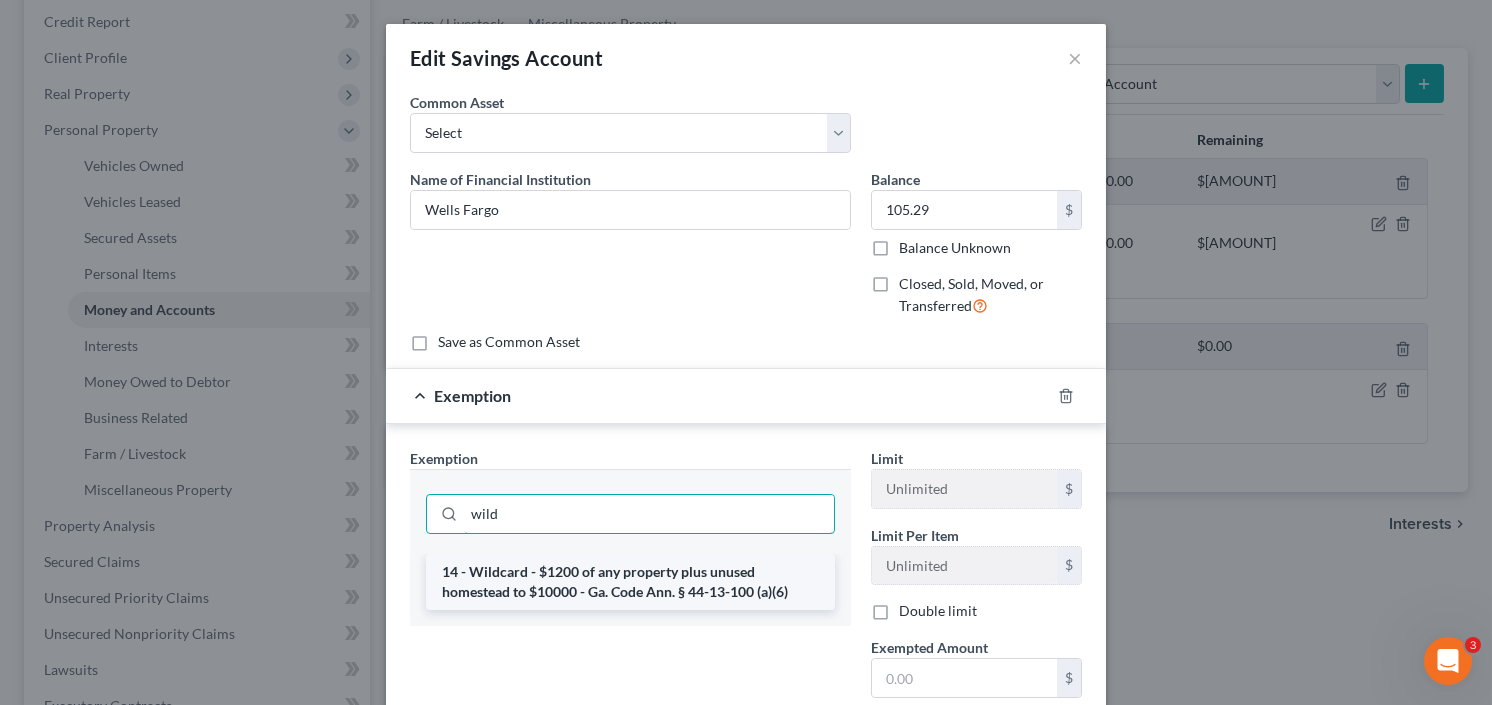 type on "wild" 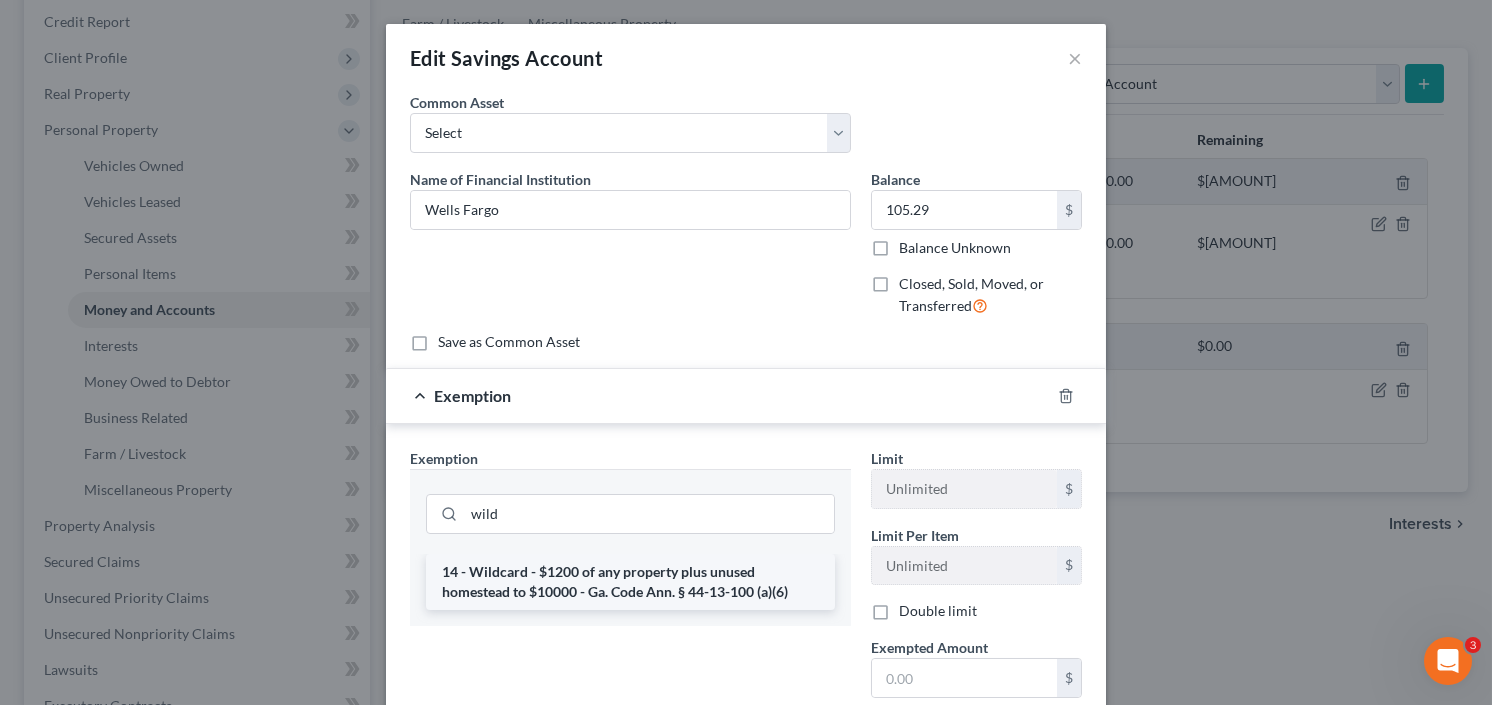 click on "14 - Wildcard -  $1200 of any property plus unused homestead to $10000 - Ga. Code Ann. § 44-13-100 (a)(6)" at bounding box center (630, 582) 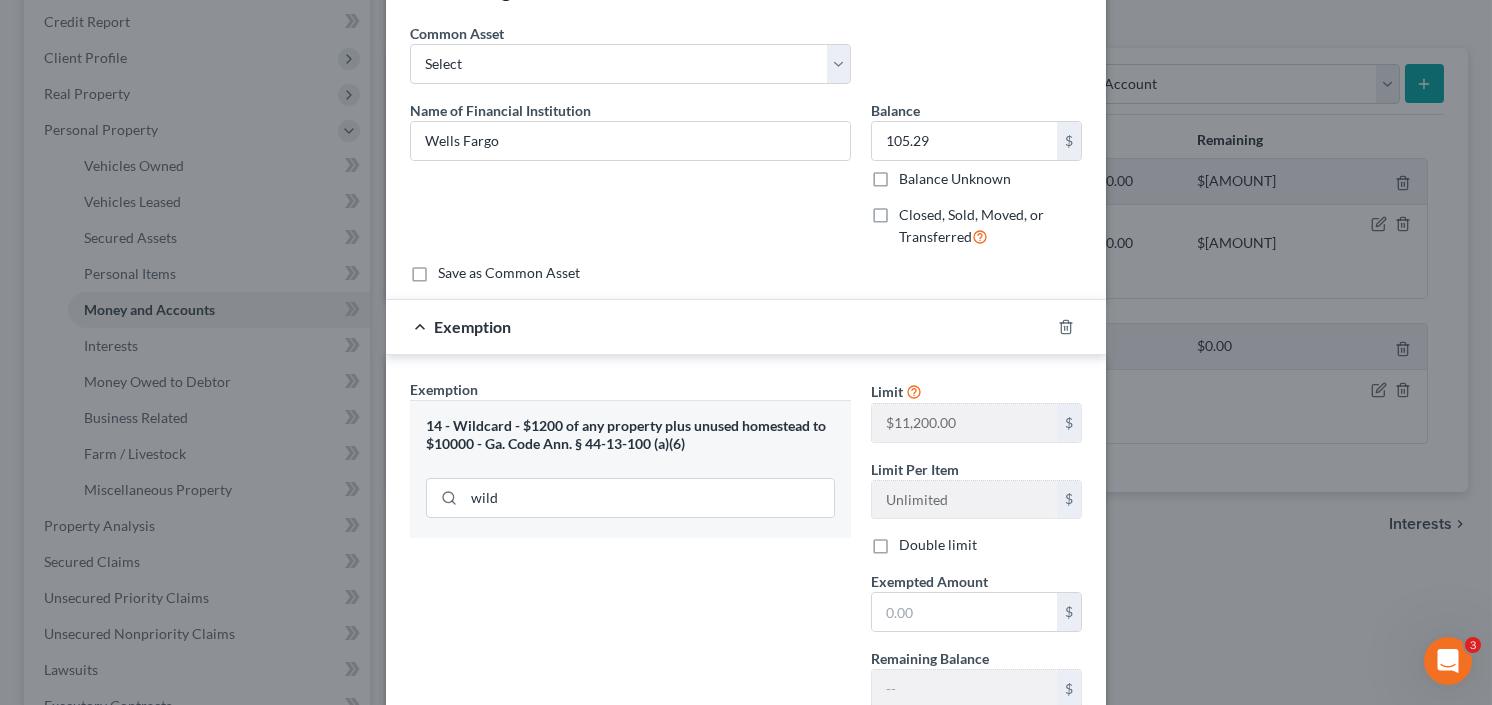 scroll, scrollTop: 160, scrollLeft: 0, axis: vertical 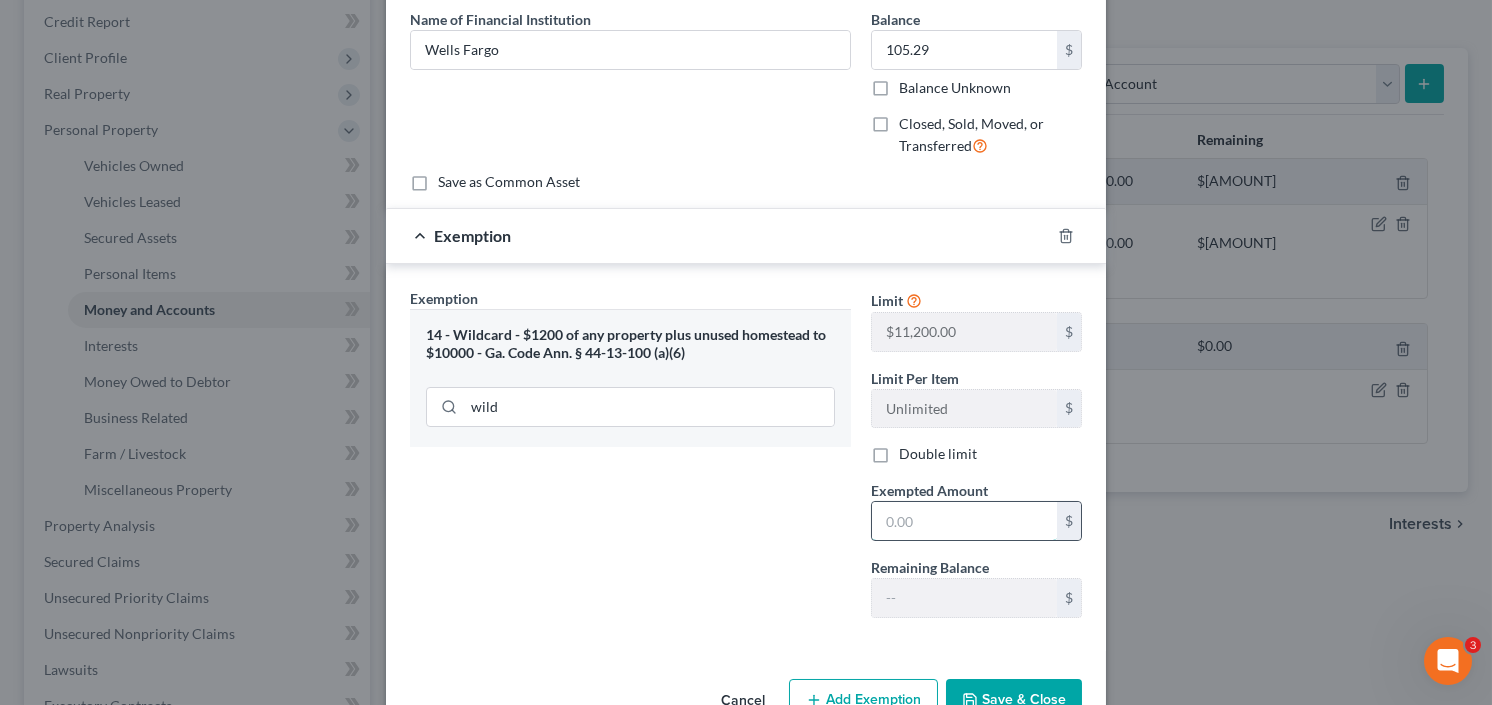 click at bounding box center (964, 521) 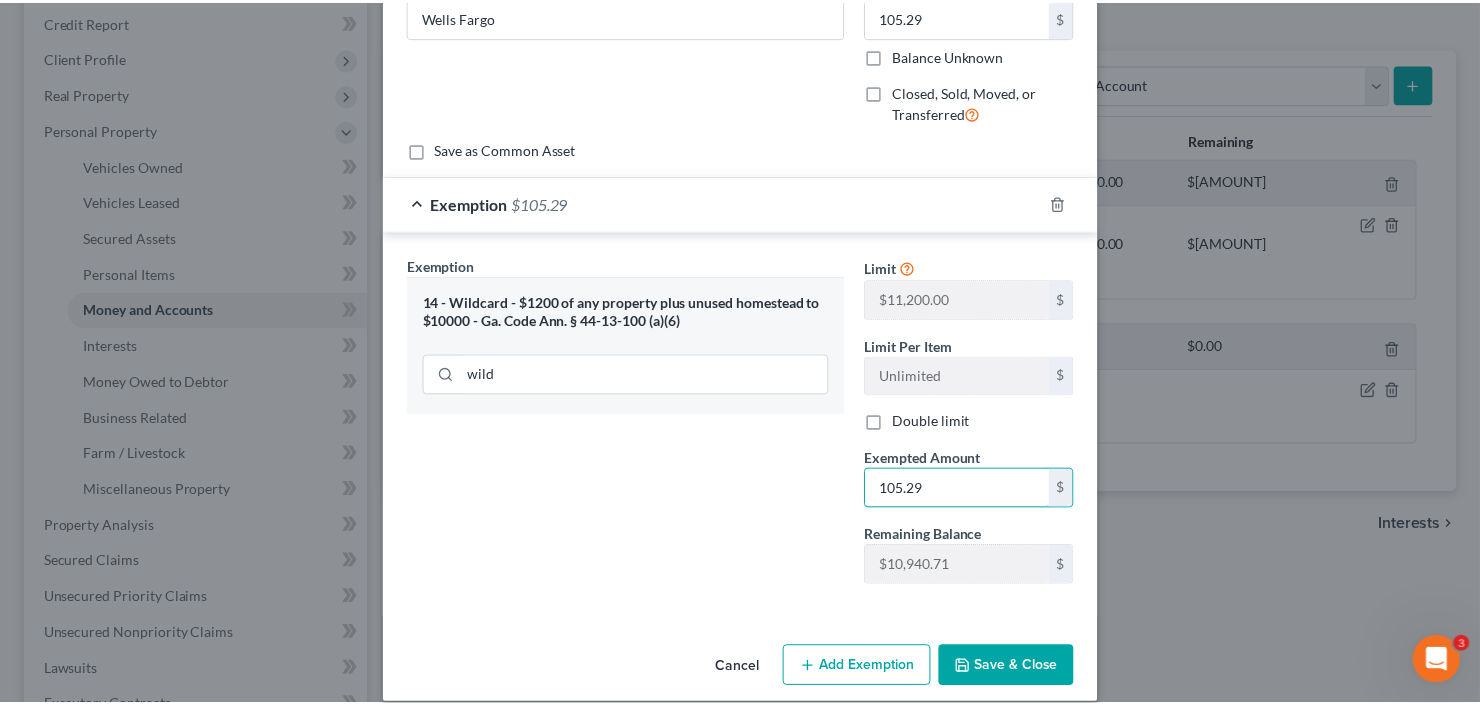 scroll, scrollTop: 212, scrollLeft: 0, axis: vertical 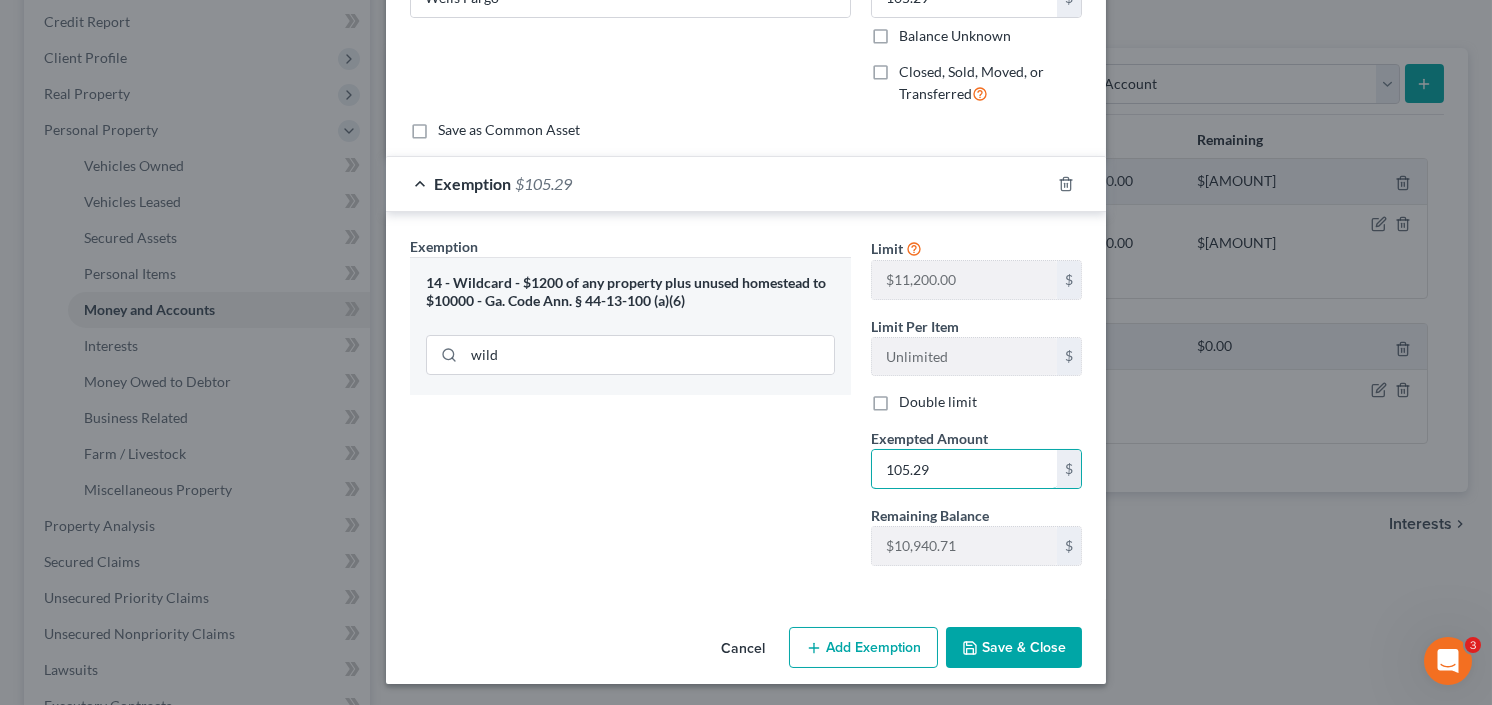 type on "105.29" 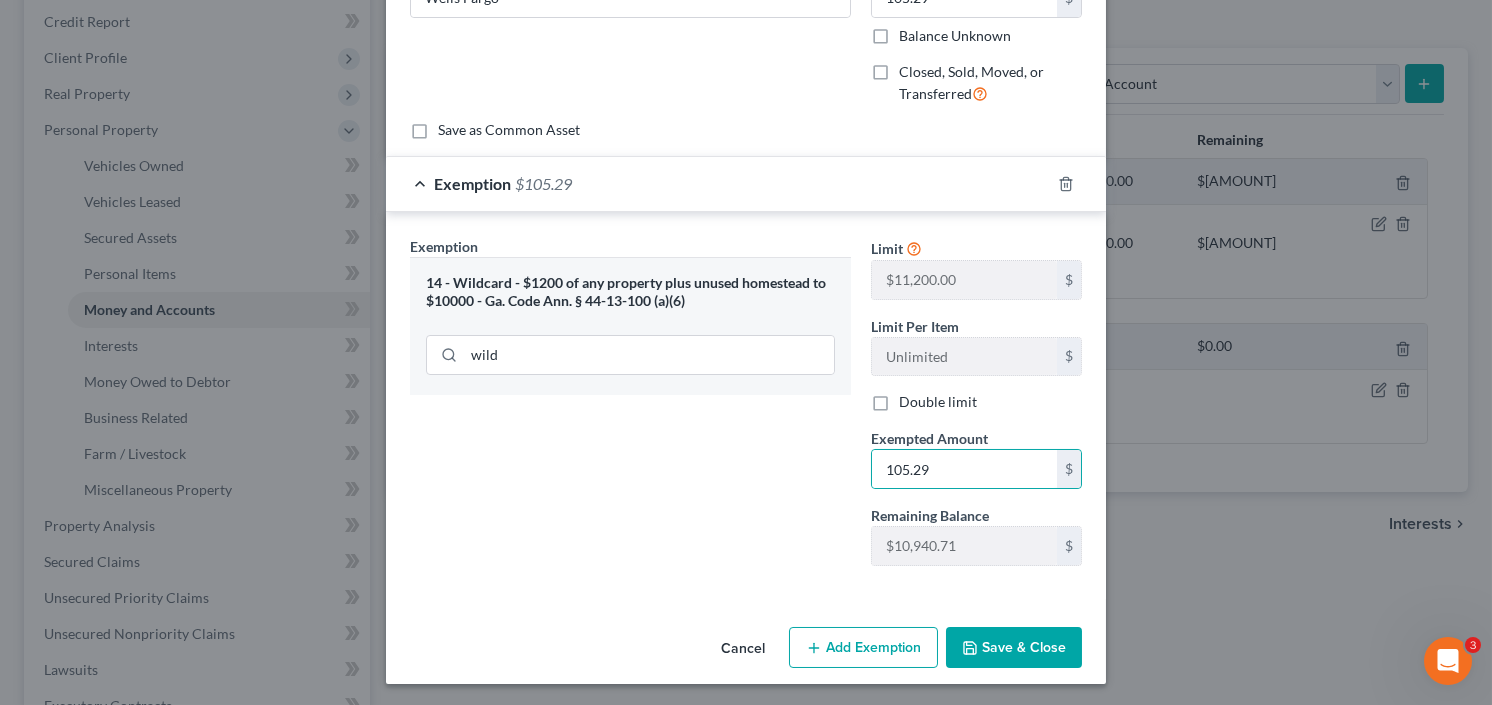 click on "Save & Close" at bounding box center [1014, 648] 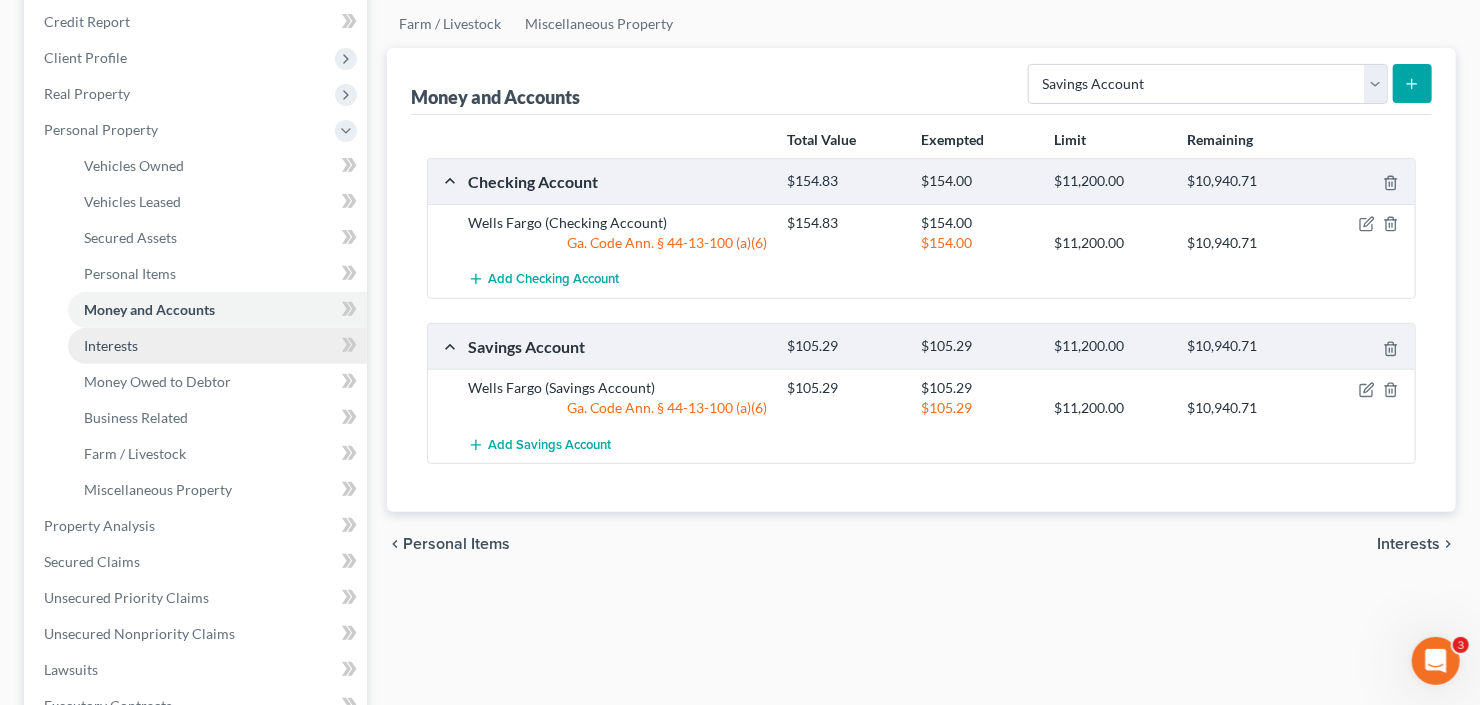 click on "Interests" at bounding box center (217, 346) 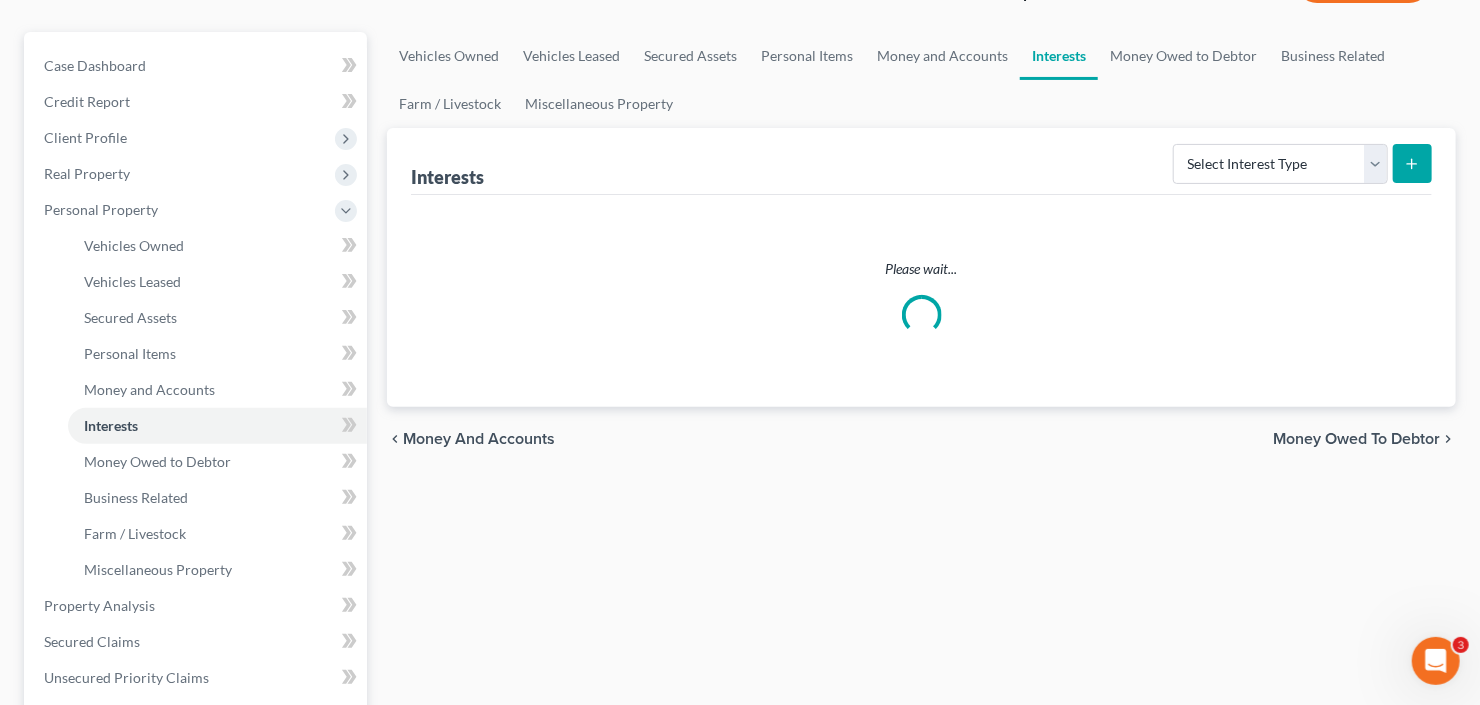 scroll, scrollTop: 0, scrollLeft: 0, axis: both 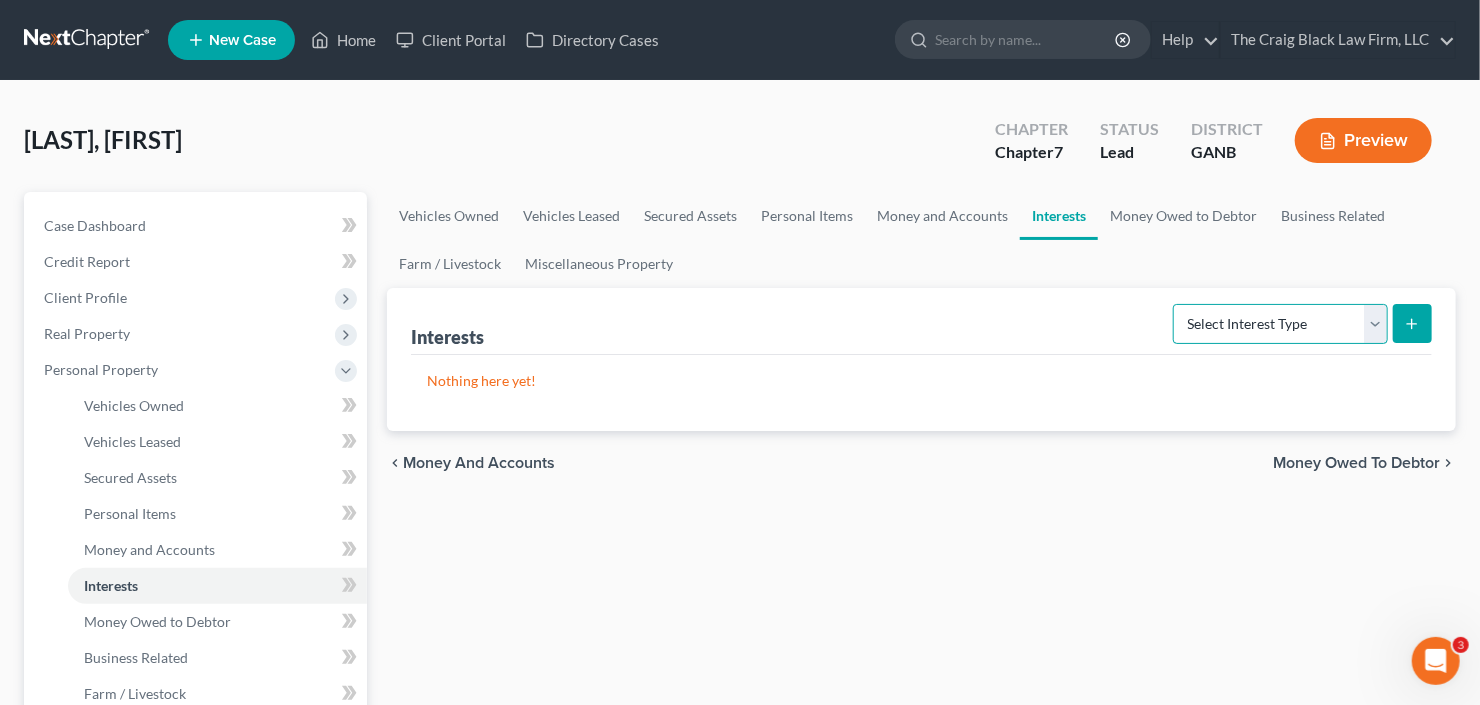click on "Select Interest Type 401K Annuity Bond Education IRA Government Bond Government Pension Plan Incorporated Business IRA Joint Venture (Active) Joint Venture (Inactive) Keogh Mutual Fund Other Retirement Plan Partnership (Active) Partnership (Inactive) Pension Plan Stock Term Life Insurance Unincorporated Business Whole Life Insurance" at bounding box center (1280, 324) 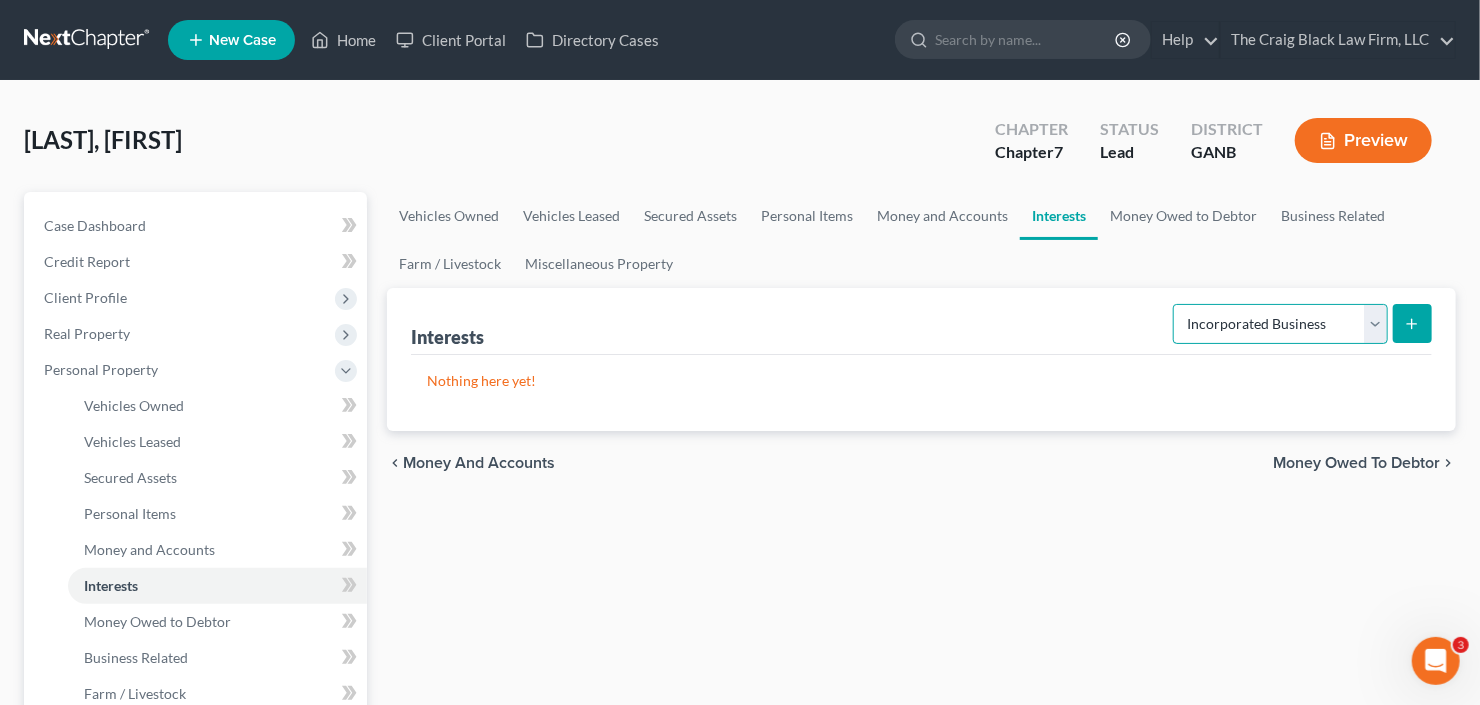 click on "Select Interest Type 401K Annuity Bond Education IRA Government Bond Government Pension Plan Incorporated Business IRA Joint Venture (Active) Joint Venture (Inactive) Keogh Mutual Fund Other Retirement Plan Partnership (Active) Partnership (Inactive) Pension Plan Stock Term Life Insurance Unincorporated Business Whole Life Insurance" at bounding box center [1280, 324] 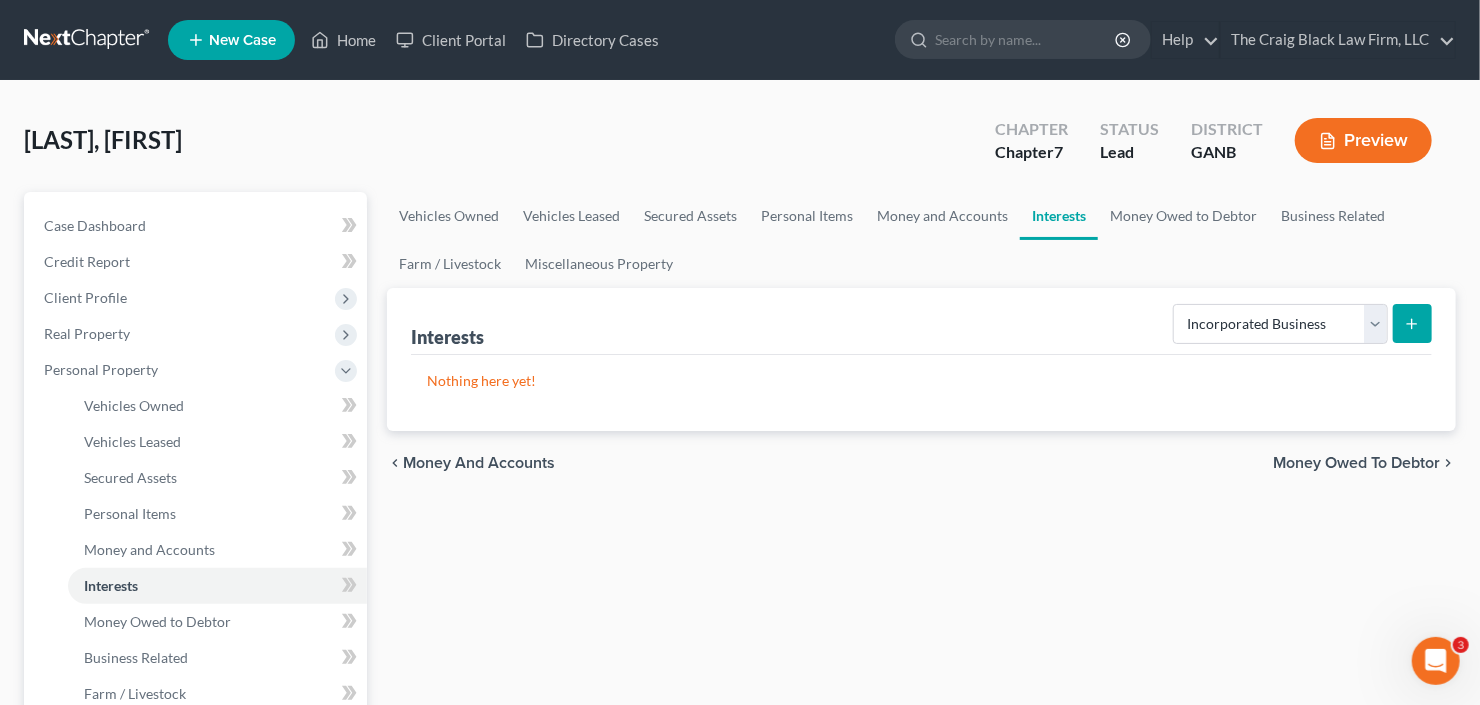 click 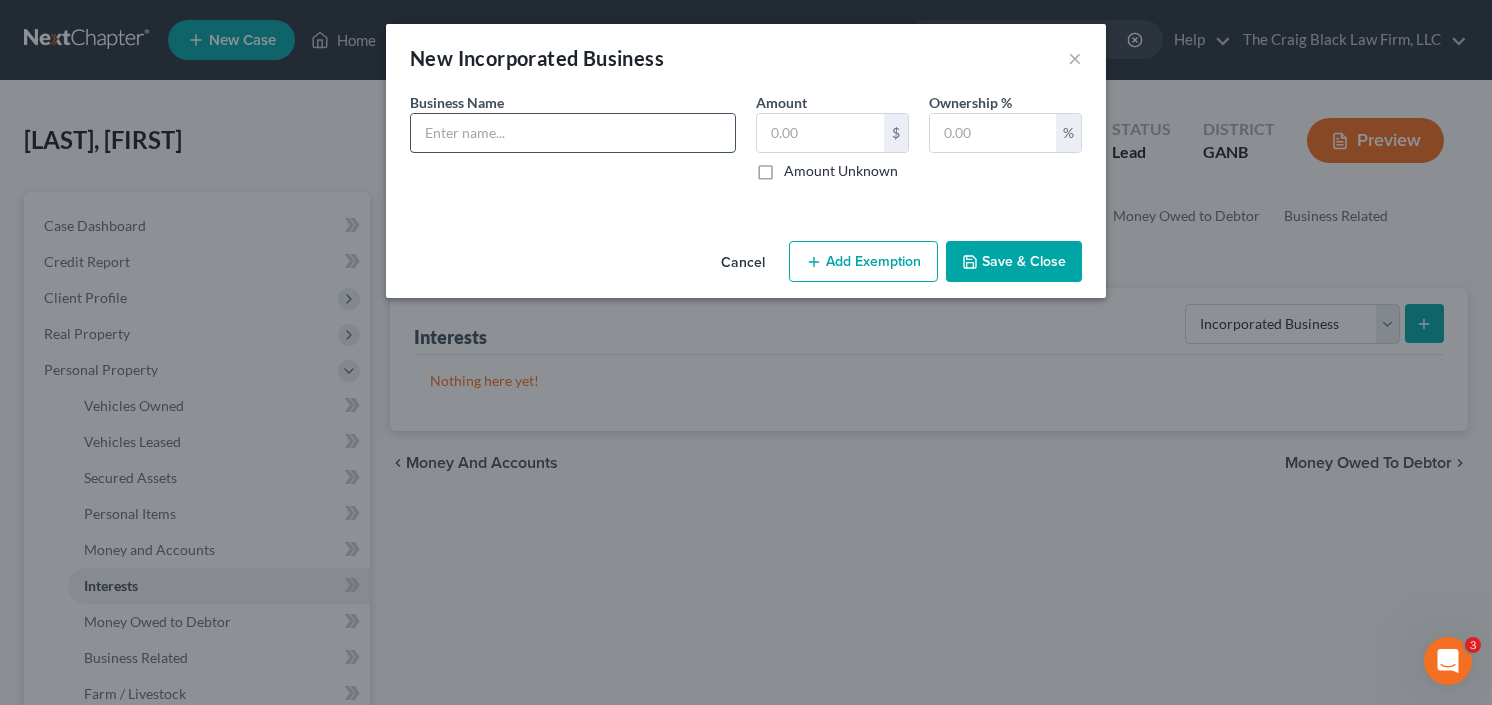 click at bounding box center (573, 133) 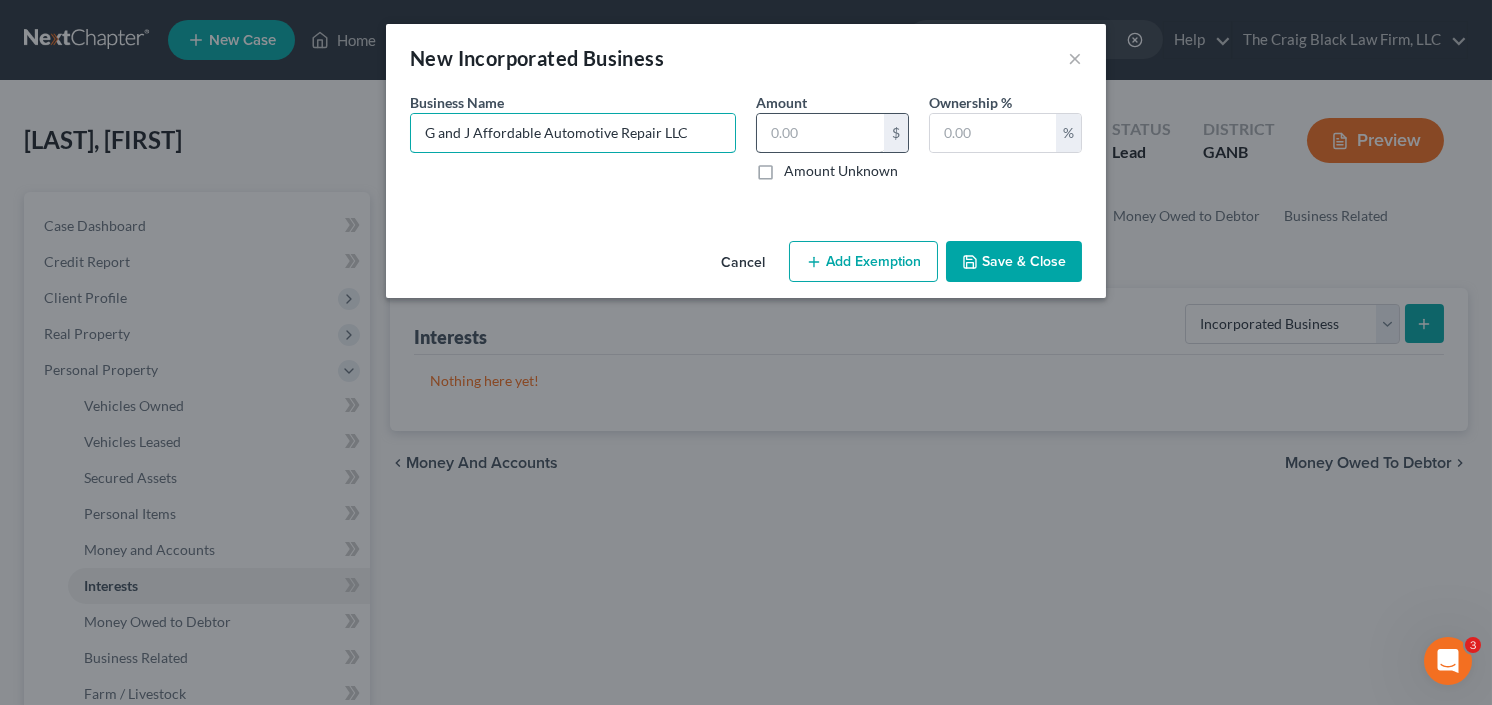 type on "G and J Affordable Automotive Repair LLC" 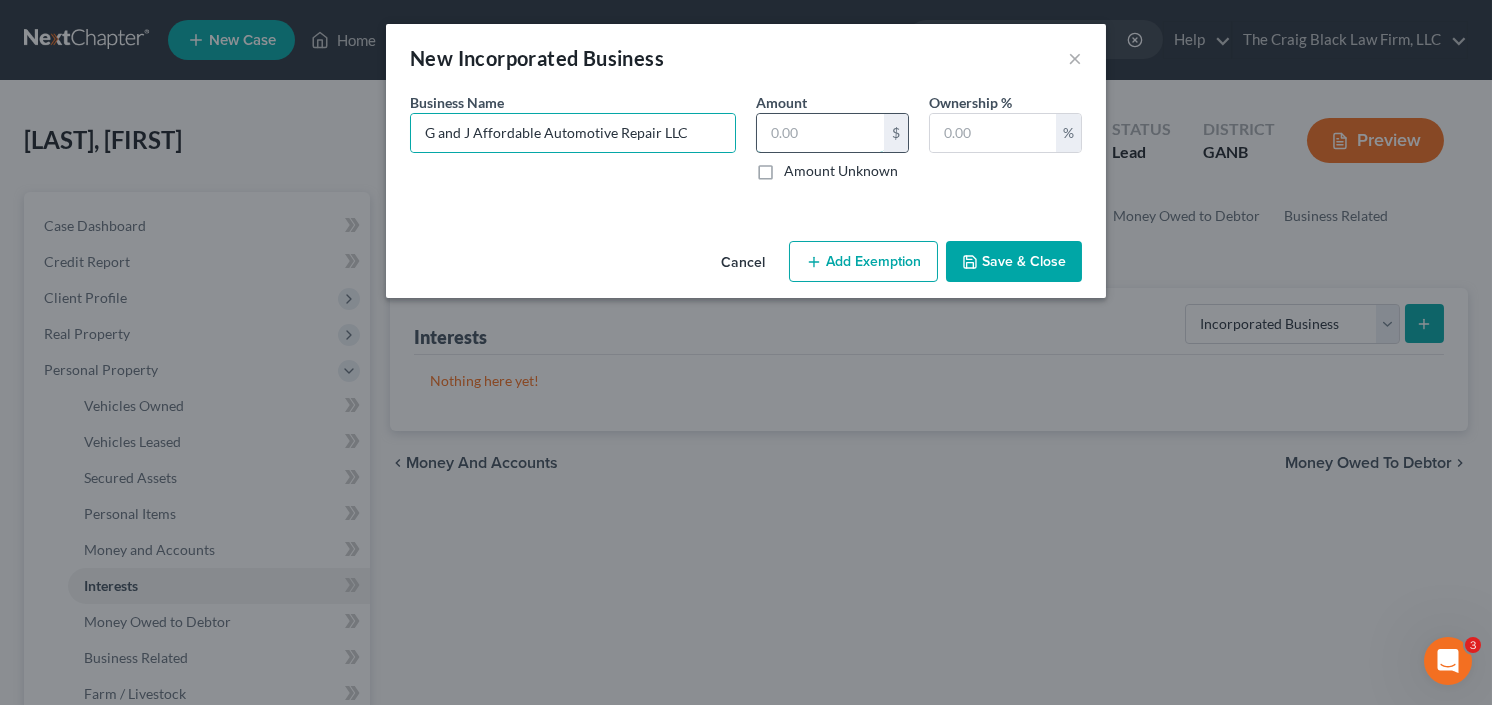 click at bounding box center [820, 133] 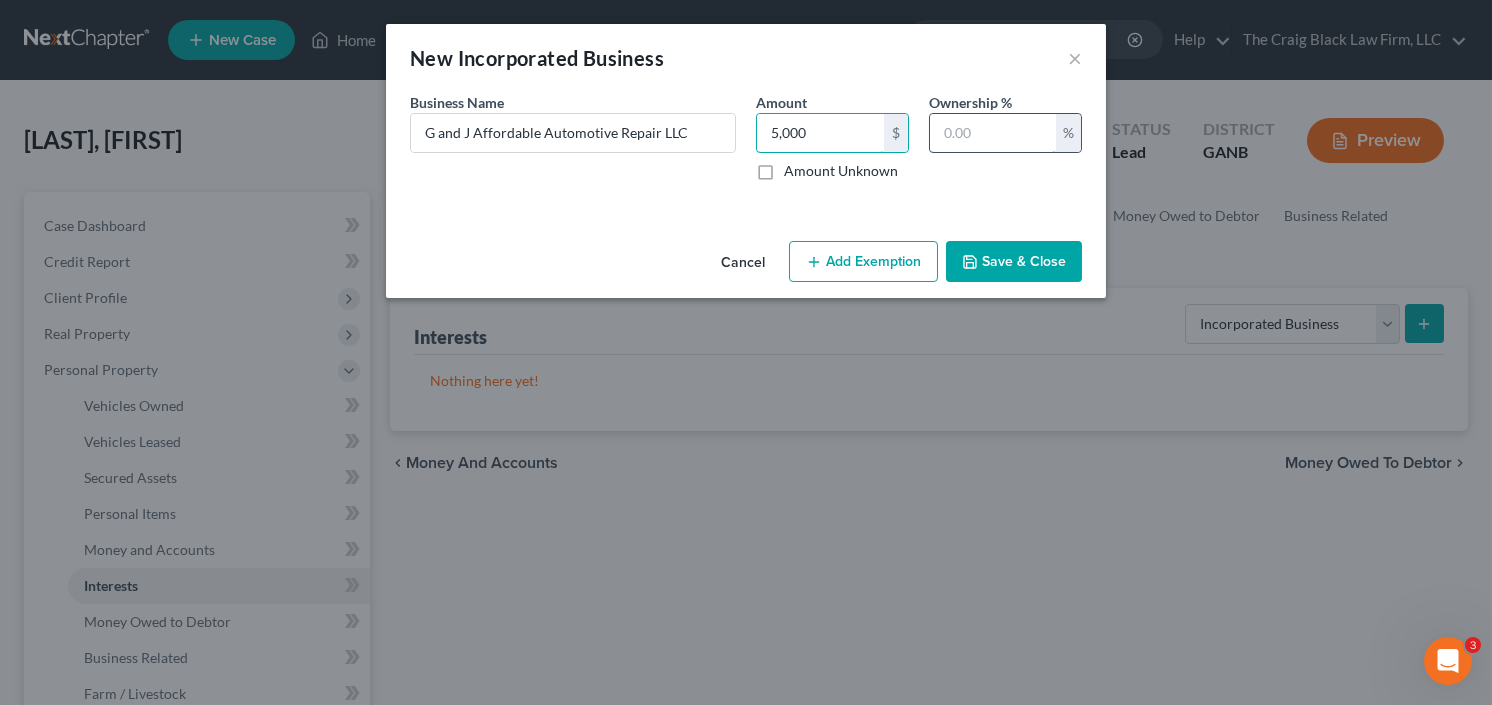 type on "5,000" 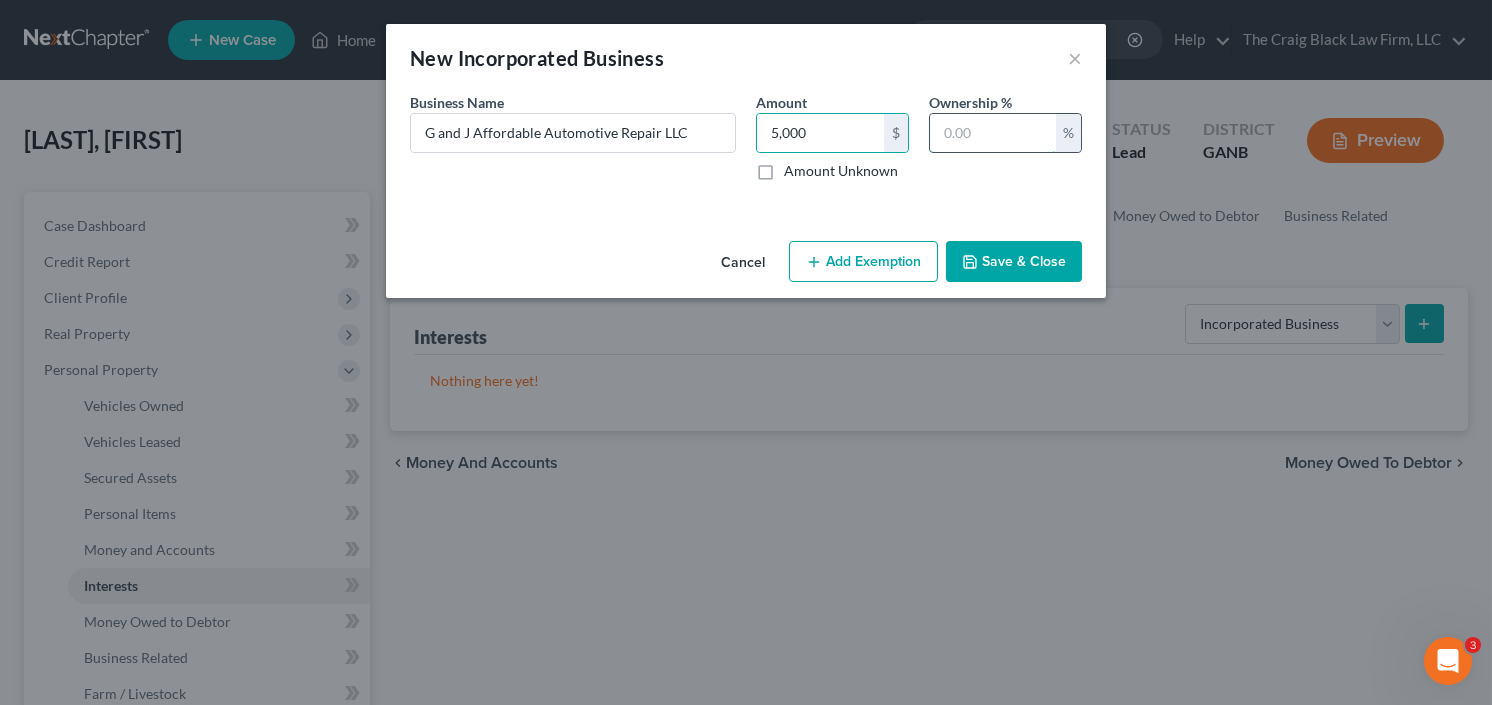 click at bounding box center (993, 133) 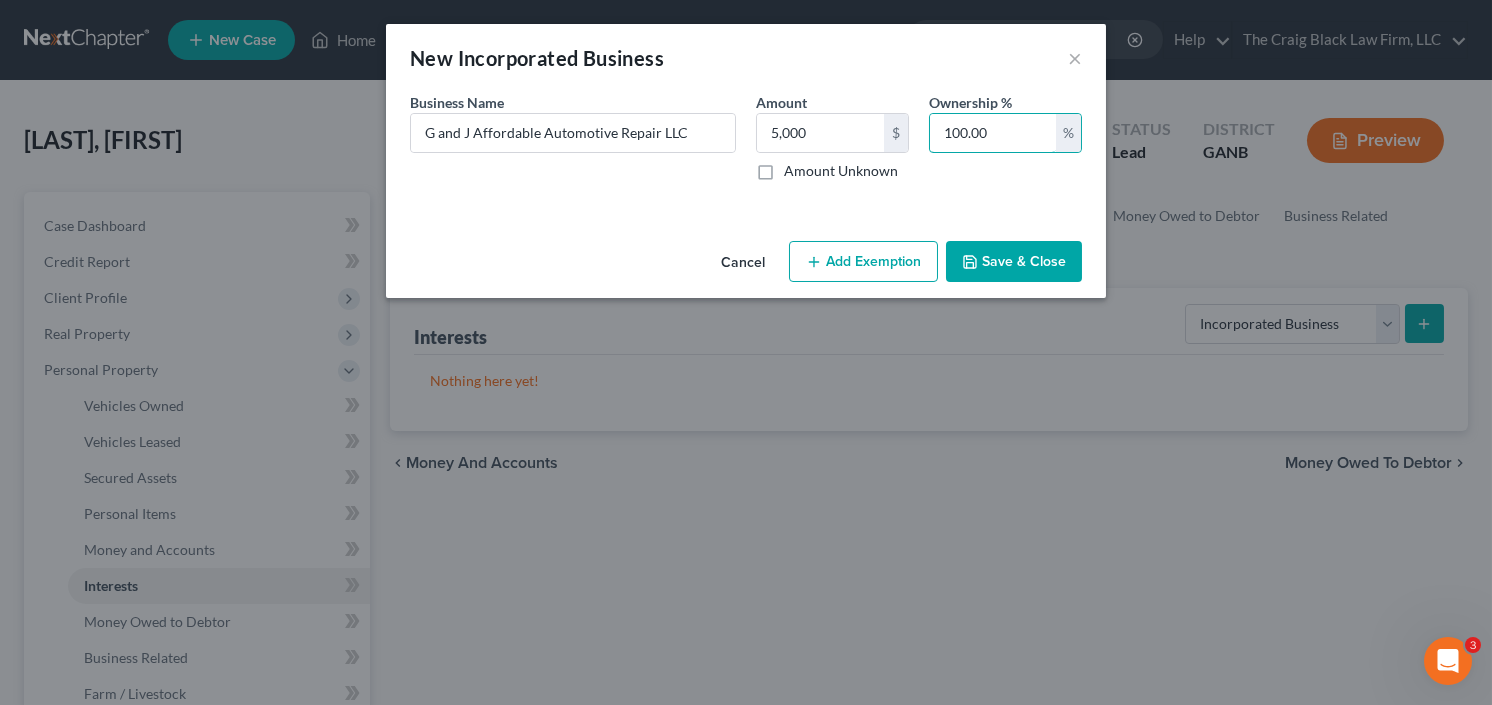 type on "100.00" 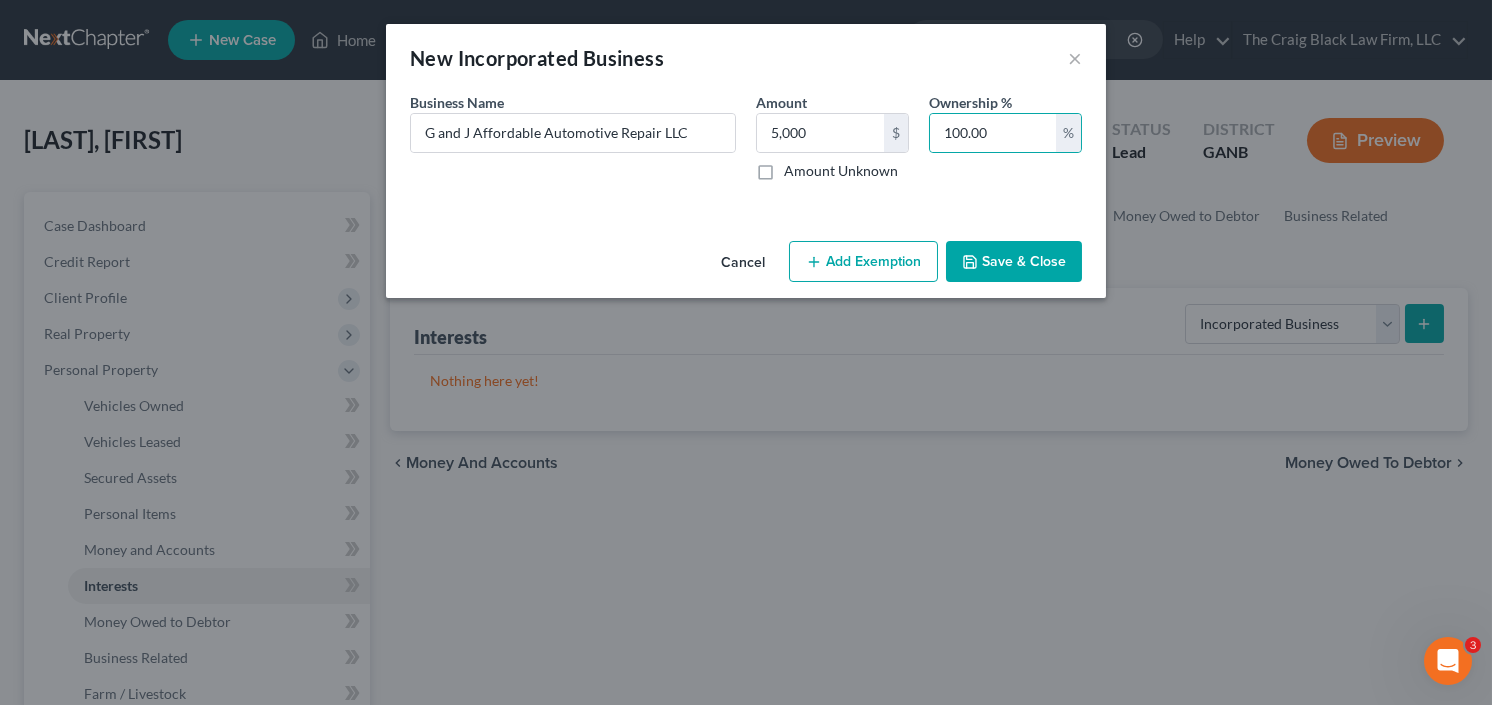 click on "Save & Close" at bounding box center [1014, 262] 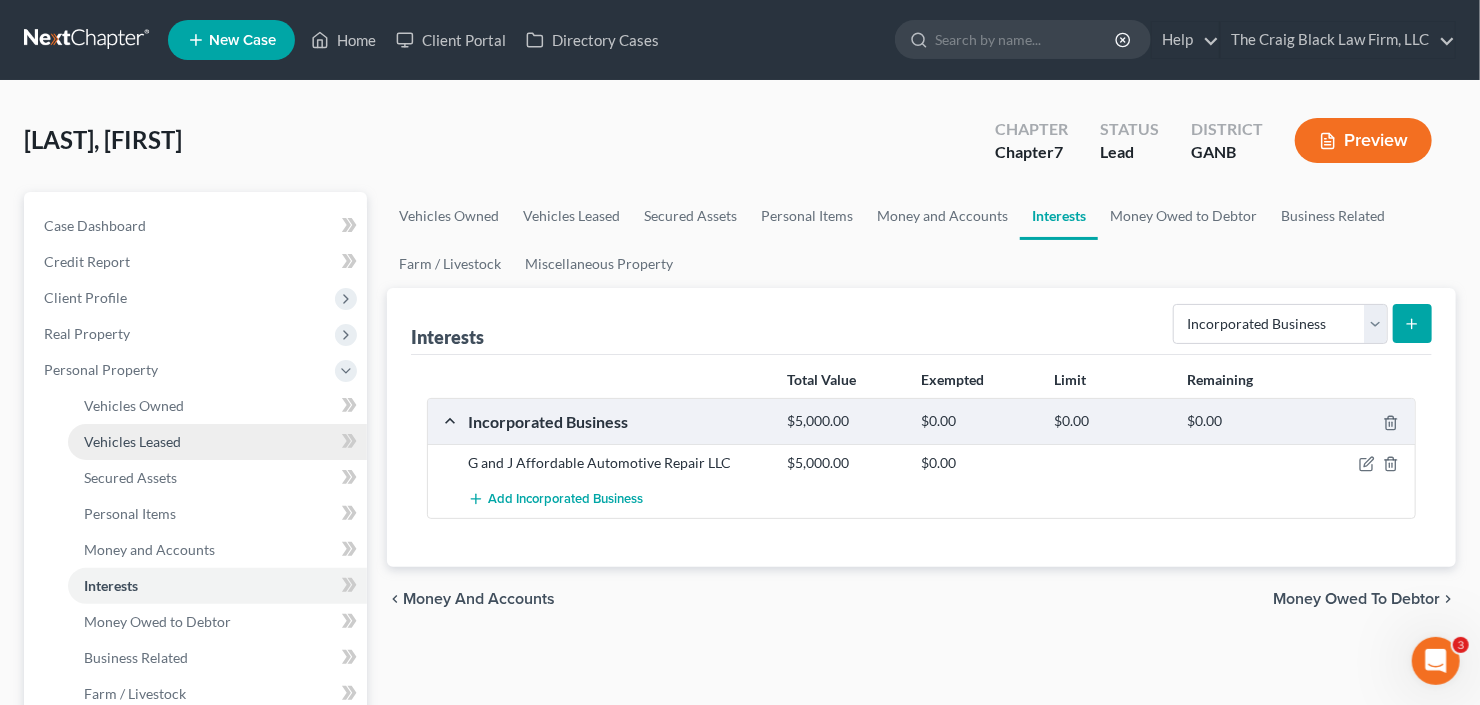 scroll, scrollTop: 160, scrollLeft: 0, axis: vertical 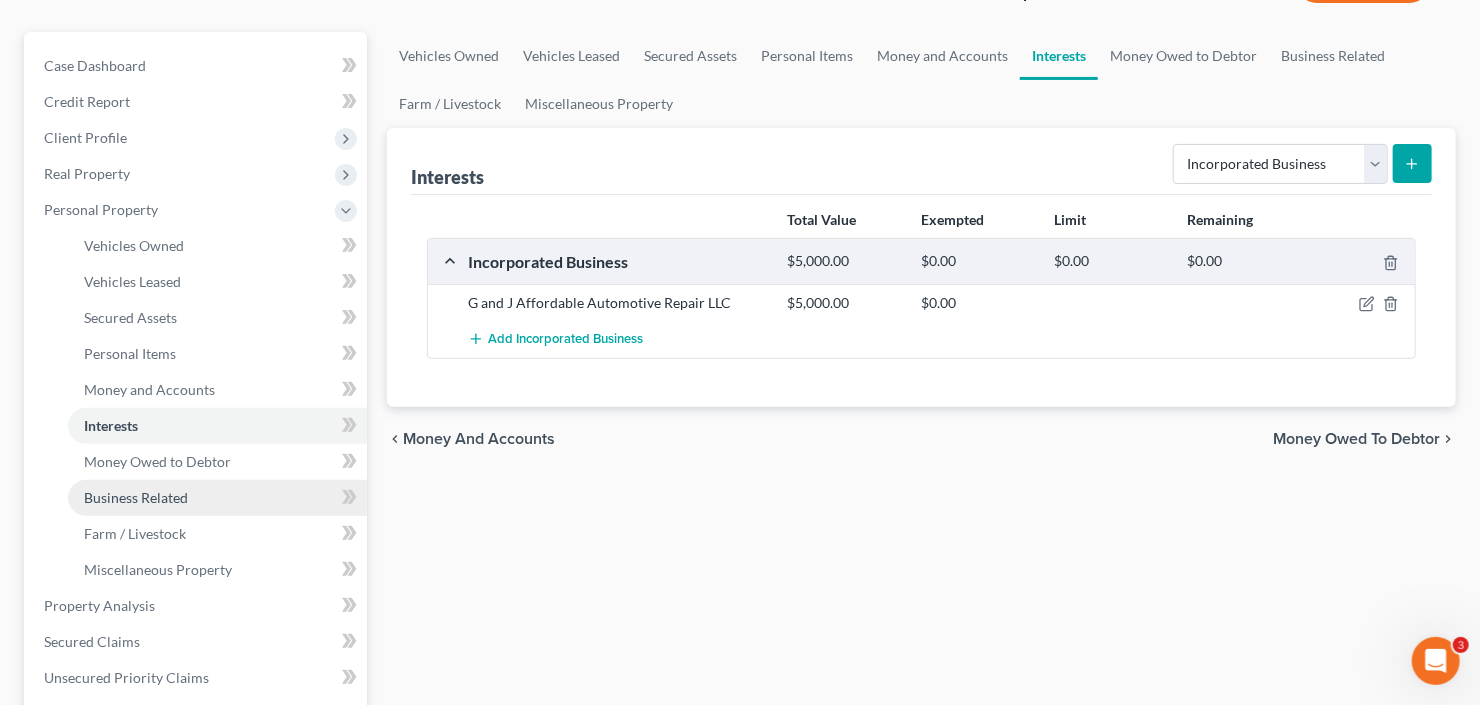 drag, startPoint x: 128, startPoint y: 497, endPoint x: 153, endPoint y: 496, distance: 25.019993 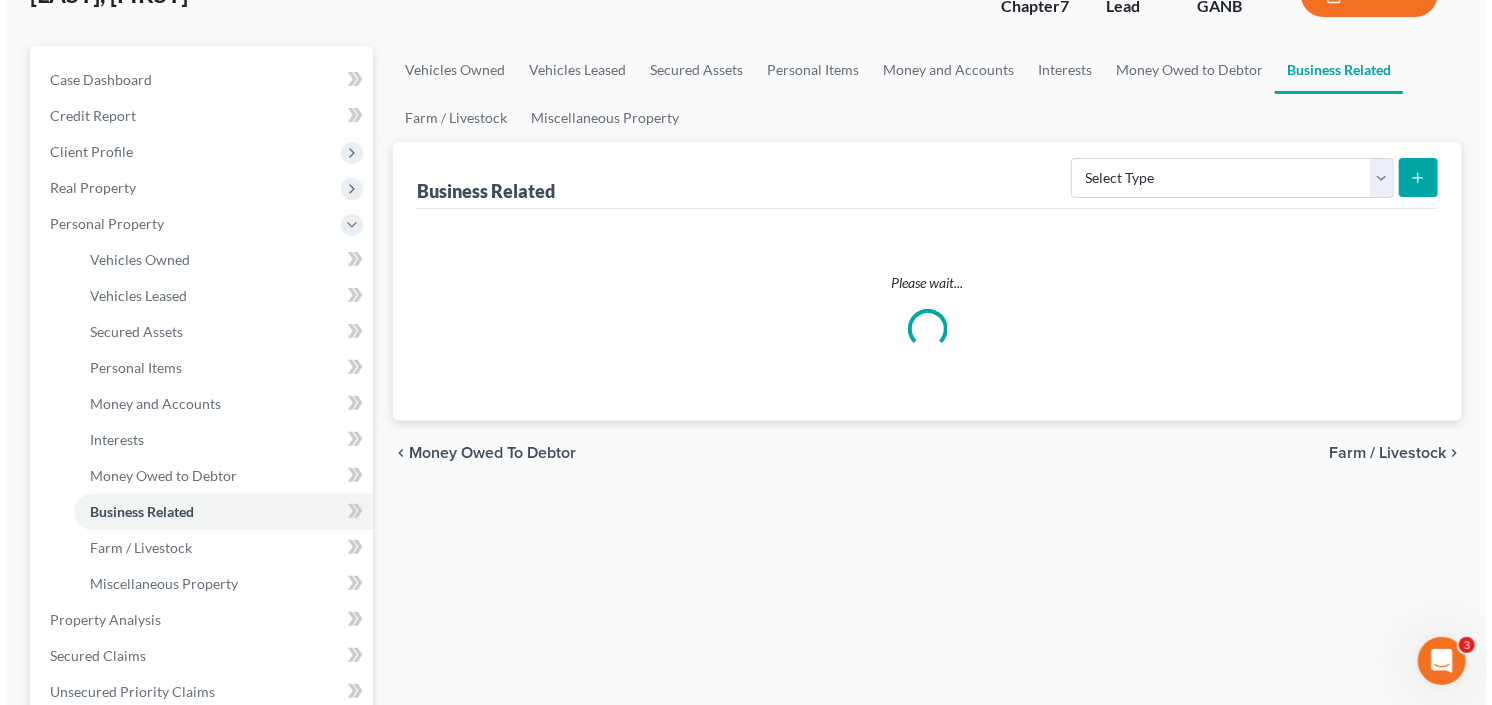 scroll, scrollTop: 0, scrollLeft: 0, axis: both 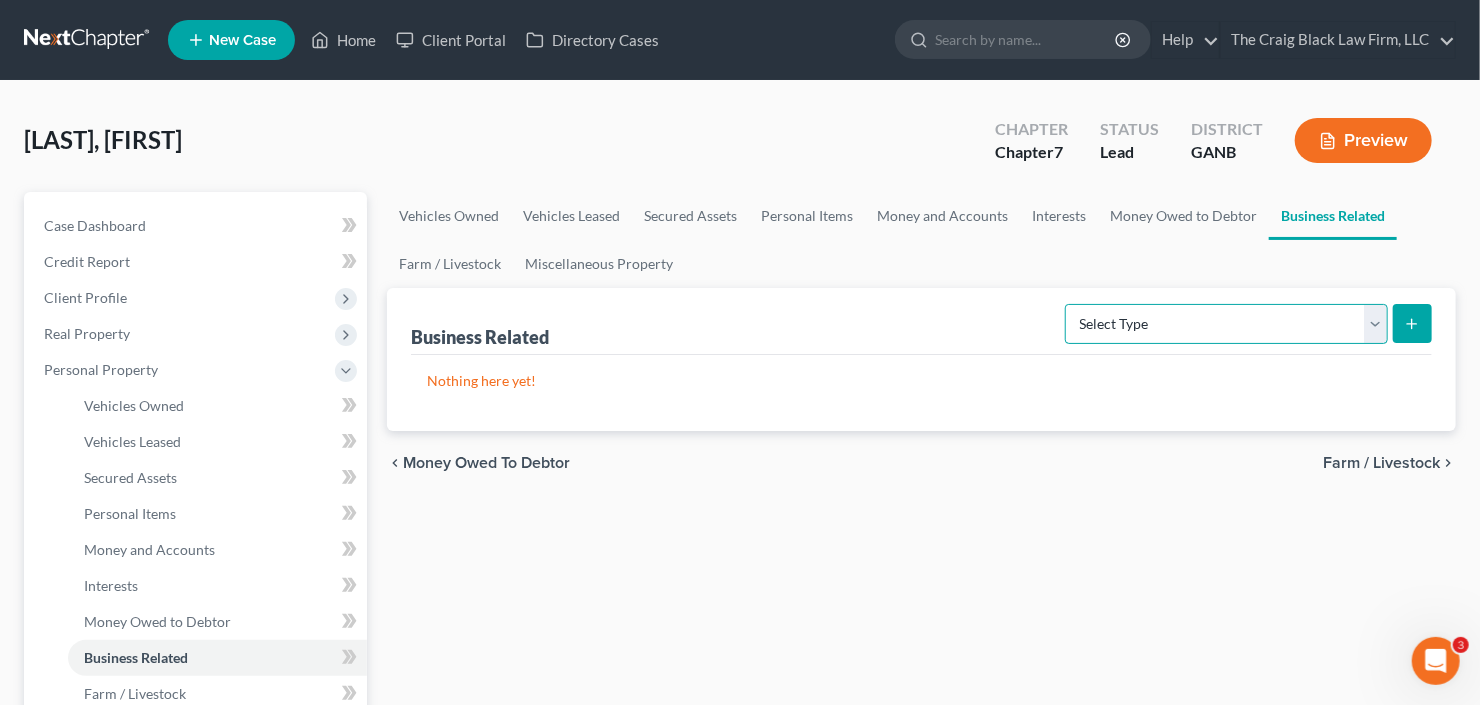click on "Select Type Customer Lists Franchises Inventory Licenses Machinery Office Equipment, Furnishings, Supplies Other Business Related Property Not Listed Patents, Copyrights, Intellectual Property" at bounding box center [1226, 324] 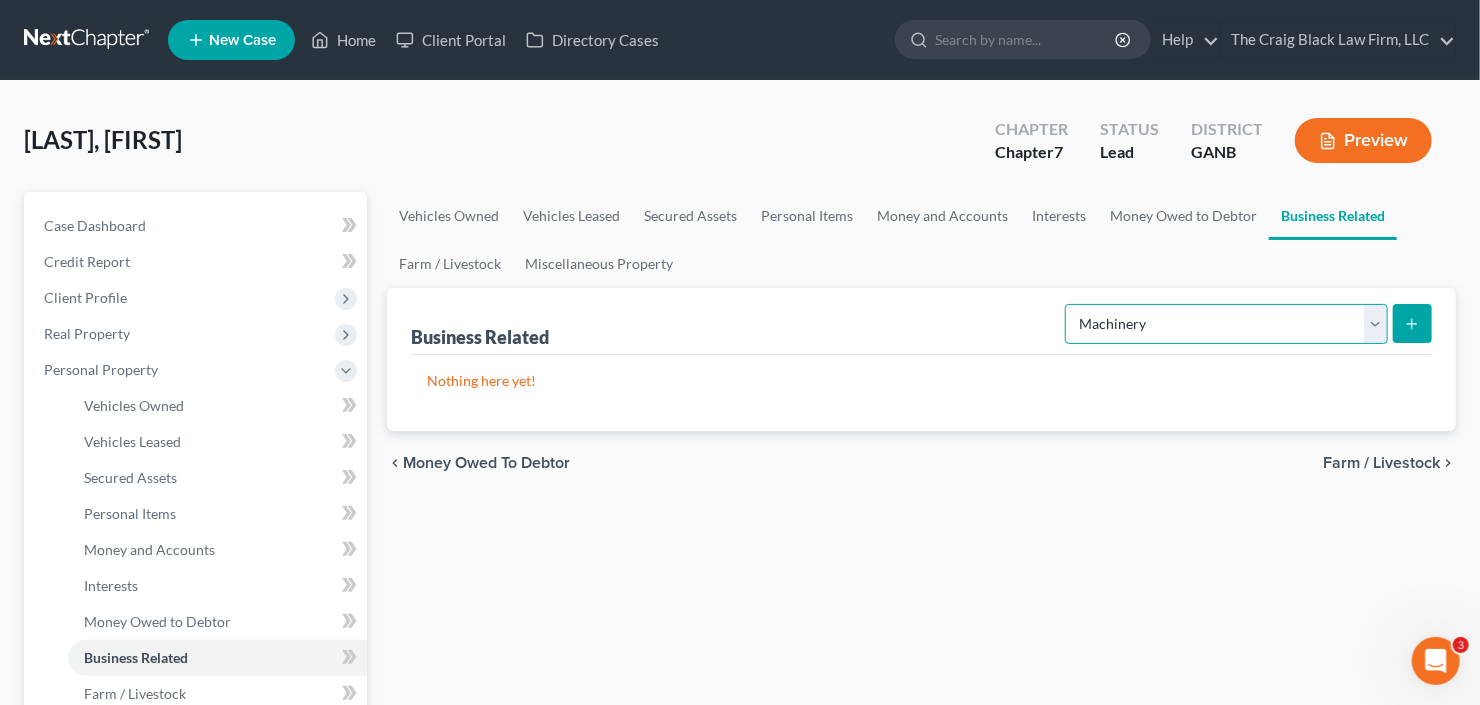 click on "Select Type Customer Lists Franchises Inventory Licenses Machinery Office Equipment, Furnishings, Supplies Other Business Related Property Not Listed Patents, Copyrights, Intellectual Property" at bounding box center (1226, 324) 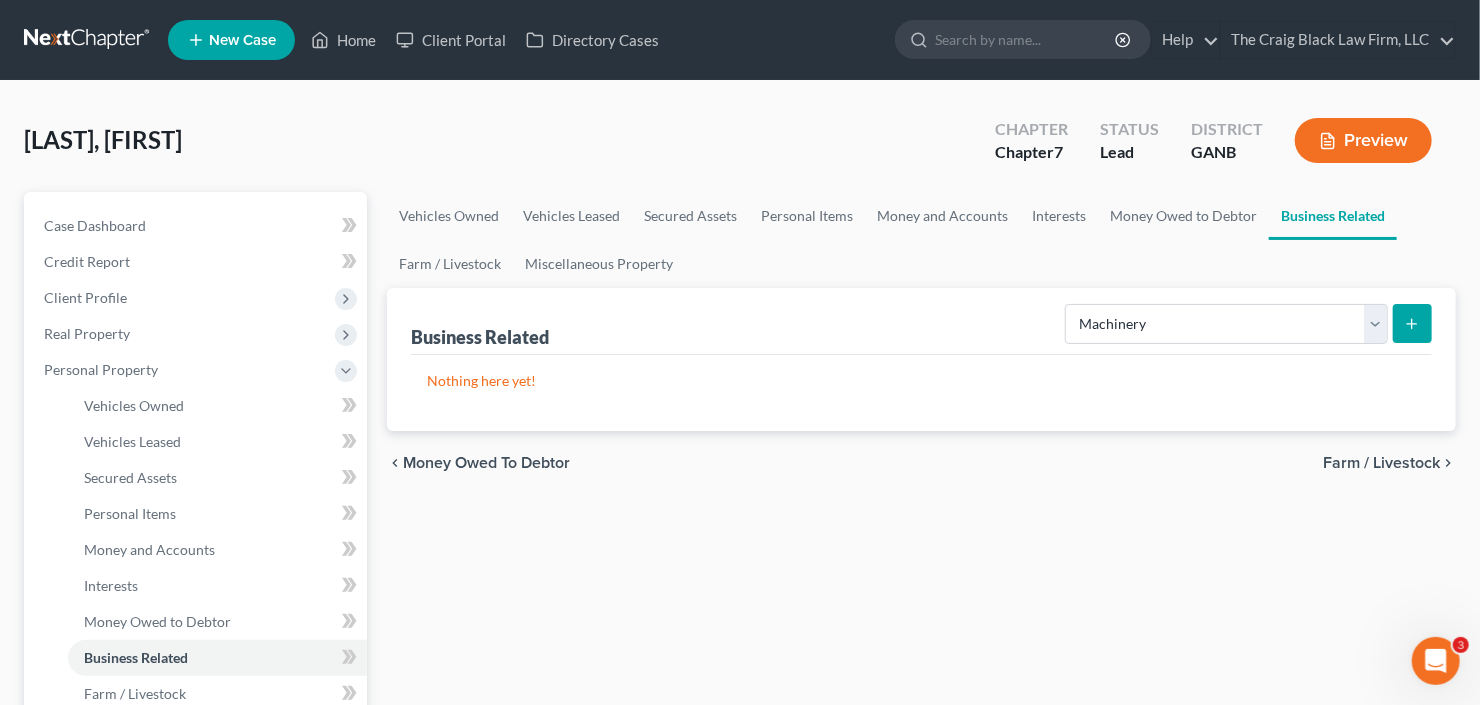 click 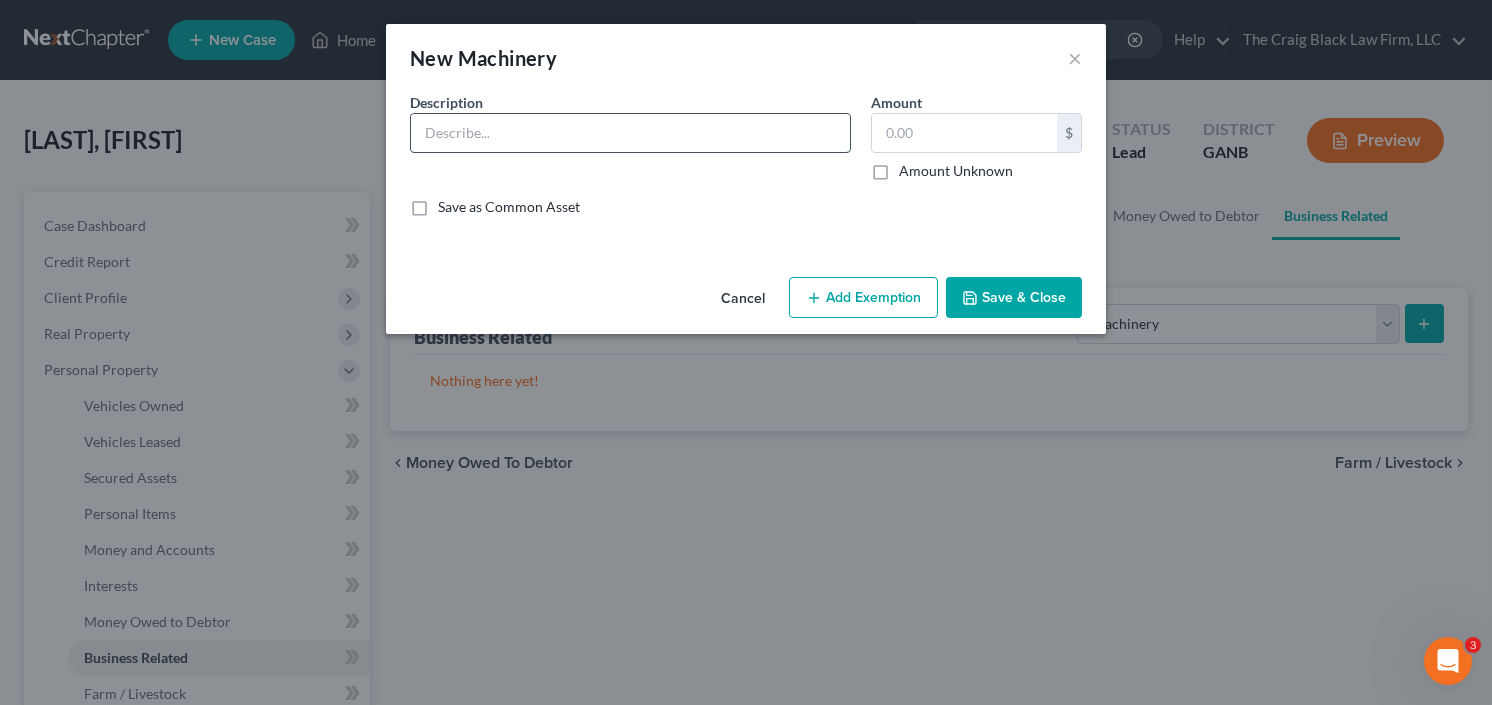 click at bounding box center [630, 133] 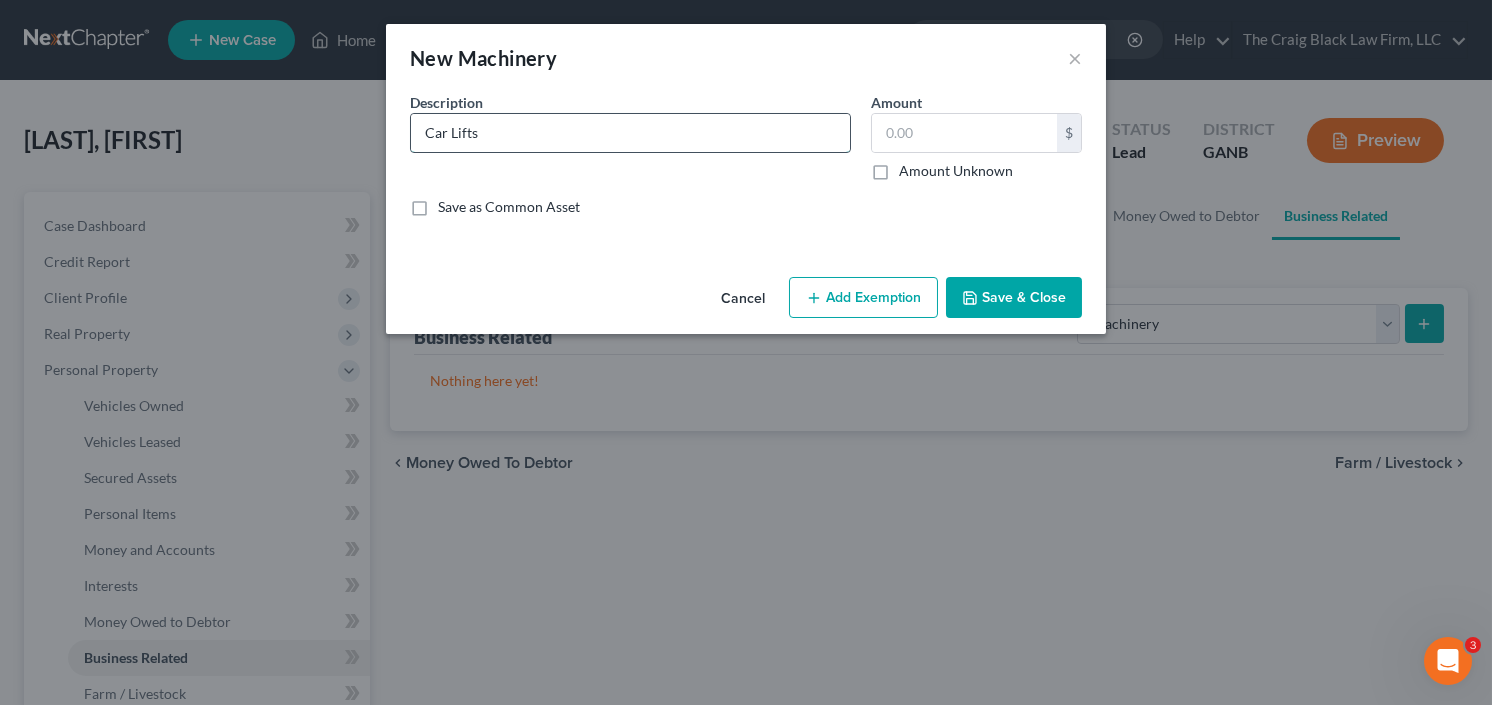 type on "Car Lifts" 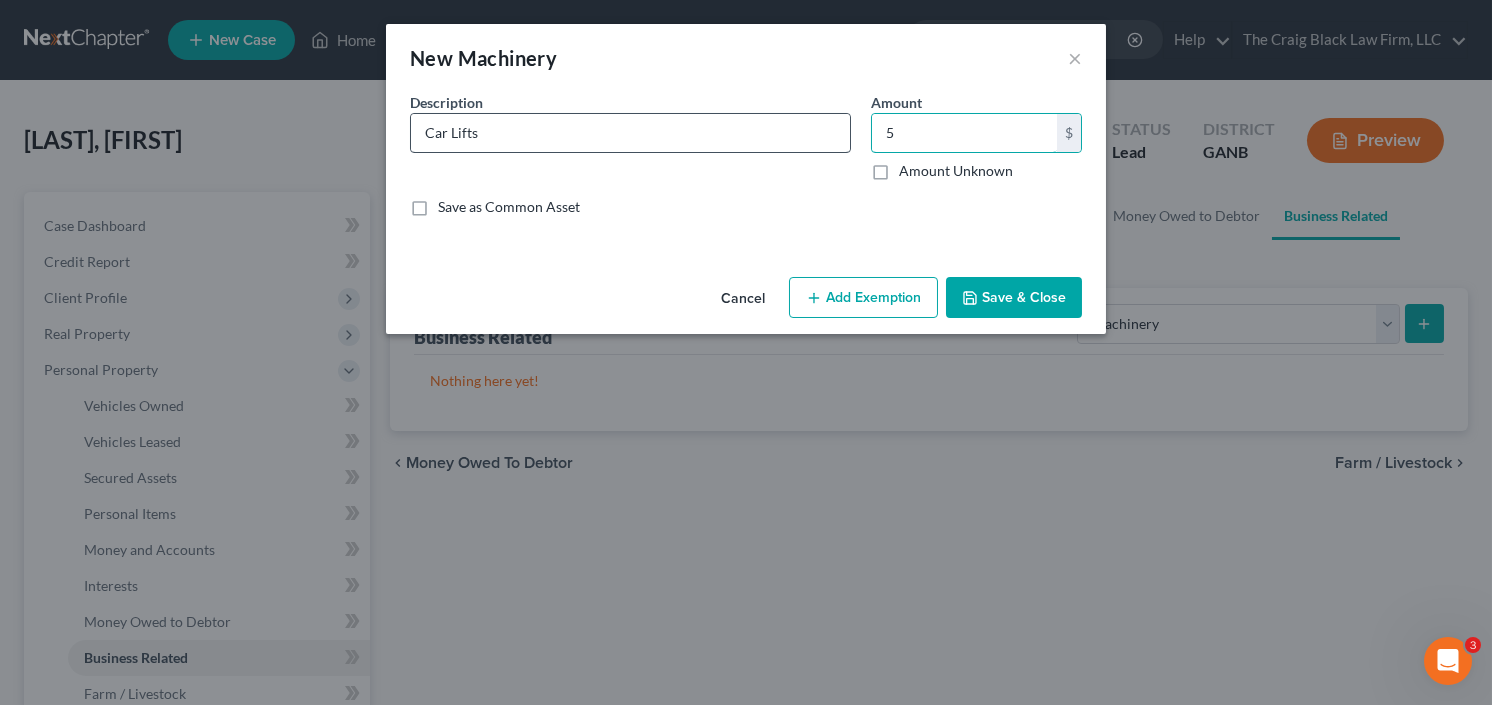 type on "5" 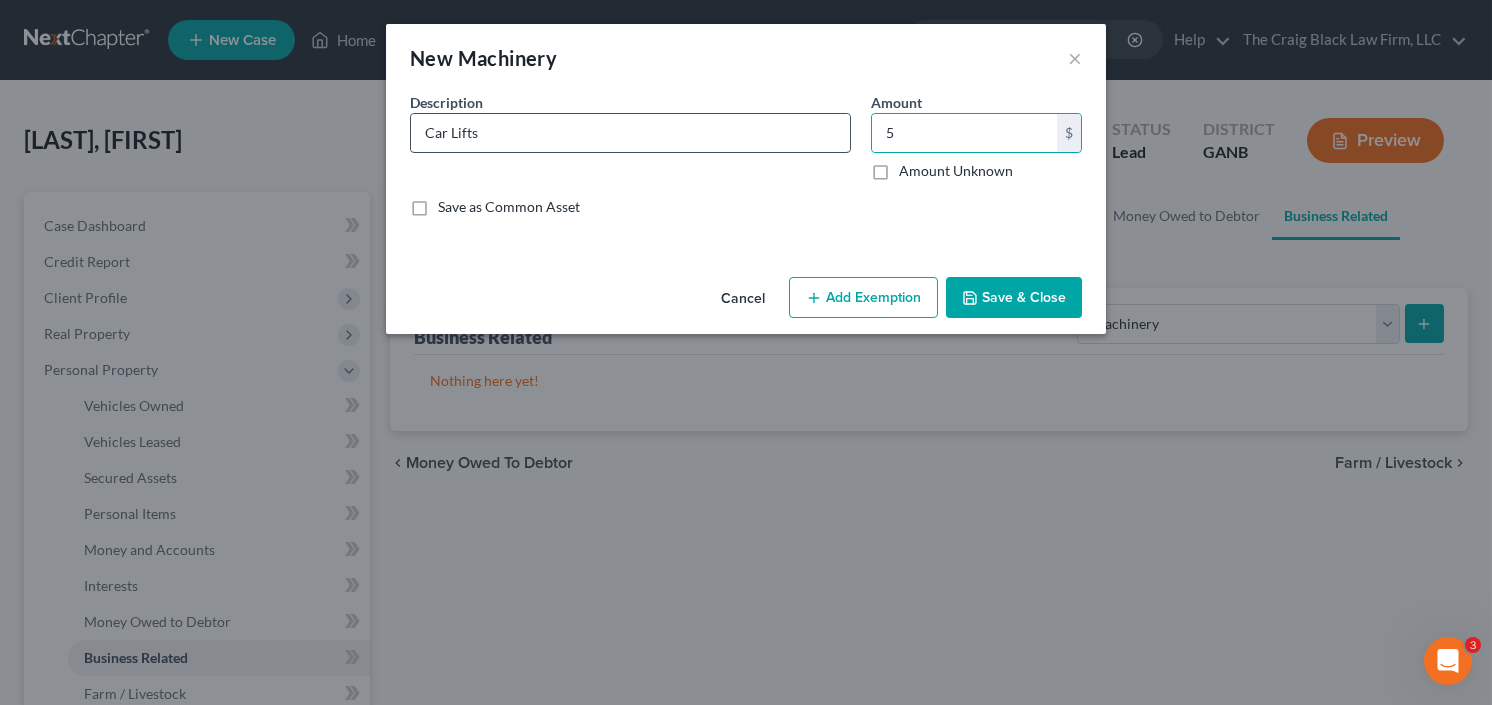 click on "Car Lifts" at bounding box center [630, 133] 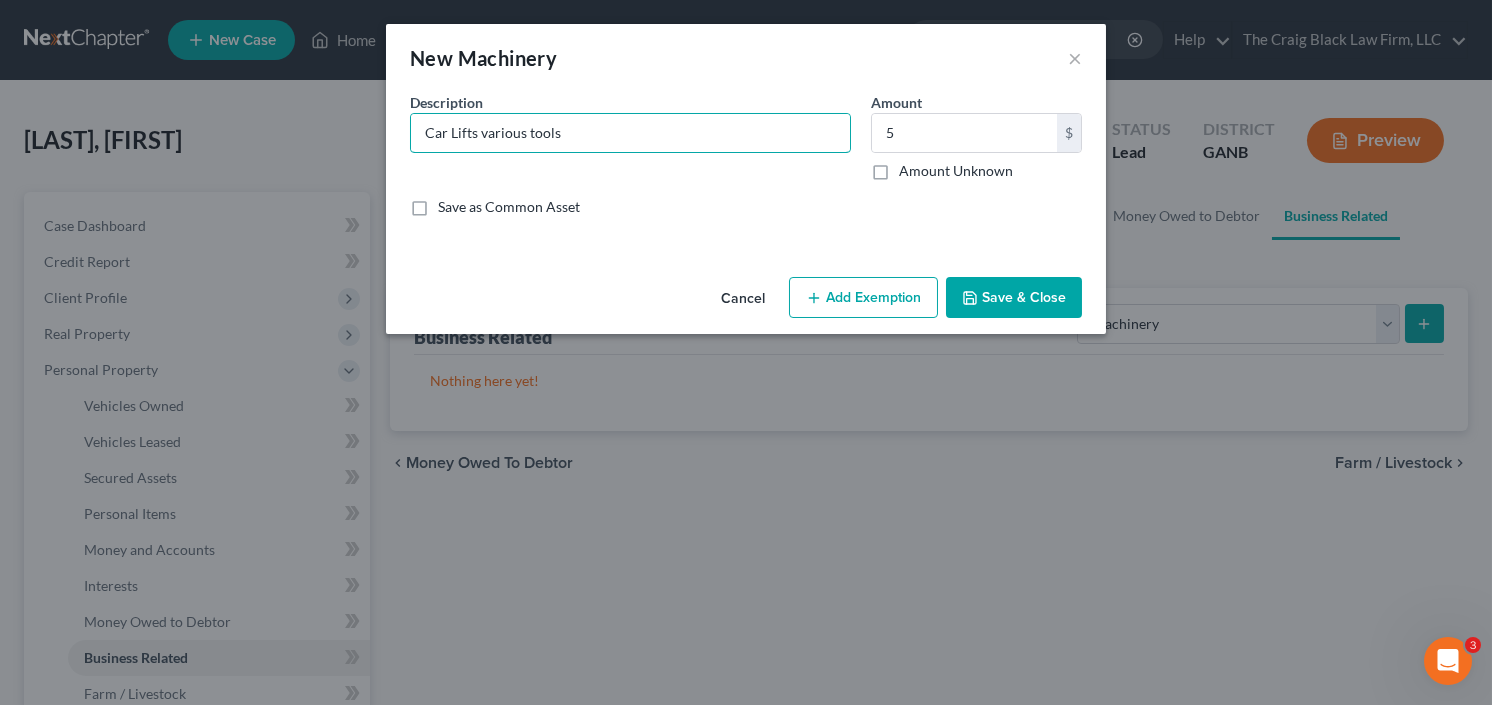 type on "Car Lifts various tools" 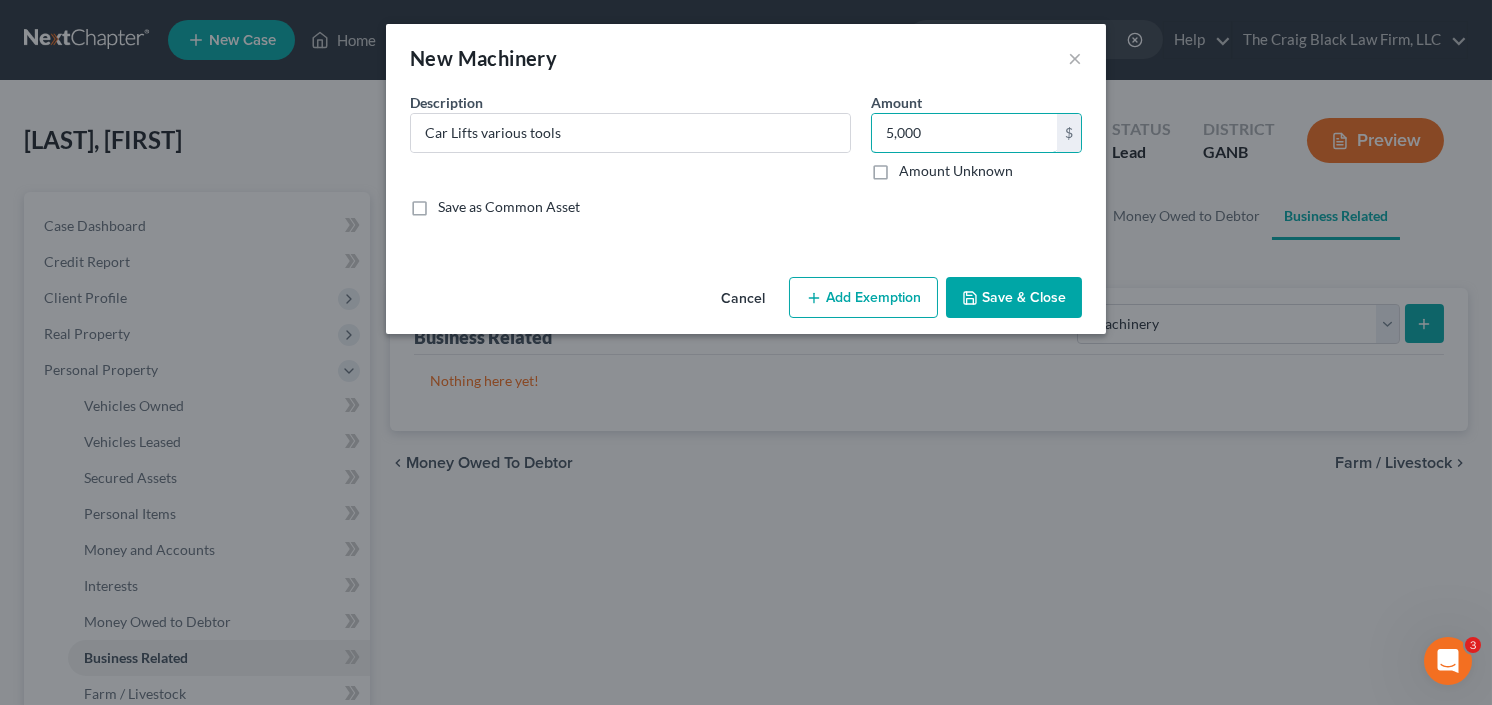 type on "5,000" 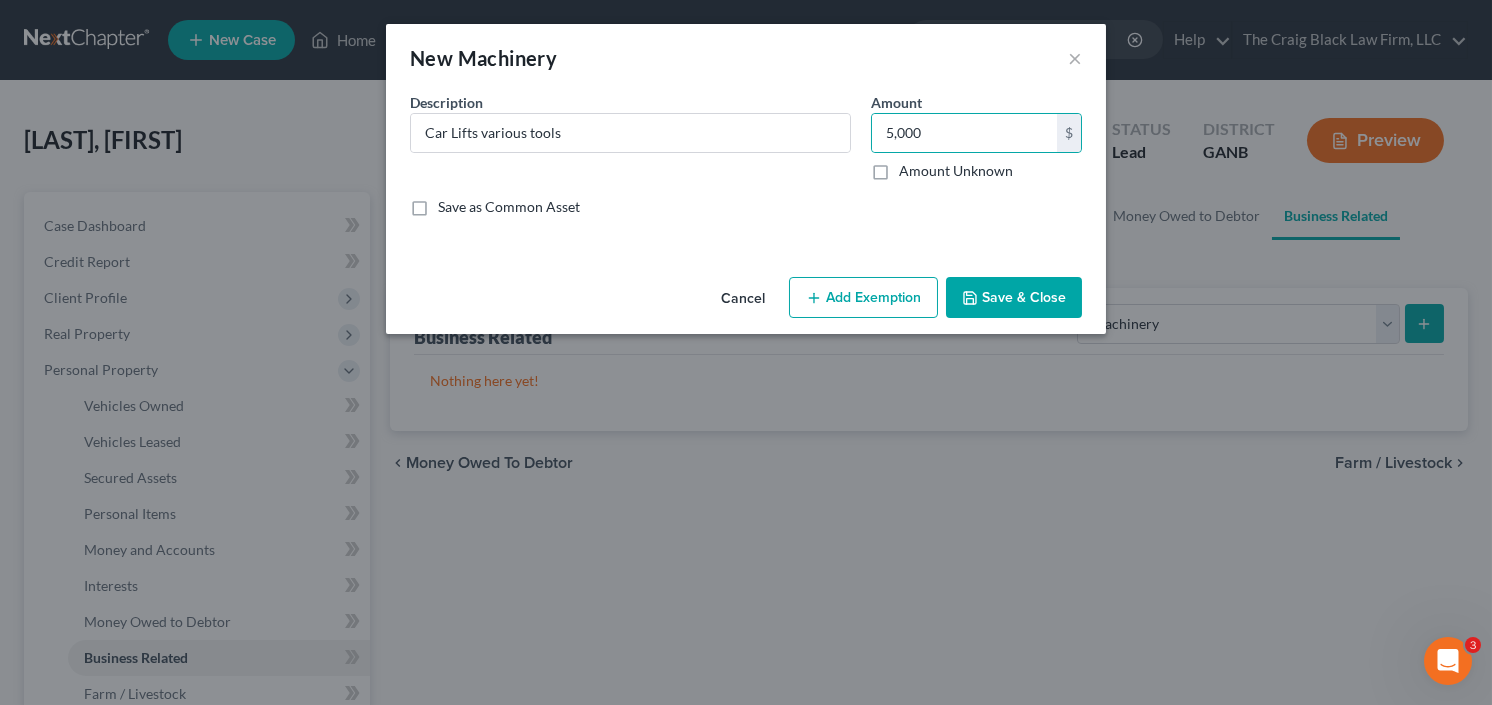 click on "Add Exemption" at bounding box center (863, 298) 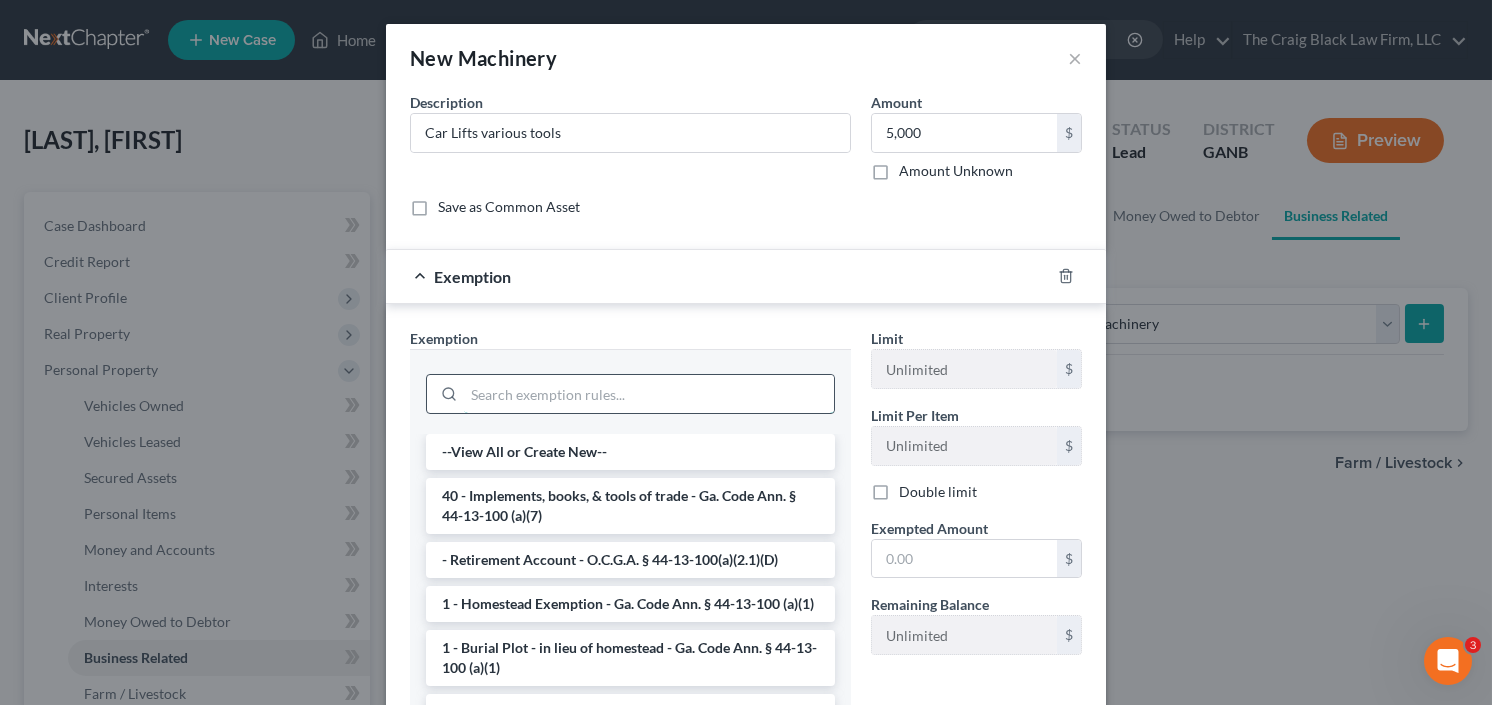click at bounding box center [649, 394] 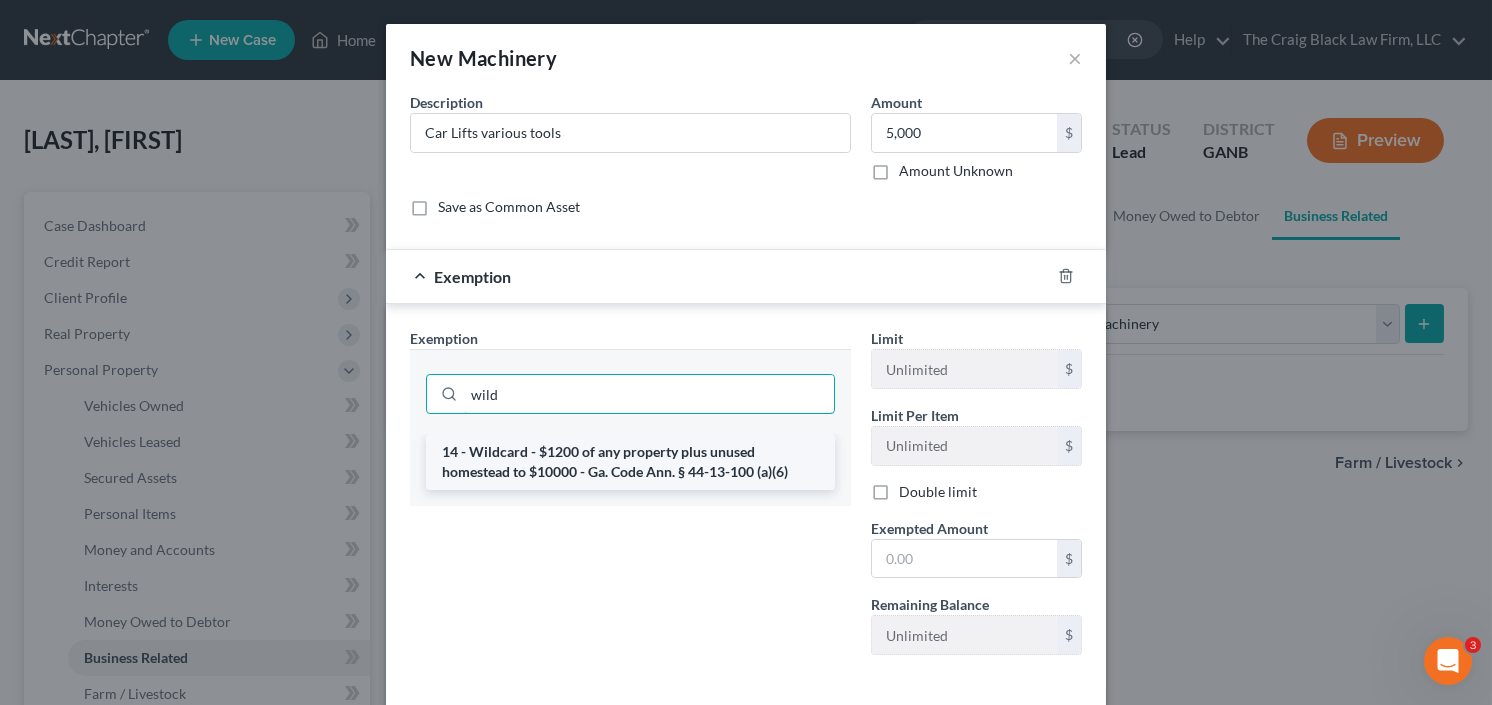 type on "wild" 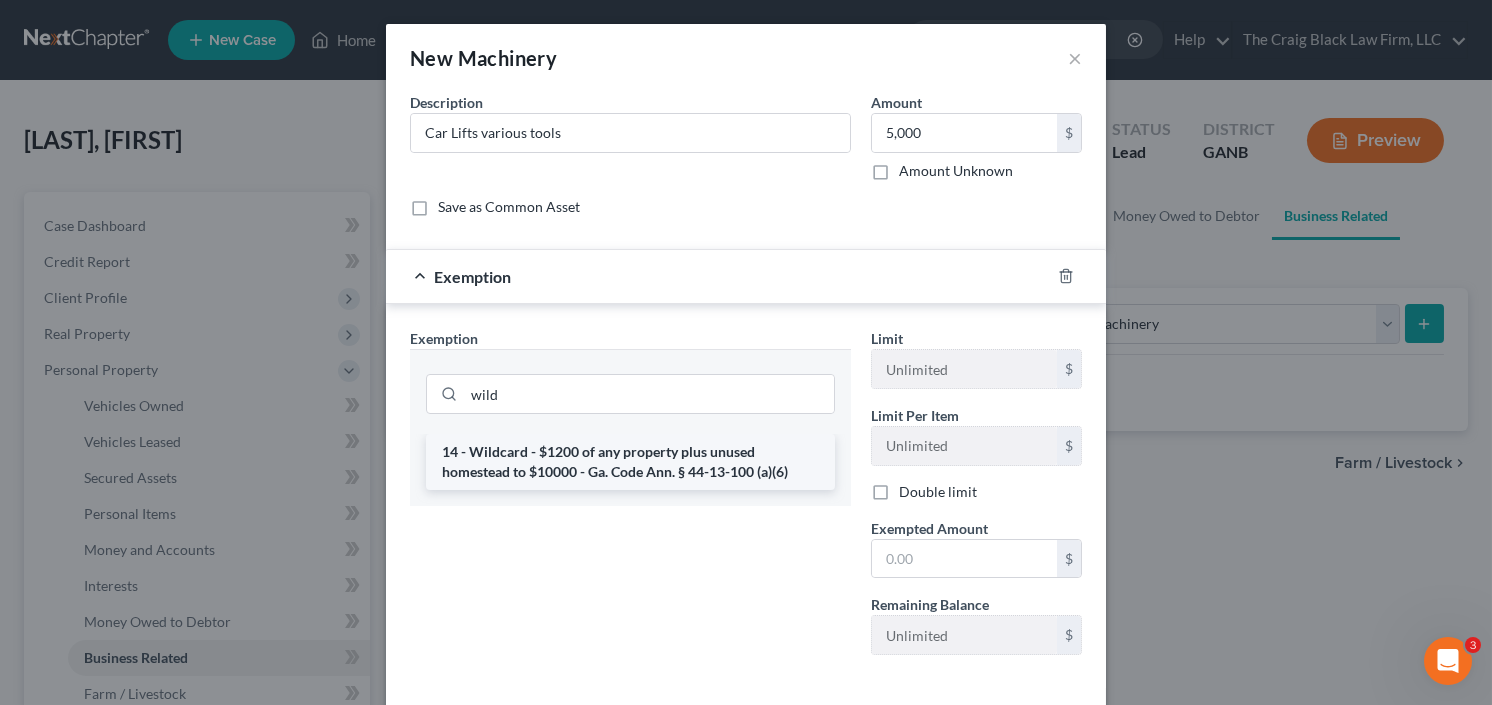 click on "14 - Wildcard -  $1200 of any property plus unused homestead to $10000 - Ga. Code Ann. § 44-13-100 (a)(6)" at bounding box center [630, 462] 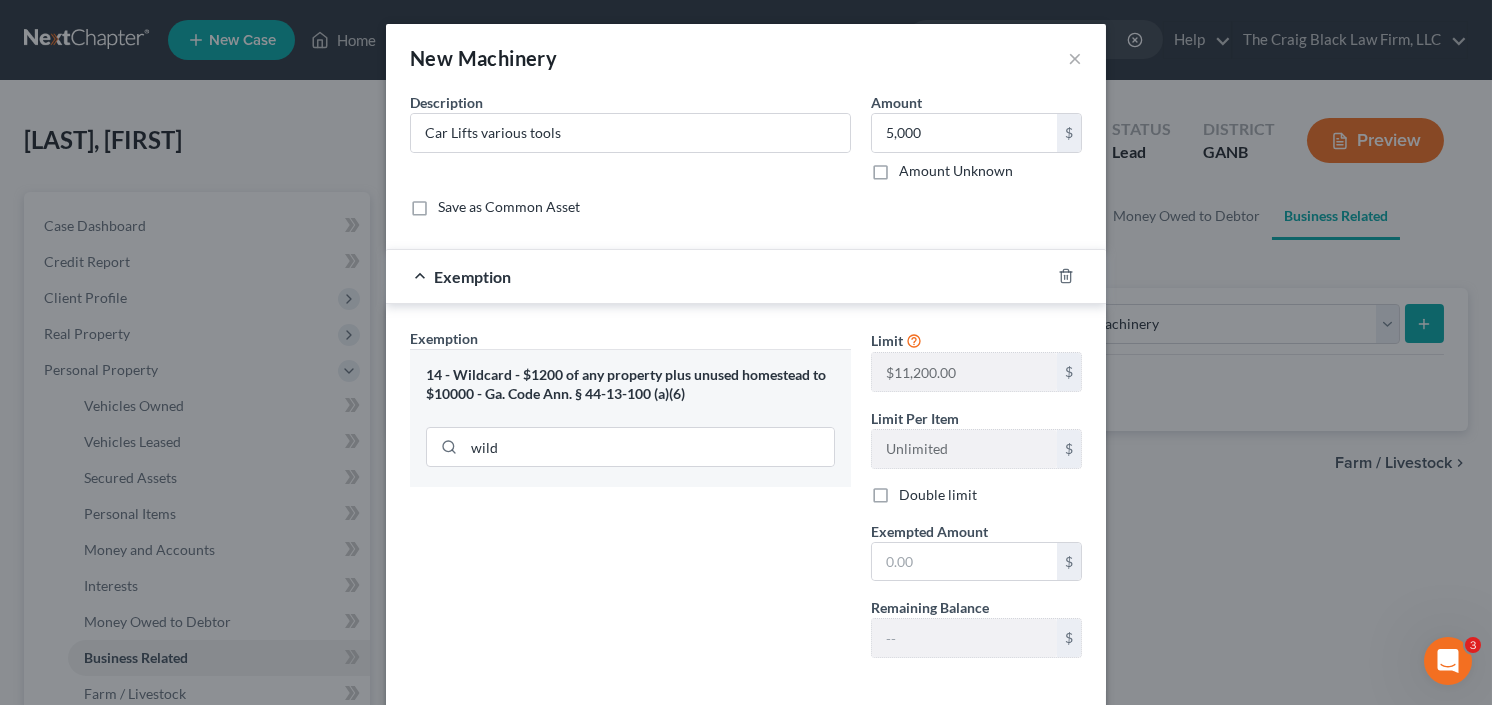 click on "Exempted Amount
*" at bounding box center [929, 531] 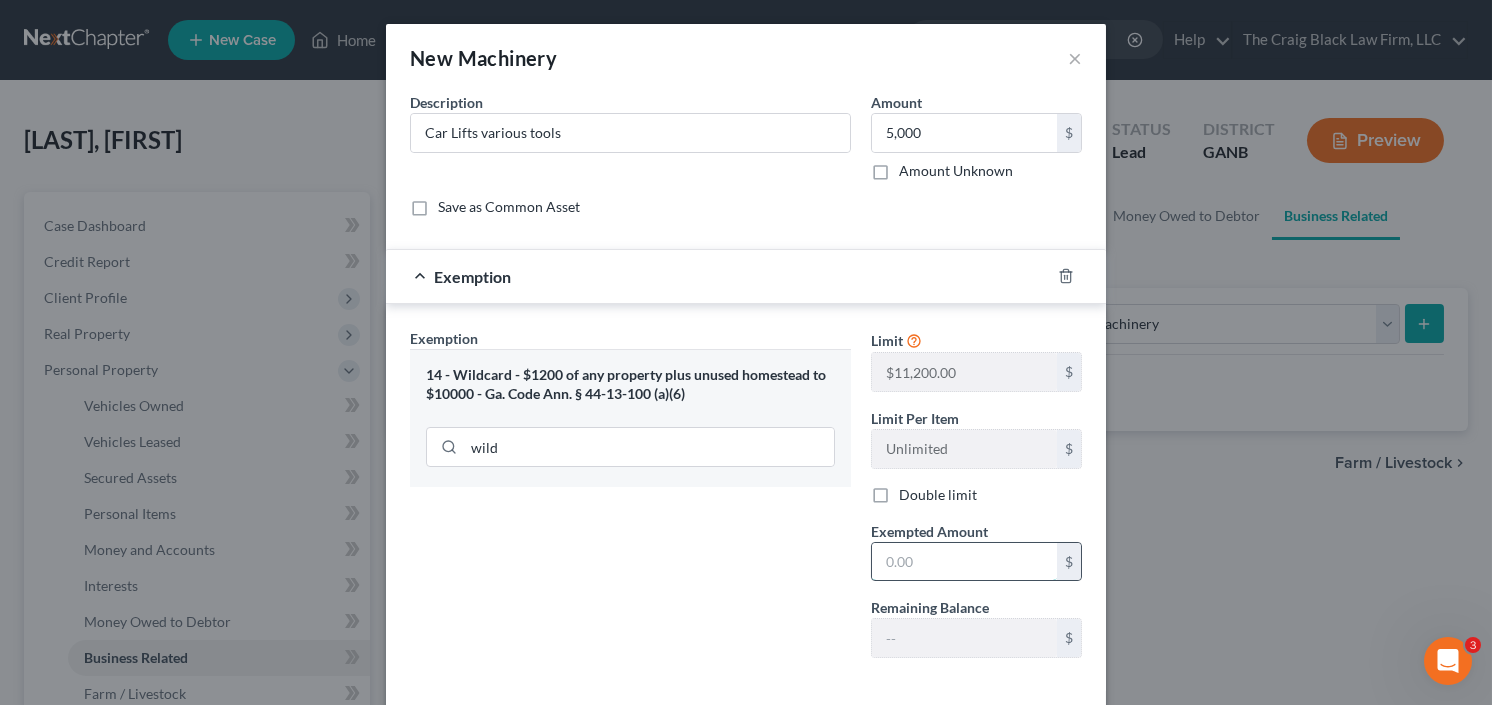 click at bounding box center (964, 562) 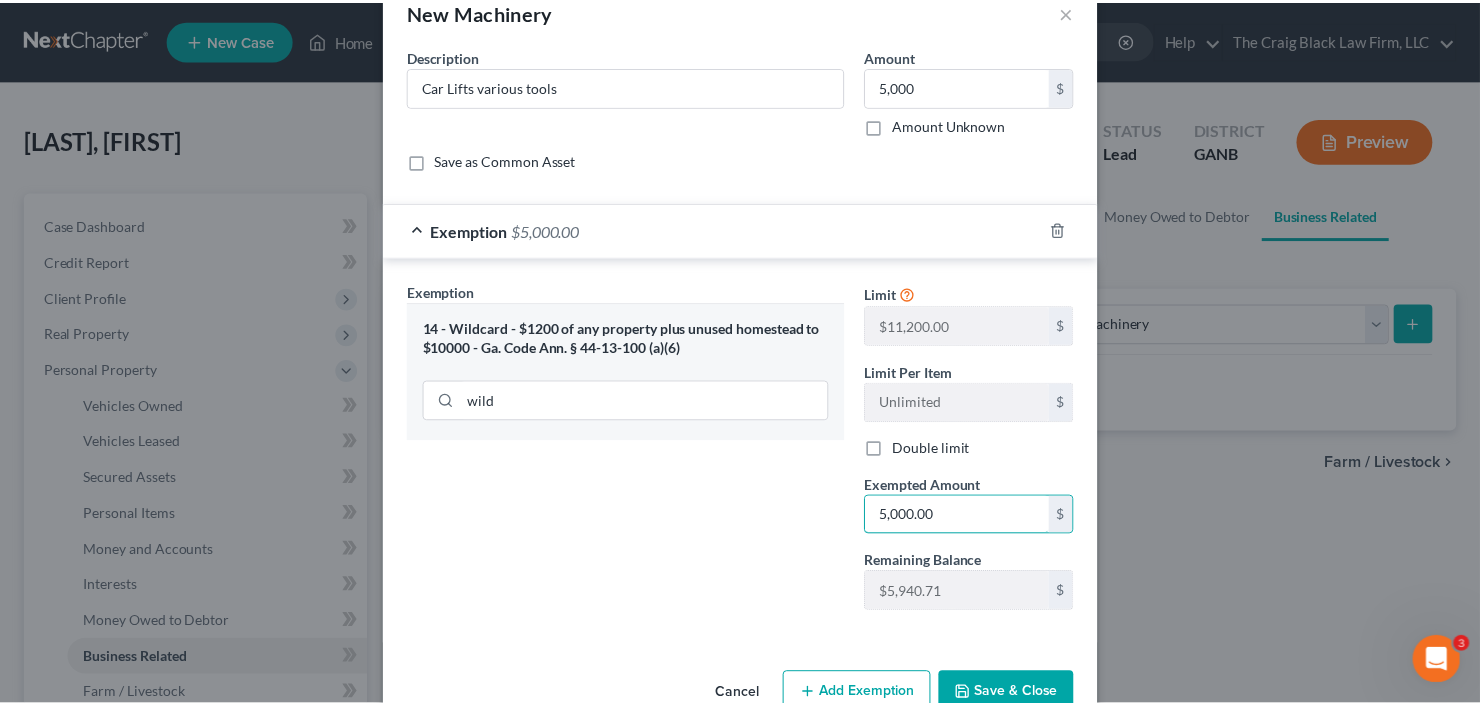 scroll, scrollTop: 92, scrollLeft: 0, axis: vertical 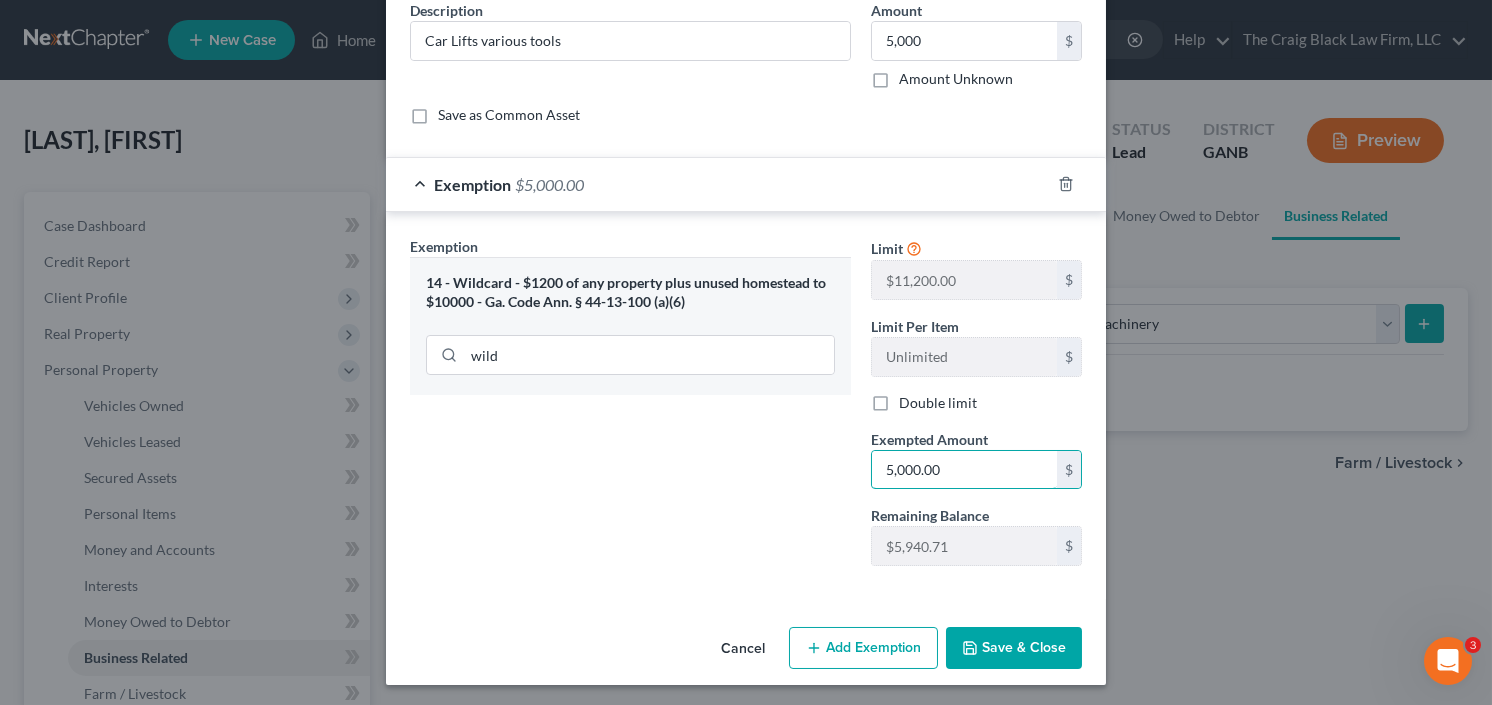 type on "5,000.00" 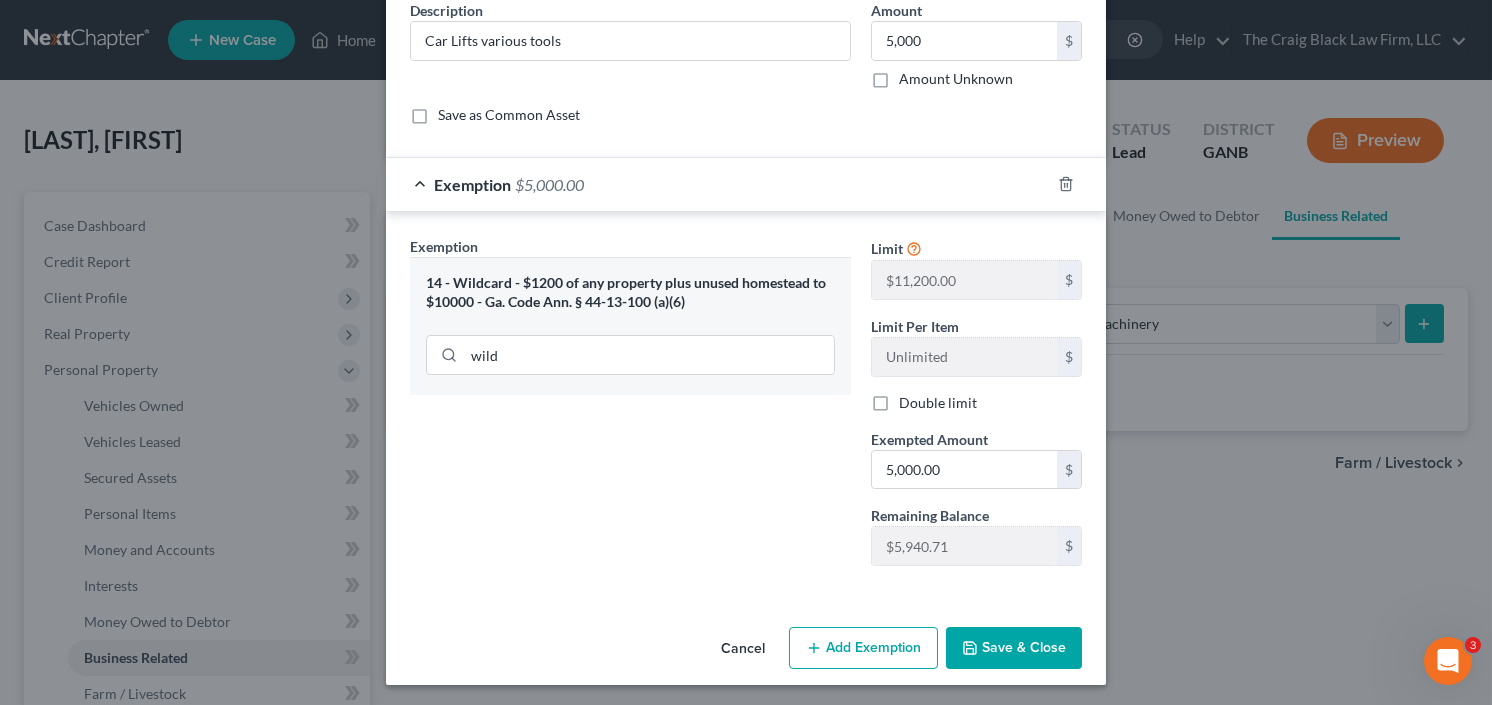 click on "Save & Close" at bounding box center (1014, 648) 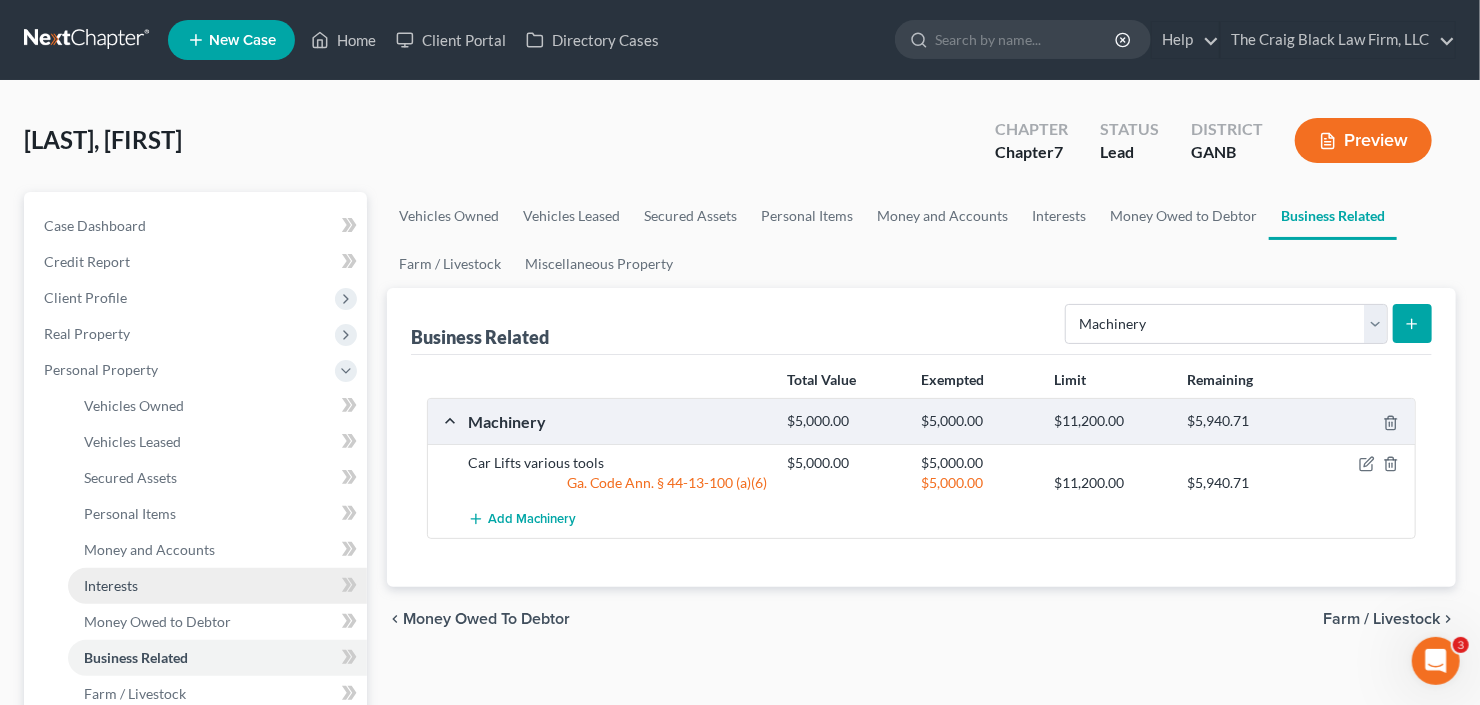 click on "Interests" at bounding box center (111, 585) 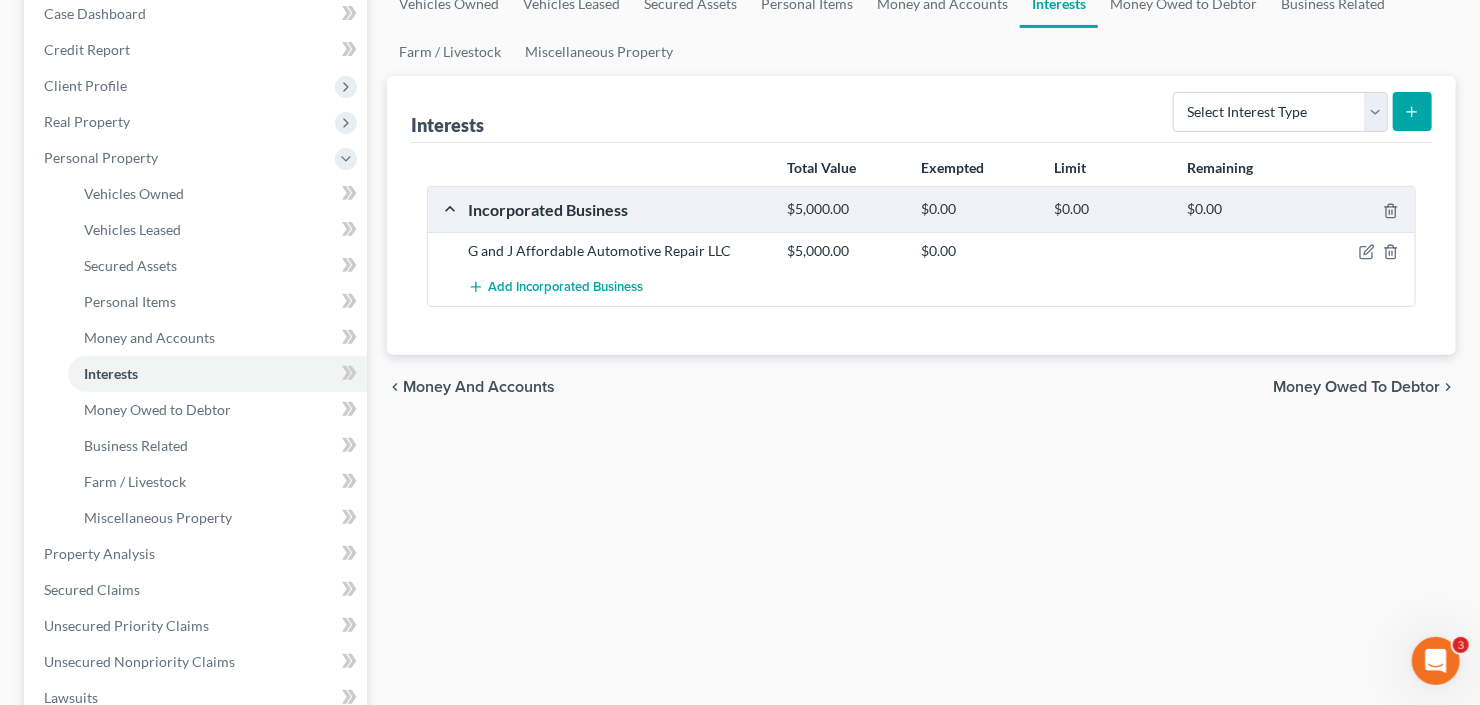 scroll, scrollTop: 240, scrollLeft: 0, axis: vertical 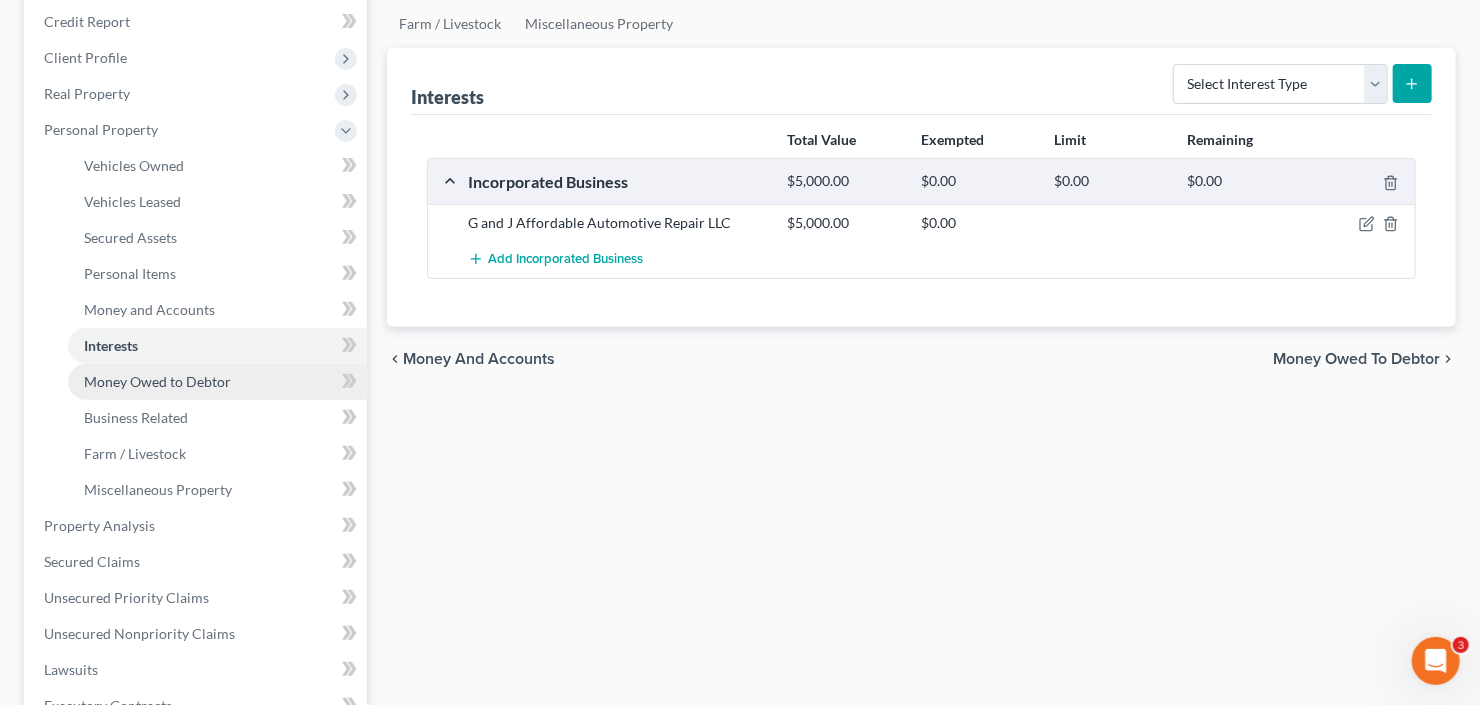 click on "Money Owed to Debtor" at bounding box center (157, 381) 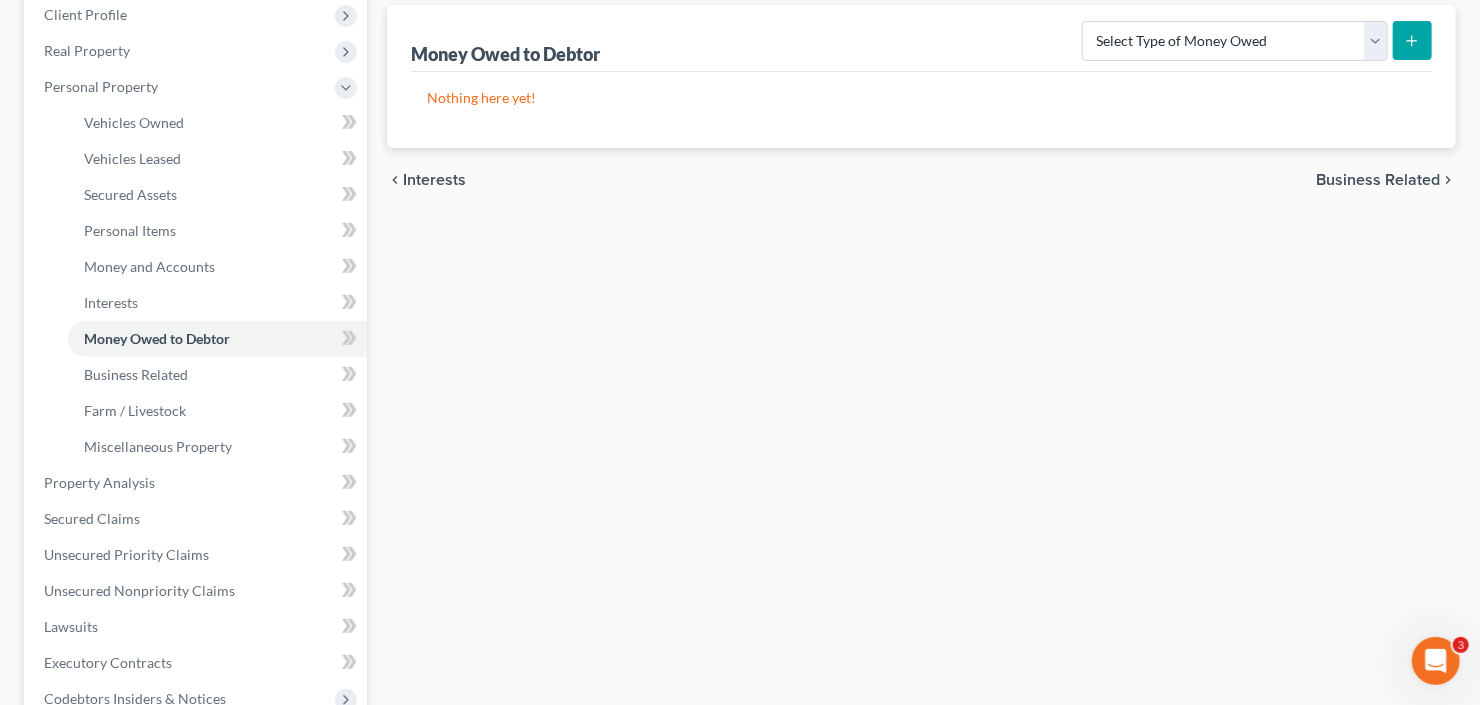 scroll, scrollTop: 320, scrollLeft: 0, axis: vertical 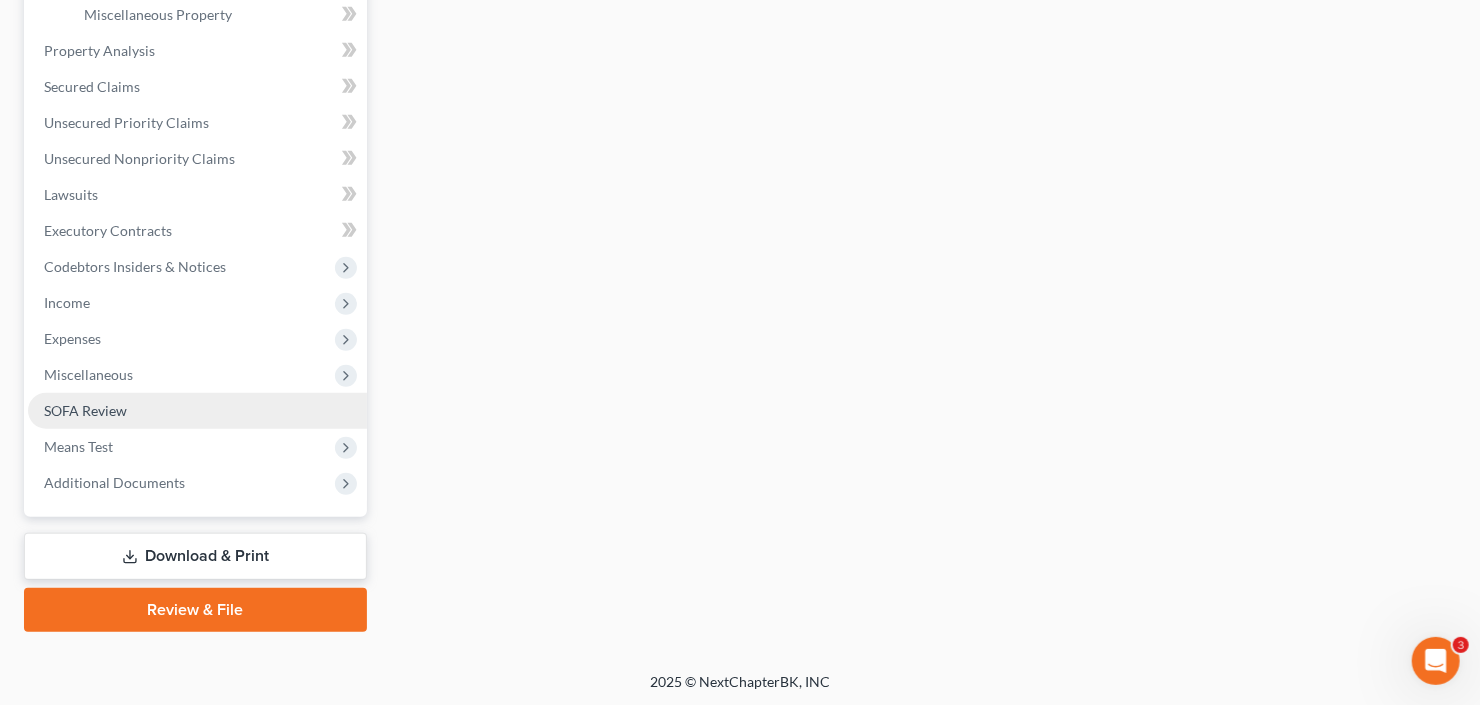 drag, startPoint x: 153, startPoint y: 410, endPoint x: 206, endPoint y: 406, distance: 53.15073 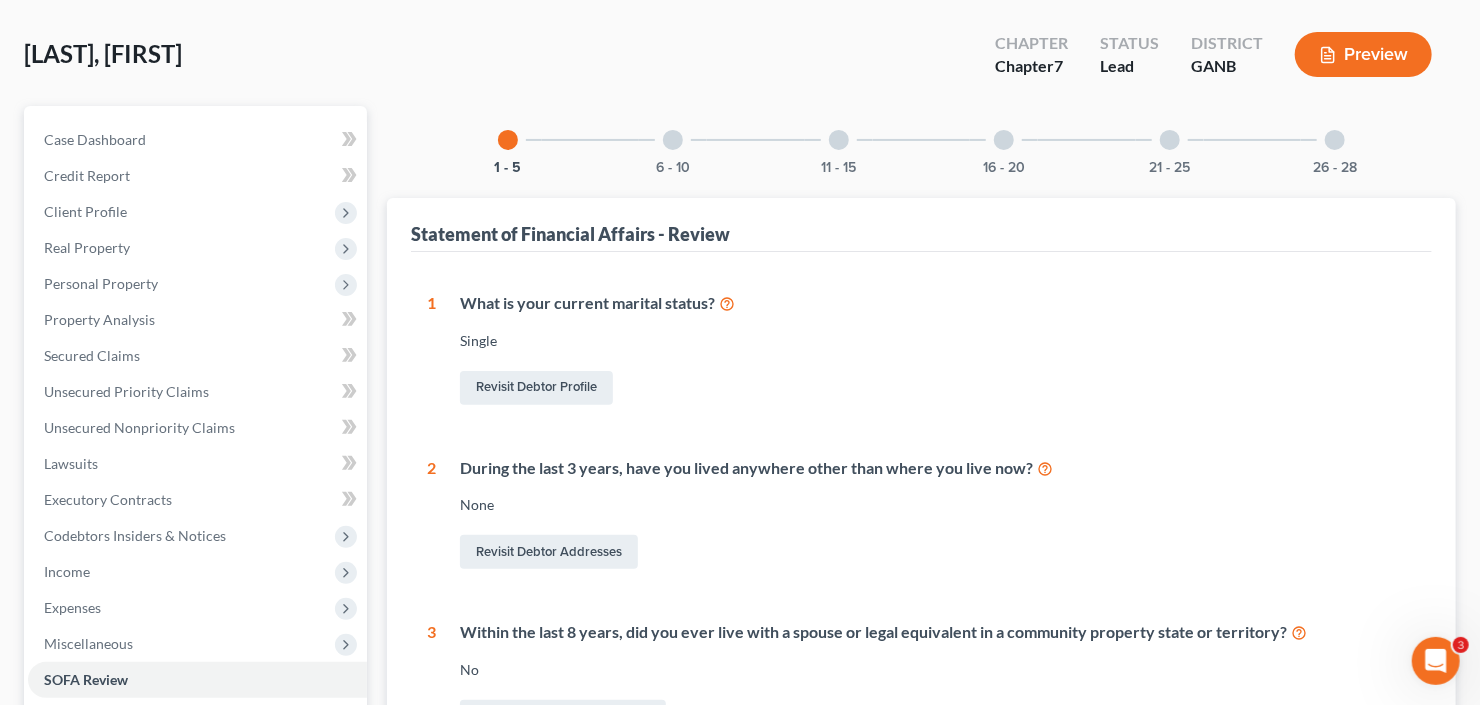scroll, scrollTop: 0, scrollLeft: 0, axis: both 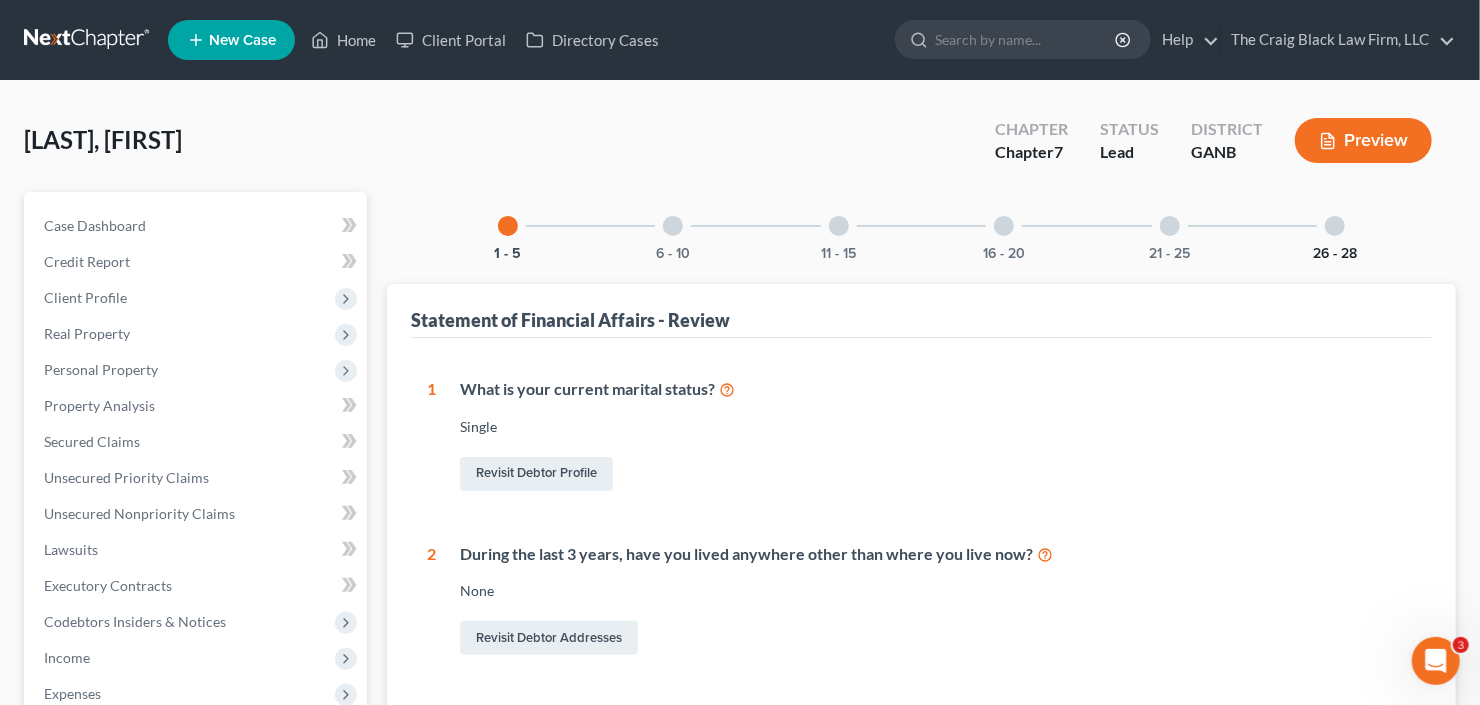 click on "26 - 28" at bounding box center [1335, 254] 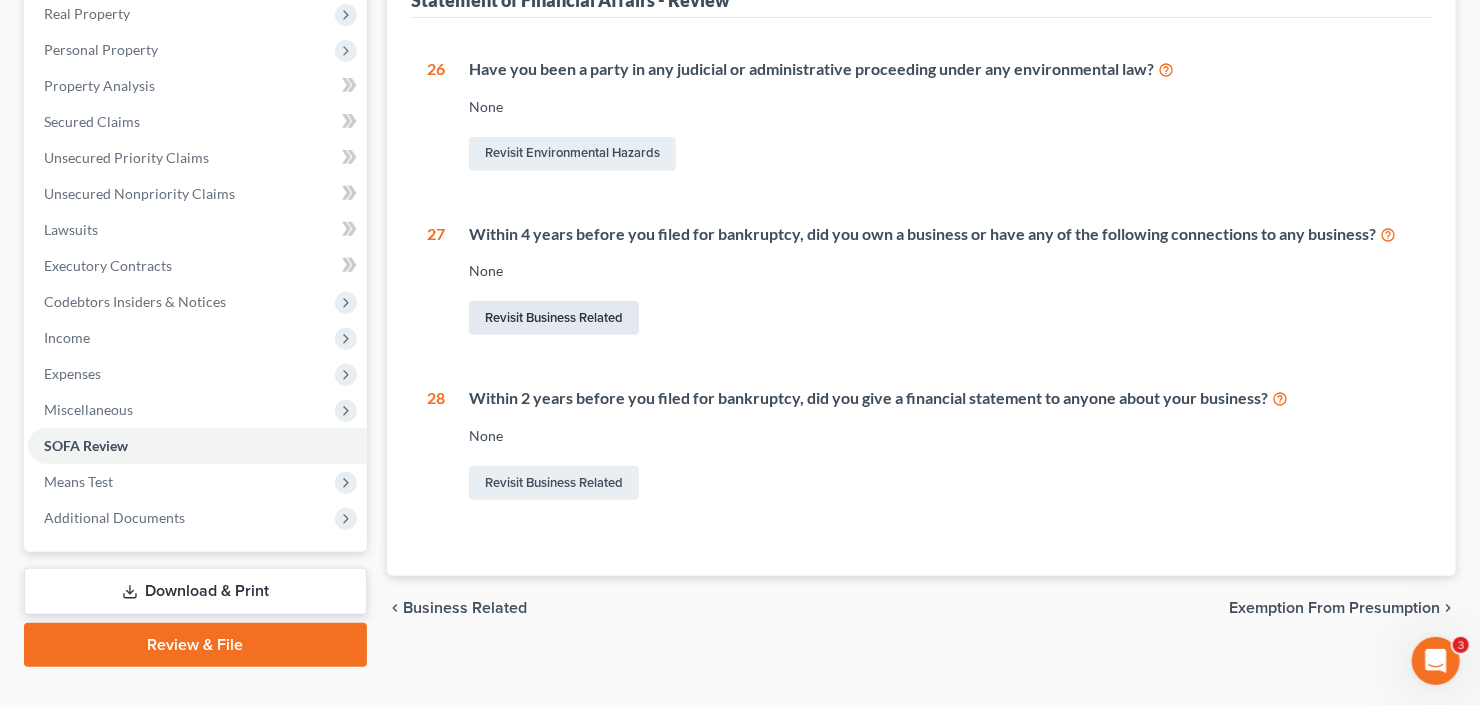 click on "Revisit Business Related" at bounding box center [554, 318] 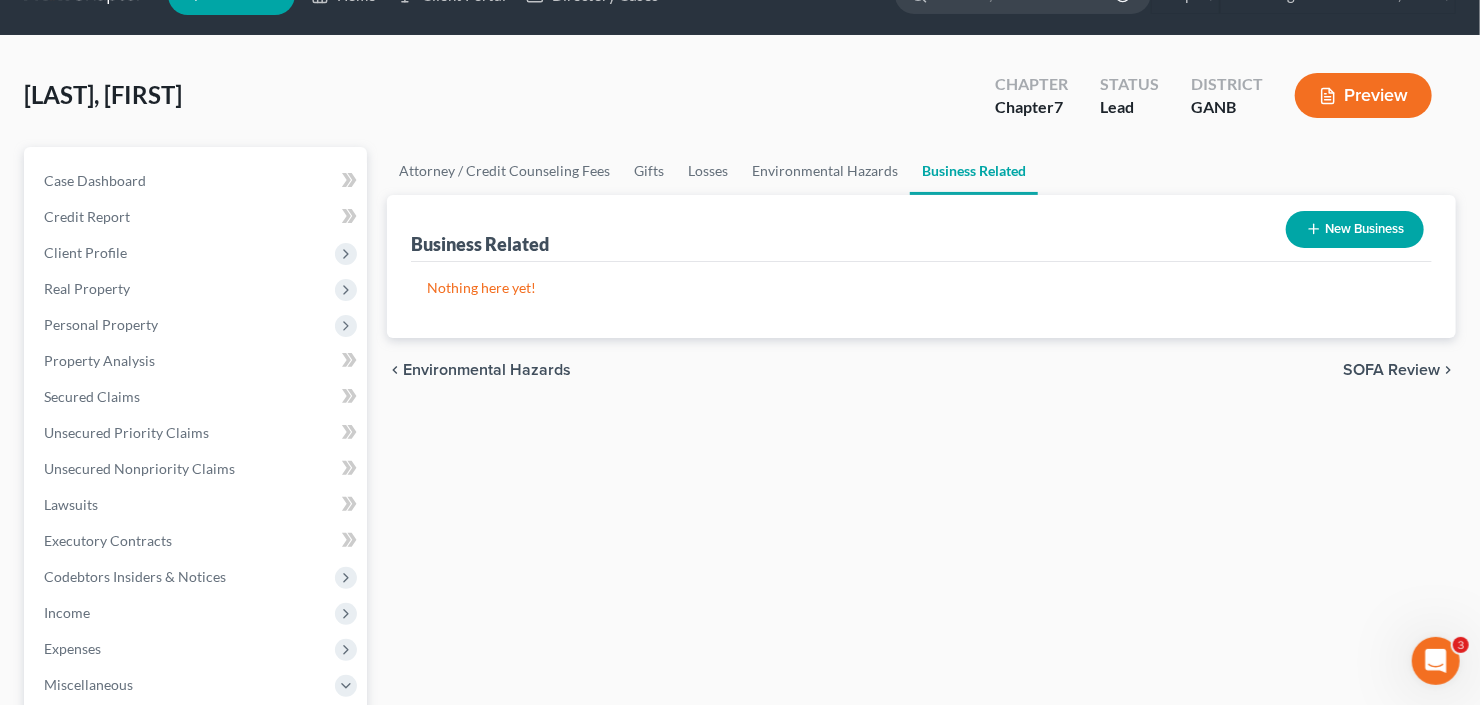 scroll, scrollTop: 0, scrollLeft: 0, axis: both 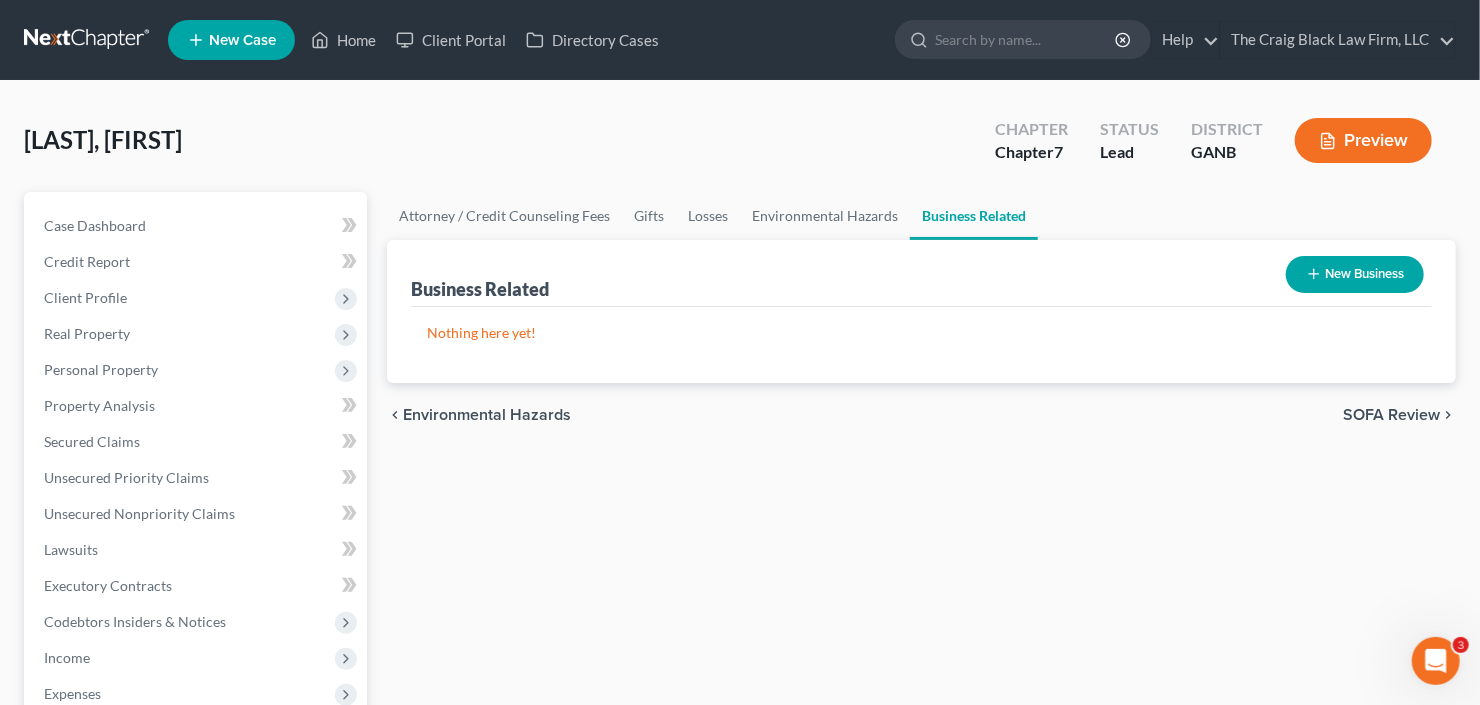 click on "New Business" at bounding box center (1355, 274) 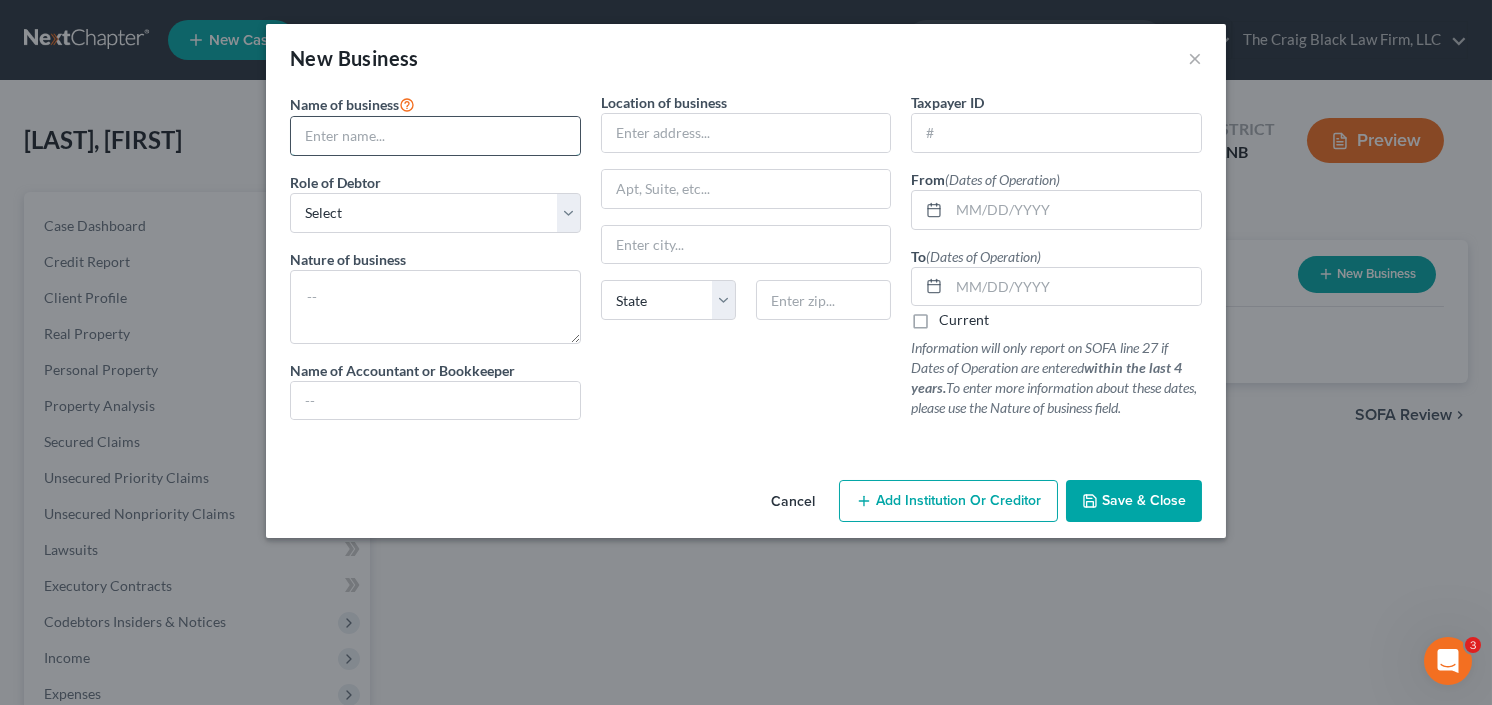 click at bounding box center (435, 136) 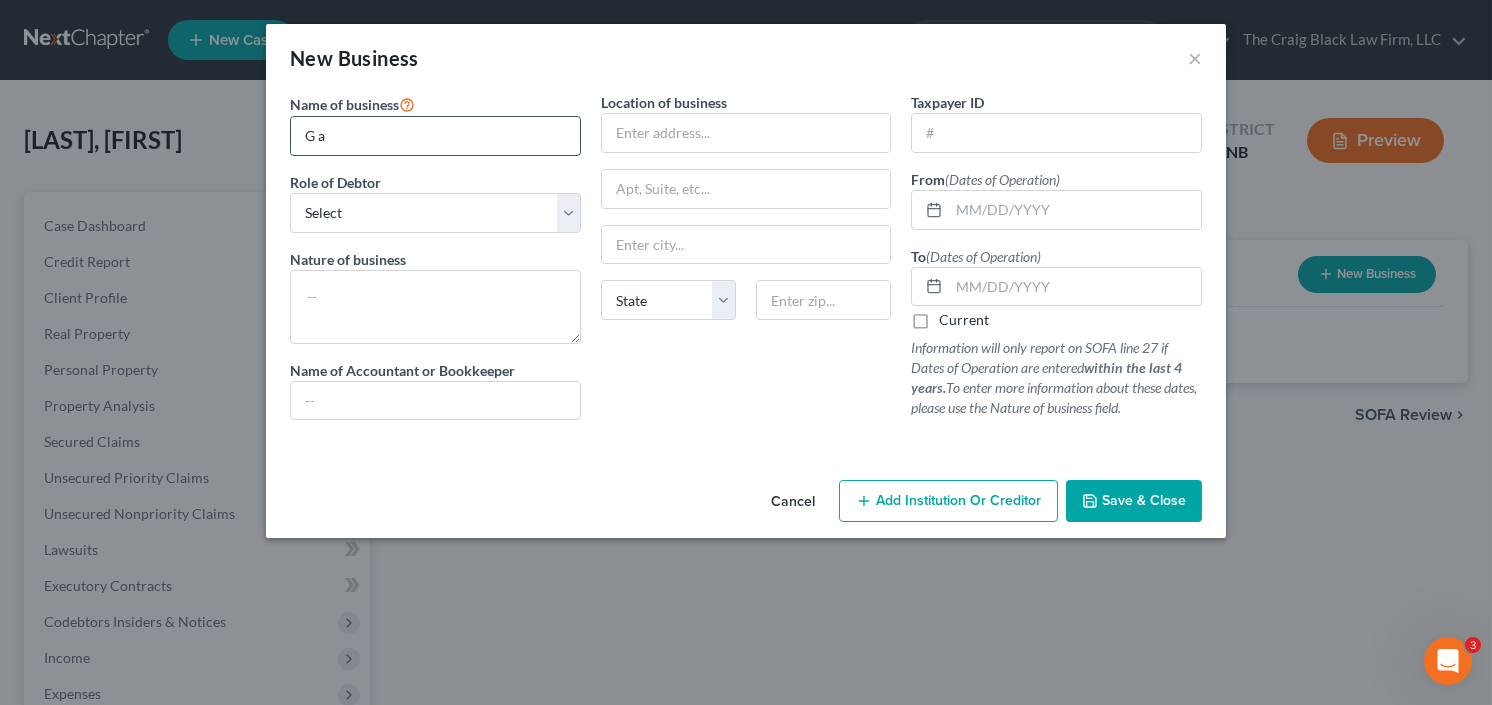 type on "G and J Affordable Automotive Repair LLC" 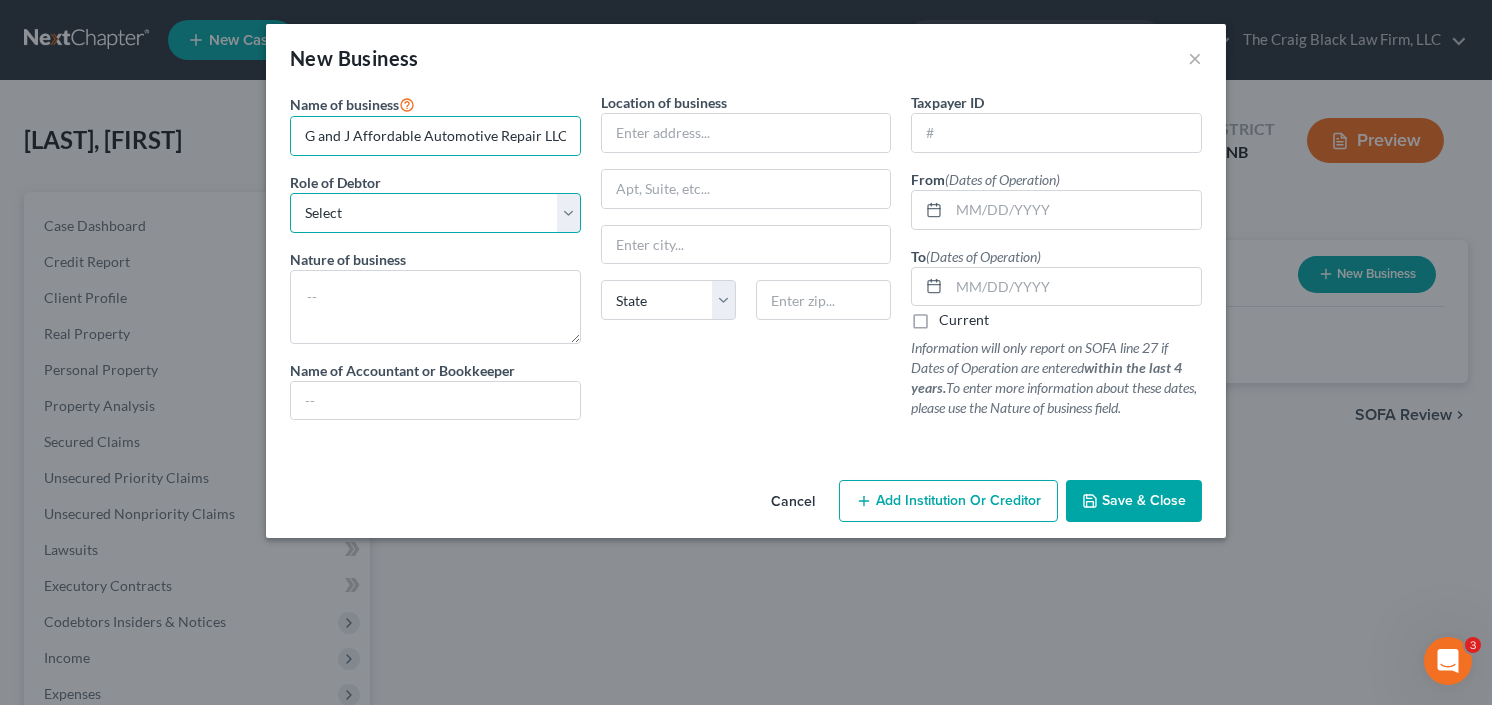 click on "Select A member of a limited liability company (LLC) or limited liability partnership (LLP) An officer, director, or managing executive of a corporation An owner of at least 5% of the voting or equity securities of a corporation A partner in a partnership A sole proprietor or self-employed in a trade, profession, or other activity, either full-time or part-time" at bounding box center [435, 213] 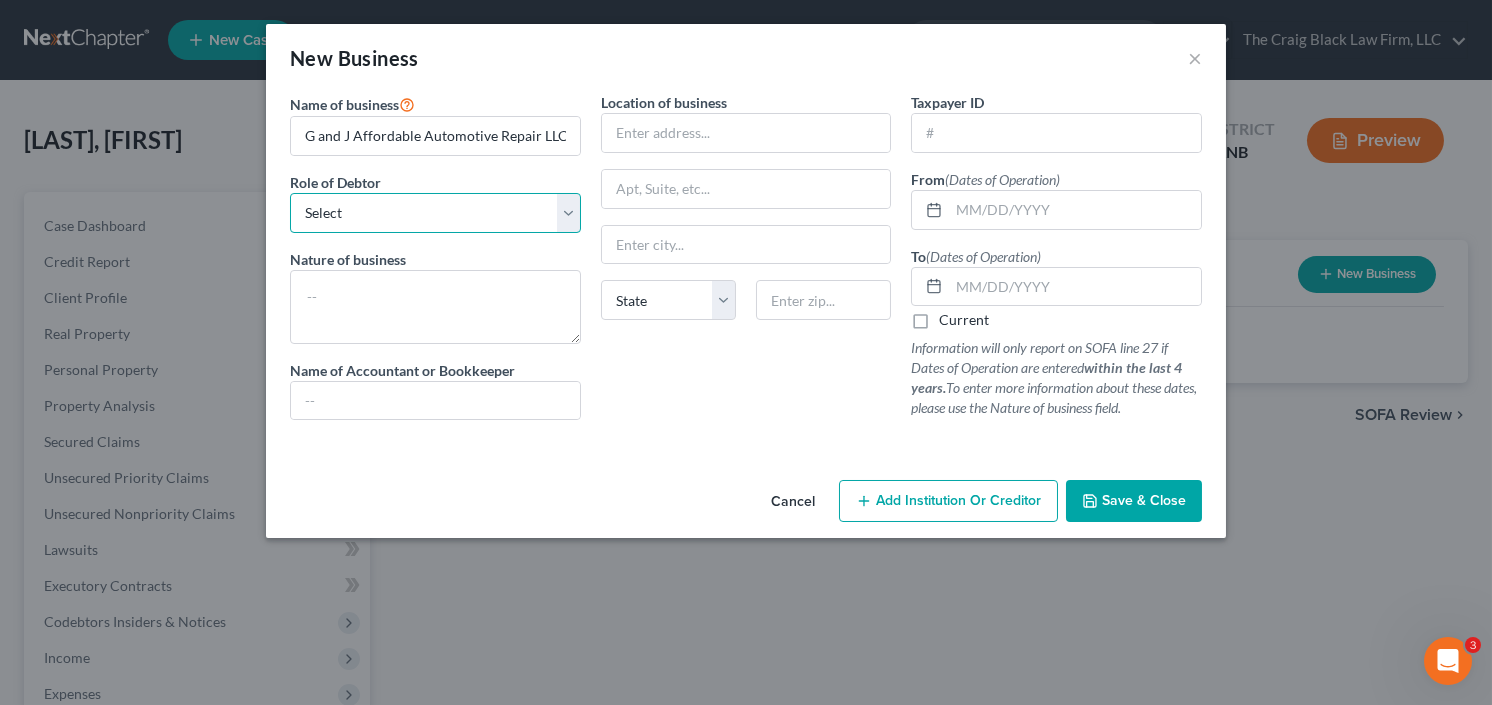 select on "member" 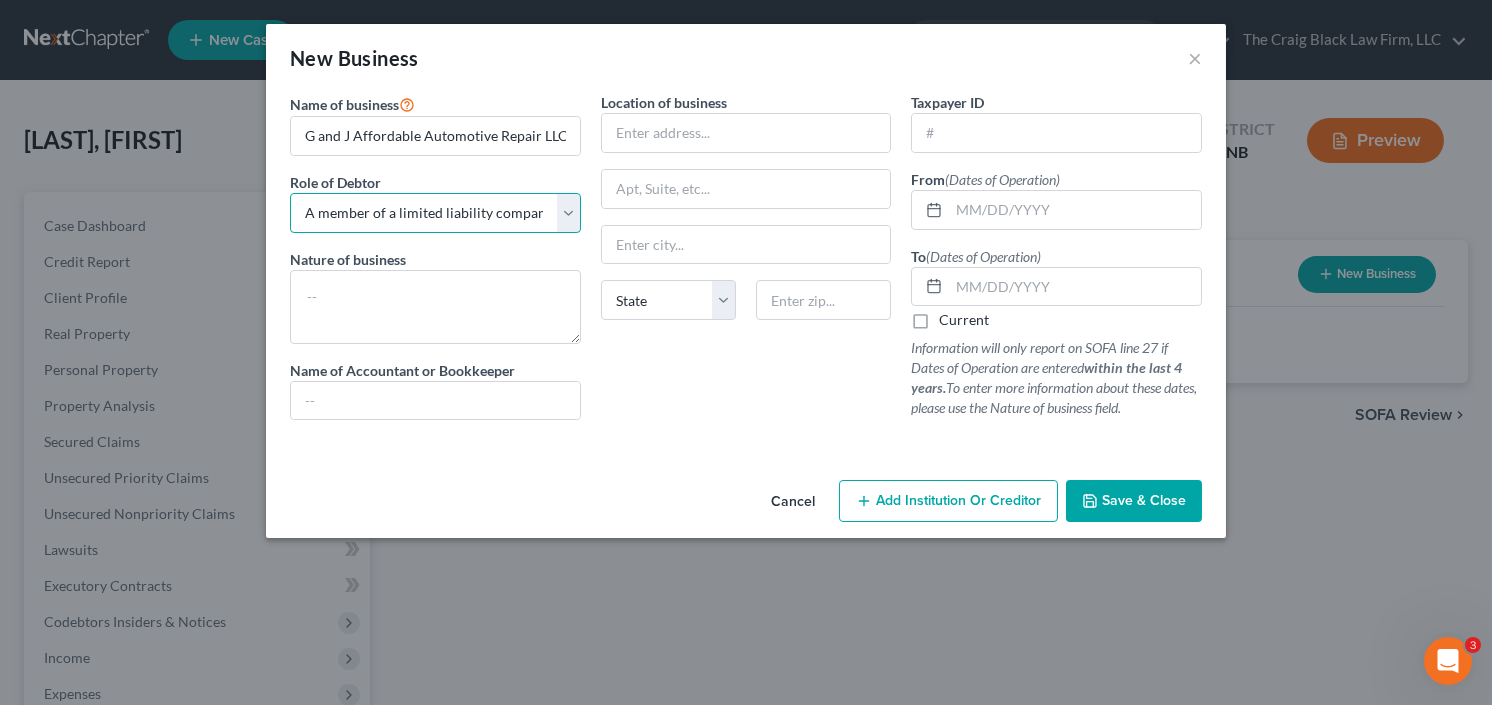 click on "Select A member of a limited liability company (LLC) or limited liability partnership (LLP) An officer, director, or managing executive of a corporation An owner of at least 5% of the voting or equity securities of a corporation A partner in a partnership A sole proprietor or self-employed in a trade, profession, or other activity, either full-time or part-time" at bounding box center (435, 213) 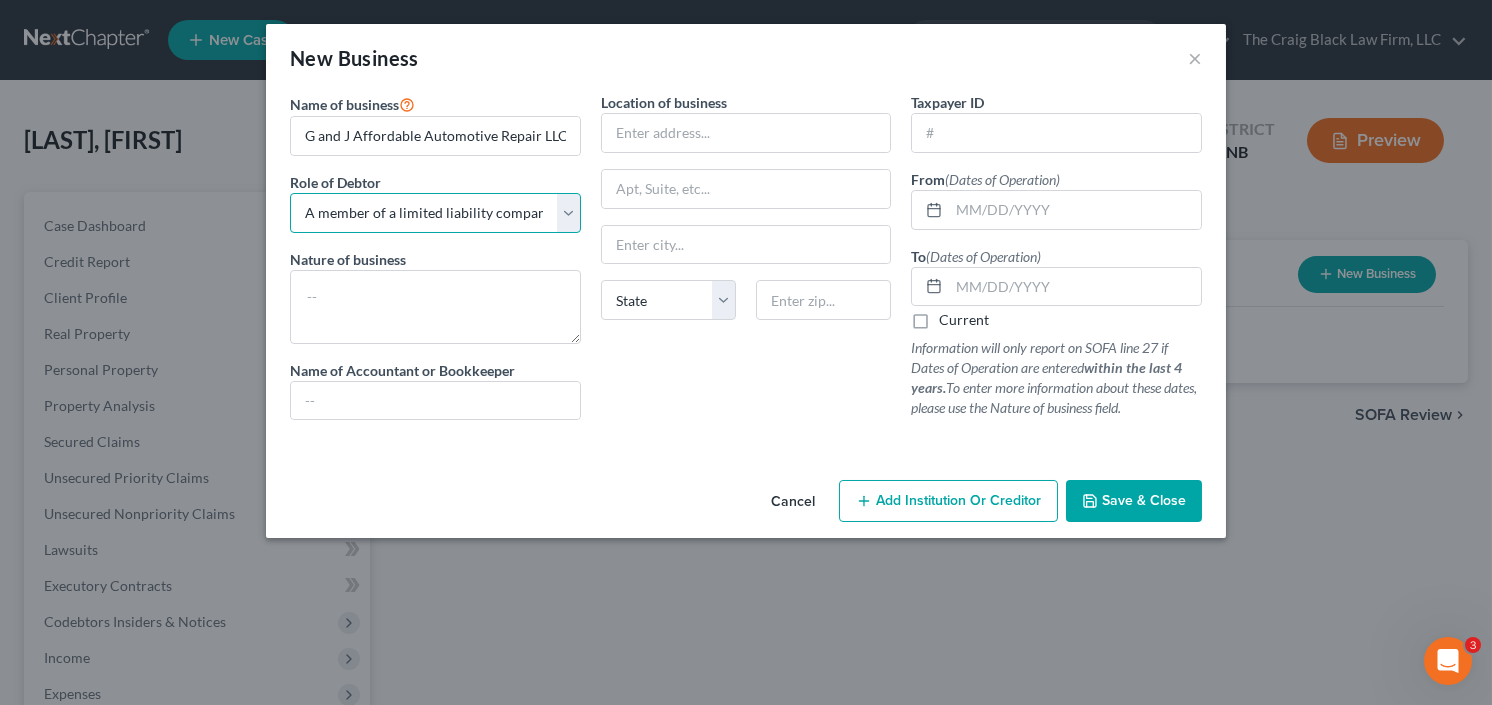 click on "Select A member of a limited liability company (LLC) or limited liability partnership (LLP) An officer, director, or managing executive of a corporation An owner of at least 5% of the voting or equity securities of a corporation A partner in a partnership A sole proprietor or self-employed in a trade, profession, or other activity, either full-time or part-time" at bounding box center [435, 213] 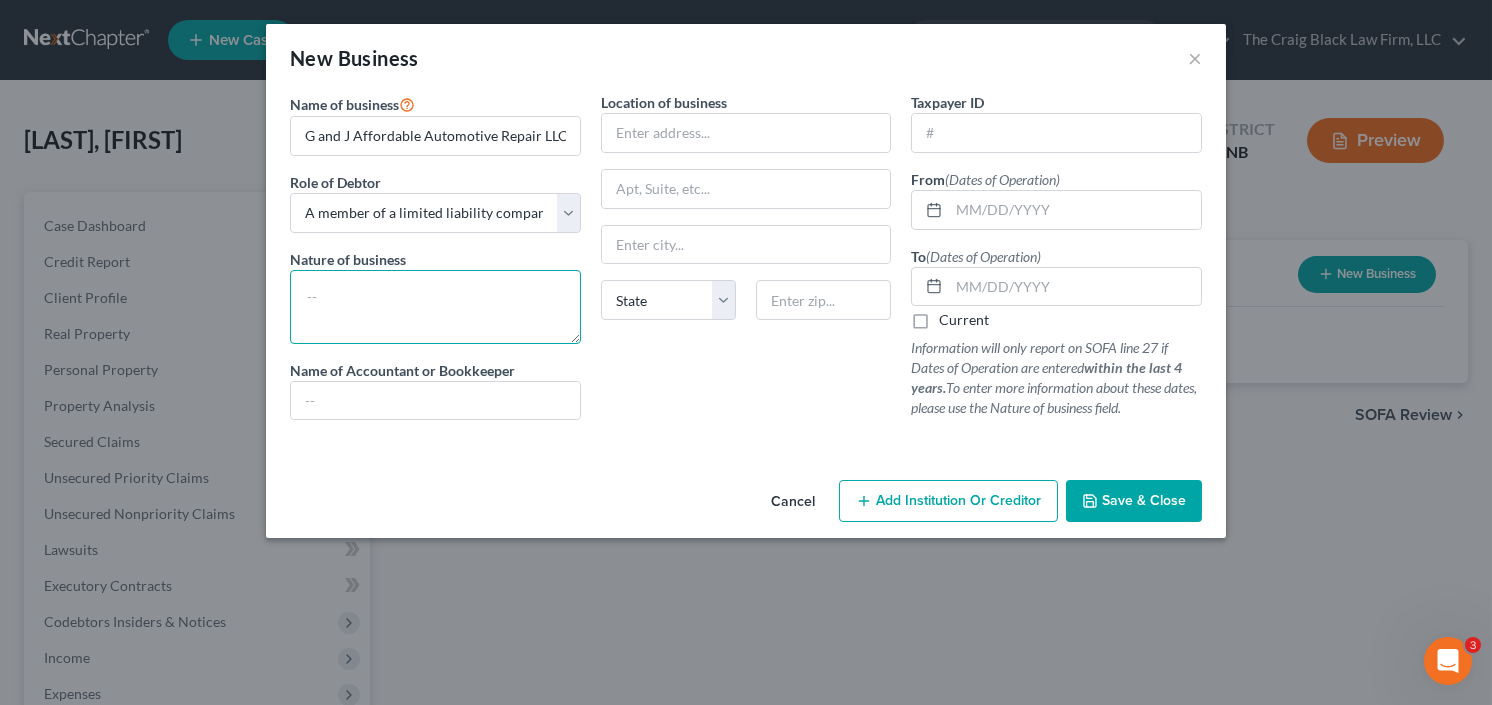 click at bounding box center (435, 307) 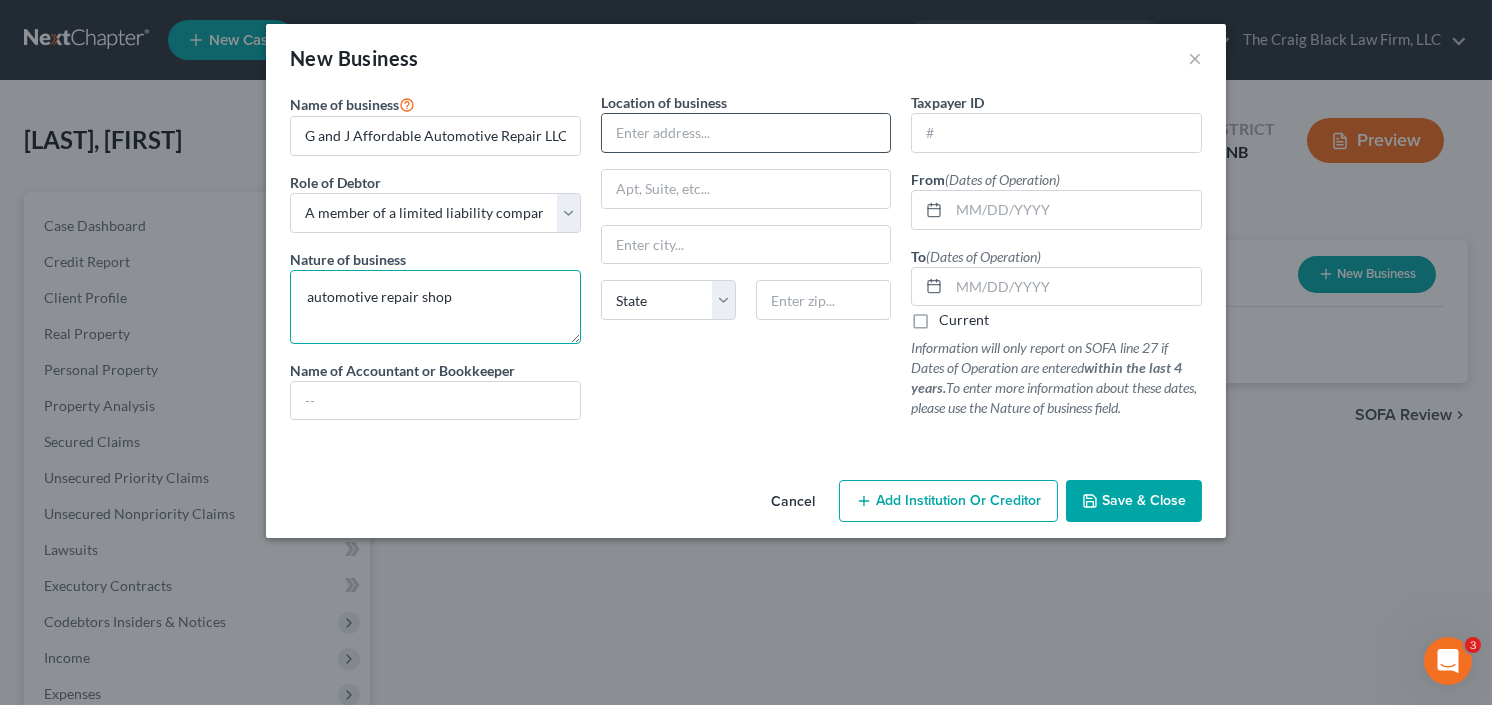 type on "automotive repair shop" 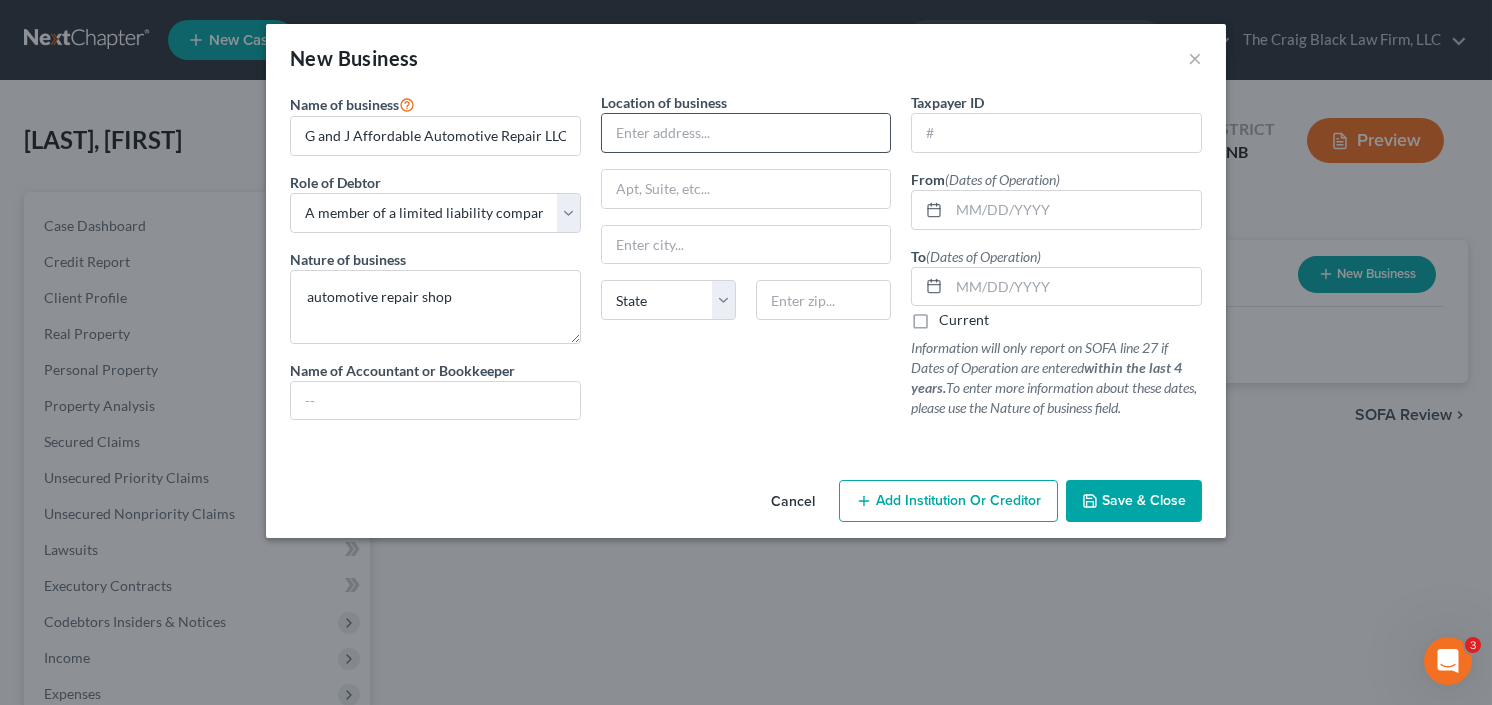 click at bounding box center (746, 133) 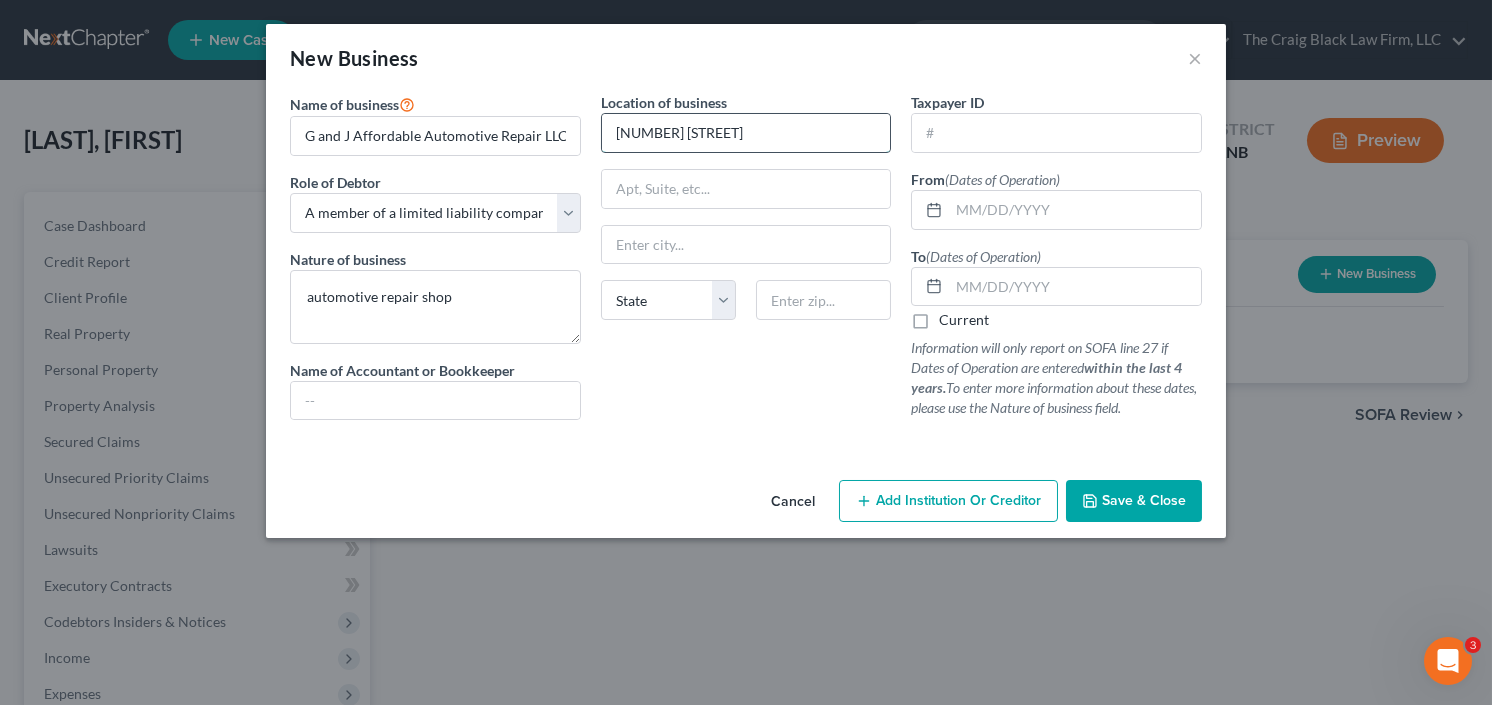 type on "401 Griffin Street" 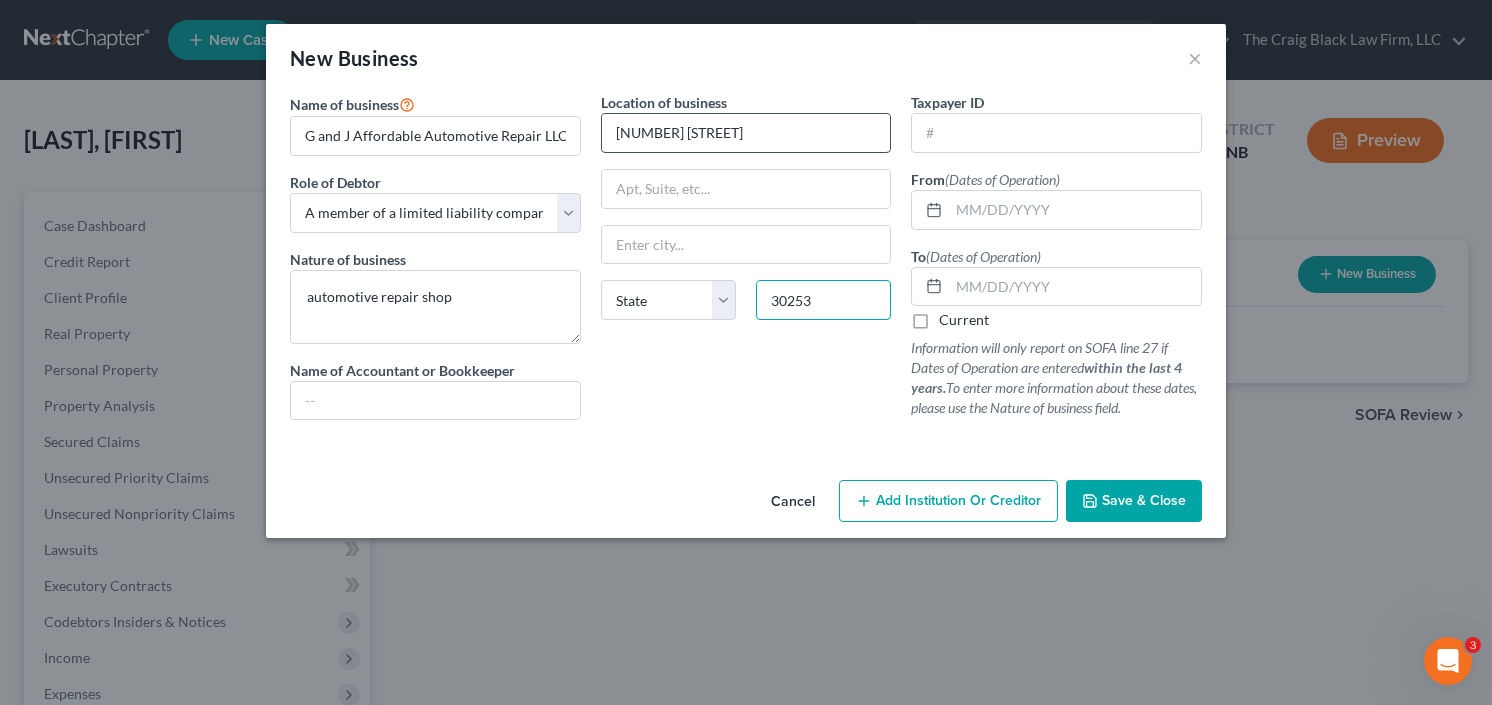 type on "30253" 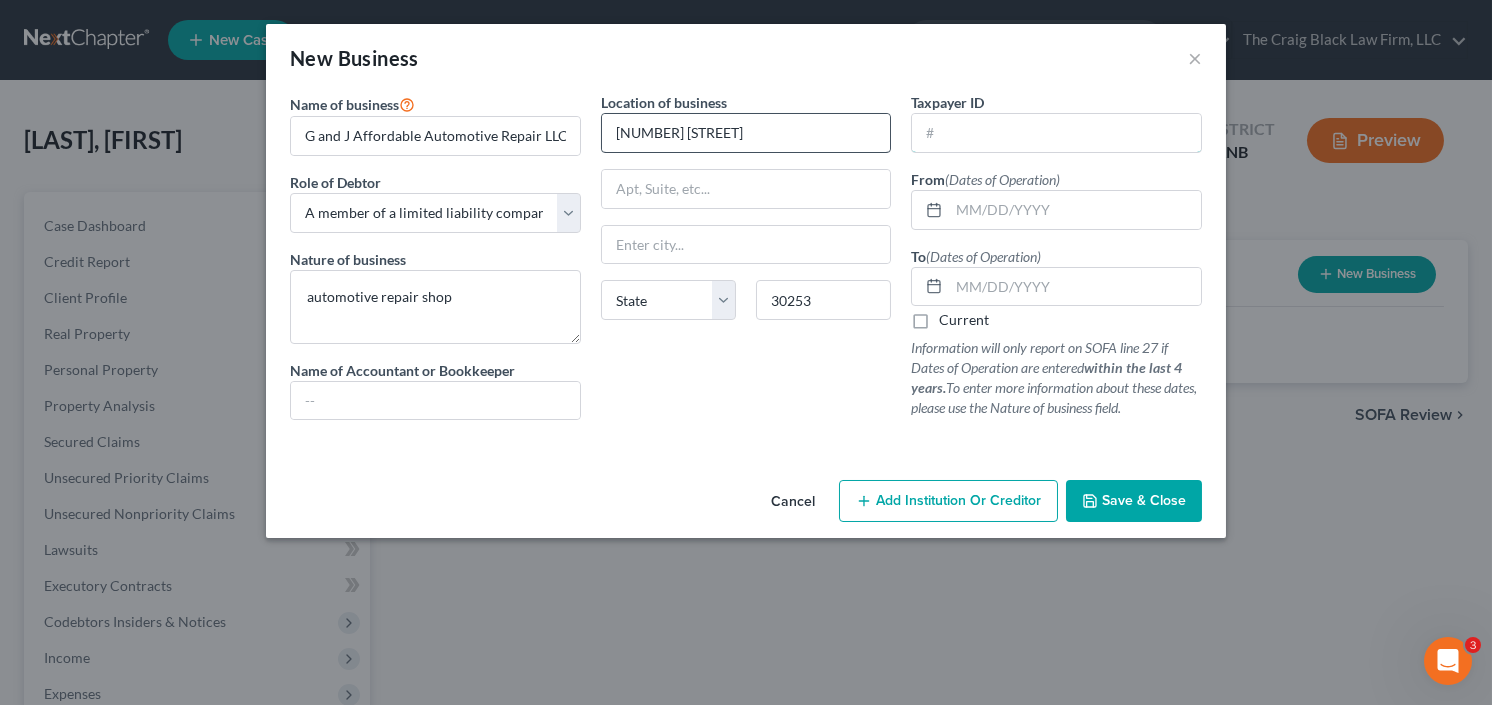 type on "Mcdonough" 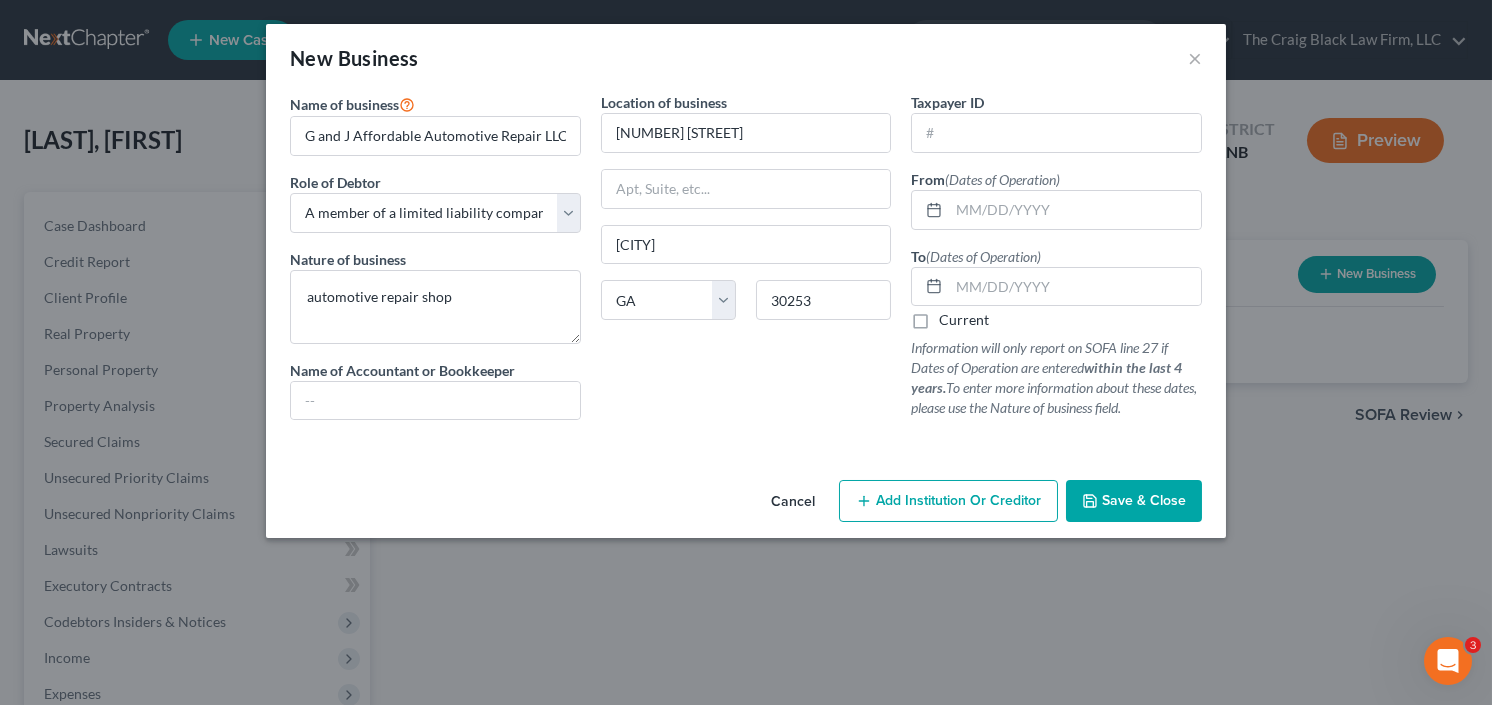 click on "Current" at bounding box center (964, 320) 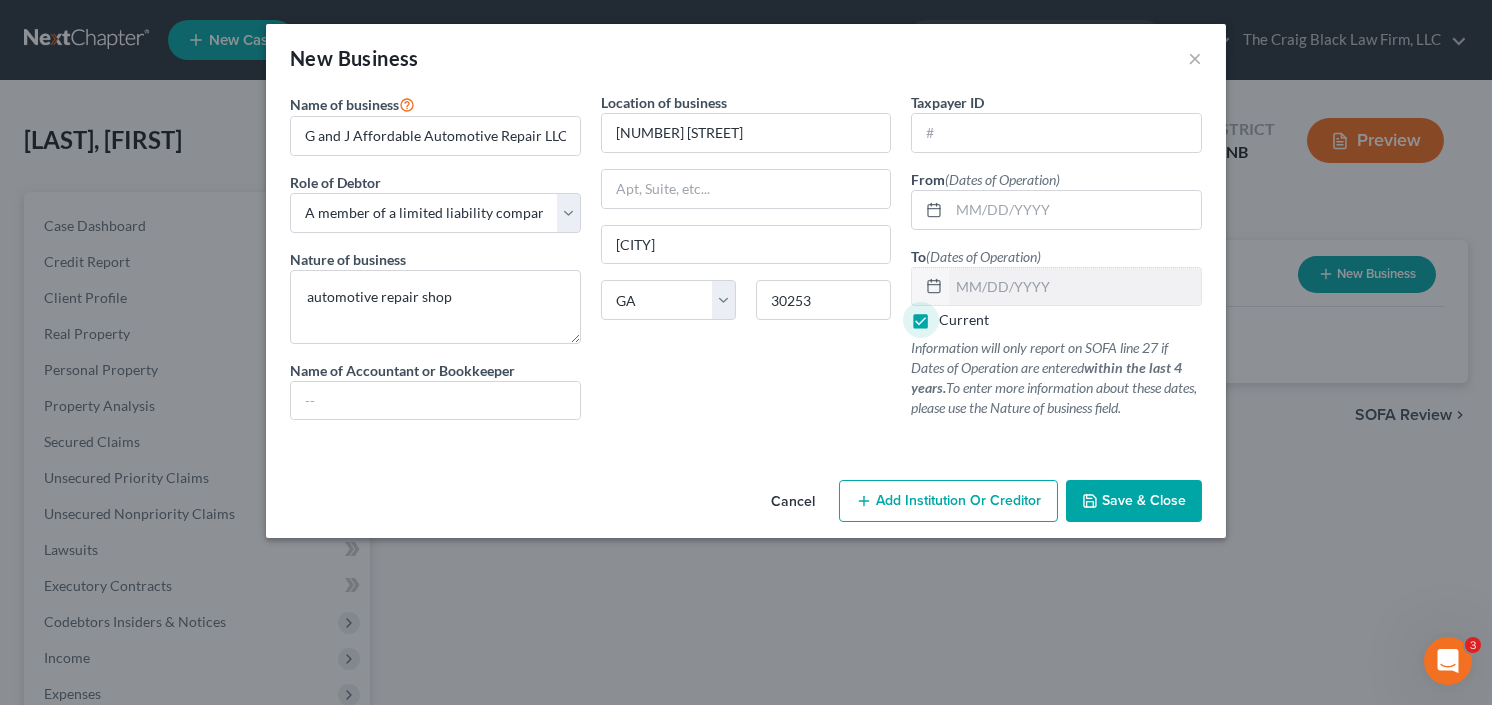 click on "(Dates of Operation)" at bounding box center [1002, 179] 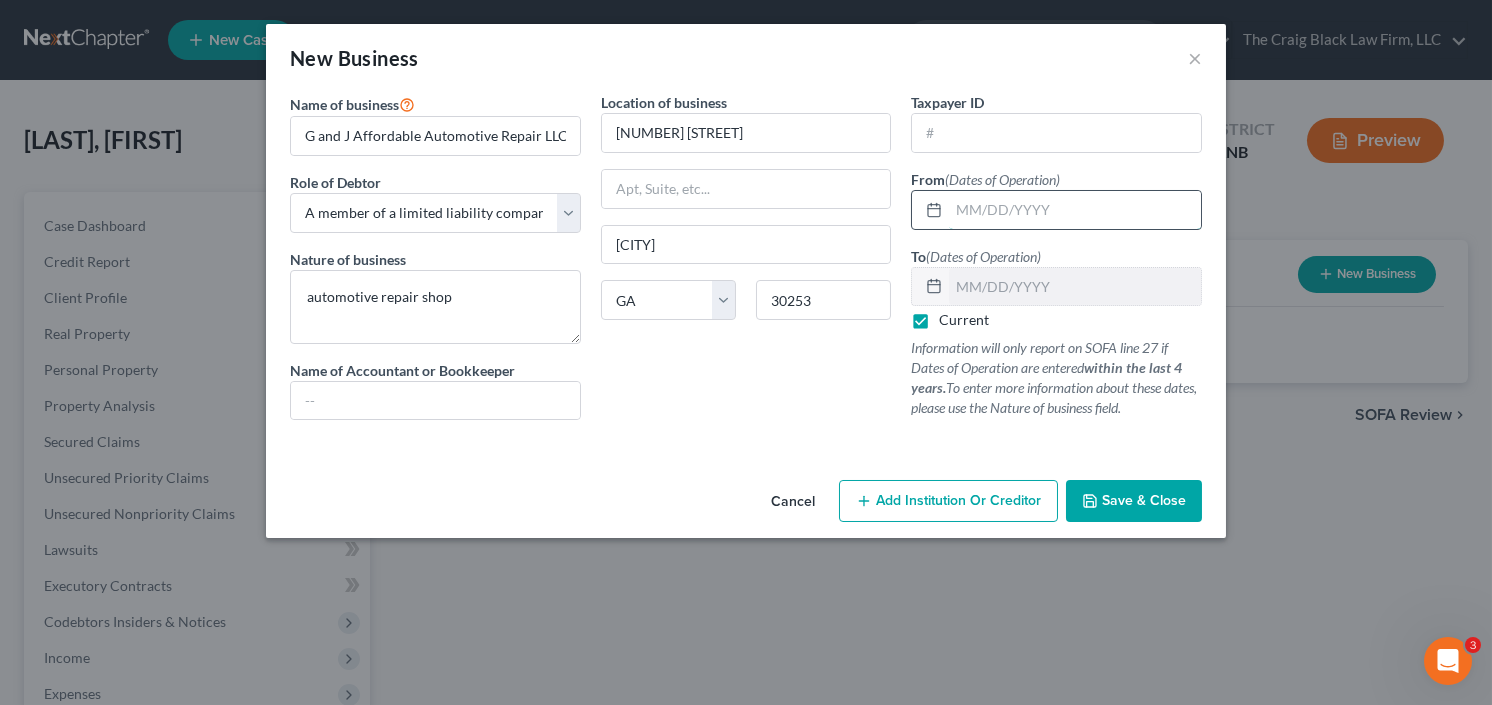 click at bounding box center [1075, 210] 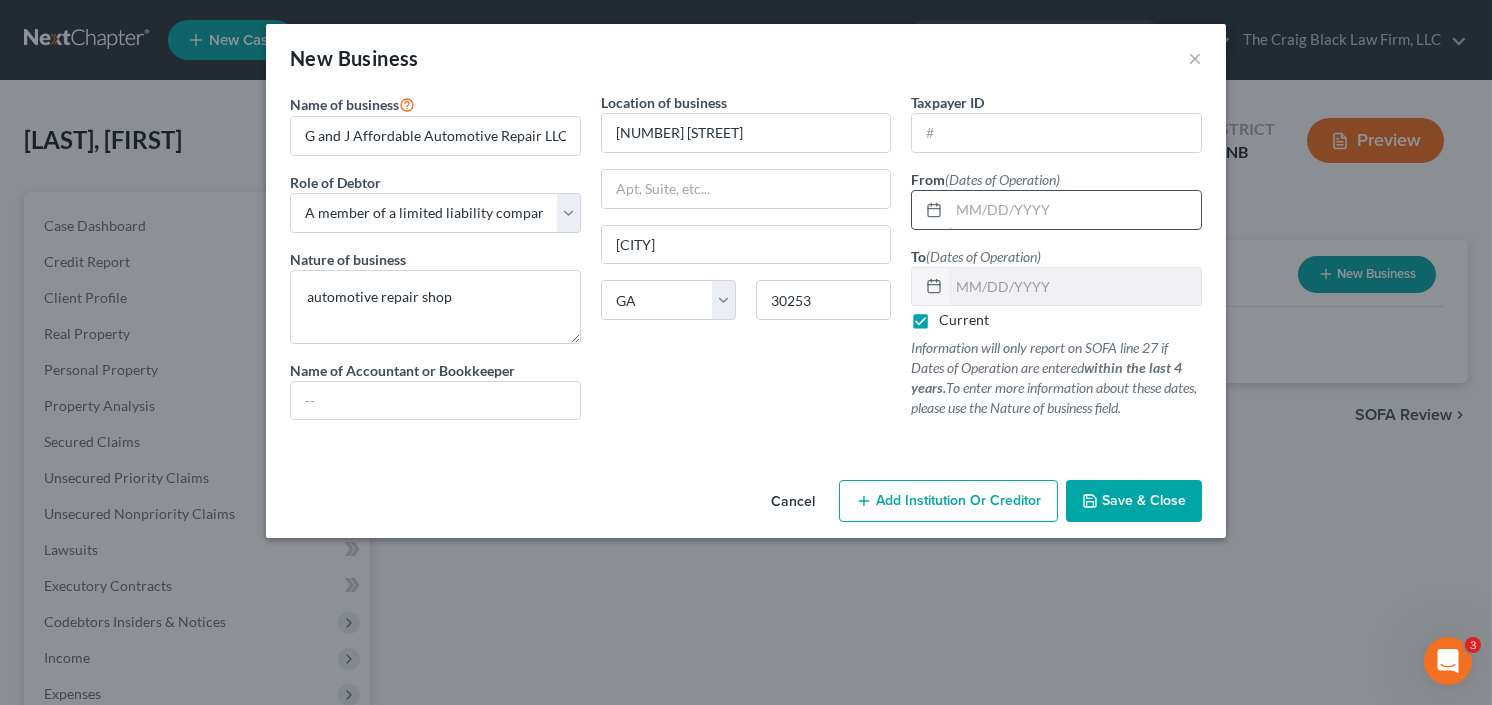 click at bounding box center [1075, 210] 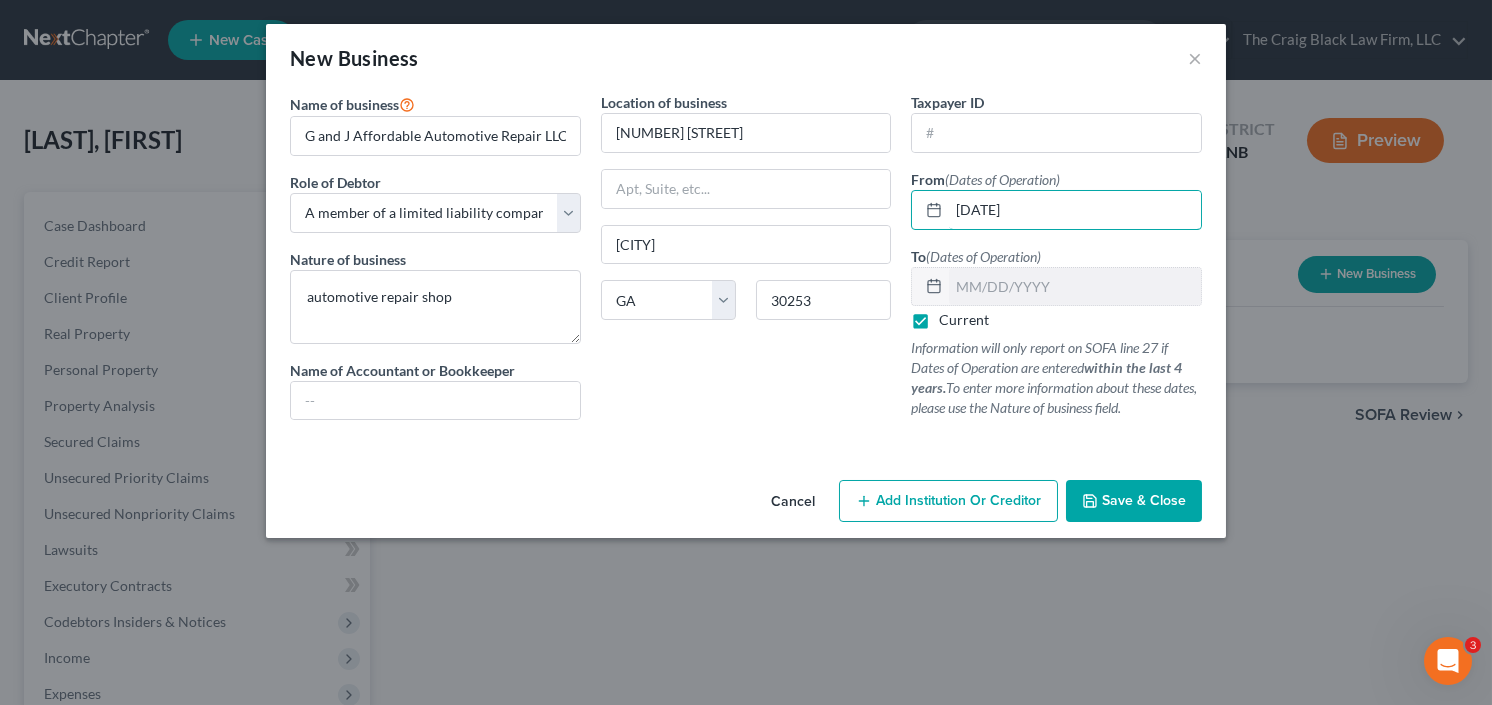 type on "01/03/2022" 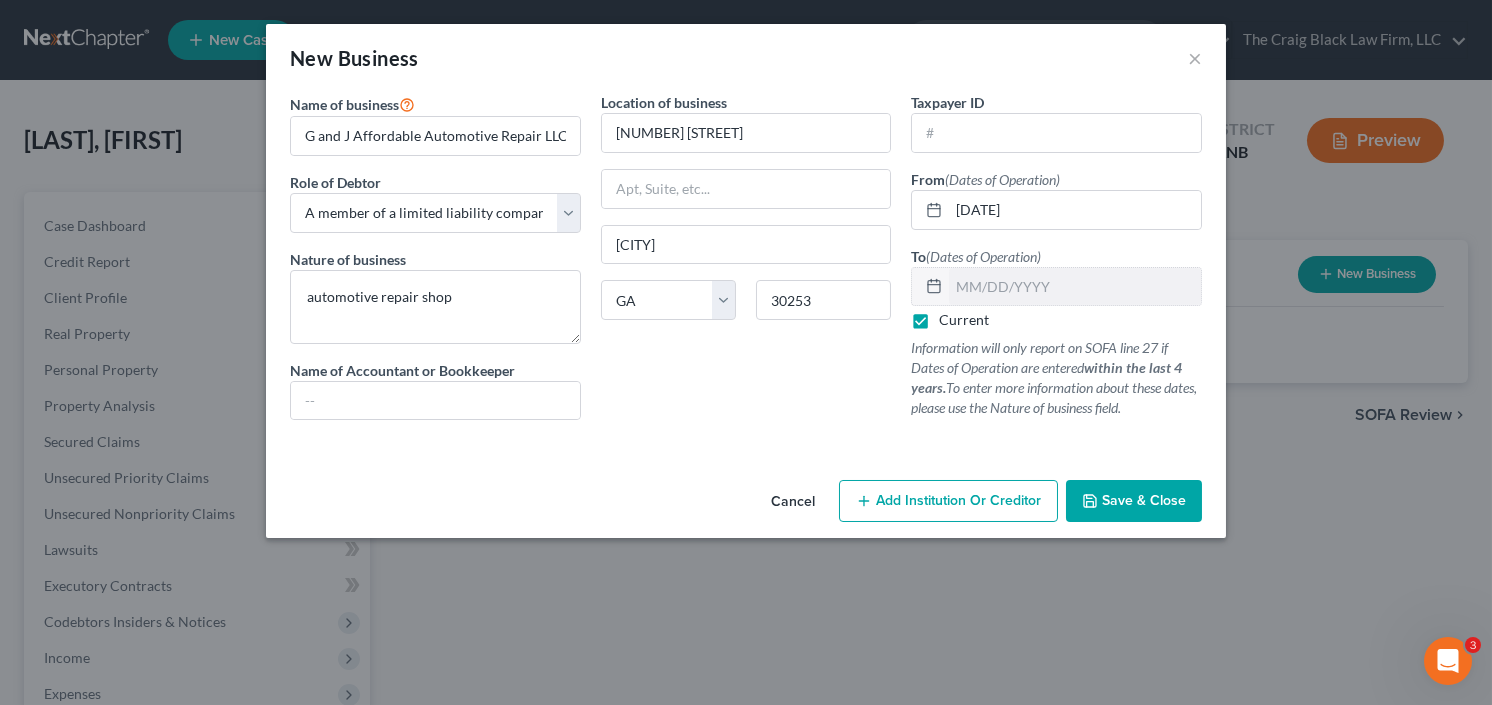 click on "Save & Close" at bounding box center (1144, 500) 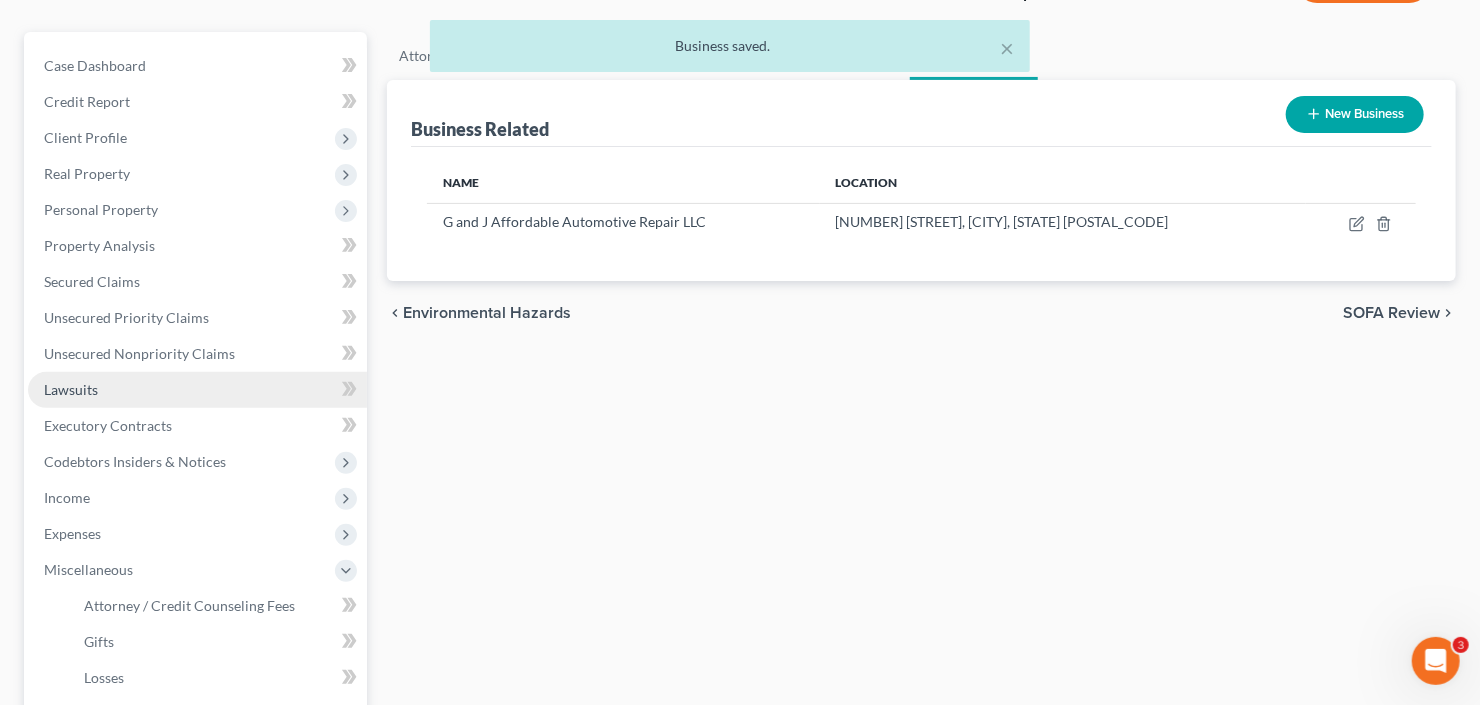 scroll, scrollTop: 240, scrollLeft: 0, axis: vertical 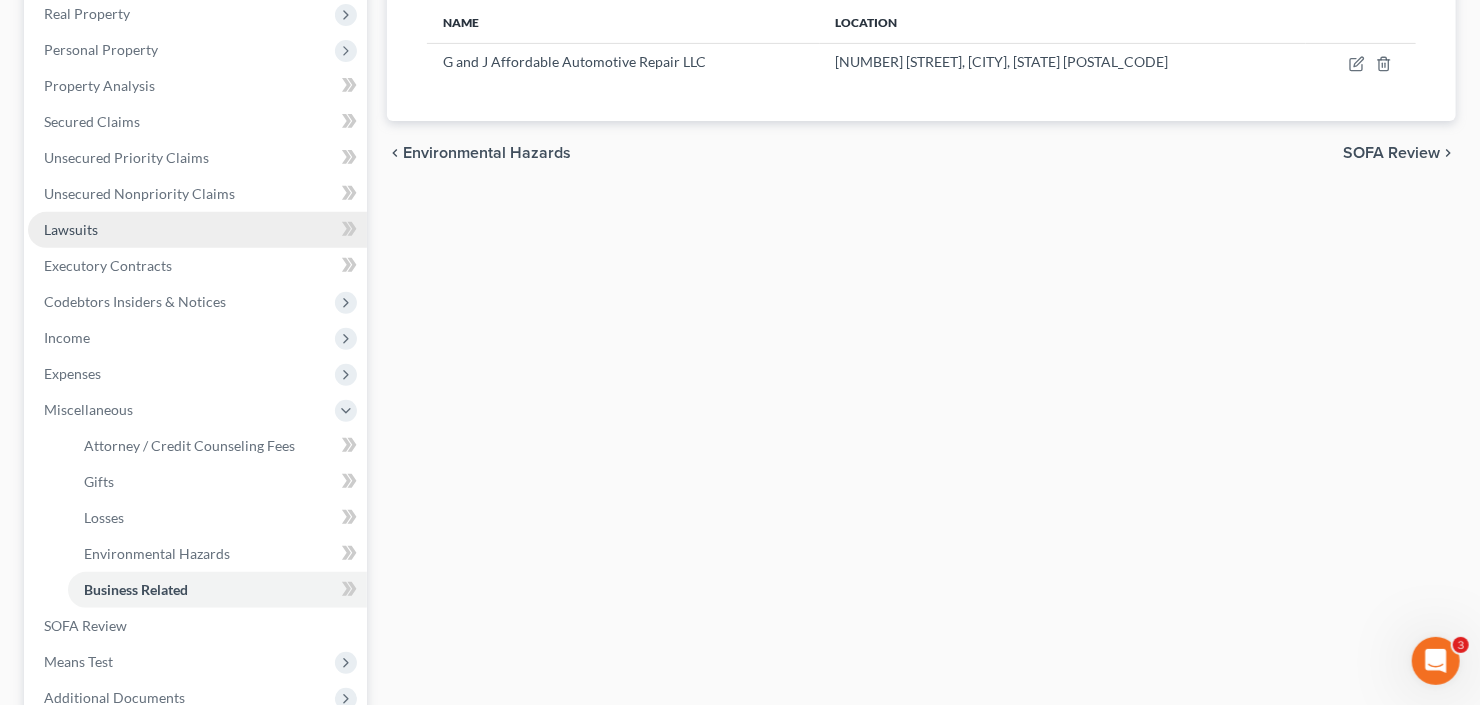 click on "Lawsuits" at bounding box center [197, 230] 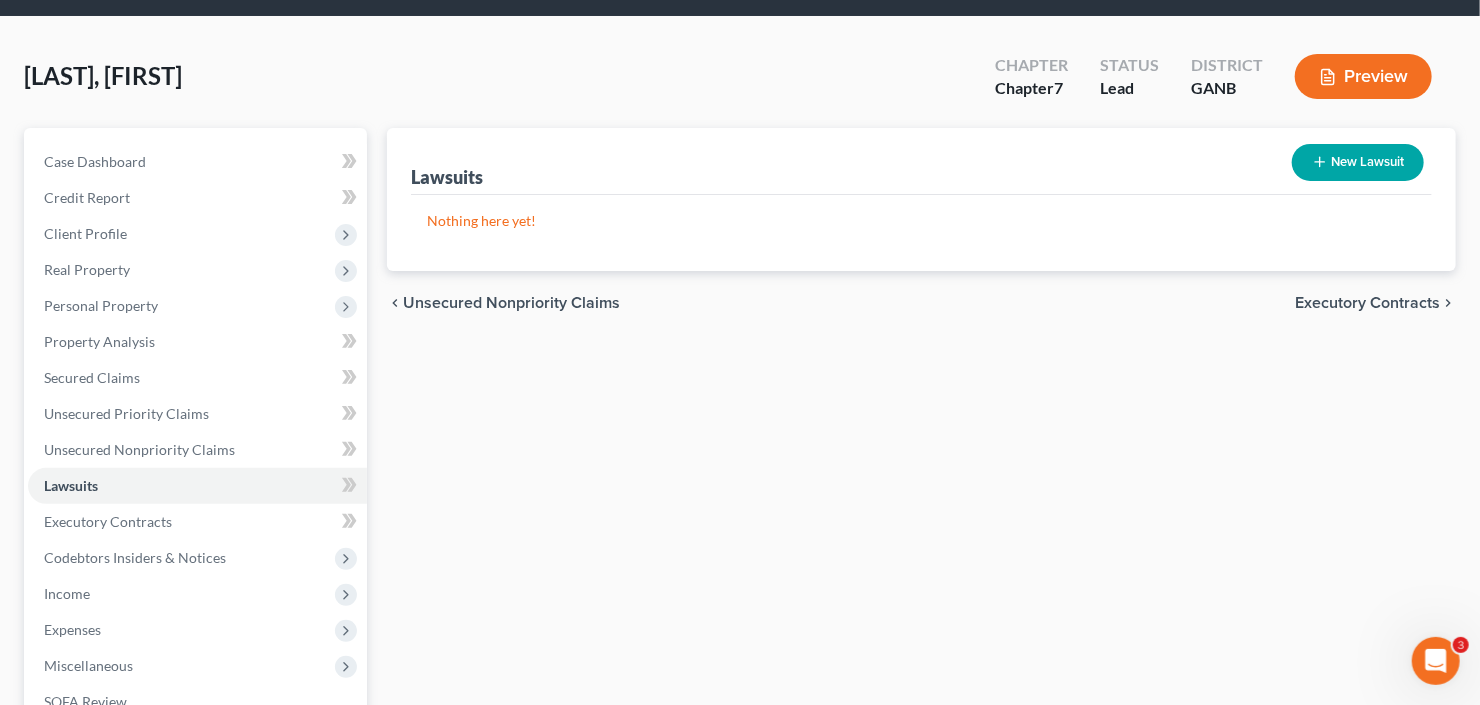 scroll, scrollTop: 0, scrollLeft: 0, axis: both 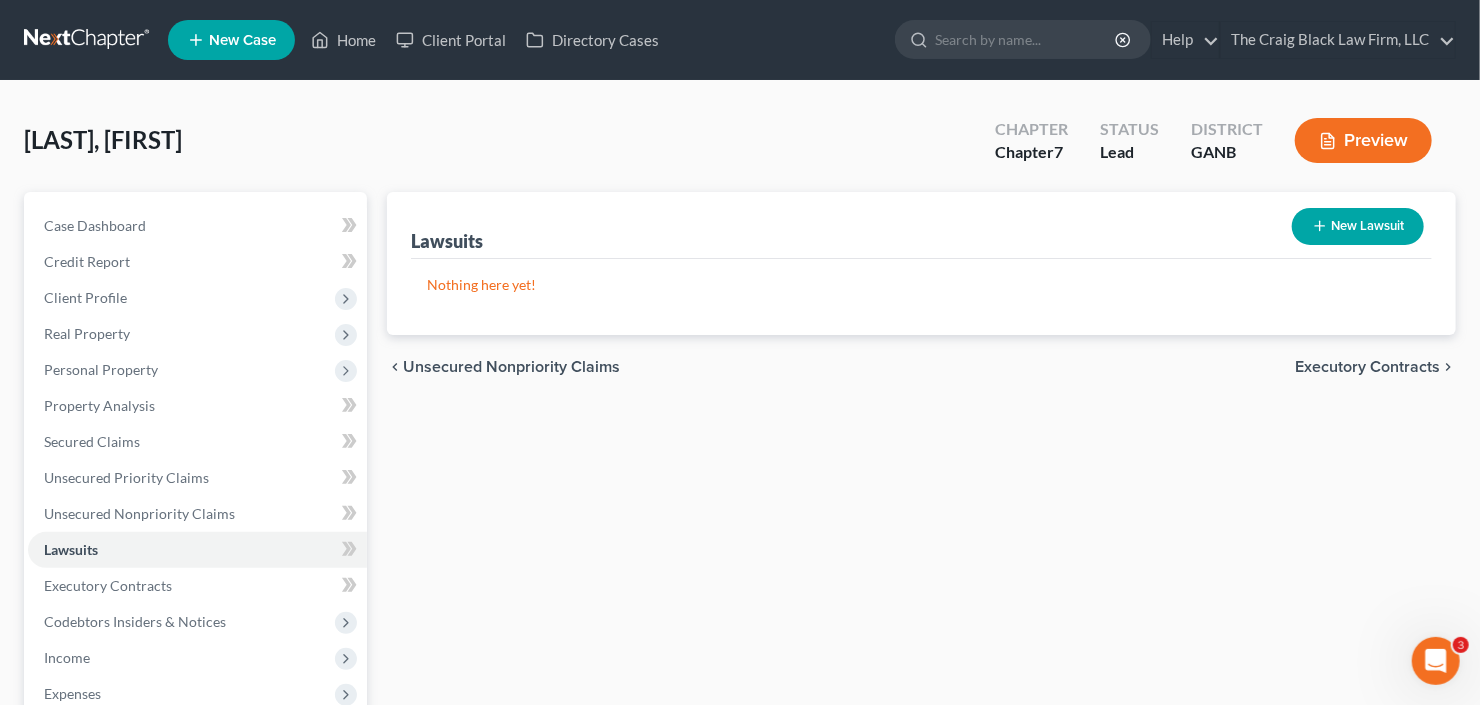 click on "New Lawsuit" at bounding box center [1358, 226] 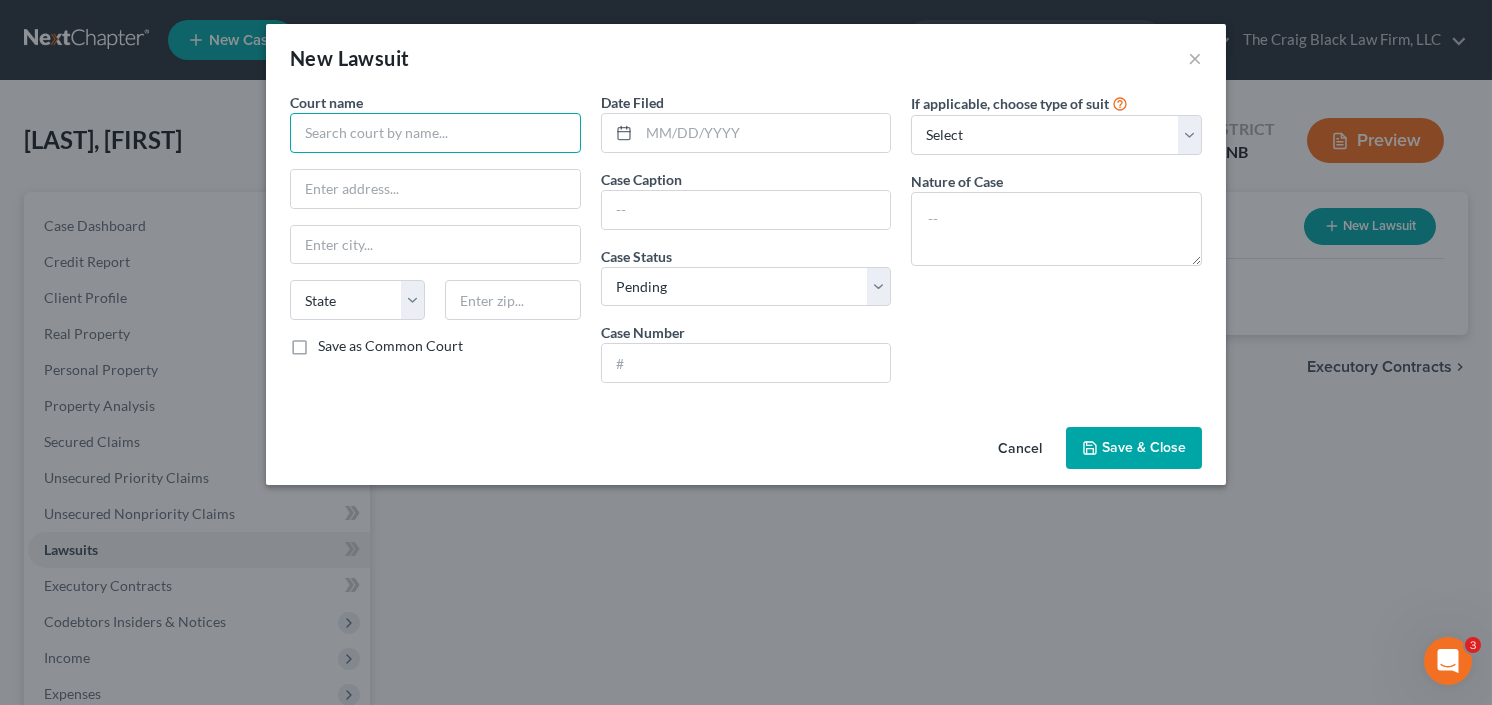 click at bounding box center (435, 133) 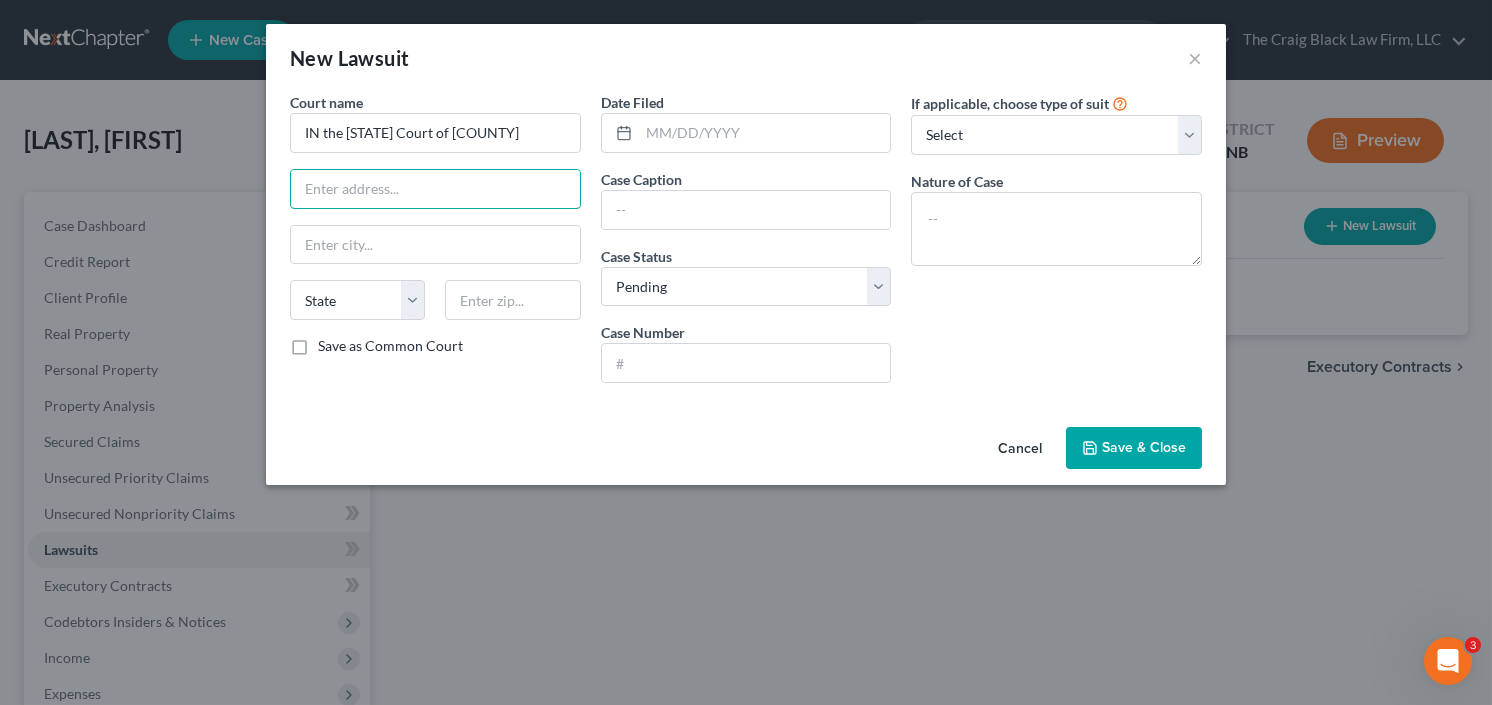 type on "IN the State Court of Henry County" 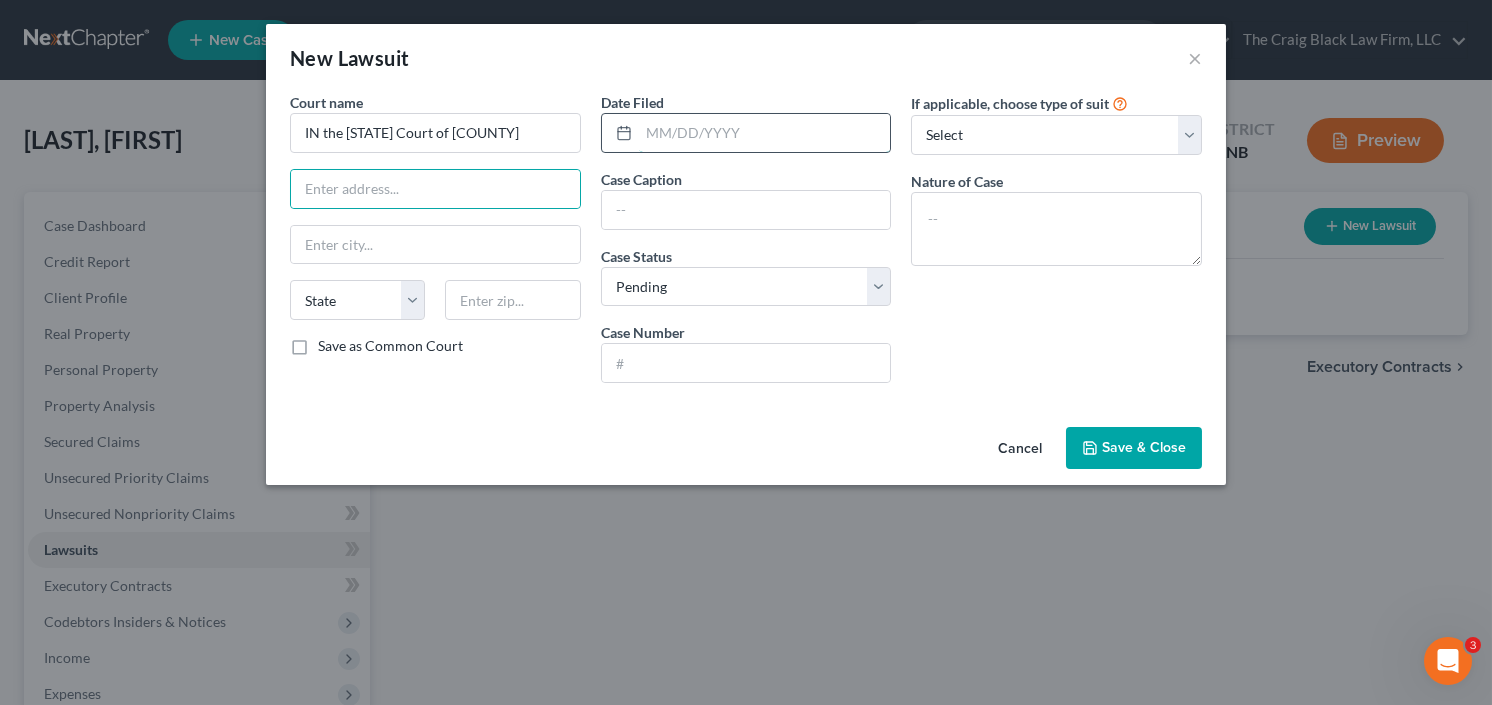 click at bounding box center [765, 133] 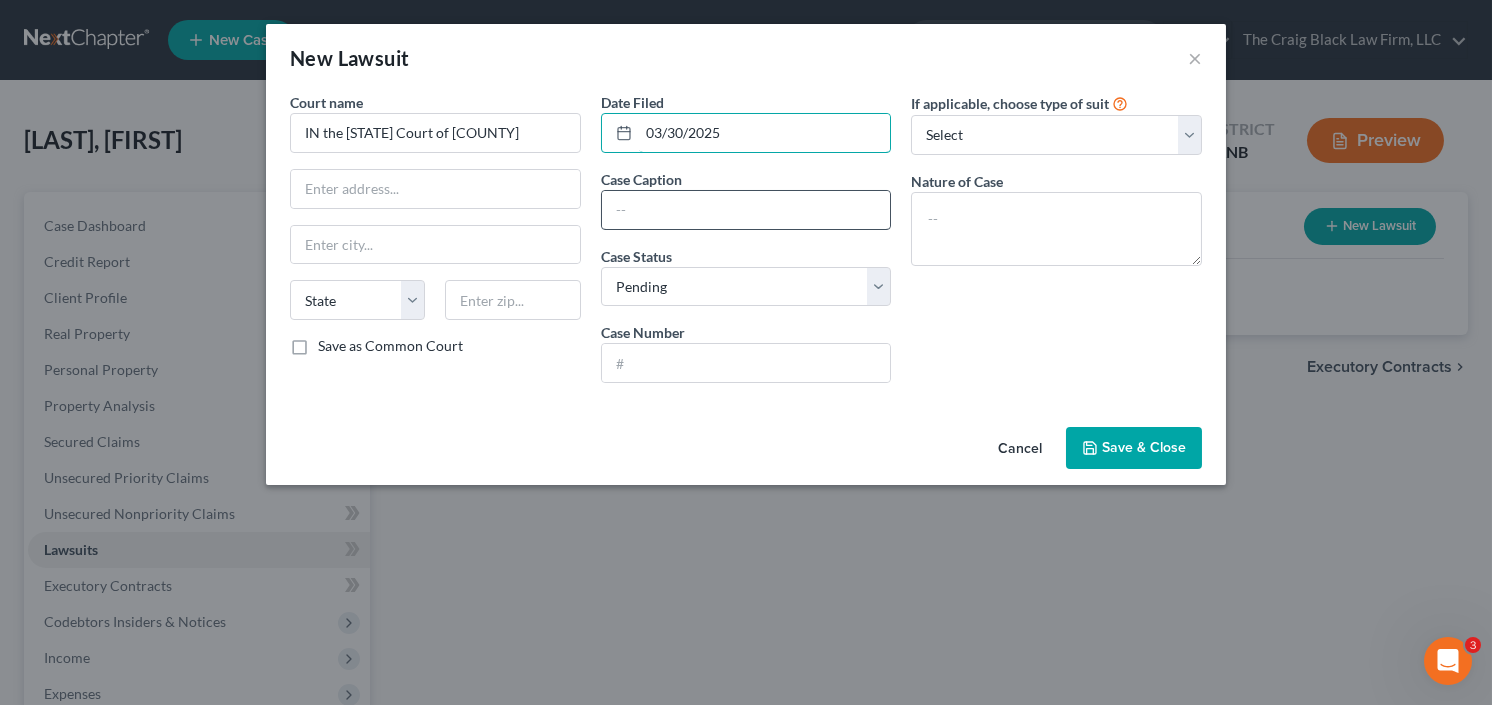 type on "03/30/2025" 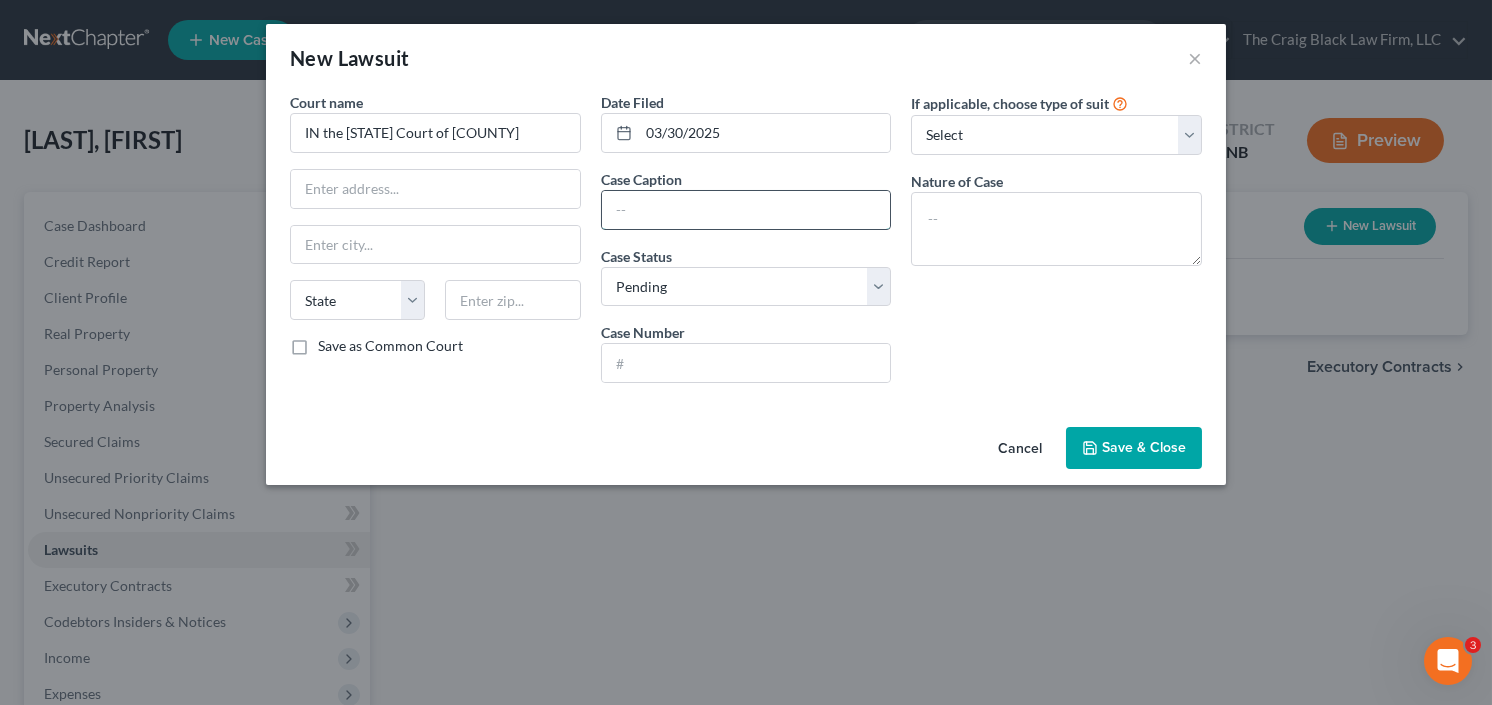 click at bounding box center [746, 210] 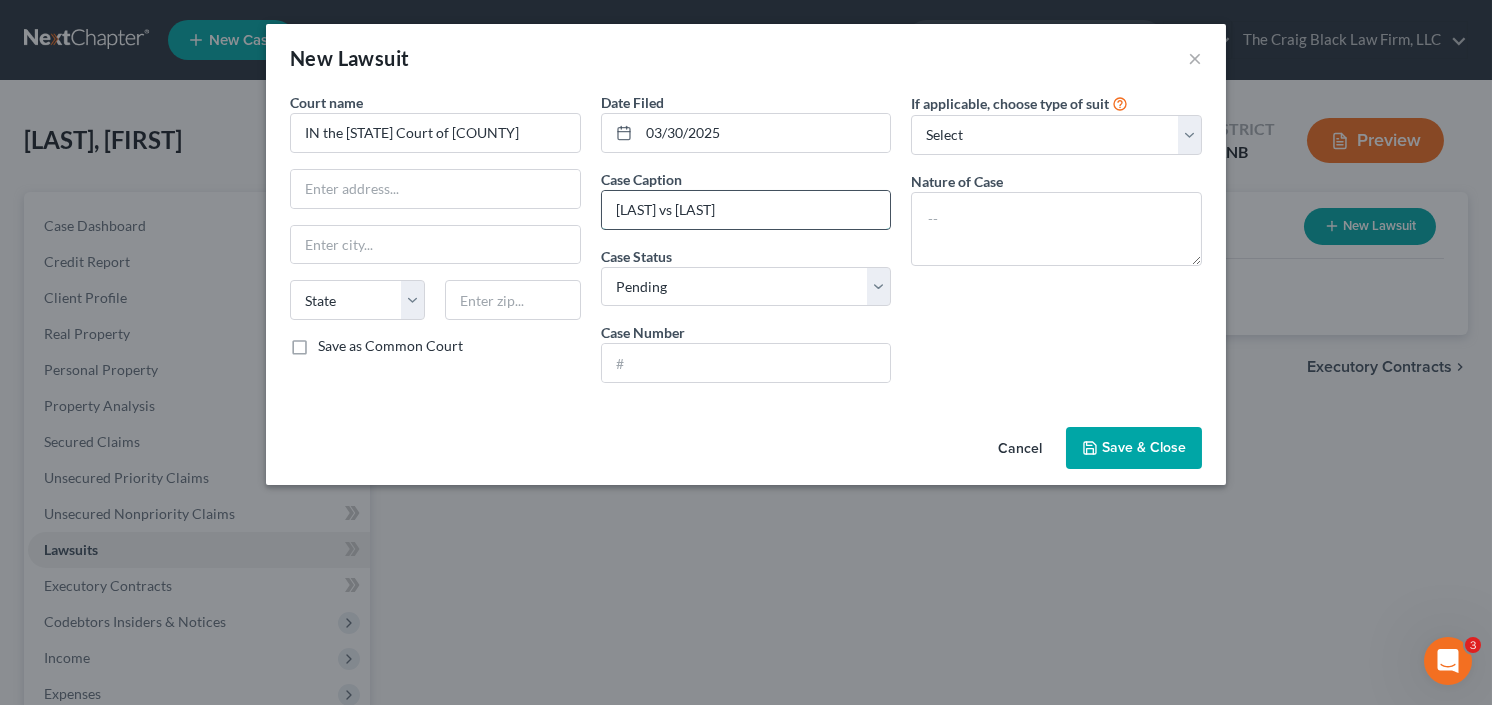 type on "Ibrahim vs Gaston" 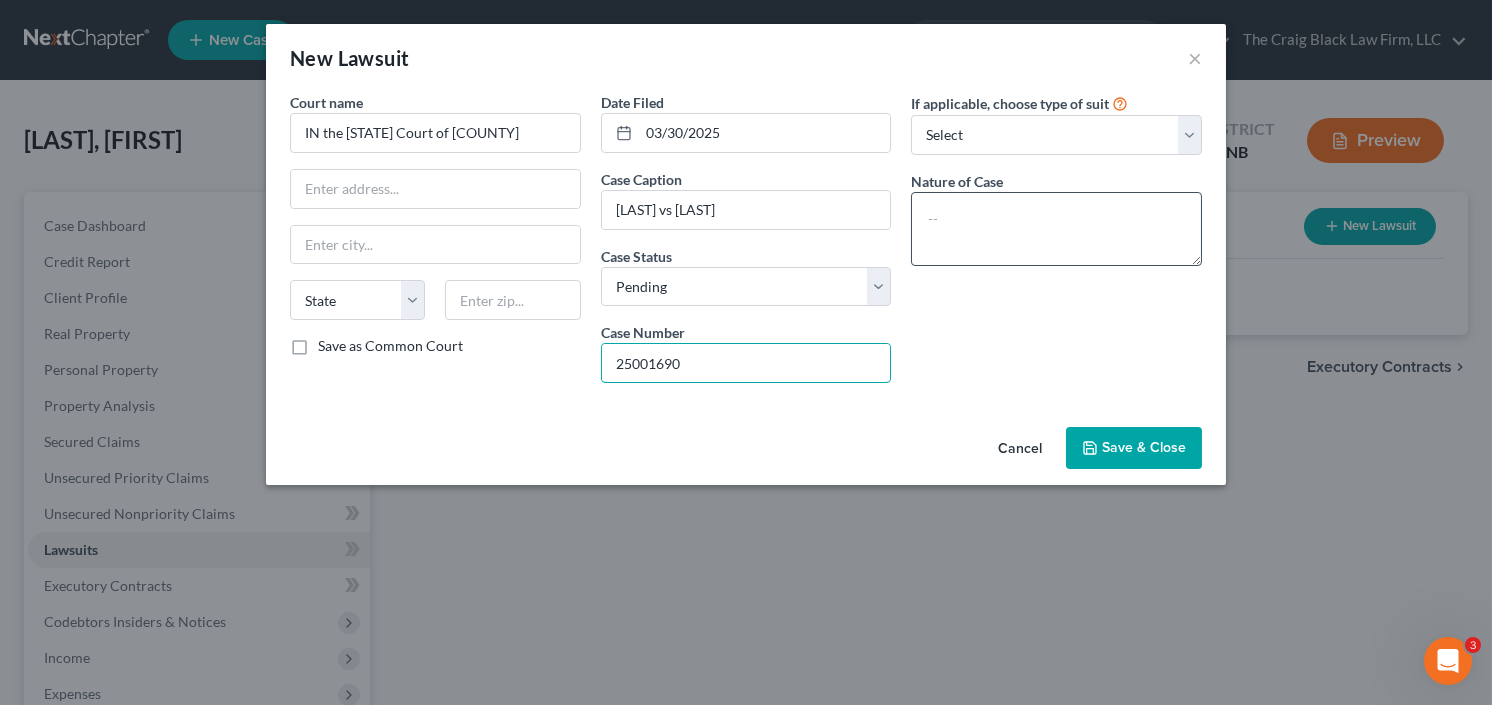 type on "25001690" 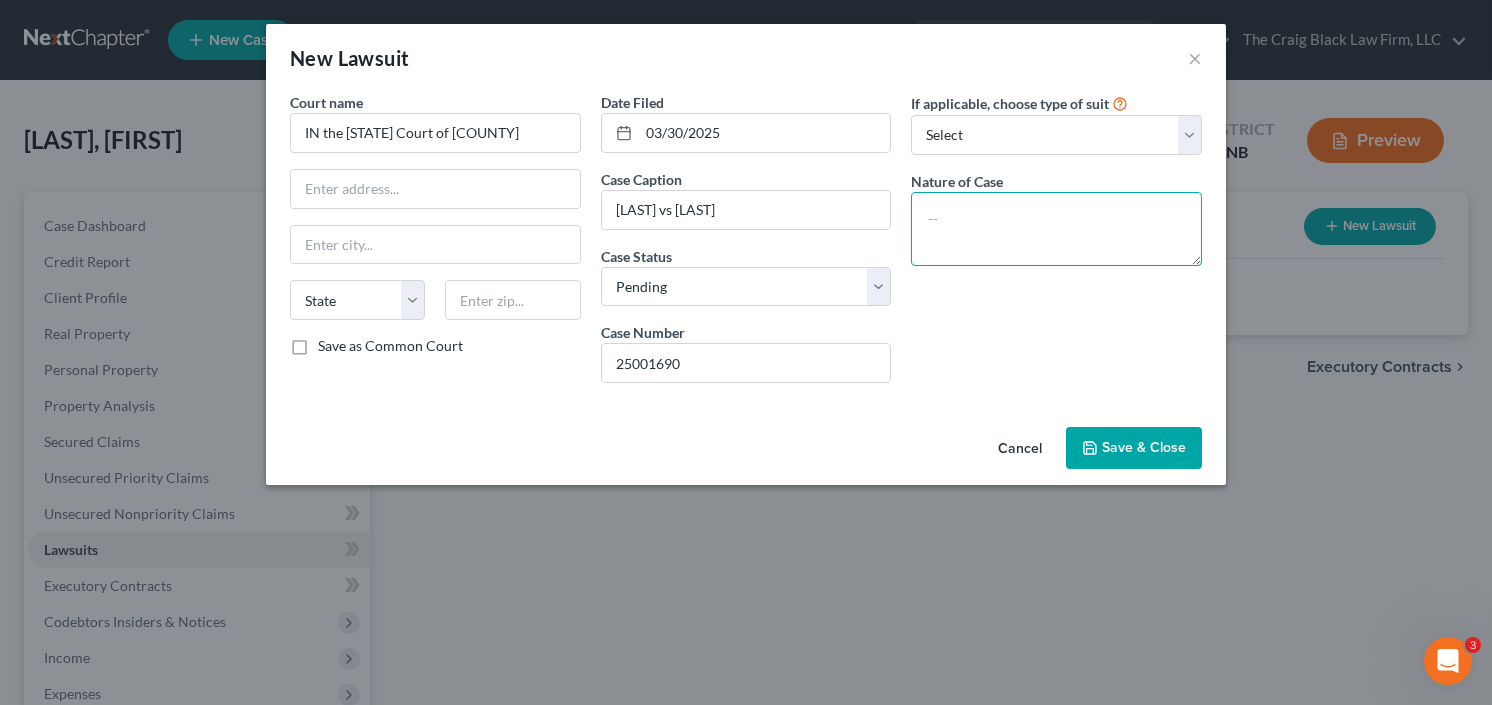 click at bounding box center [1056, 229] 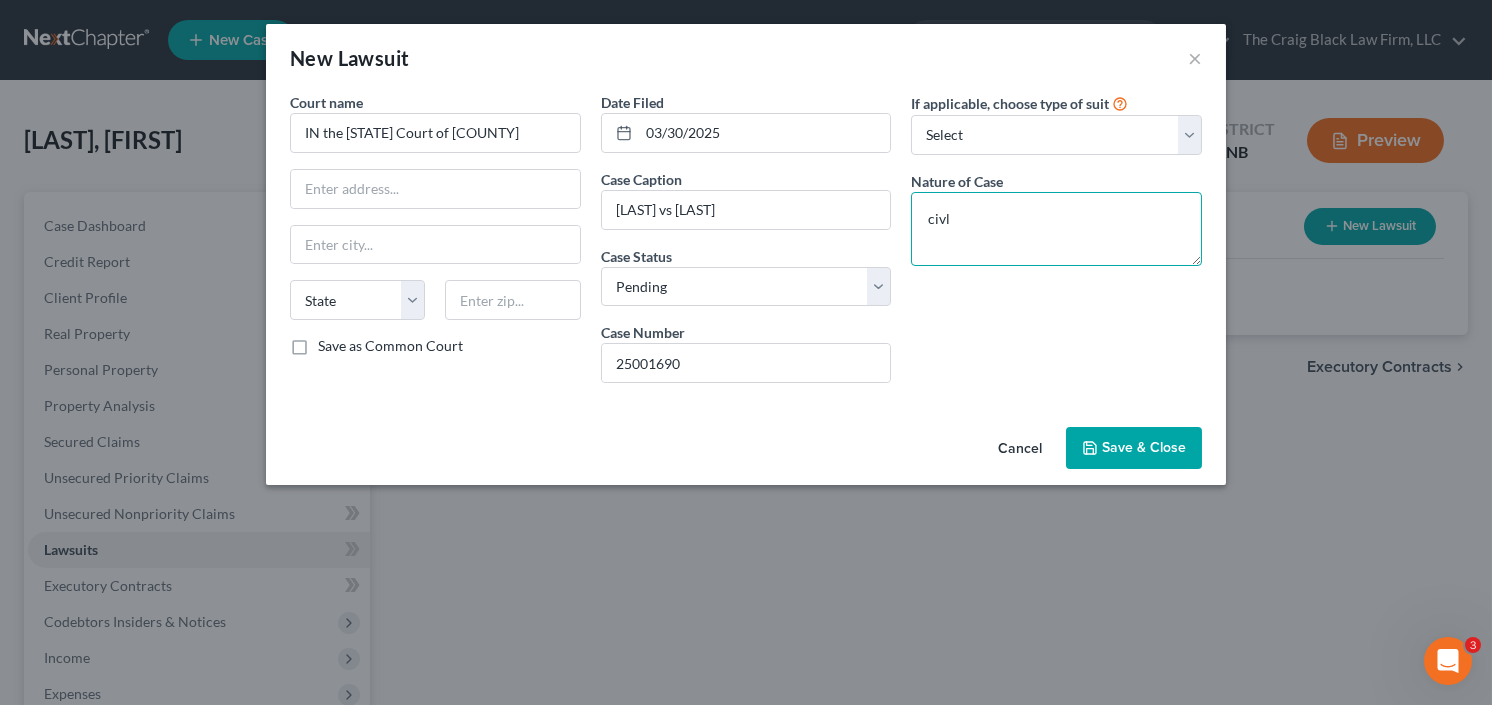 click on "civl" at bounding box center (1056, 229) 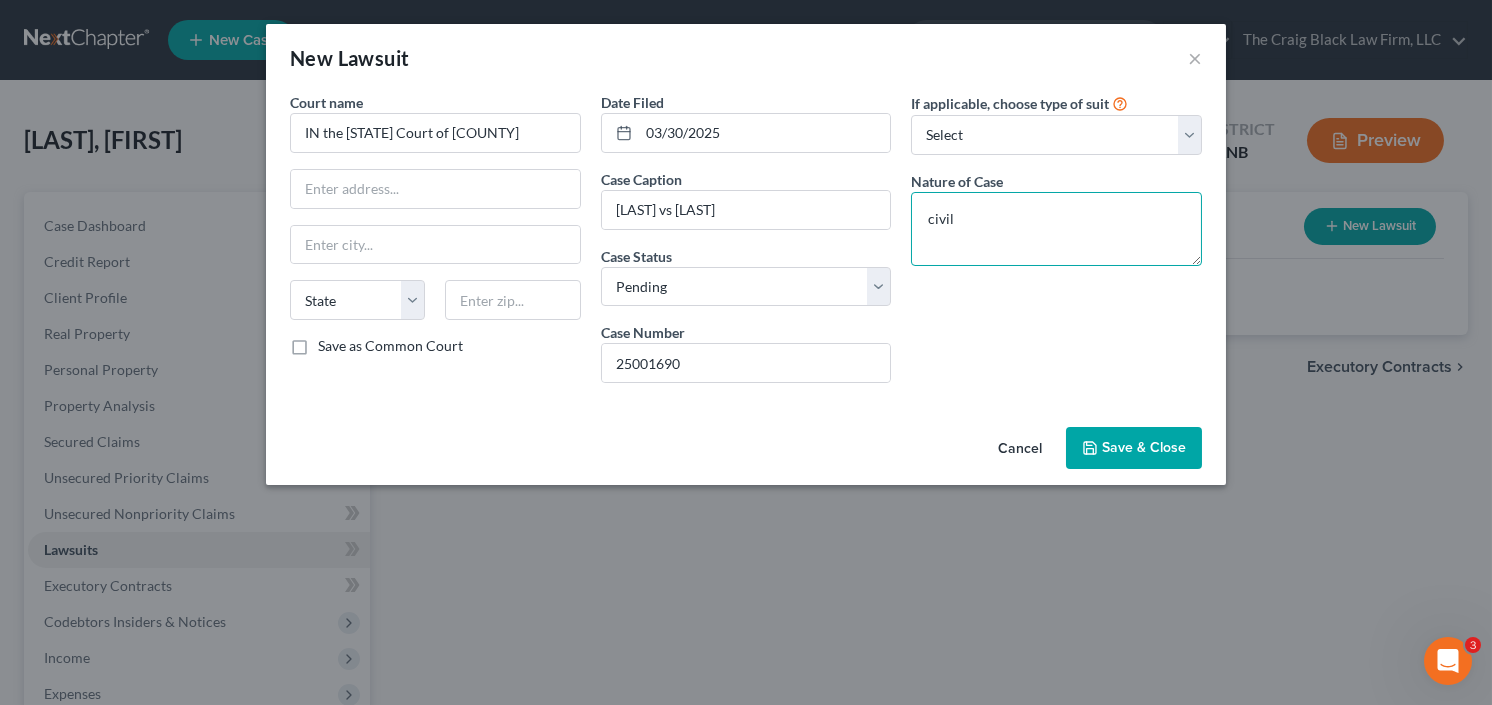 type on "civil" 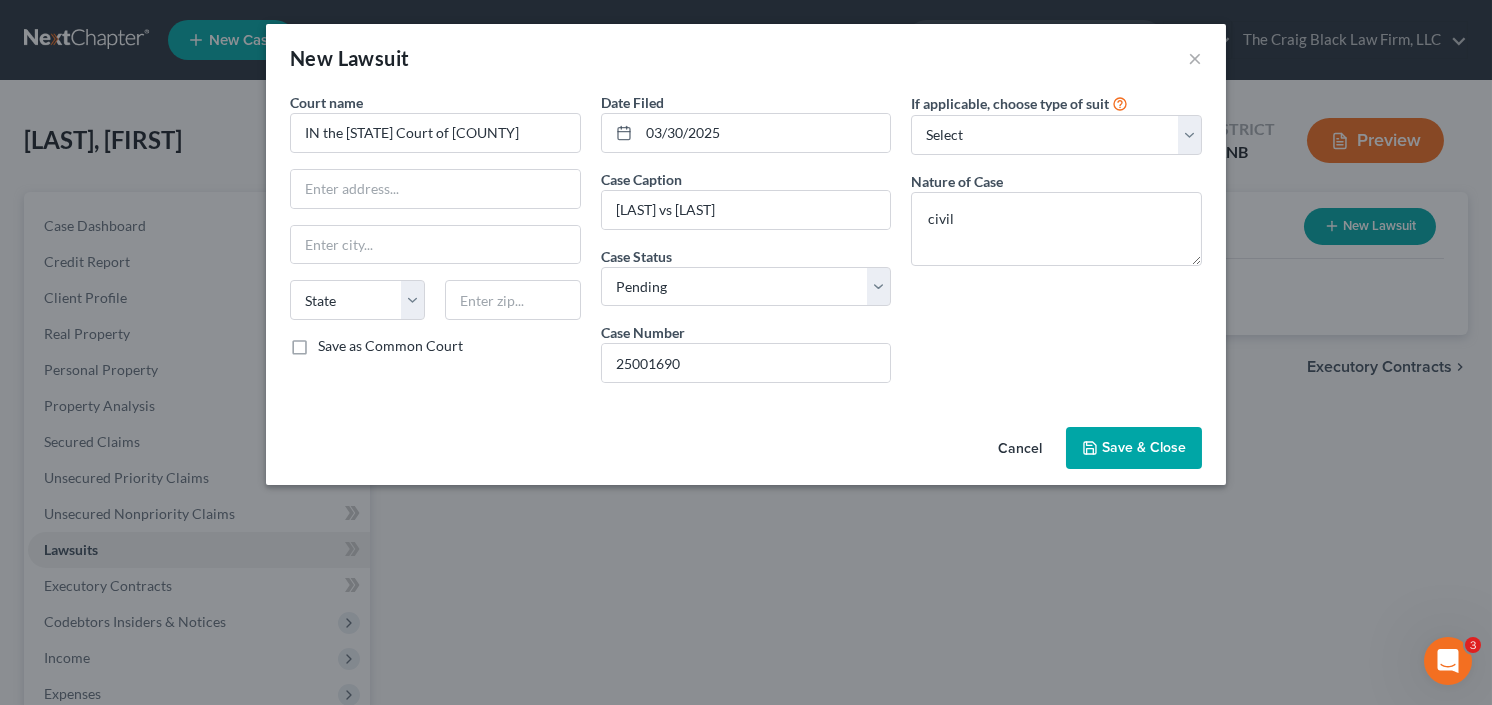 click on "Save & Close" at bounding box center (1144, 447) 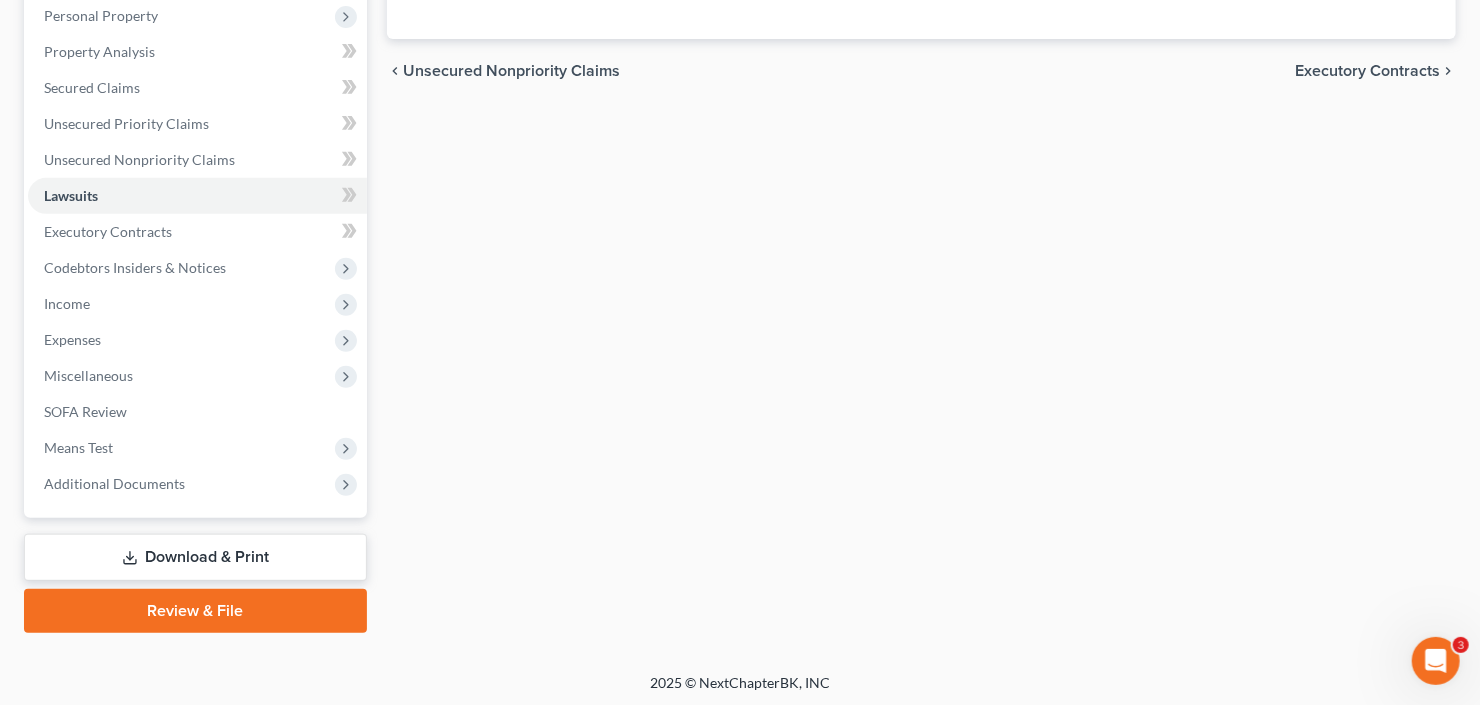 scroll, scrollTop: 354, scrollLeft: 0, axis: vertical 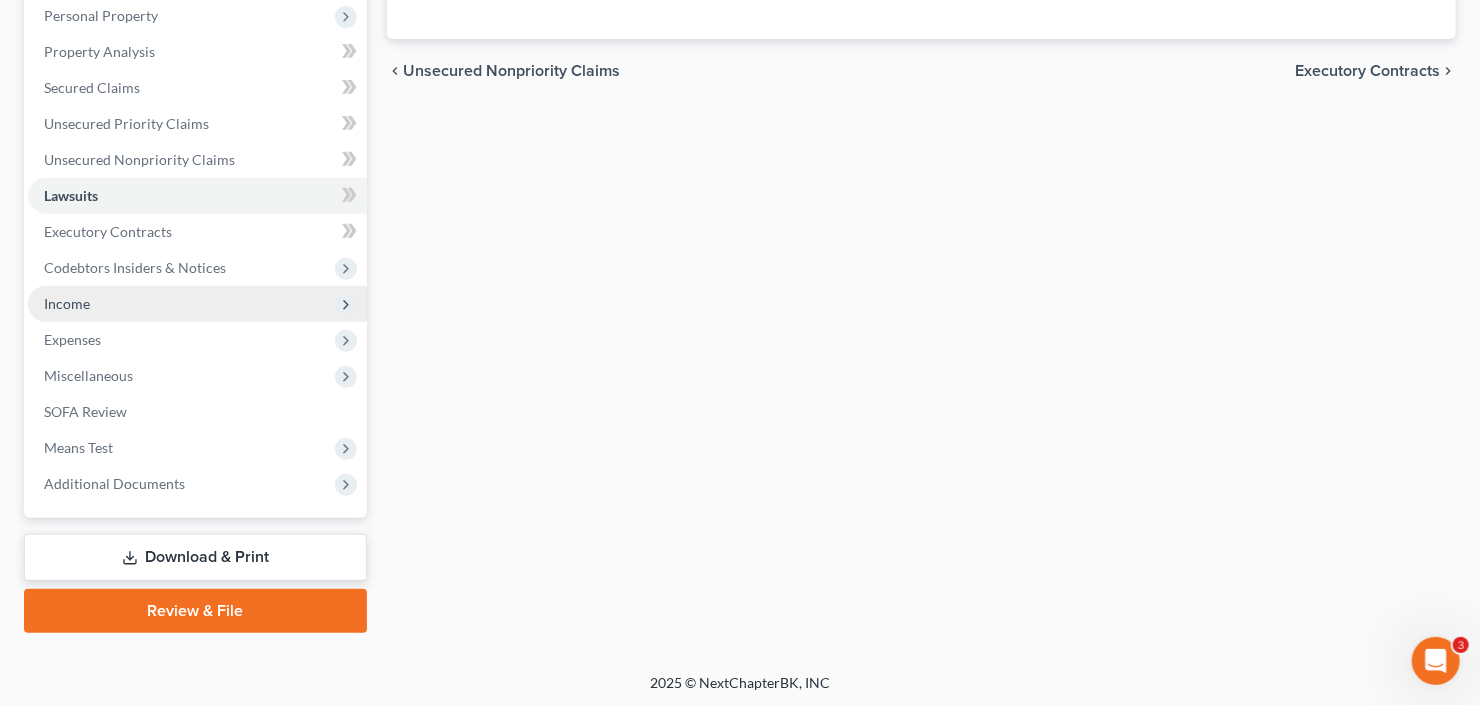 click on "Income" at bounding box center [197, 304] 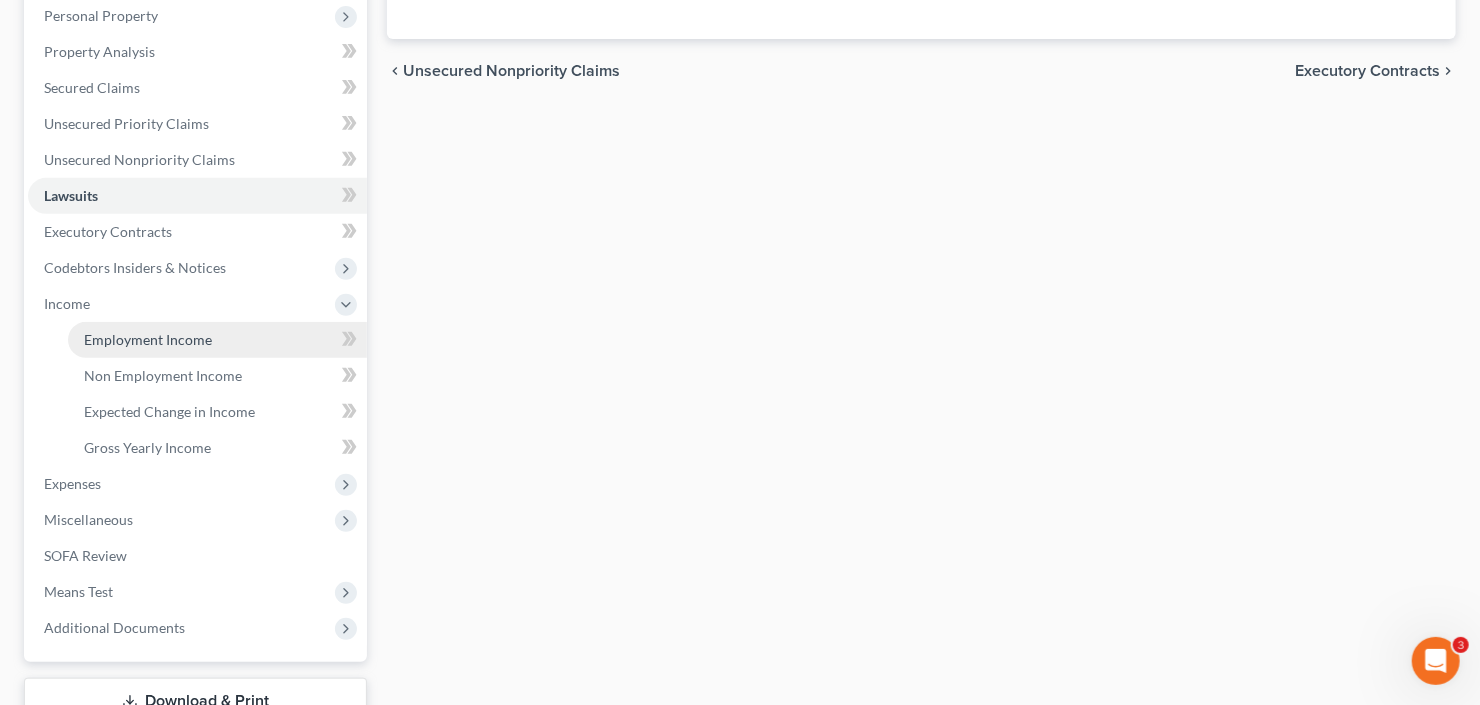 click on "Employment Income" at bounding box center [148, 339] 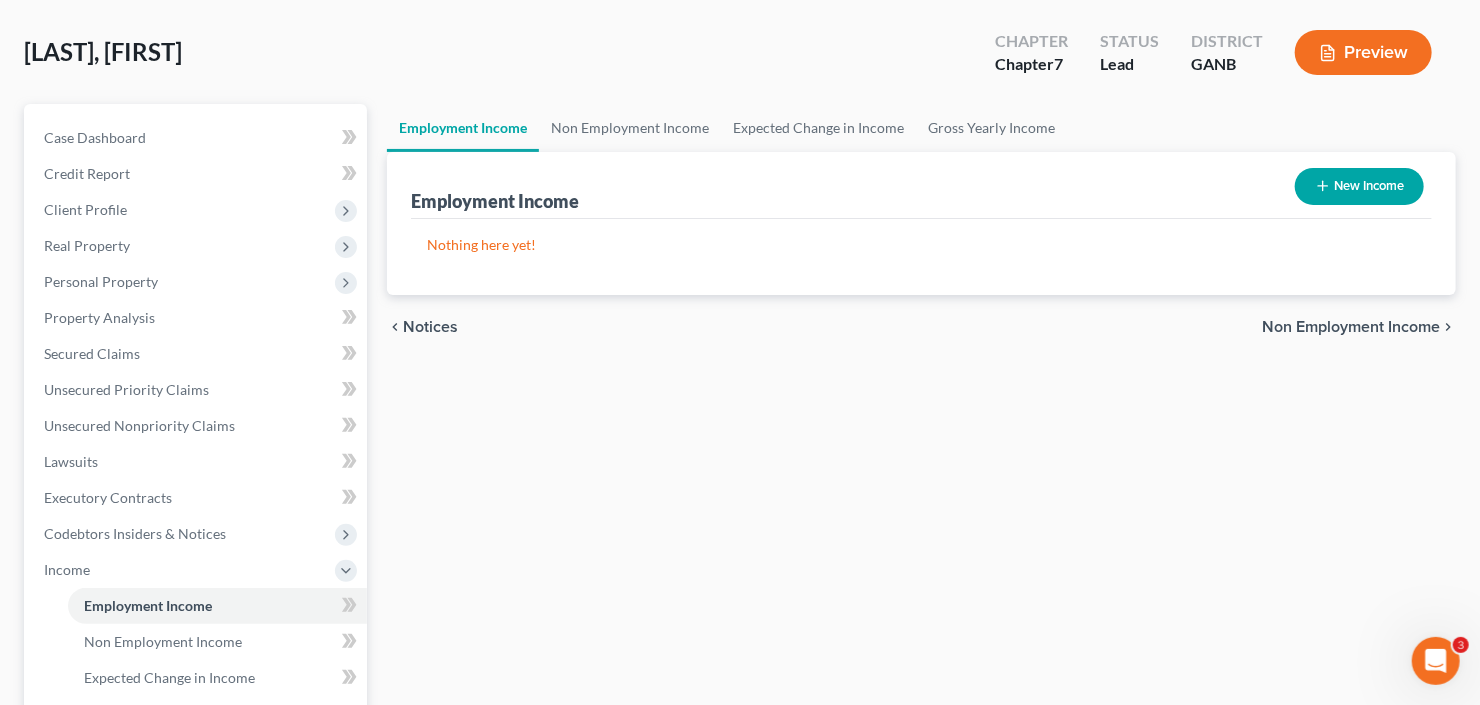 scroll, scrollTop: 0, scrollLeft: 0, axis: both 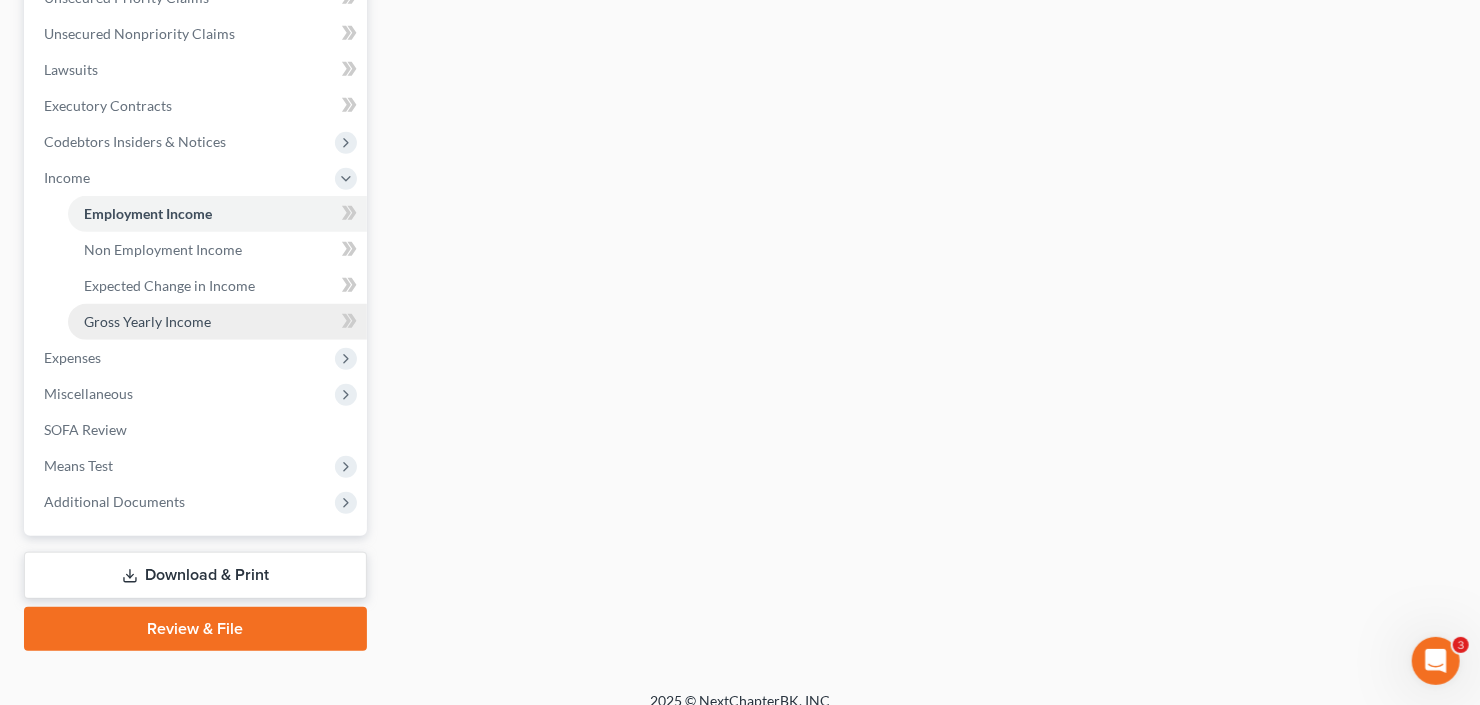 click on "Gross Yearly Income" at bounding box center (147, 321) 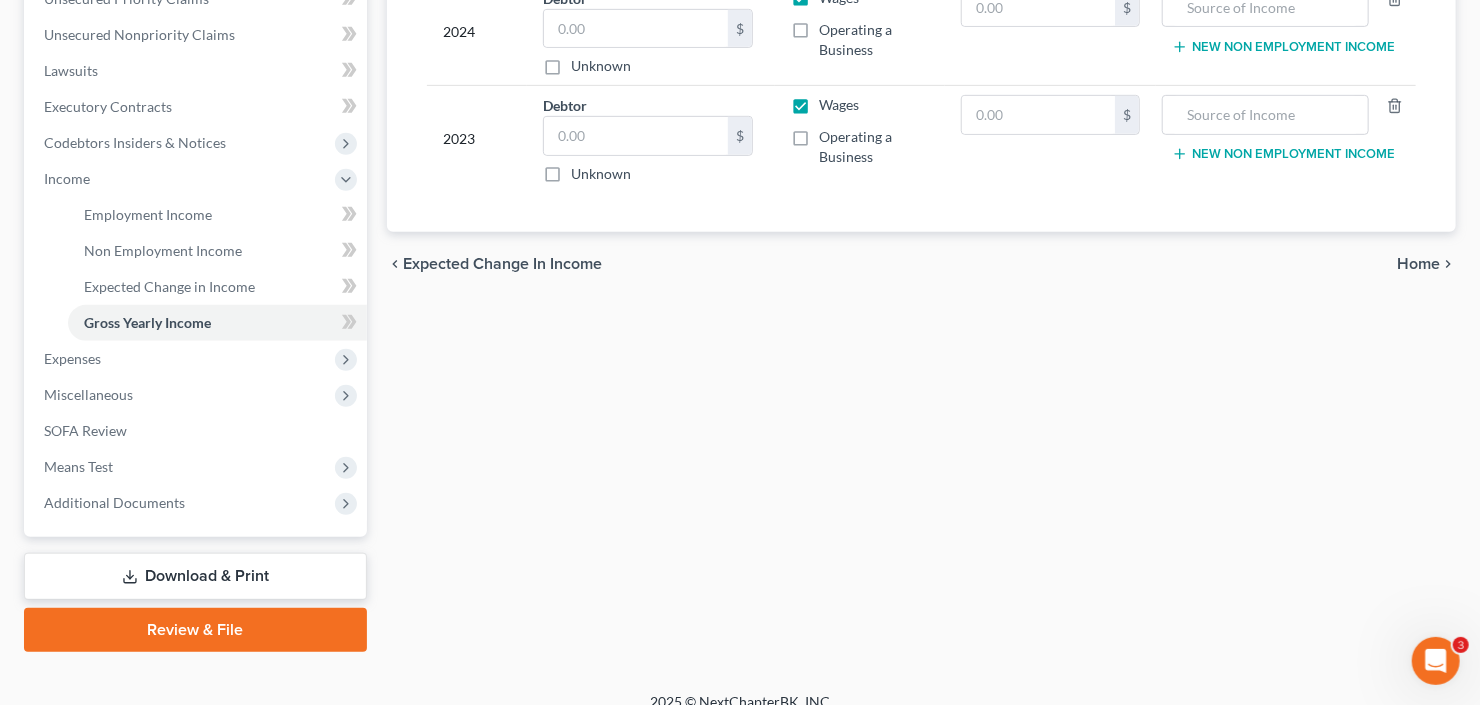 scroll, scrollTop: 480, scrollLeft: 0, axis: vertical 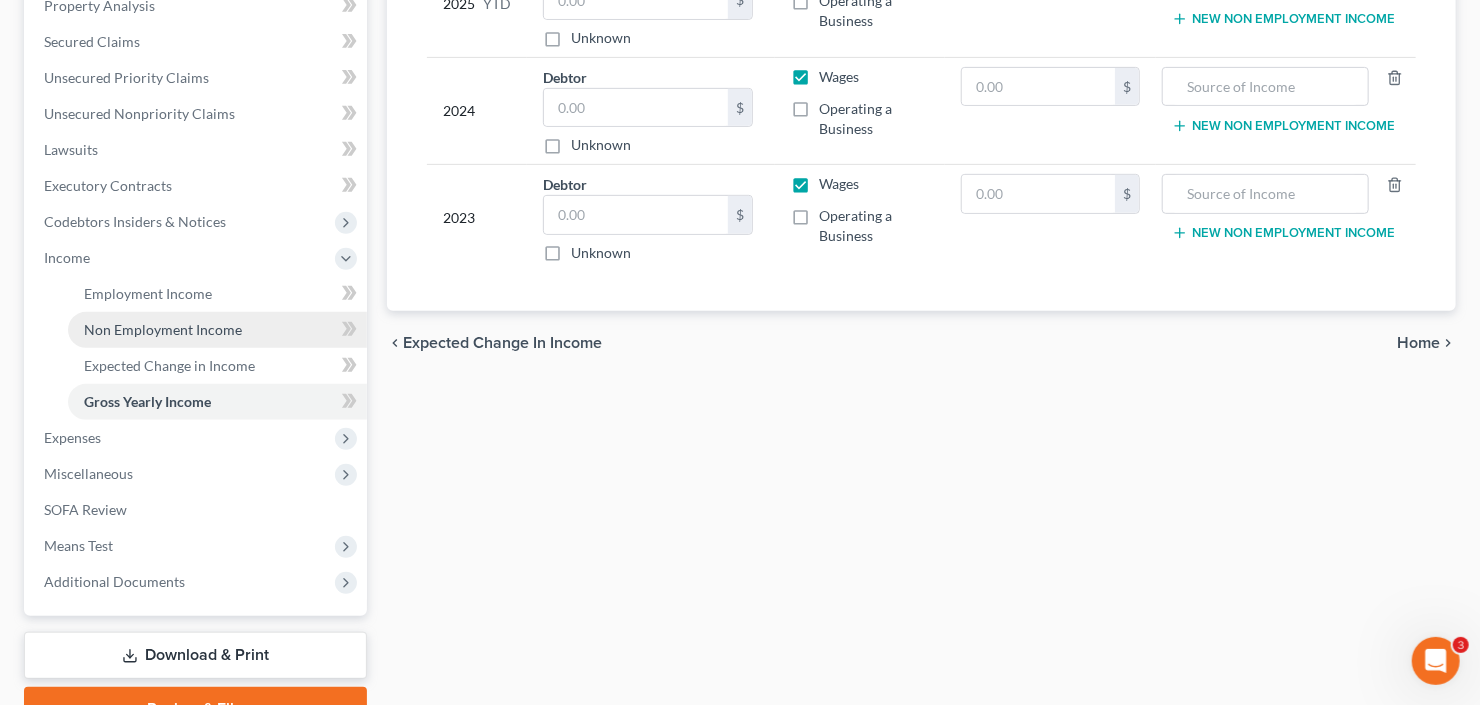 click on "Non Employment Income" at bounding box center (217, 330) 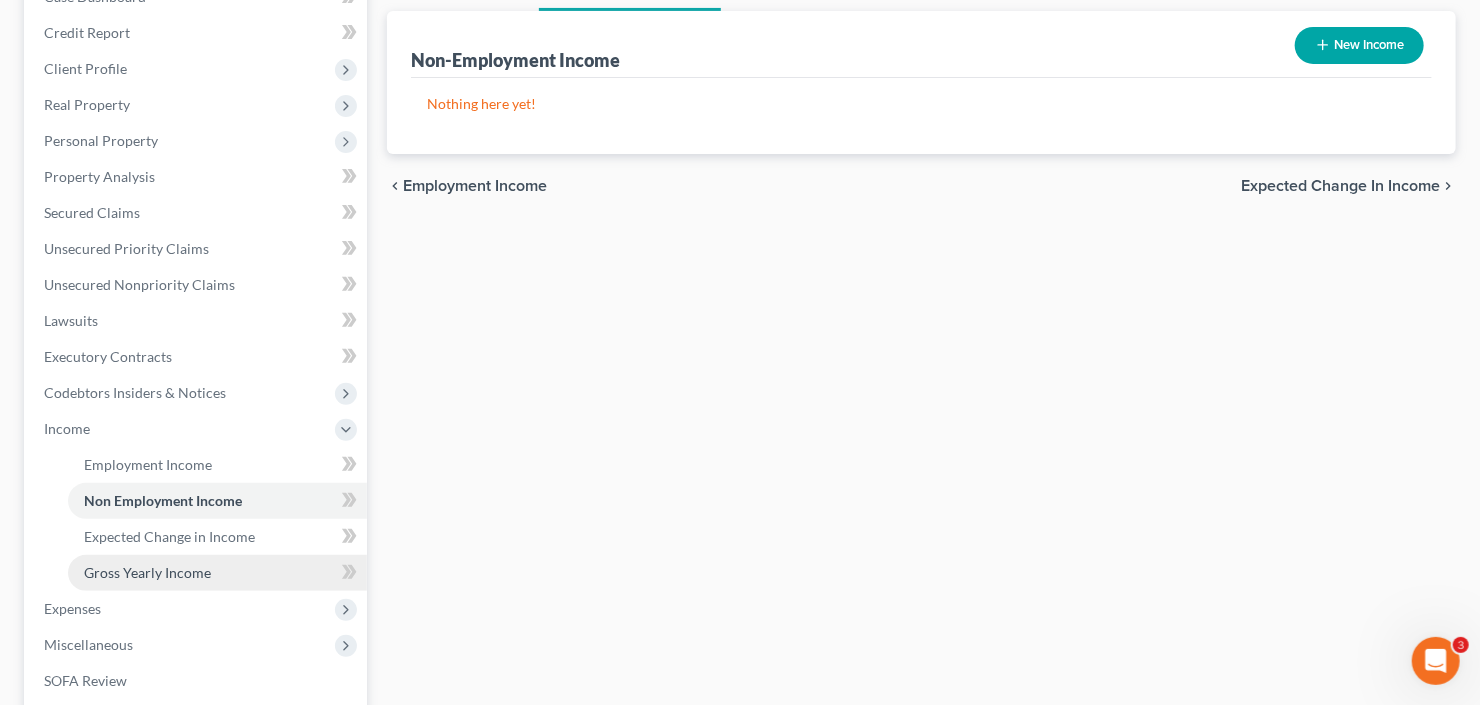 scroll, scrollTop: 320, scrollLeft: 0, axis: vertical 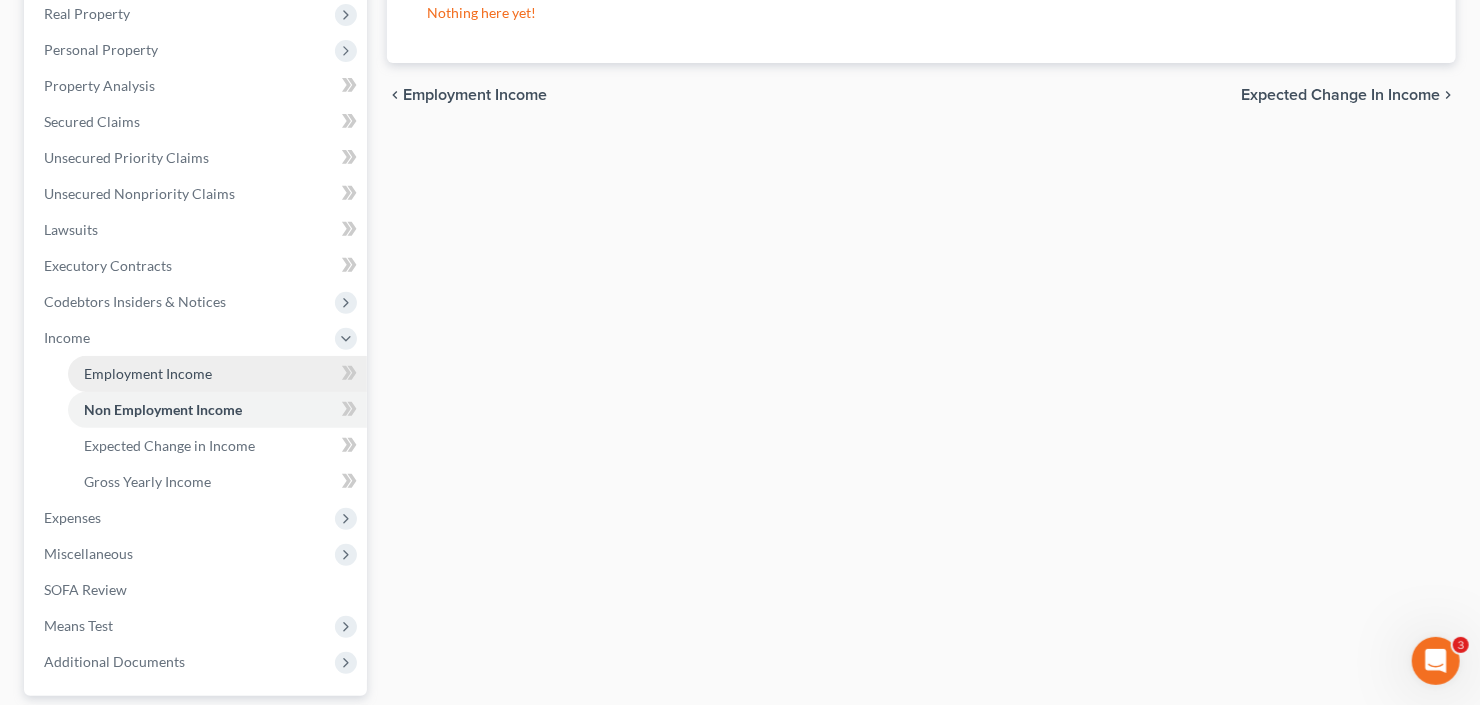 click on "Employment Income" at bounding box center [148, 373] 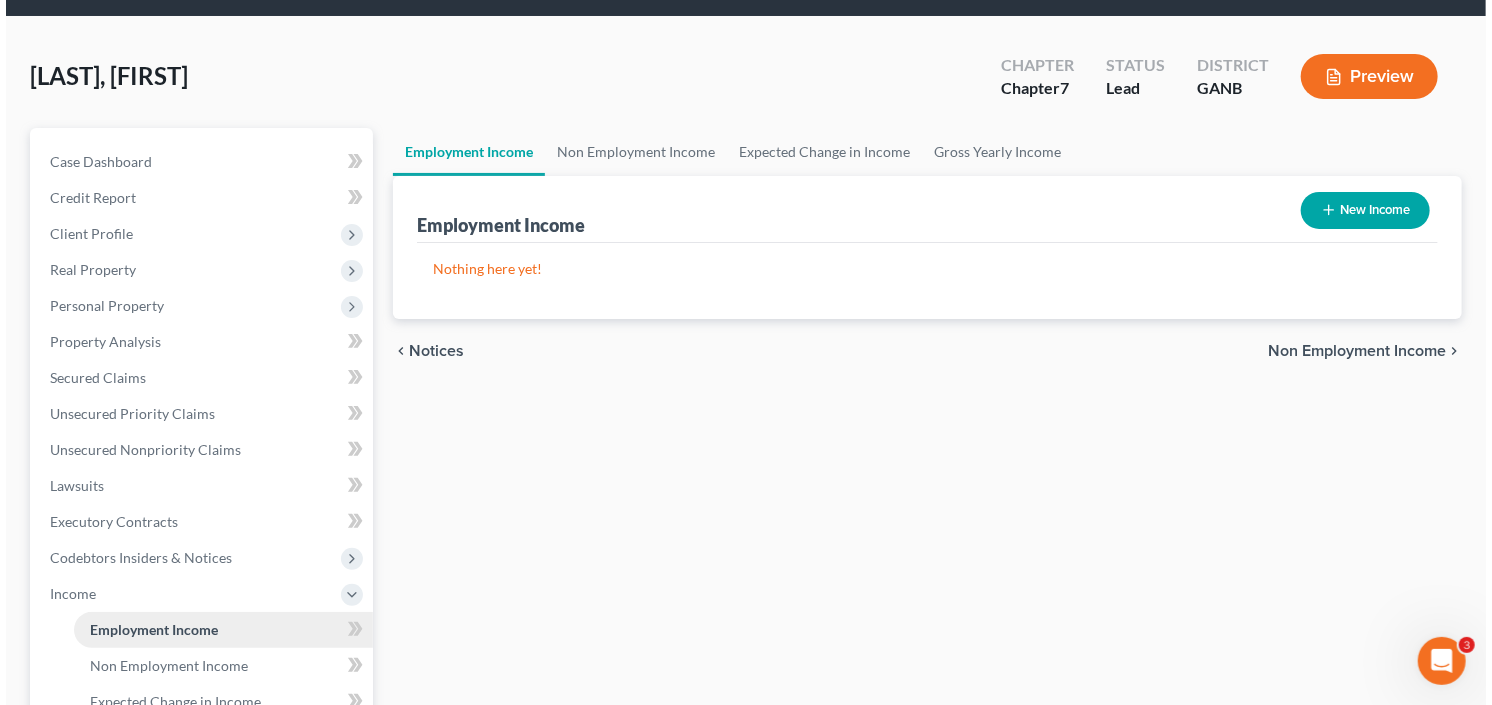 scroll, scrollTop: 0, scrollLeft: 0, axis: both 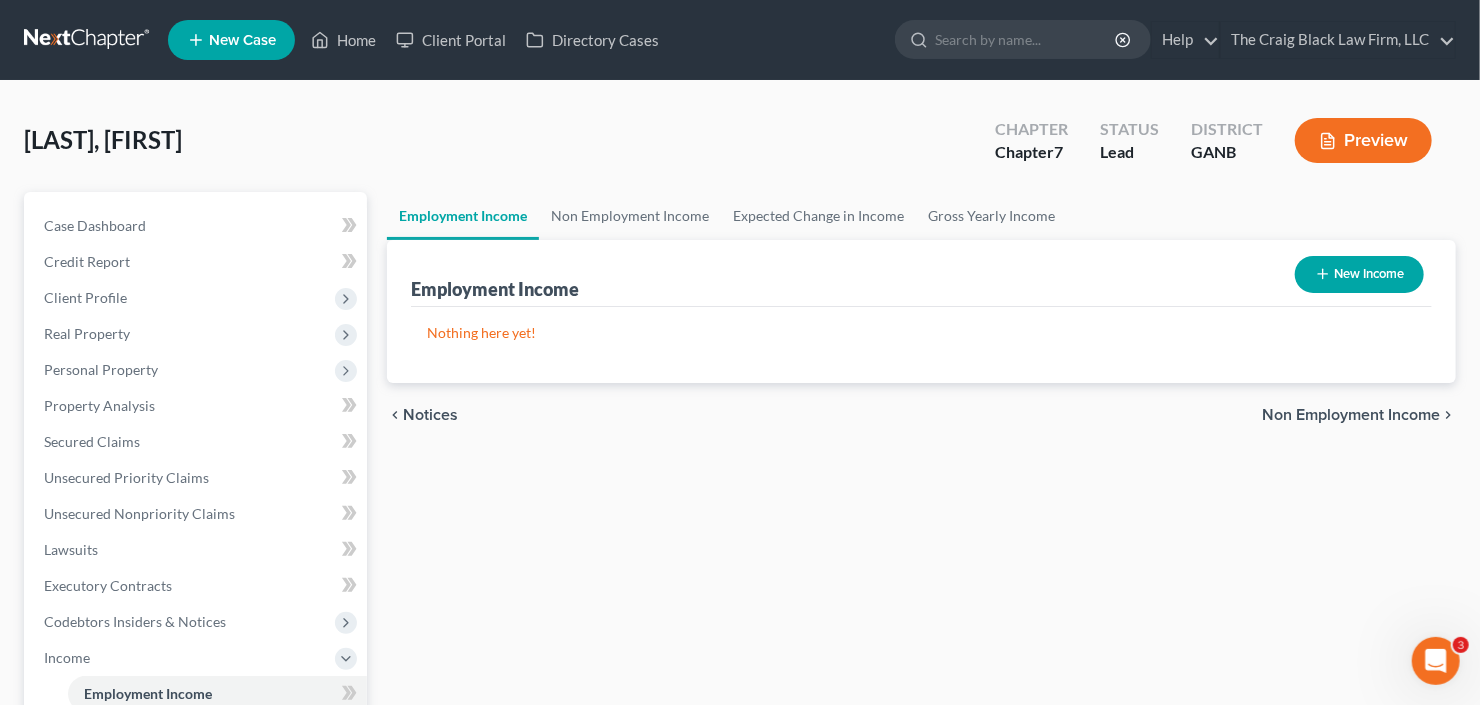 click on "New Income" at bounding box center (1359, 274) 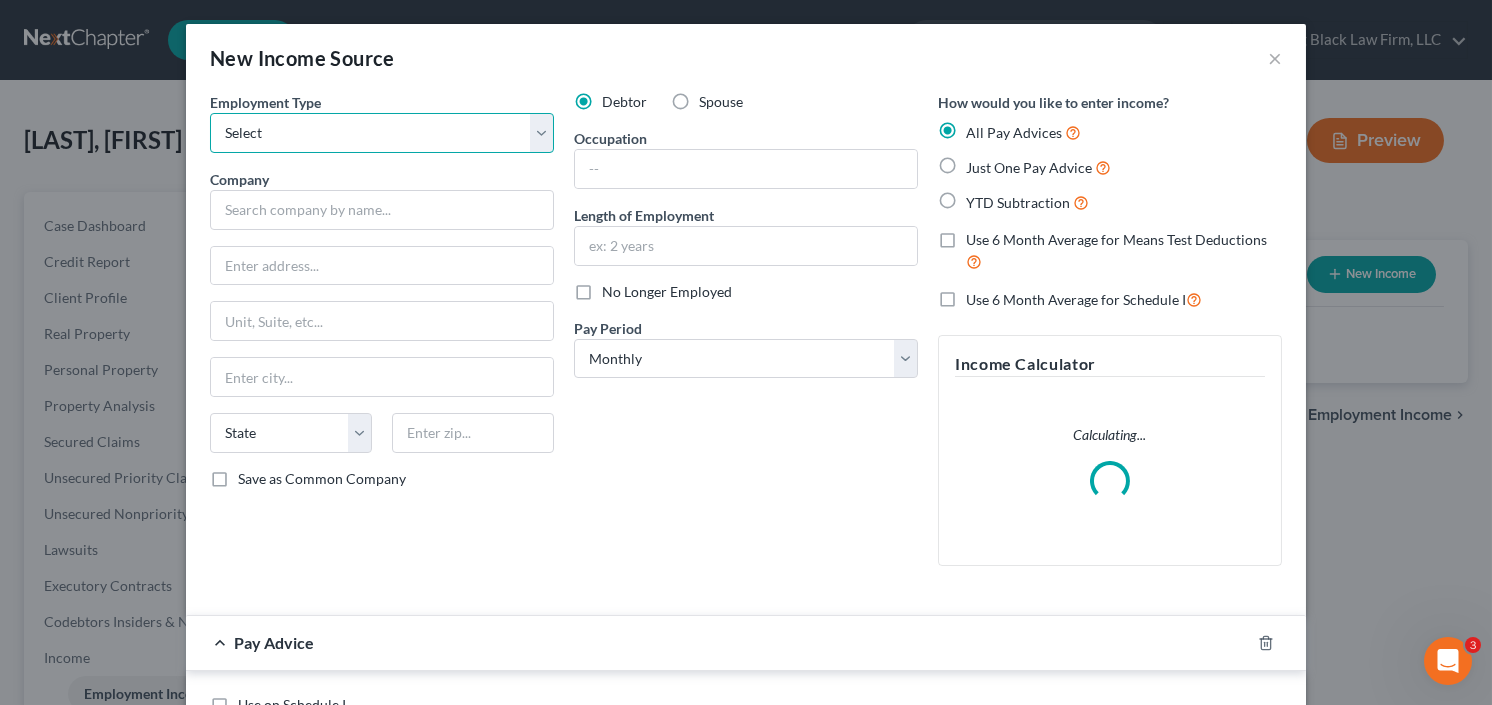 click on "Select Full or Part Time Employment Self Employment" at bounding box center (382, 133) 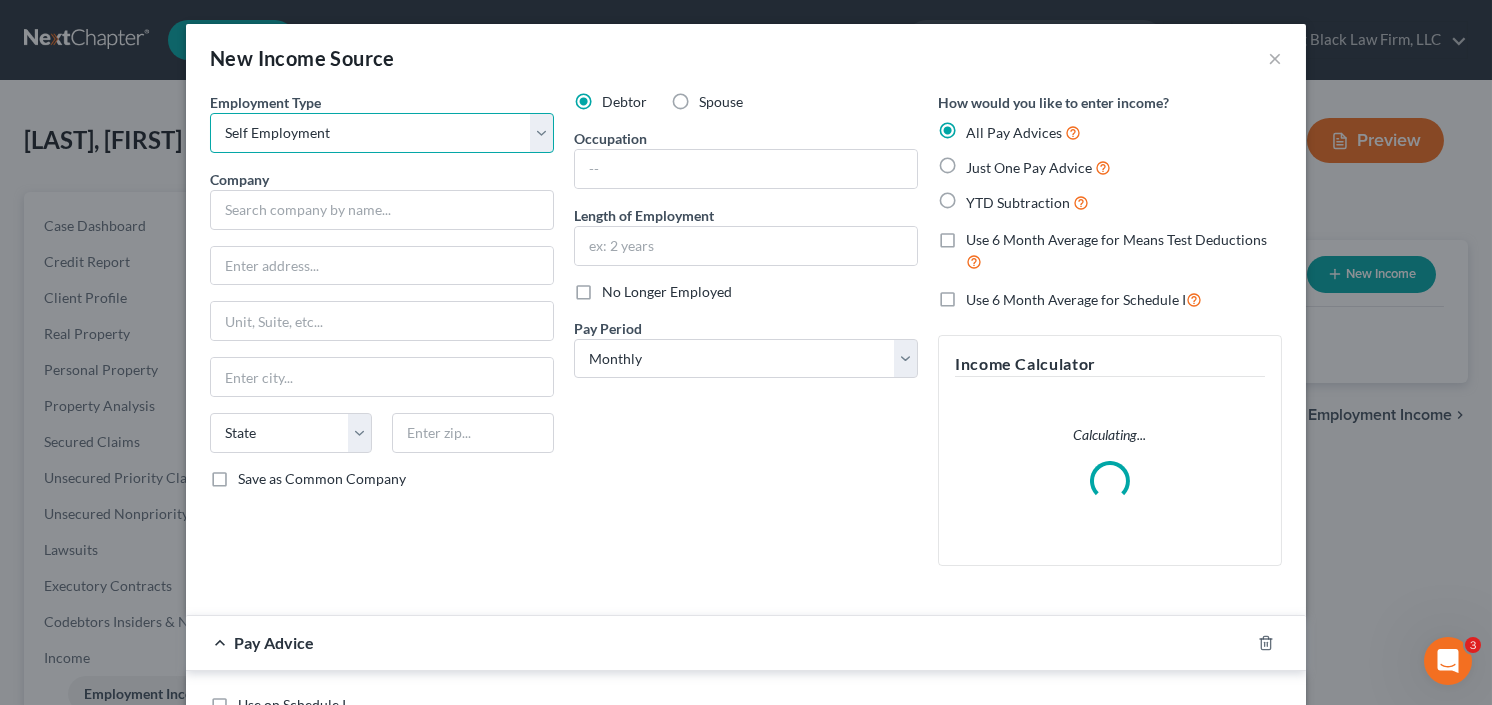 click on "Select Full or Part Time Employment Self Employment" at bounding box center (382, 133) 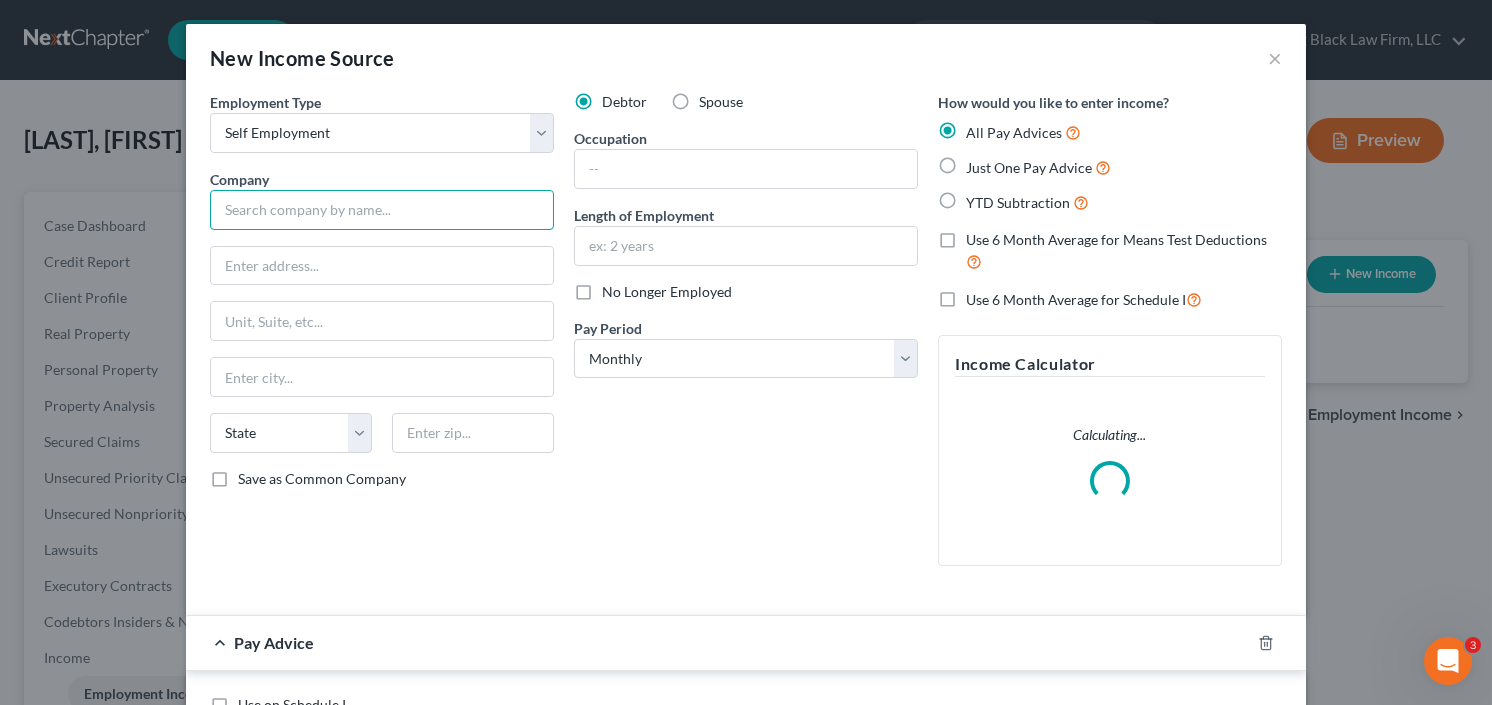 click at bounding box center (382, 210) 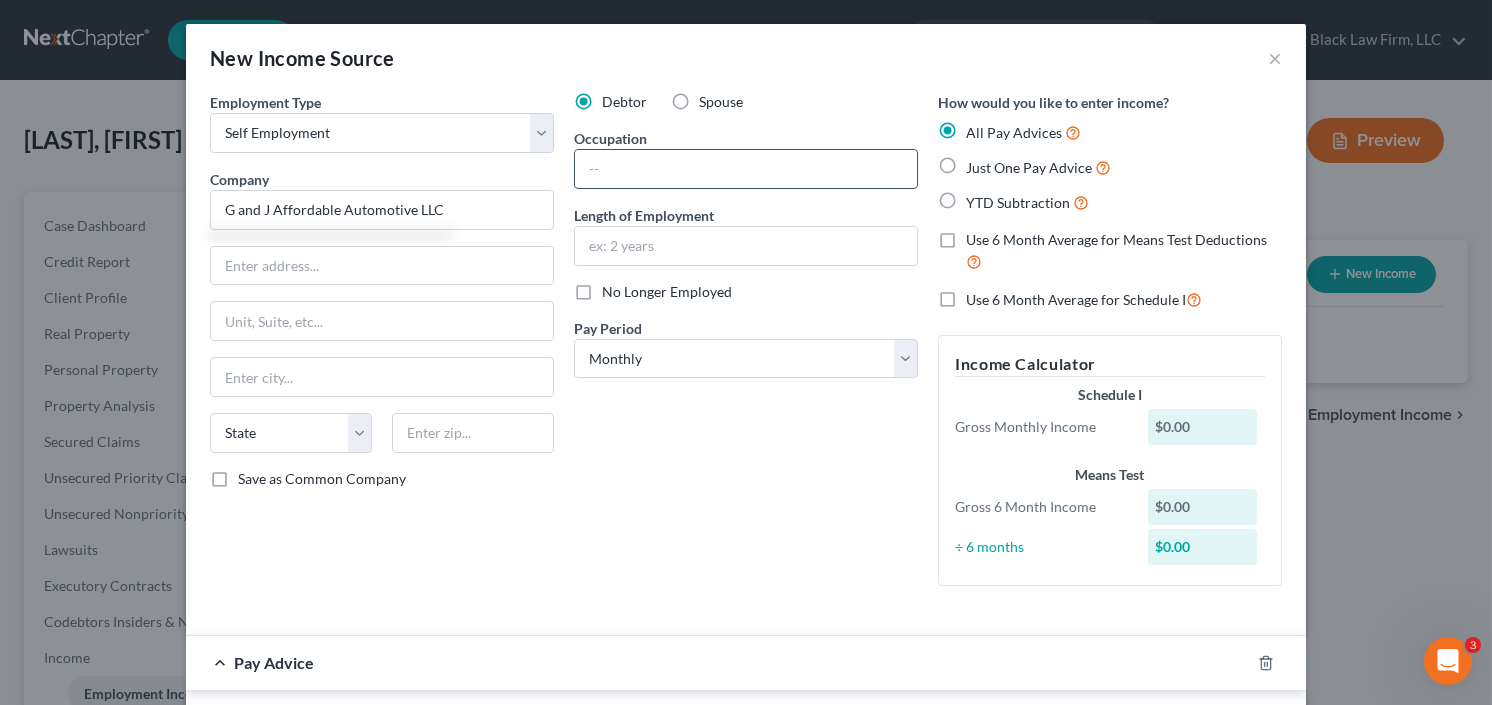 click at bounding box center (746, 169) 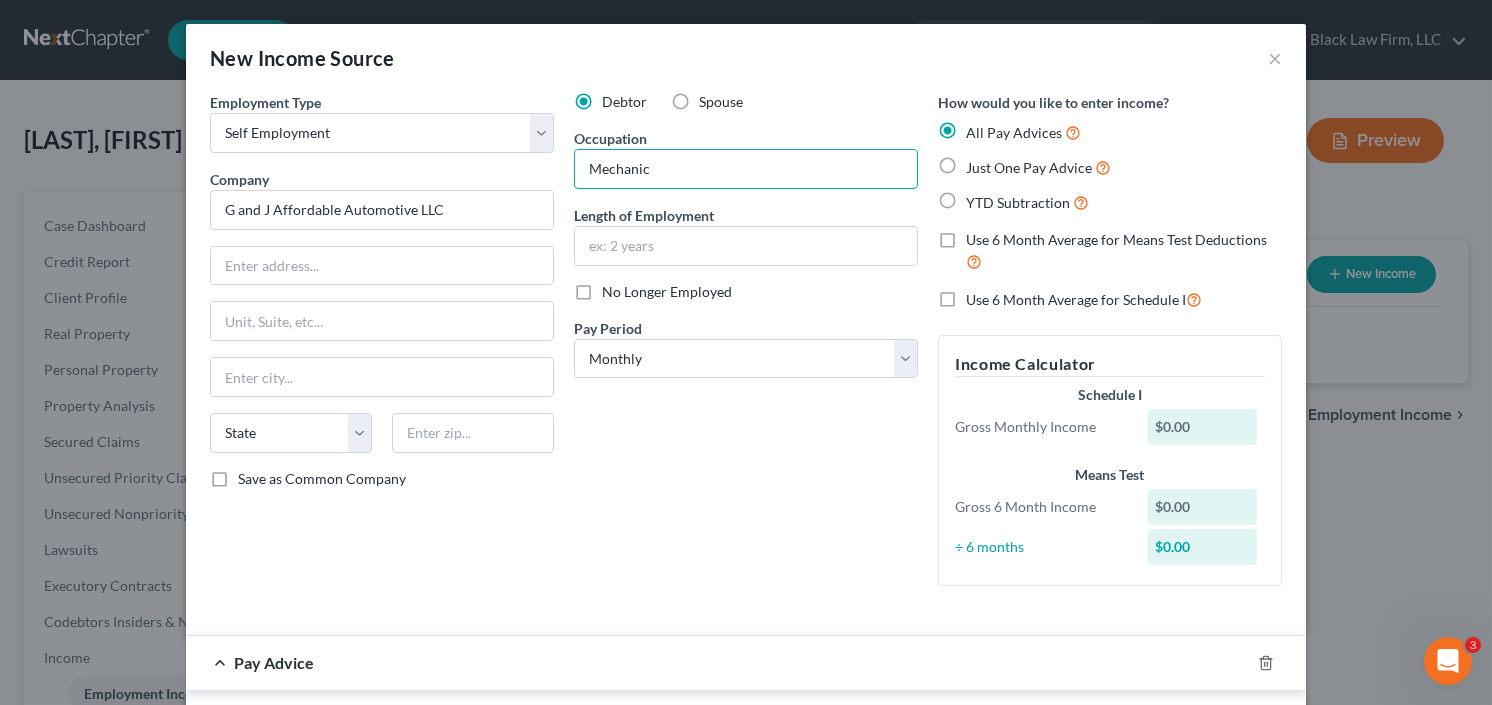 type on "Mechanic" 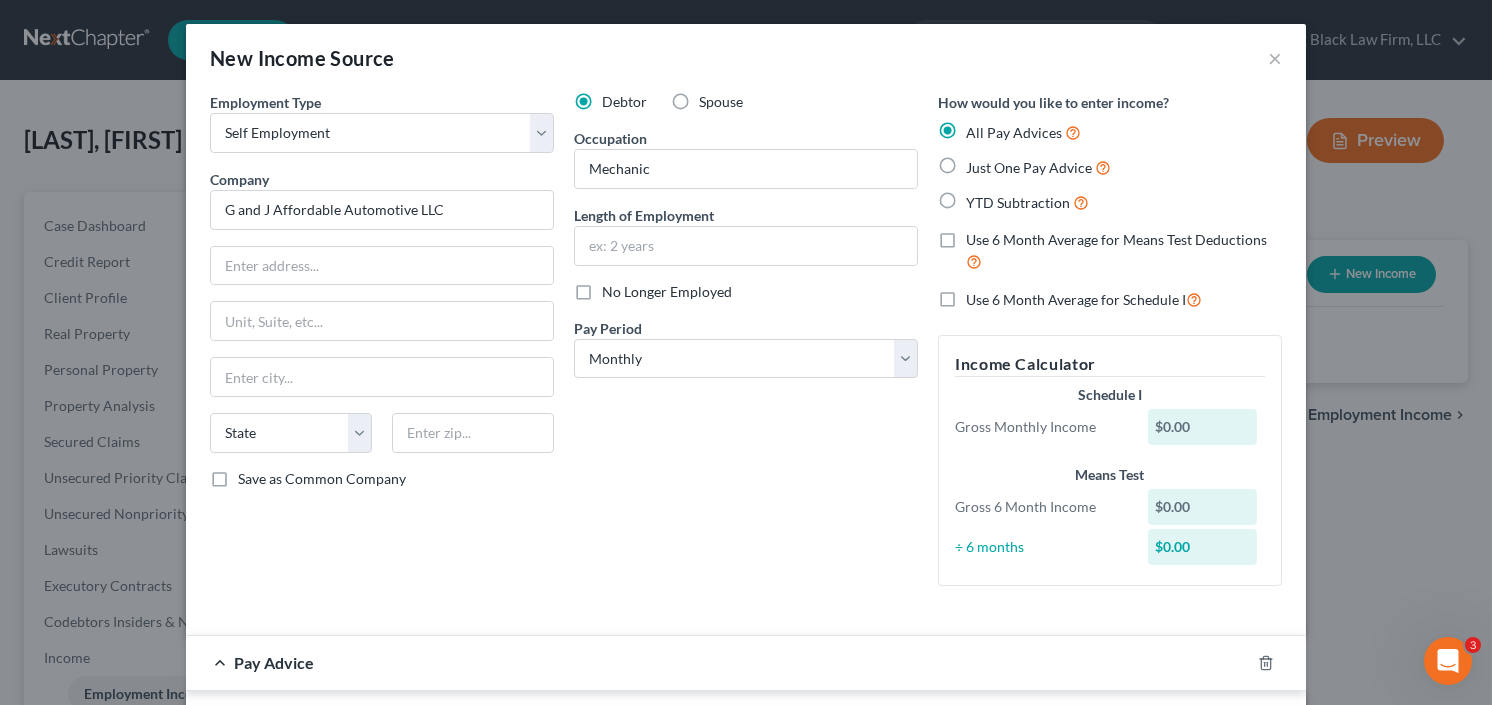 click on "YTD Subtraction" at bounding box center [1027, 202] 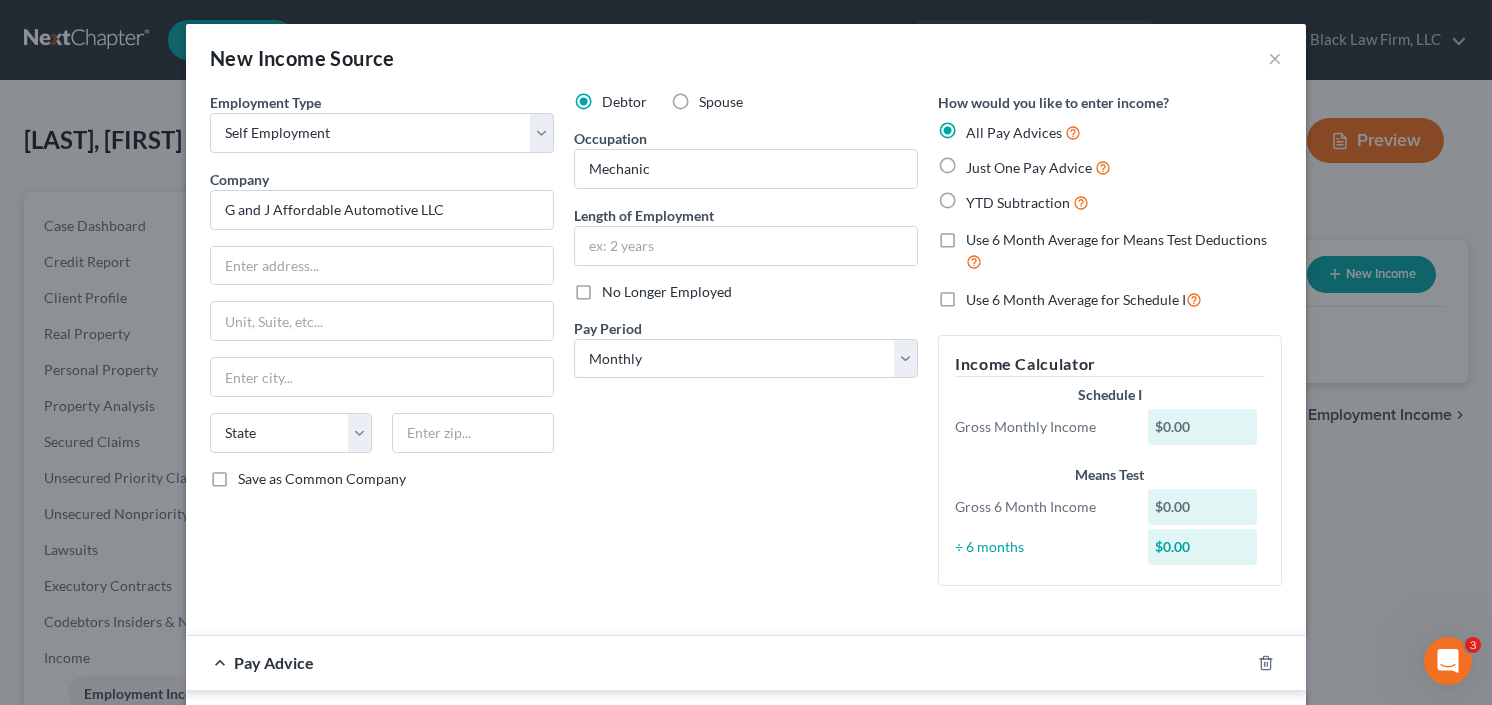 click on "YTD Subtraction" at bounding box center (980, 197) 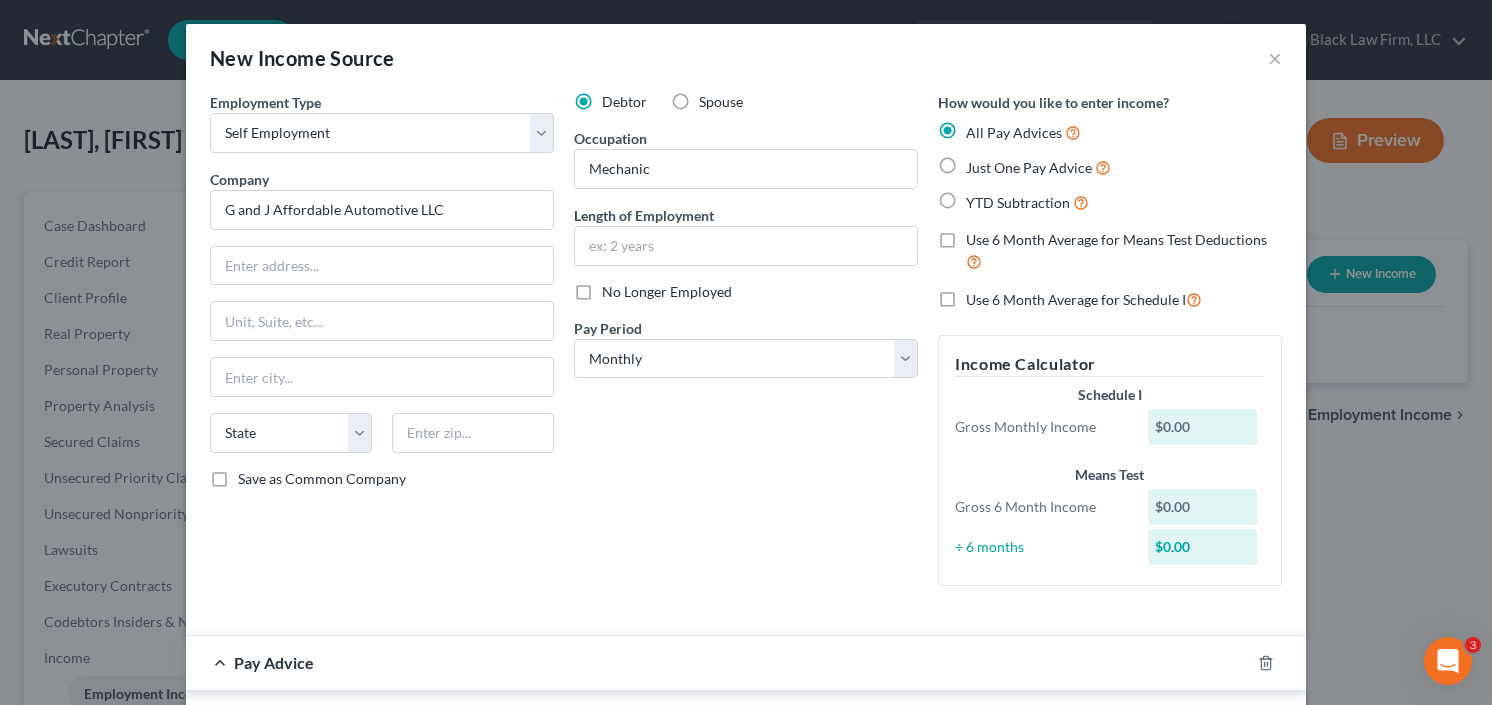 radio on "true" 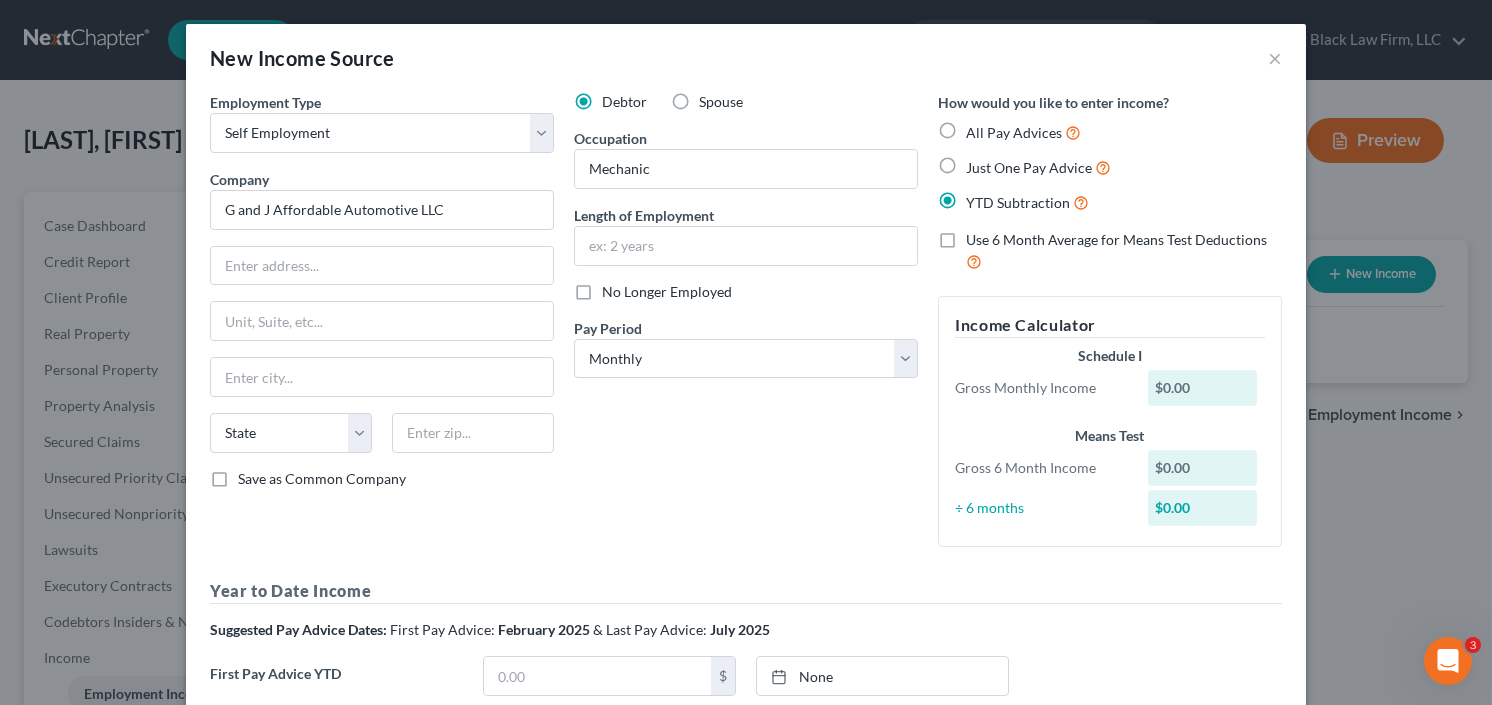 scroll, scrollTop: 240, scrollLeft: 0, axis: vertical 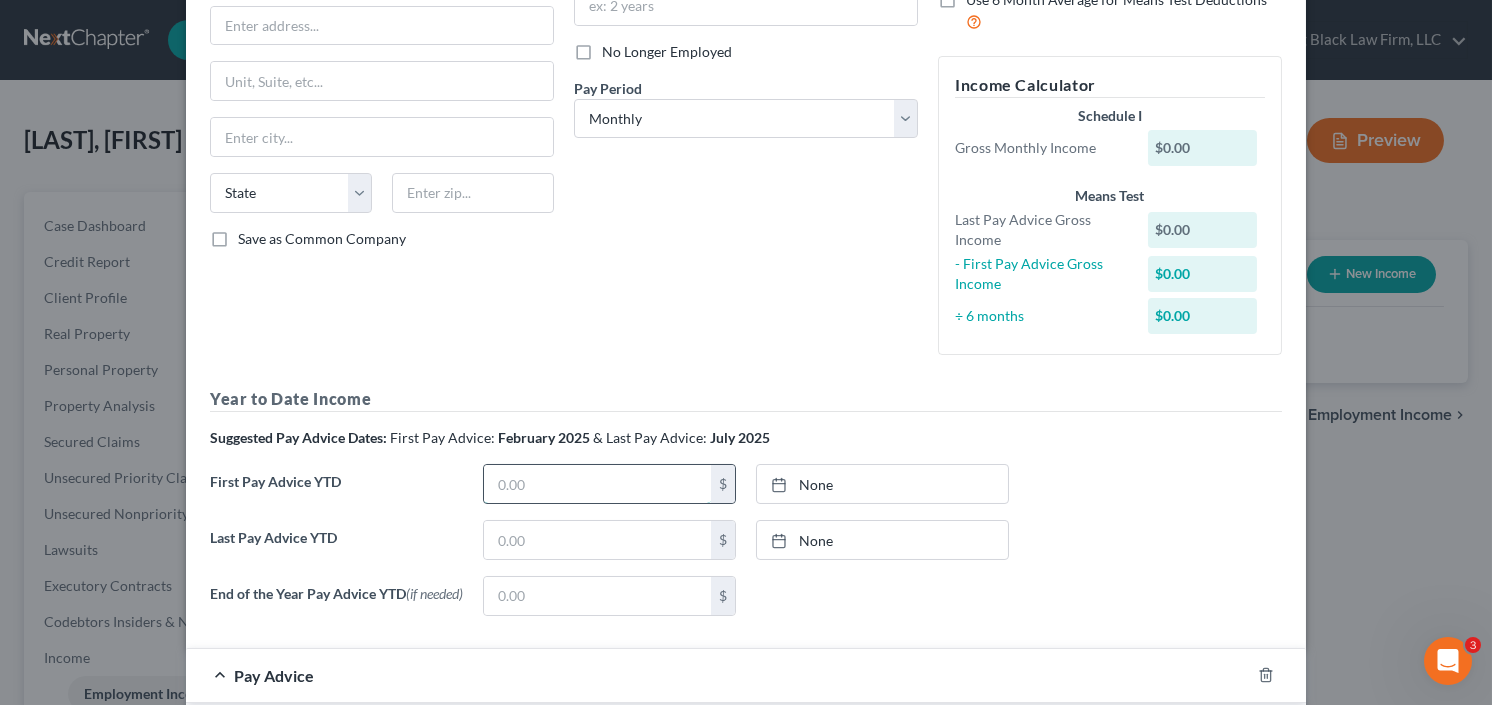 click at bounding box center (597, 484) 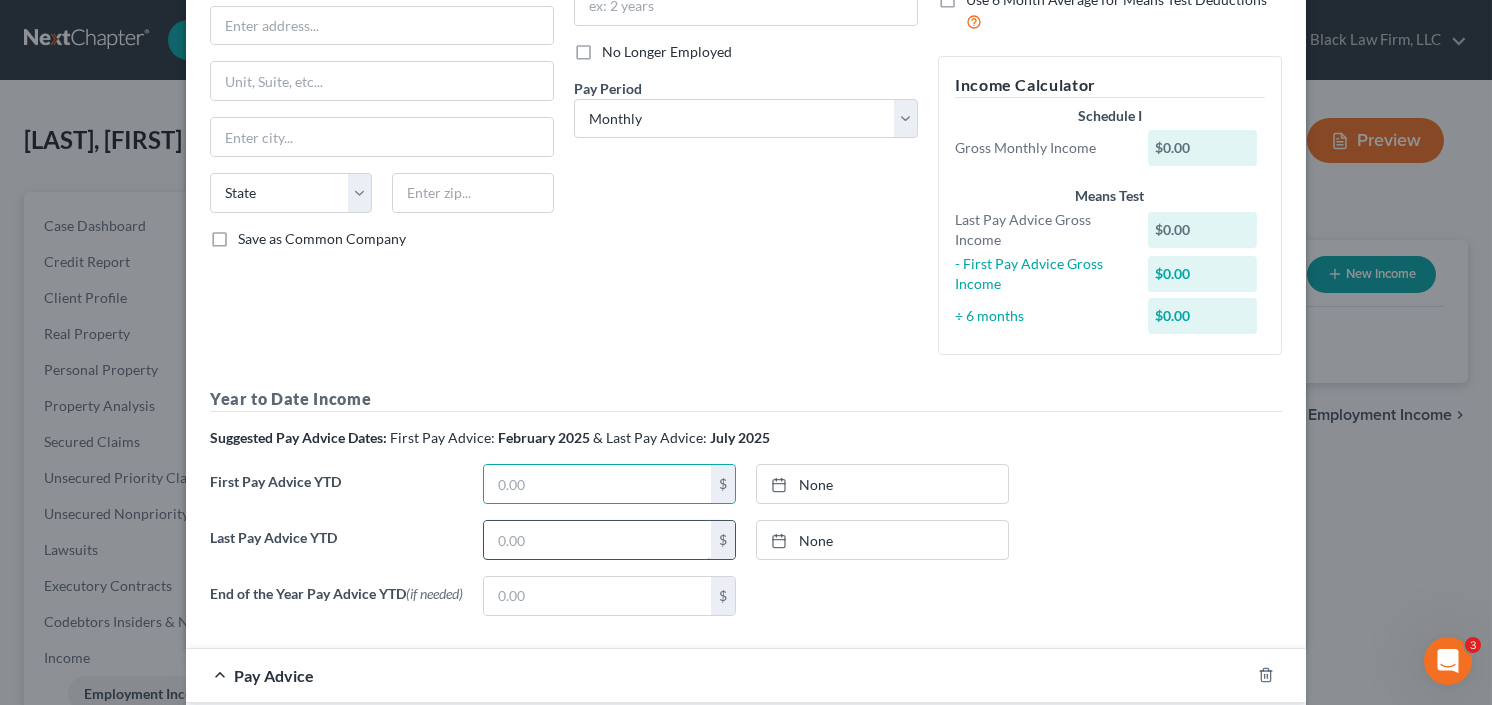 click at bounding box center [597, 540] 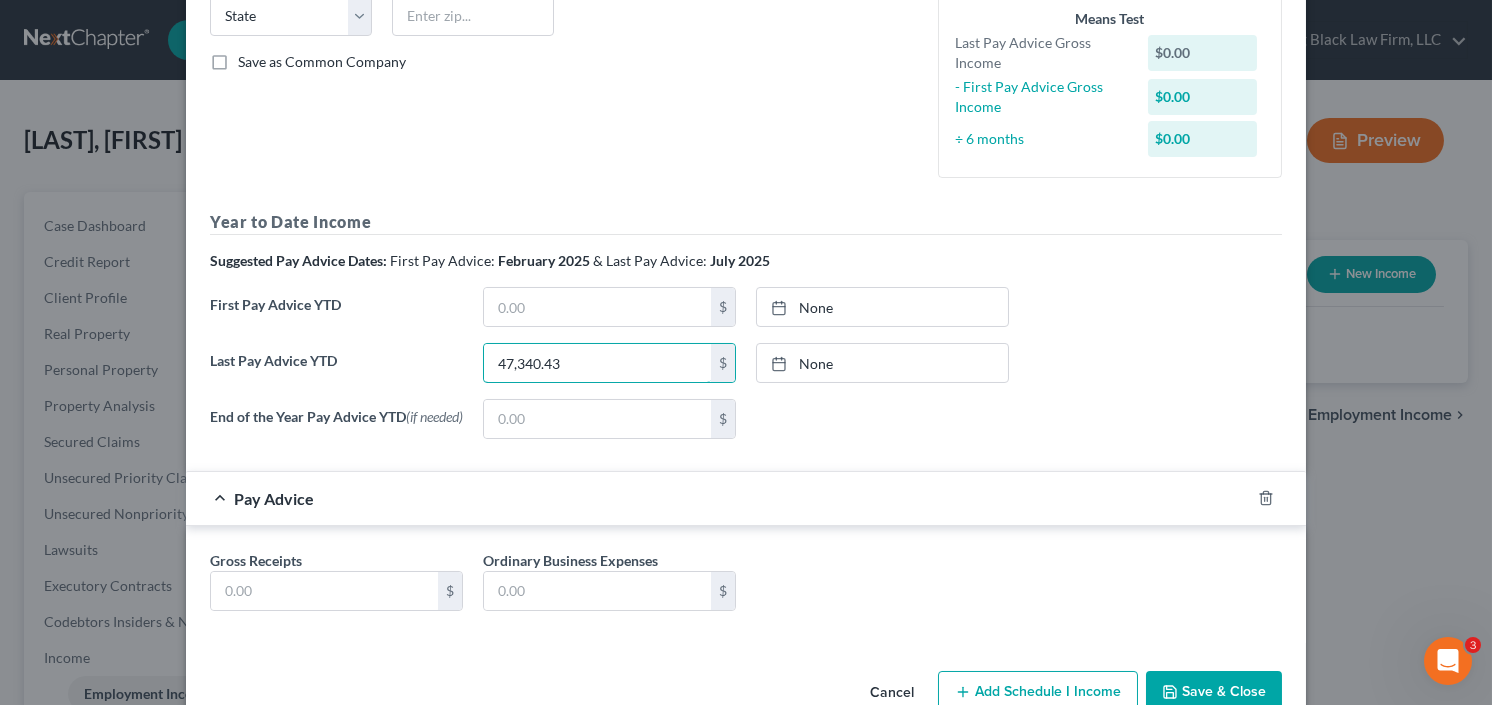 scroll, scrollTop: 465, scrollLeft: 0, axis: vertical 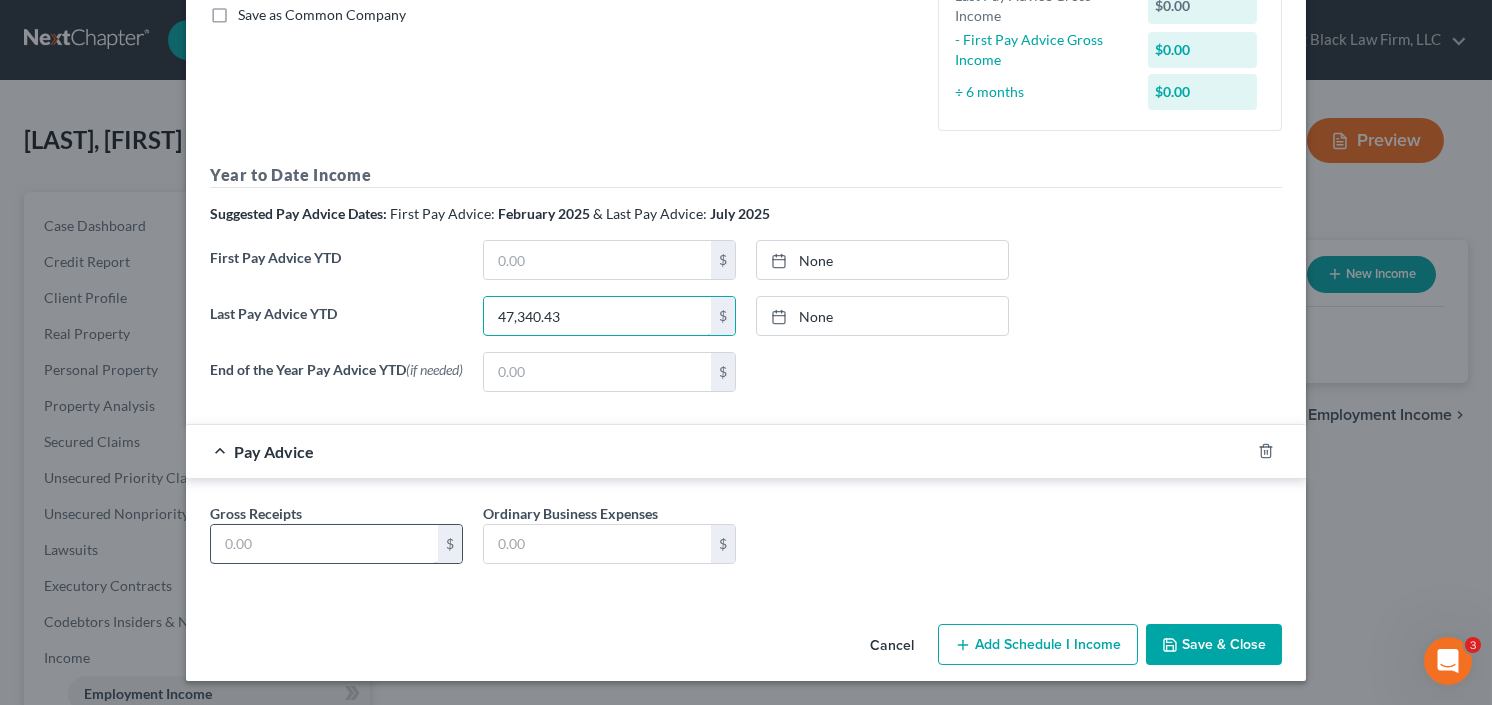 type on "47,340.43" 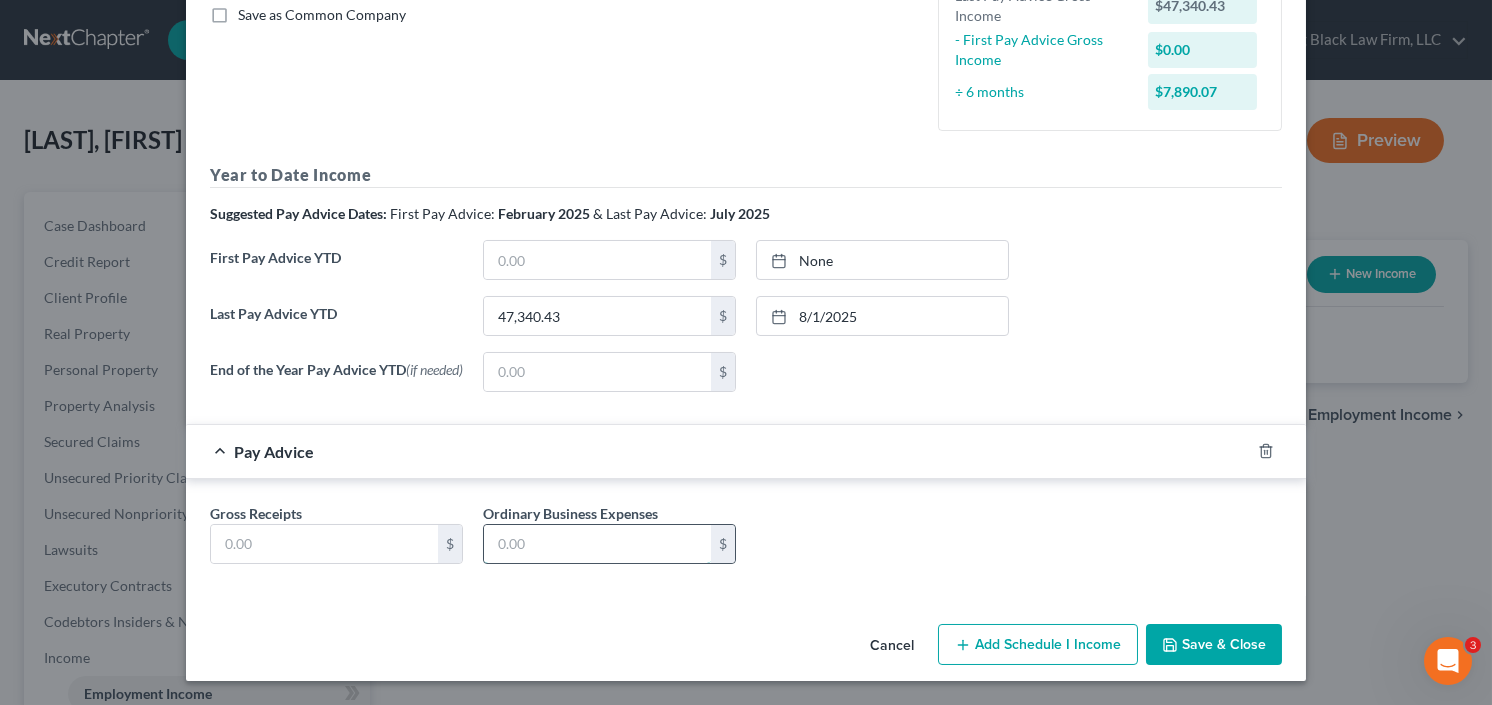 click at bounding box center [597, 544] 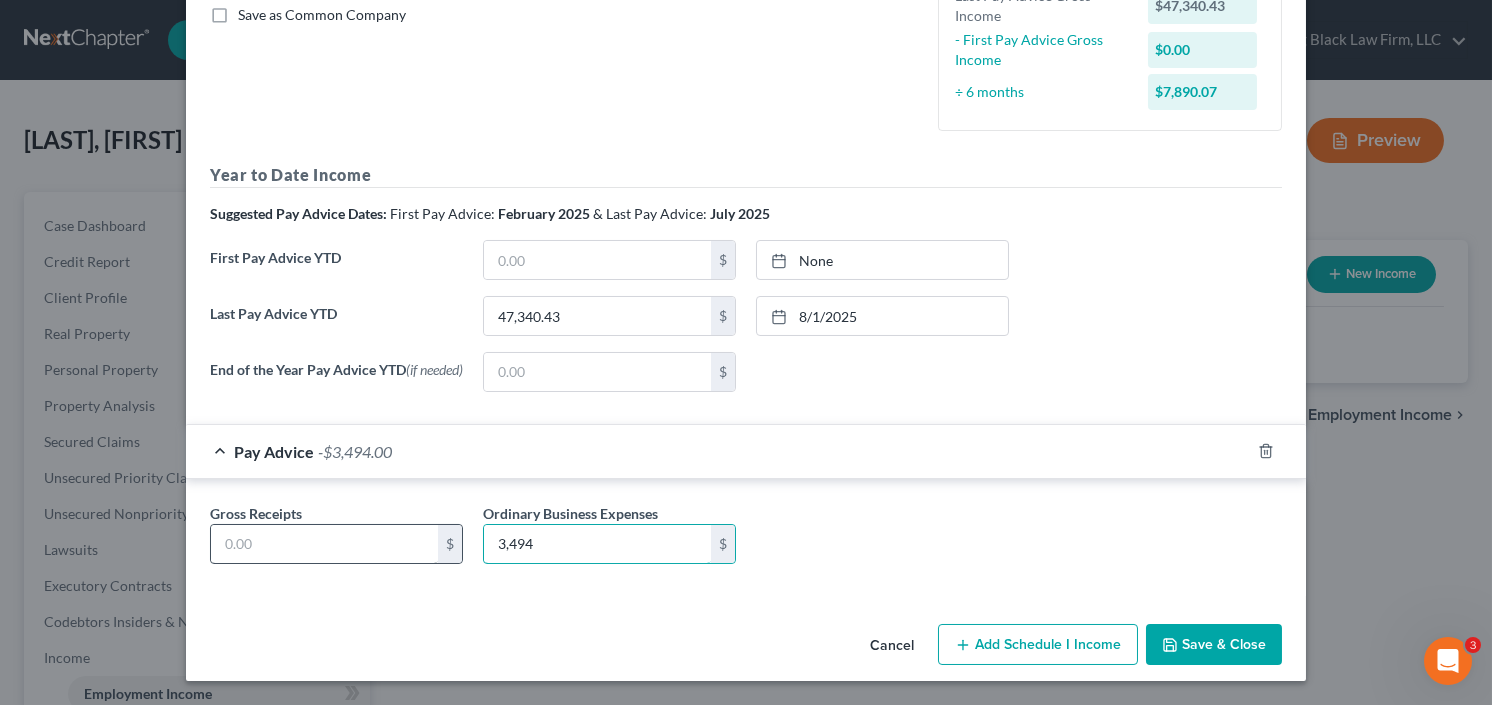 type on "3,494" 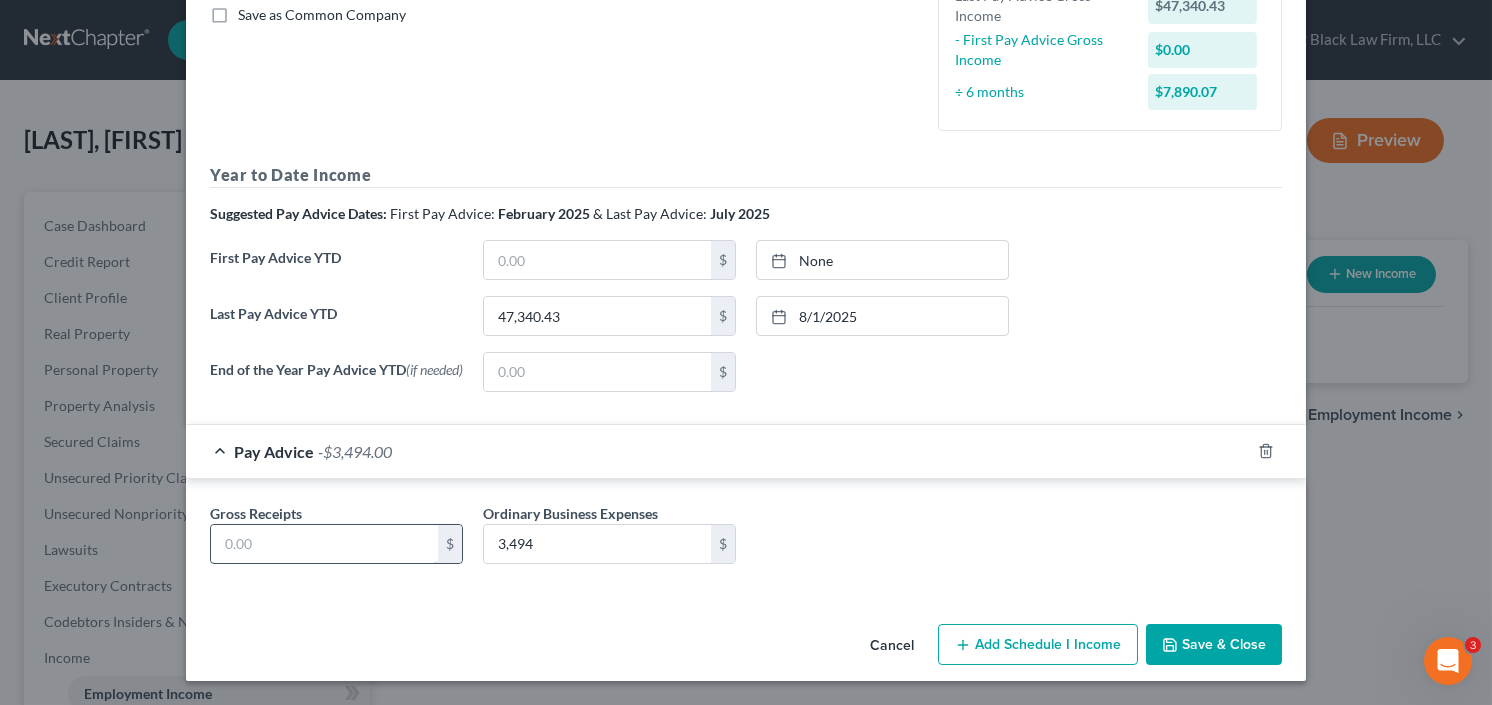 click at bounding box center (324, 544) 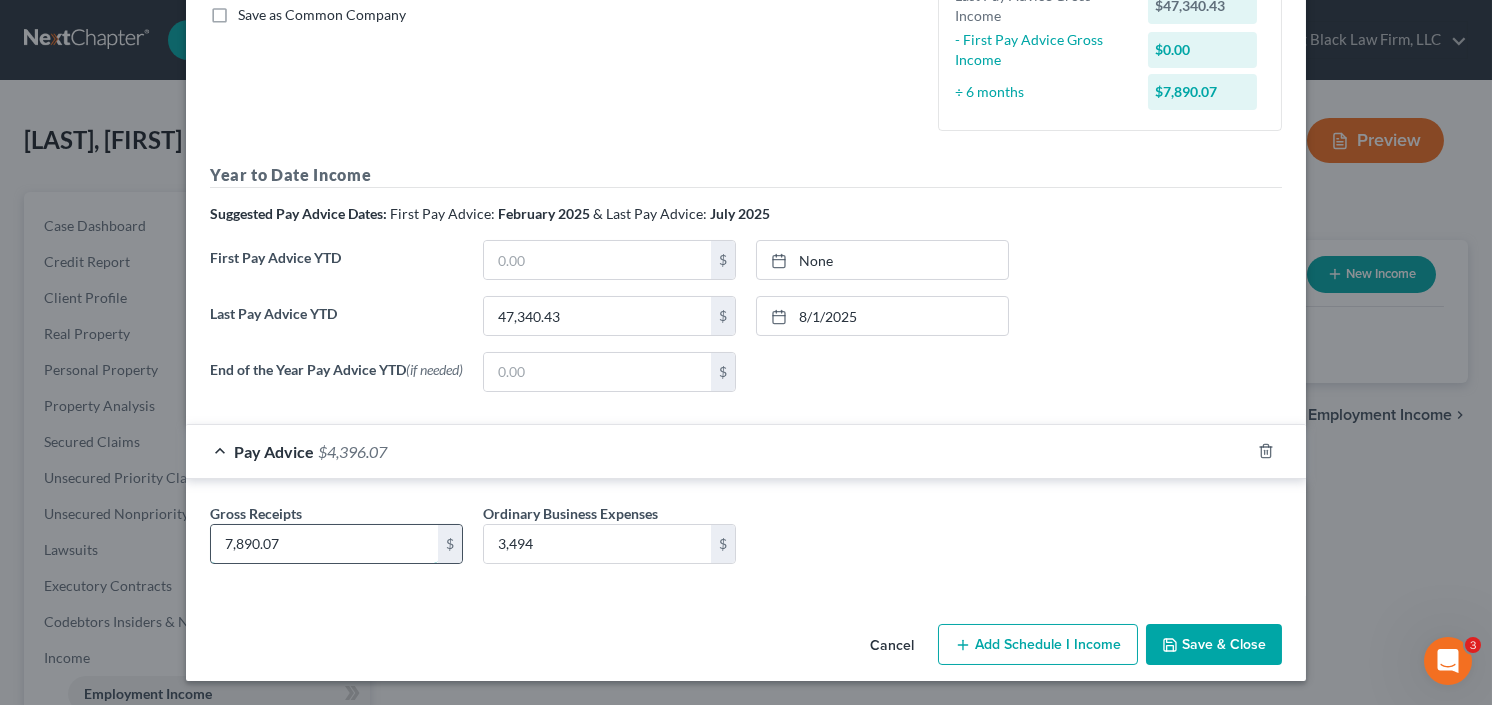 type on "7,890.07" 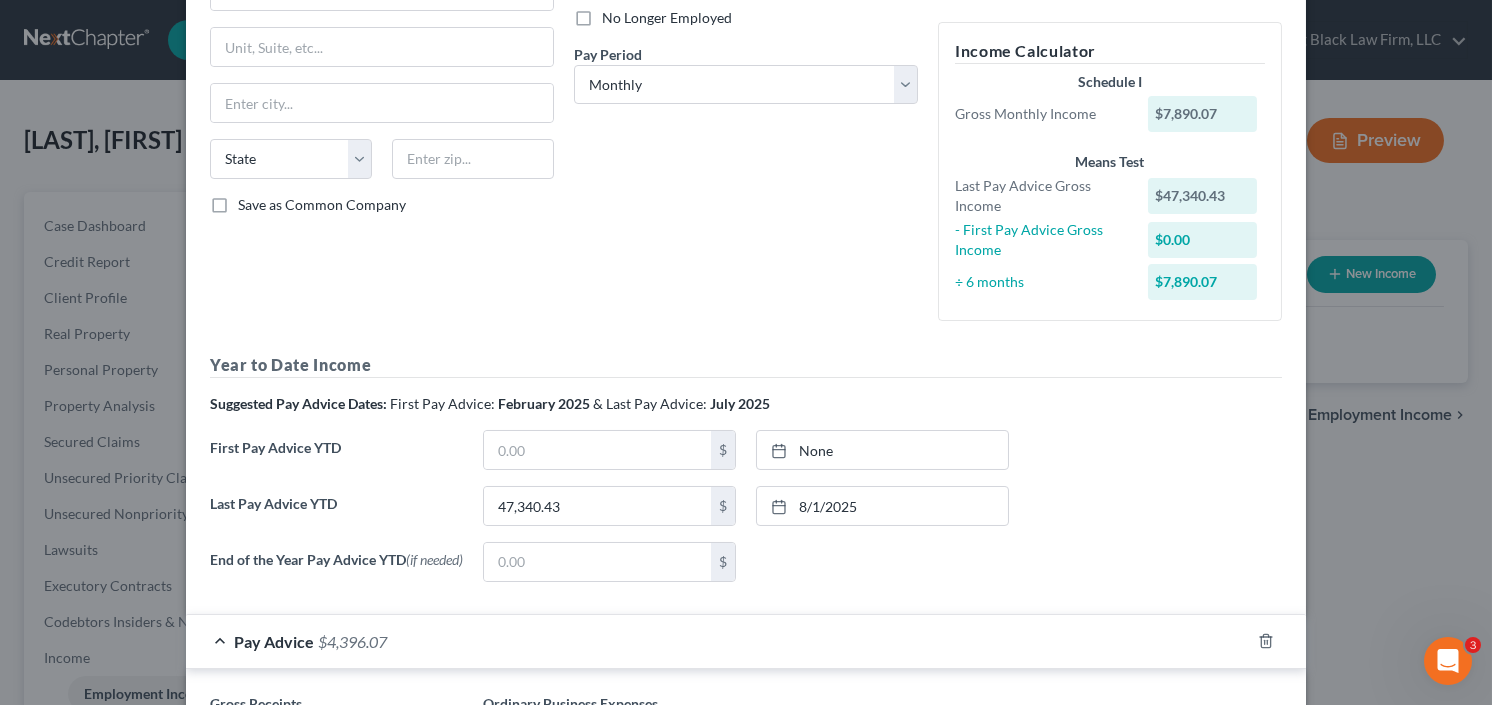 scroll, scrollTop: 465, scrollLeft: 0, axis: vertical 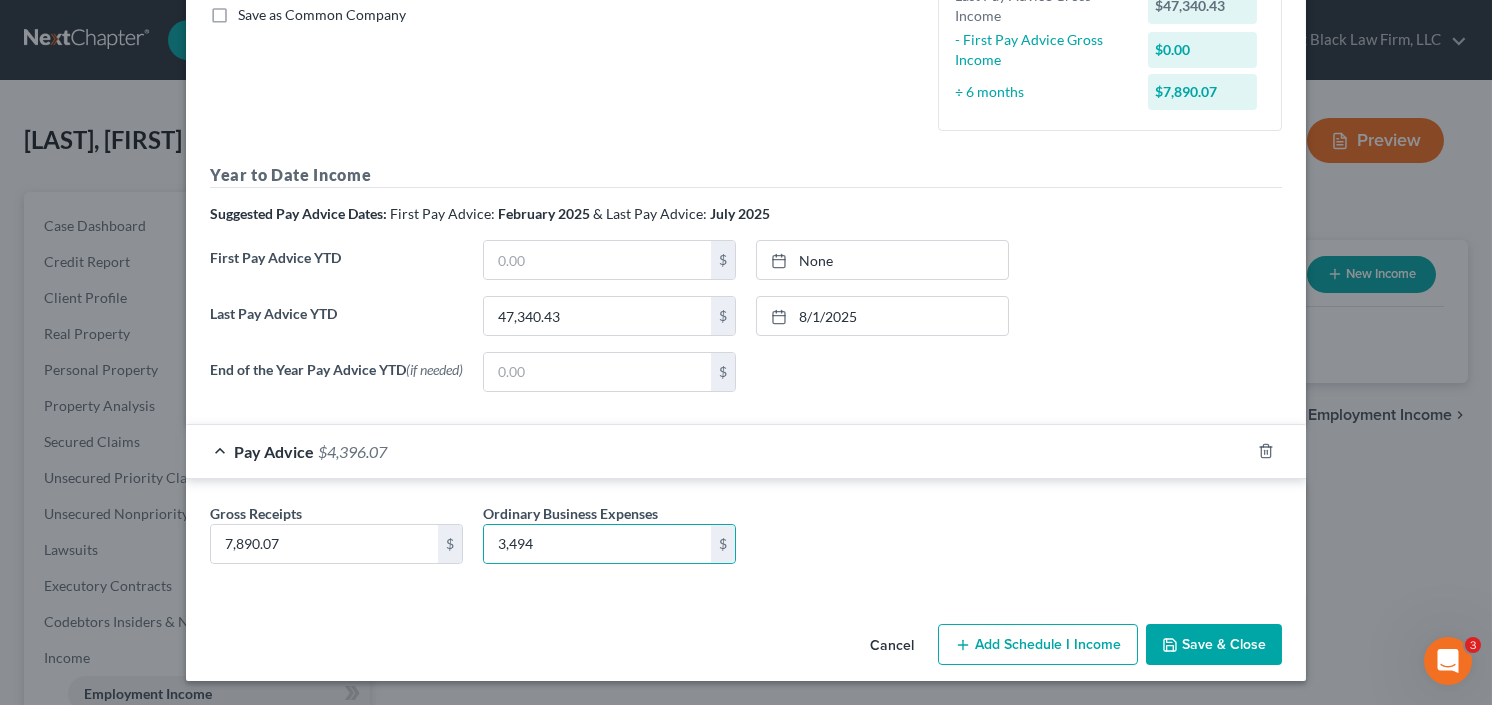click on "Save & Close" at bounding box center [1214, 645] 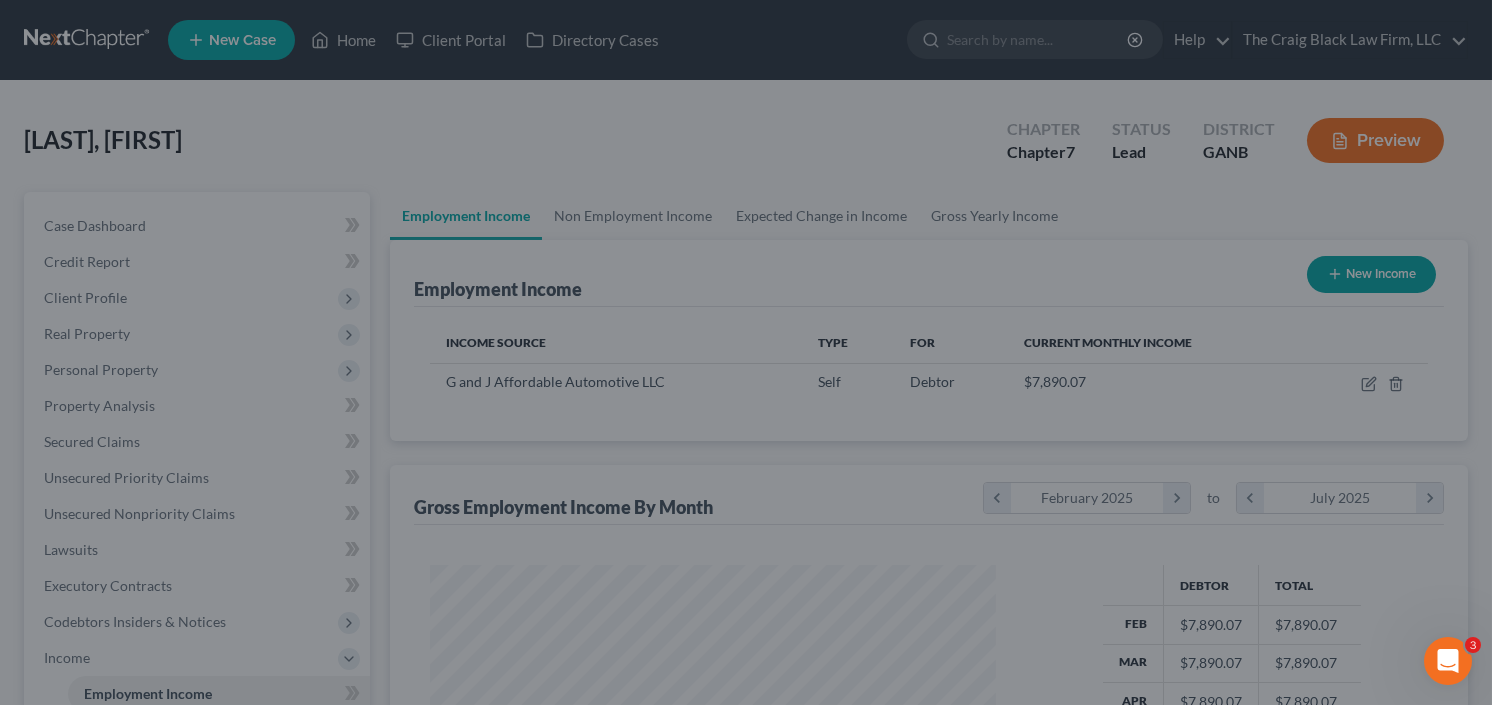 scroll, scrollTop: 999643, scrollLeft: 999399, axis: both 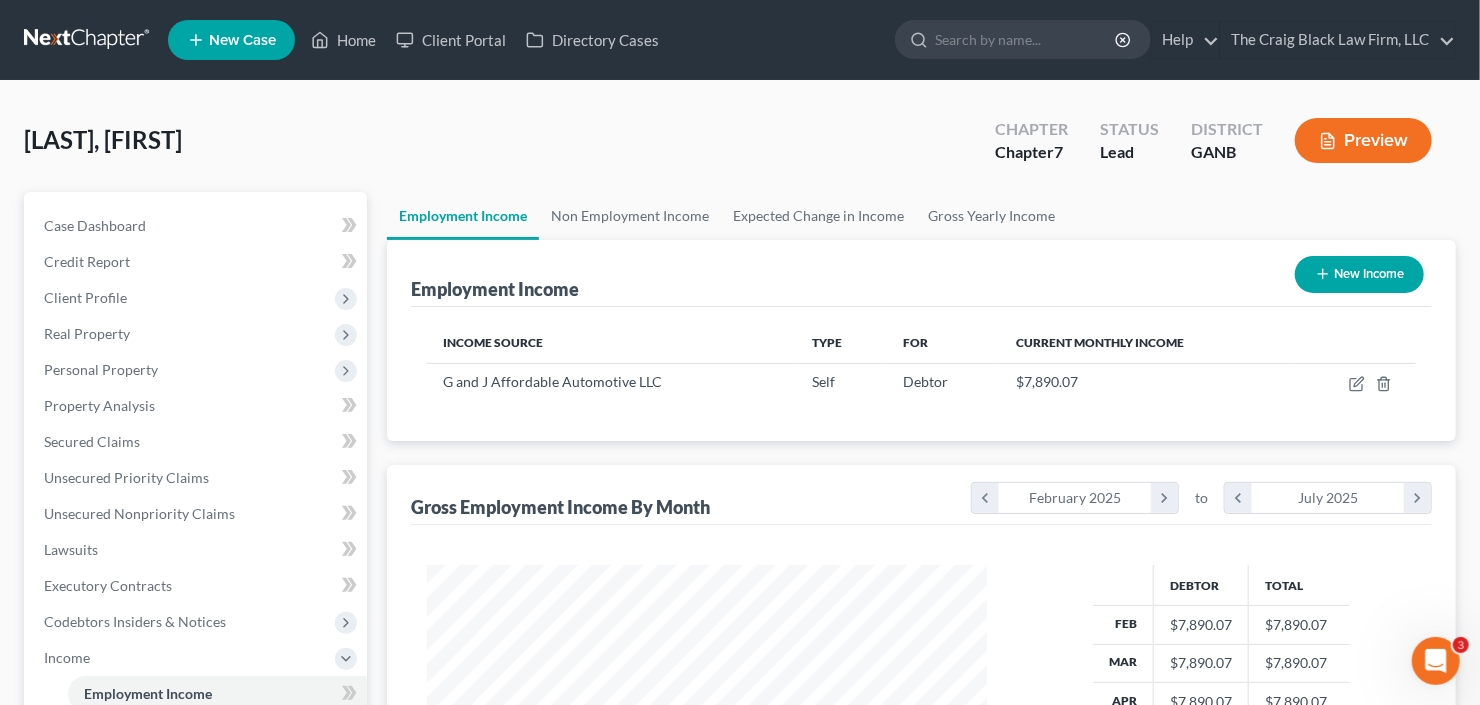 click on "New Income" at bounding box center (1359, 274) 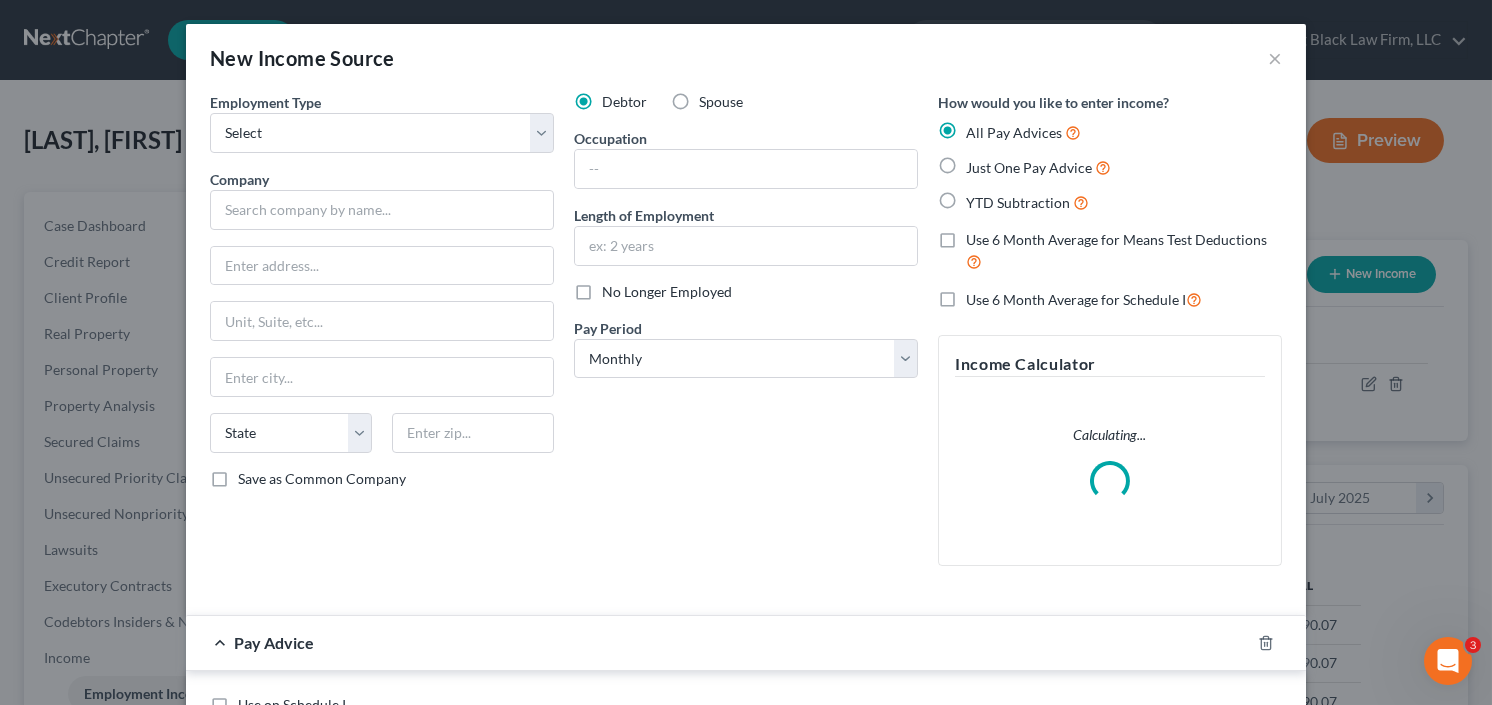 scroll, scrollTop: 999643, scrollLeft: 999394, axis: both 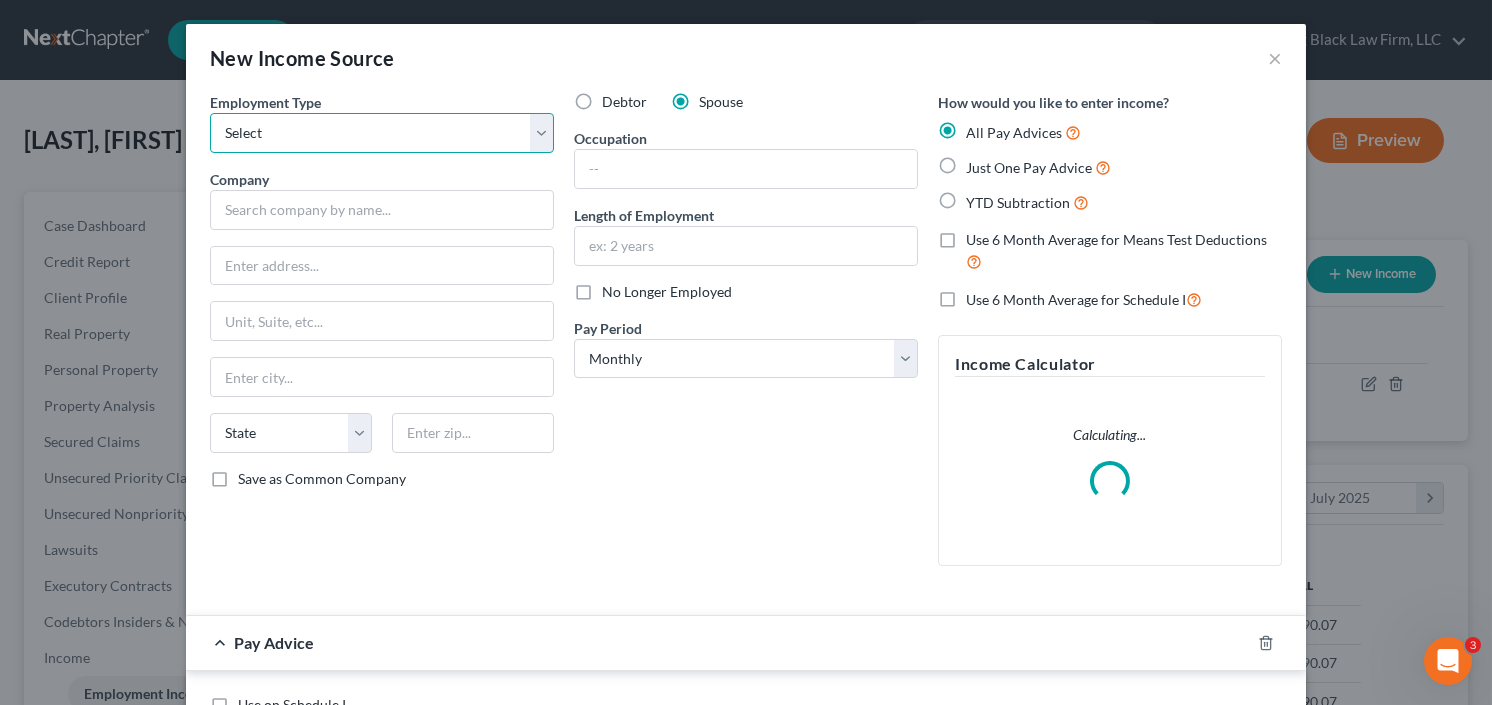 click on "Select Full or Part Time Employment Self Employment" at bounding box center (382, 133) 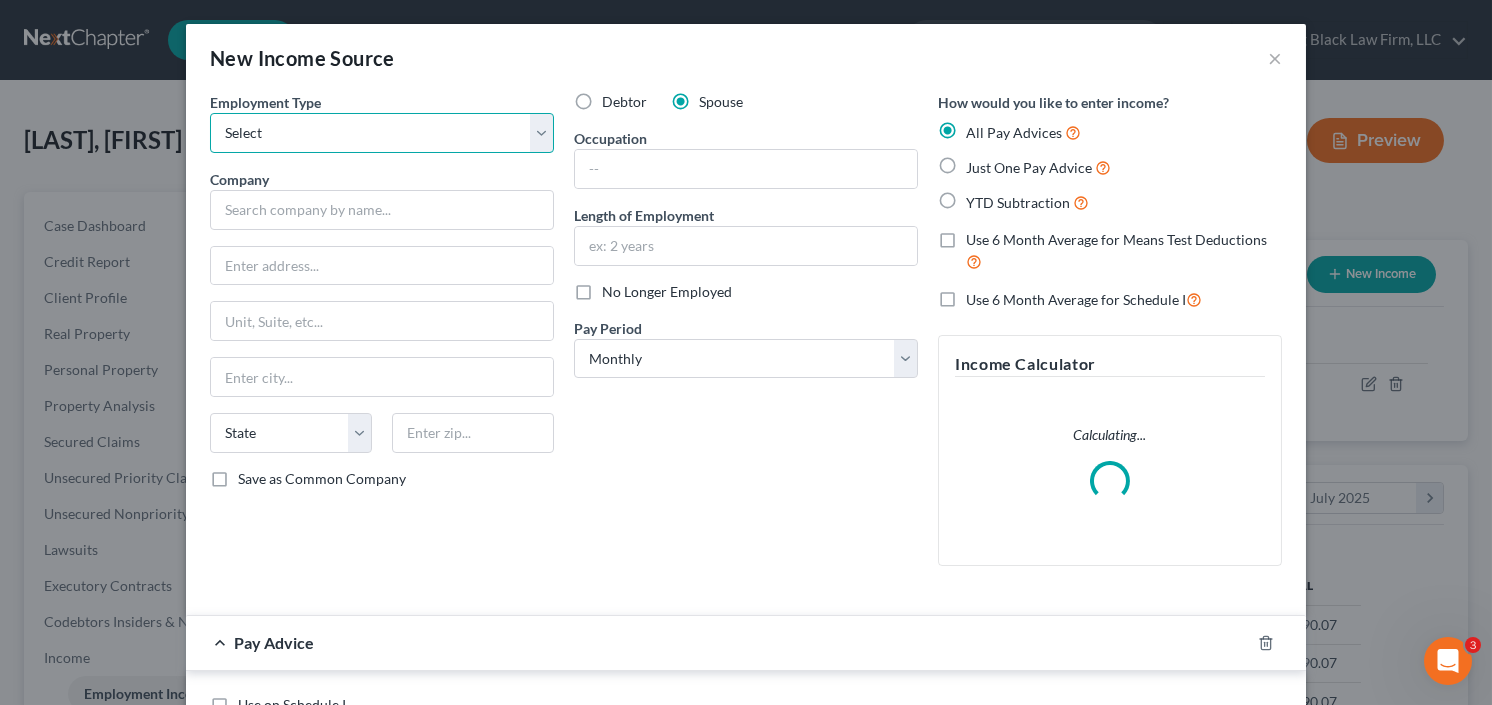 select on "0" 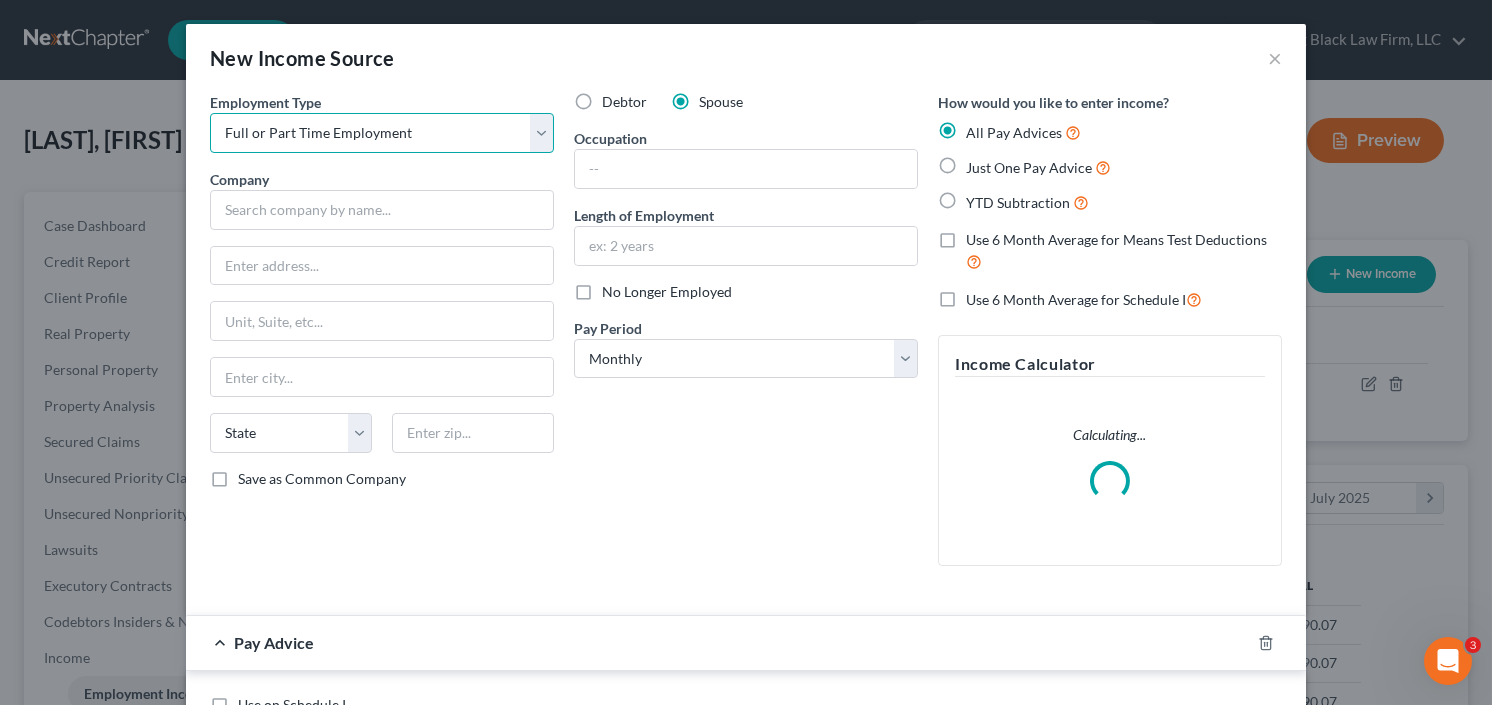 click on "Select Full or Part Time Employment Self Employment" at bounding box center [382, 133] 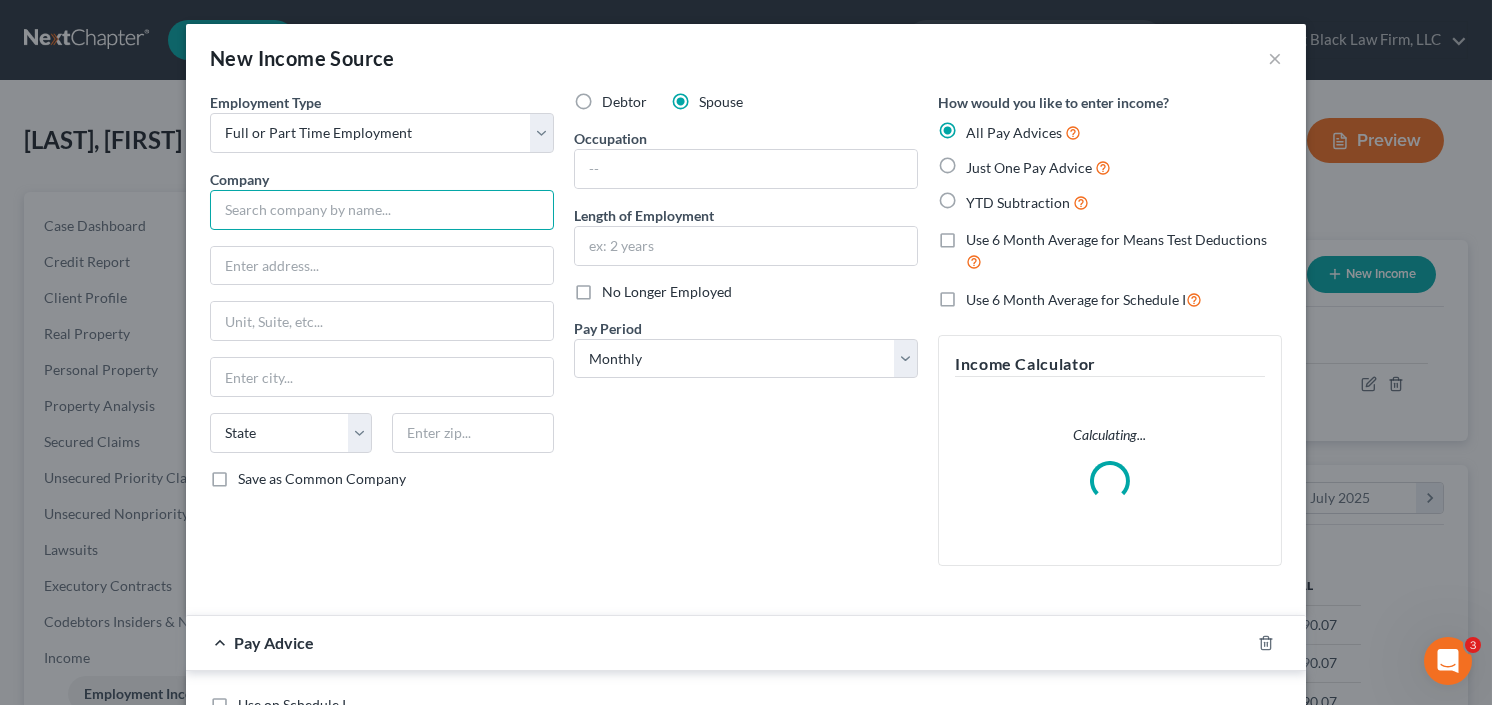 click at bounding box center [382, 210] 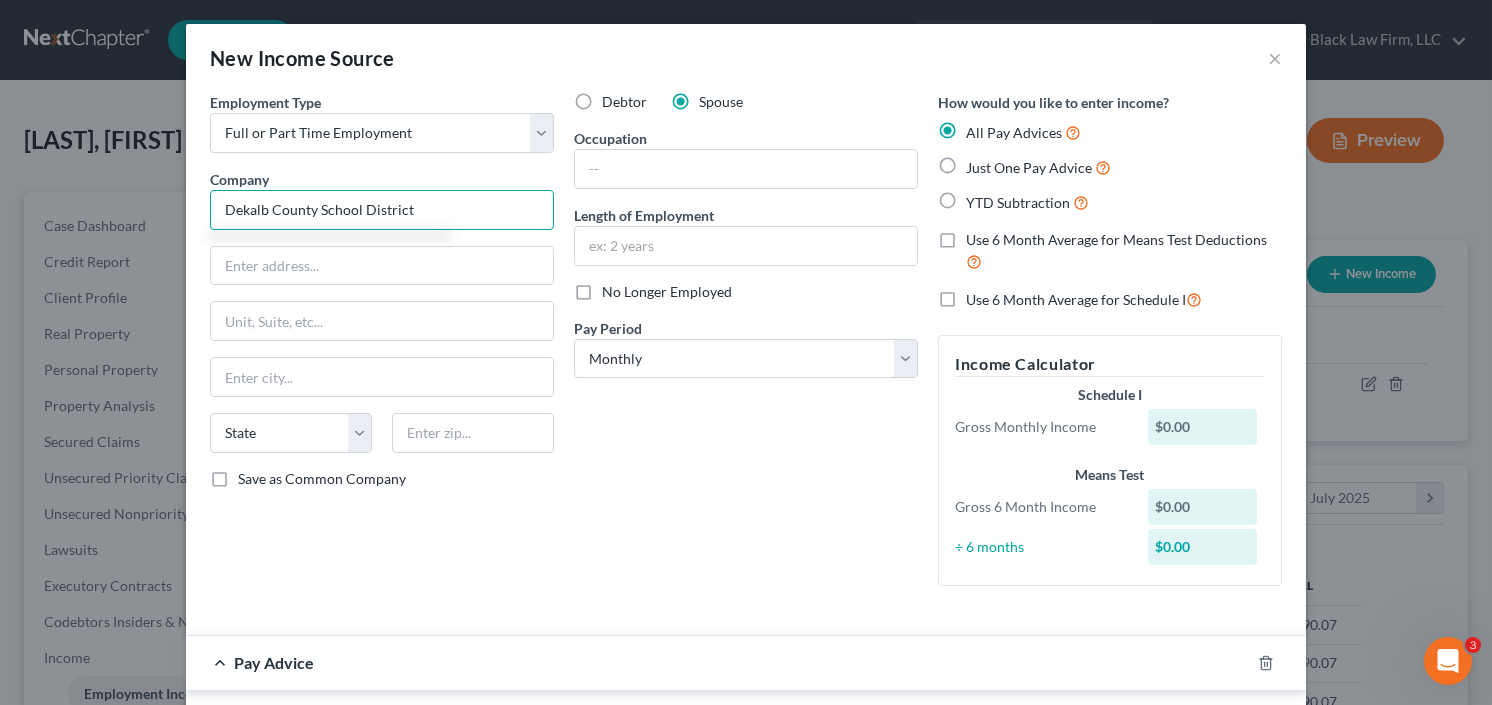 type on "Dekalb County School District" 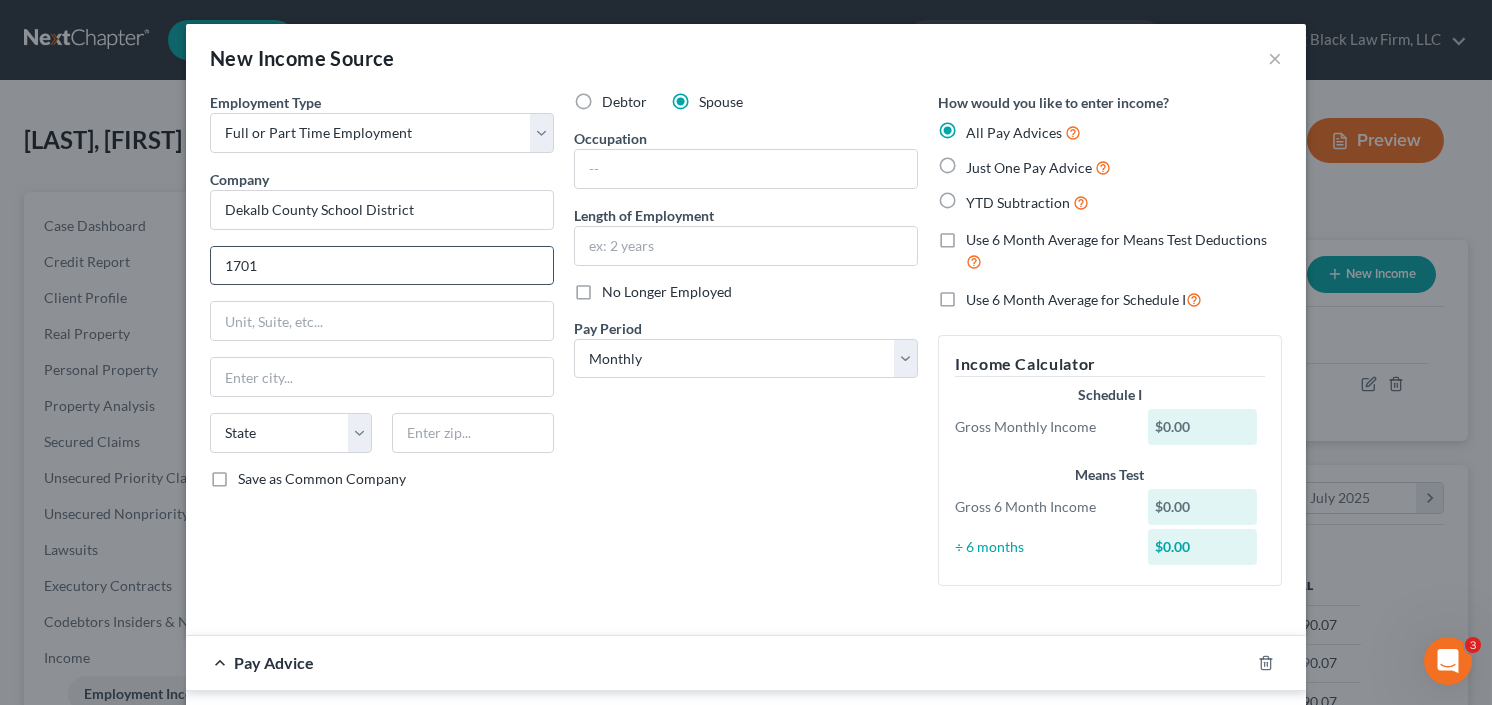 type on "1701 Mountain Industrial Blvd" 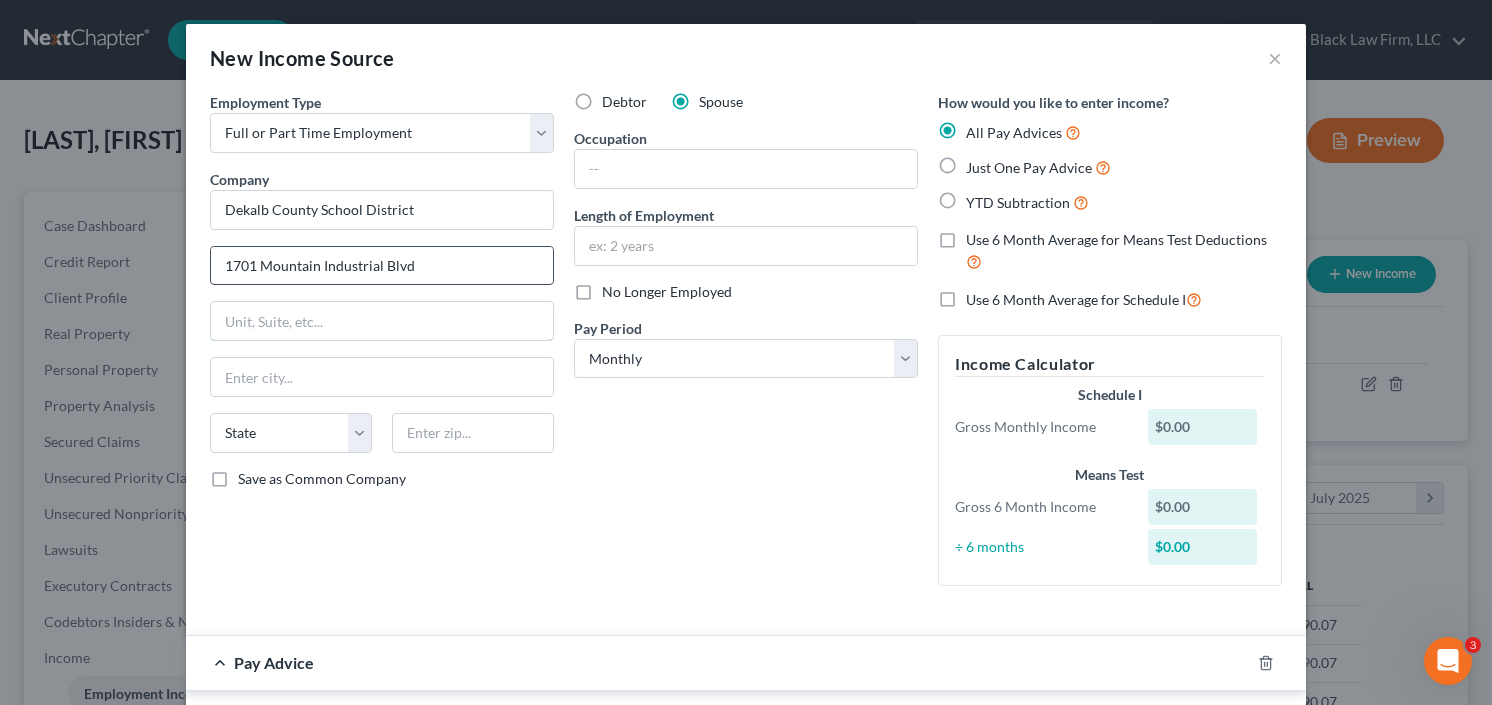 type on "Attn: Payroll Dept." 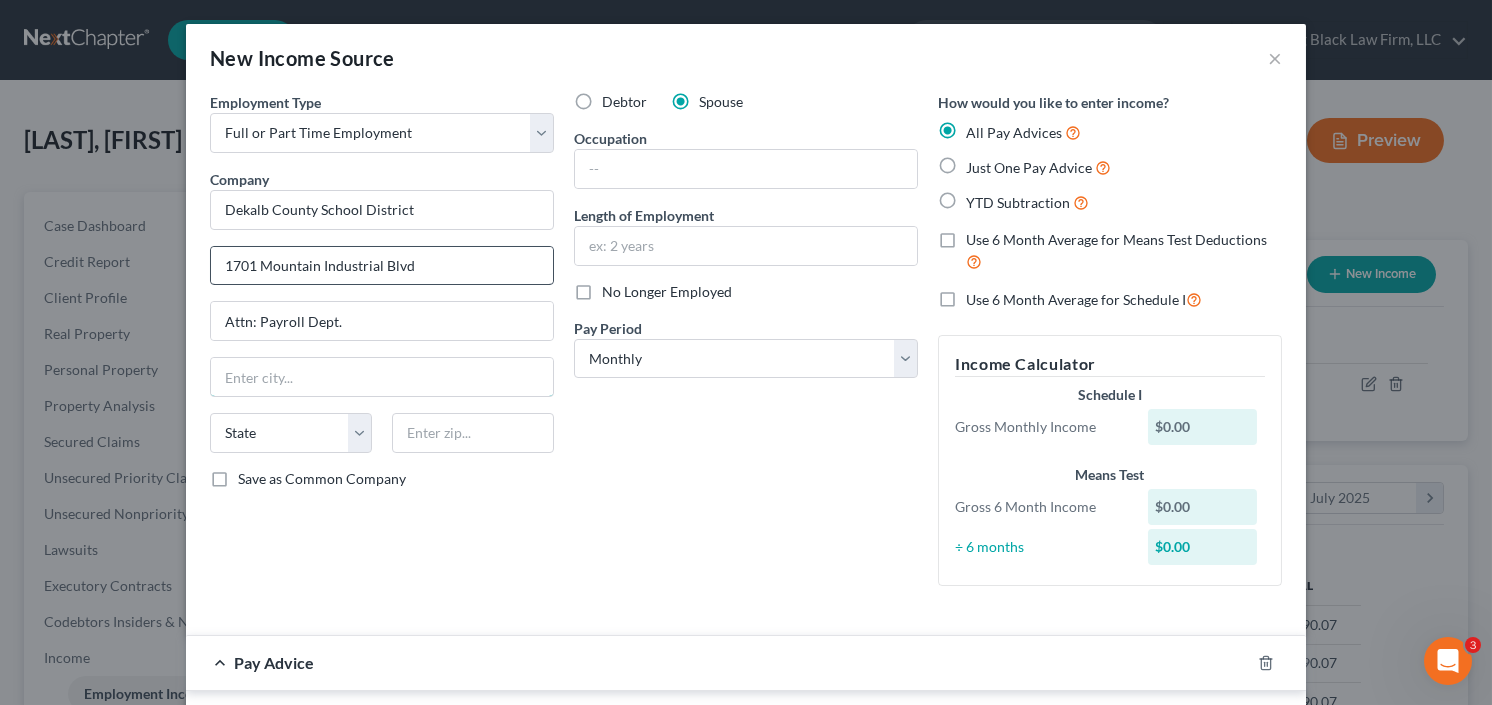 type on "Stone Mountain" 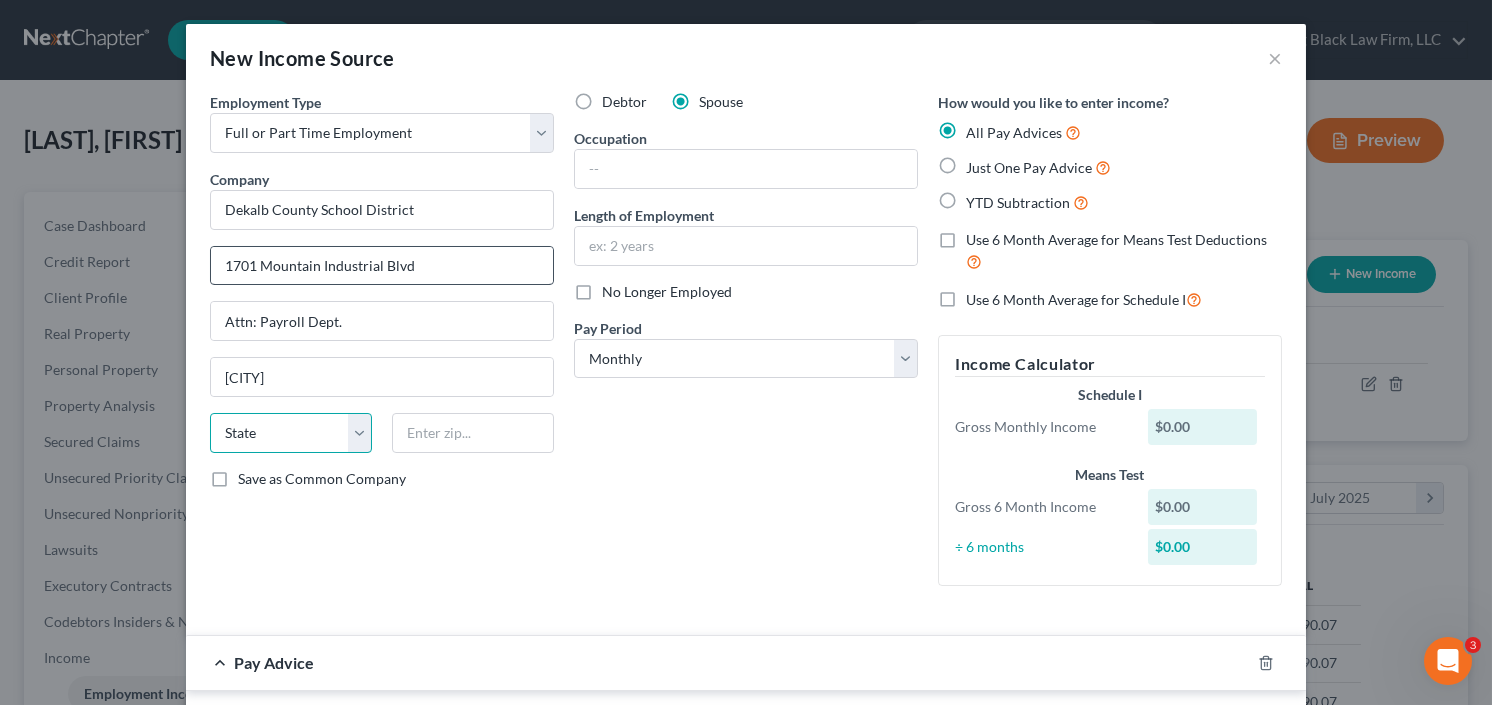 select on "10" 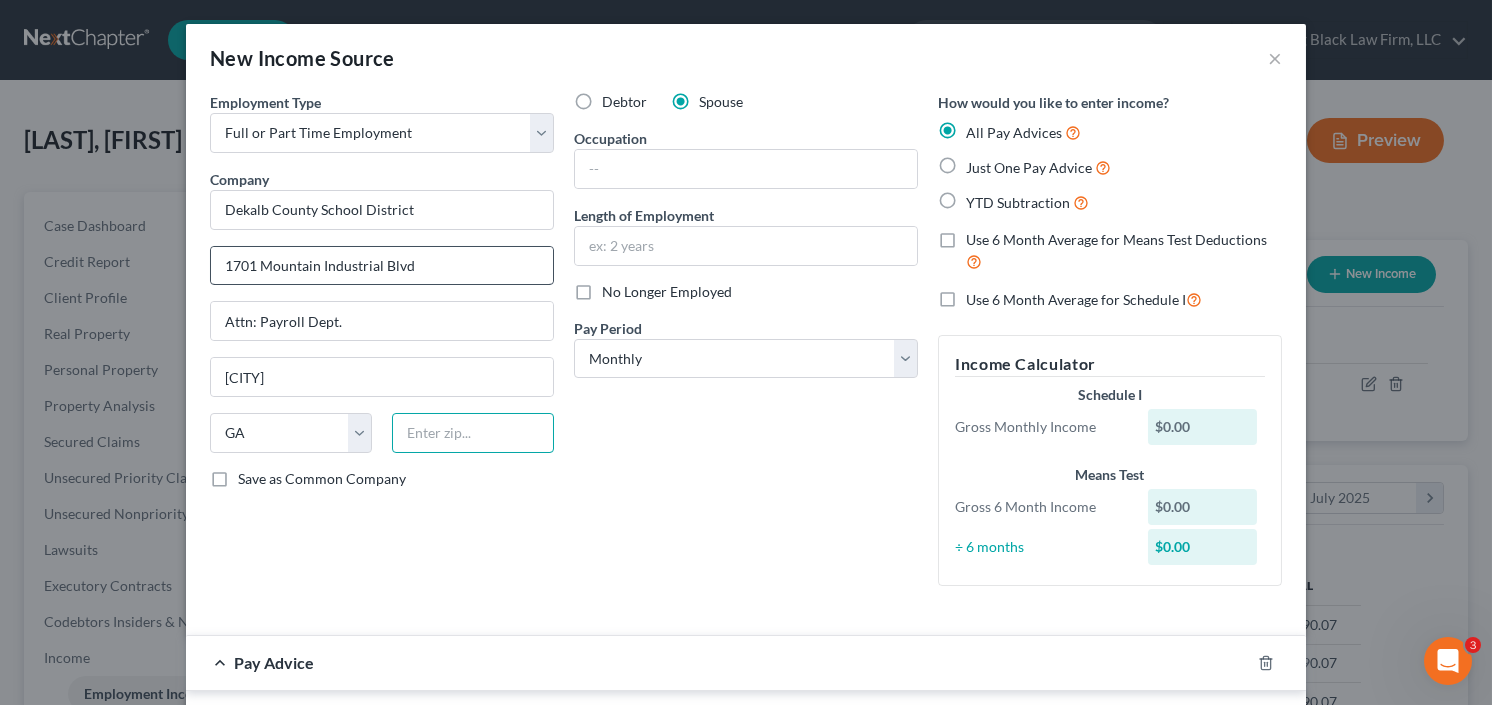 type on "30083" 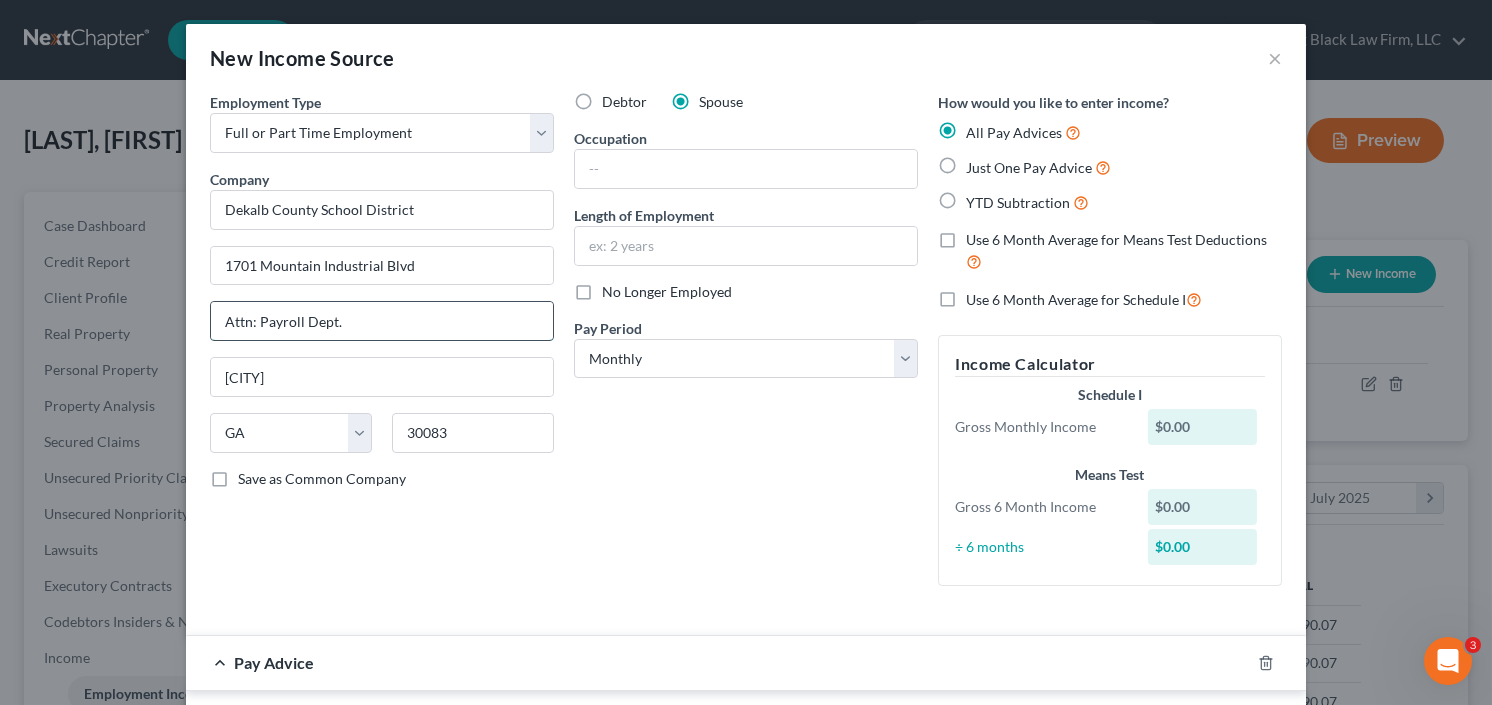 click on "Attn: Payroll Dept." at bounding box center [382, 321] 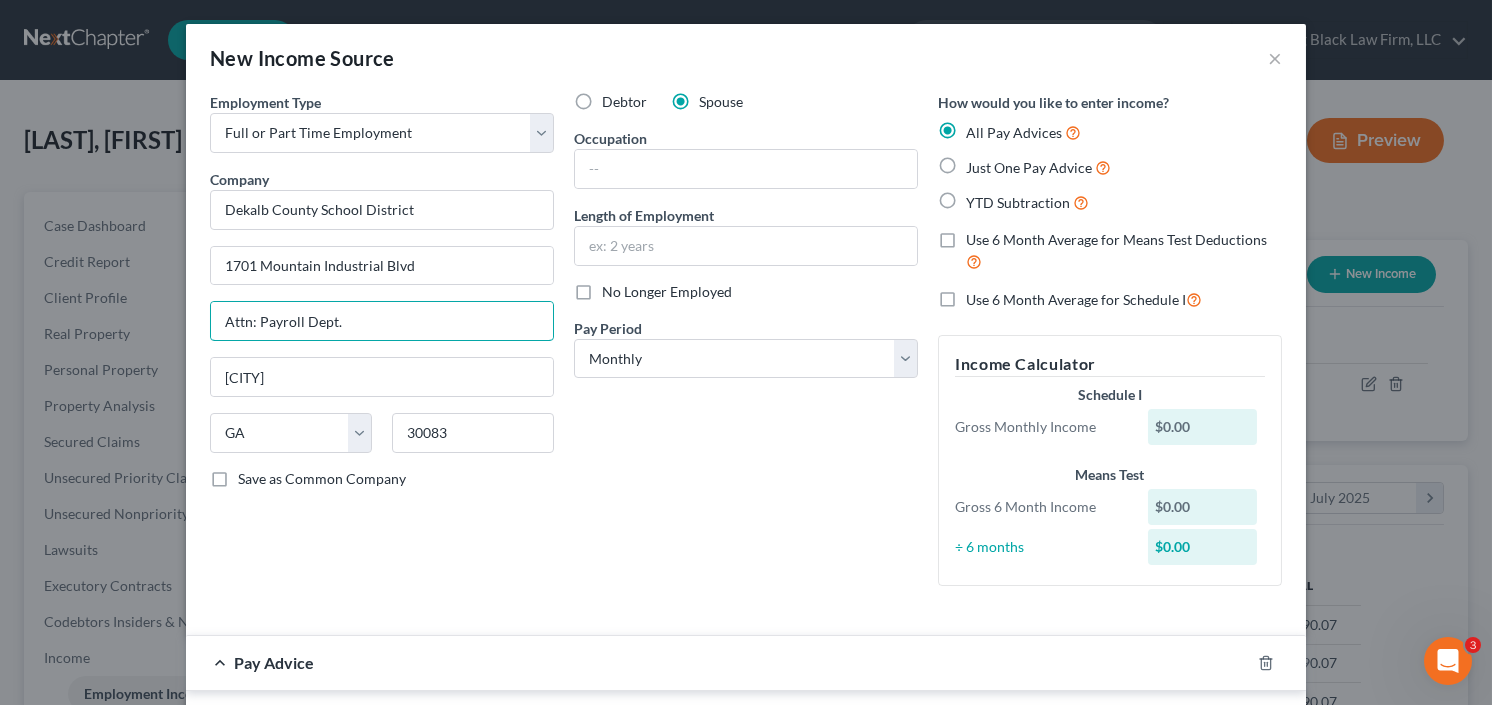 drag, startPoint x: 390, startPoint y: 321, endPoint x: 142, endPoint y: 321, distance: 248 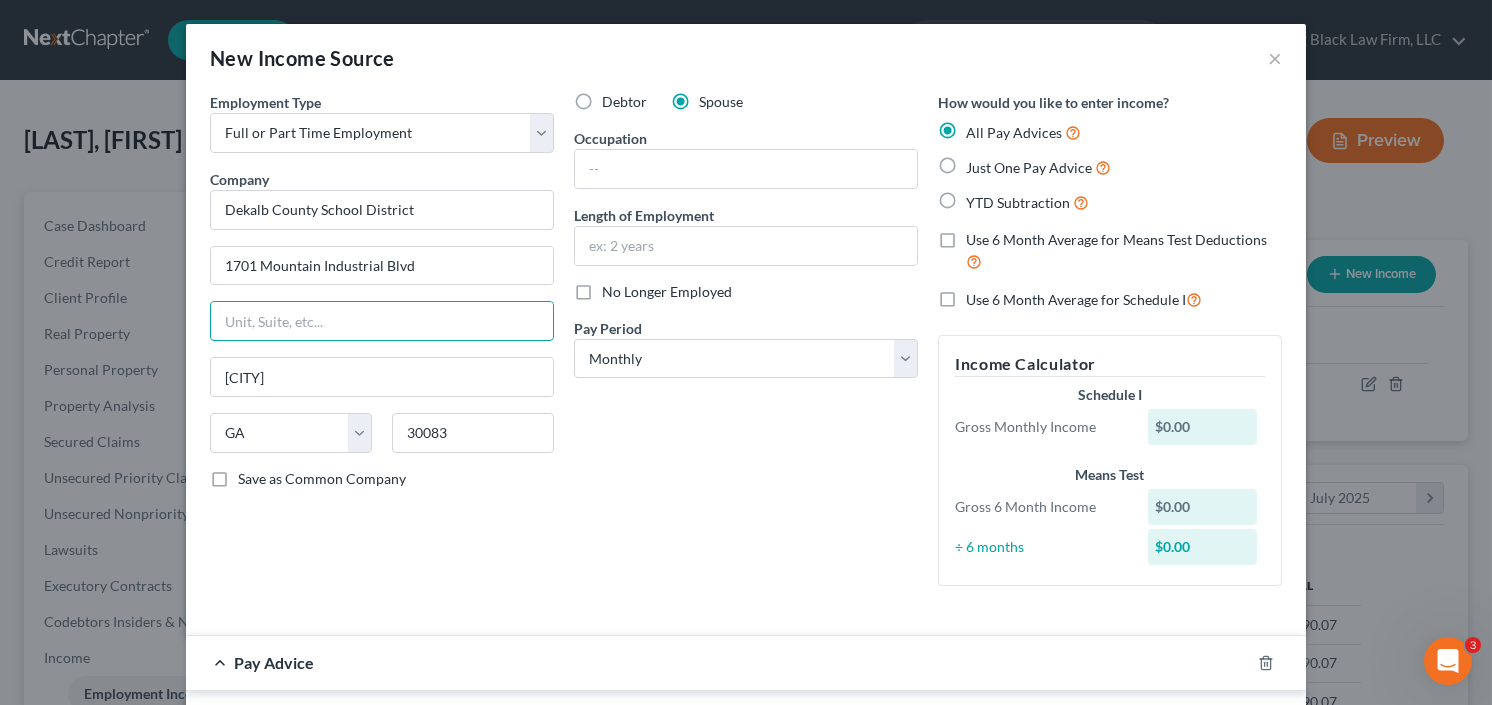 type 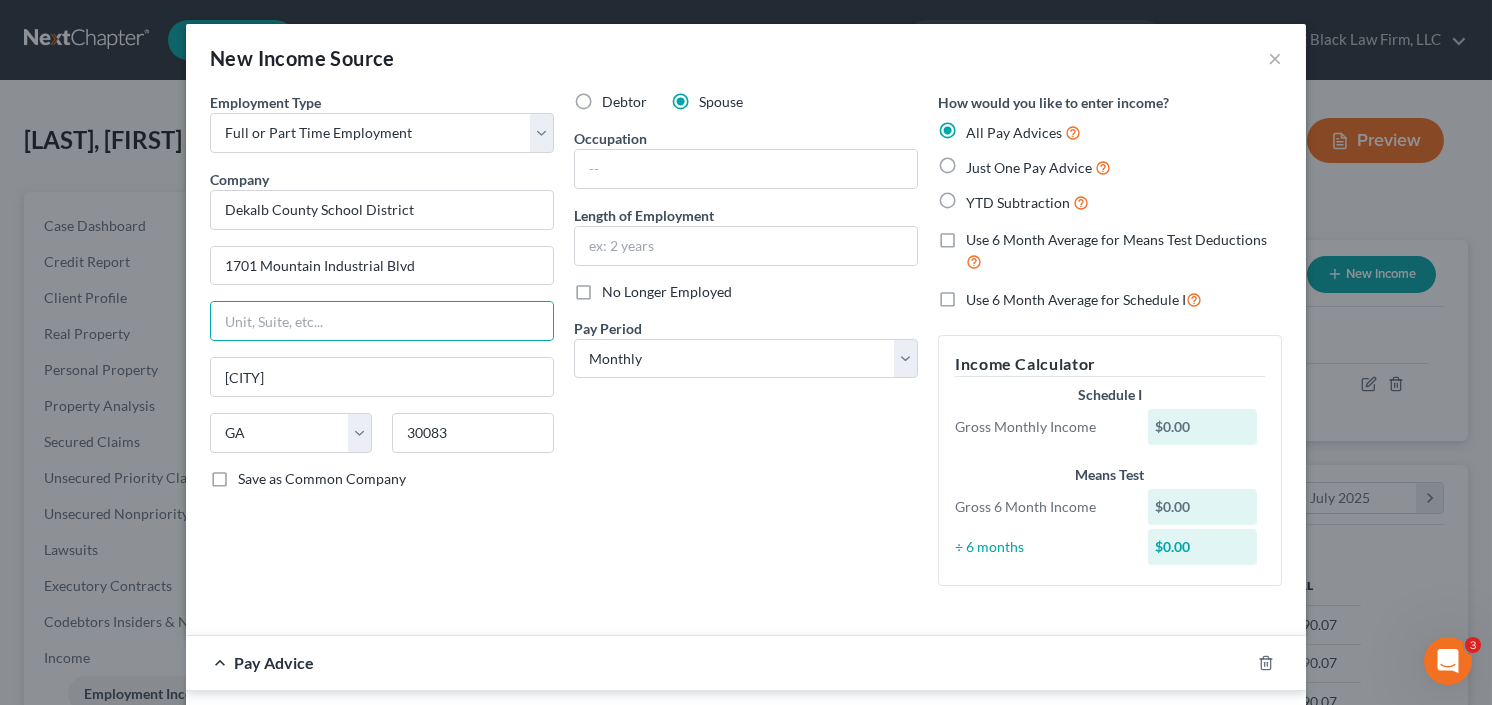click on "YTD Subtraction" at bounding box center [1027, 202] 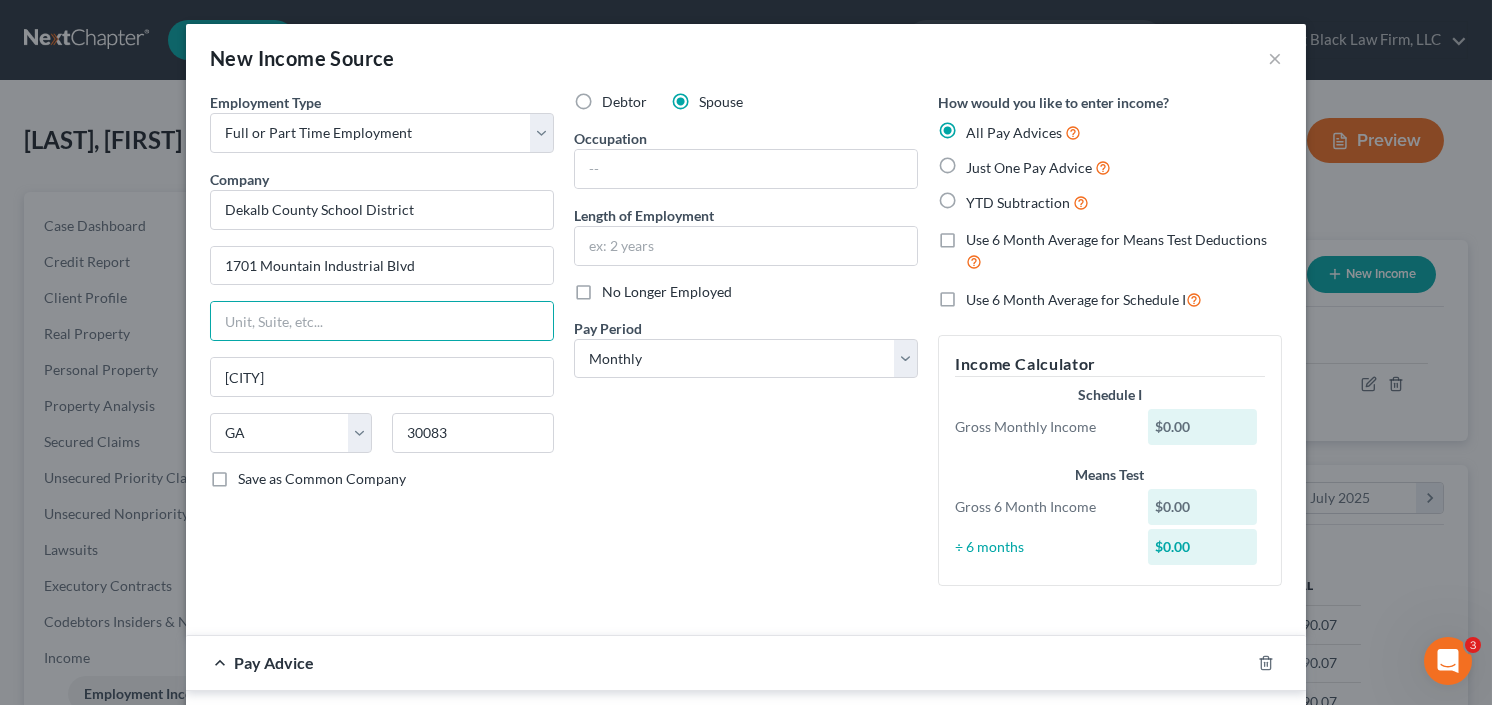 radio on "true" 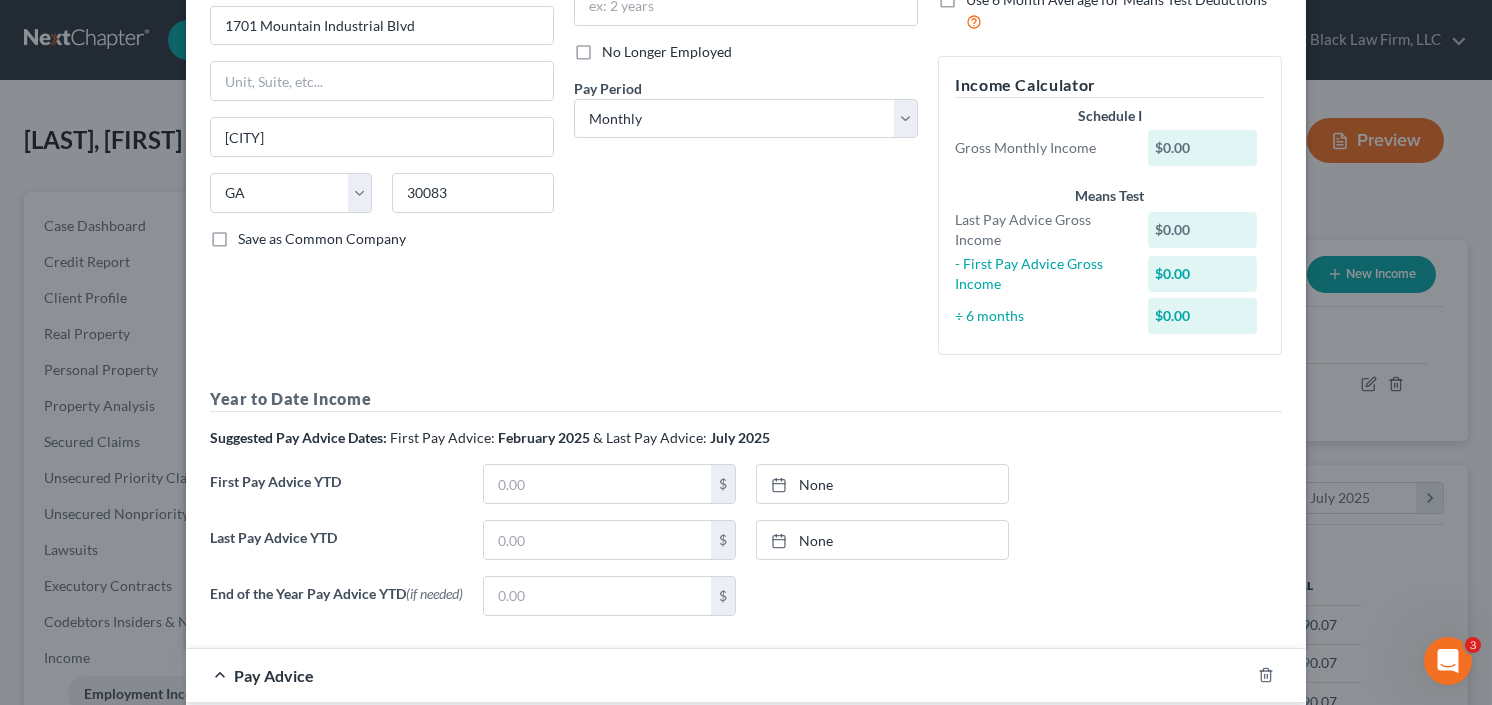 scroll, scrollTop: 0, scrollLeft: 0, axis: both 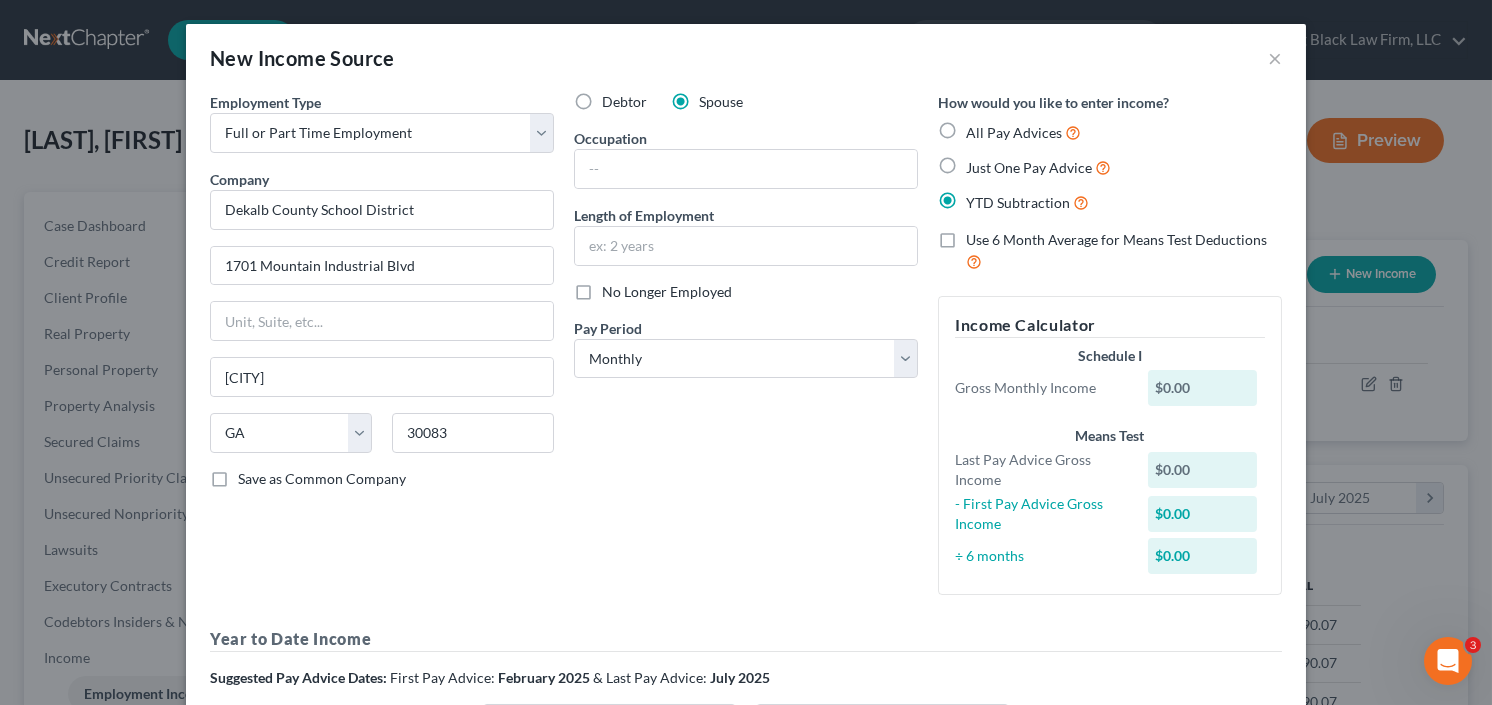 click on "All Pay Advices
Just One Pay Advice
YTD Subtraction" at bounding box center (1110, 167) 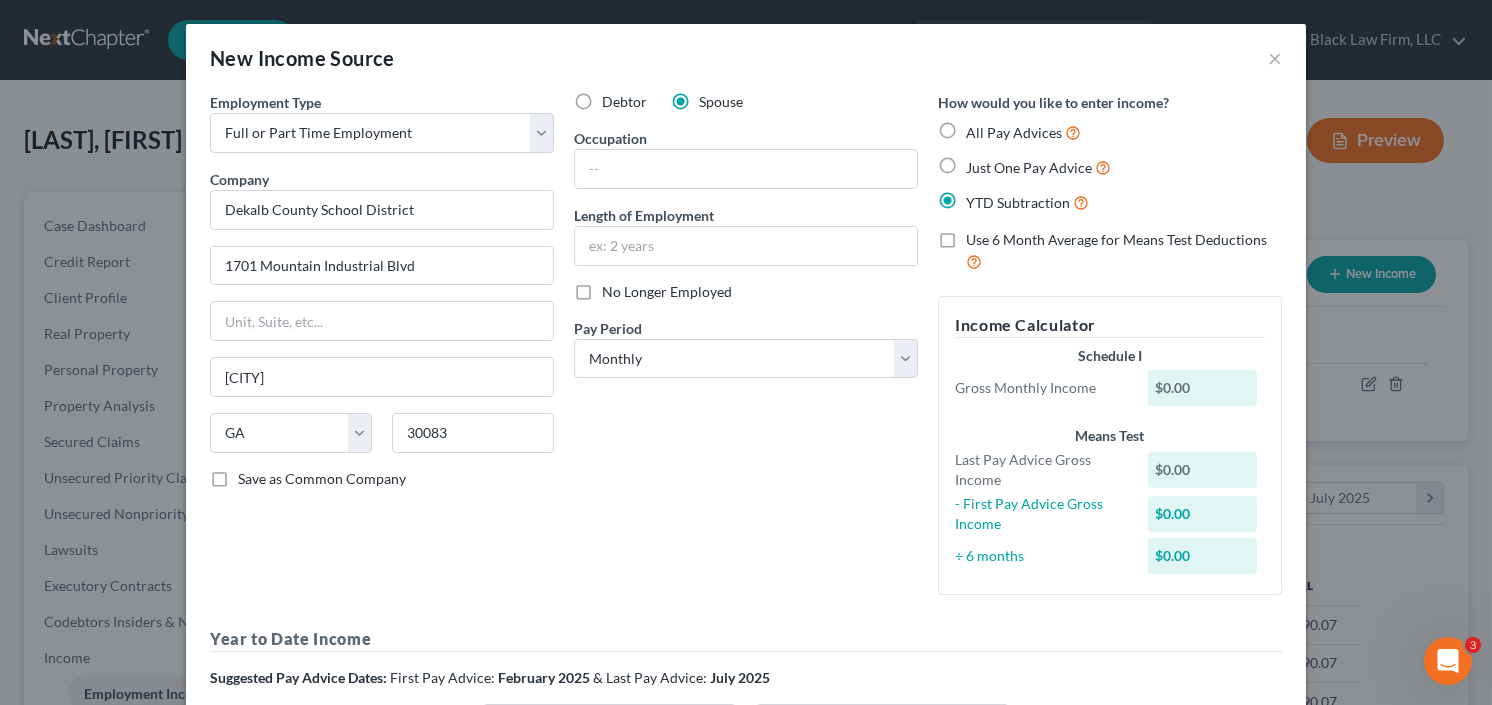click on "Just One Pay Advice" at bounding box center (980, 162) 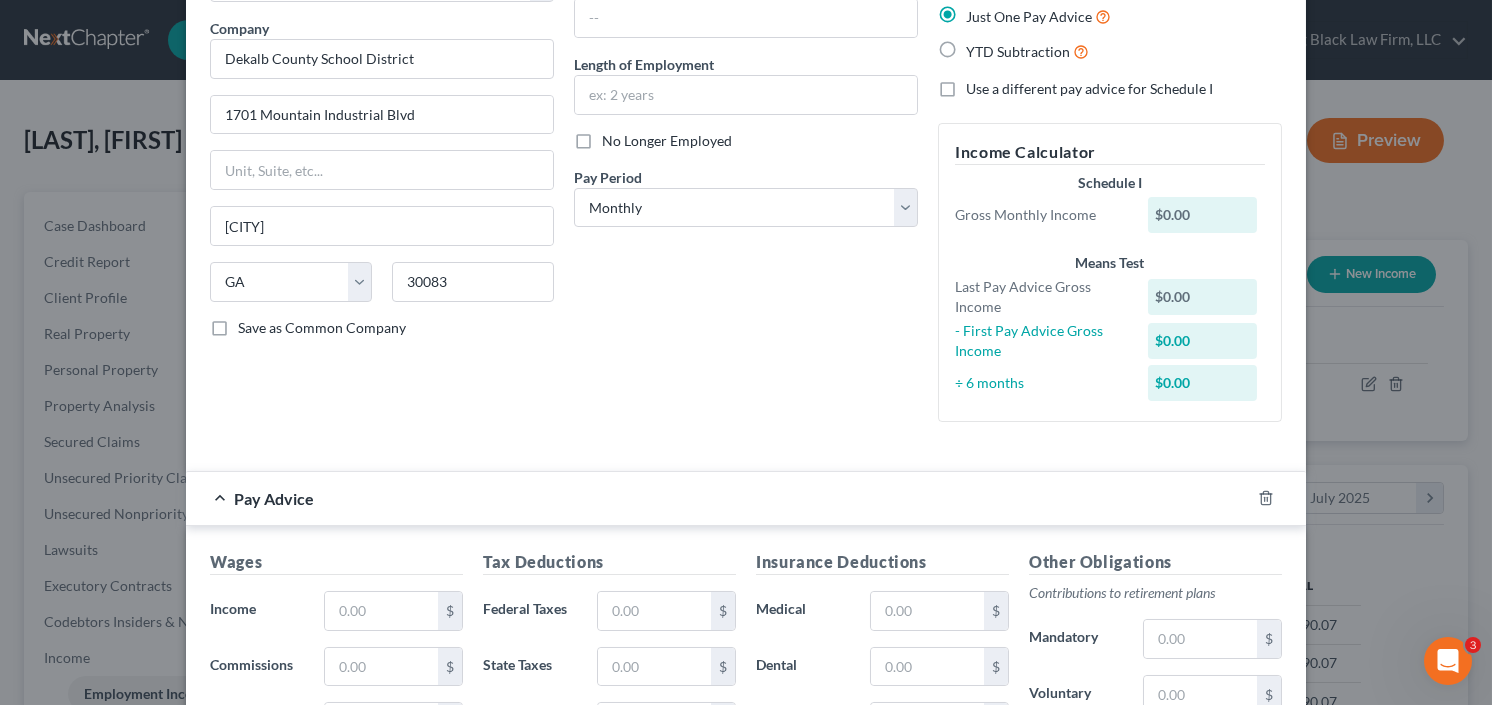 scroll, scrollTop: 240, scrollLeft: 0, axis: vertical 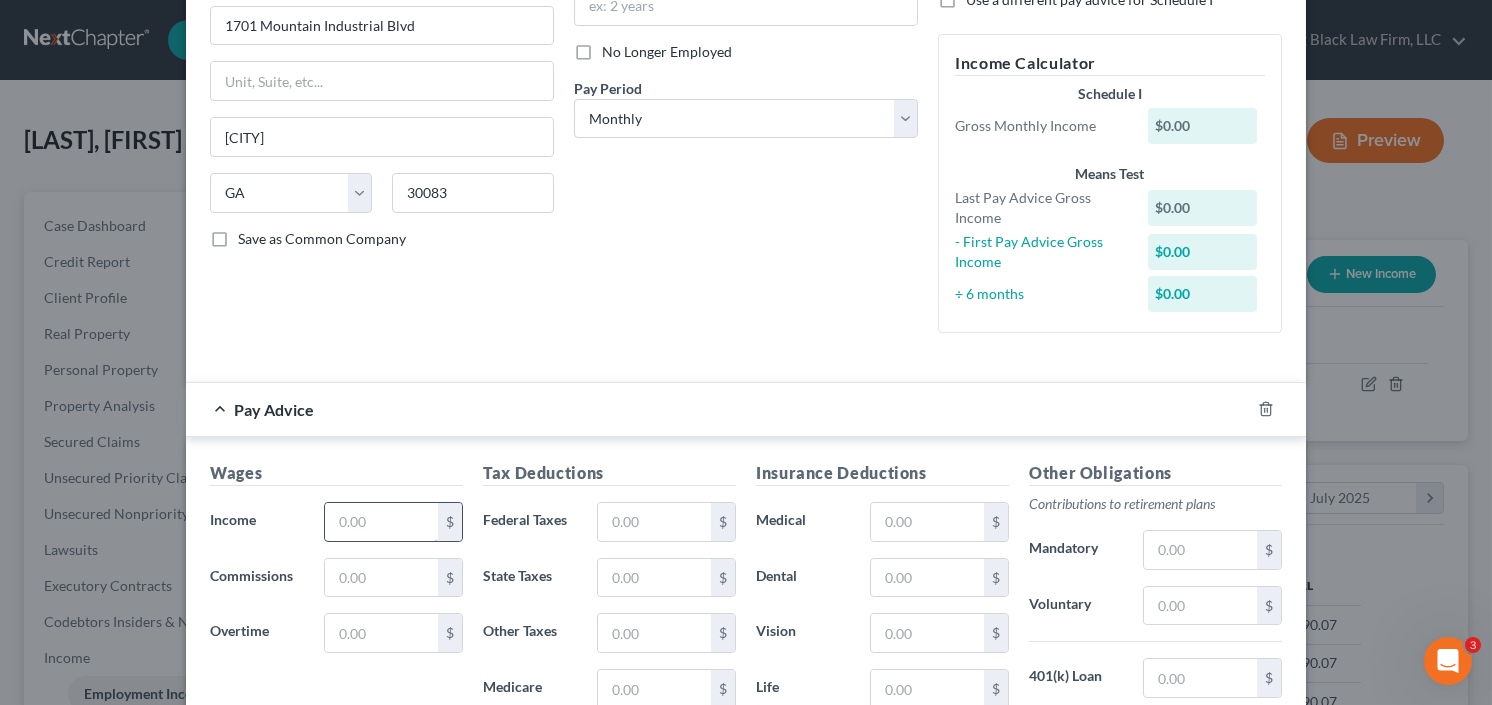 drag, startPoint x: 347, startPoint y: 547, endPoint x: 365, endPoint y: 535, distance: 21.633308 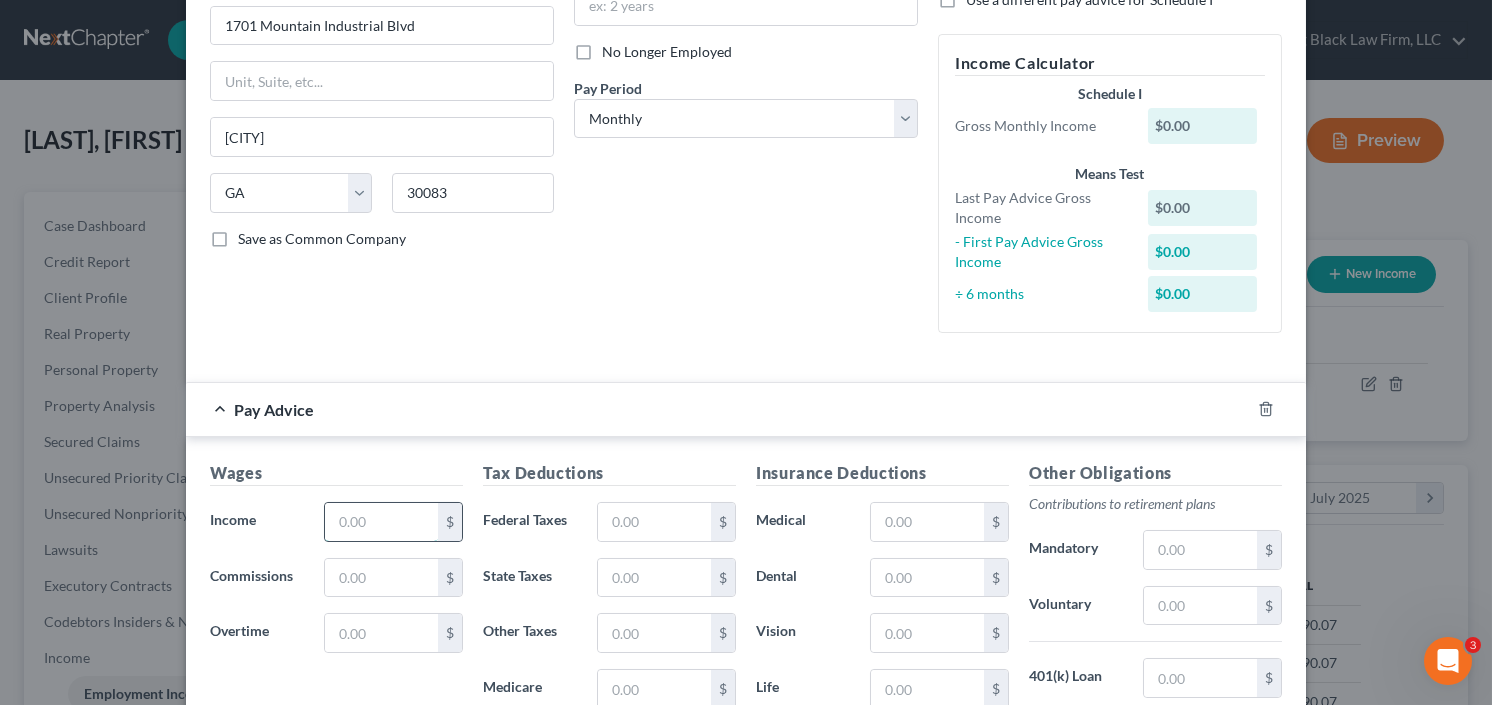 click at bounding box center (381, 522) 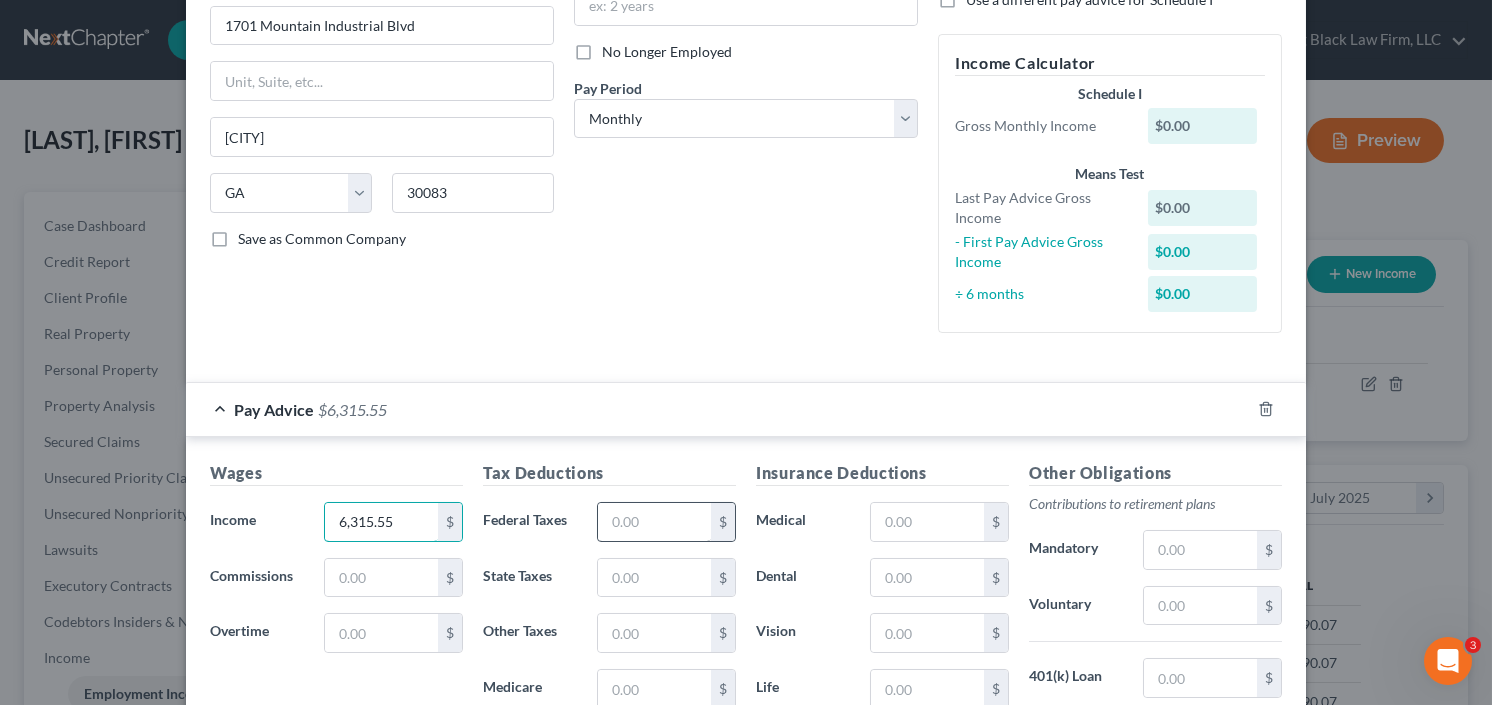 type on "6,315.55" 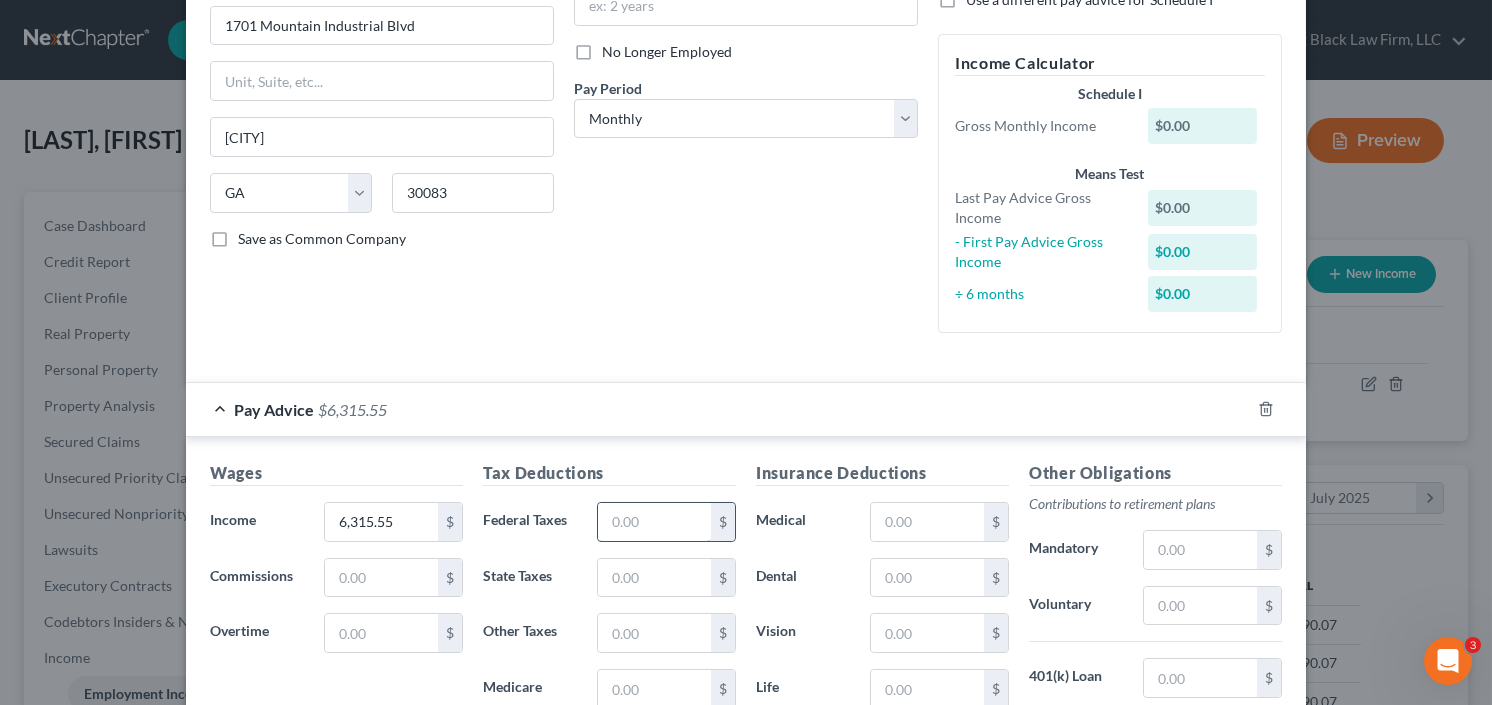 click at bounding box center (654, 522) 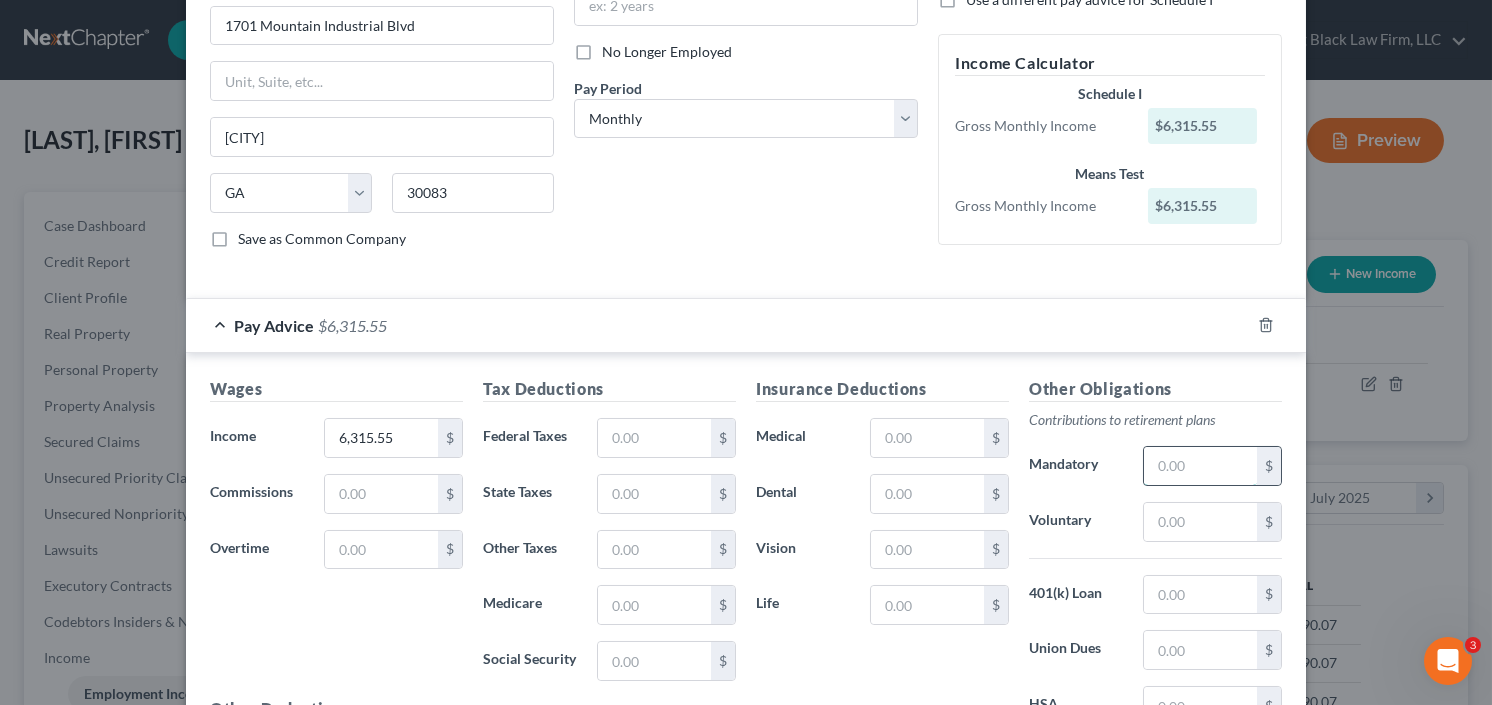 click at bounding box center (1200, 466) 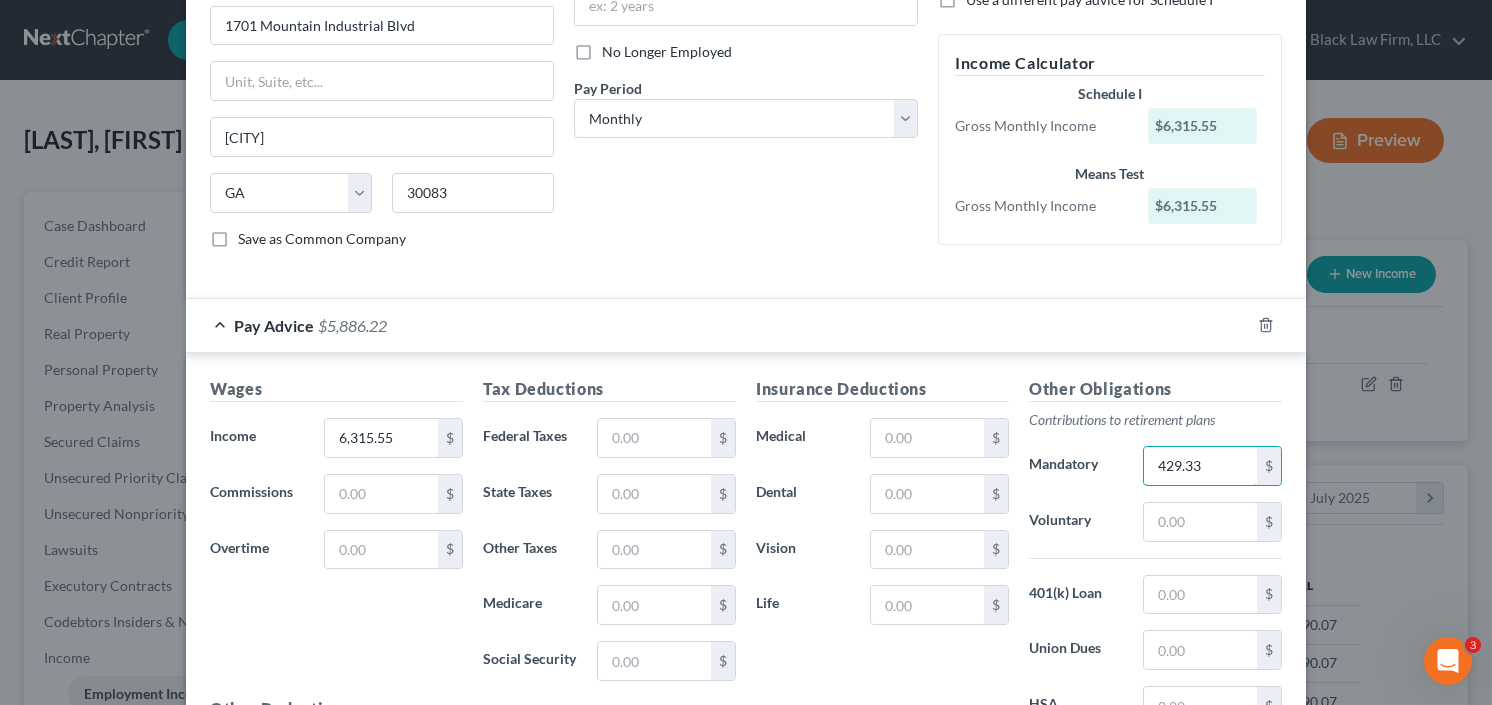 type on "429.33" 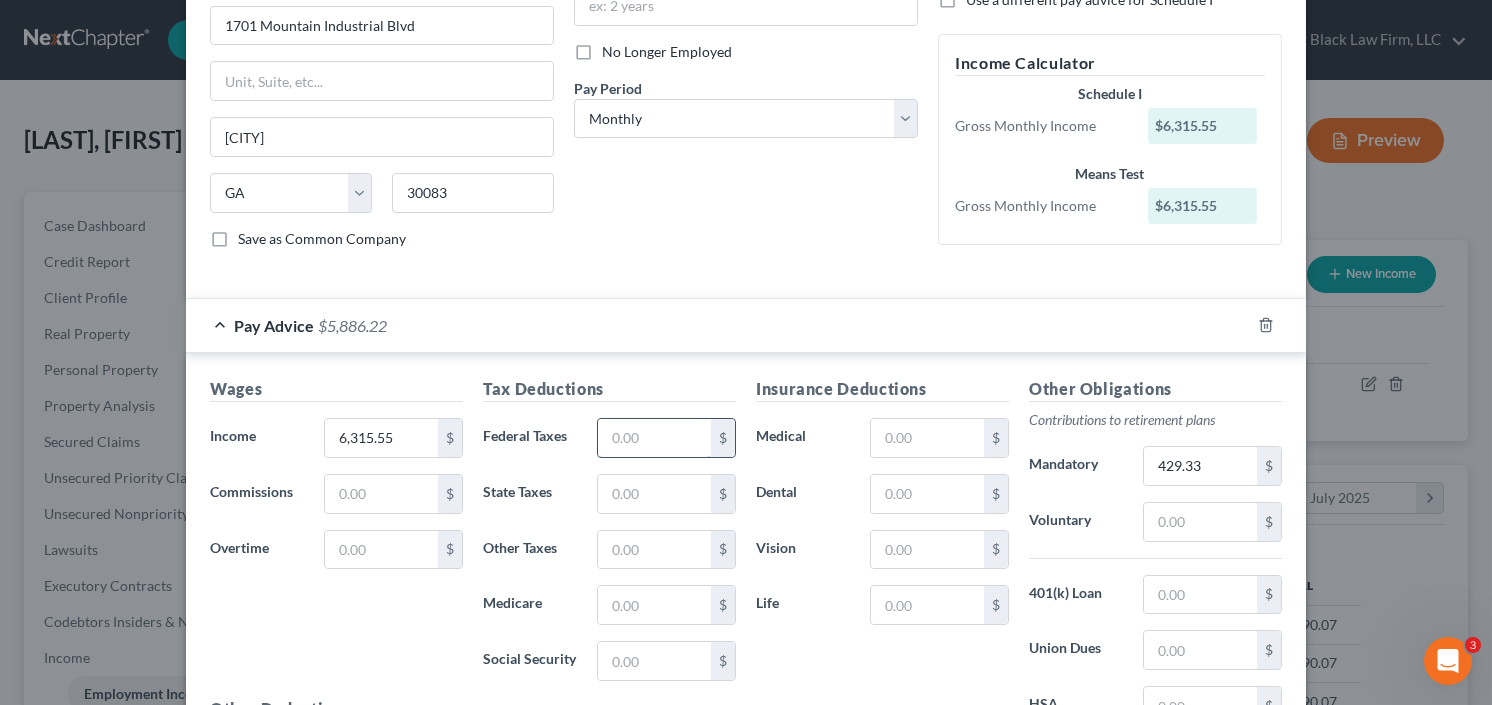 click at bounding box center [654, 438] 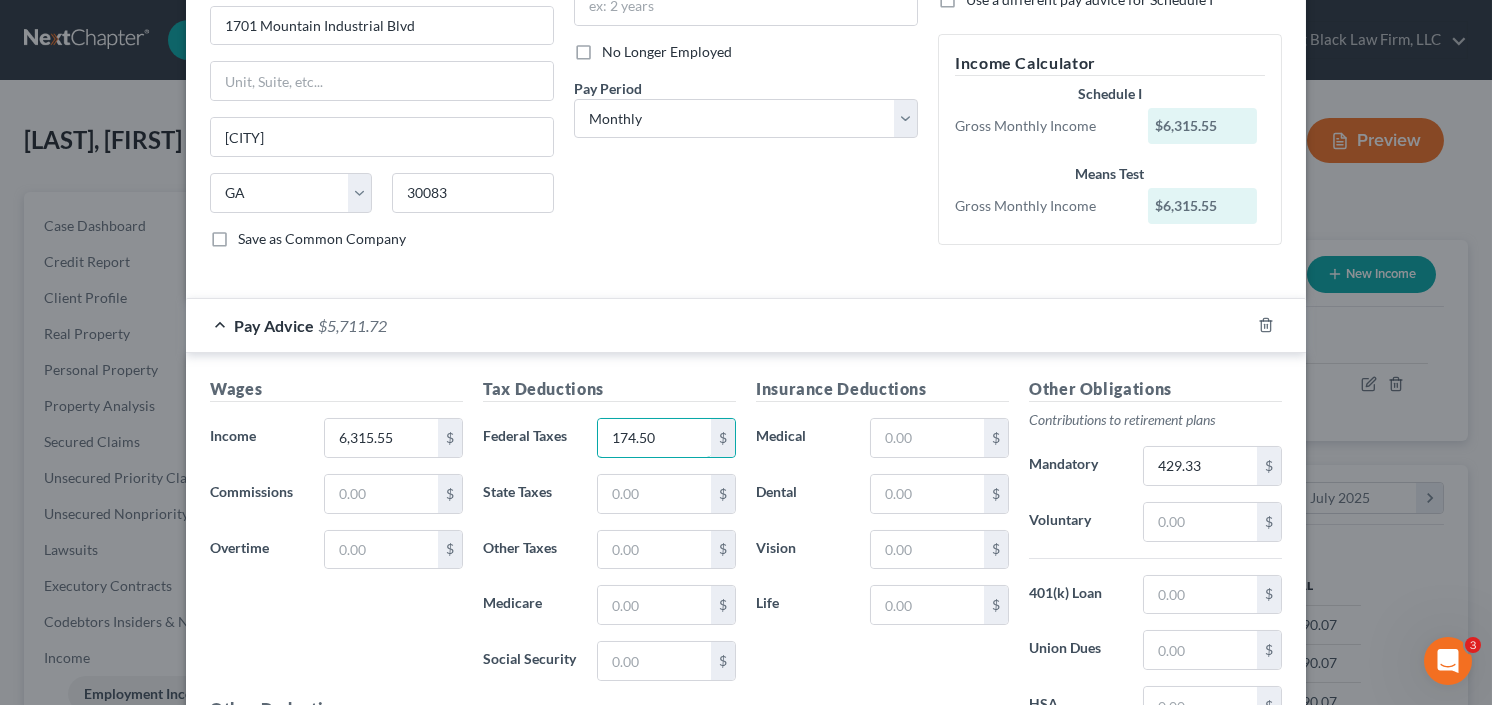 type on "174.50" 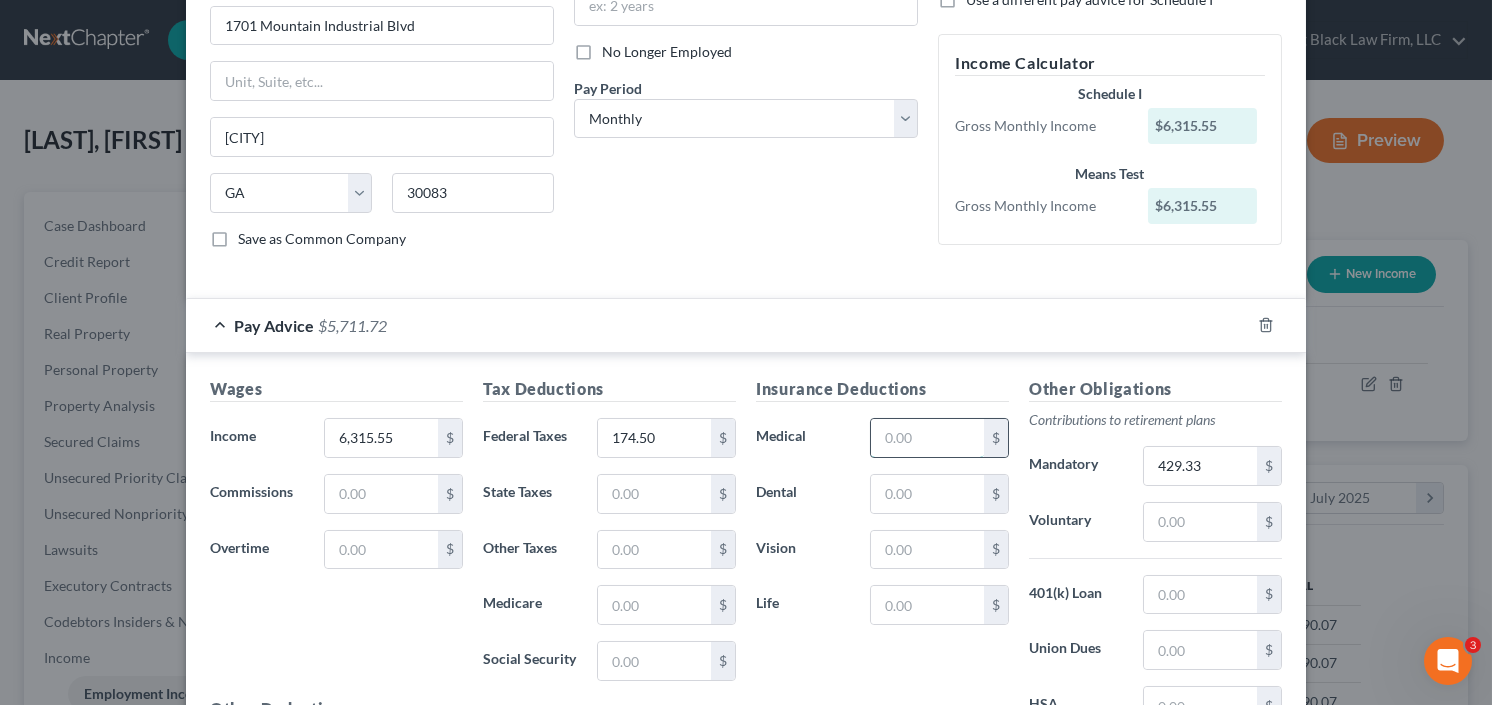 click at bounding box center (927, 438) 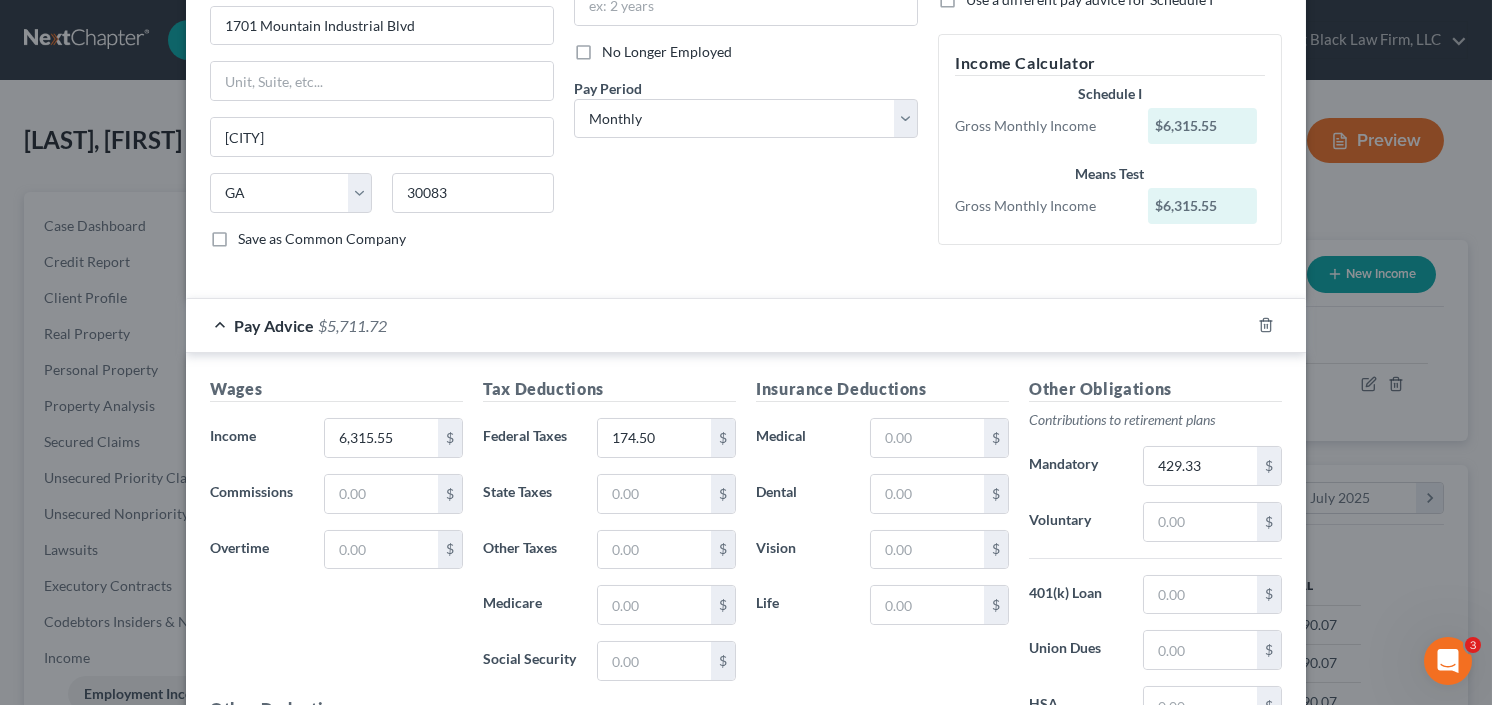drag, startPoint x: 1250, startPoint y: 368, endPoint x: 1221, endPoint y: 378, distance: 30.675724 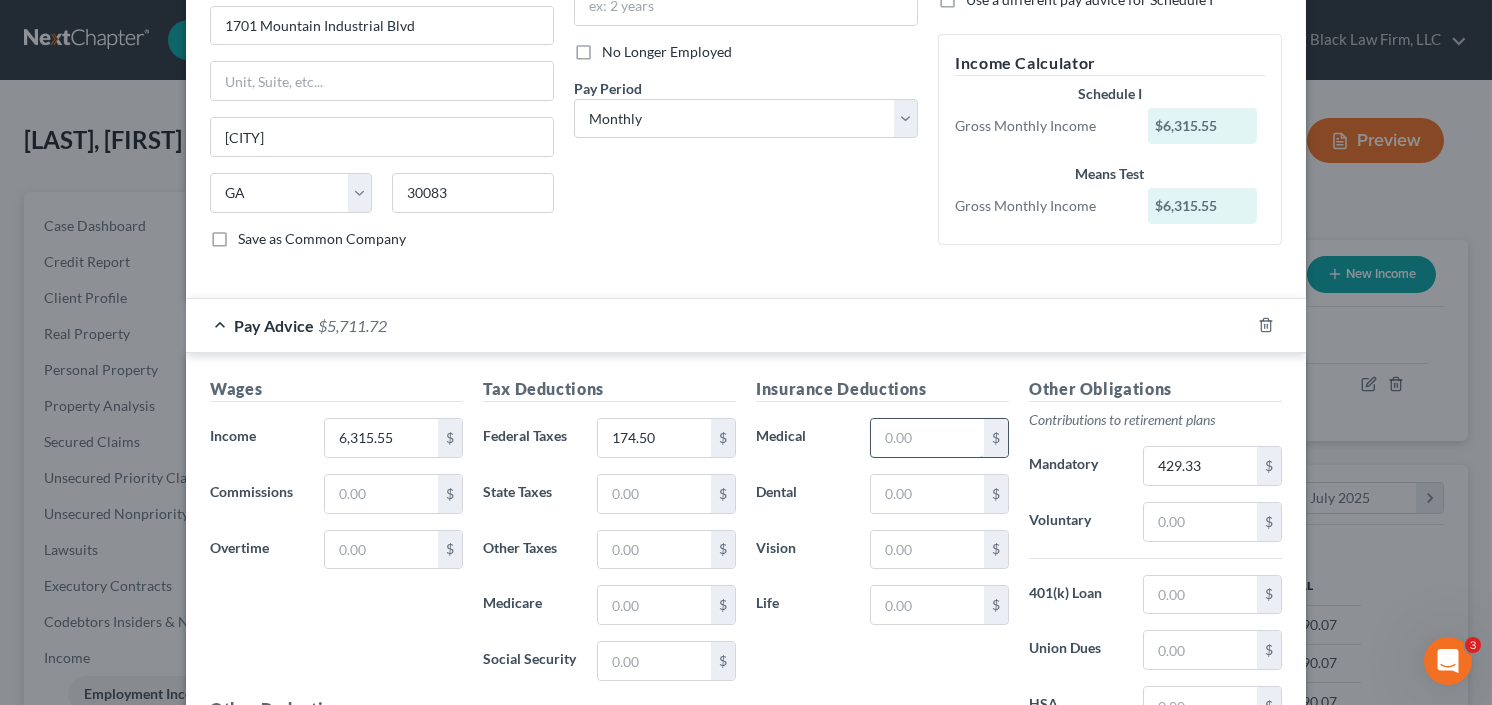 click at bounding box center (927, 438) 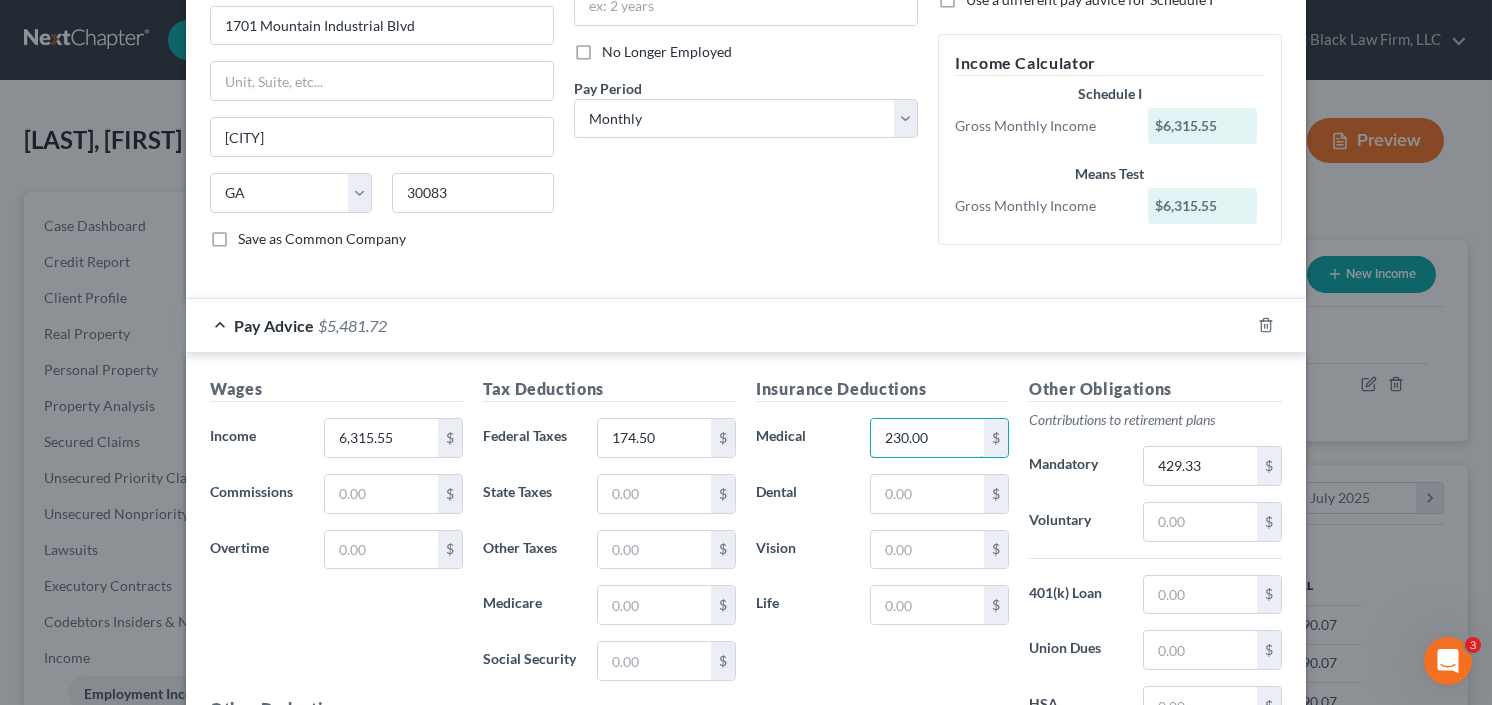 type on "230.00" 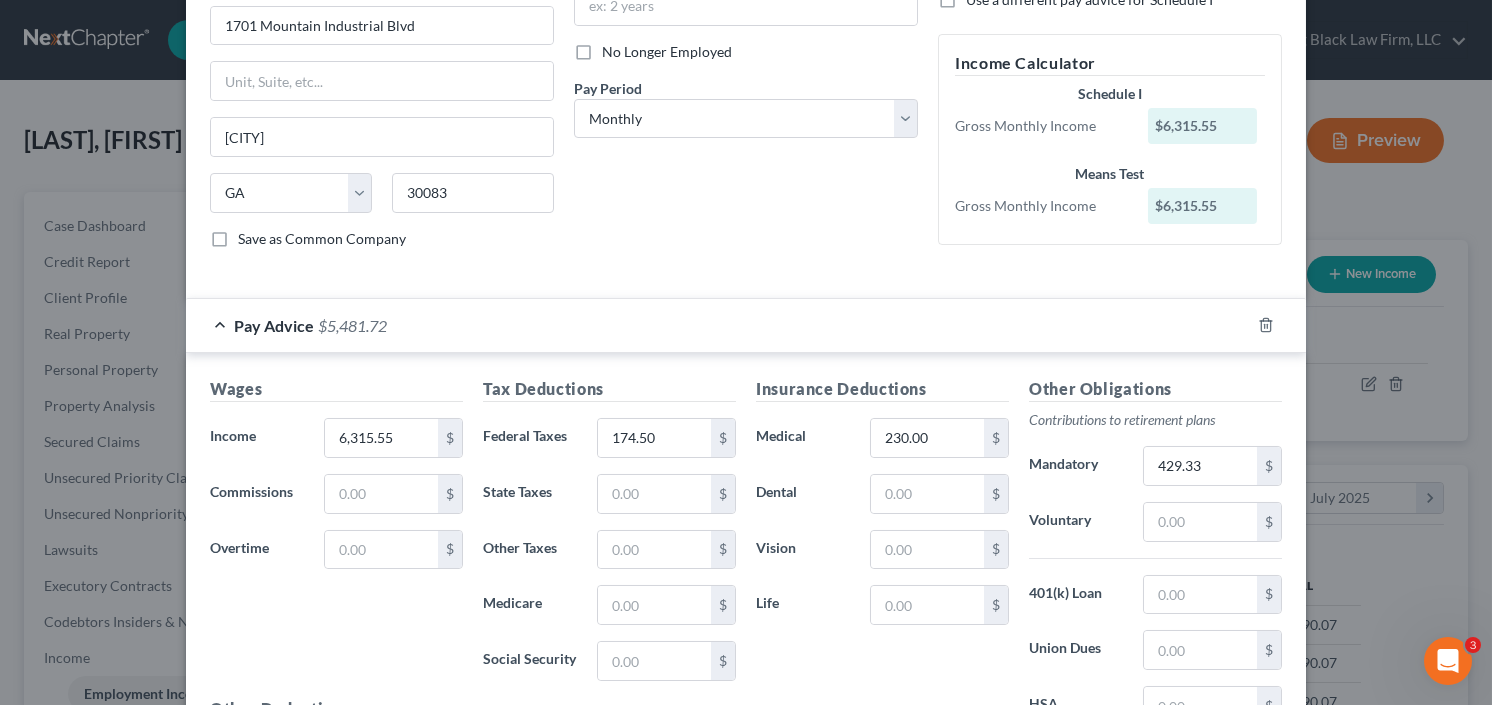 drag, startPoint x: 753, startPoint y: 630, endPoint x: 836, endPoint y: 565, distance: 105.42296 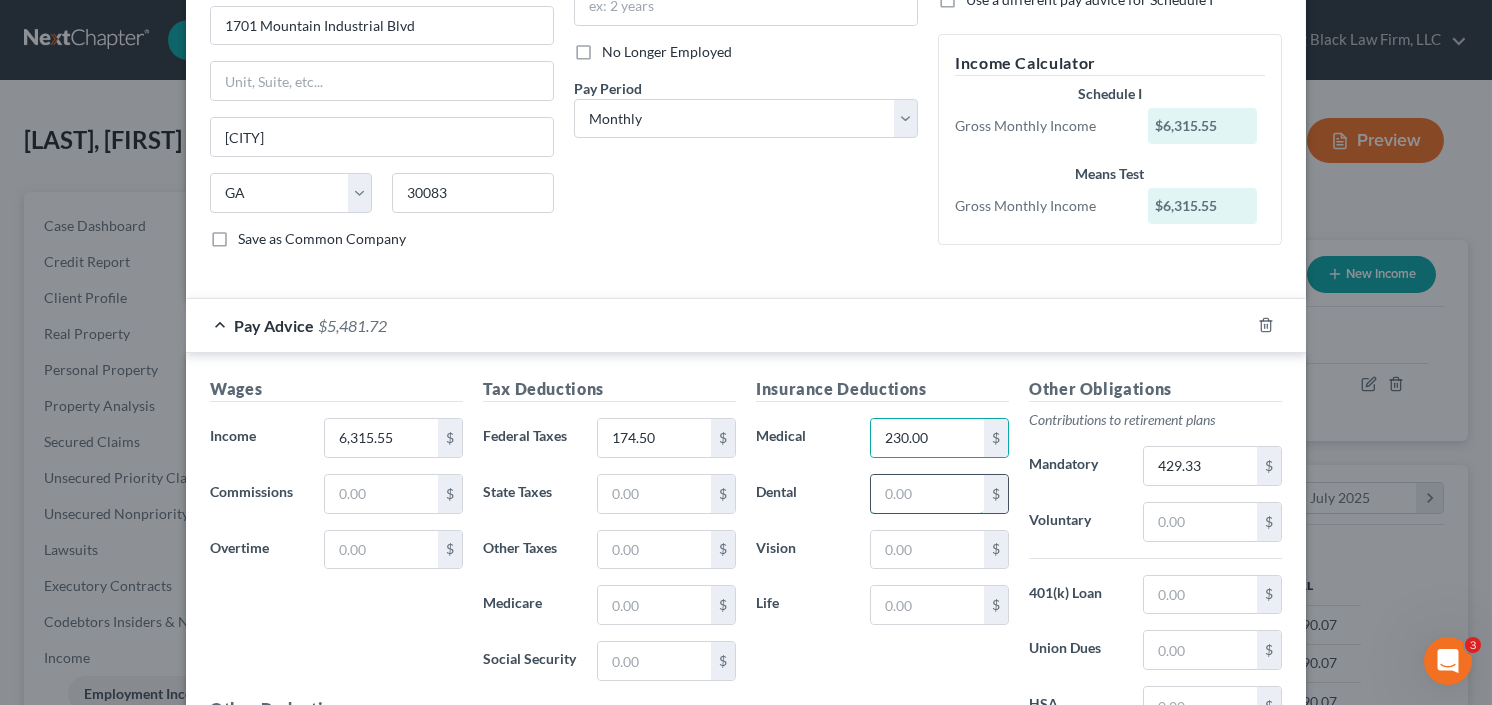 click at bounding box center [927, 494] 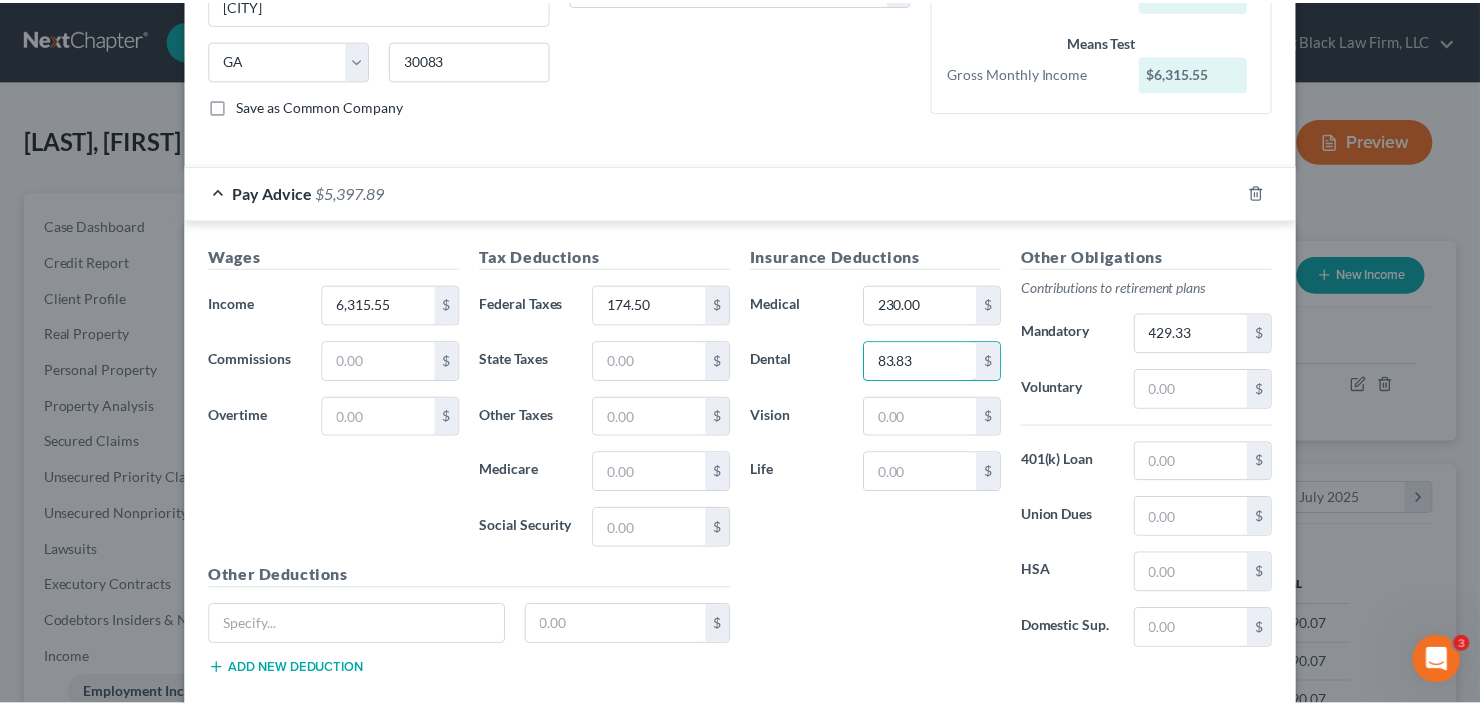 scroll, scrollTop: 480, scrollLeft: 0, axis: vertical 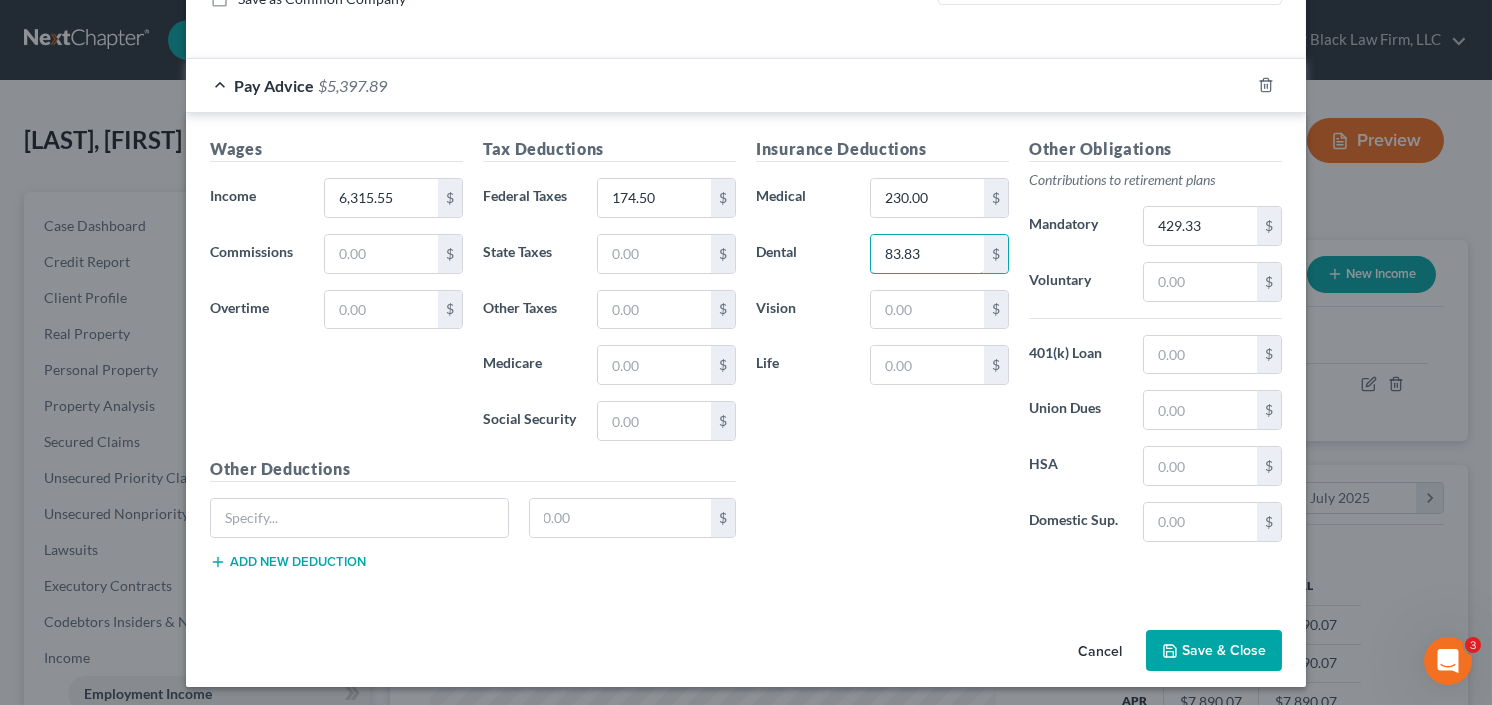 type on "83.83" 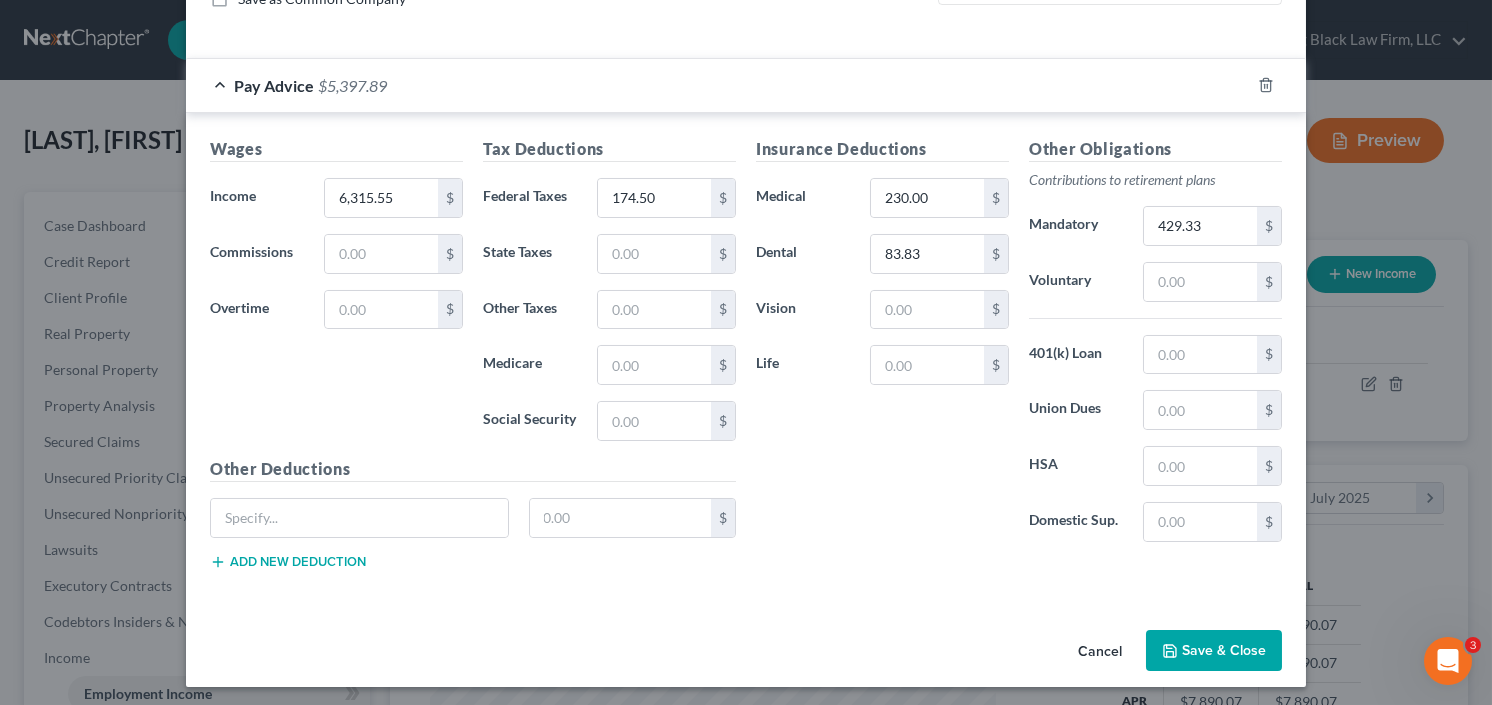 click on "Save & Close" at bounding box center [1214, 651] 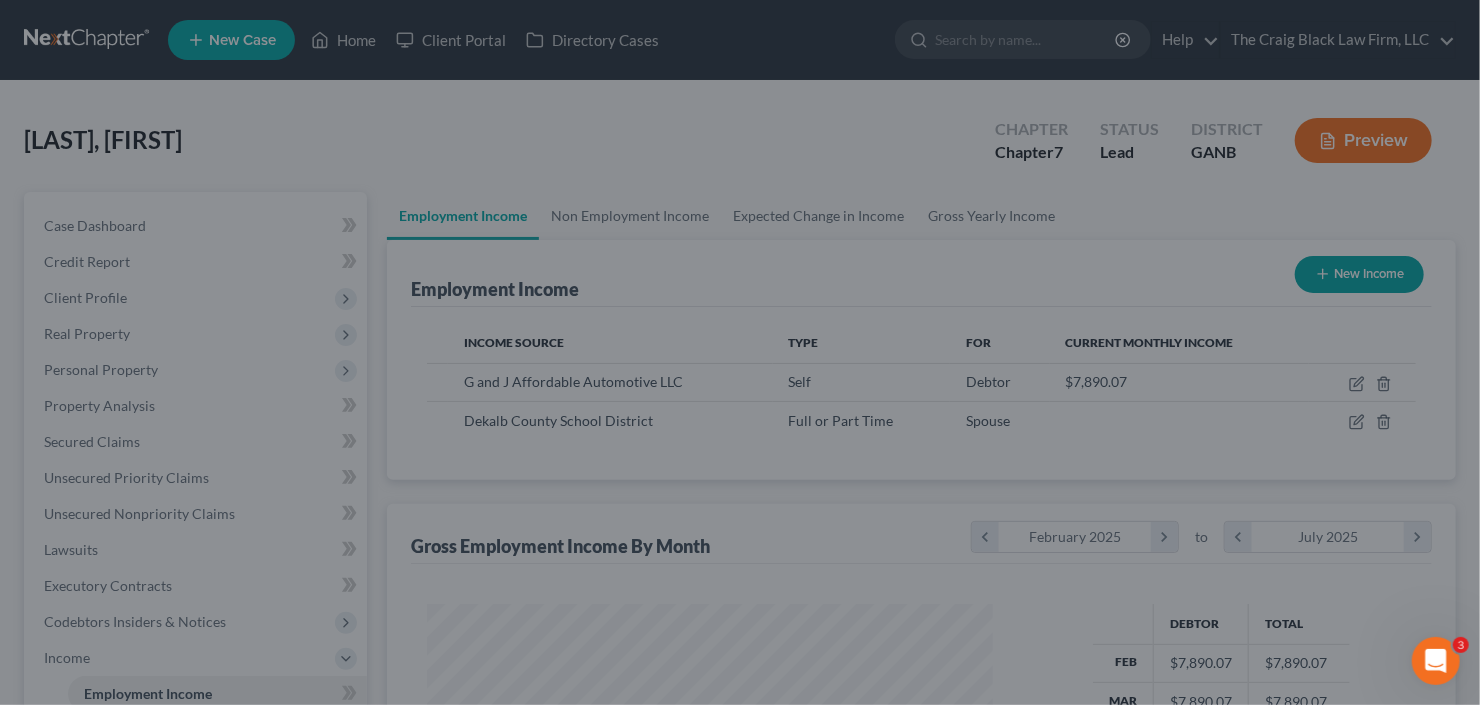 scroll, scrollTop: 357, scrollLeft: 600, axis: both 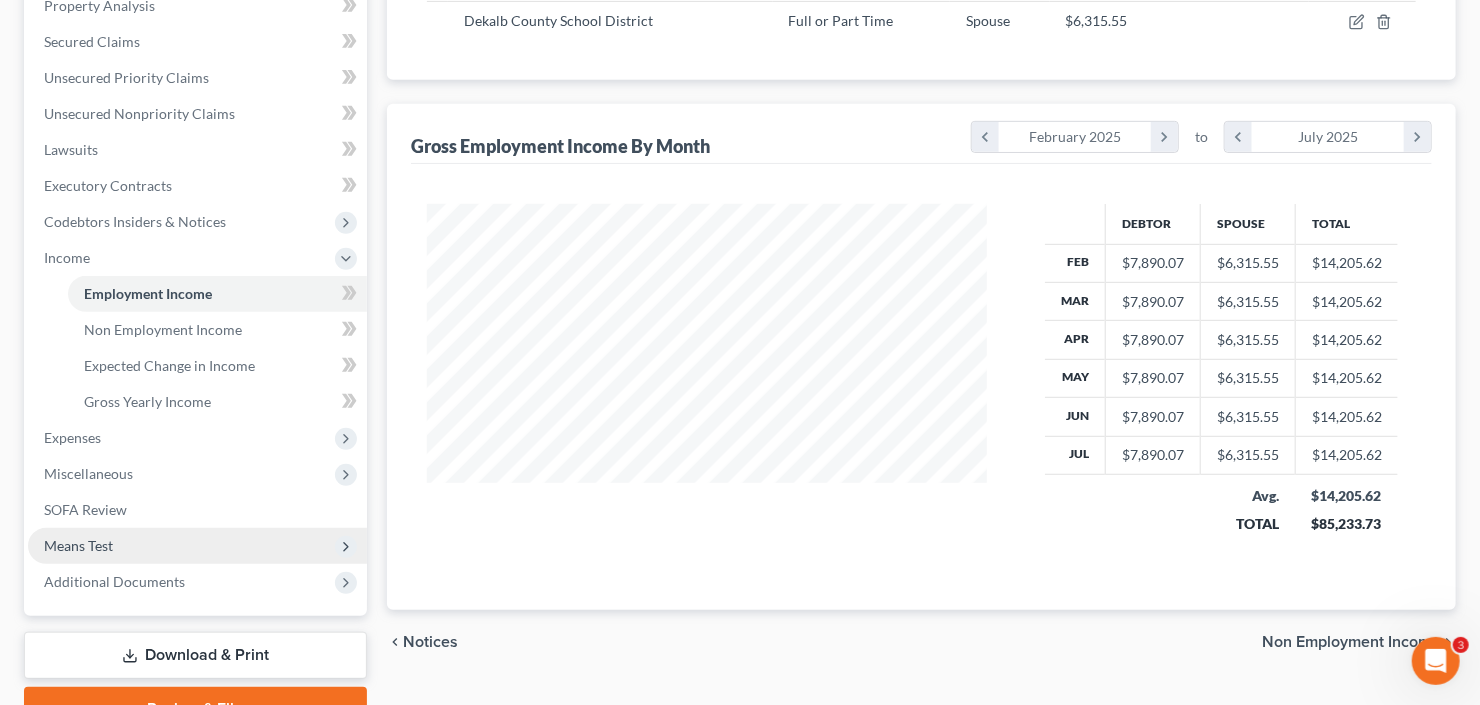 click on "Means Test" at bounding box center (197, 546) 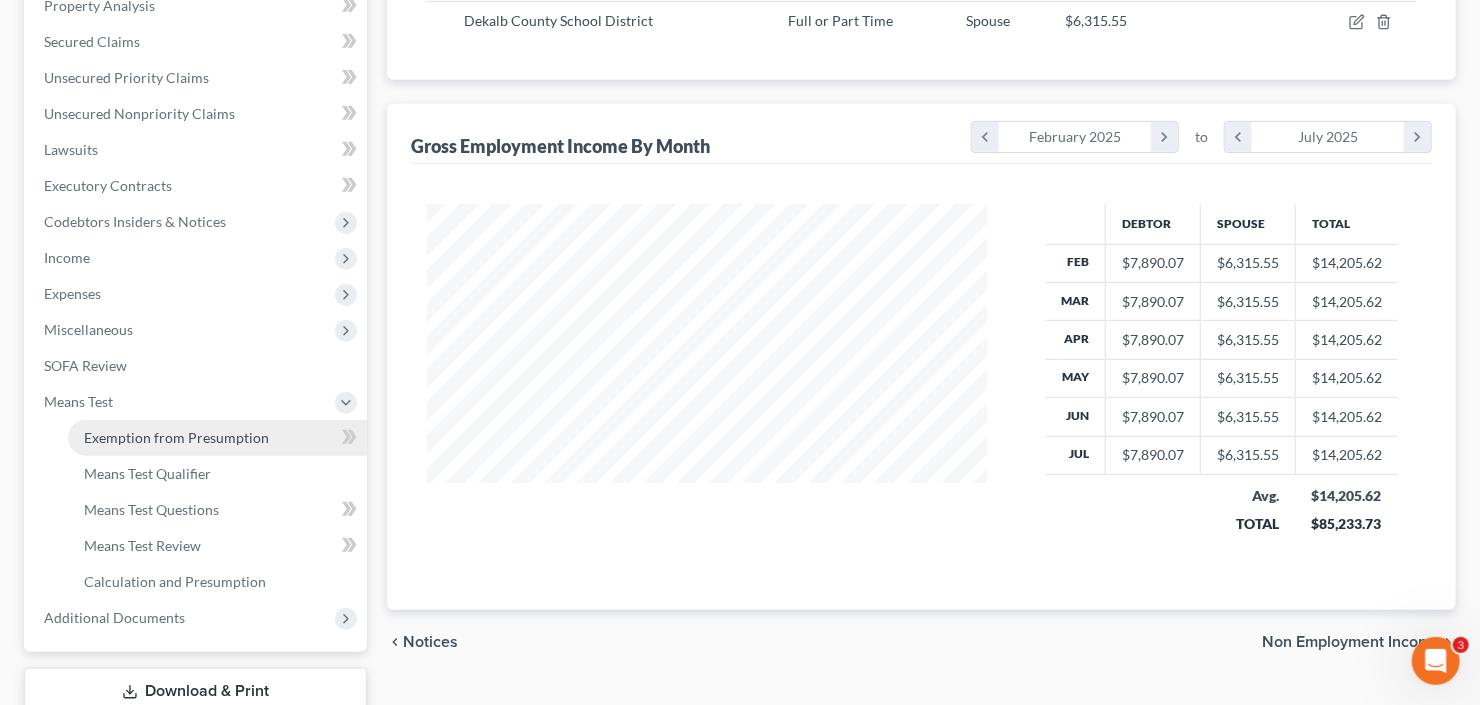 click on "Exemption from Presumption" at bounding box center (176, 437) 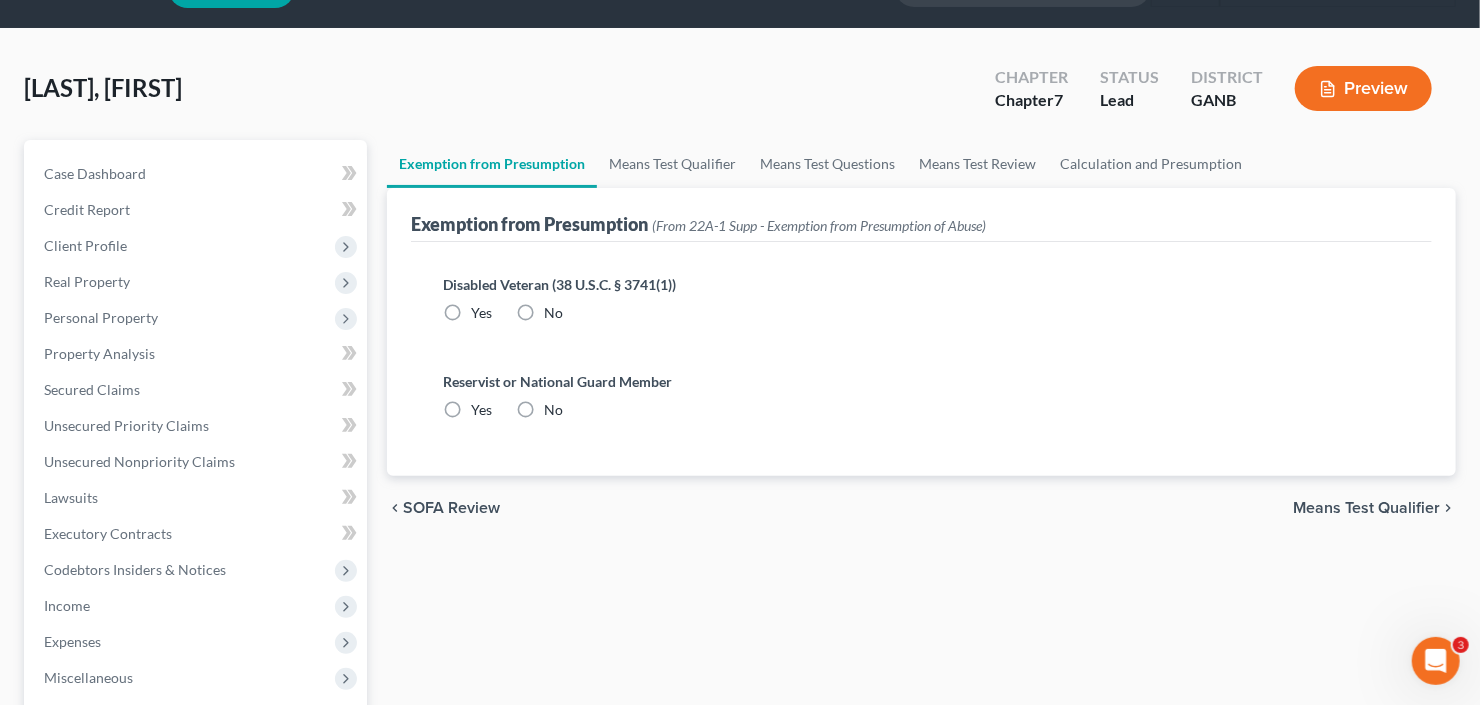 scroll, scrollTop: 0, scrollLeft: 0, axis: both 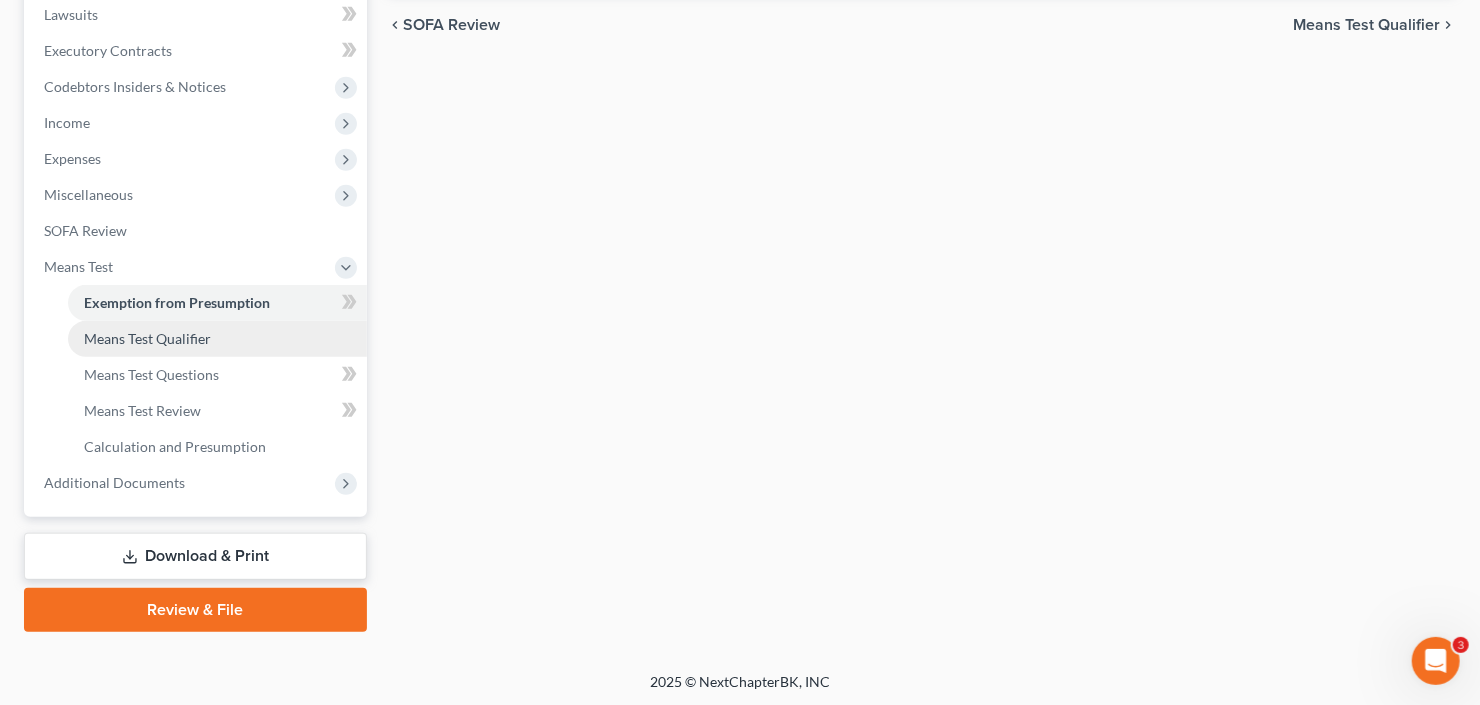 click on "Means Test Qualifier" at bounding box center [217, 339] 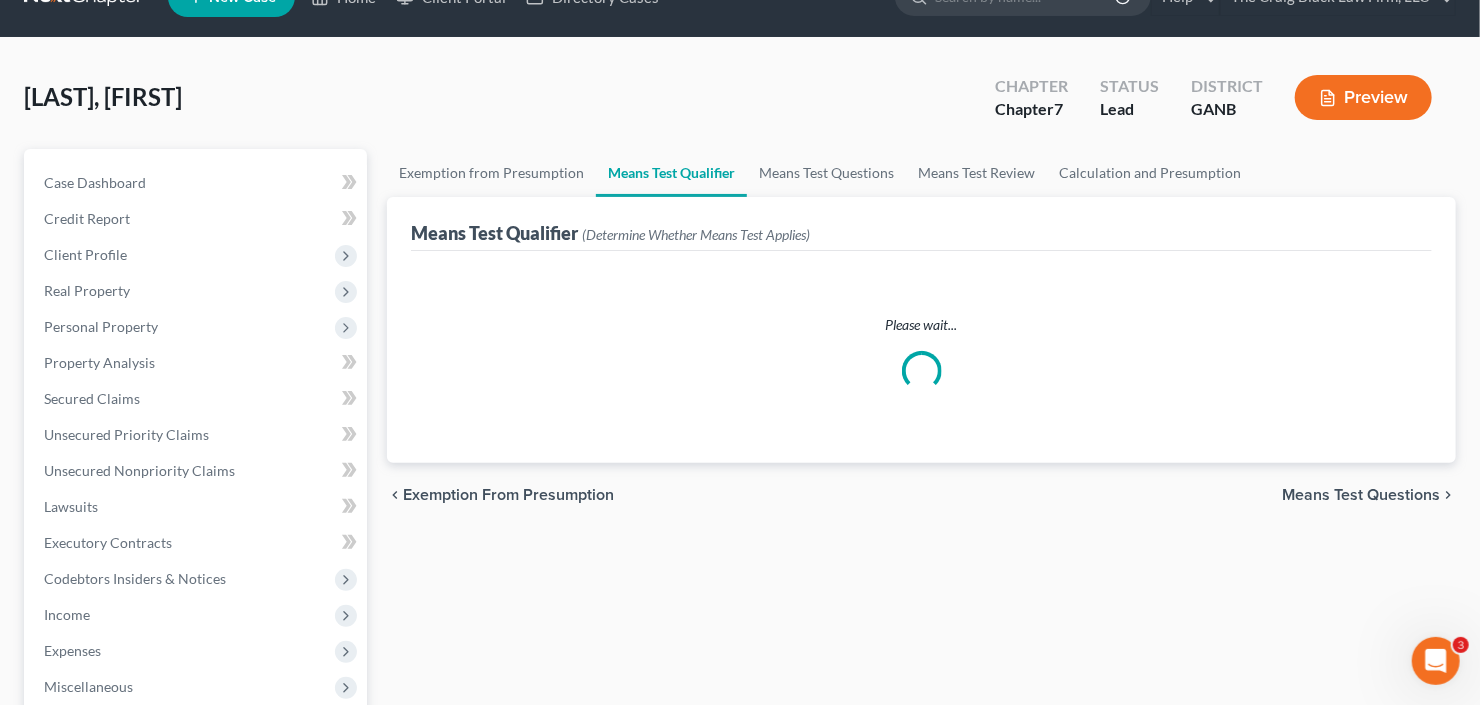 scroll, scrollTop: 0, scrollLeft: 0, axis: both 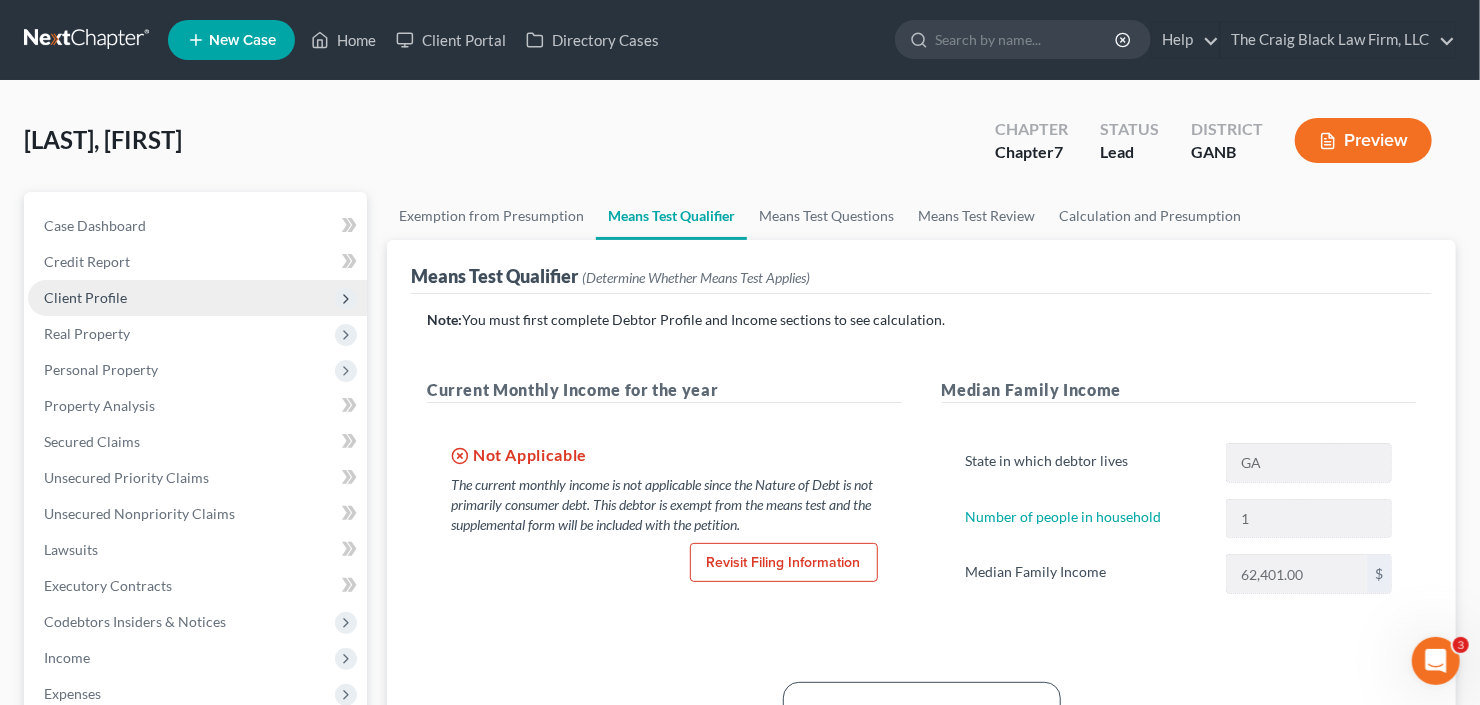 click on "Client Profile" at bounding box center [197, 298] 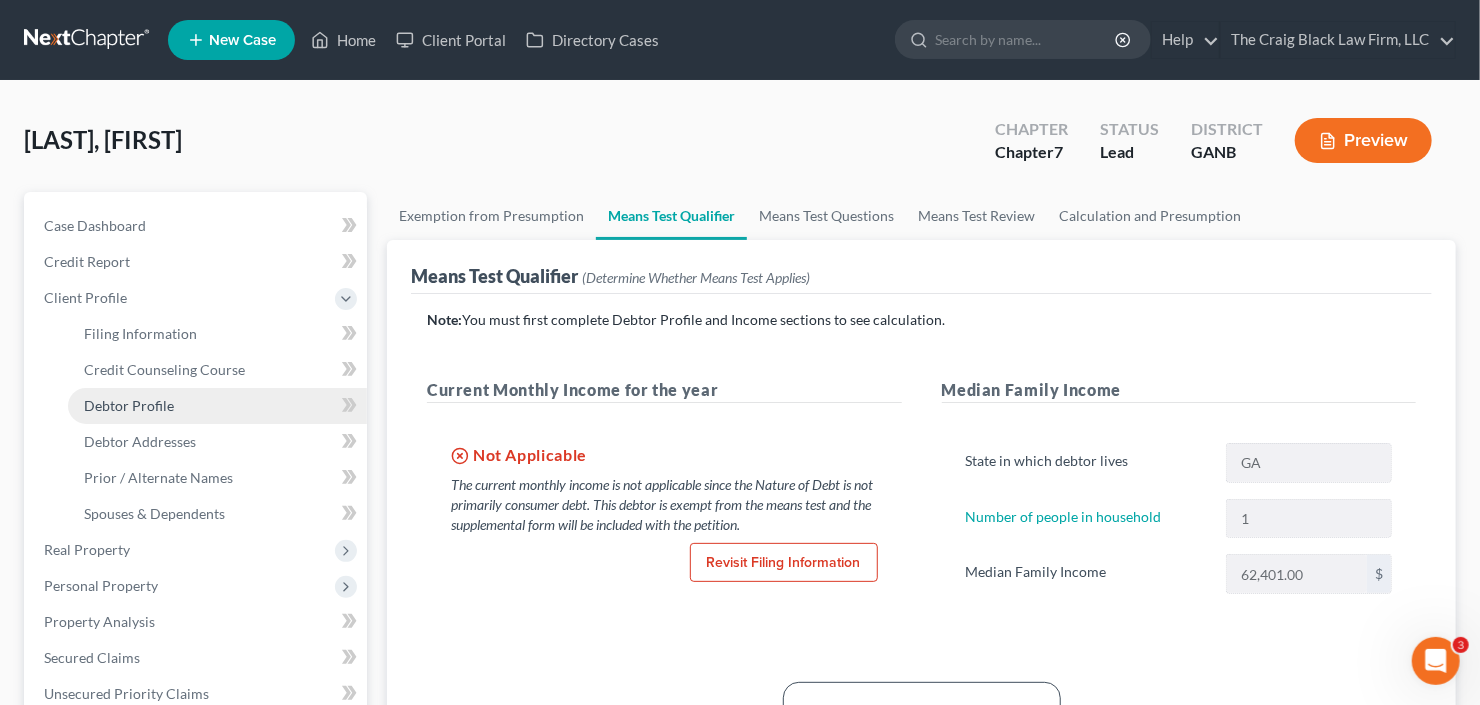 click on "Debtor Profile" at bounding box center [217, 406] 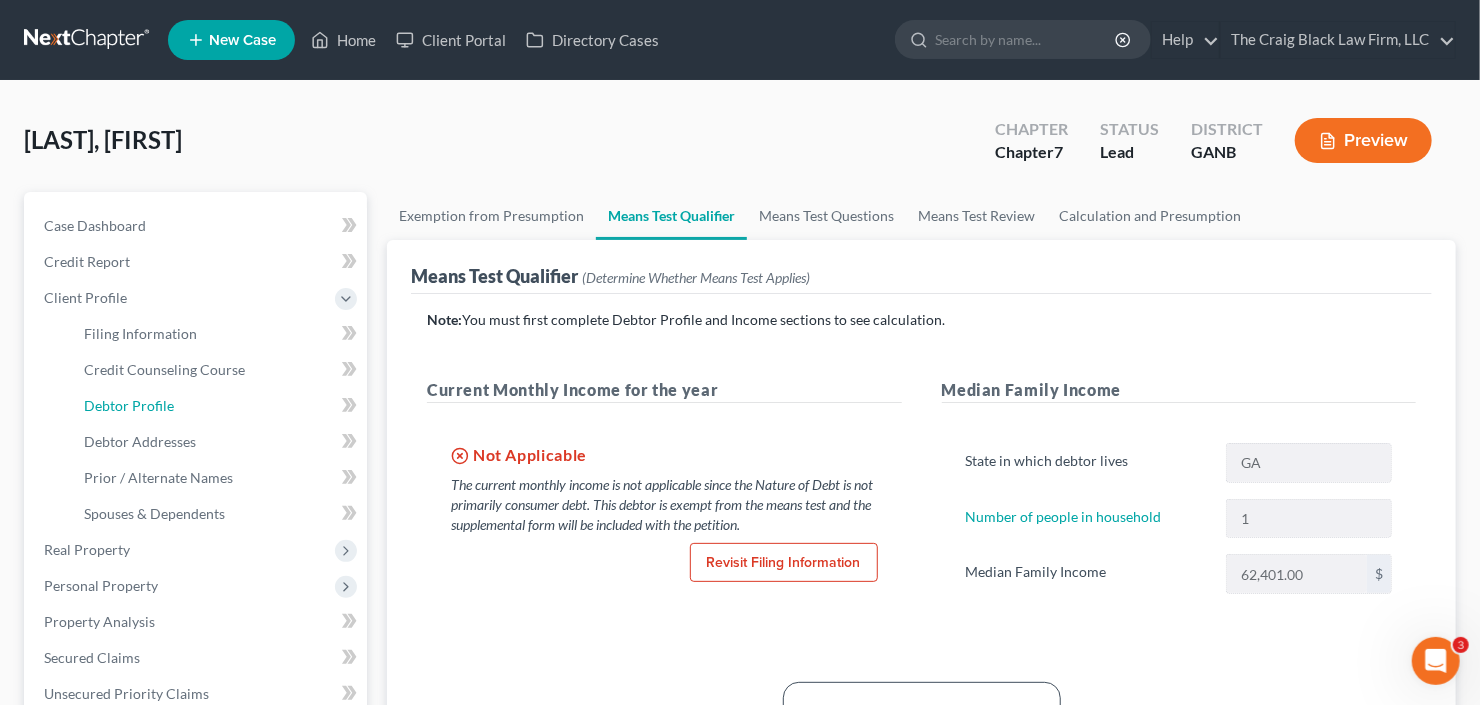 select on "0" 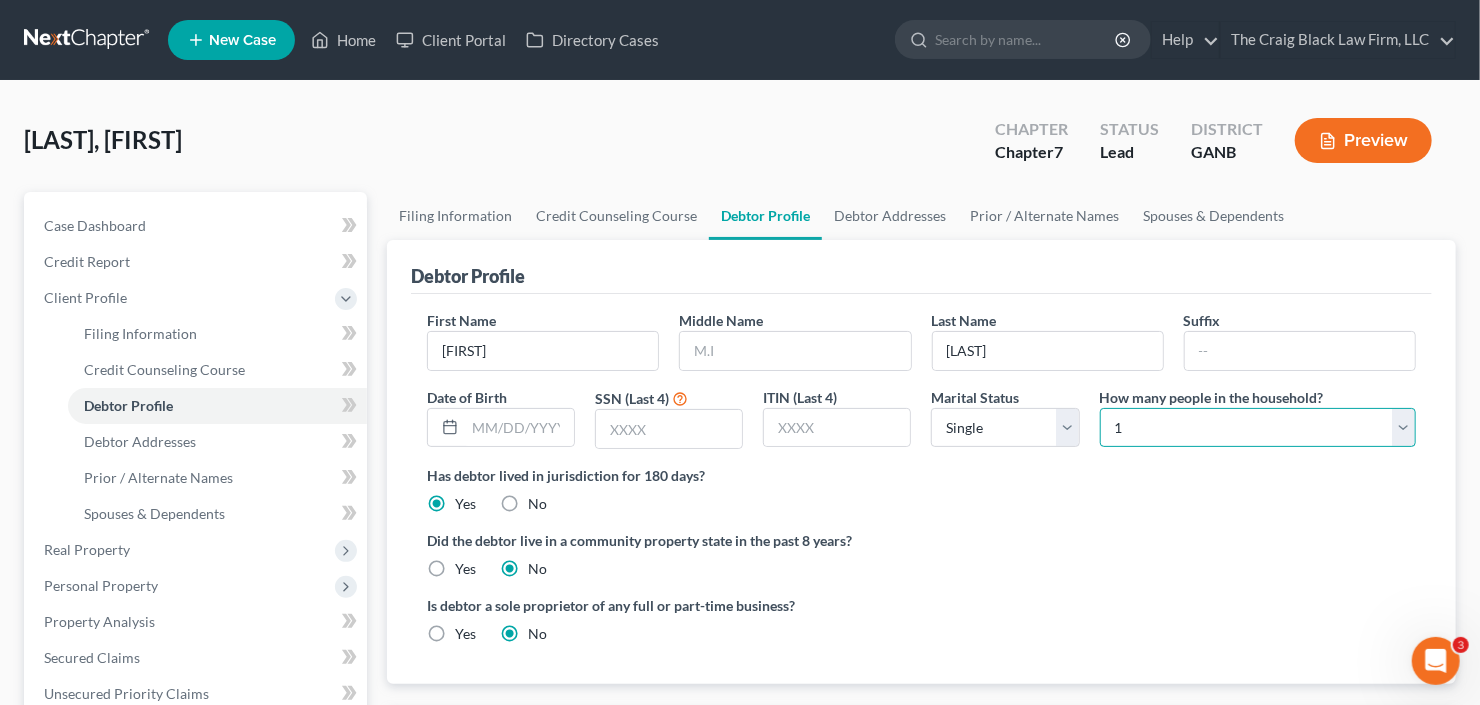 click on "Select 1 2 3 4 5 6 7 8 9 10 11 12 13 14 15 16 17 18 19 20" at bounding box center [1258, 428] 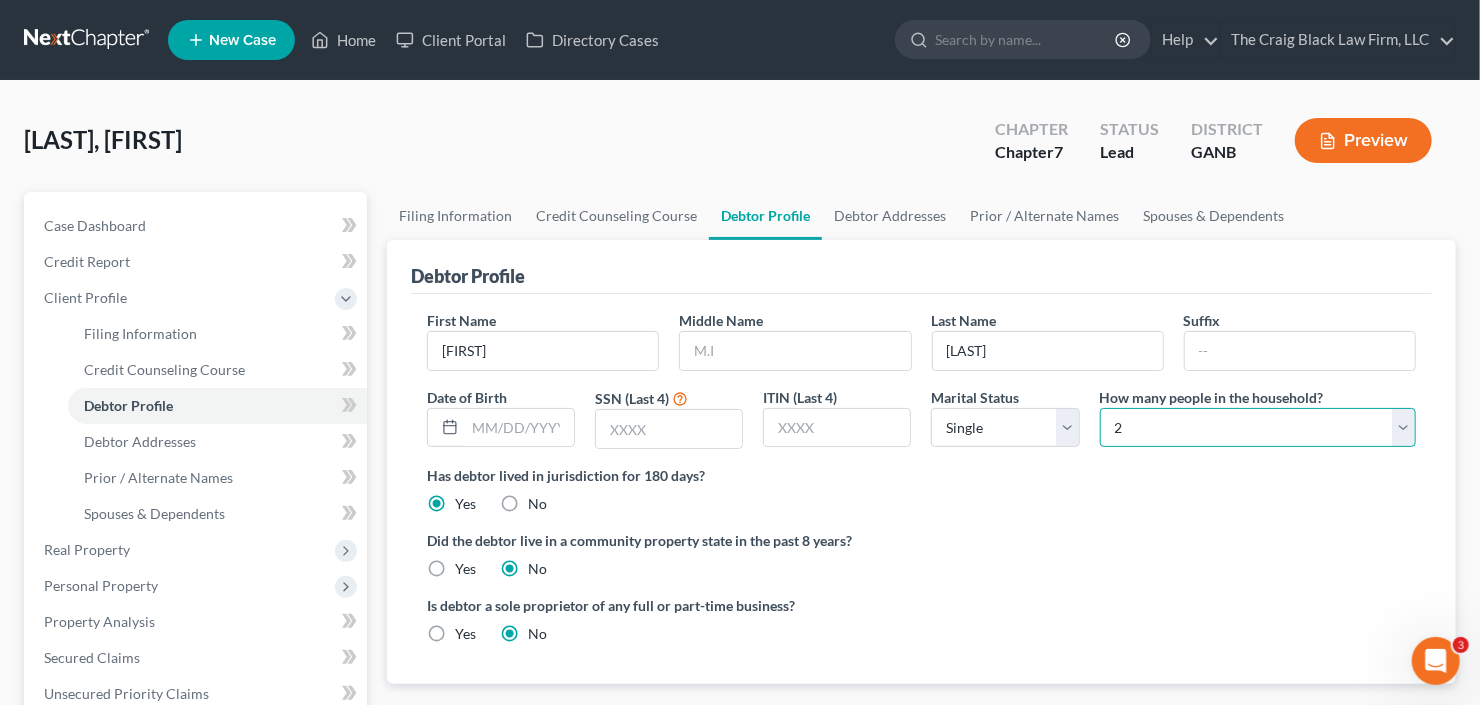 click on "Select 1 2 3 4 5 6 7 8 9 10 11 12 13 14 15 16 17 18 19 20" at bounding box center [1258, 428] 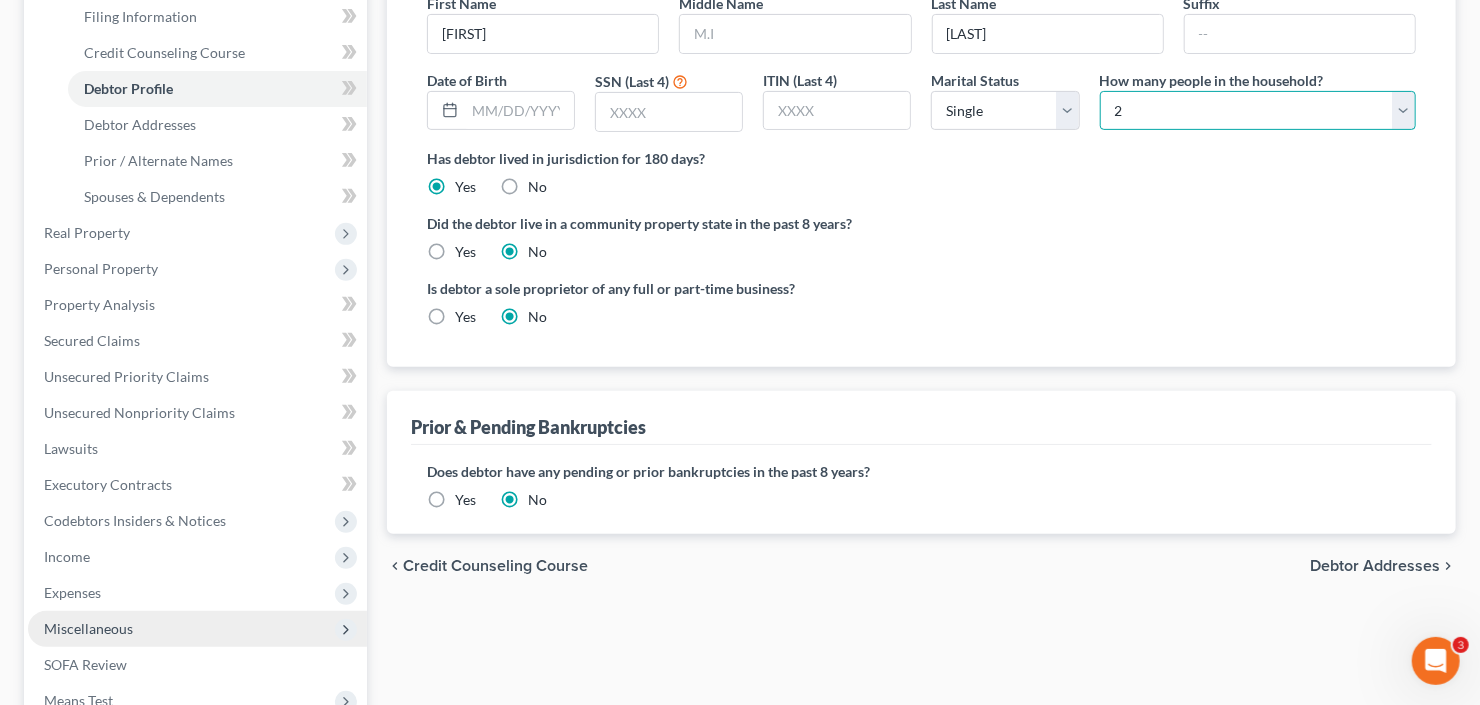 scroll, scrollTop: 400, scrollLeft: 0, axis: vertical 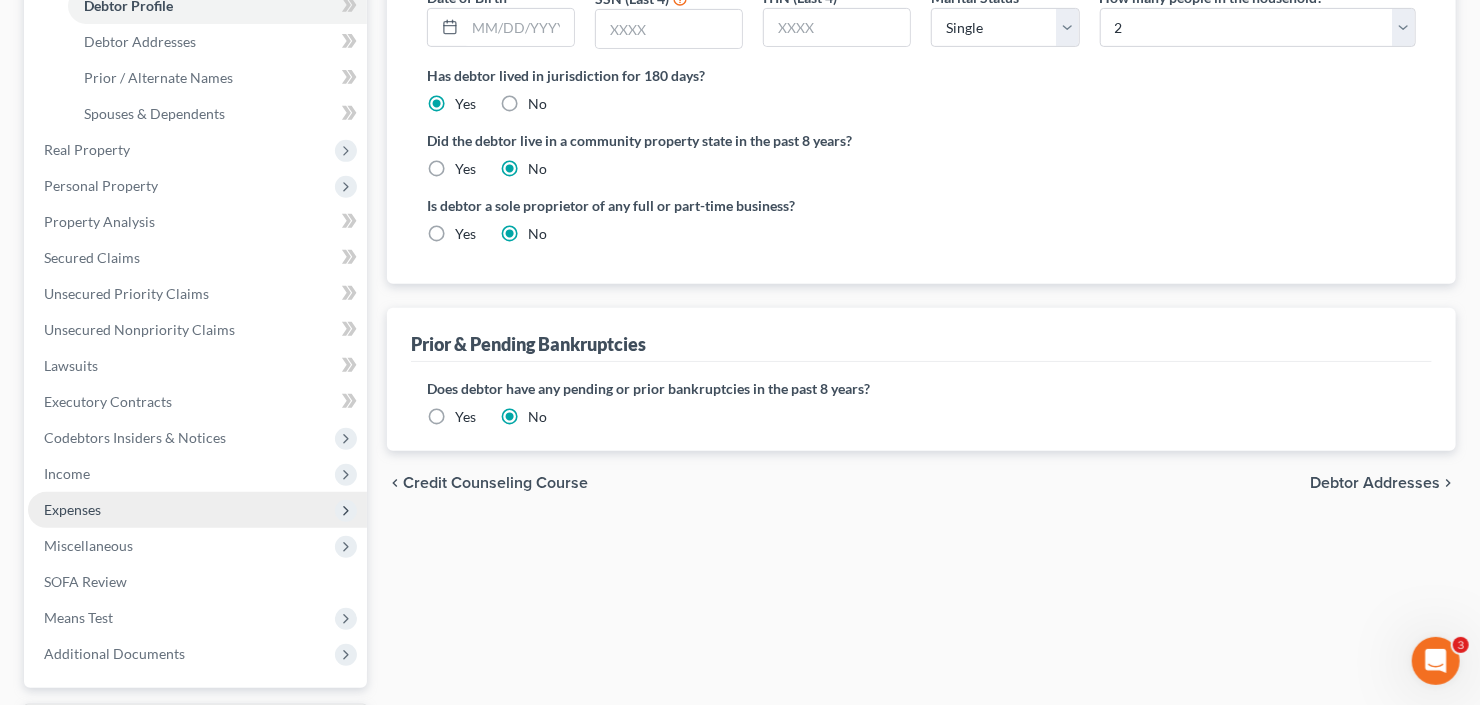 click on "Expenses" at bounding box center (197, 510) 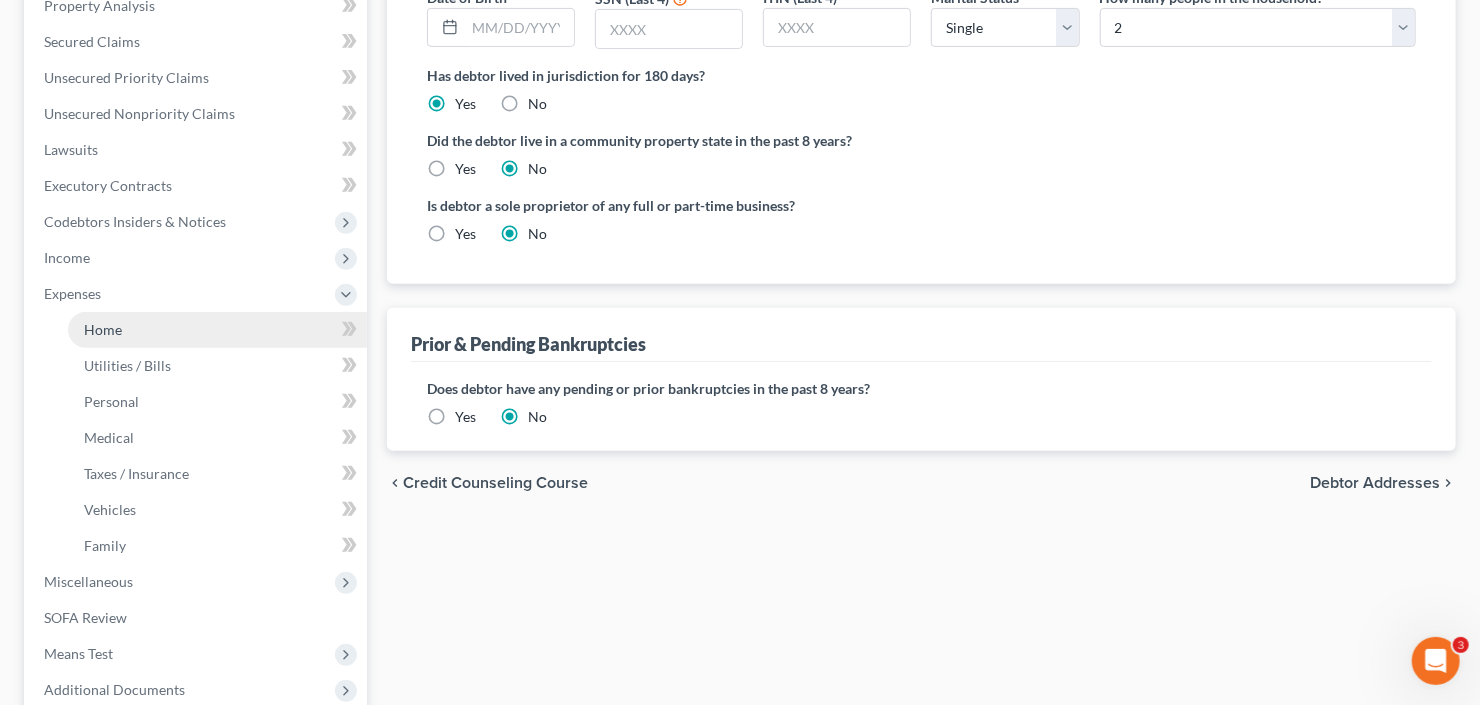 click on "Home" at bounding box center [217, 330] 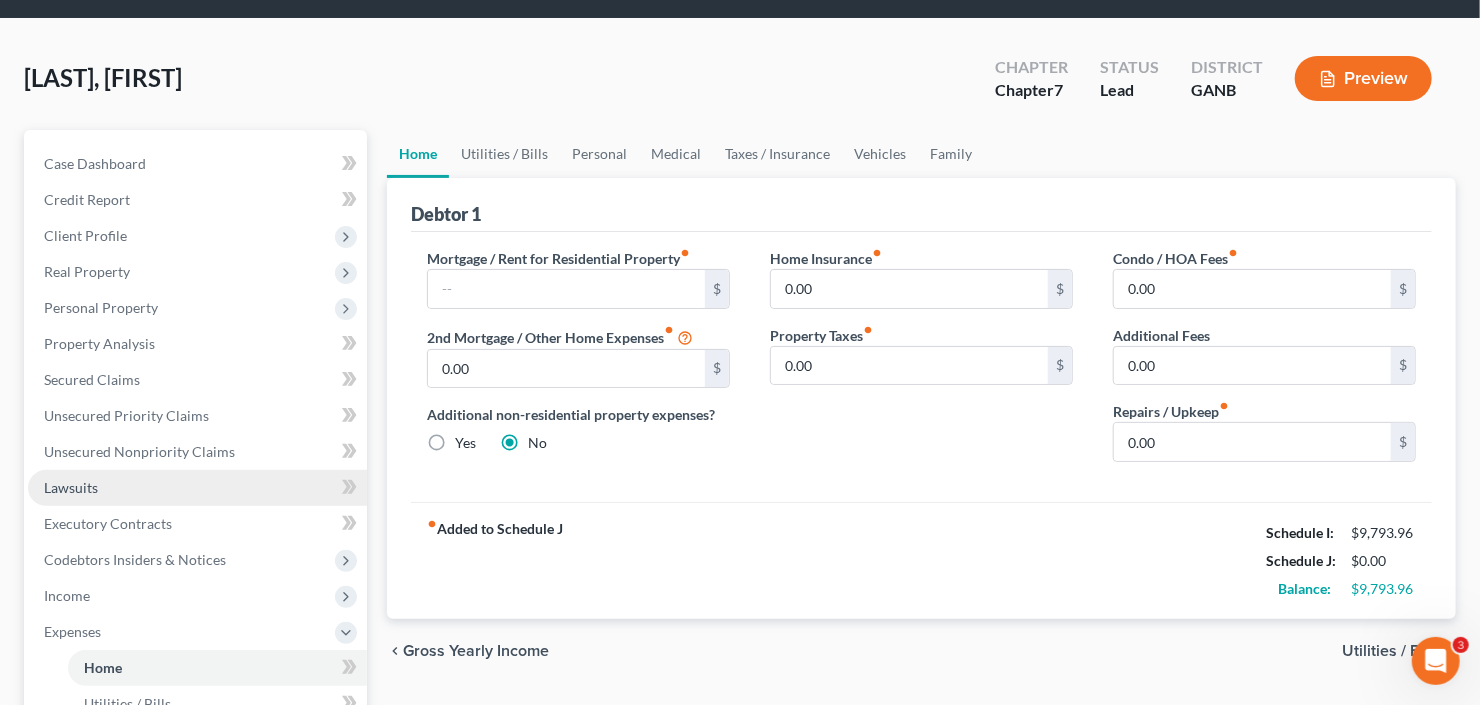 scroll, scrollTop: 160, scrollLeft: 0, axis: vertical 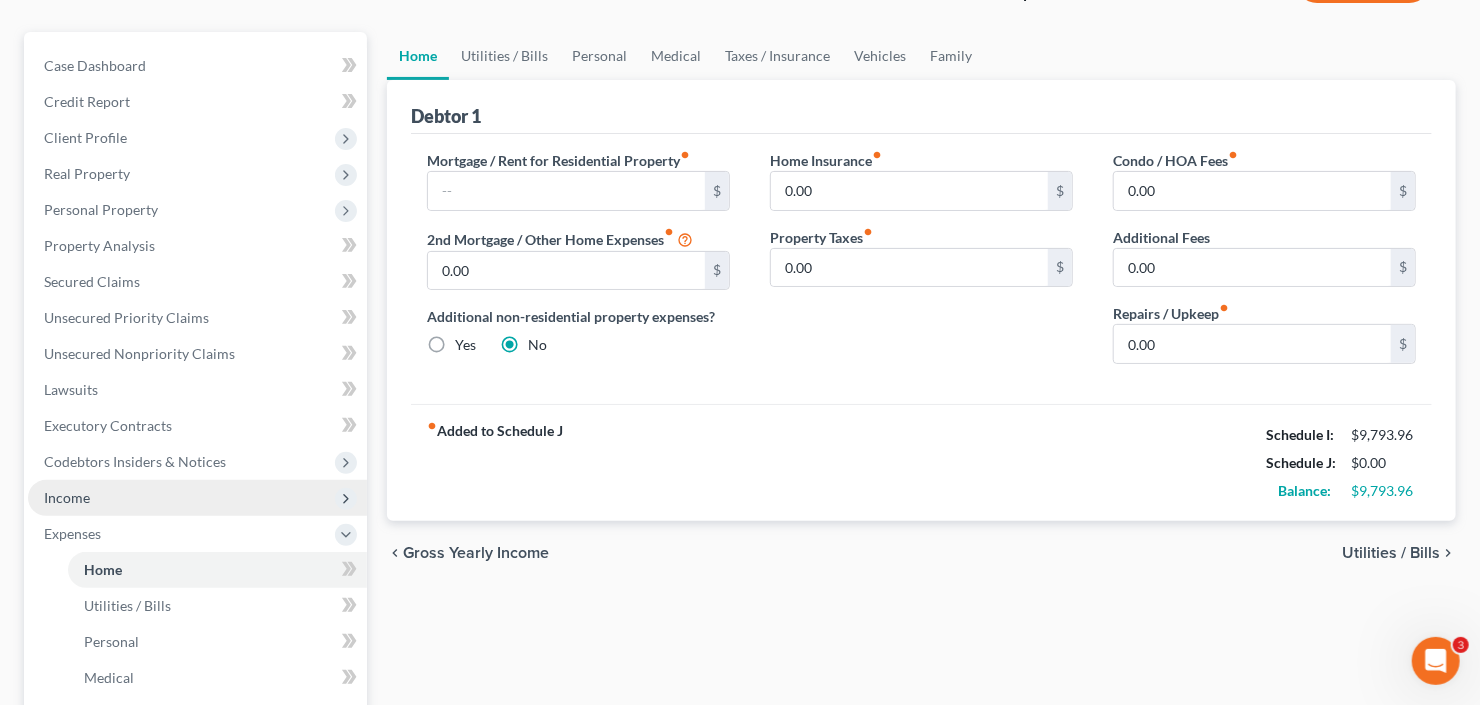 click on "Income" at bounding box center [197, 498] 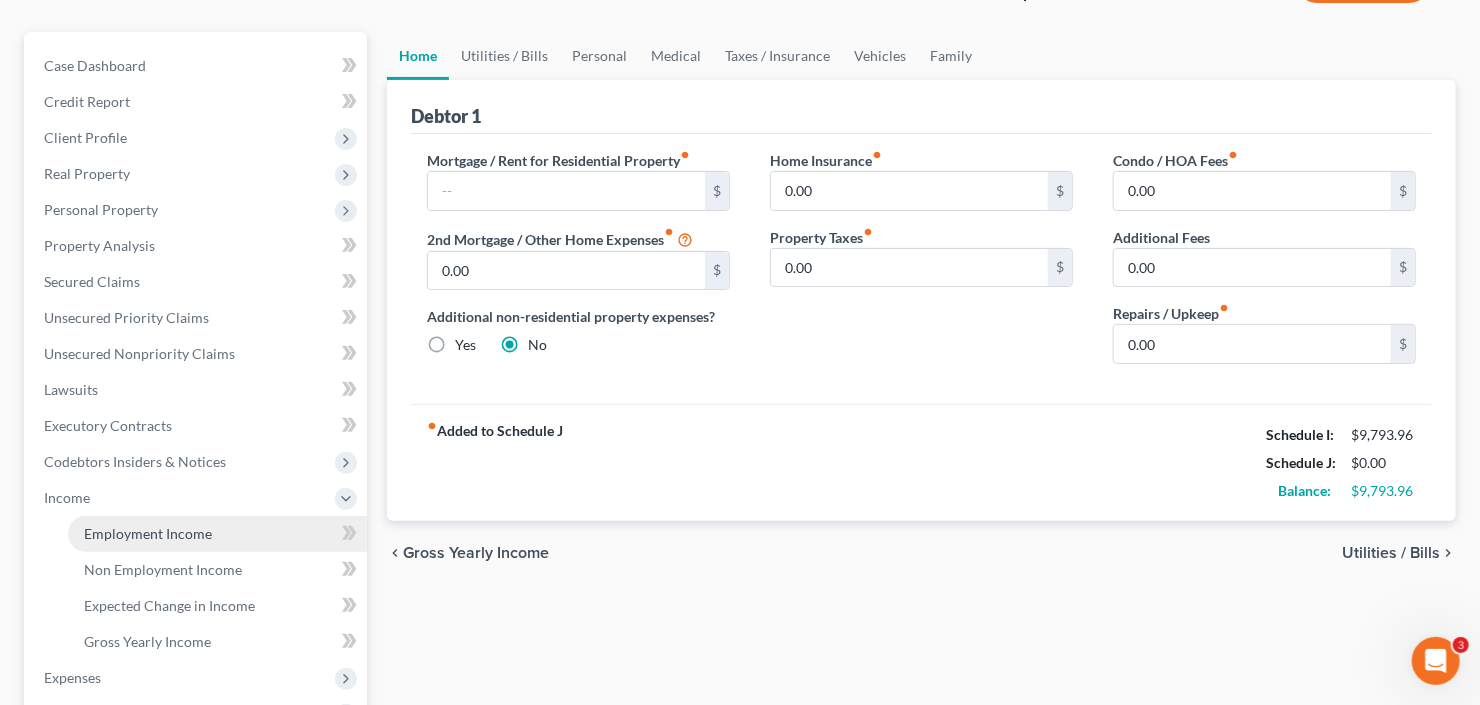 drag, startPoint x: 161, startPoint y: 537, endPoint x: 191, endPoint y: 525, distance: 32.31099 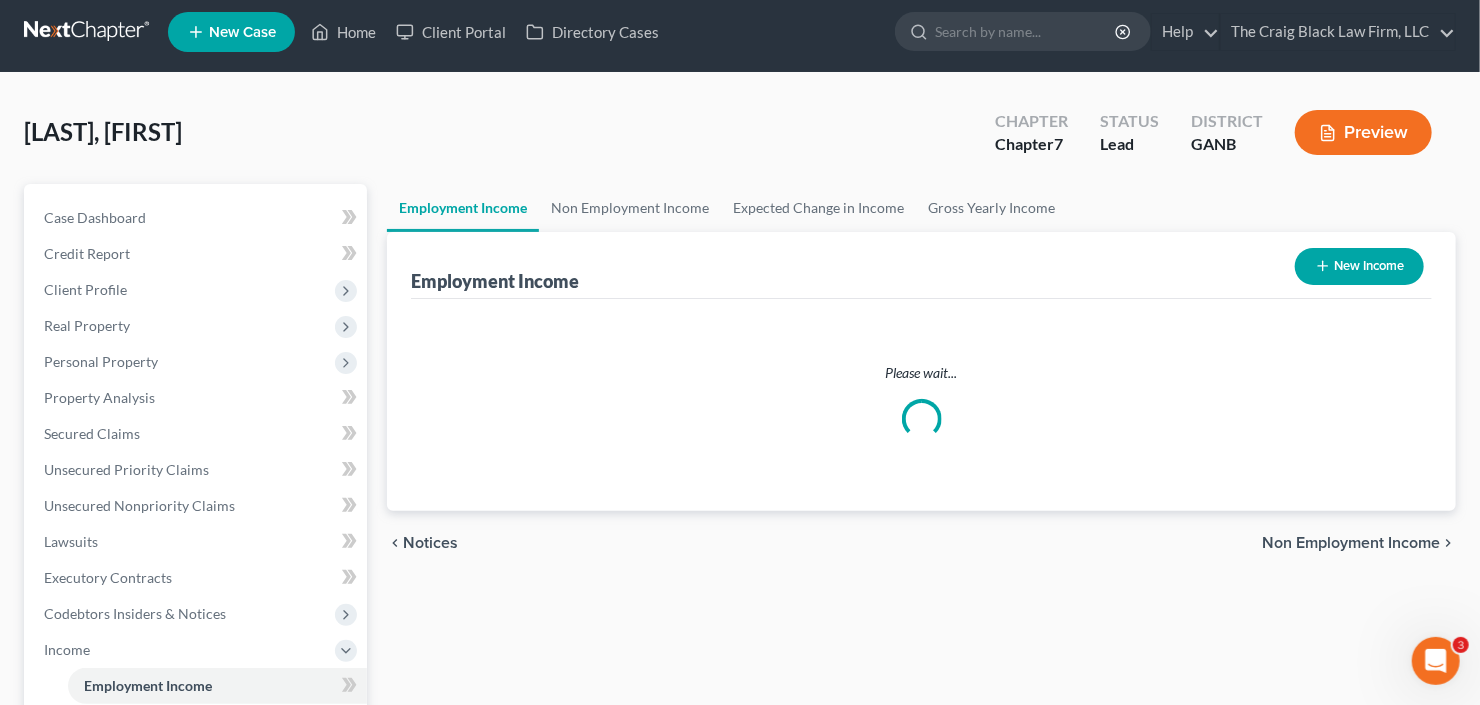 scroll, scrollTop: 0, scrollLeft: 0, axis: both 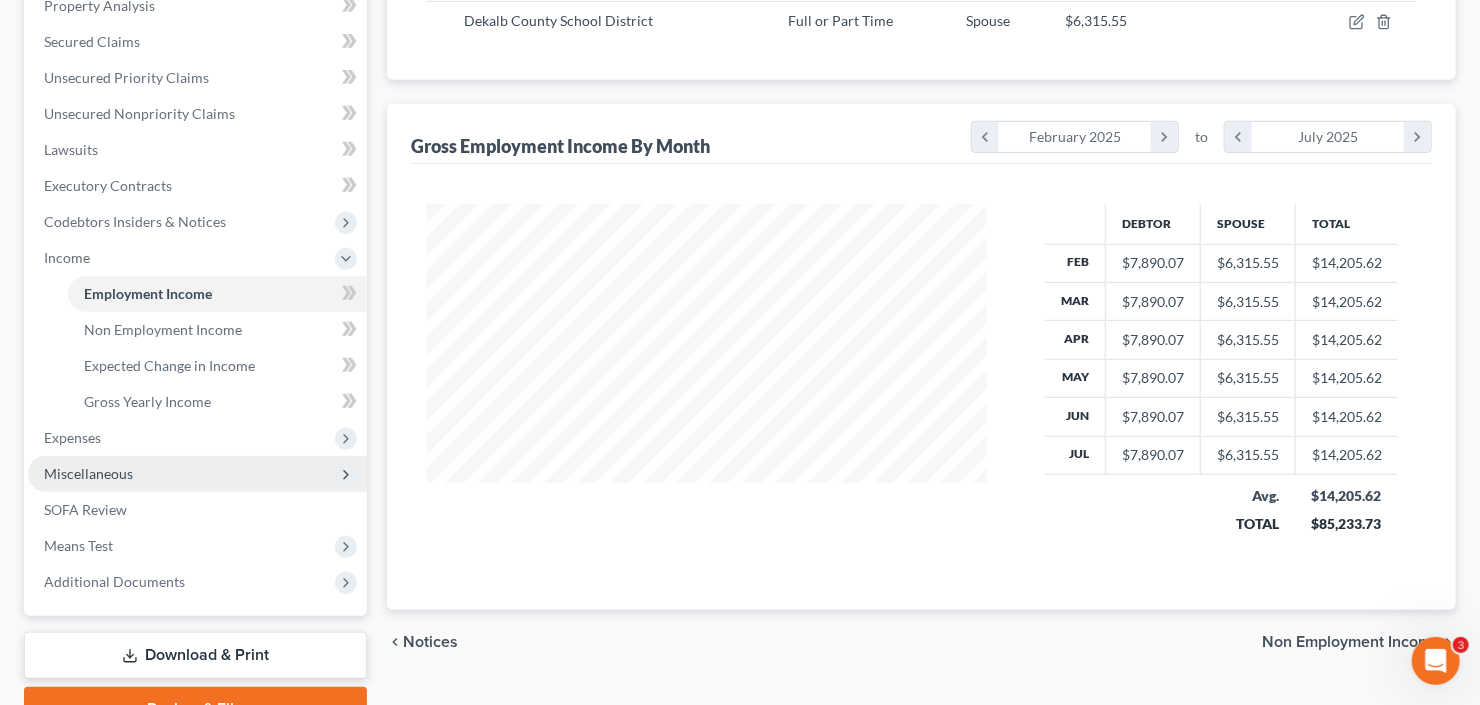 click on "Miscellaneous" at bounding box center [197, 474] 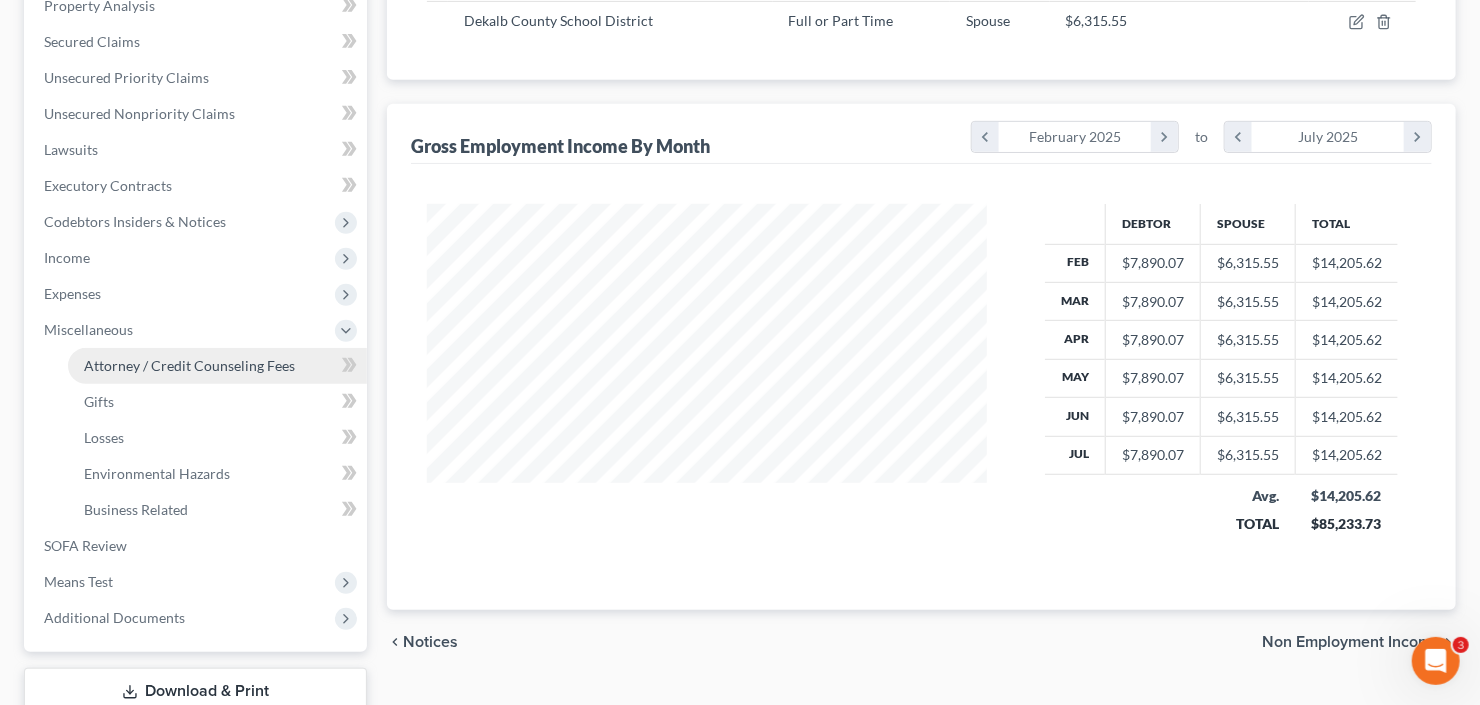 click on "Attorney / Credit Counseling Fees" at bounding box center (189, 365) 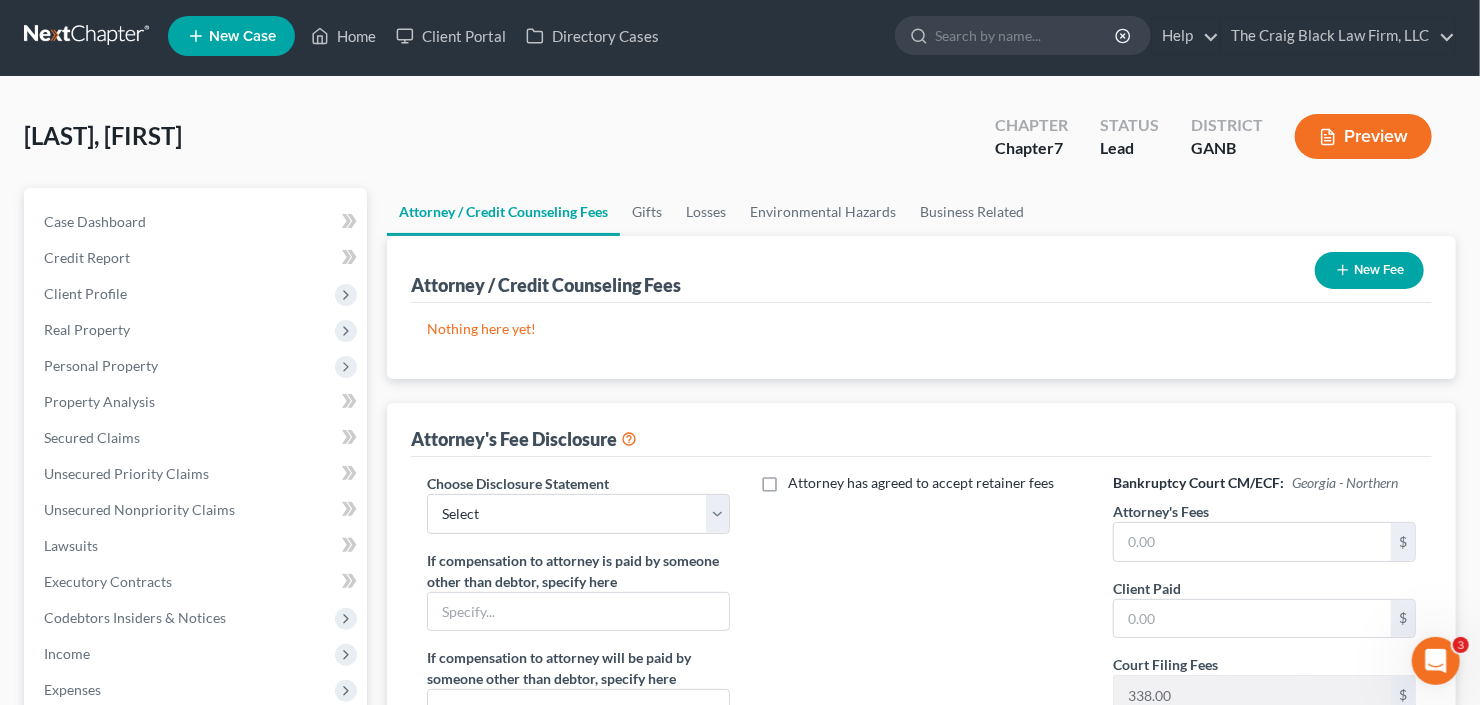 scroll, scrollTop: 0, scrollLeft: 0, axis: both 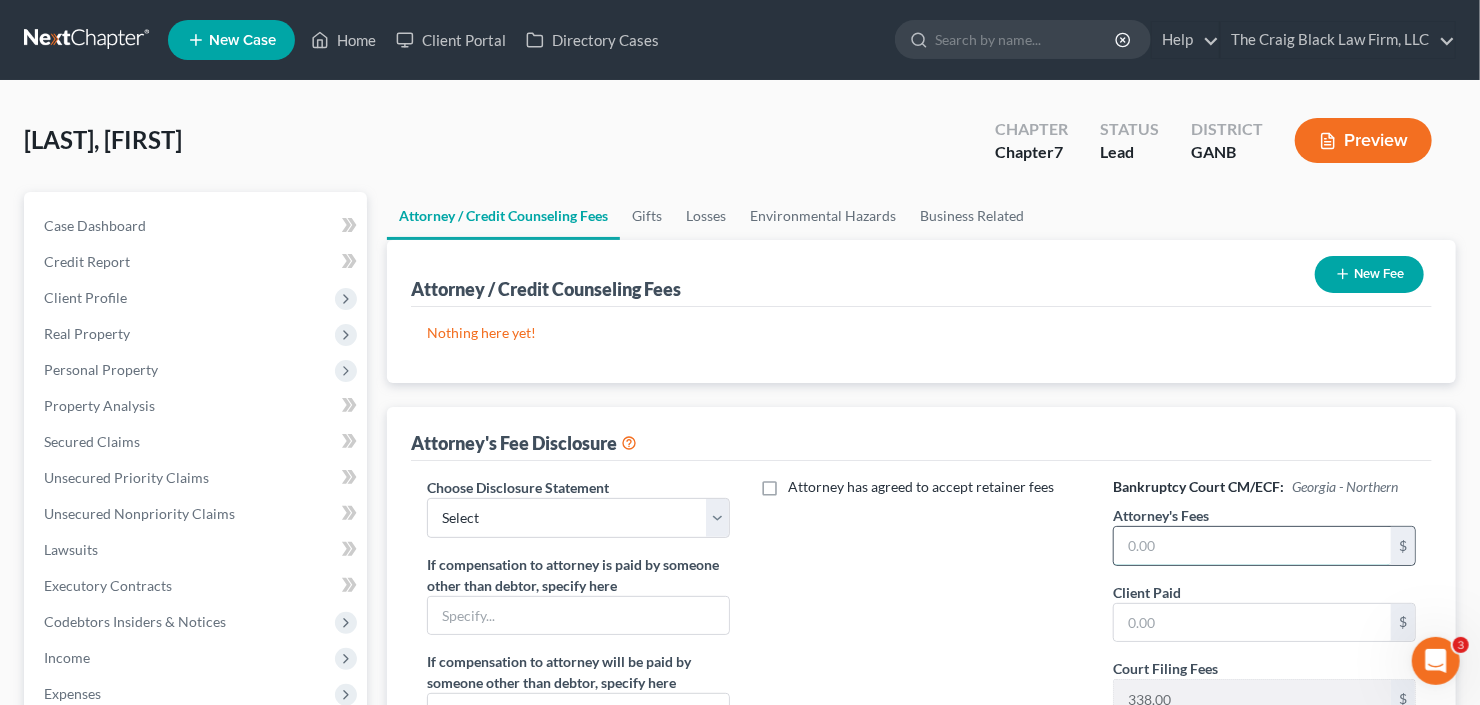 click at bounding box center (1252, 546) 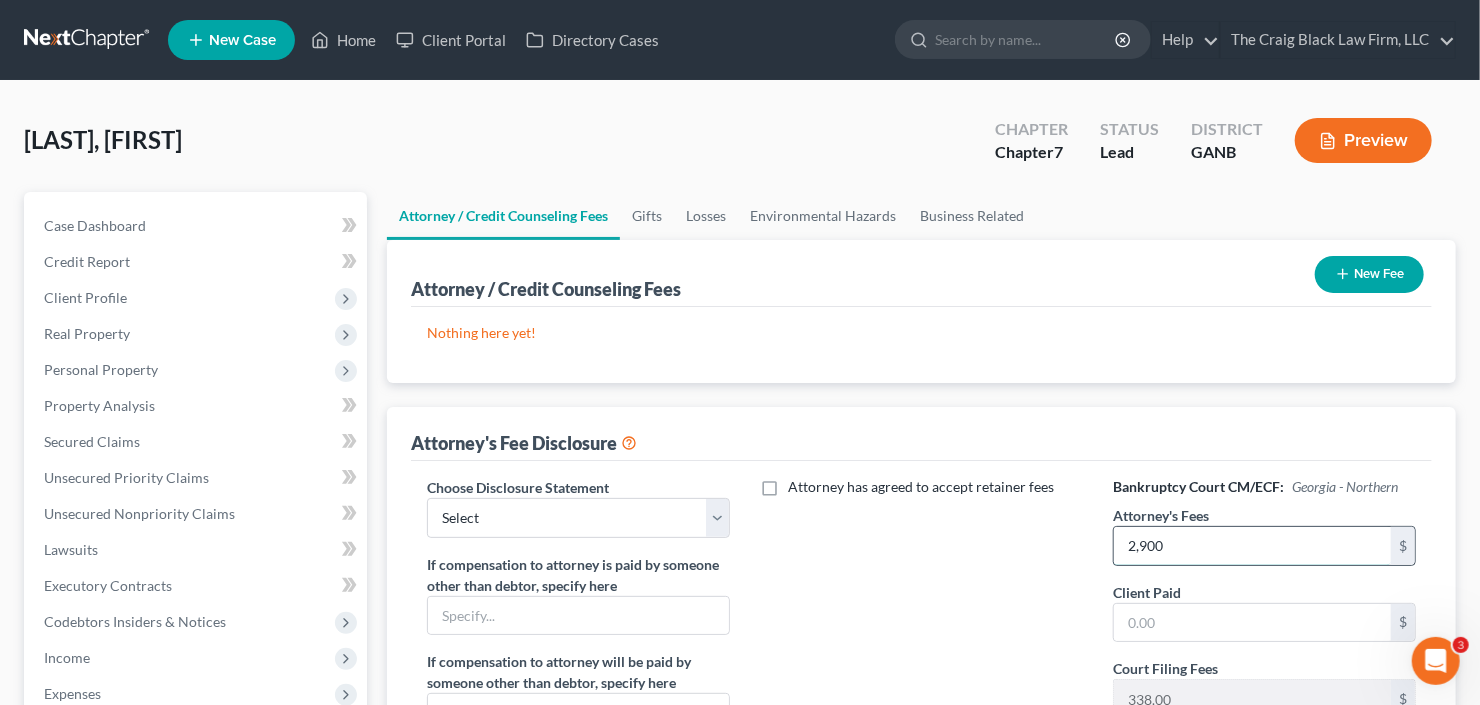 type on "2,900" 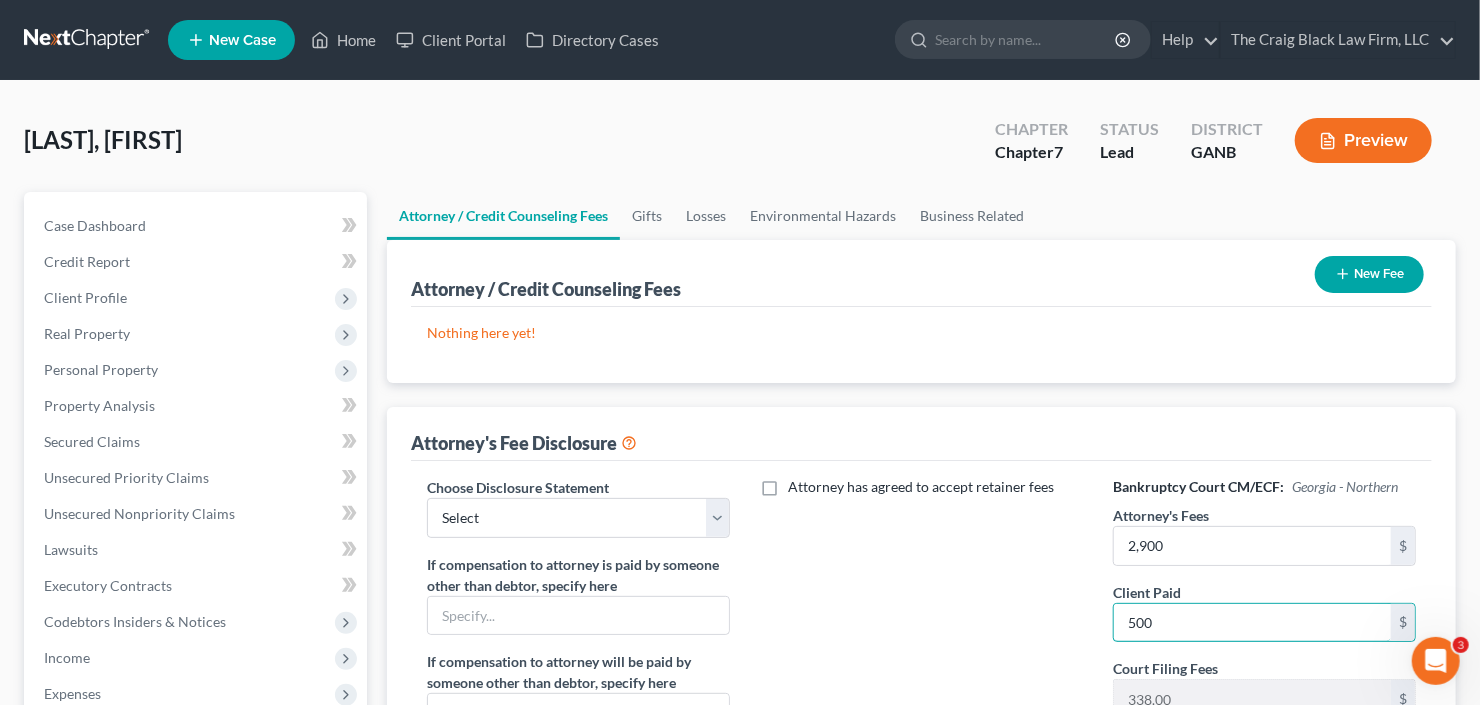 type on "500" 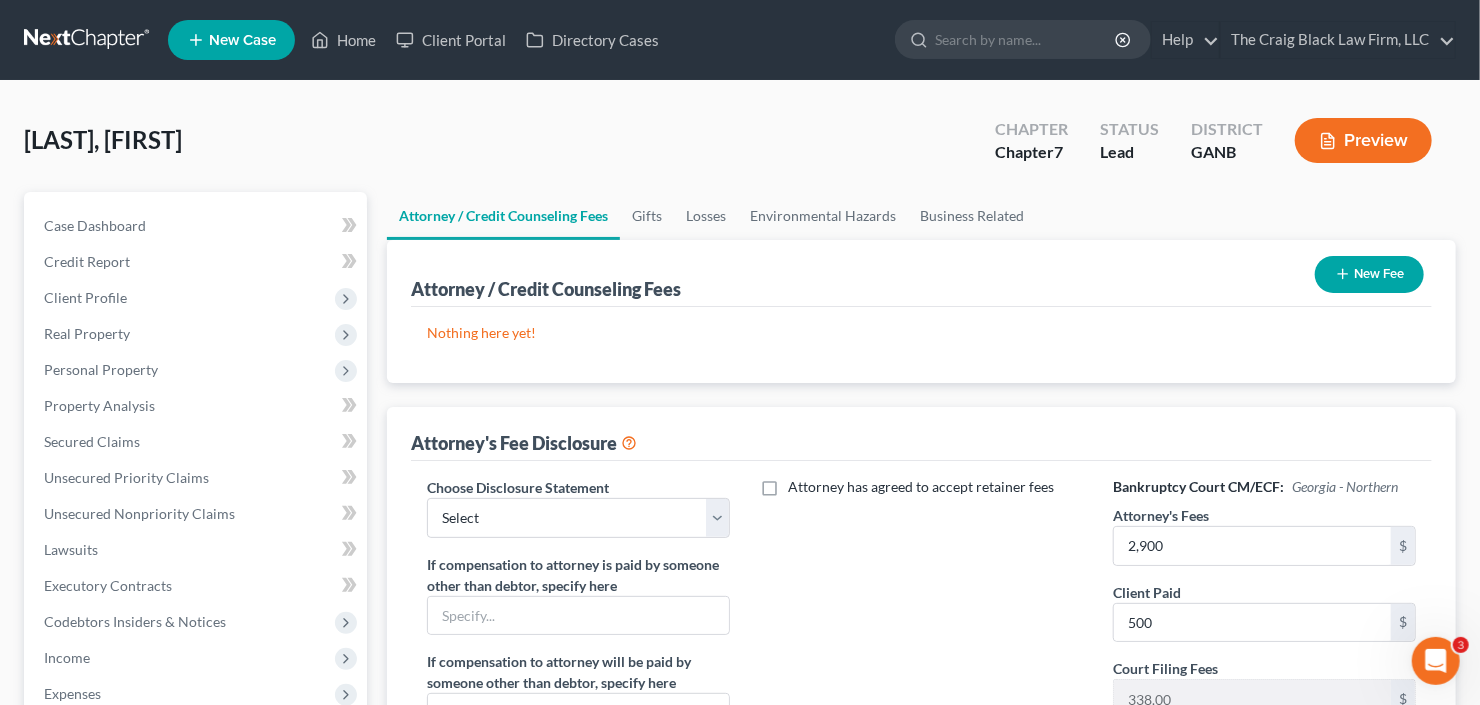 click on "Choose Disclosure Statement Select Advanced Fee 13 Joint Hourly fee agreement Chapter 13  Advance Fee Ch 7 Standard If compensation to attorney is paid by someone other than debtor, specify here If compensation to attorney will be paid by someone other than debtor, specify here Attorney has agreed to share the compensation with another person or persons who are not members of their law firm." at bounding box center [578, 662] 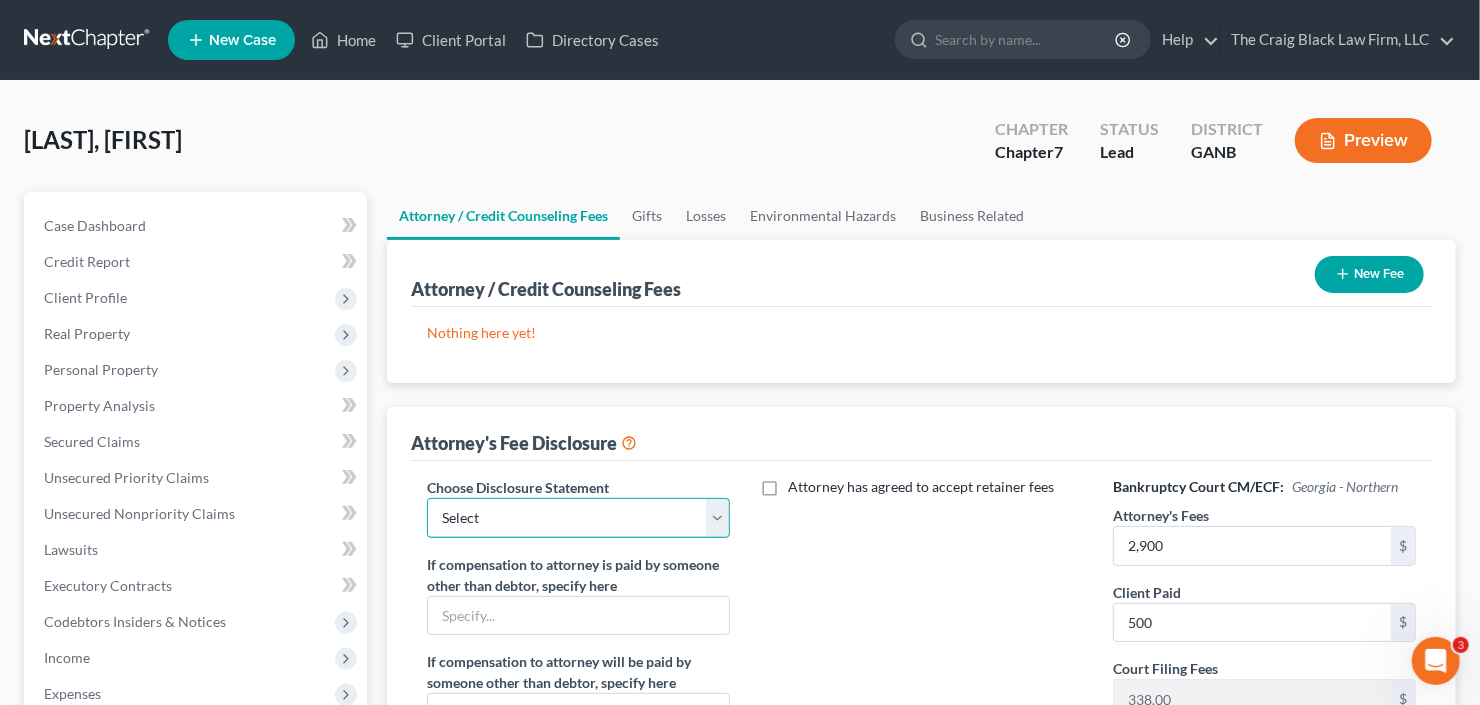 click on "Select Advanced Fee 13 Joint Hourly fee agreement Chapter 13  Advance Fee Ch 7 Standard" at bounding box center (578, 518) 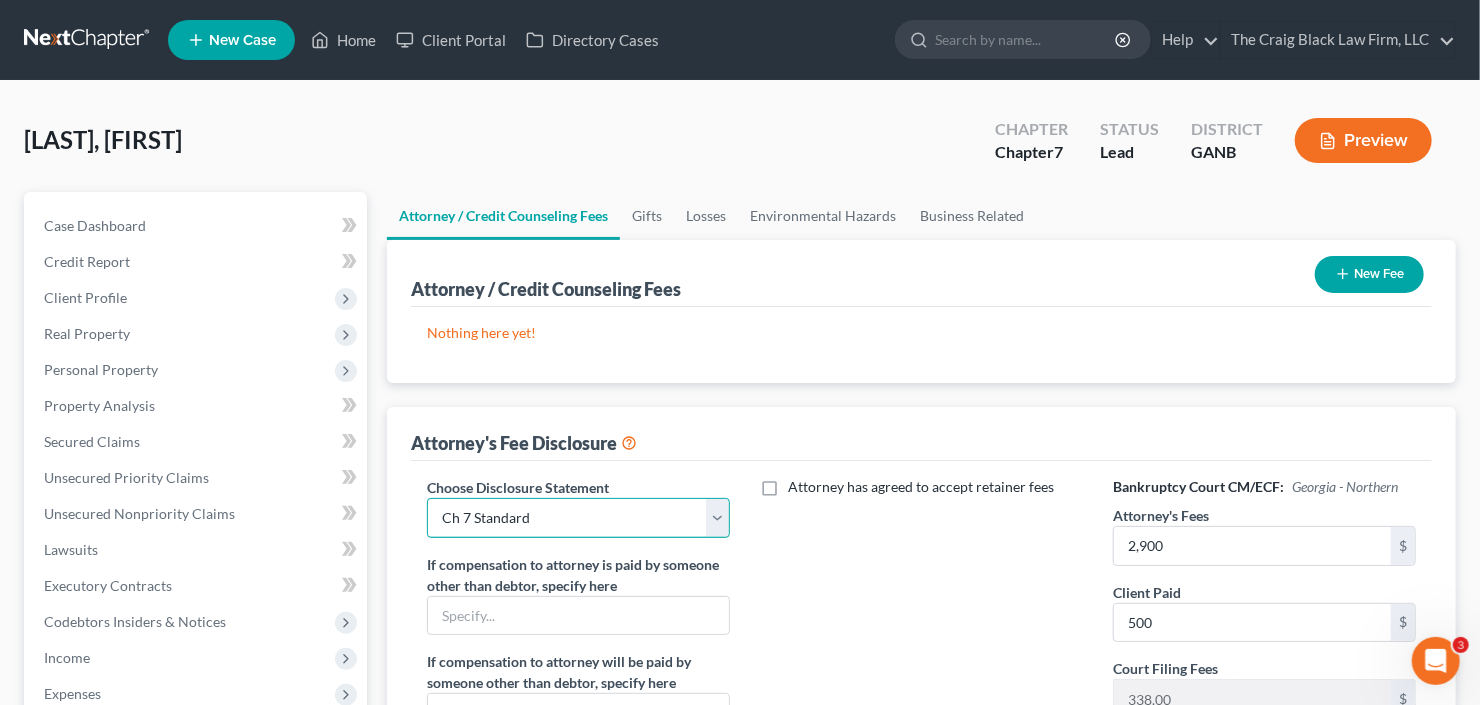 click on "Select Advanced Fee 13 Joint Hourly fee agreement Chapter 13  Advance Fee Ch 7 Standard" at bounding box center (578, 518) 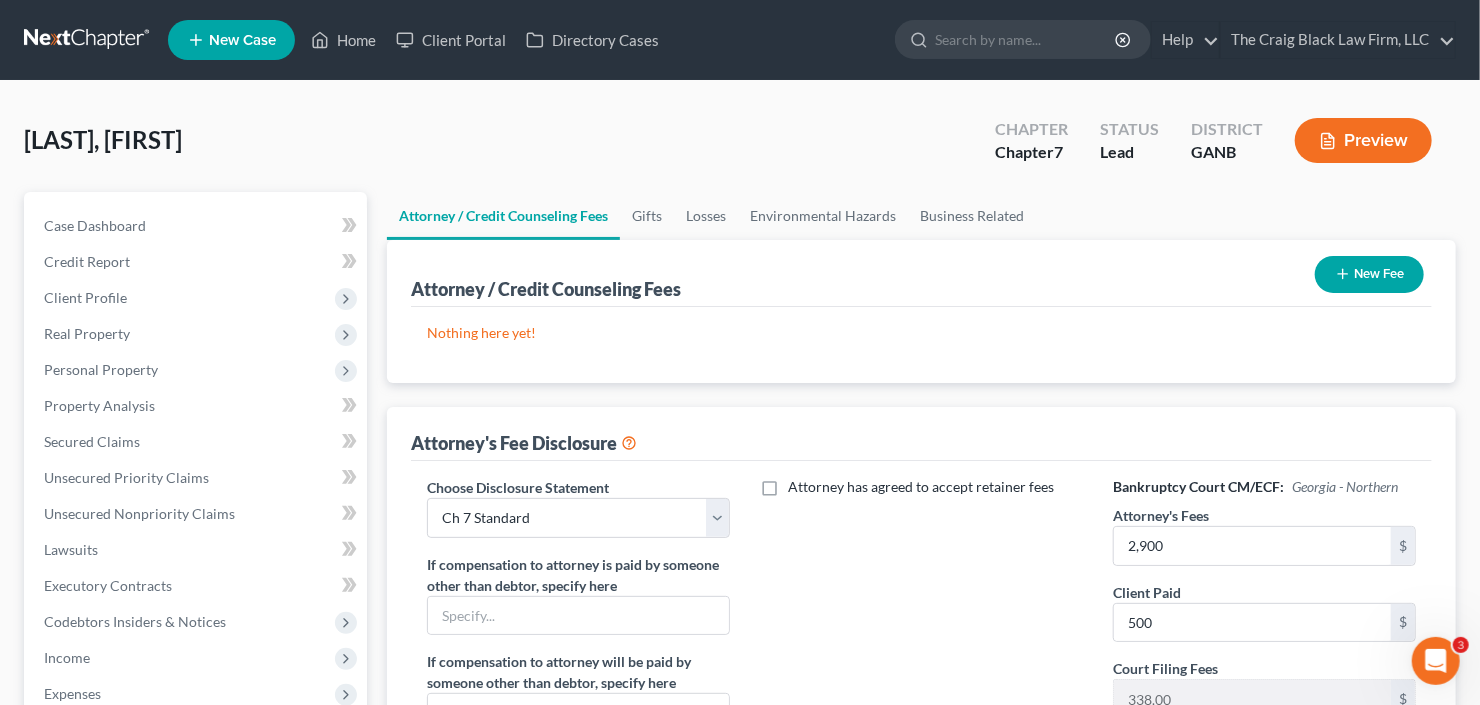 click on "New Fee" at bounding box center (1369, 274) 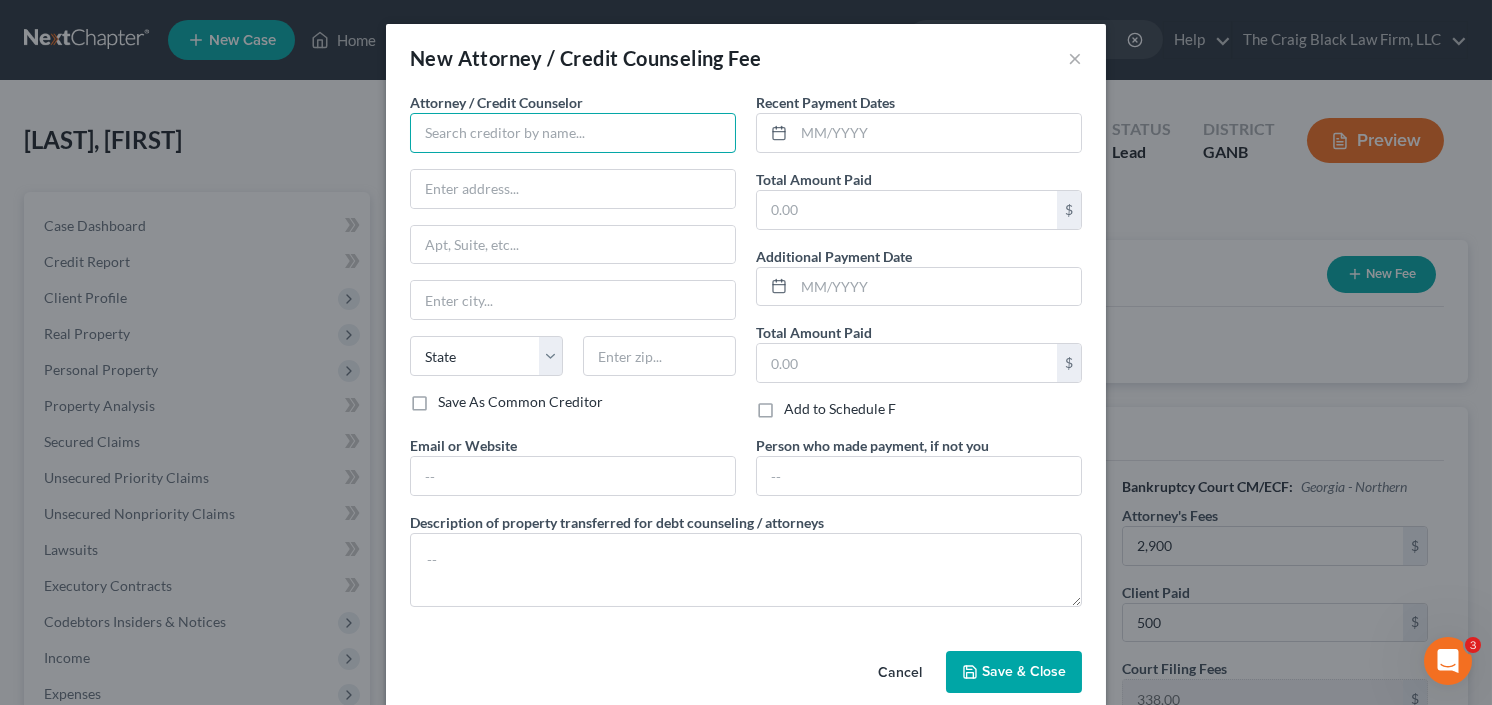 click at bounding box center (573, 133) 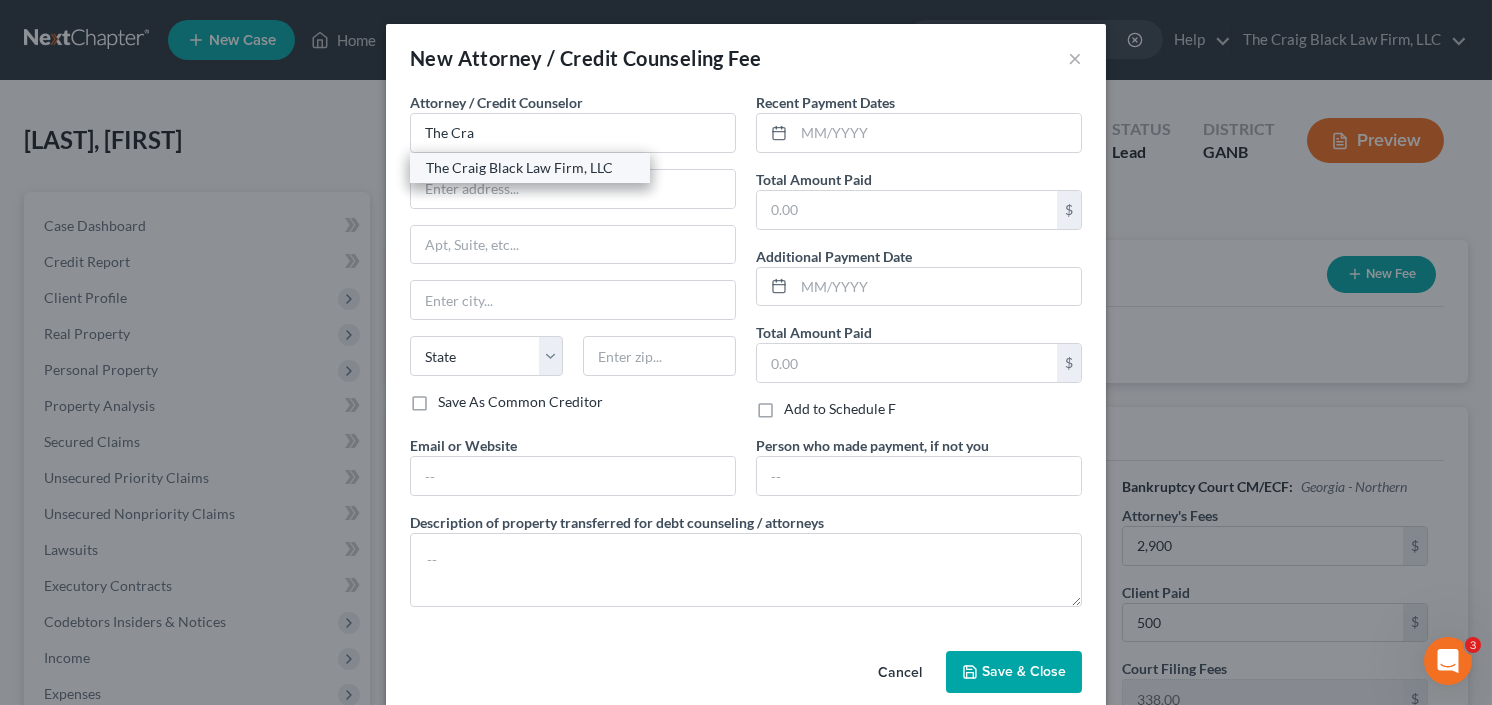click on "The Craig Black Law Firm, LLC" at bounding box center [530, 168] 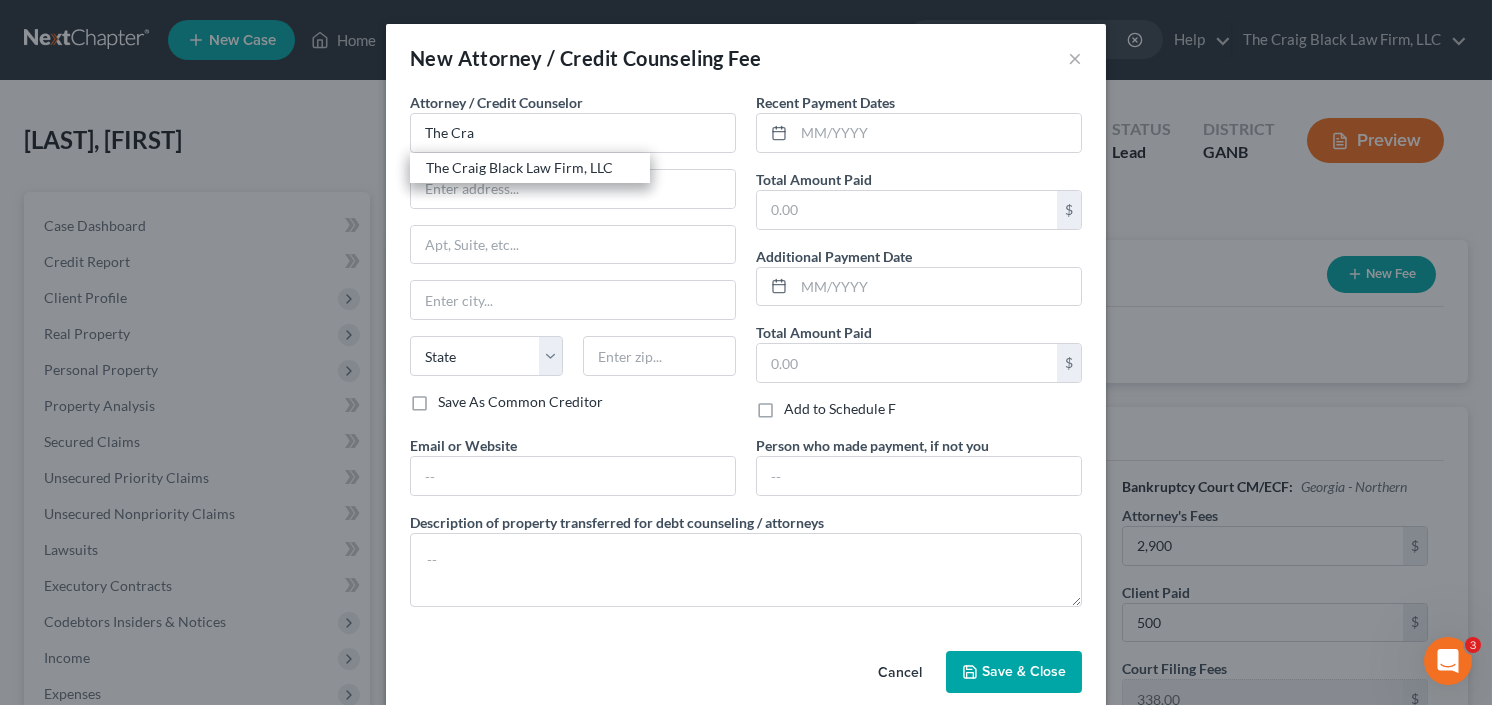 type on "The Craig Black Law Firm, LLC" 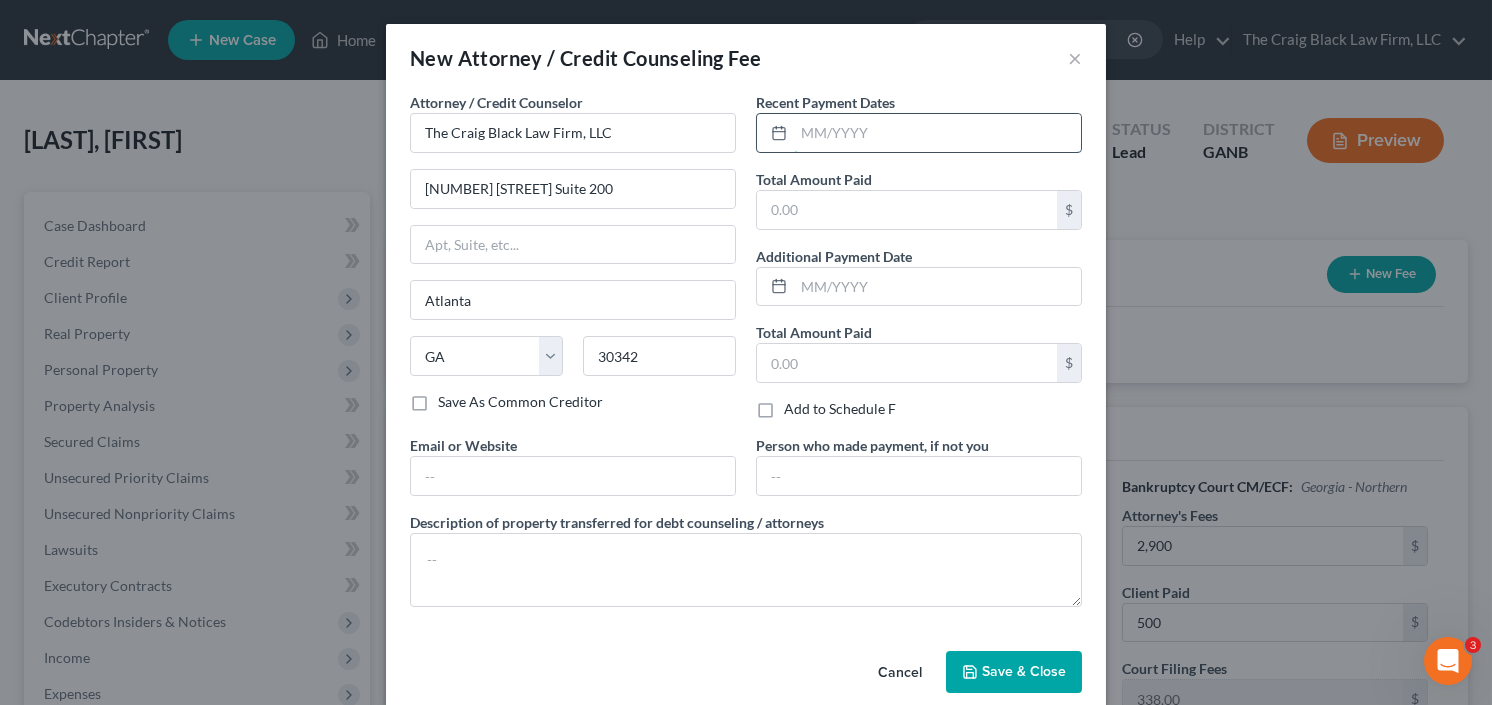 click at bounding box center (937, 133) 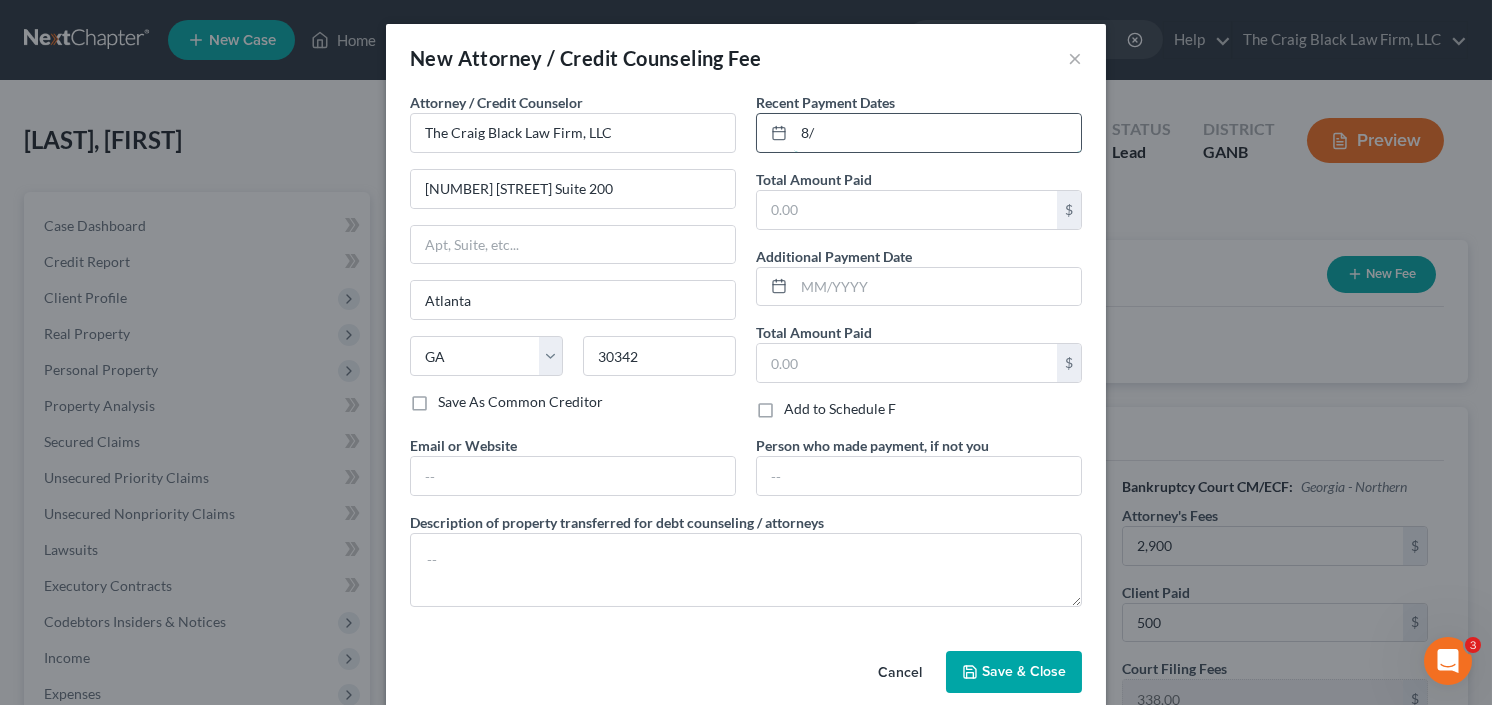 type on "8" 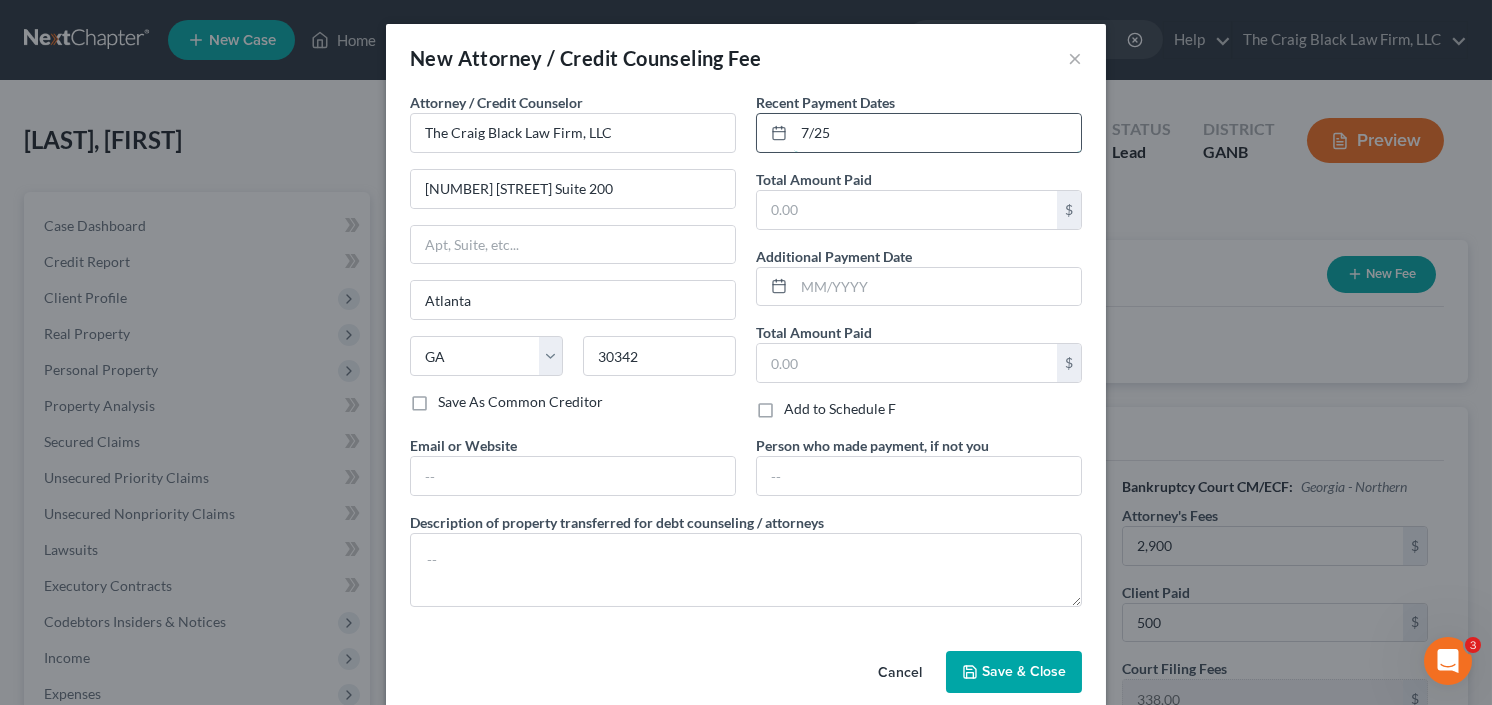 type on "7/25" 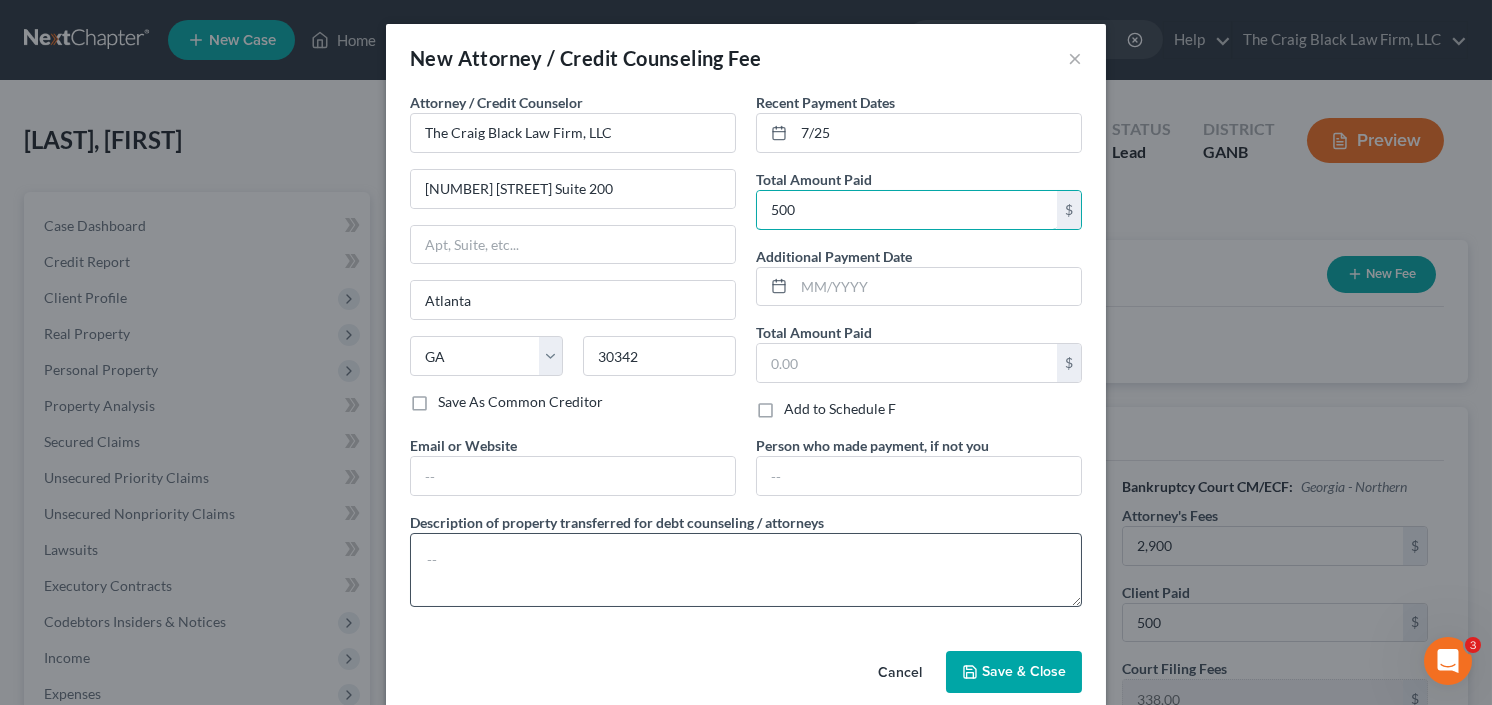 type on "500" 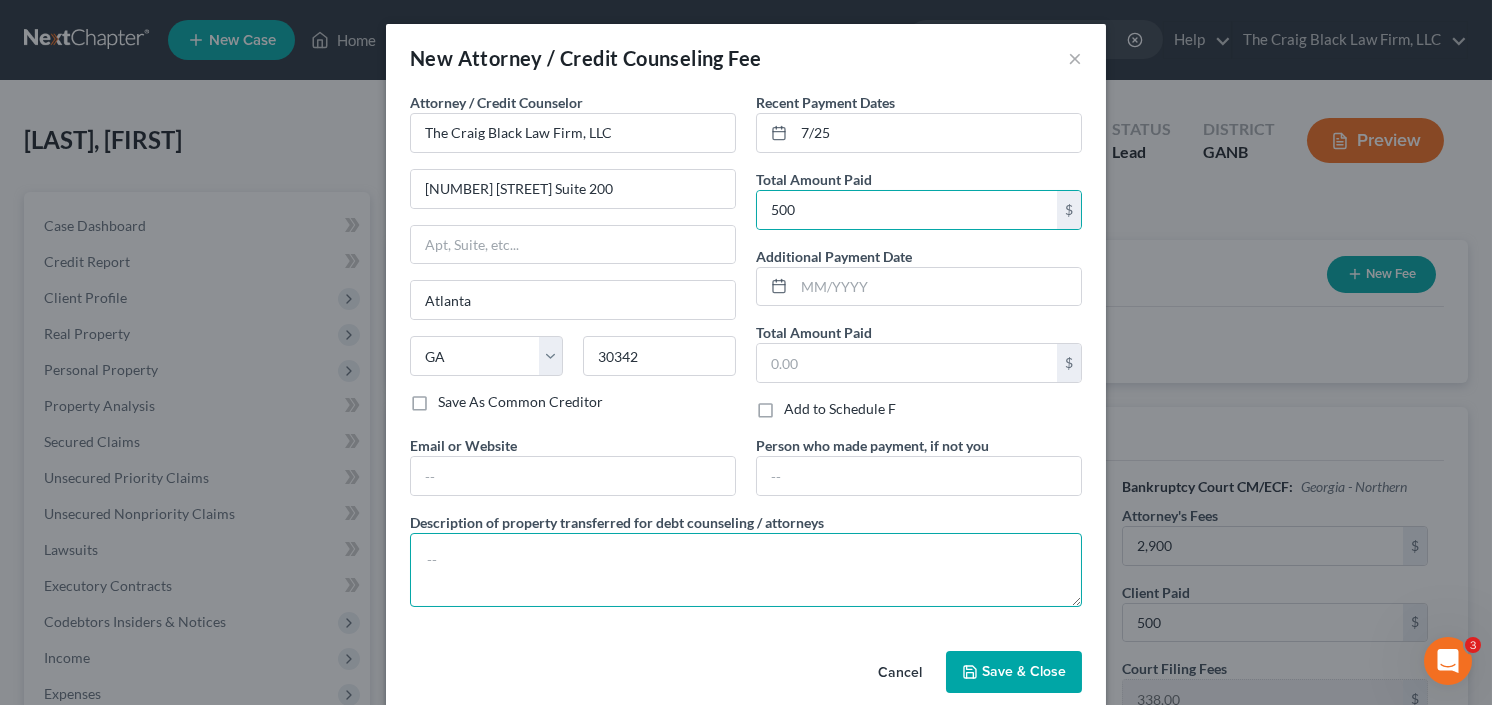 click at bounding box center [746, 570] 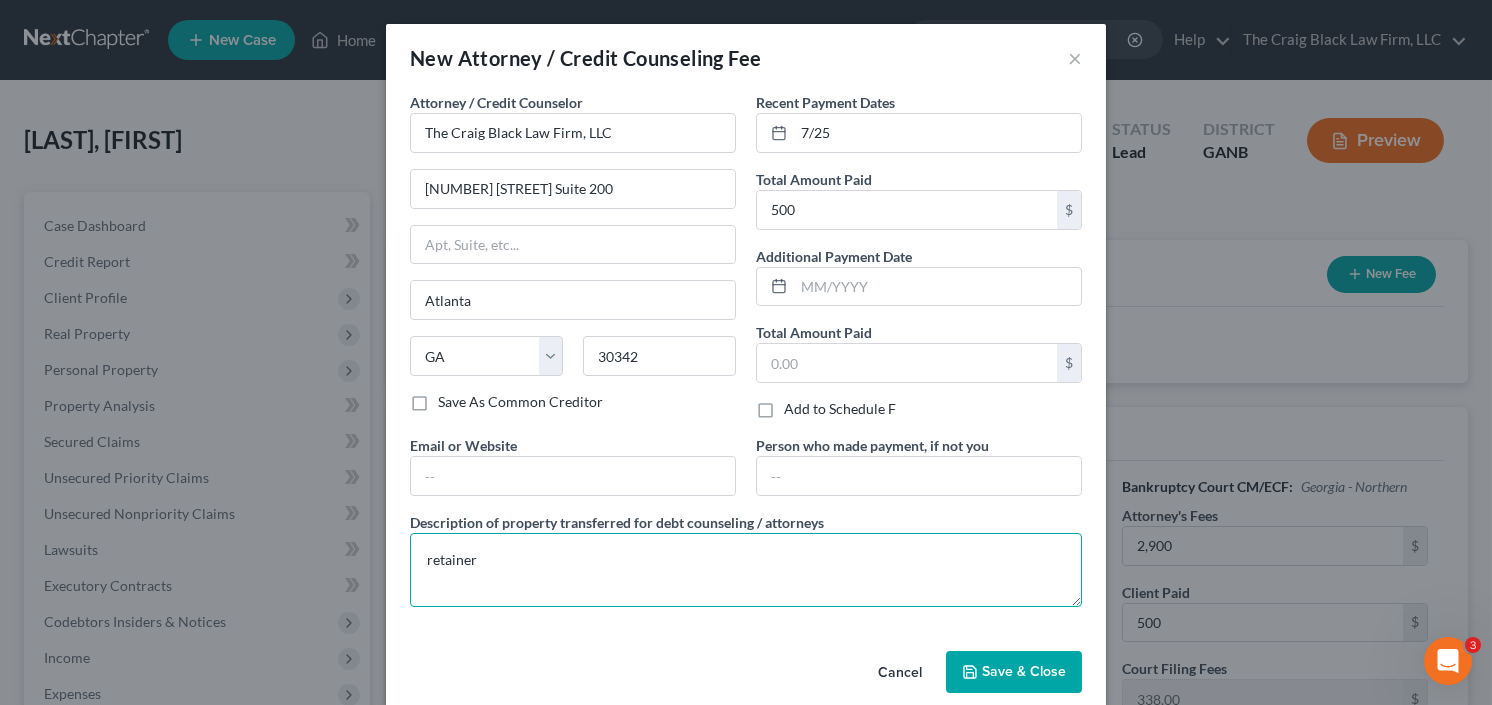 type on "retainer" 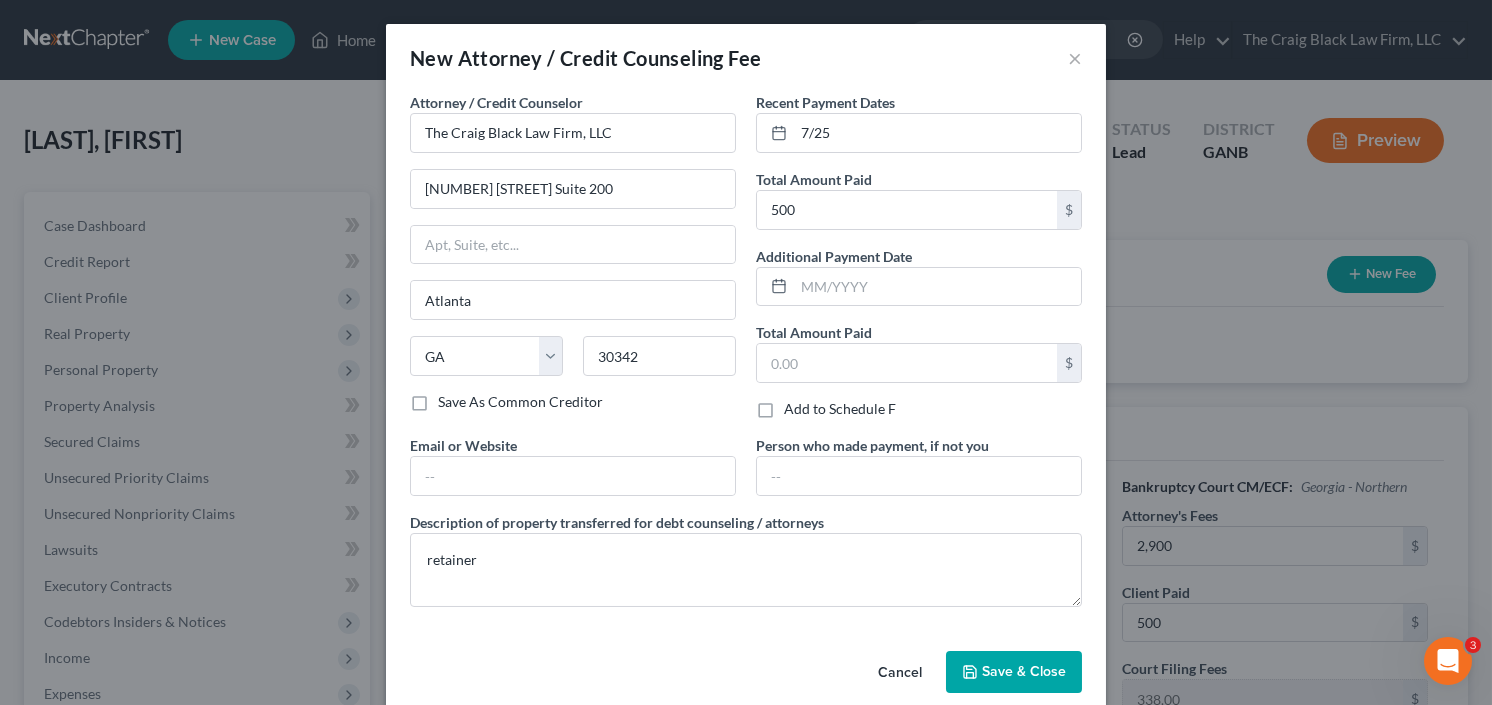 click on "Save & Close" at bounding box center (1014, 672) 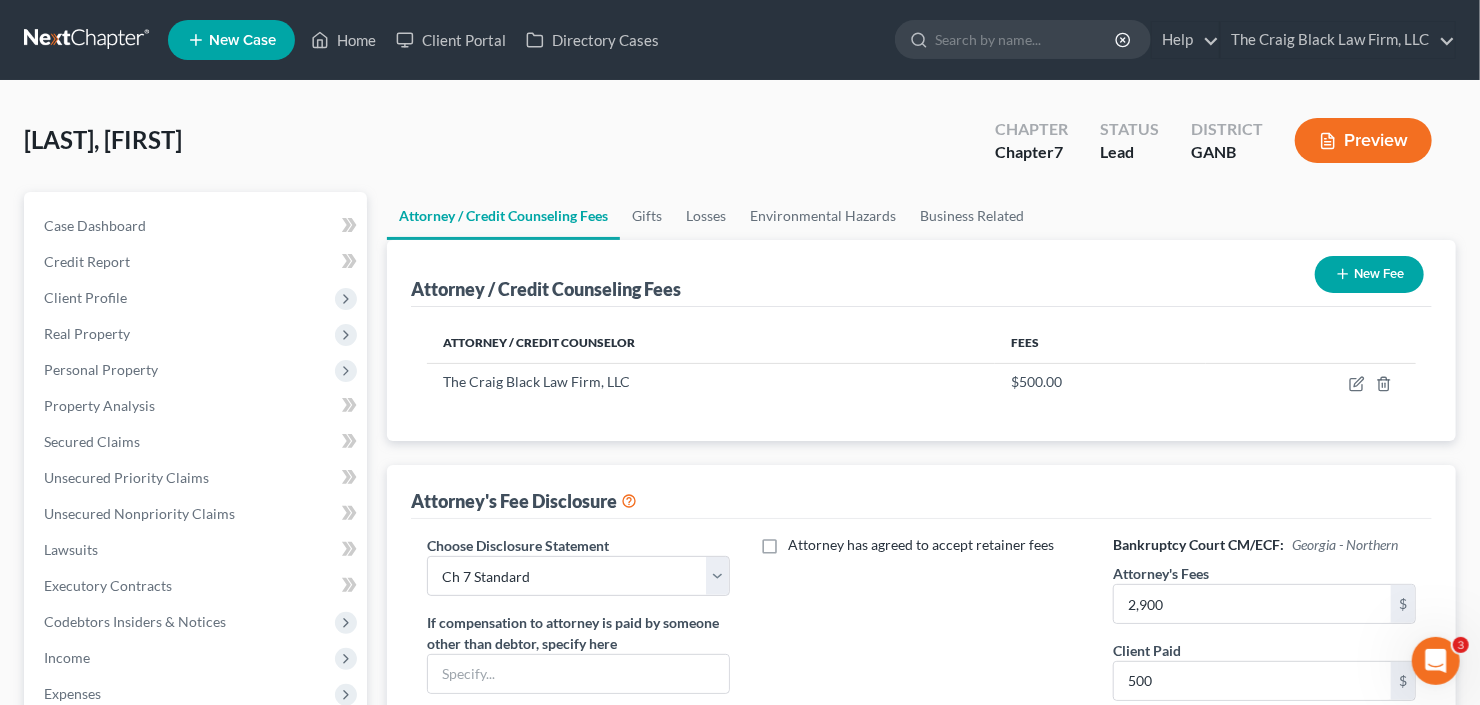click on "New Fee" at bounding box center [1369, 274] 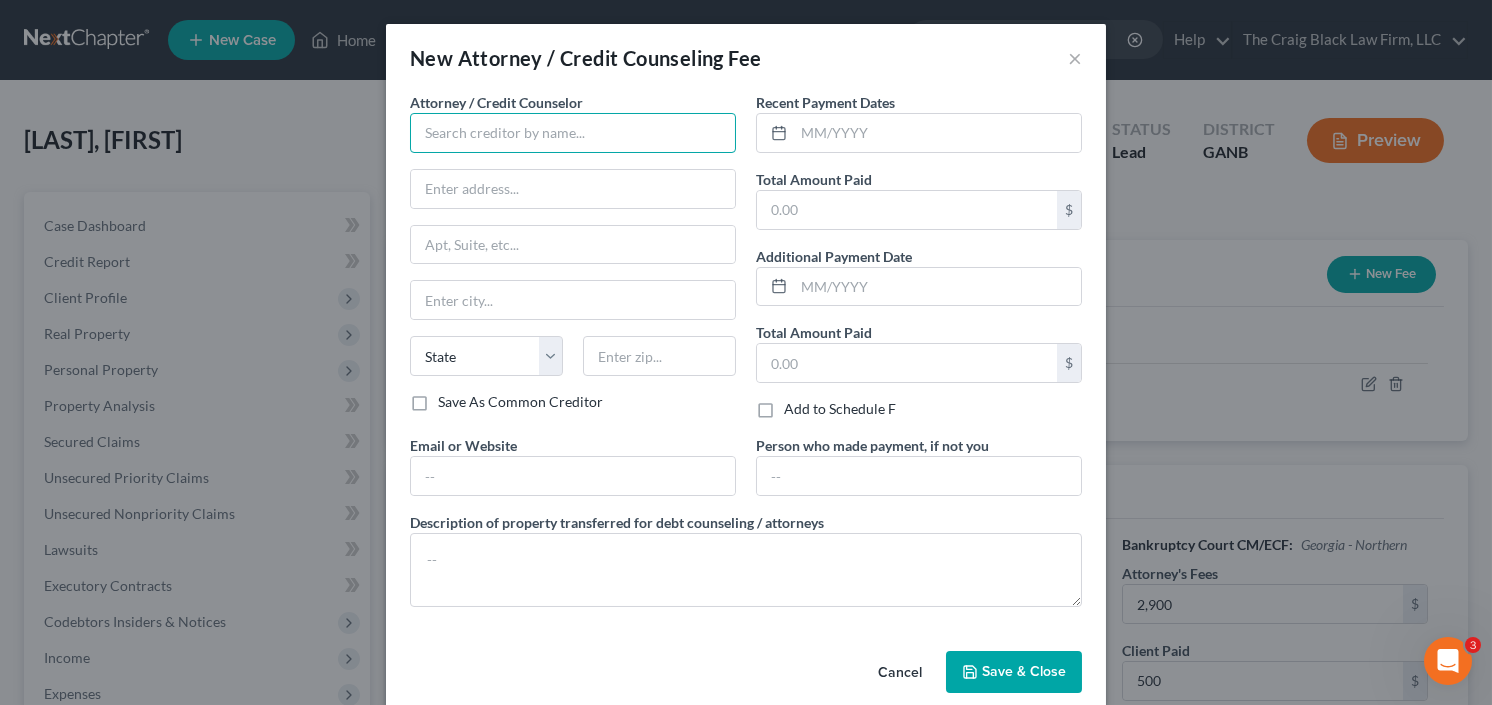click at bounding box center [573, 133] 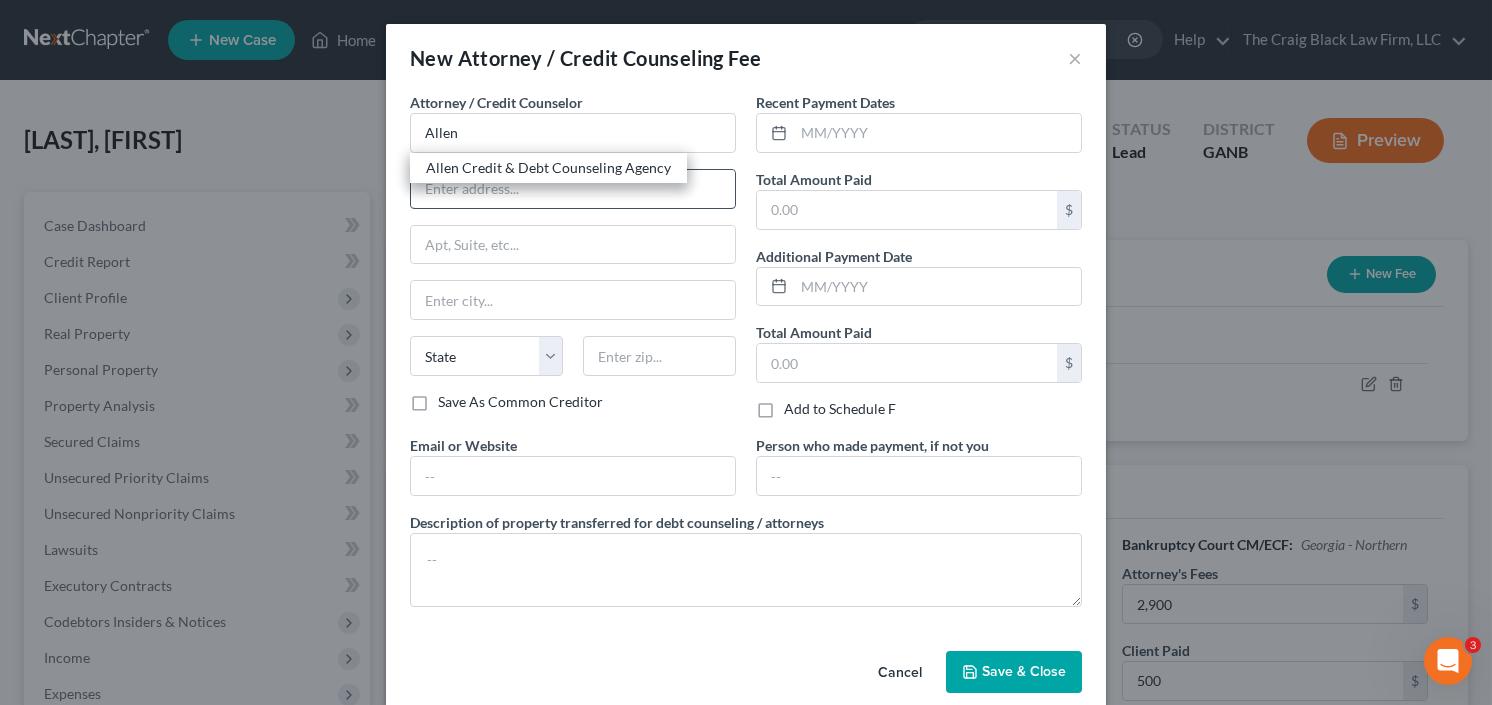click on "Allen Credit & Debt Counseling Agency" at bounding box center [548, 168] 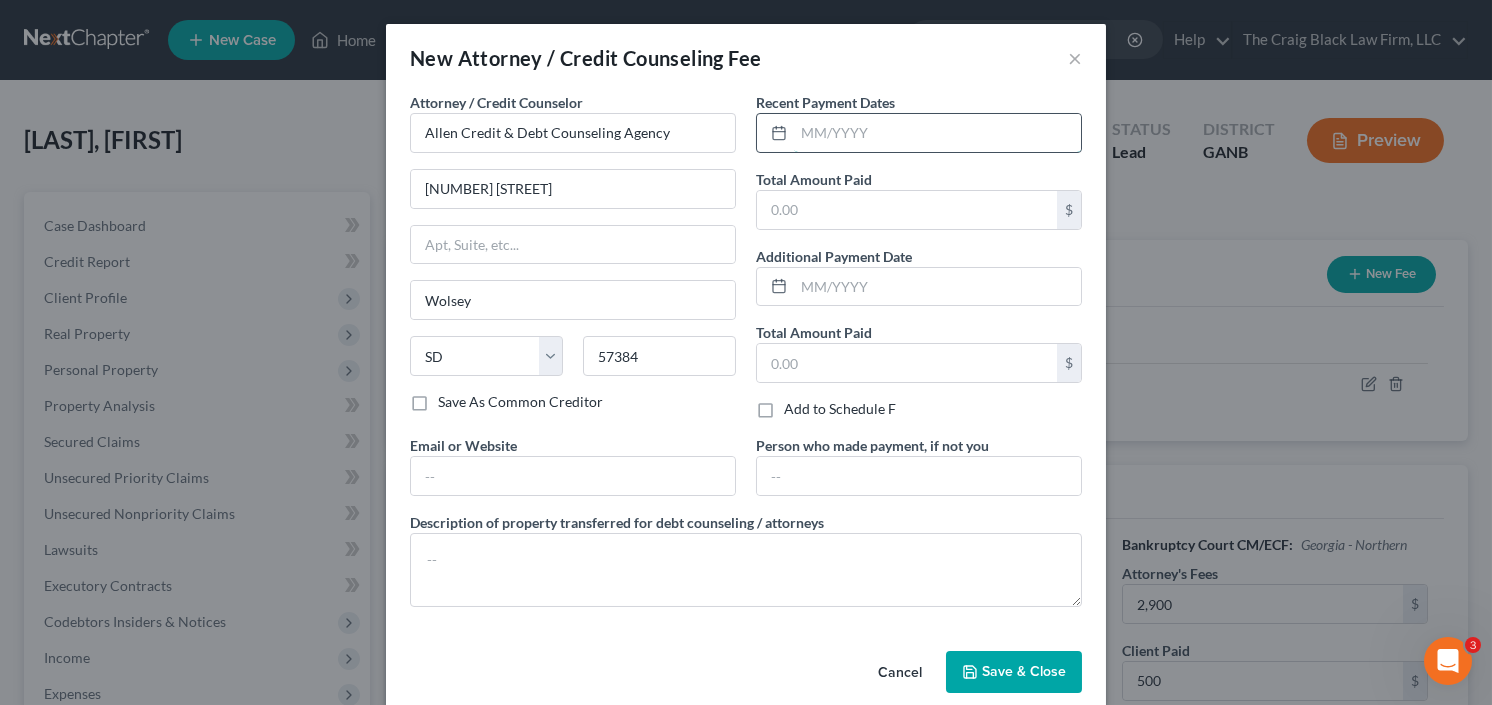 click at bounding box center [937, 133] 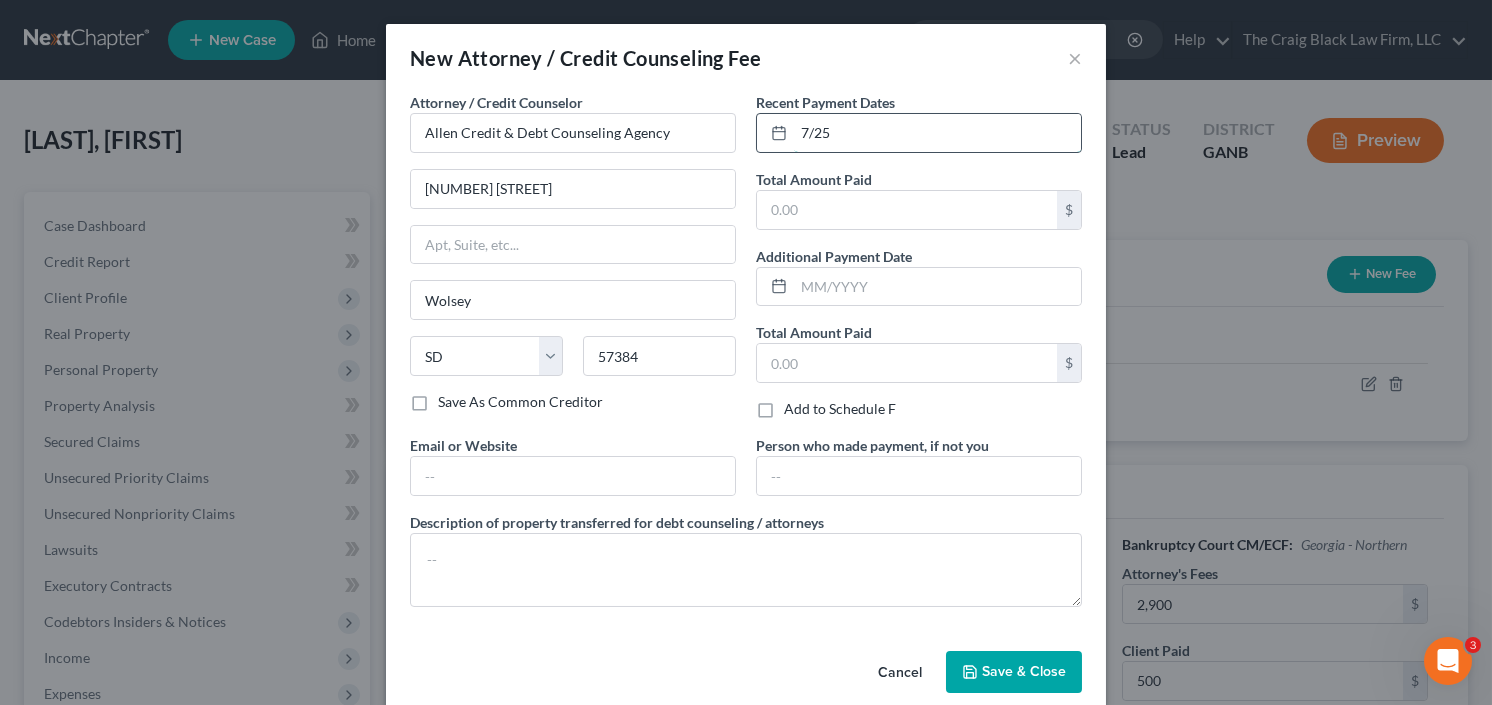 type on "7/25" 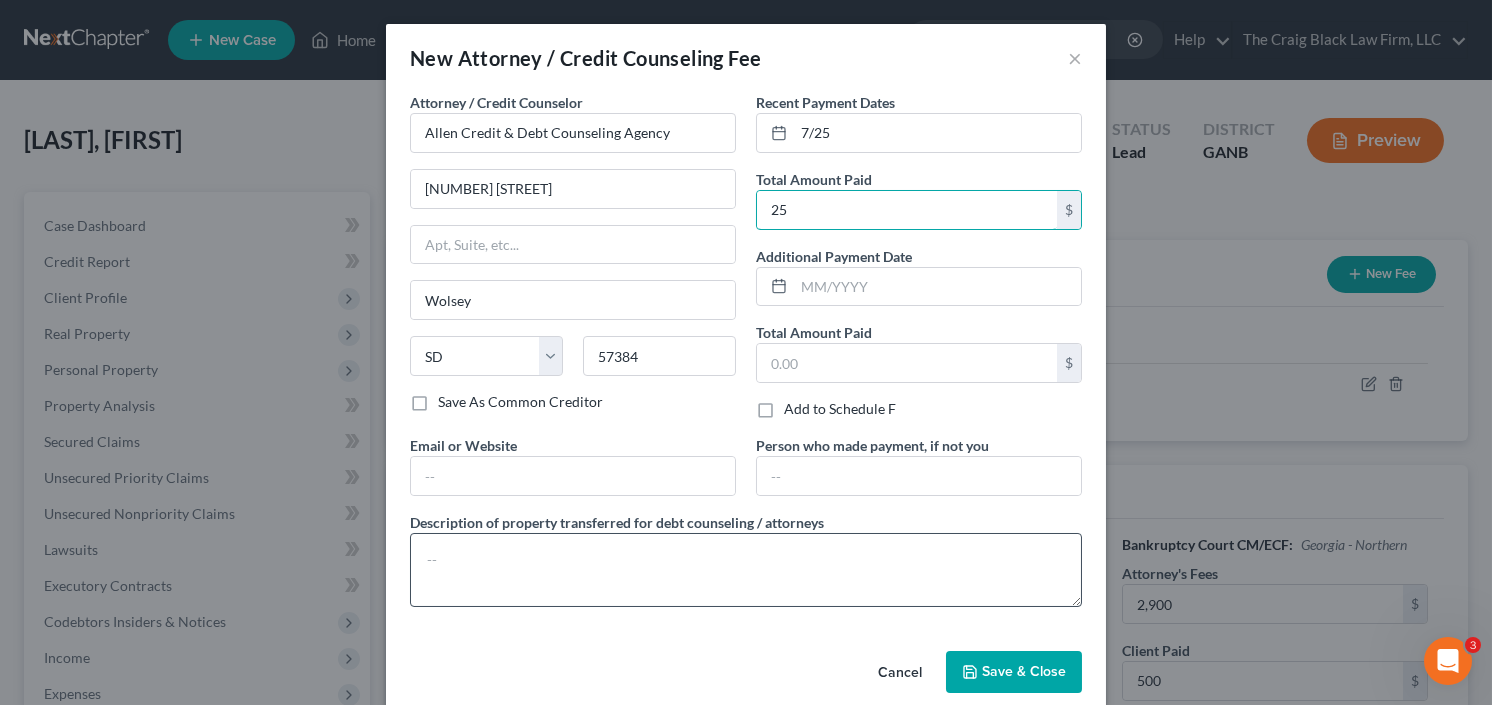 type on "25" 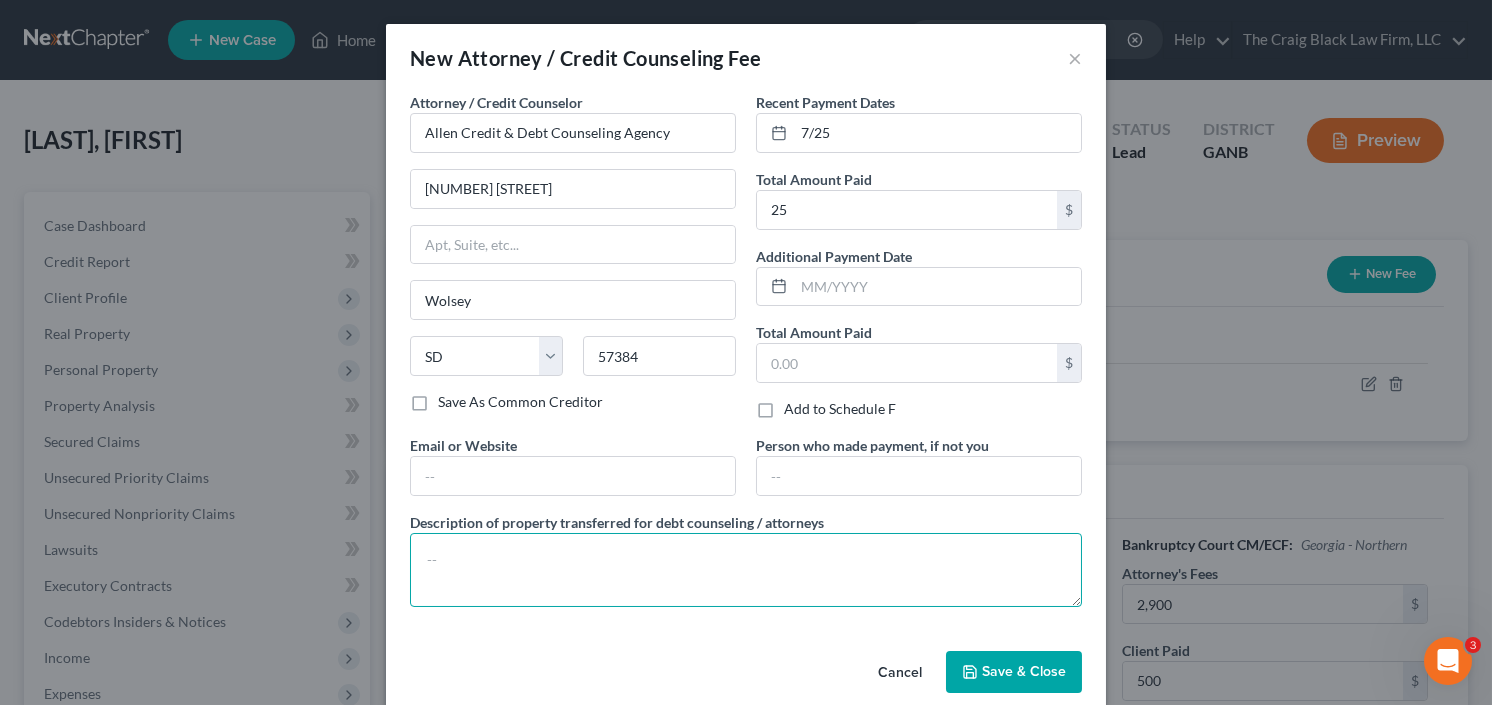 click at bounding box center [746, 570] 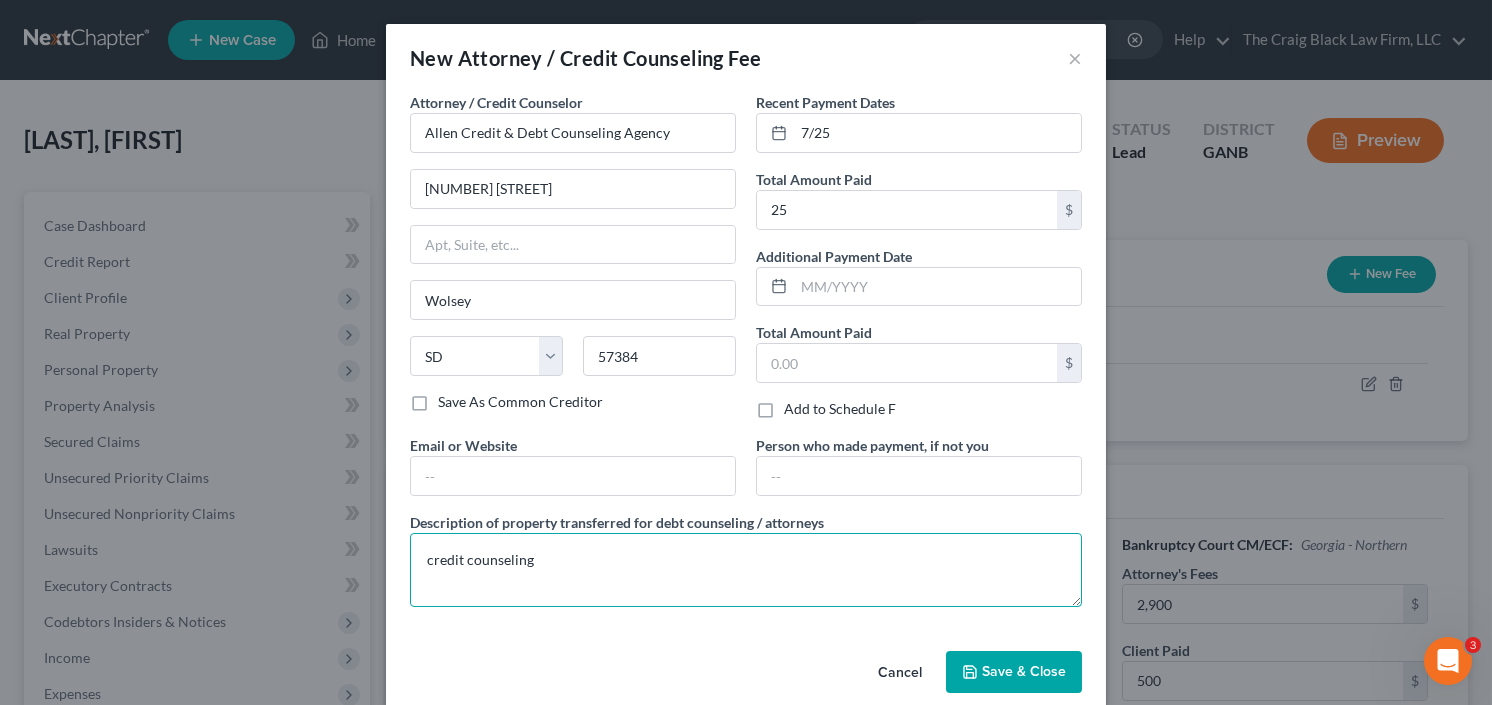 type on "credit counseling" 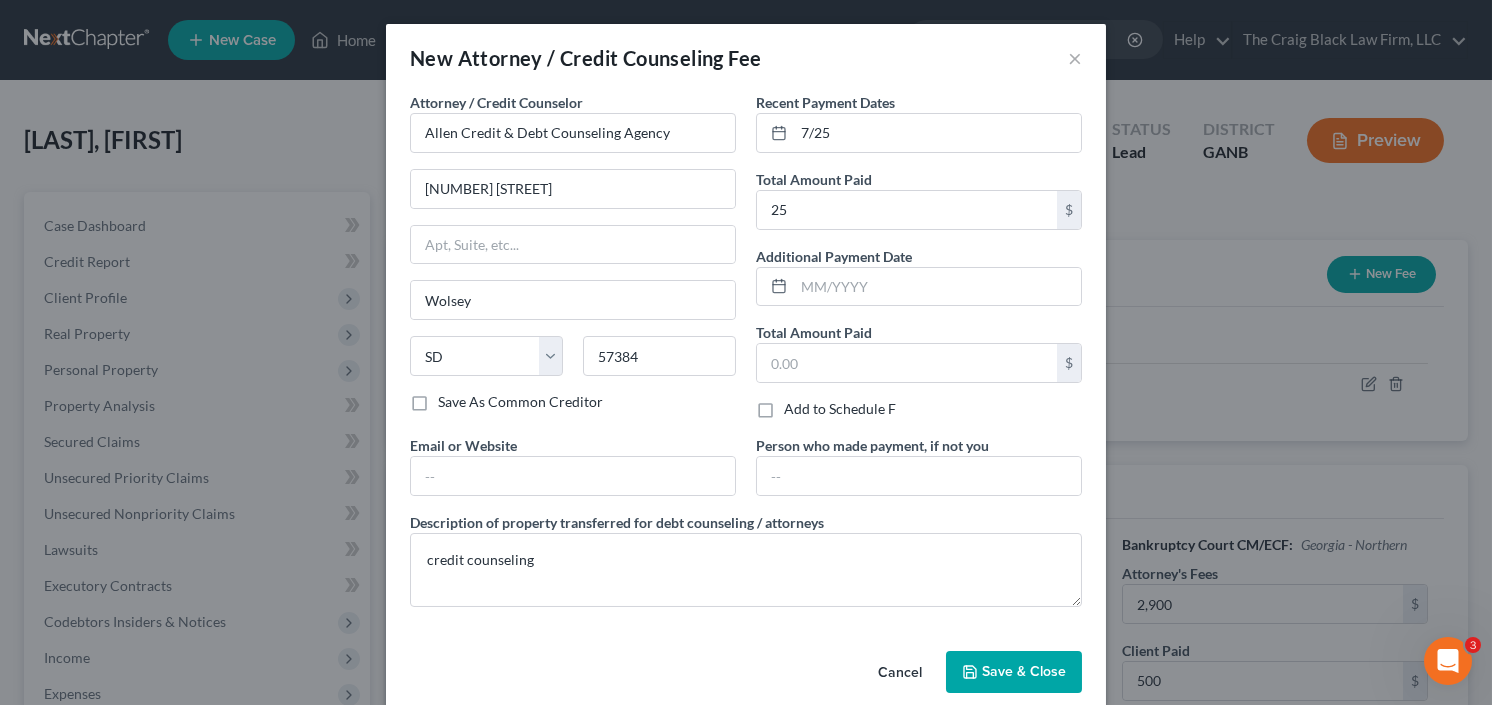 click on "Save & Close" at bounding box center [1024, 671] 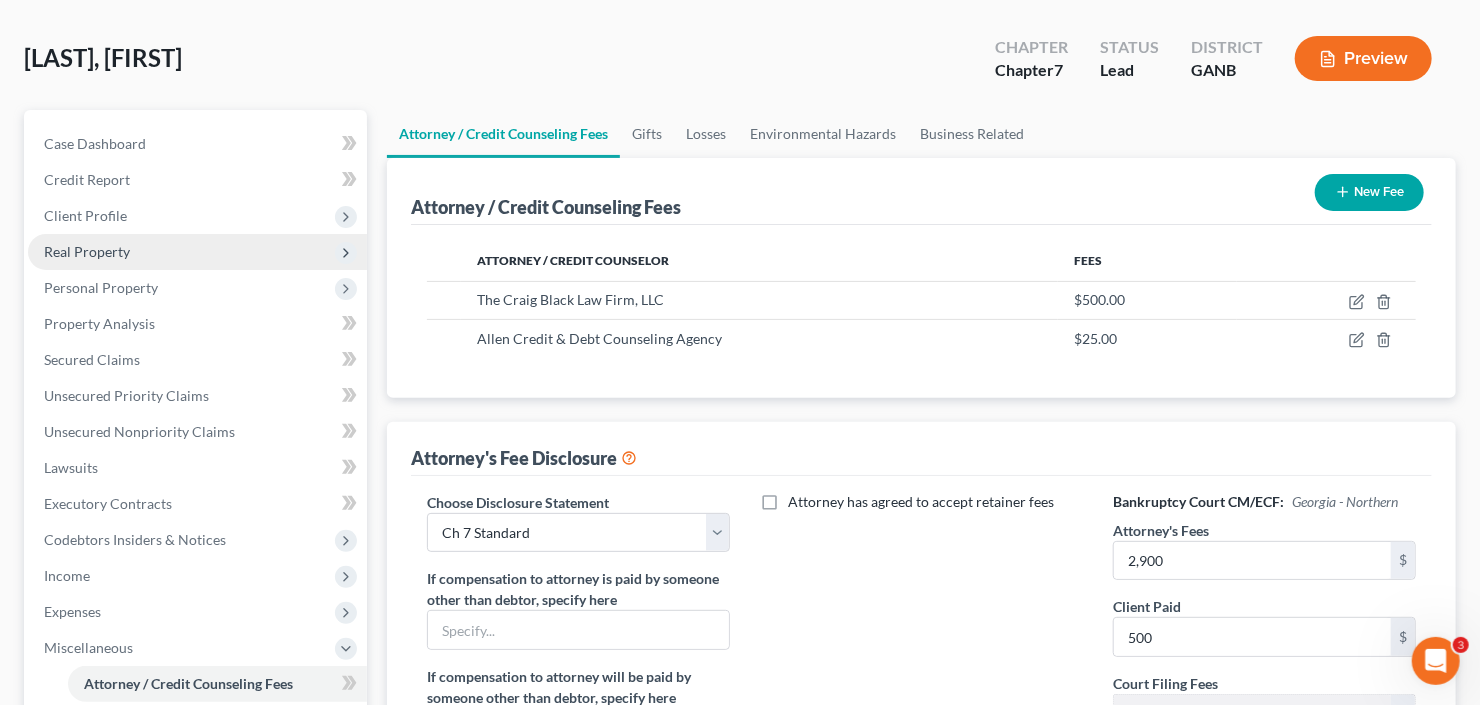 scroll, scrollTop: 160, scrollLeft: 0, axis: vertical 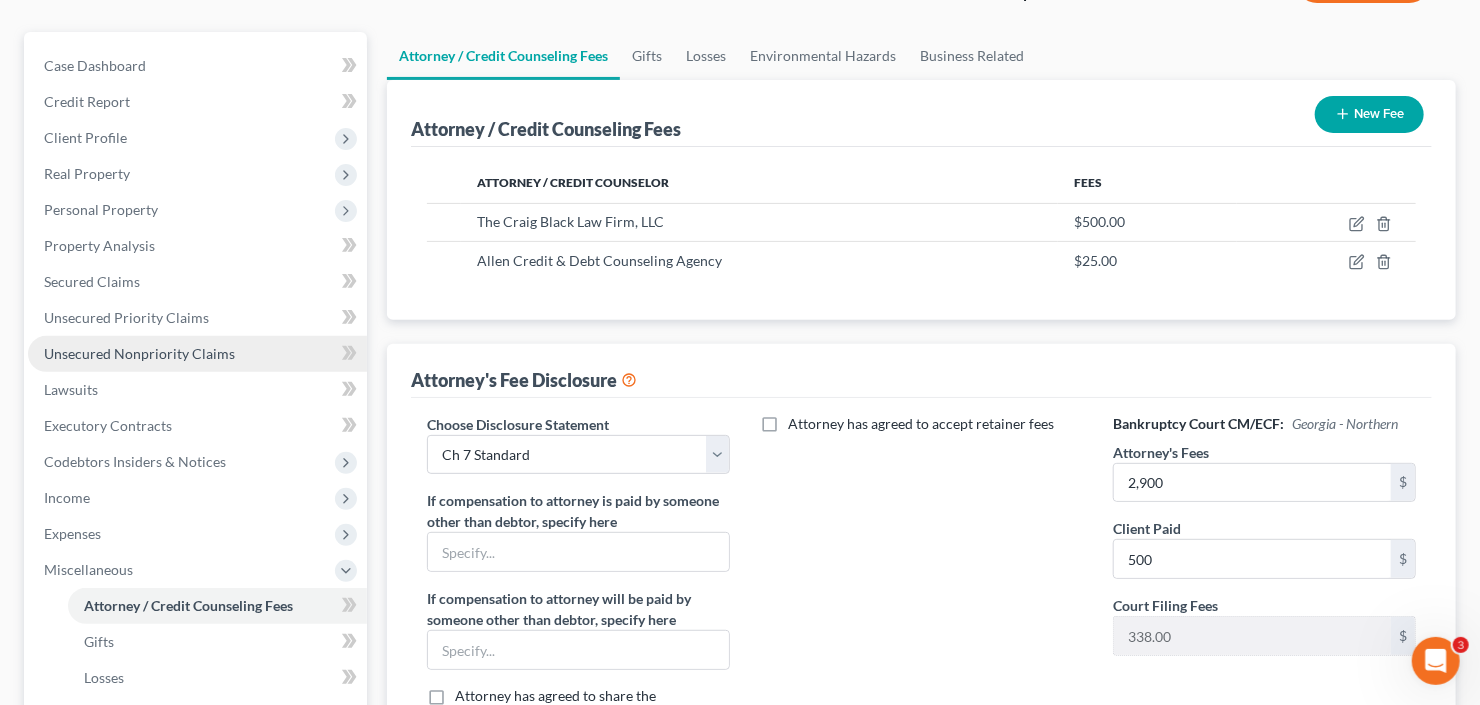 click on "Unsecured Nonpriority Claims" at bounding box center (197, 354) 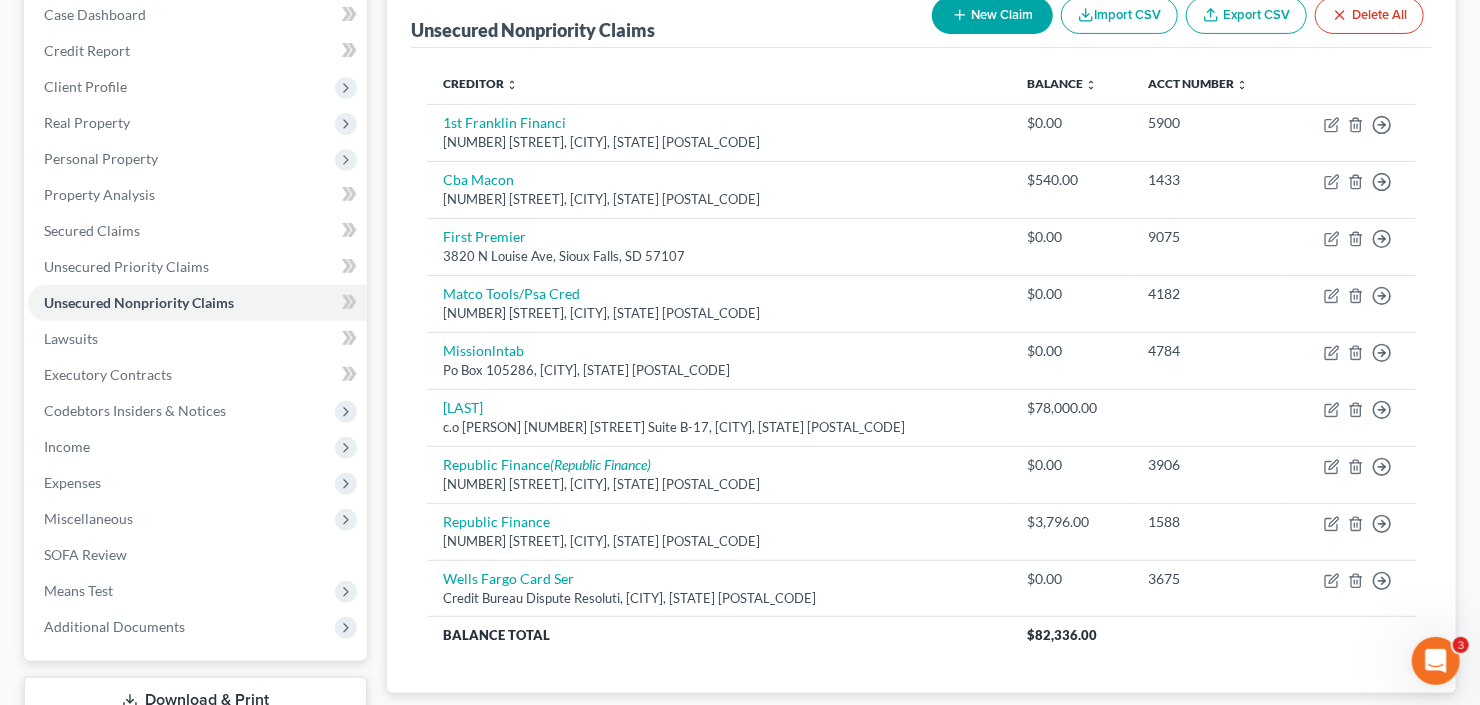 scroll, scrollTop: 240, scrollLeft: 0, axis: vertical 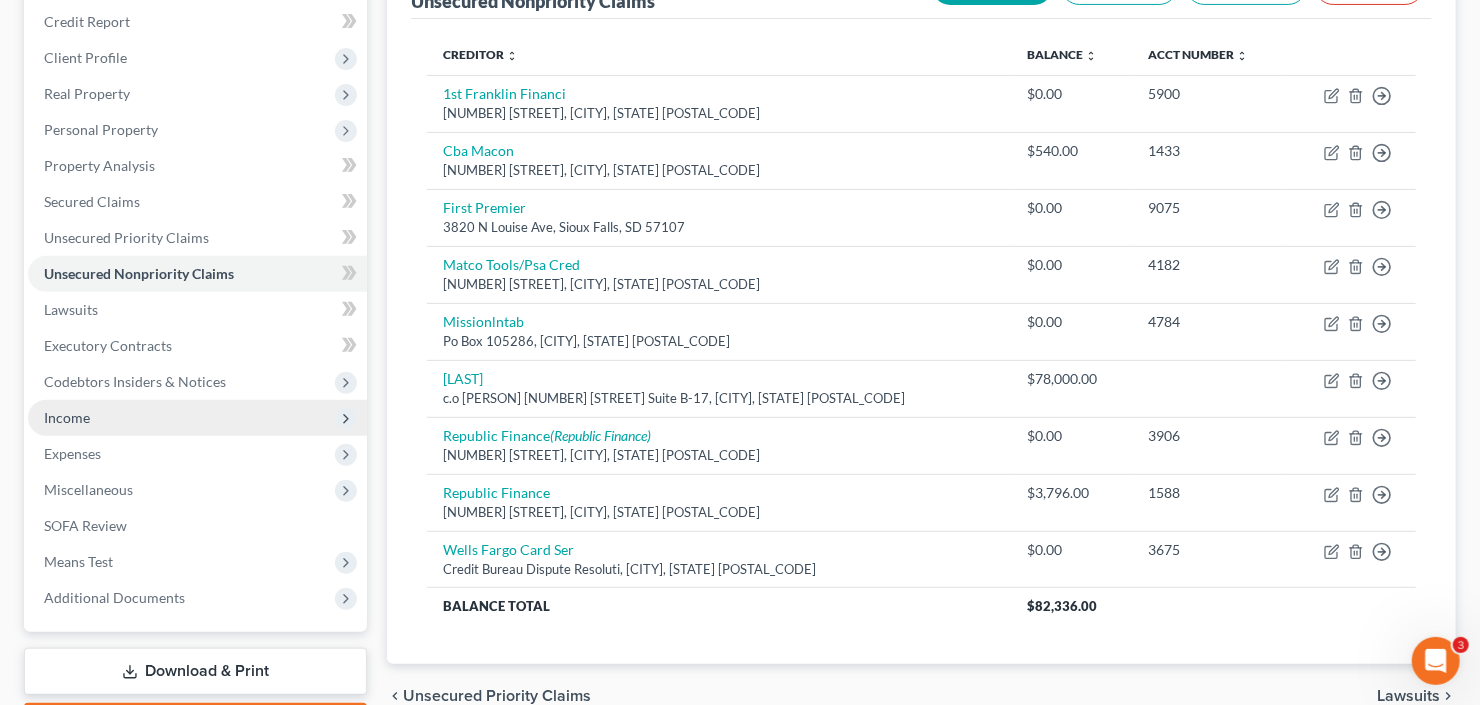 click on "Income" at bounding box center (197, 418) 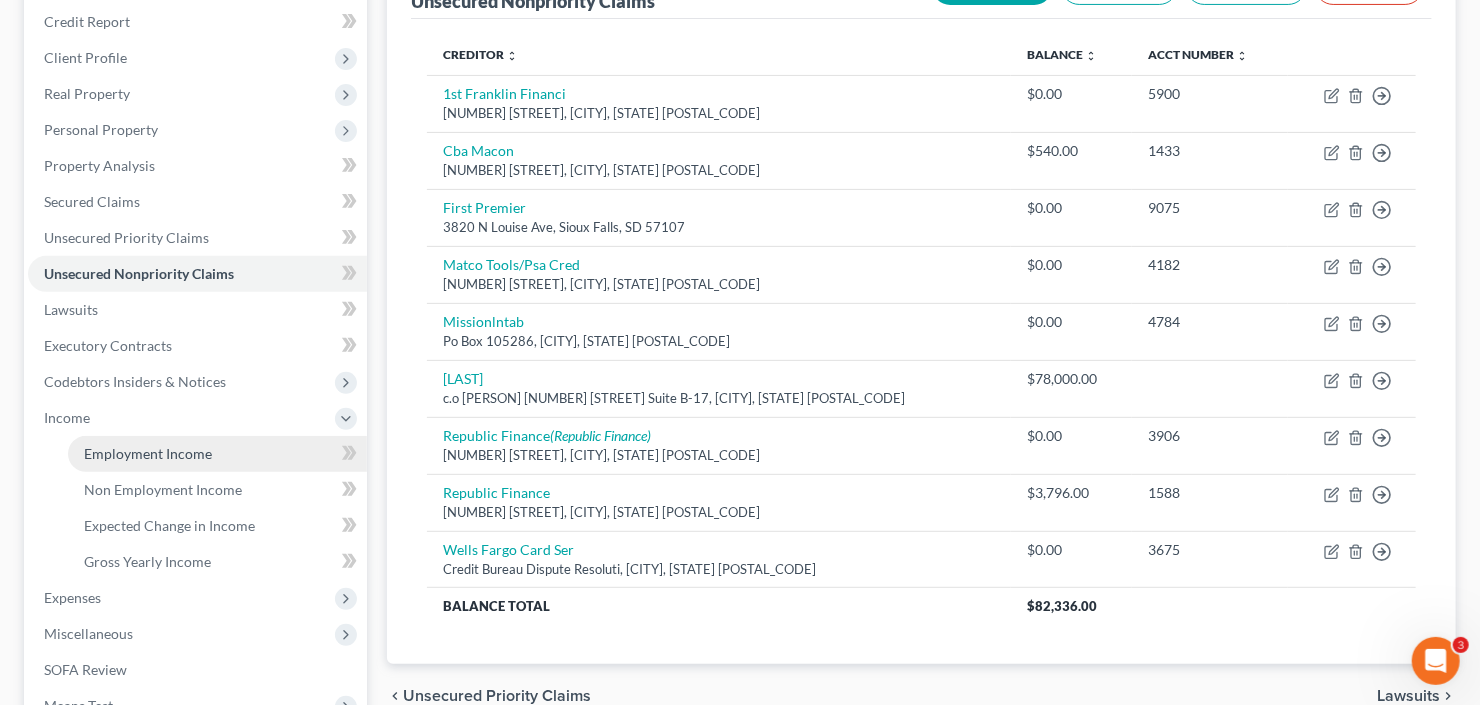 click on "Employment Income" at bounding box center (148, 453) 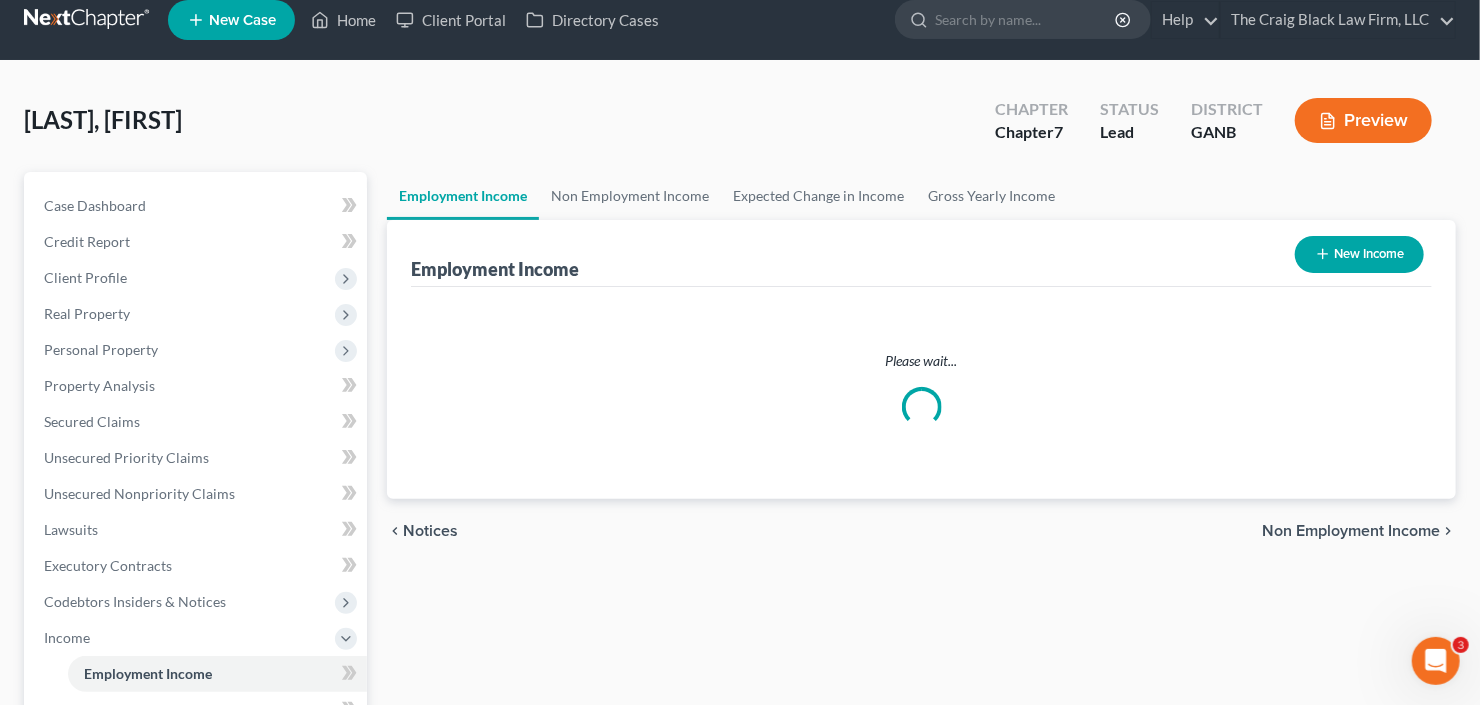 scroll, scrollTop: 0, scrollLeft: 0, axis: both 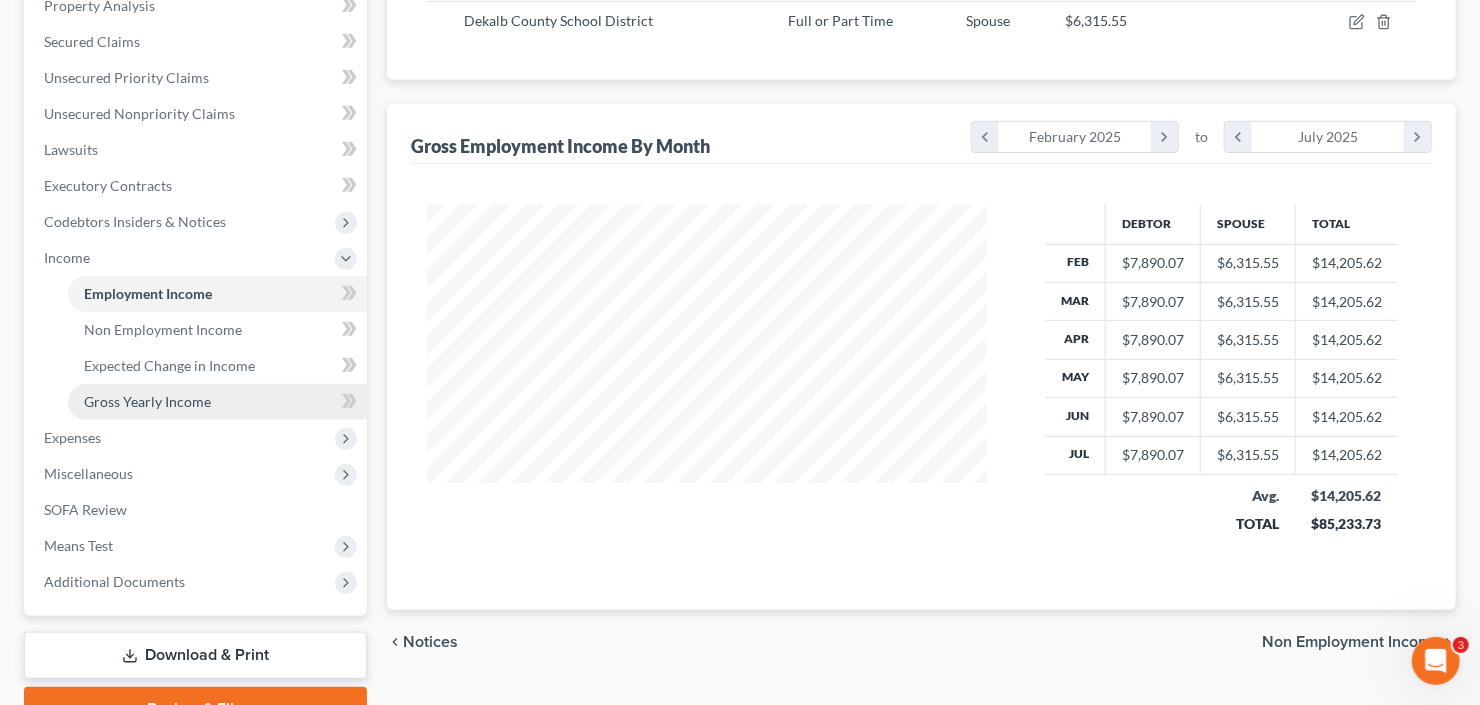 click on "Gross Yearly Income" at bounding box center (147, 401) 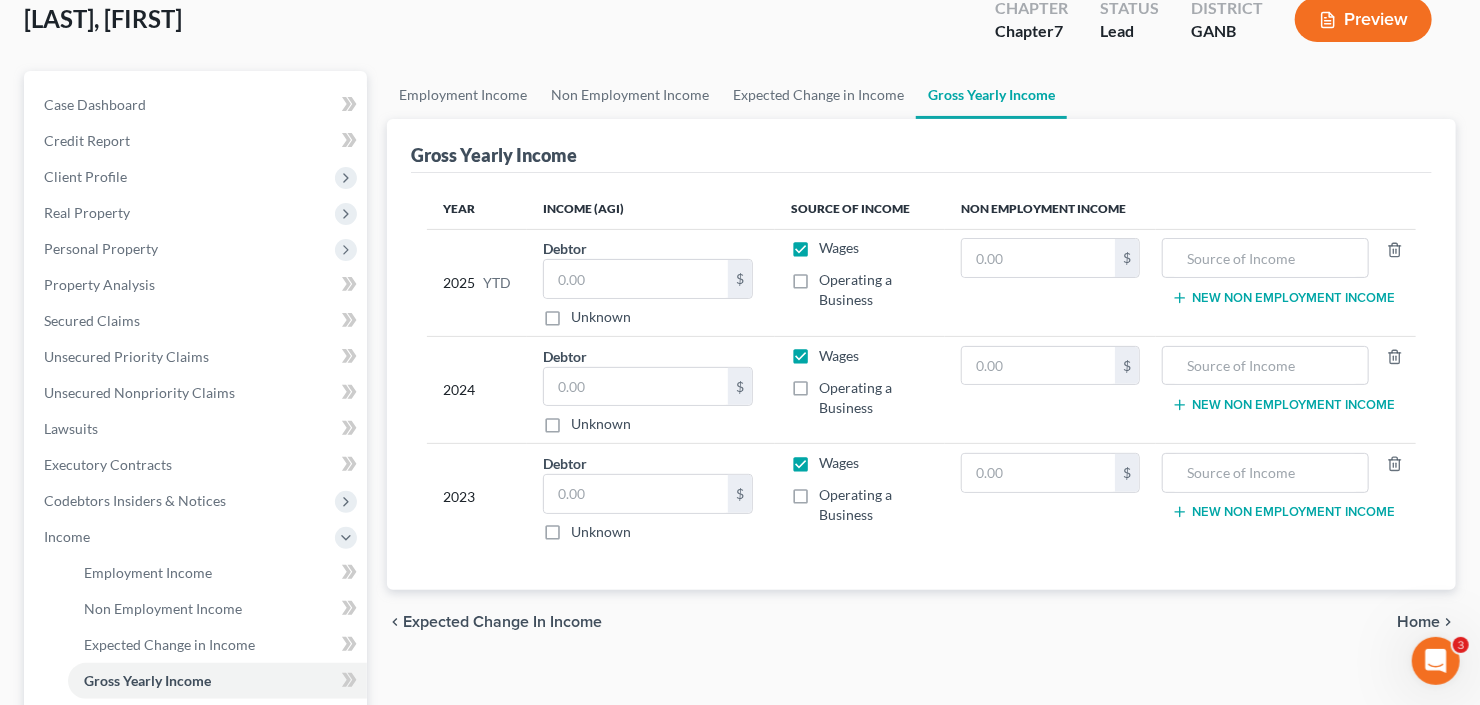 scroll, scrollTop: 0, scrollLeft: 0, axis: both 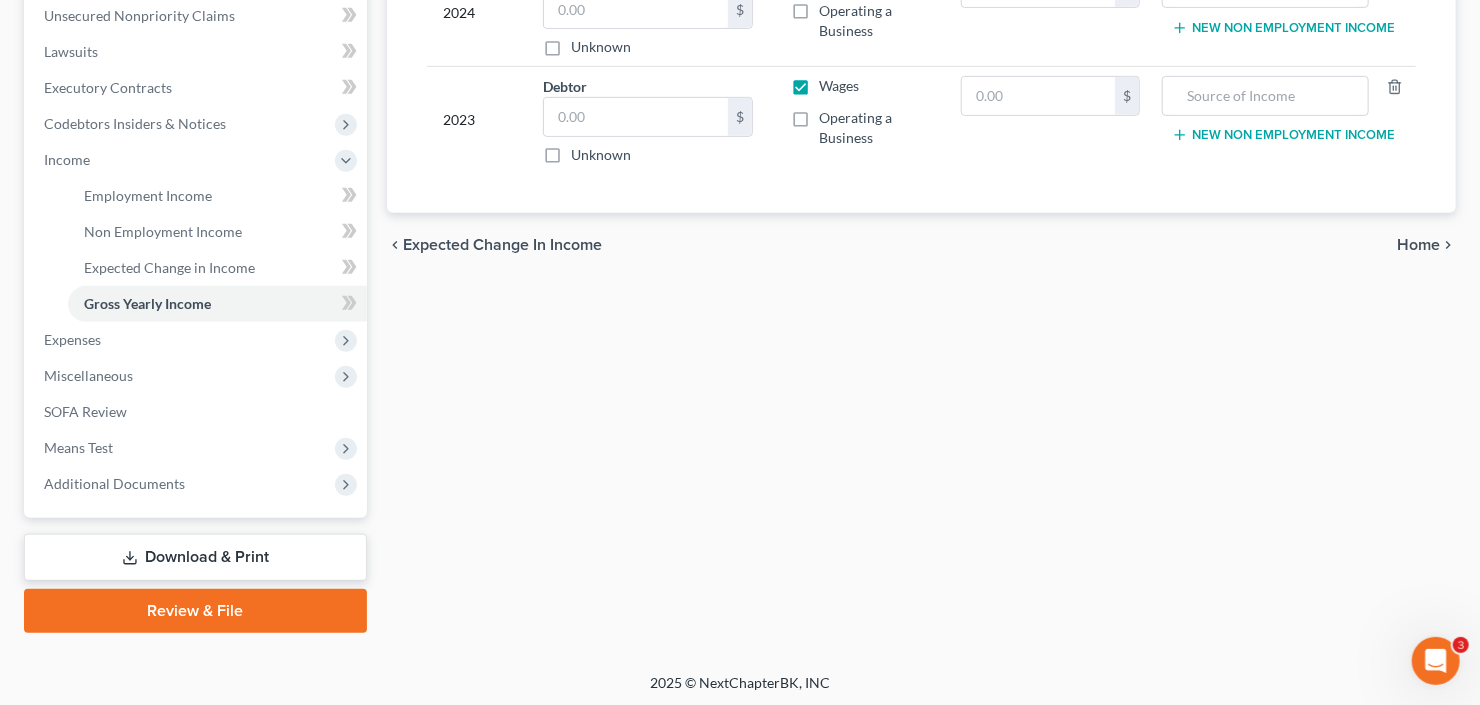 click on "Download & Print" at bounding box center (195, 557) 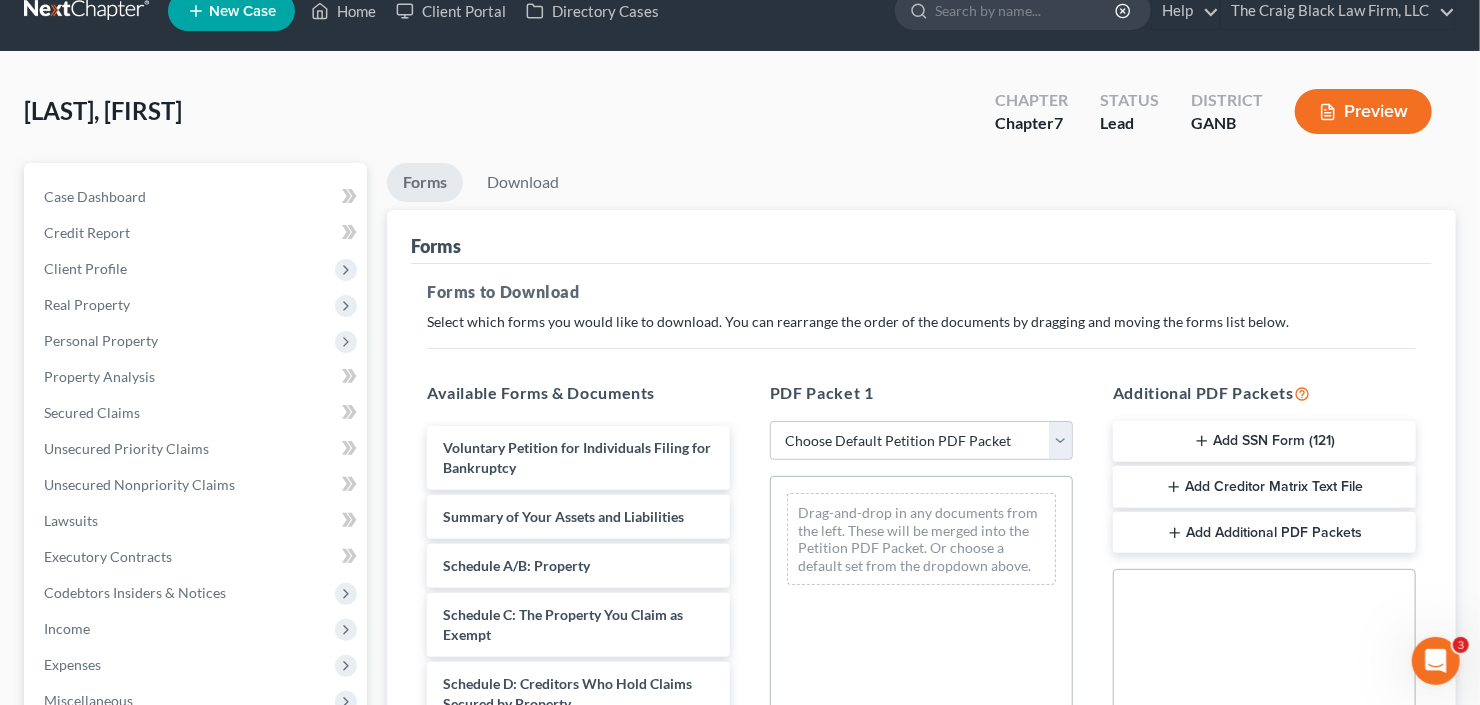 scroll, scrollTop: 0, scrollLeft: 0, axis: both 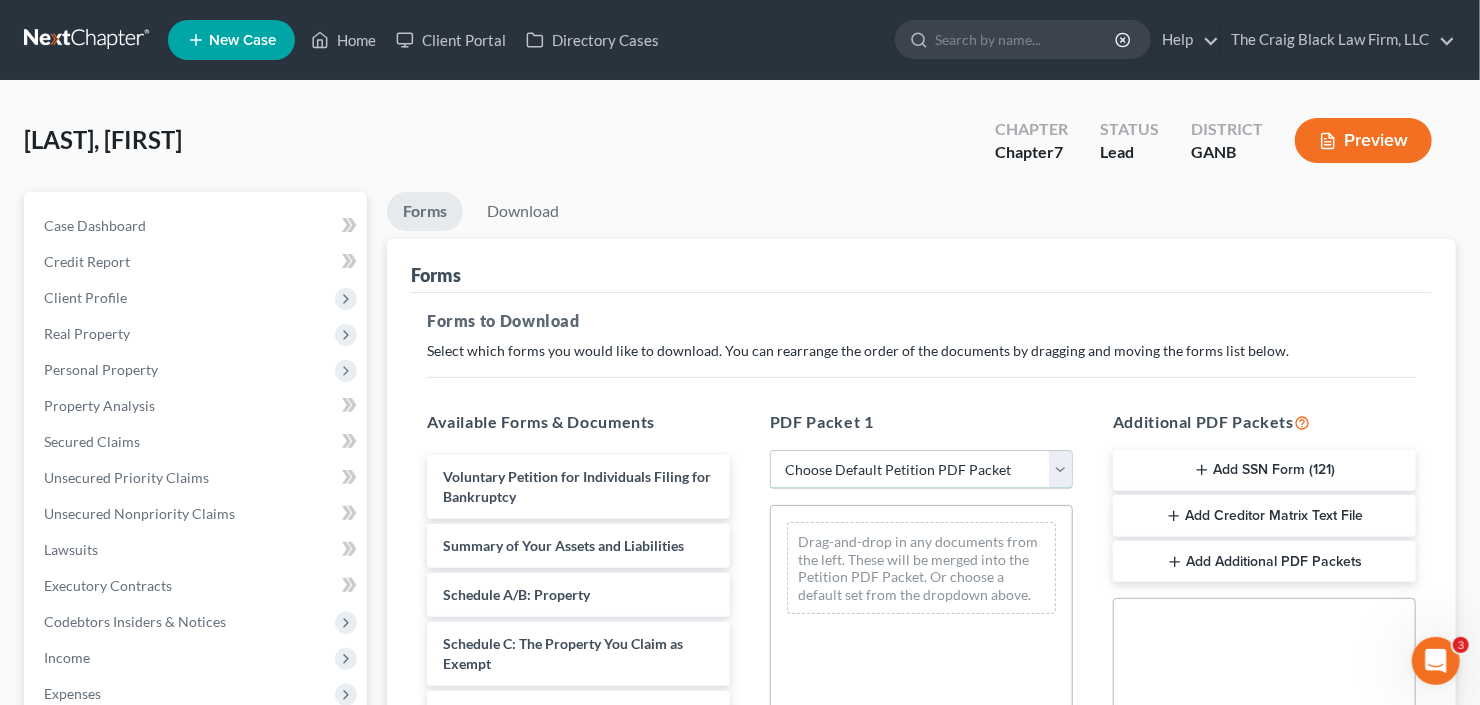 click on "Choose Default Petition PDF Packet Complete Bankruptcy Petition (all forms and schedules) Emergency Filing Forms (Petition and Creditor List Only) Amended Forms Signature Pages Only" at bounding box center [921, 470] 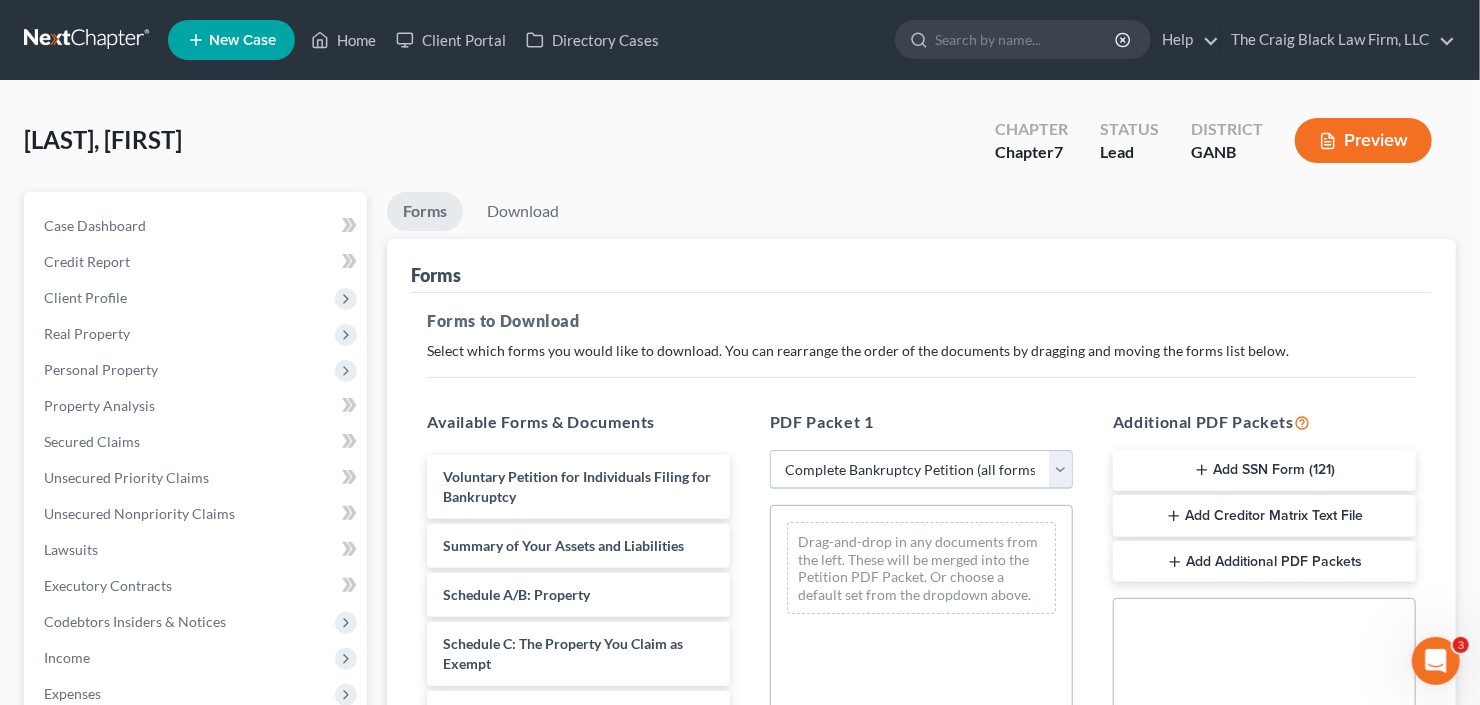 click on "Choose Default Petition PDF Packet Complete Bankruptcy Petition (all forms and schedules) Emergency Filing Forms (Petition and Creditor List Only) Amended Forms Signature Pages Only" at bounding box center (921, 470) 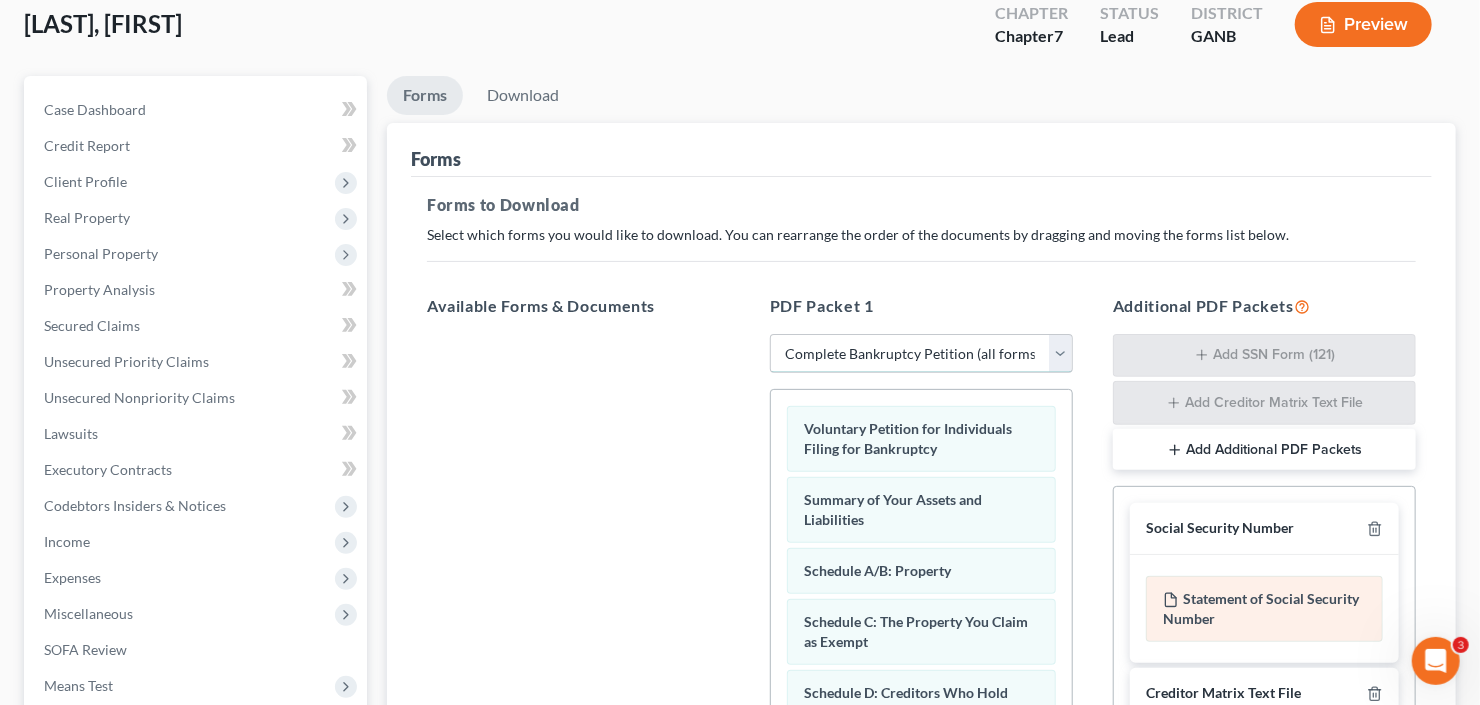 scroll, scrollTop: 240, scrollLeft: 0, axis: vertical 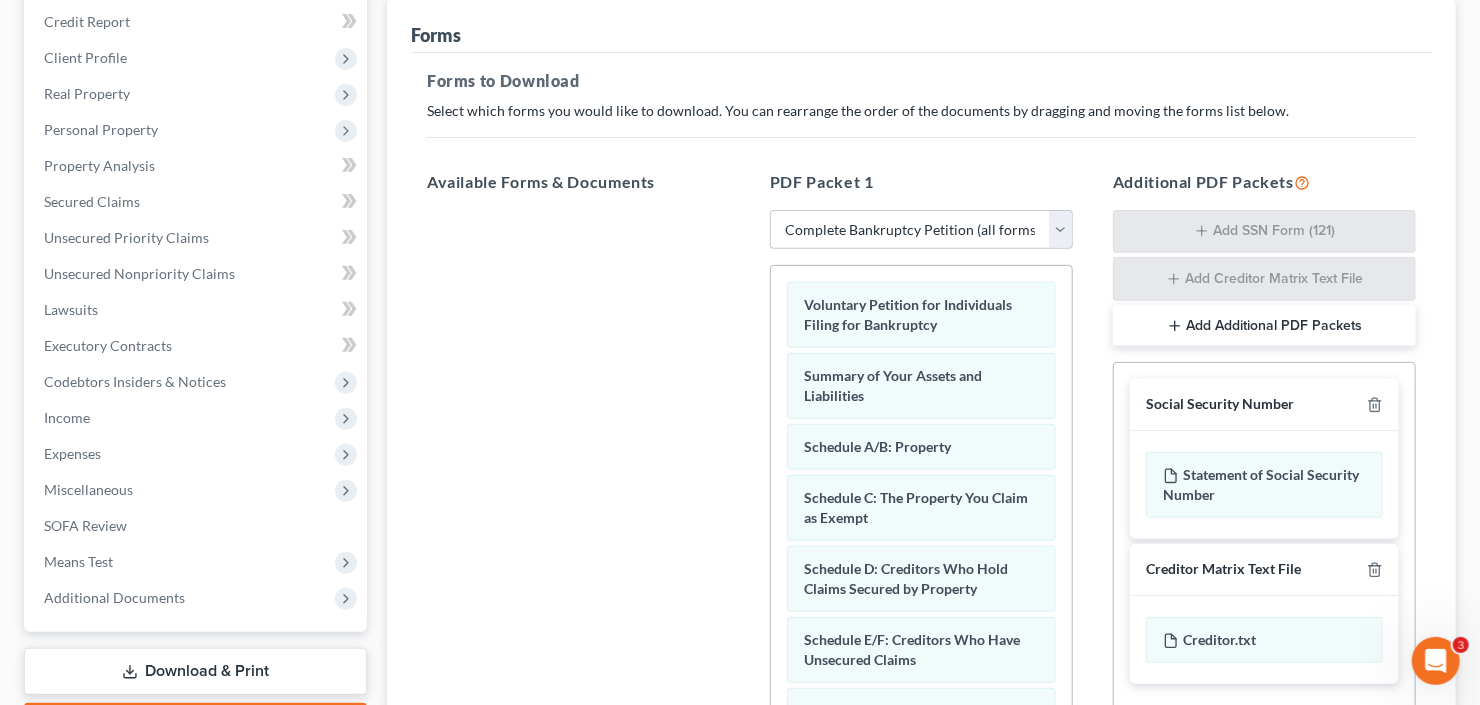 click on "Social Security Number" at bounding box center (1264, 405) 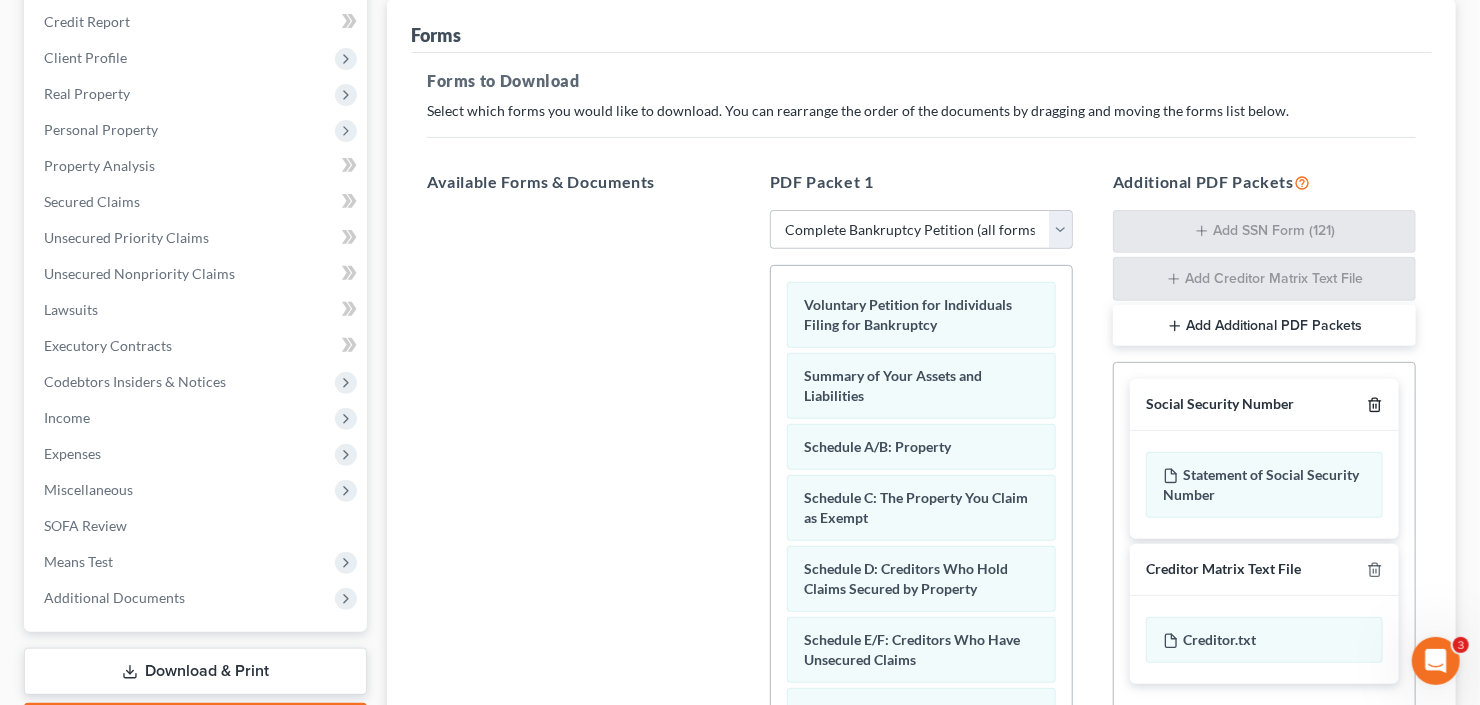 click 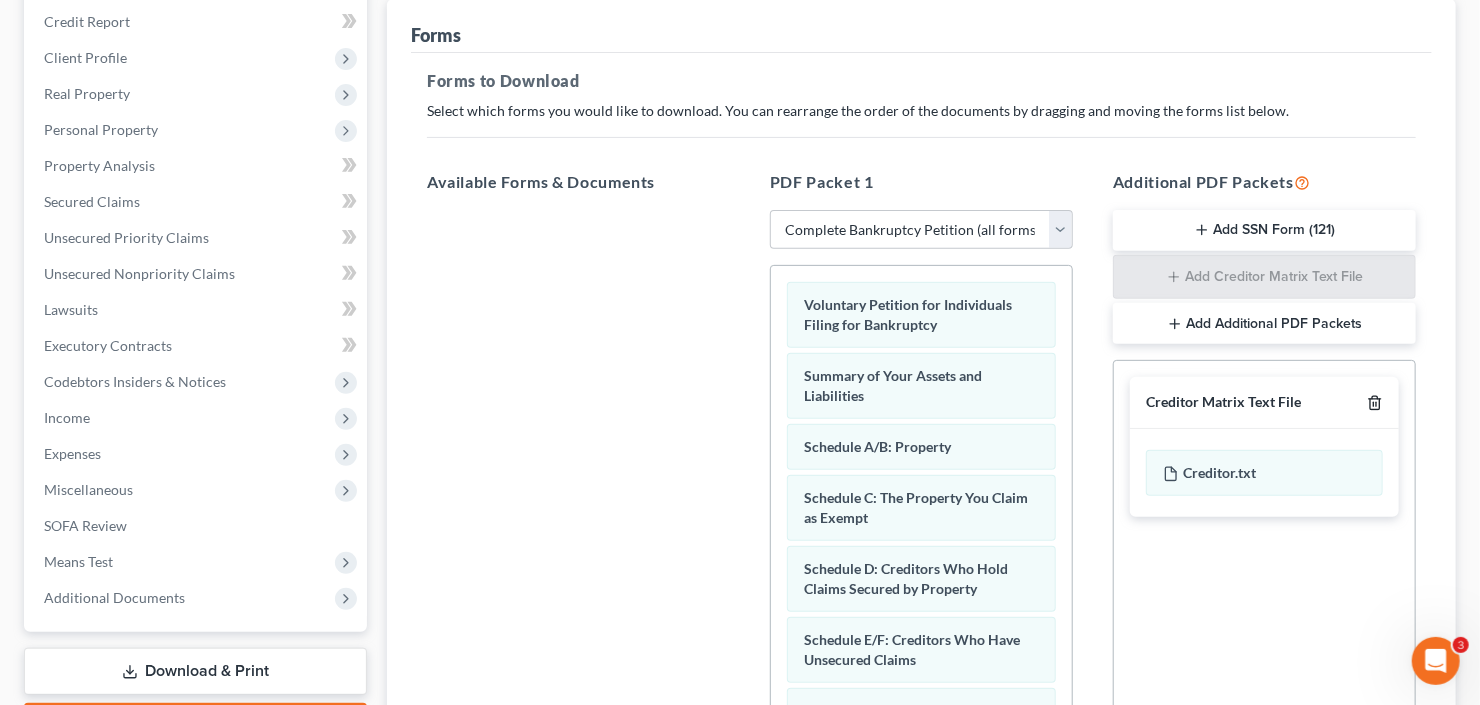 click 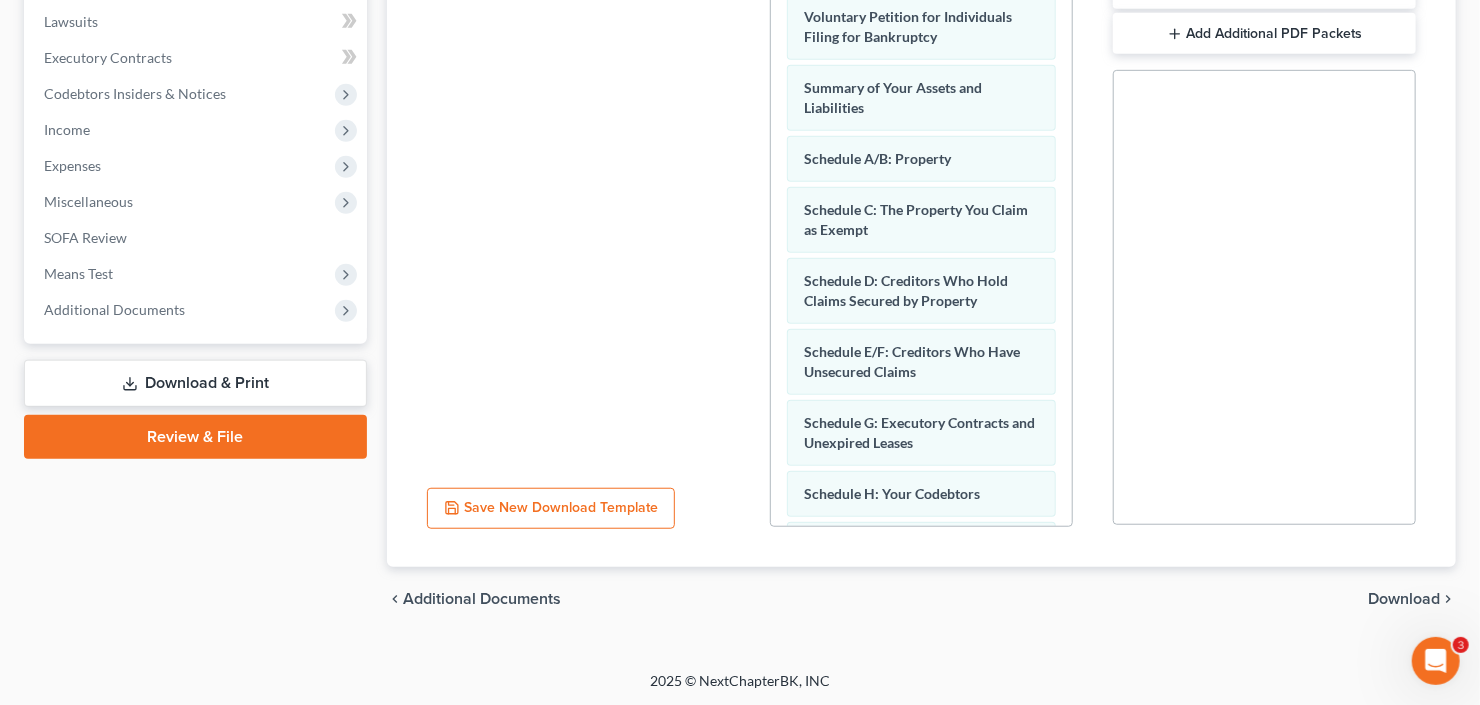 click on "chevron_left   Additional Documents Download   chevron_right" at bounding box center [921, 599] 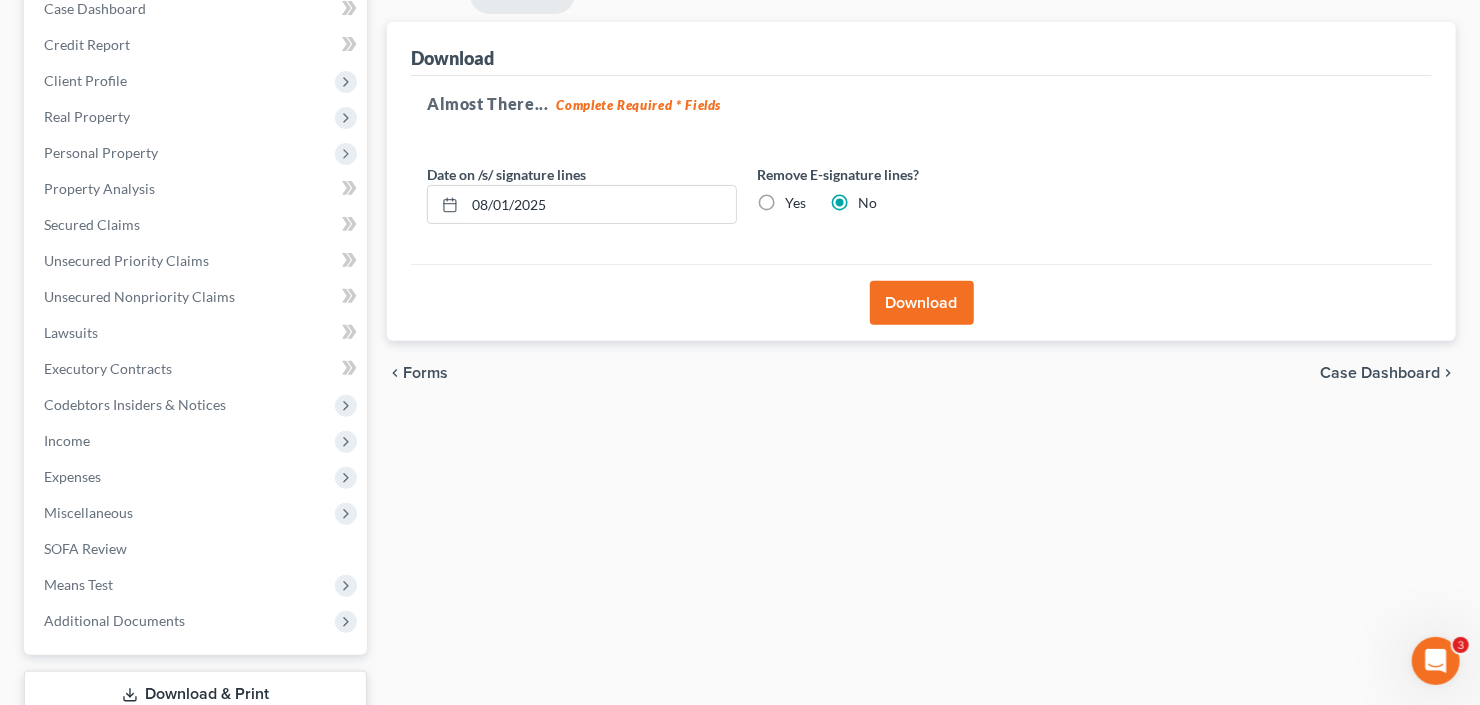 scroll, scrollTop: 0, scrollLeft: 0, axis: both 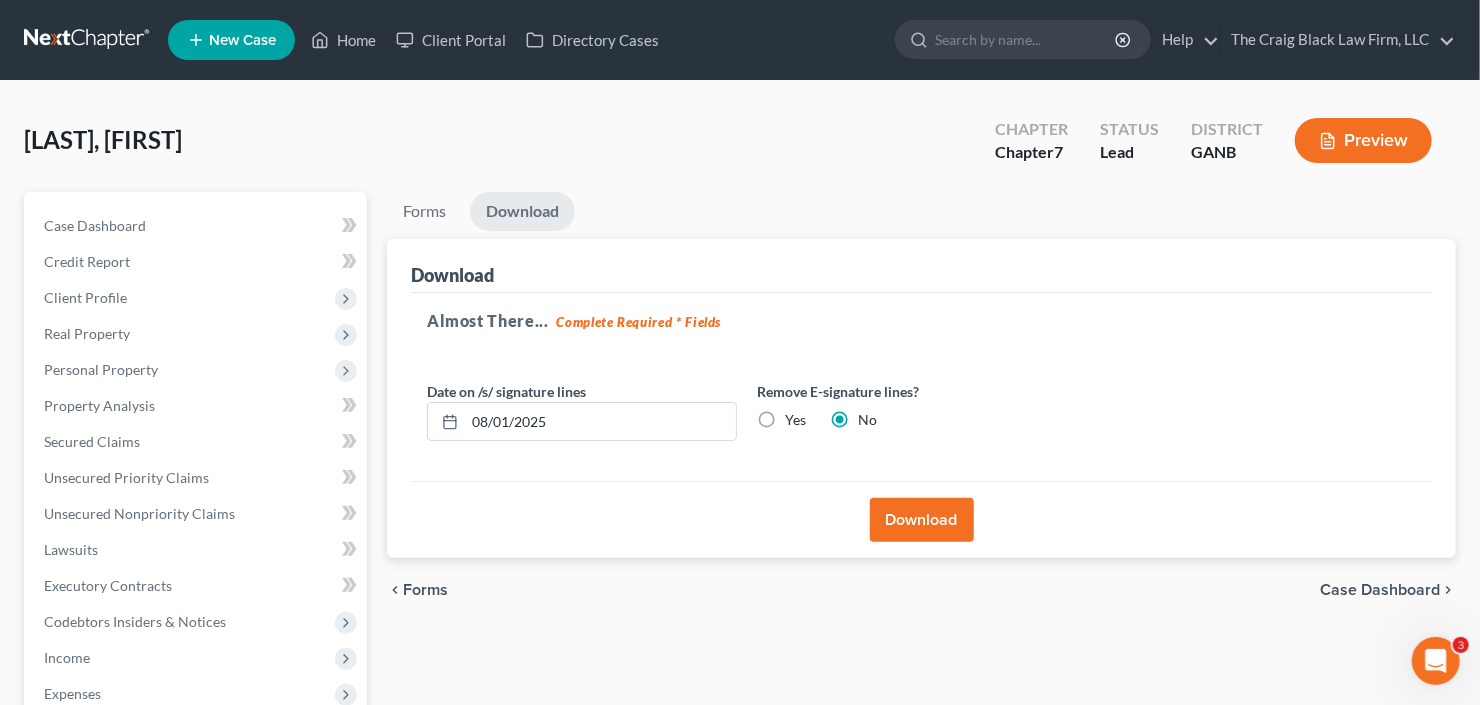 click on "Download" at bounding box center (922, 520) 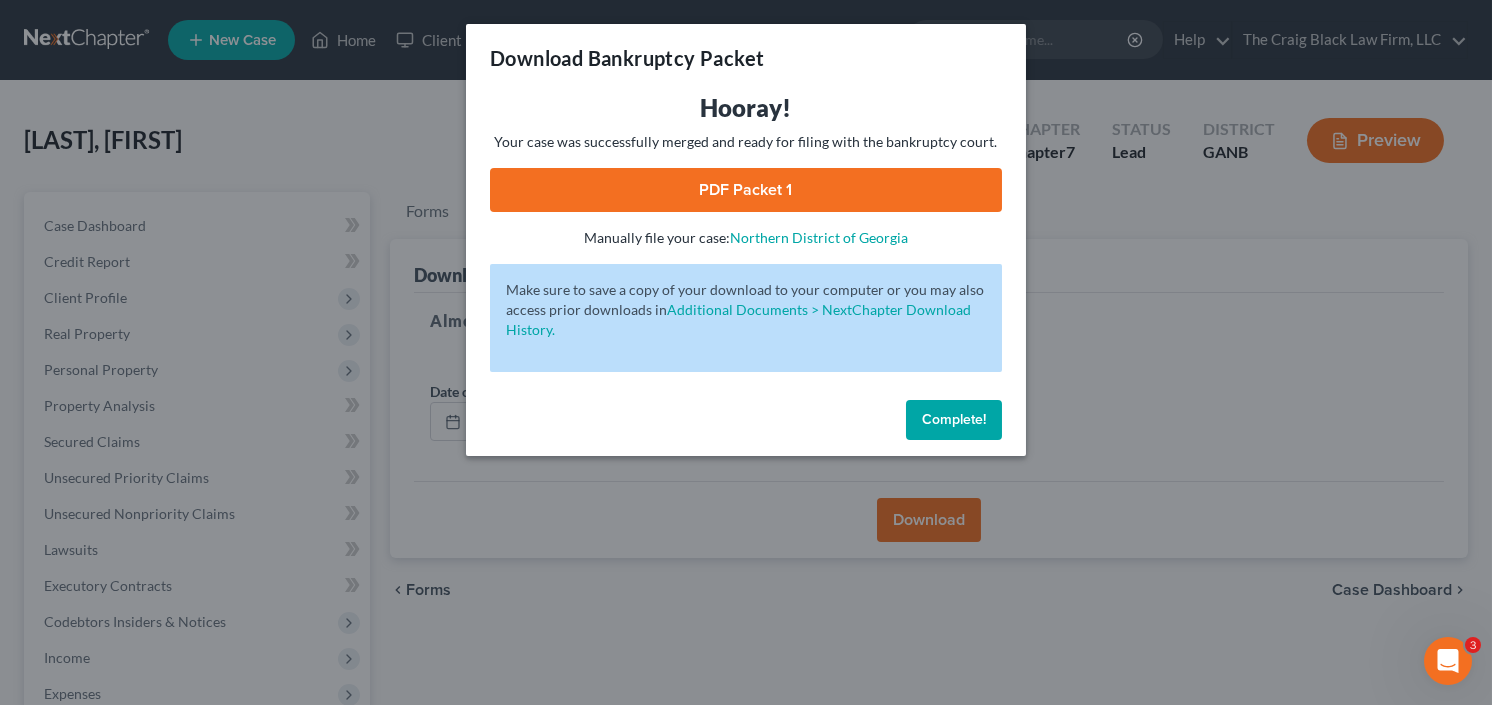 click on "Complete!" at bounding box center [954, 419] 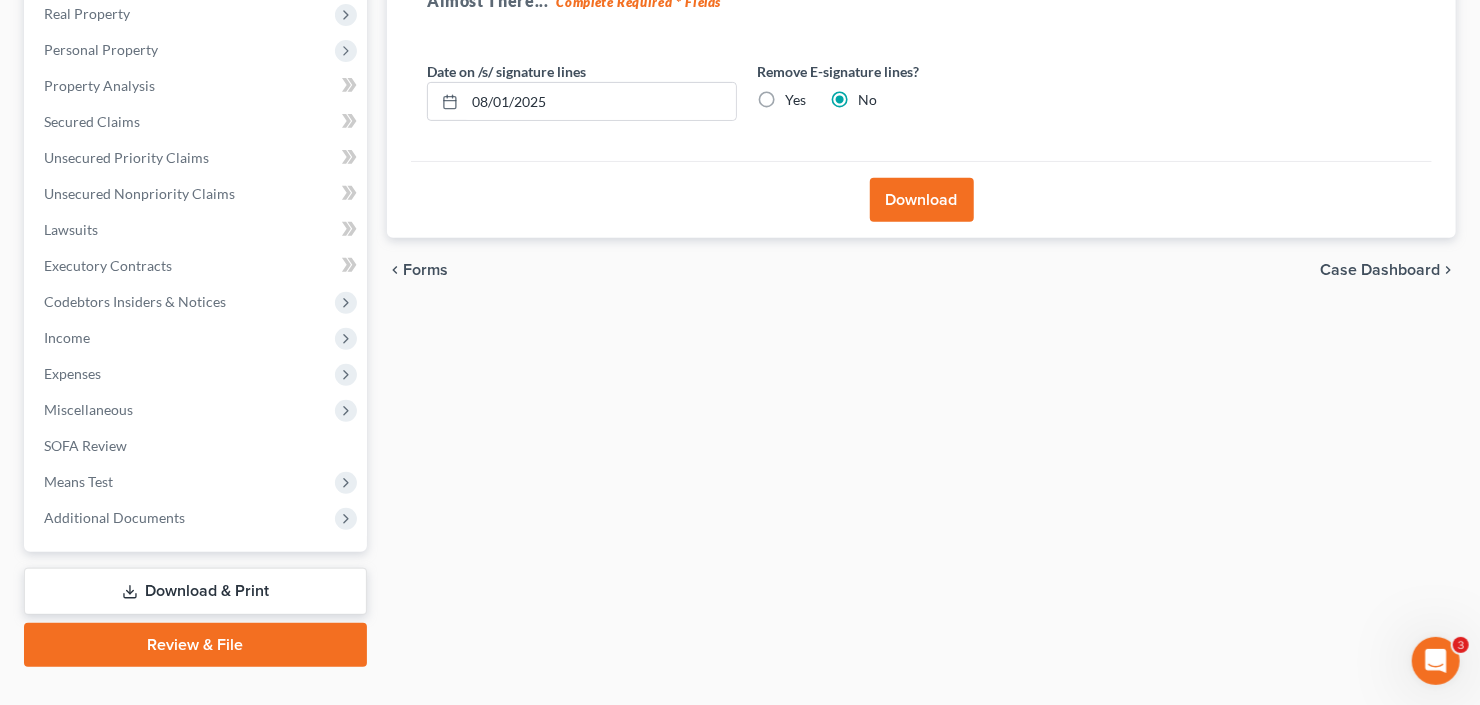 scroll, scrollTop: 354, scrollLeft: 0, axis: vertical 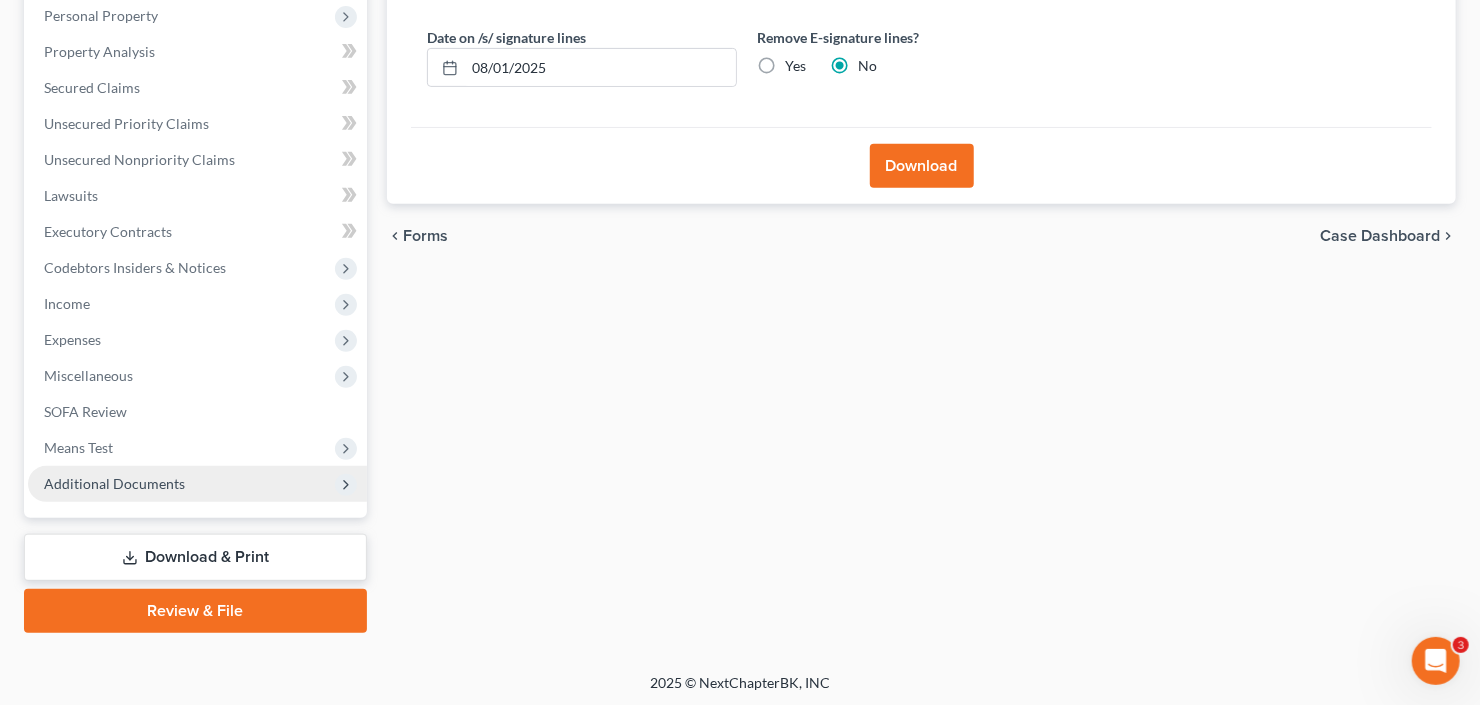 click on "Additional Documents" at bounding box center (197, 484) 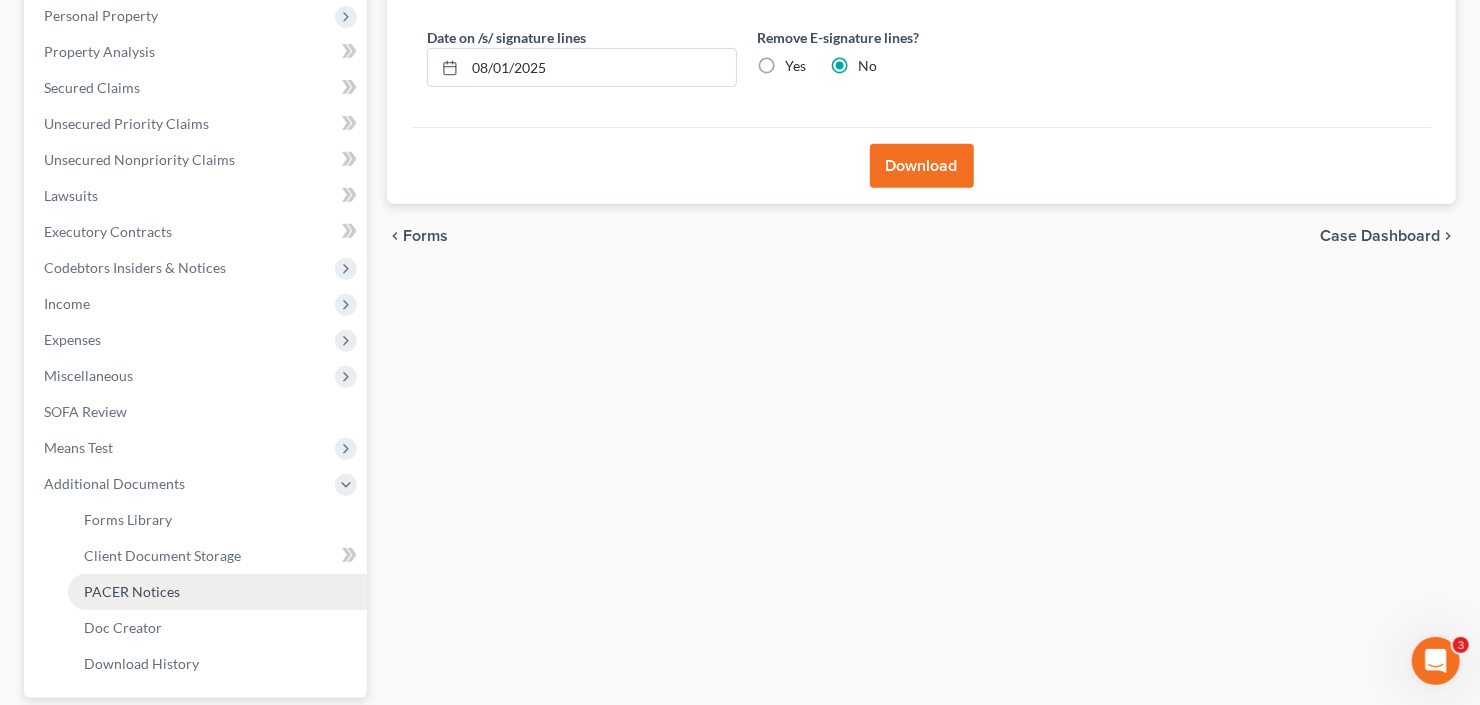 click on "PACER Notices" at bounding box center [217, 592] 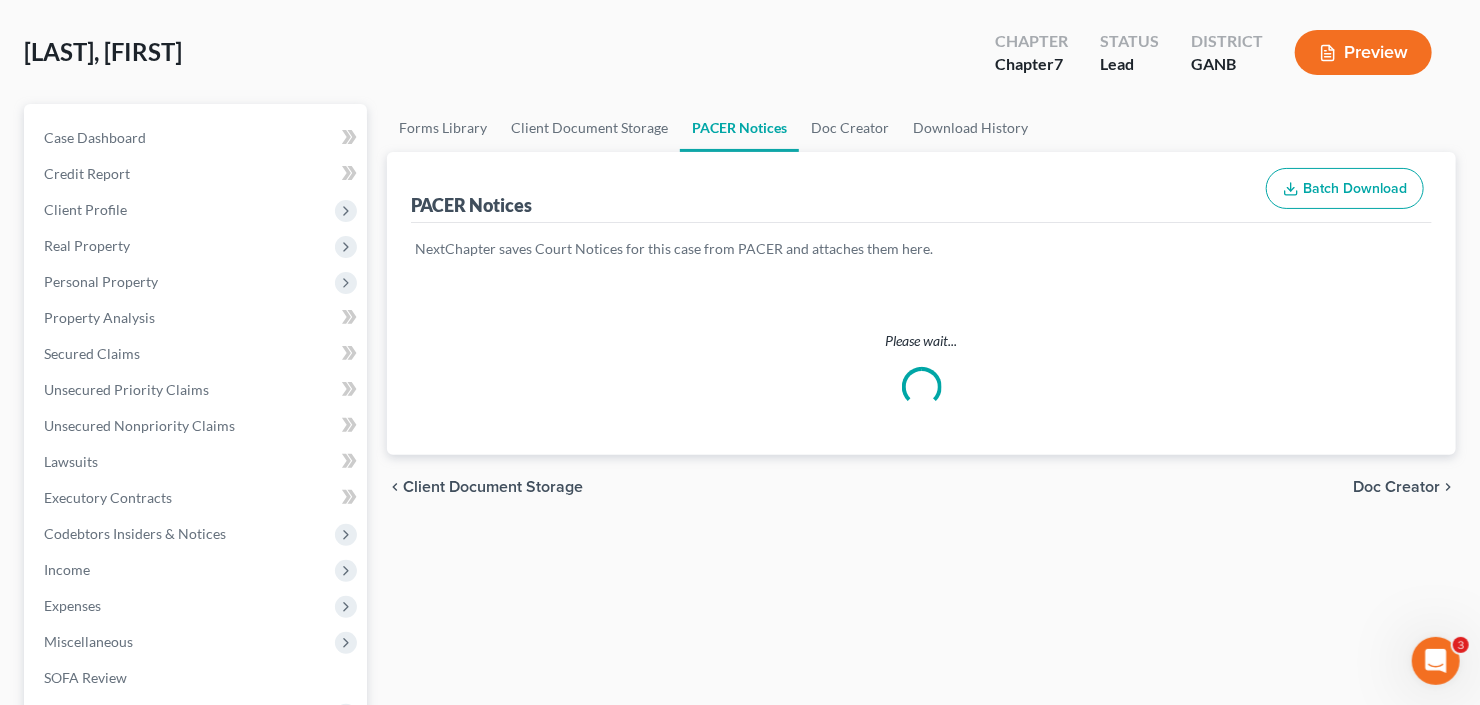 scroll, scrollTop: 0, scrollLeft: 0, axis: both 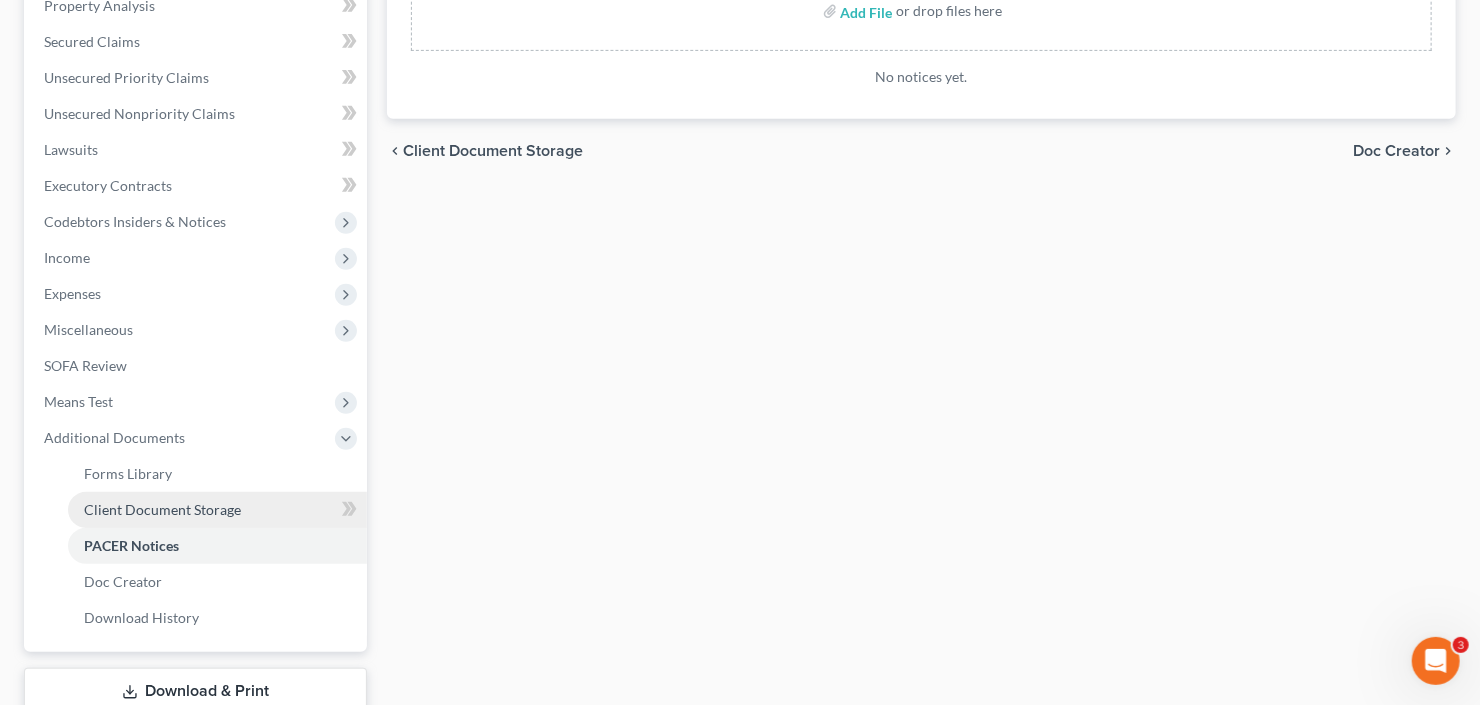 click on "Client Document Storage" at bounding box center (162, 509) 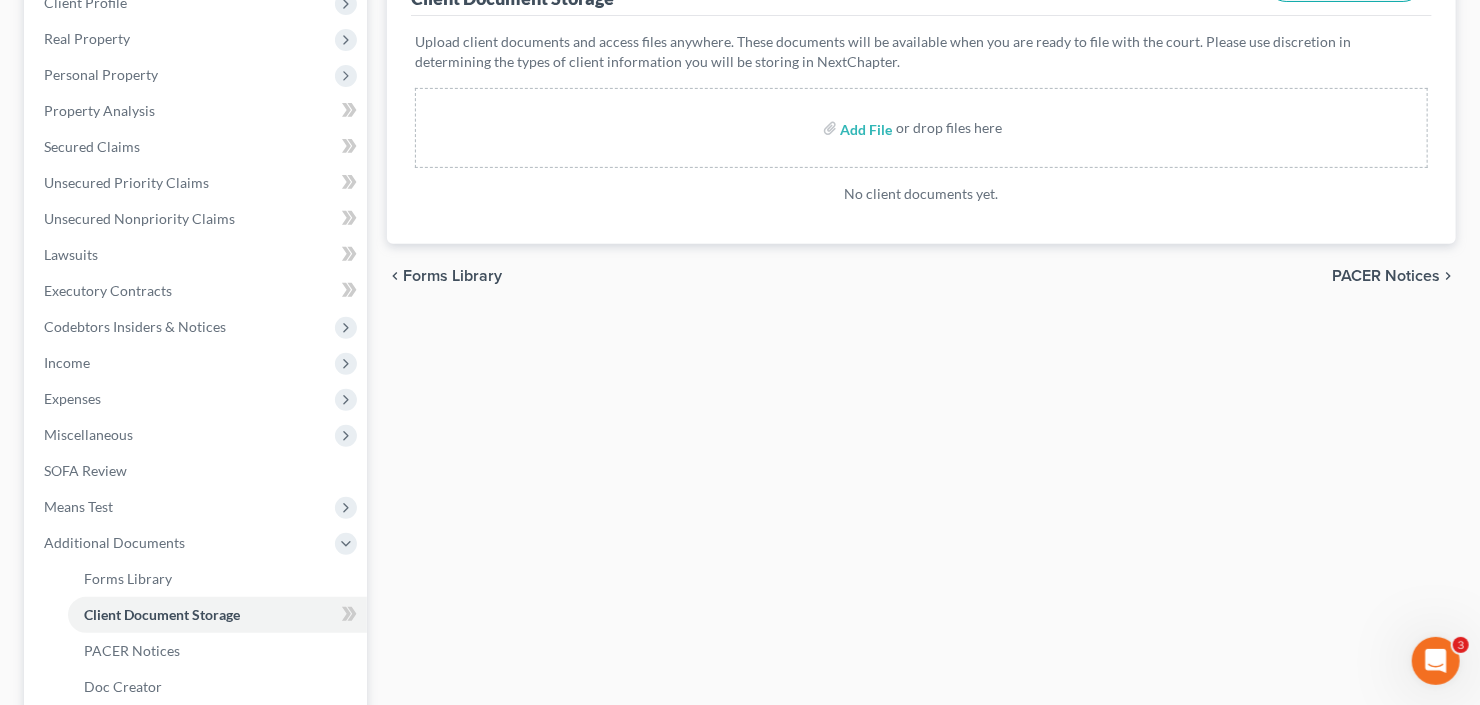 scroll, scrollTop: 400, scrollLeft: 0, axis: vertical 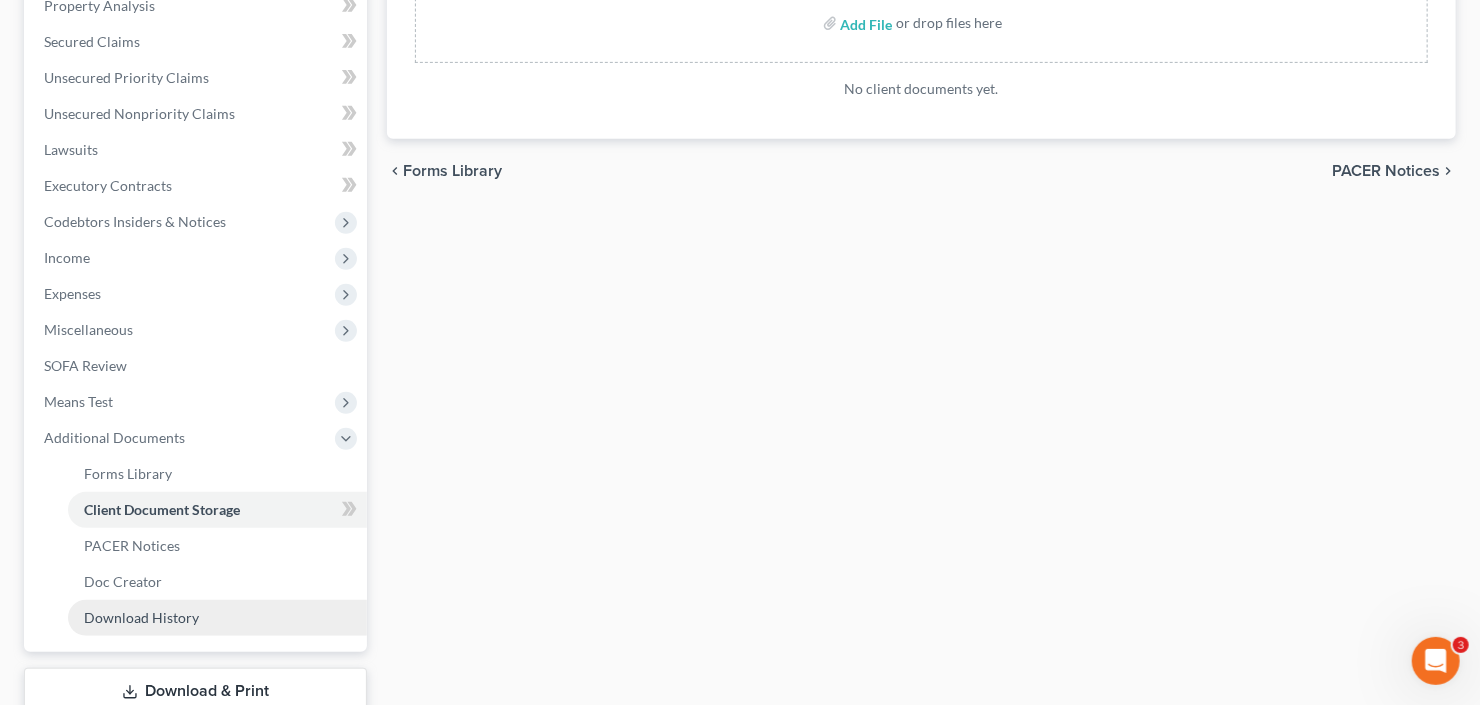 click on "Download History" at bounding box center [217, 618] 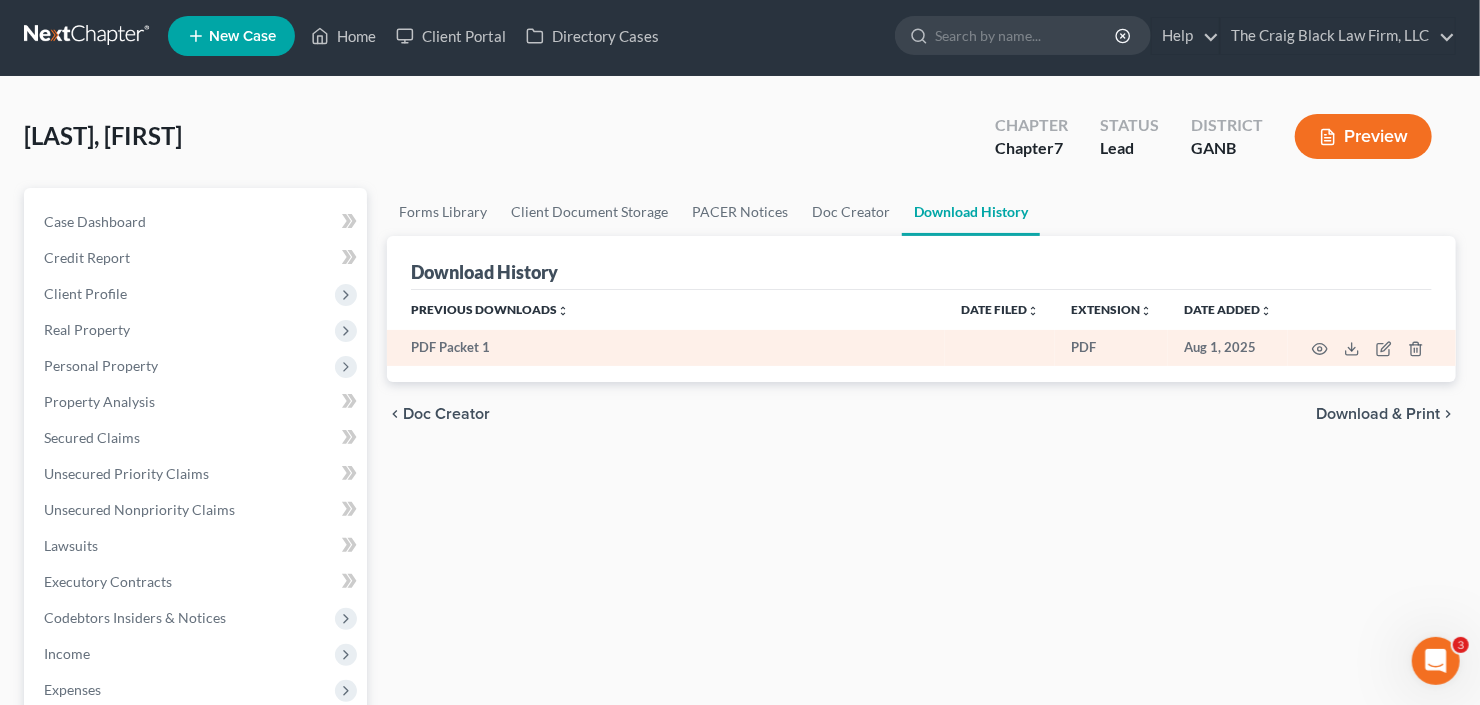 scroll, scrollTop: 0, scrollLeft: 0, axis: both 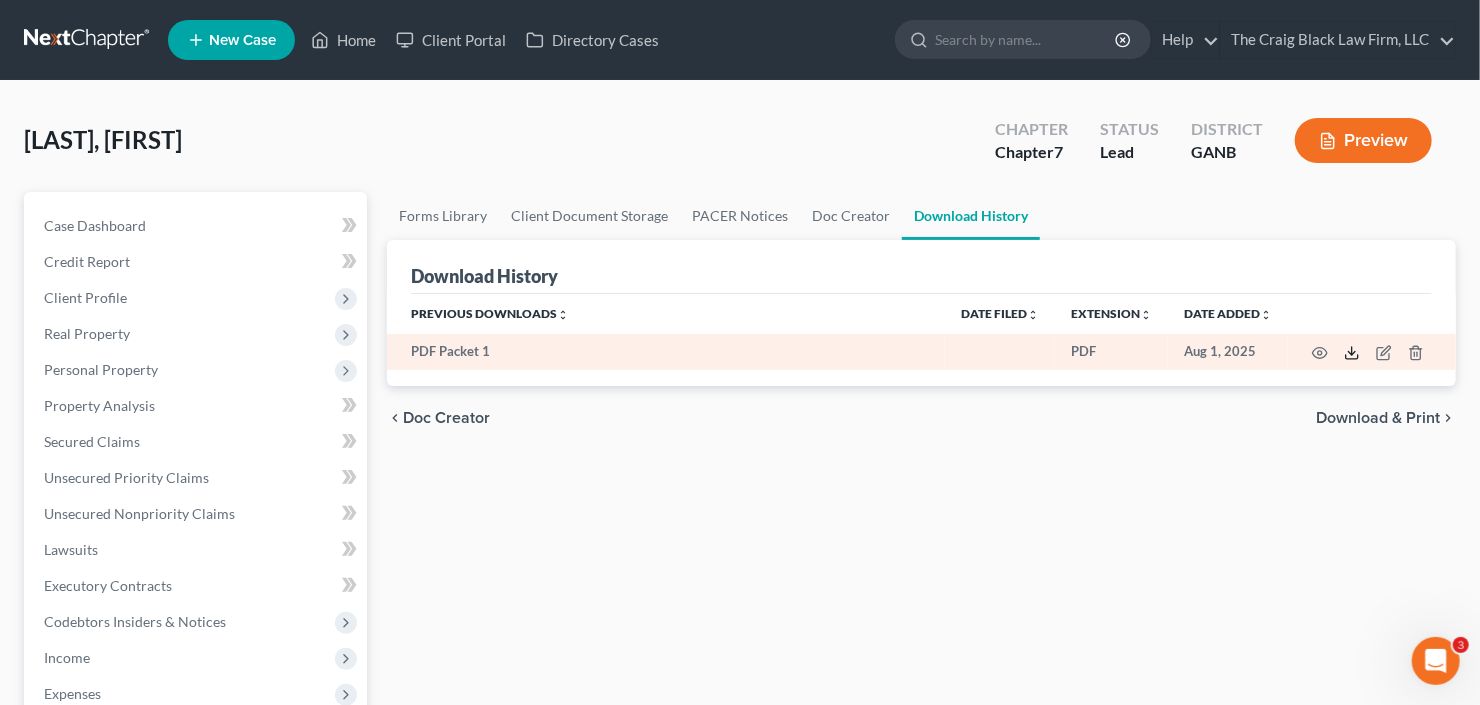 click 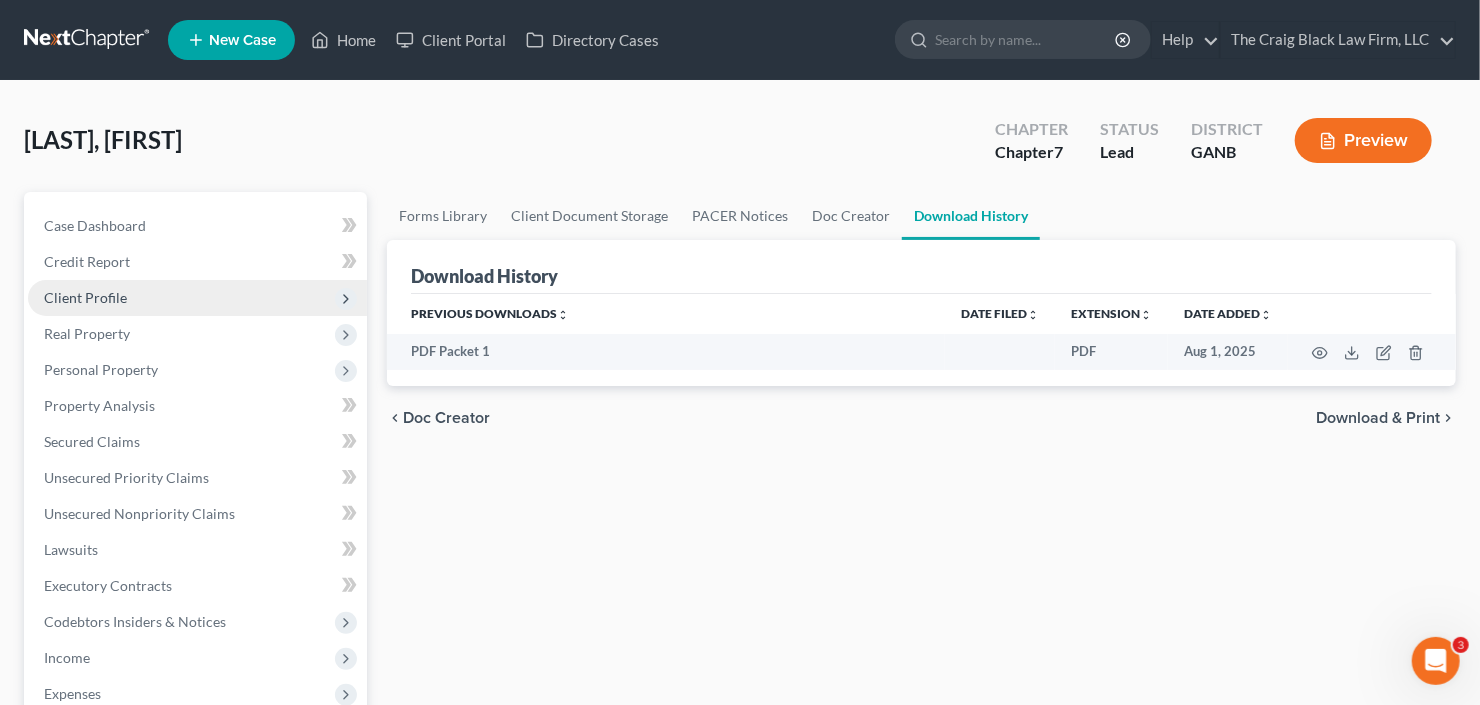 click on "Client Profile" at bounding box center (85, 297) 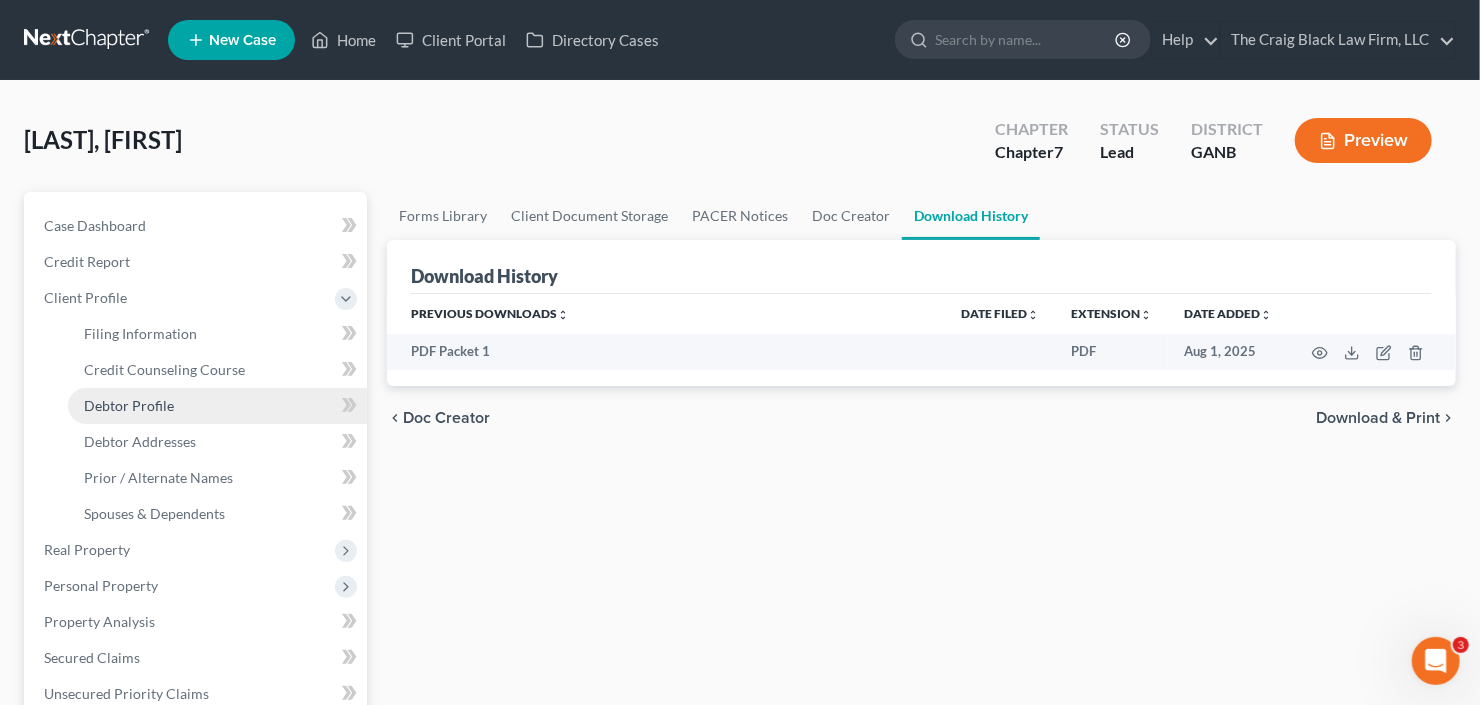 click on "Debtor Profile" at bounding box center (129, 405) 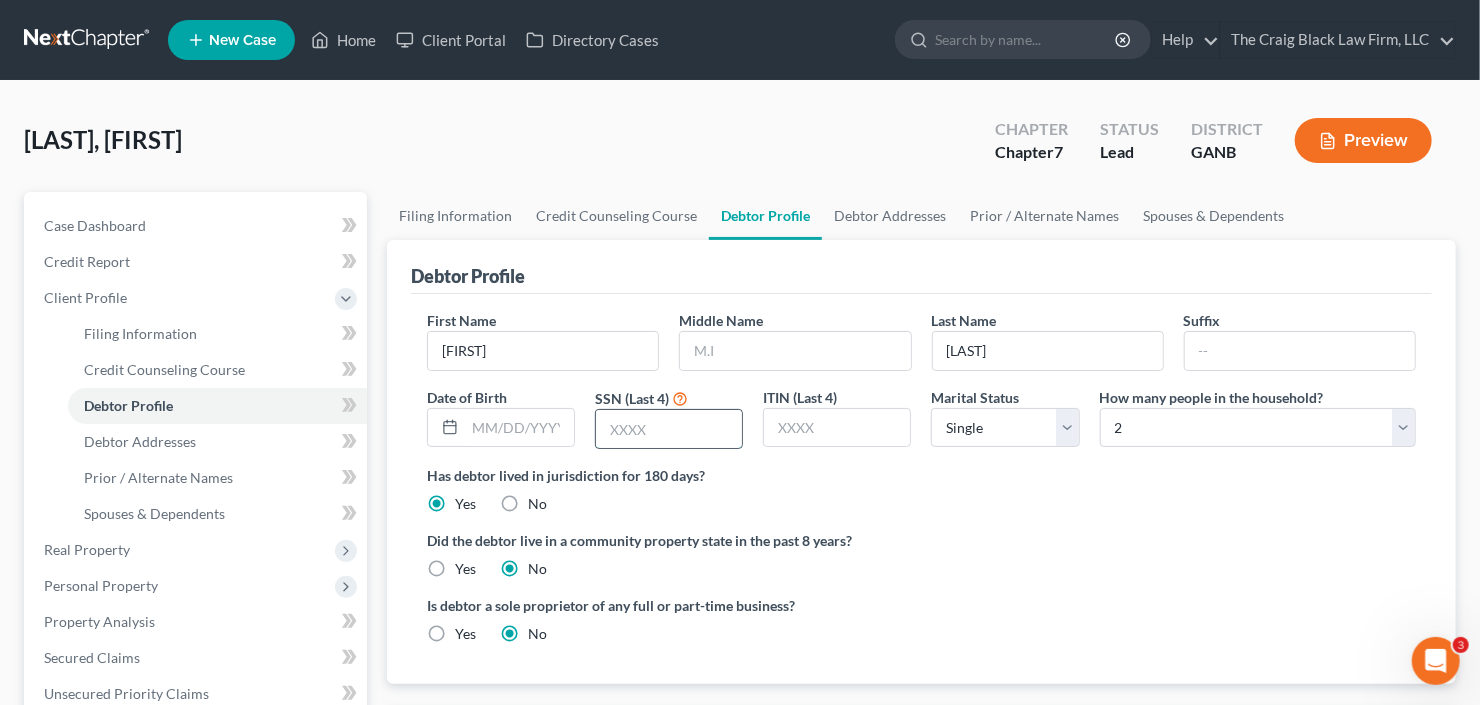 click at bounding box center [669, 429] 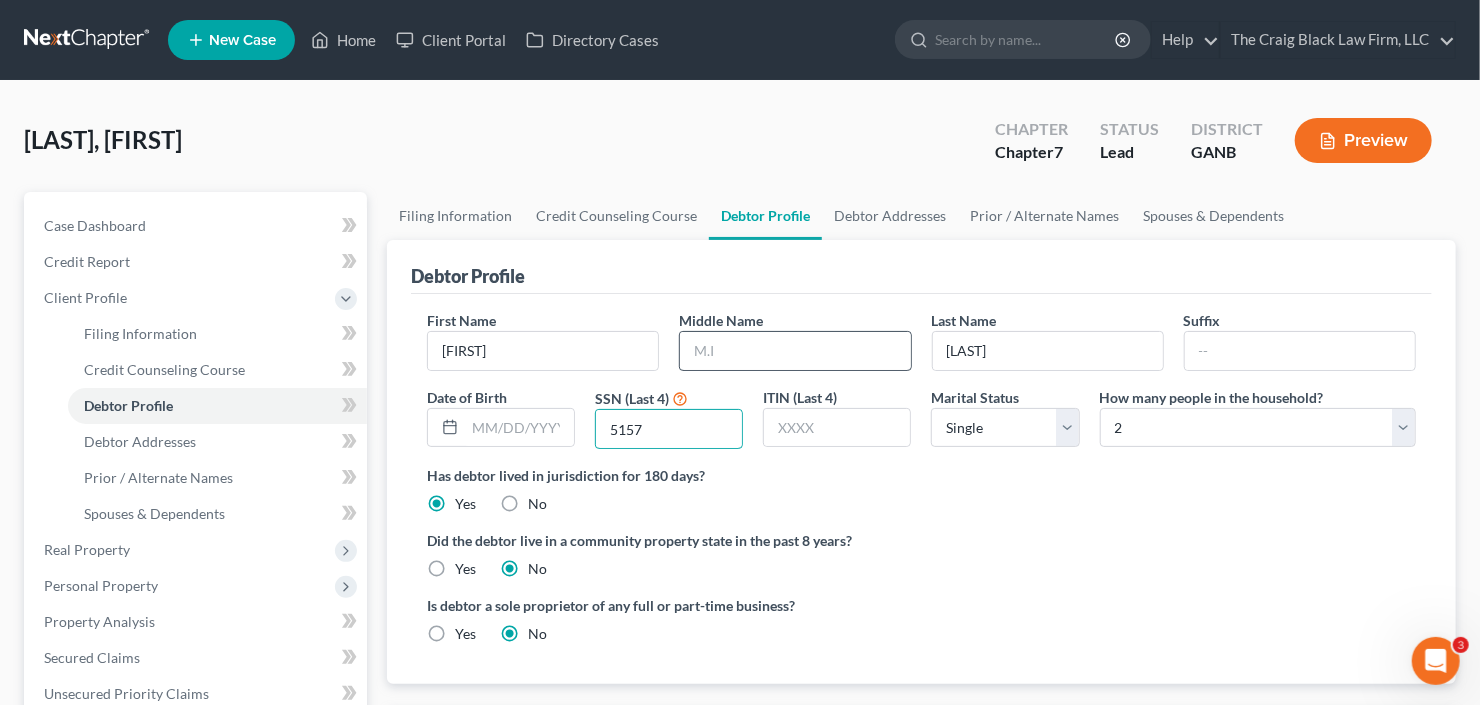 type on "5157" 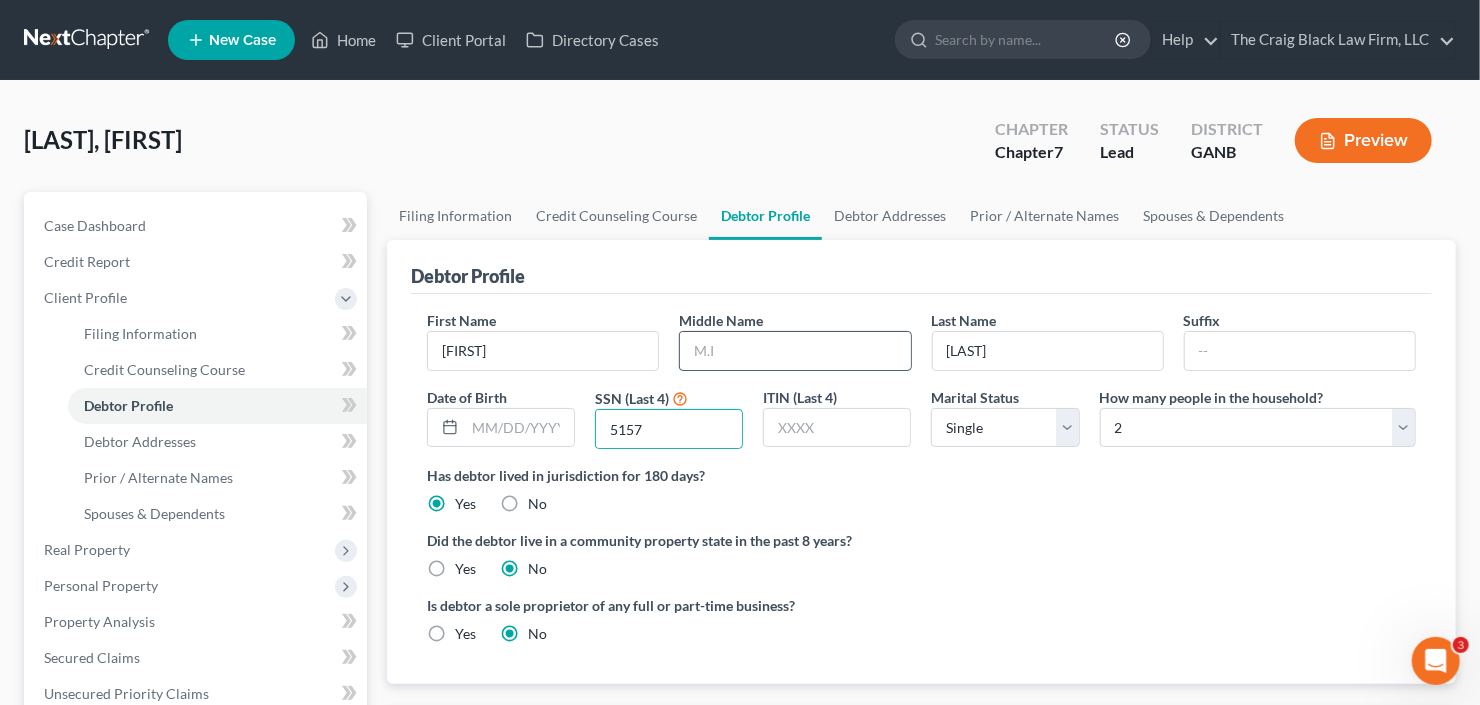 click at bounding box center (795, 351) 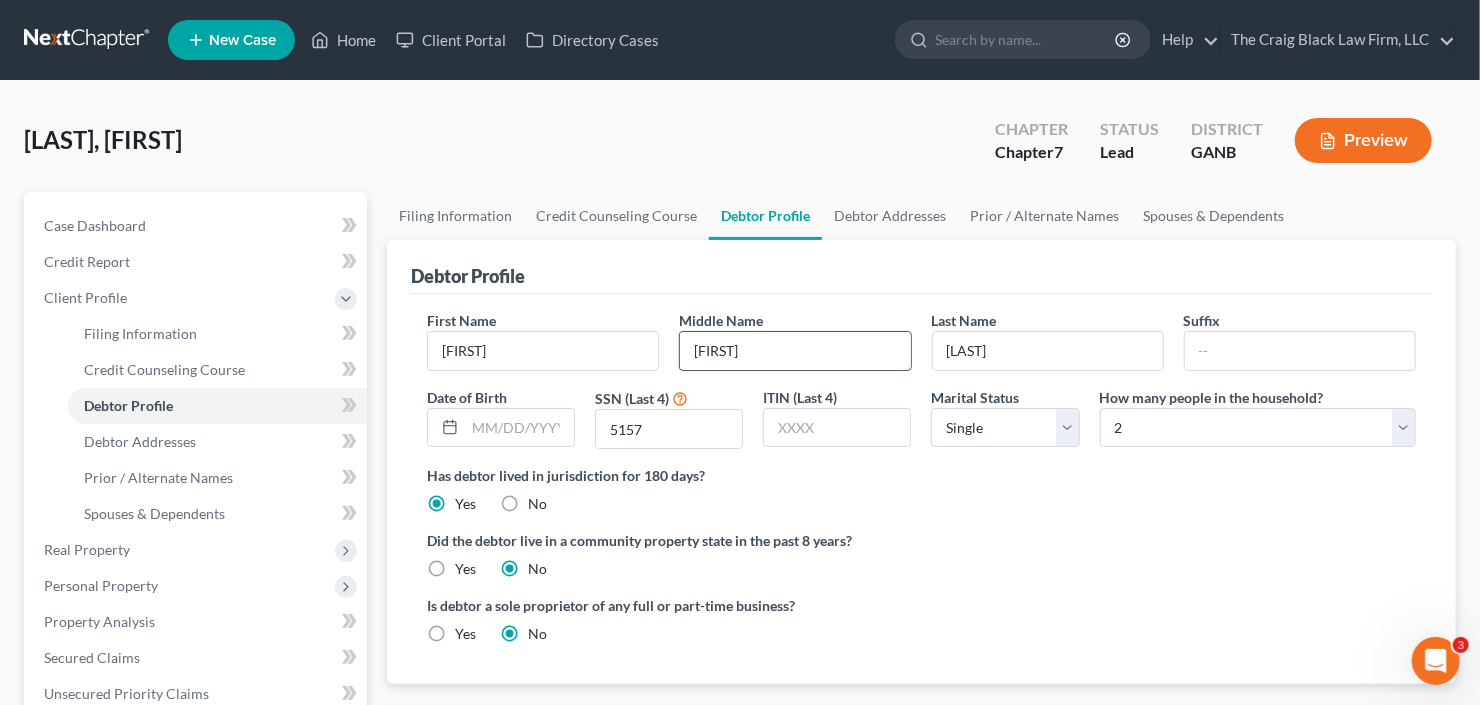 click on "Benard" at bounding box center (795, 351) 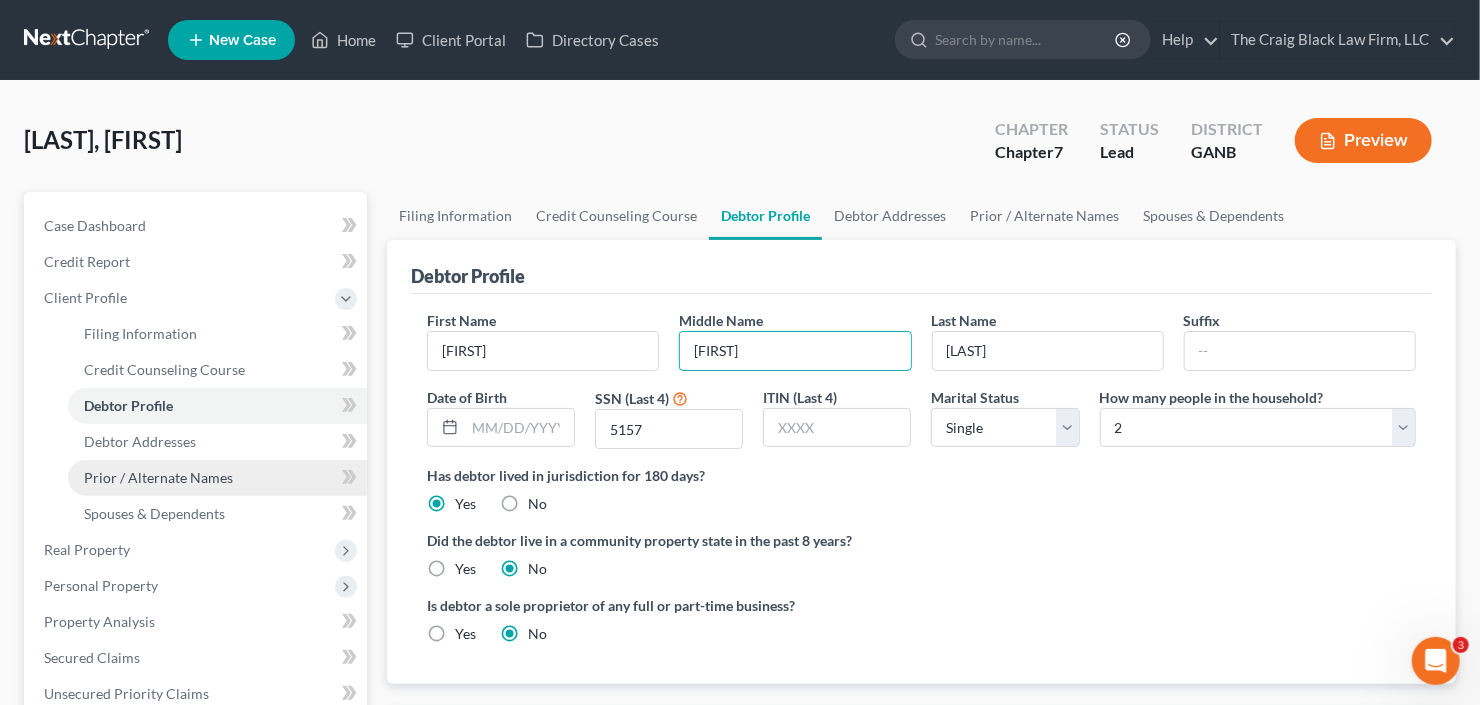 type on "Bernard" 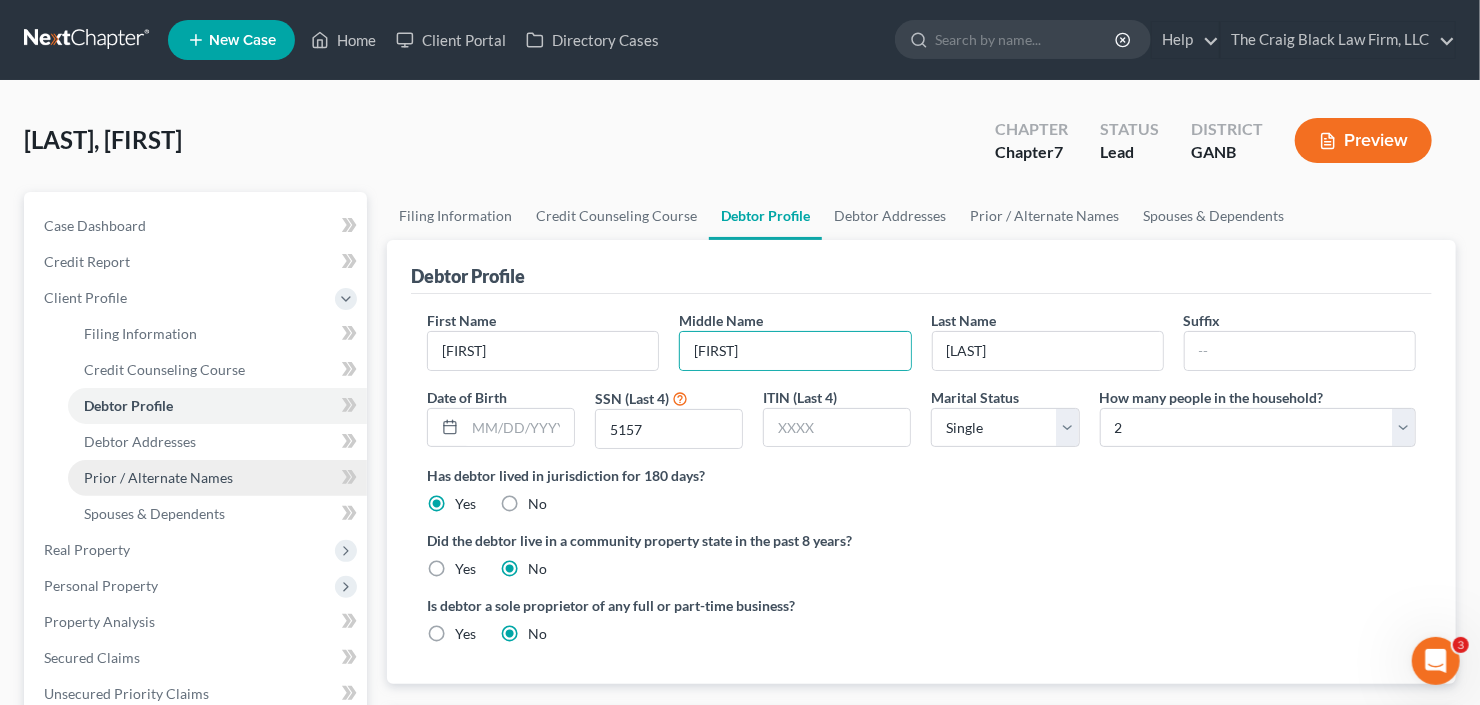 click on "Prior / Alternate Names" at bounding box center [217, 478] 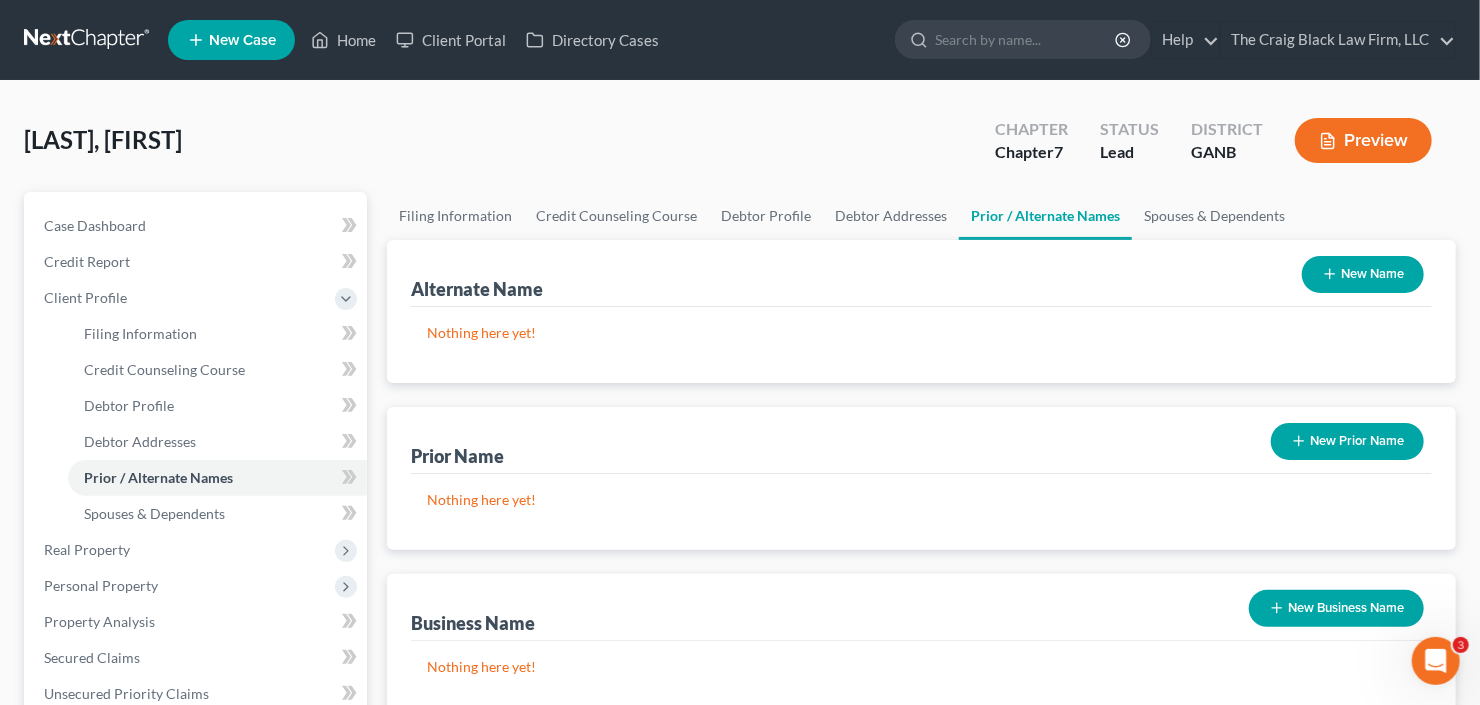 click on "New Name" at bounding box center (1363, 274) 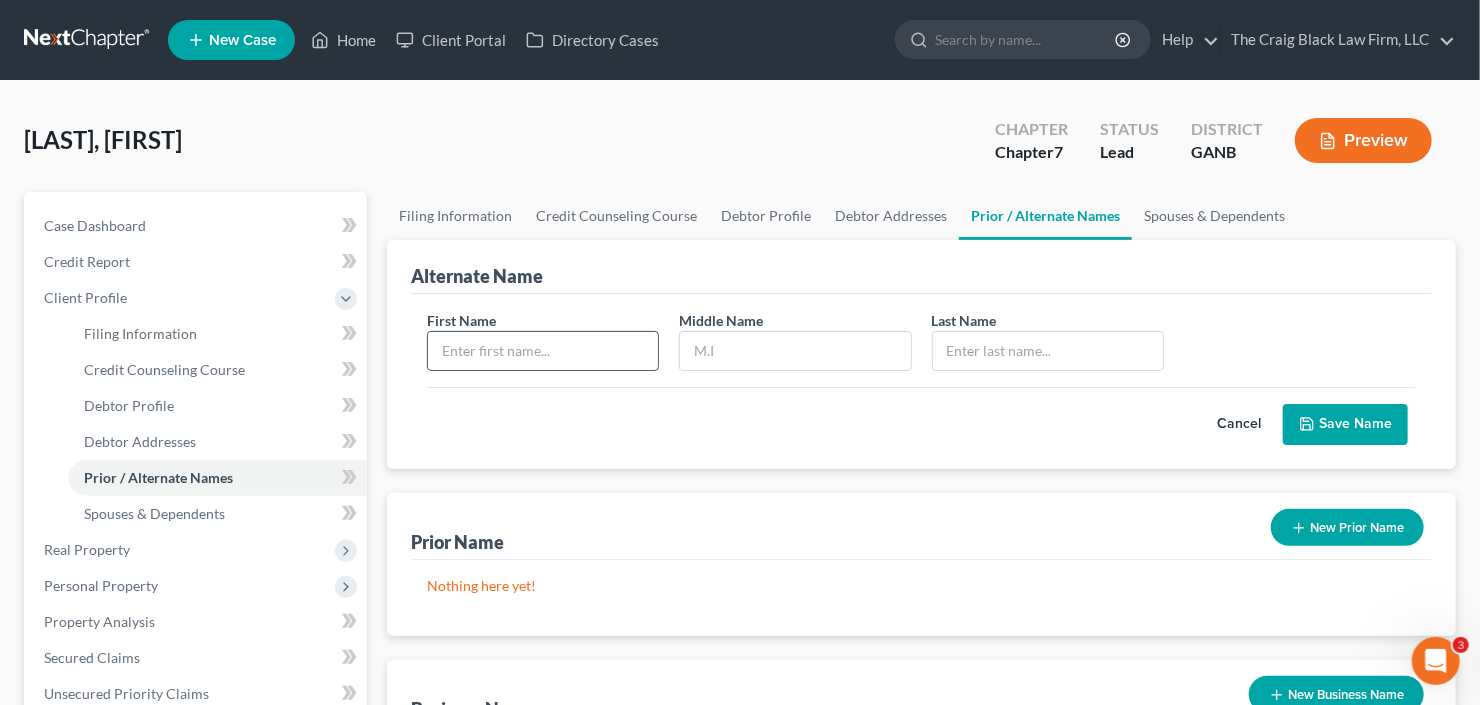 click at bounding box center [543, 351] 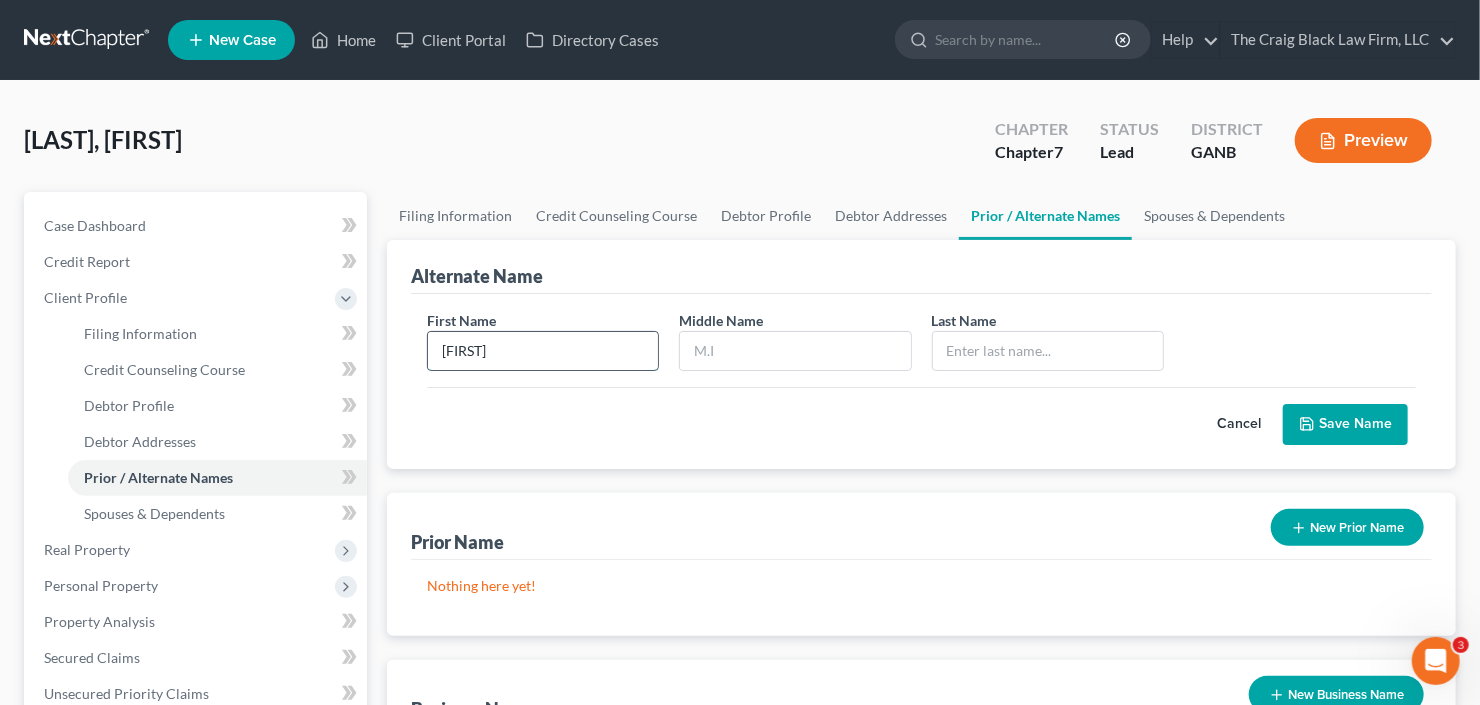type on "Gregory" 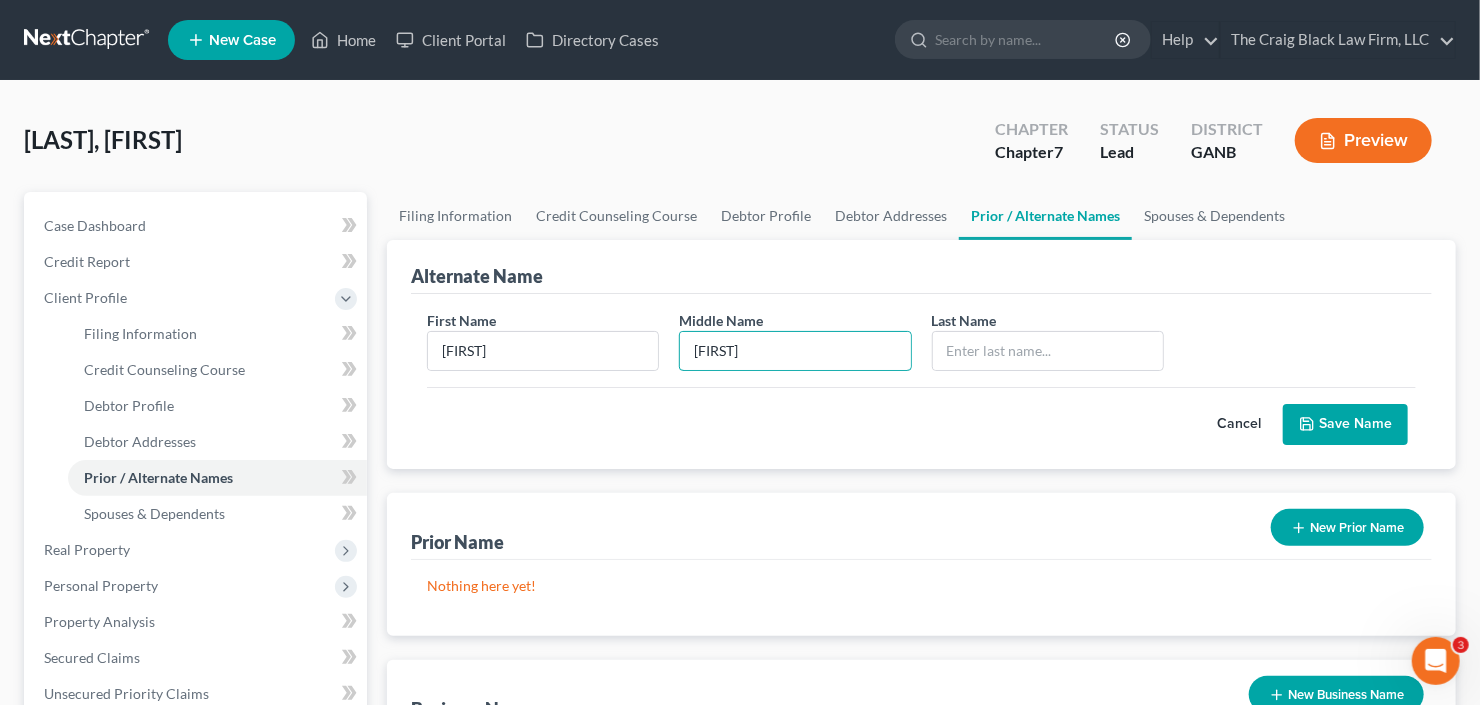 type on "Benard" 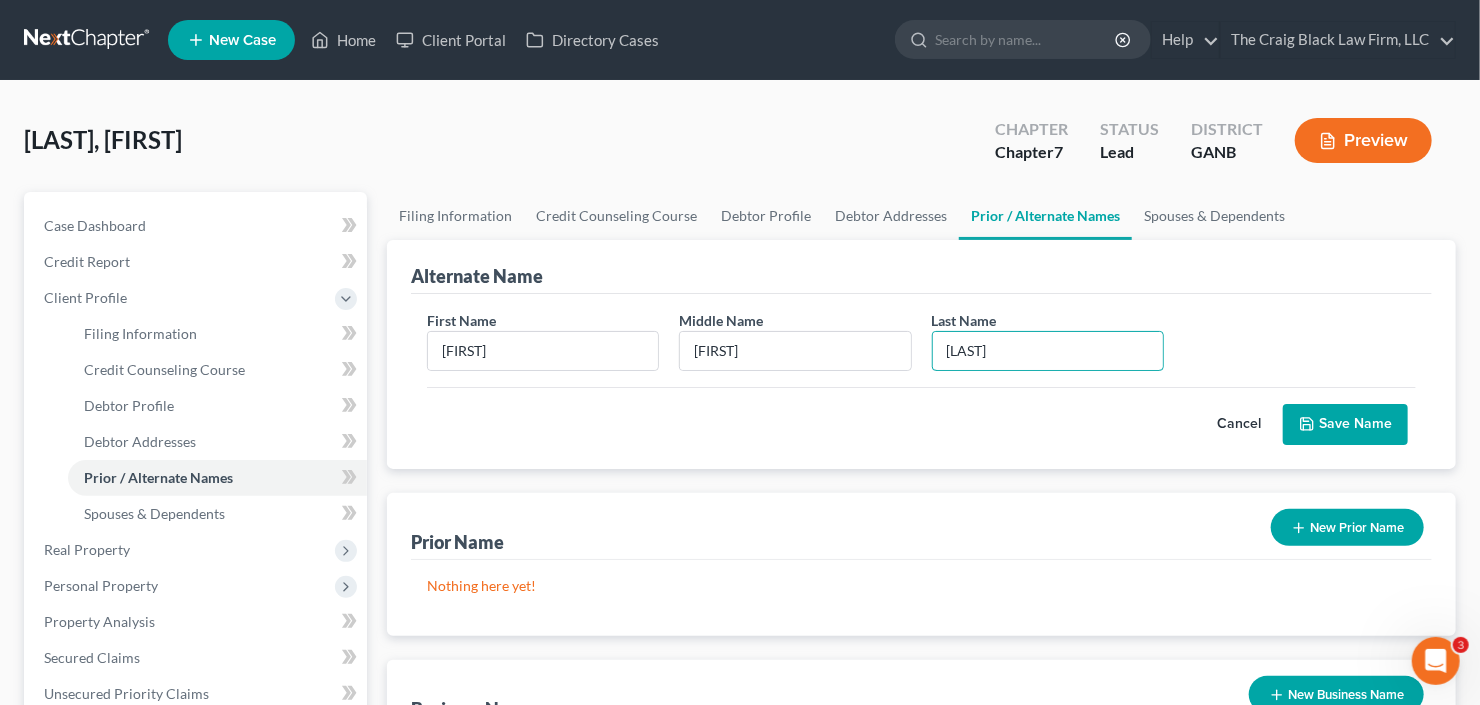 type on "Gaston" 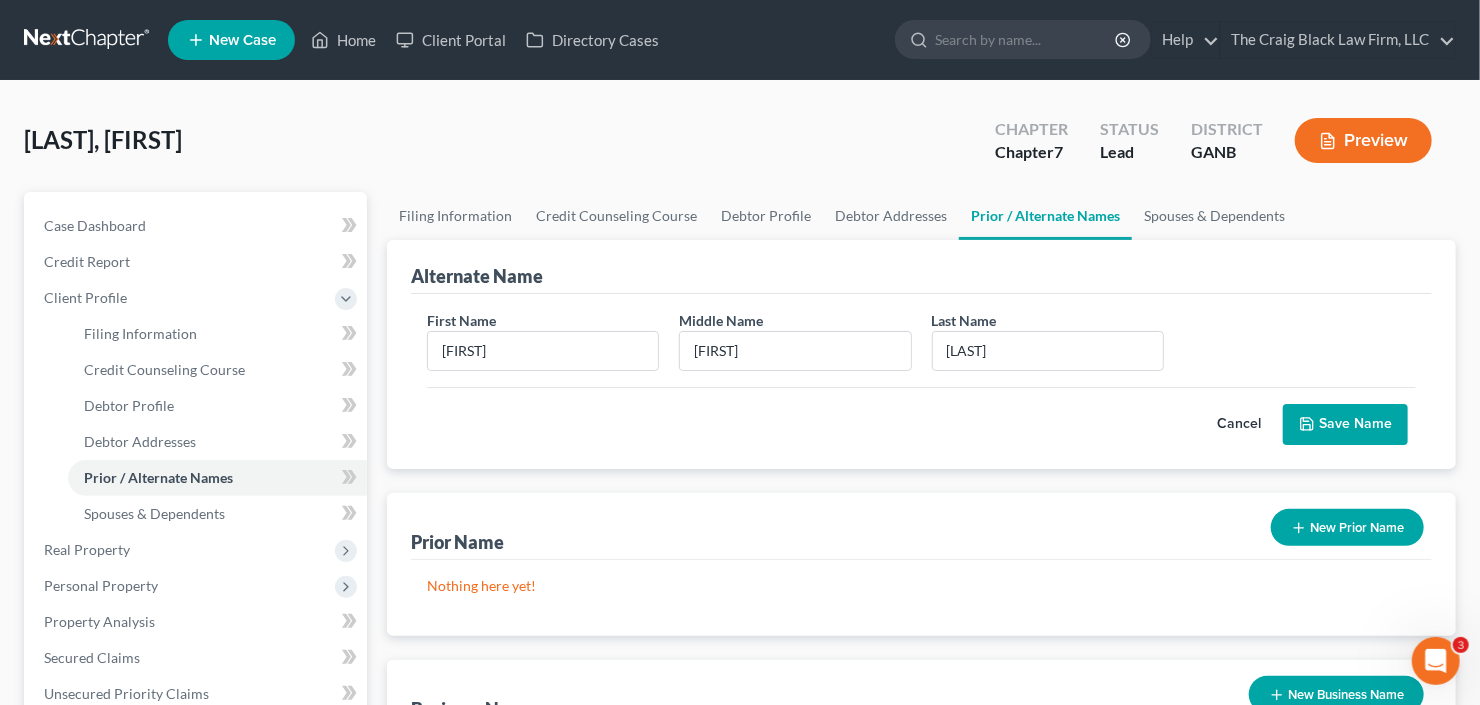 click on "Save Name" at bounding box center [1345, 425] 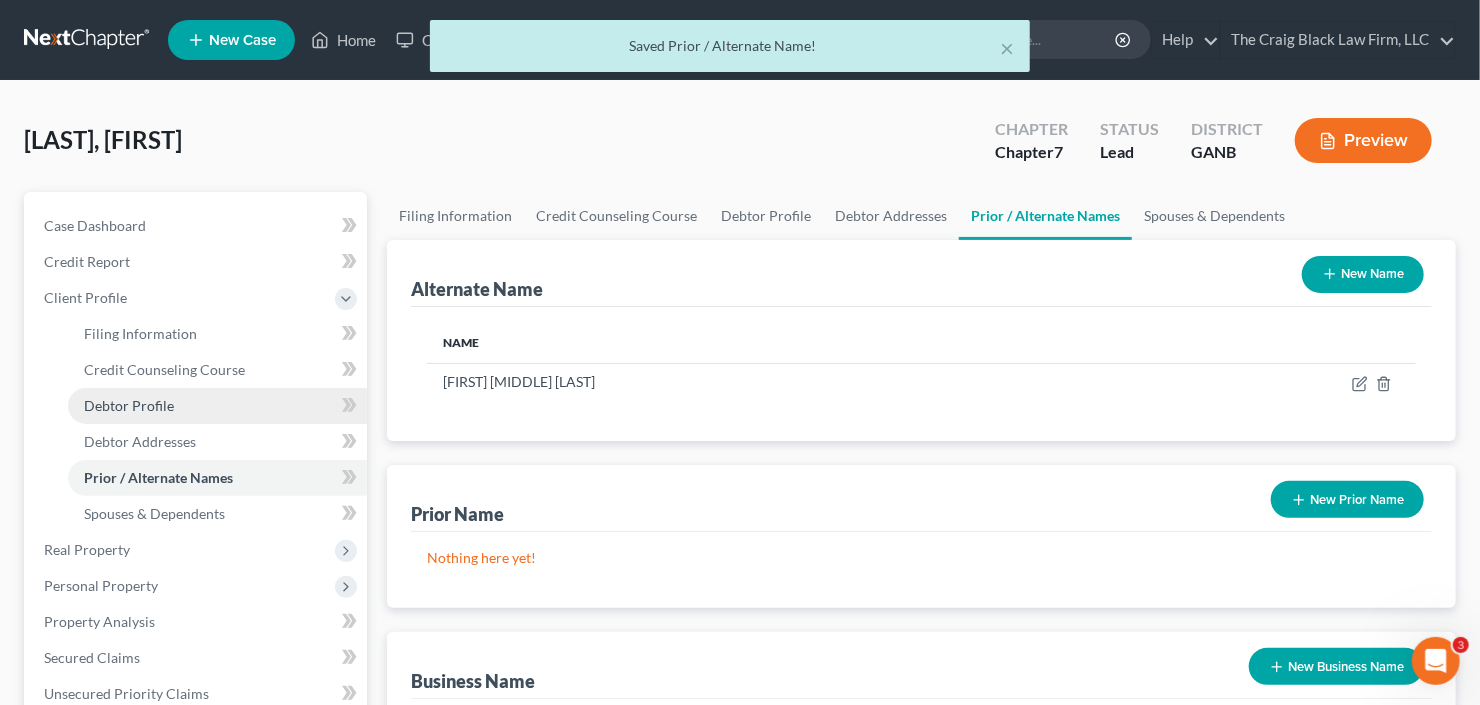 click on "Debtor Profile" at bounding box center [129, 405] 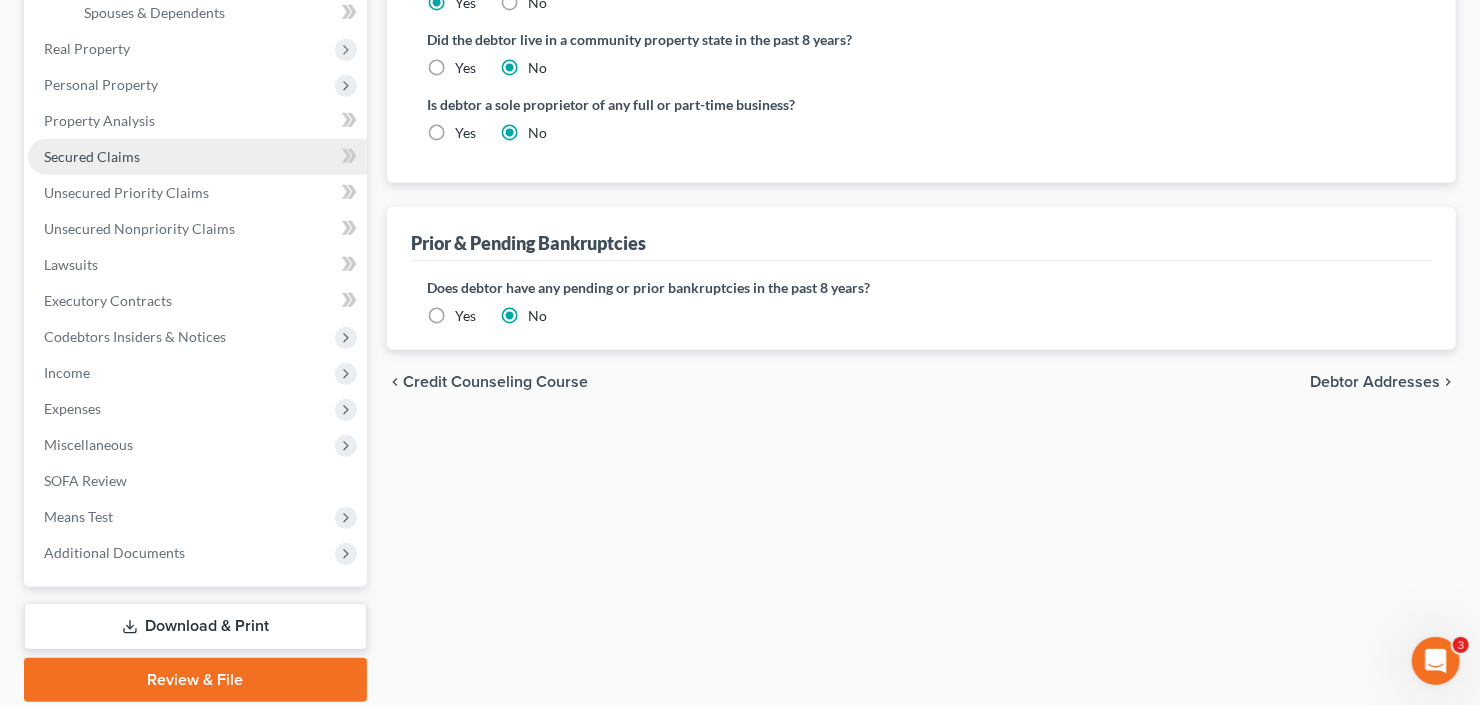 scroll, scrollTop: 570, scrollLeft: 0, axis: vertical 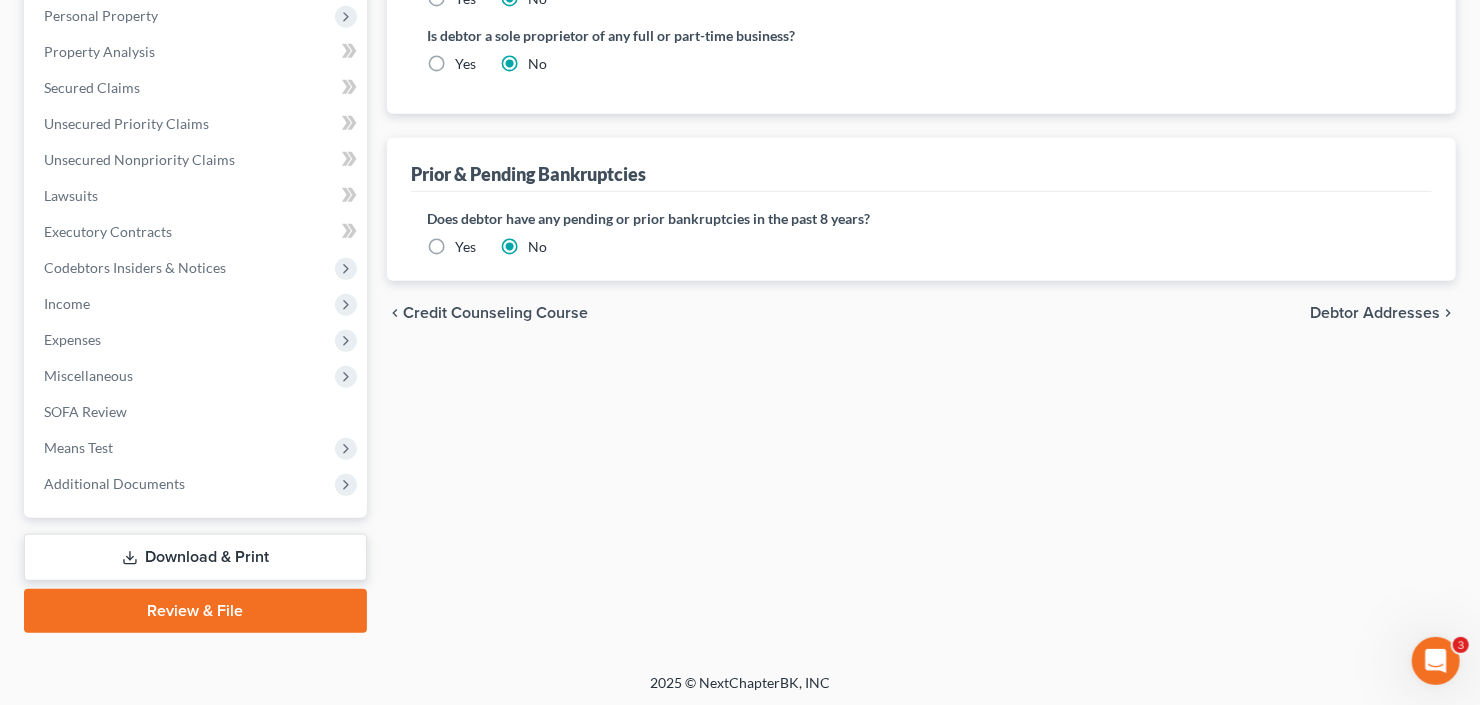 click on "Download & Print" at bounding box center [195, 557] 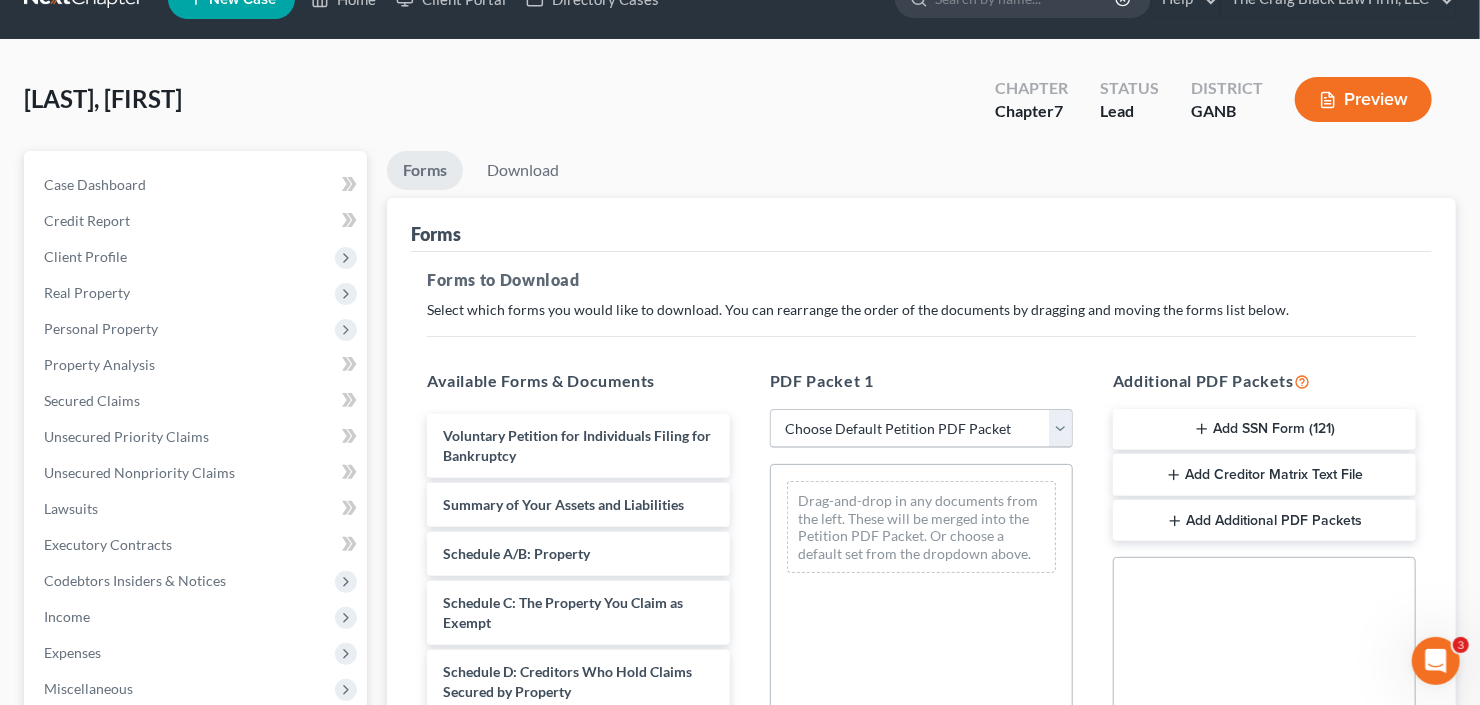 scroll, scrollTop: 0, scrollLeft: 0, axis: both 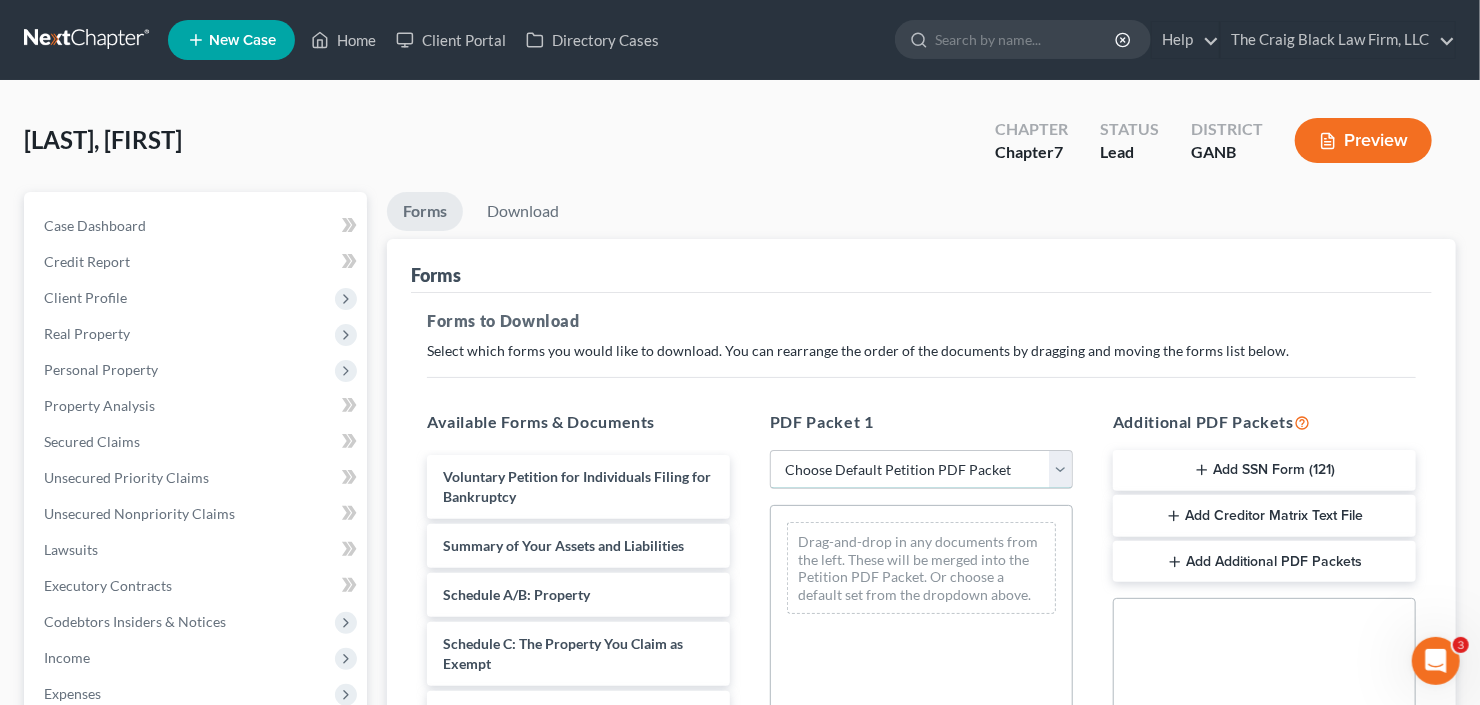click on "Choose Default Petition PDF Packet Complete Bankruptcy Petition (all forms and schedules) Emergency Filing Forms (Petition and Creditor List Only) Amended Forms Signature Pages Only" at bounding box center (921, 470) 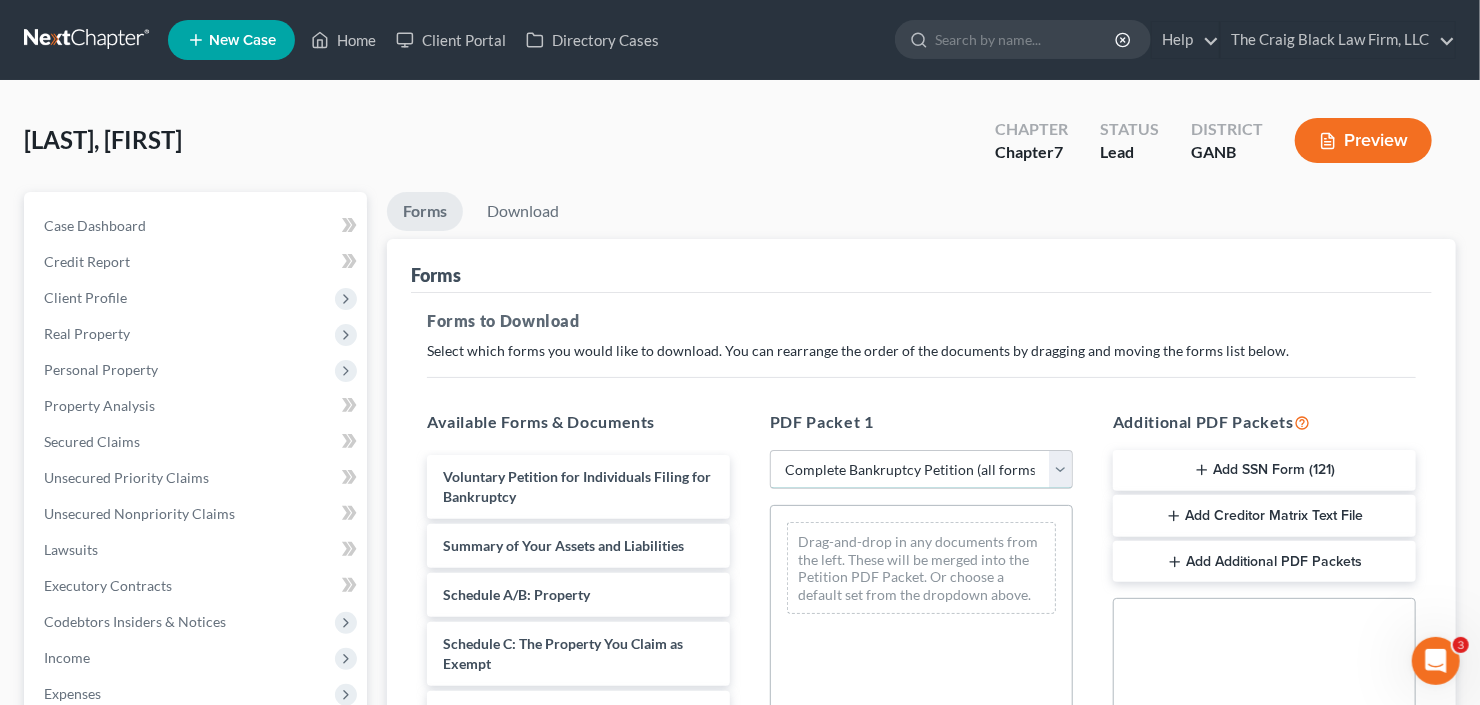 click on "Choose Default Petition PDF Packet Complete Bankruptcy Petition (all forms and schedules) Emergency Filing Forms (Petition and Creditor List Only) Amended Forms Signature Pages Only" at bounding box center [921, 470] 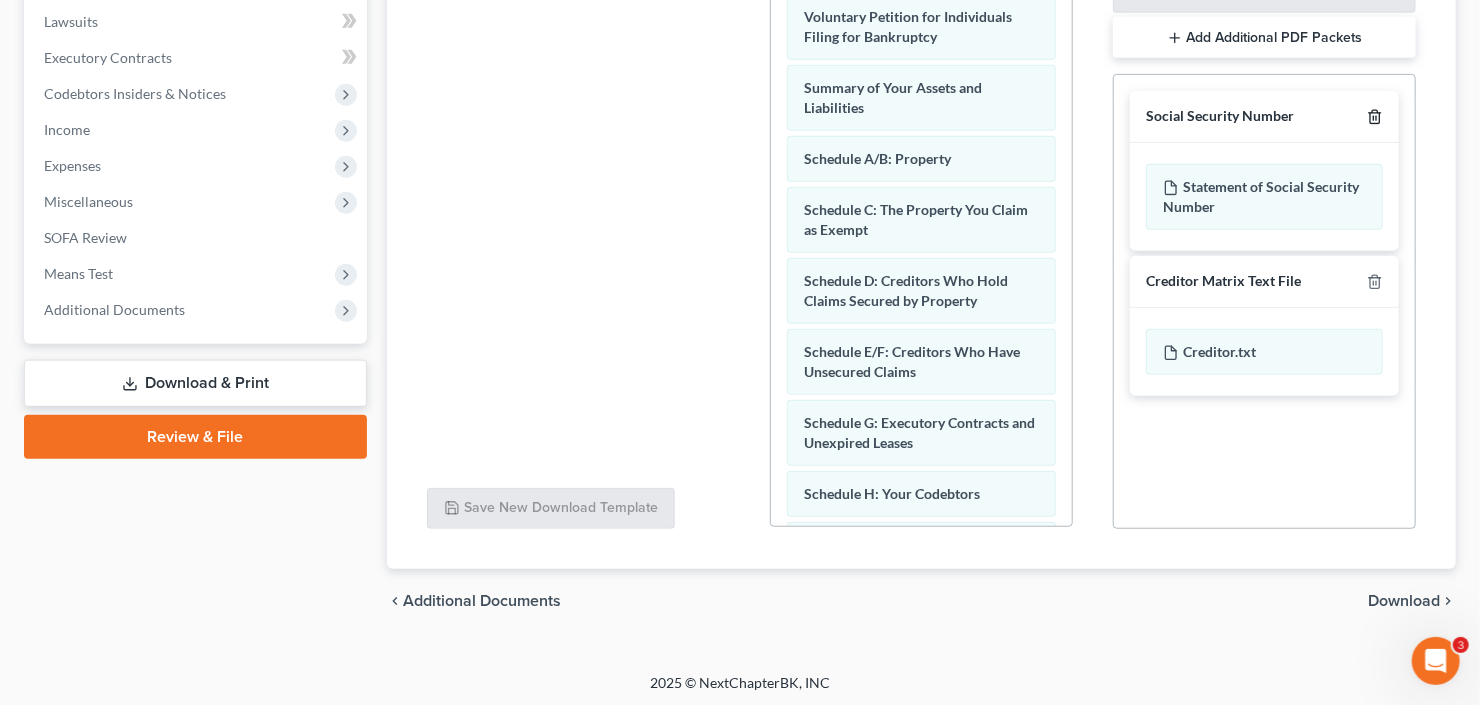 click 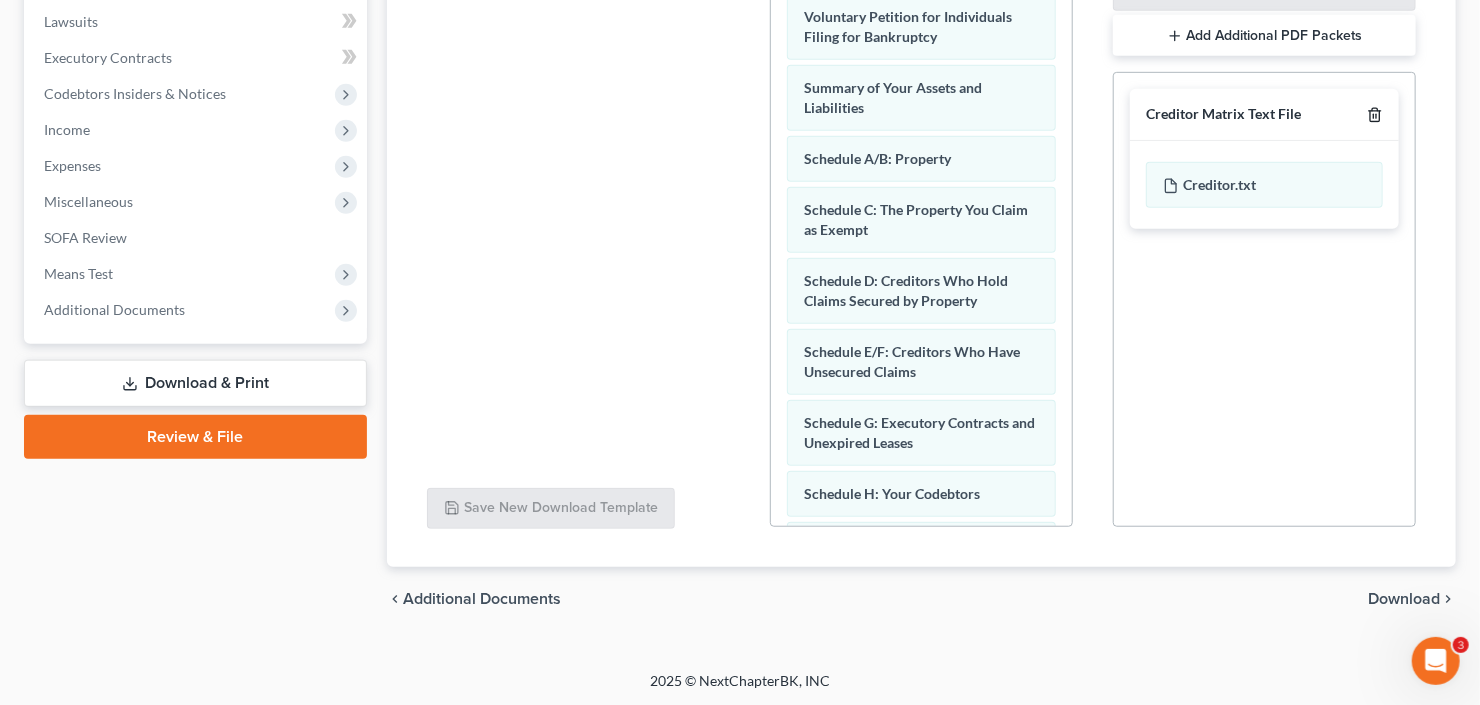scroll, scrollTop: 528, scrollLeft: 0, axis: vertical 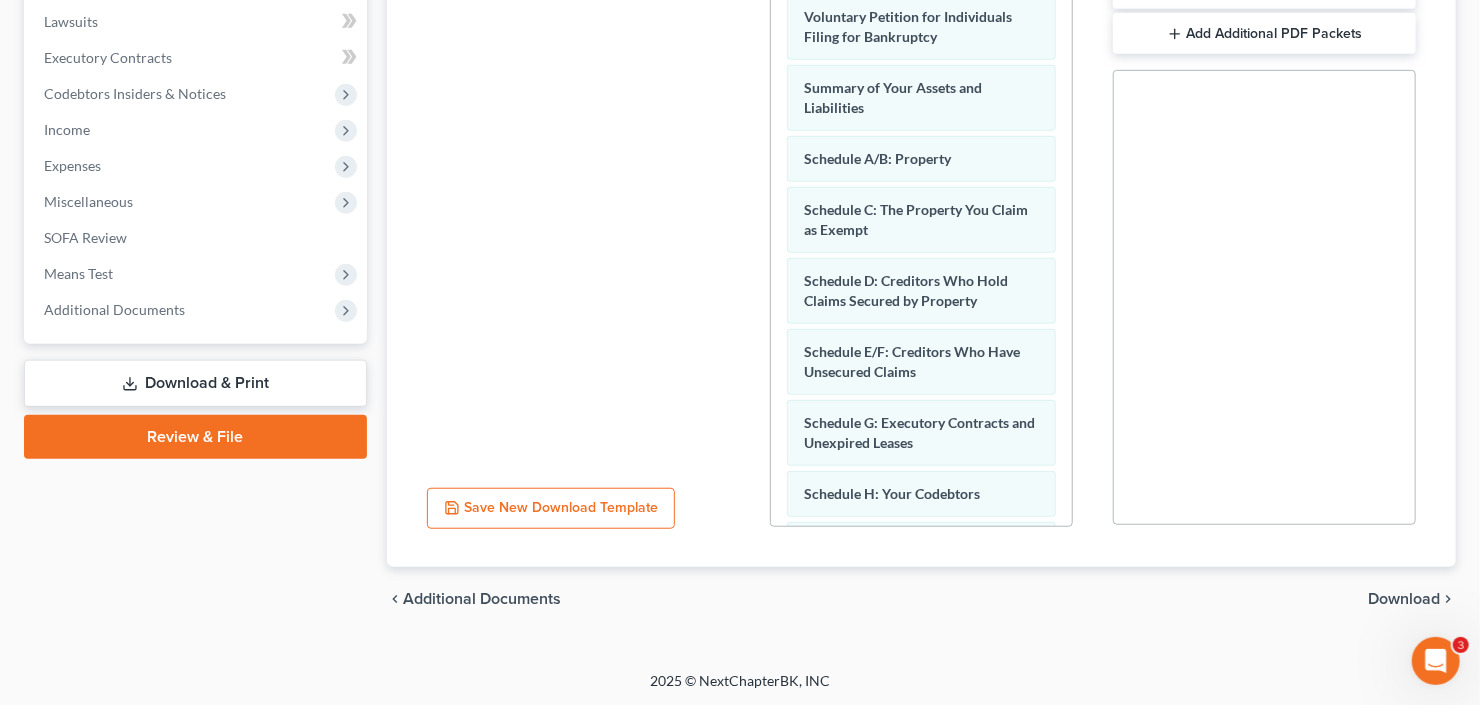 click on "Download" at bounding box center (1404, 599) 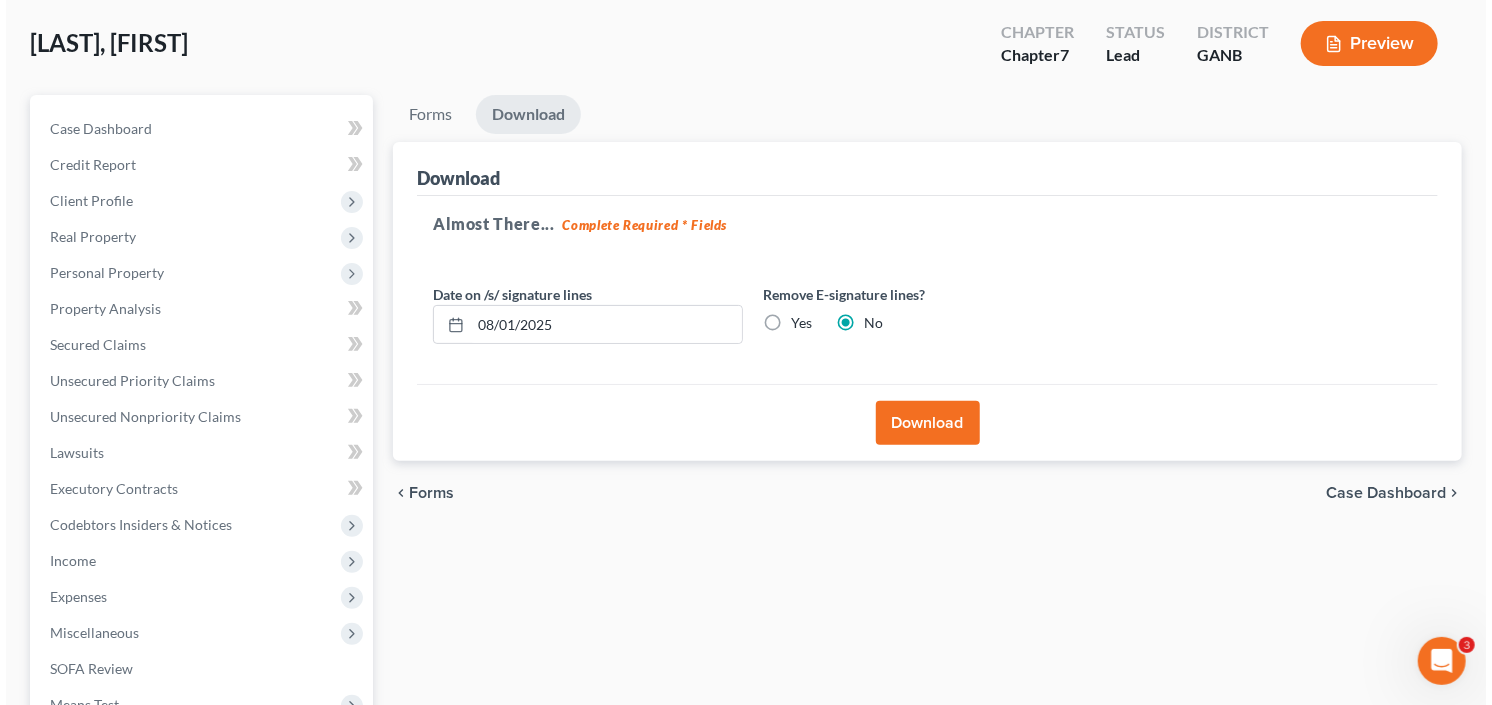 scroll, scrollTop: 0, scrollLeft: 0, axis: both 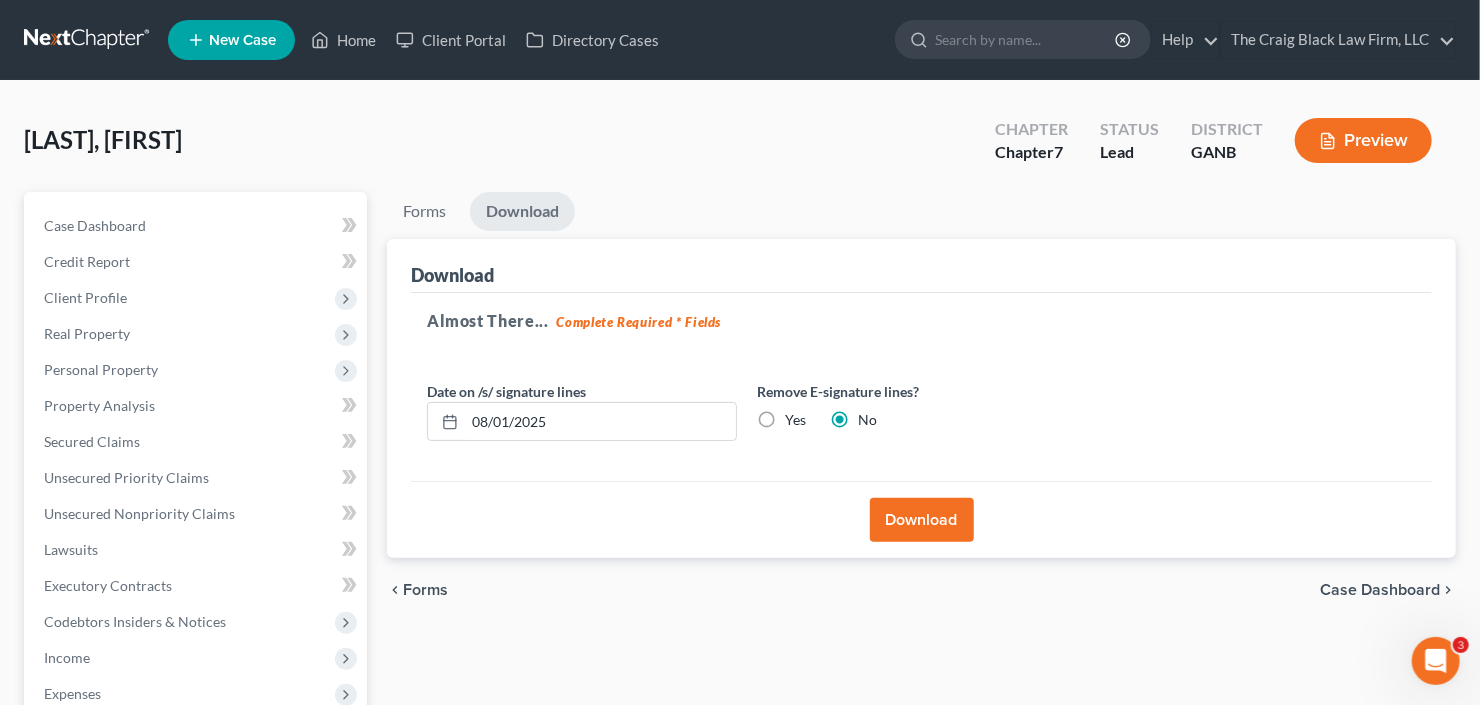 click on "Download" at bounding box center (922, 520) 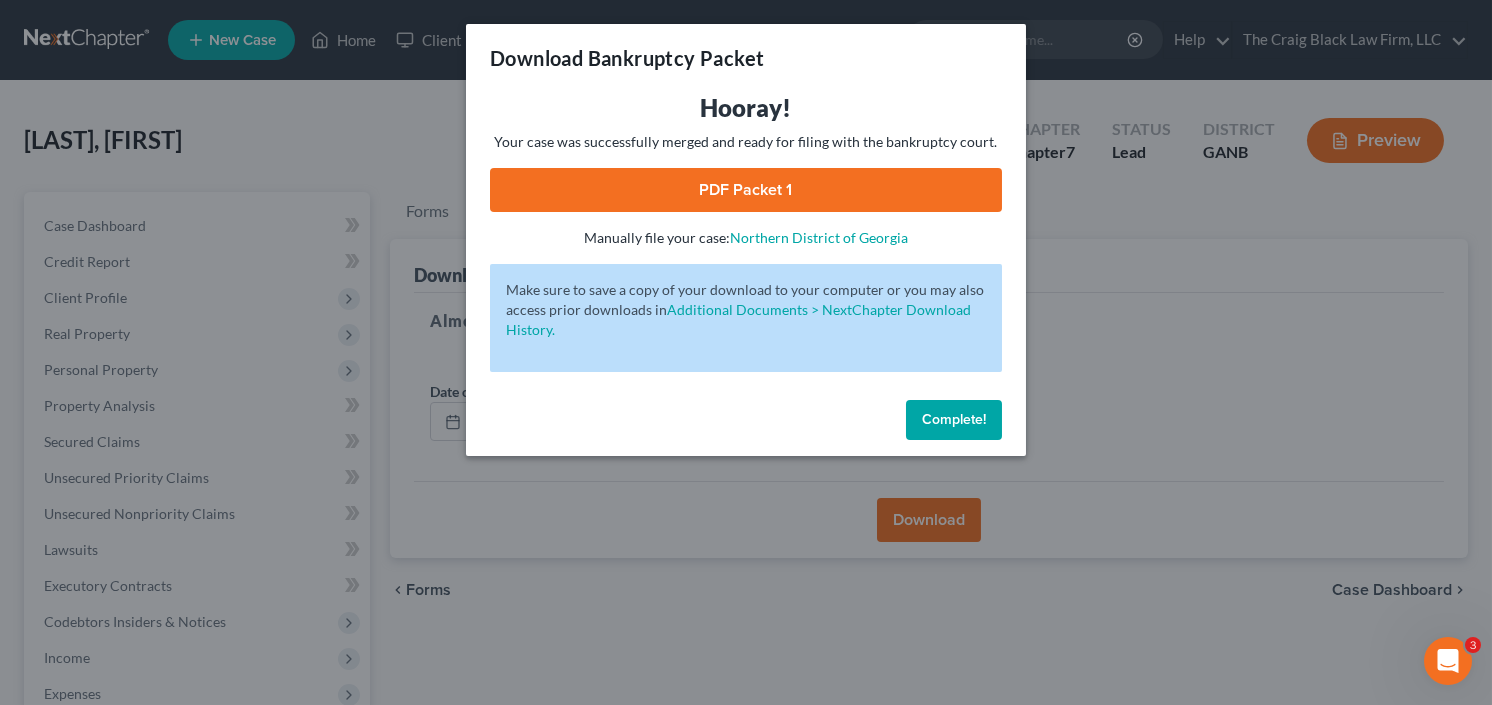 click on "PDF Packet 1" at bounding box center [746, 190] 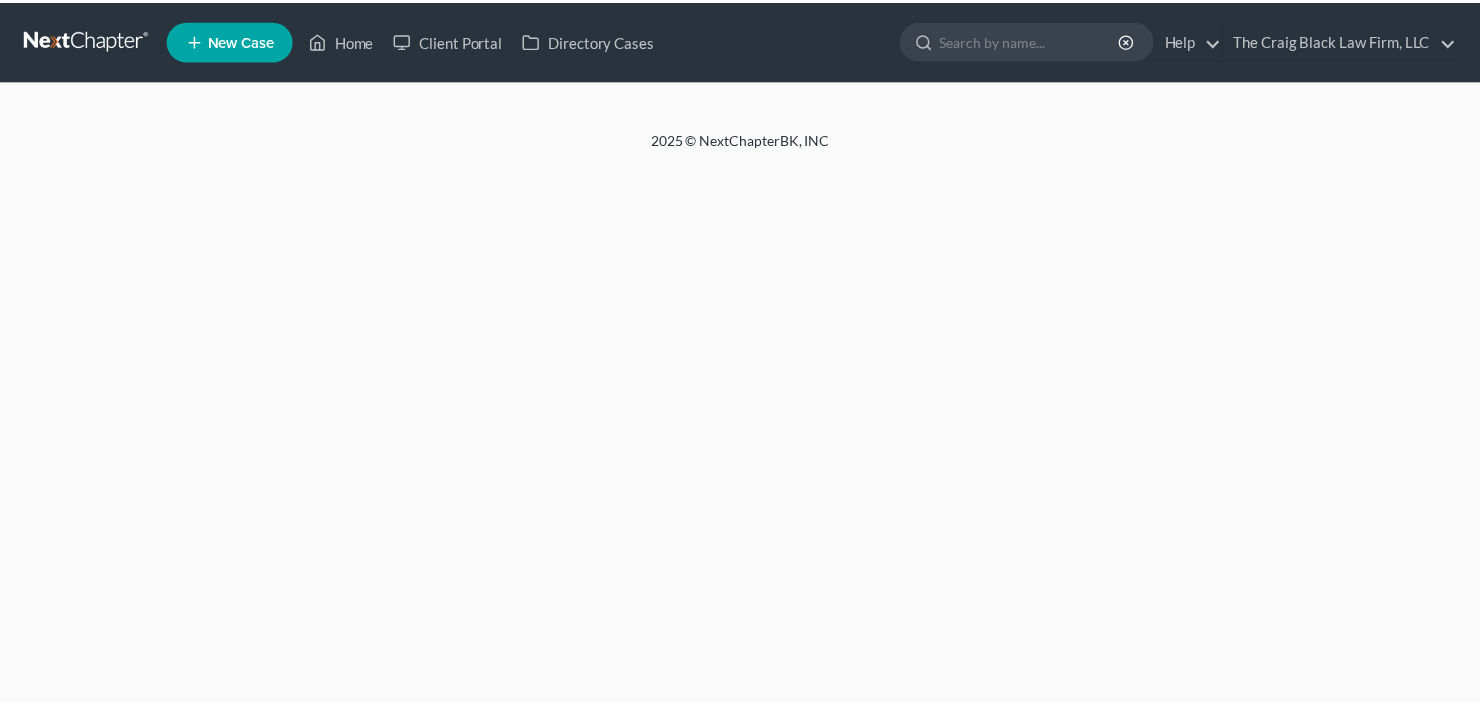 scroll, scrollTop: 0, scrollLeft: 0, axis: both 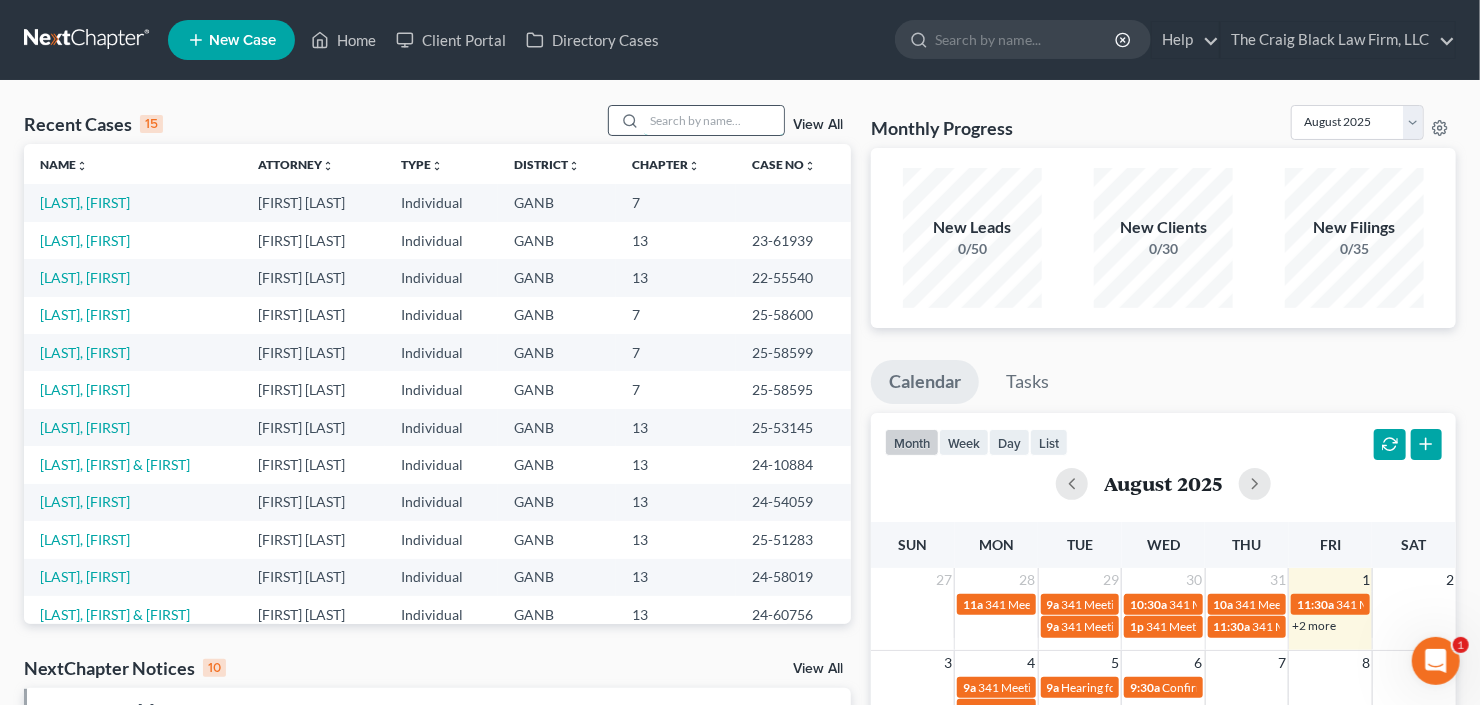 click at bounding box center (714, 120) 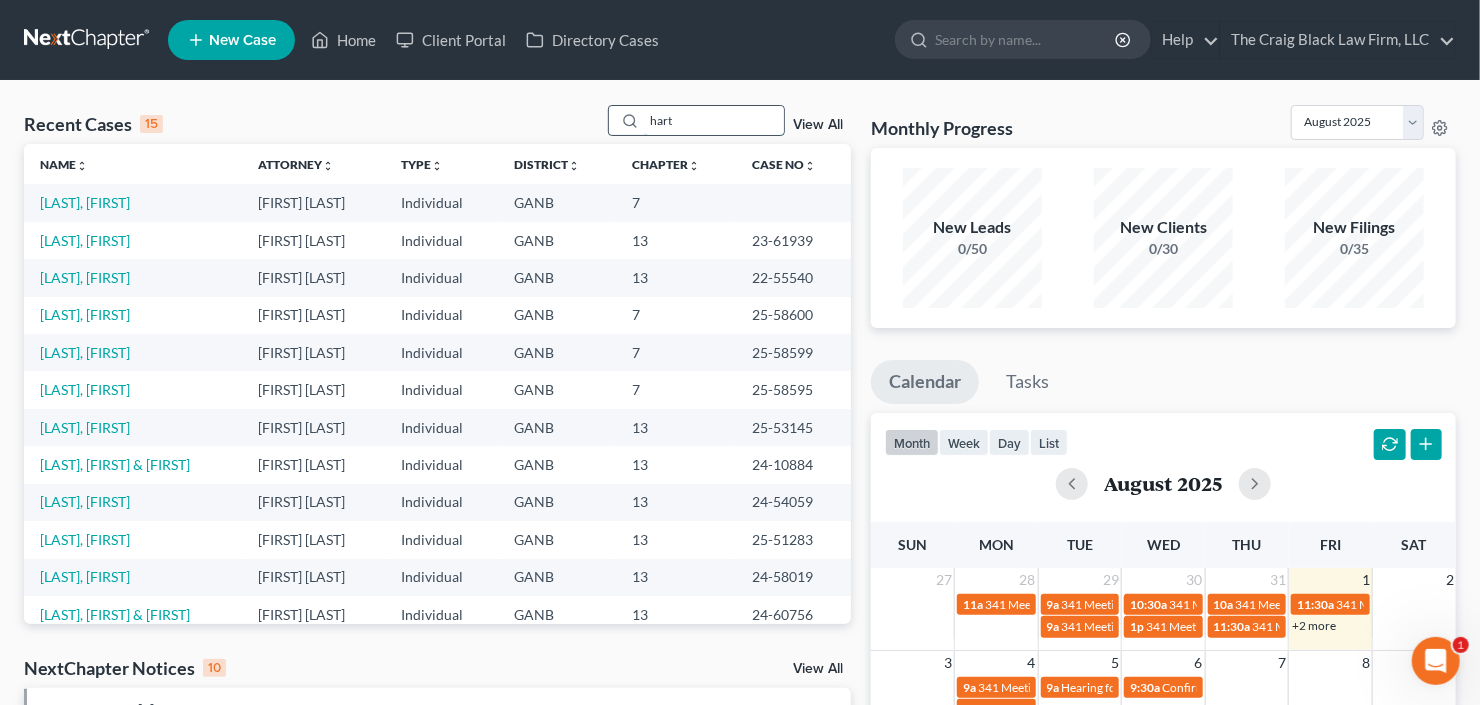 type on "hart" 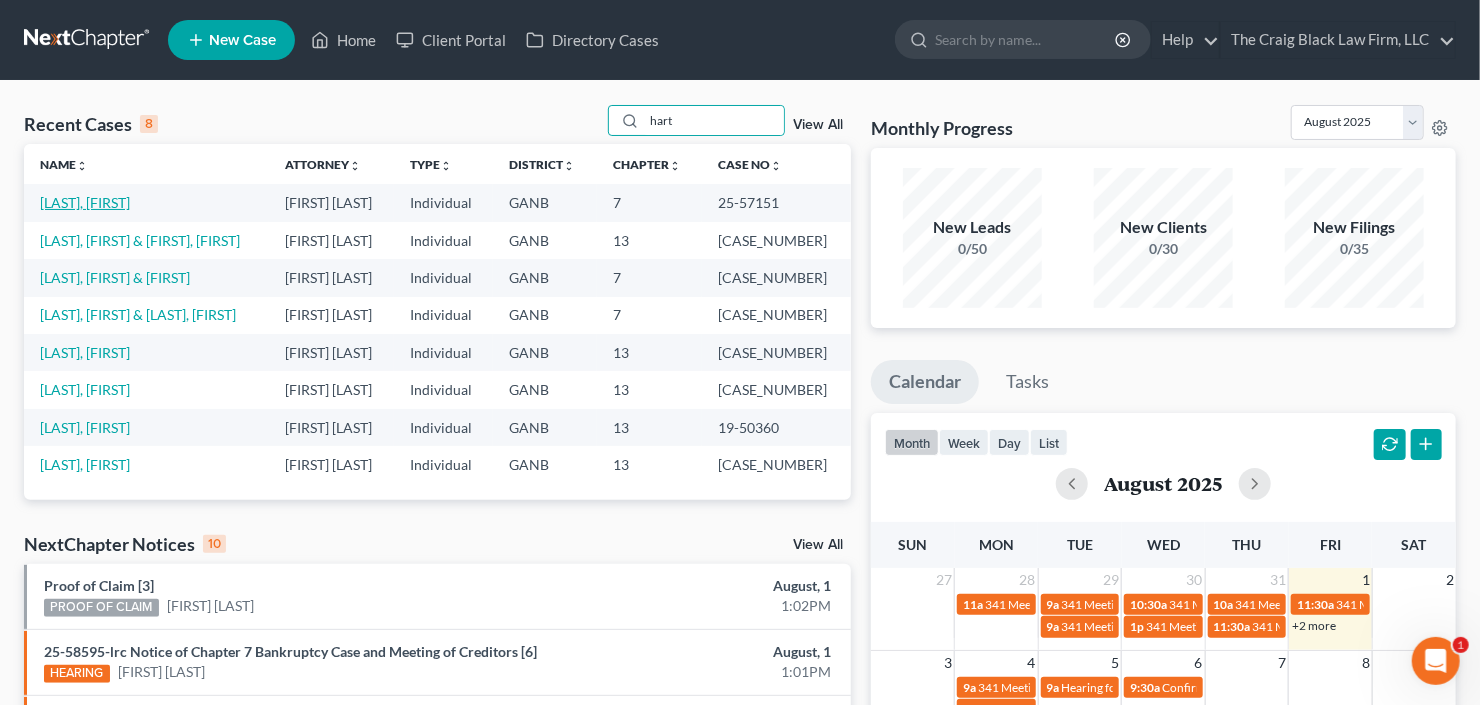 click on "Hart, Charles" at bounding box center [85, 202] 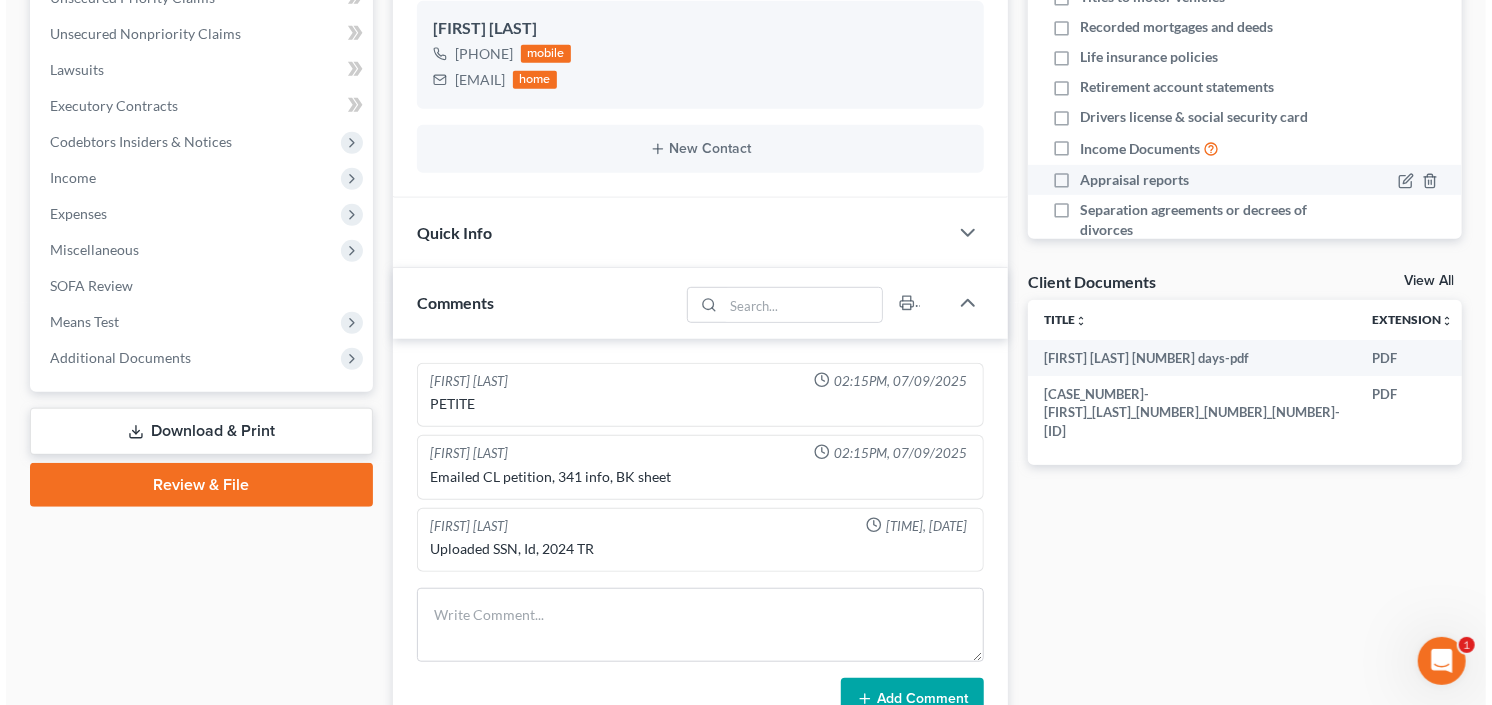 scroll, scrollTop: 0, scrollLeft: 0, axis: both 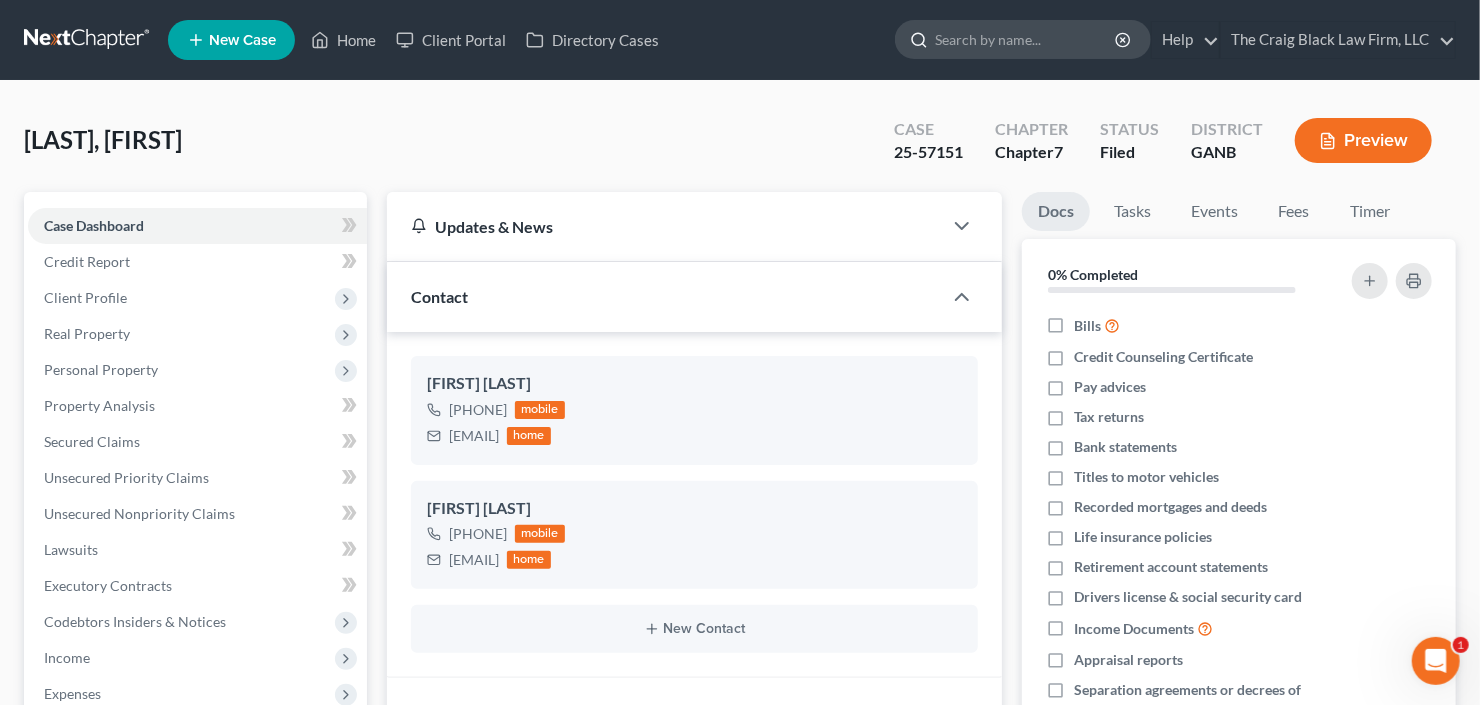 click at bounding box center [1026, 39] 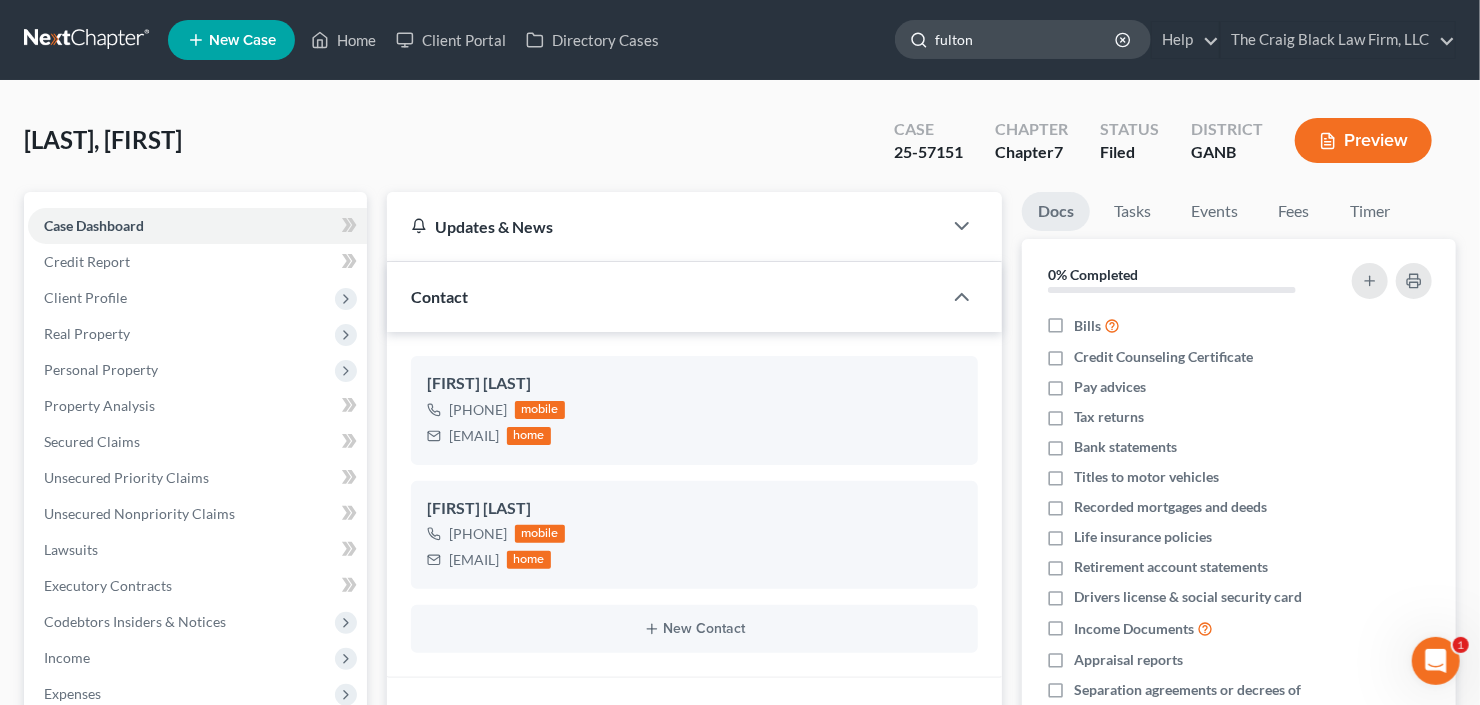 type on "fulton" 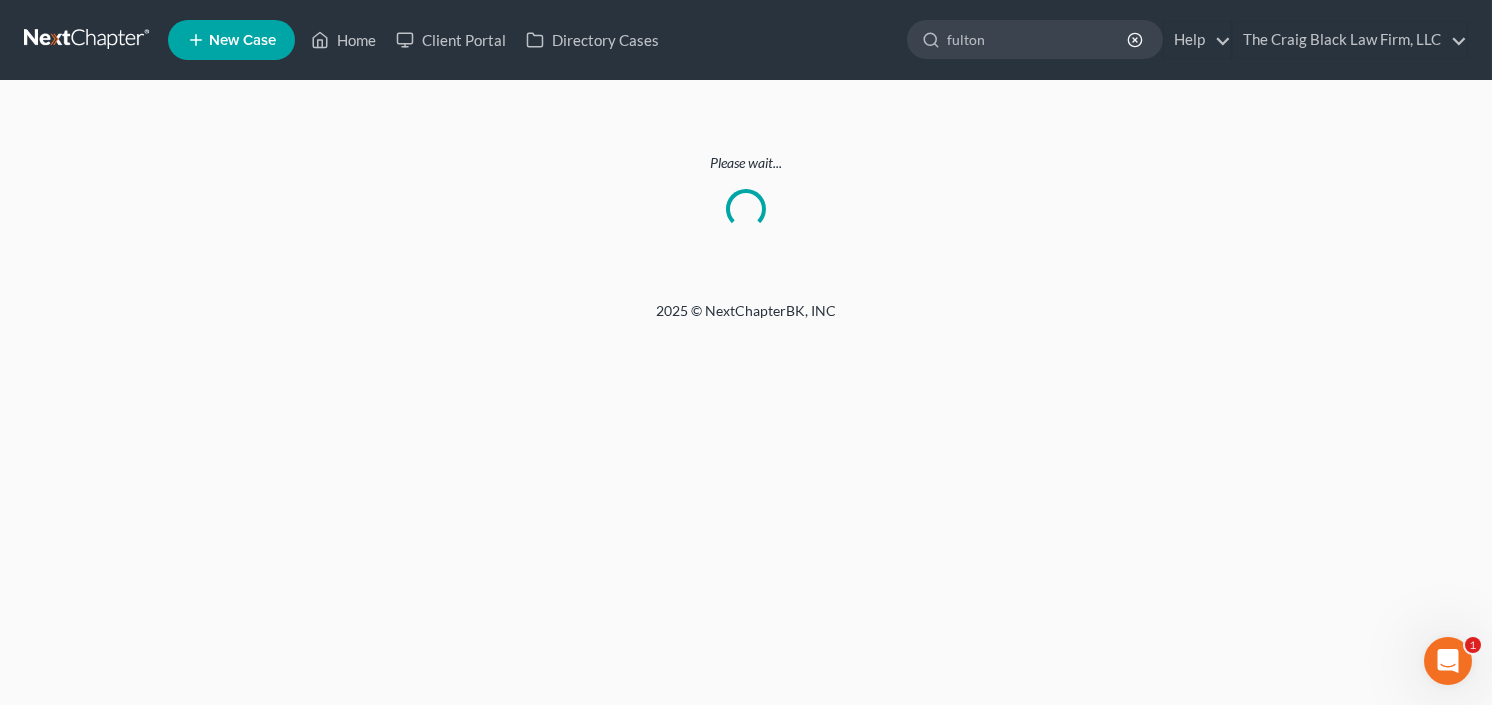 click at bounding box center (88, 40) 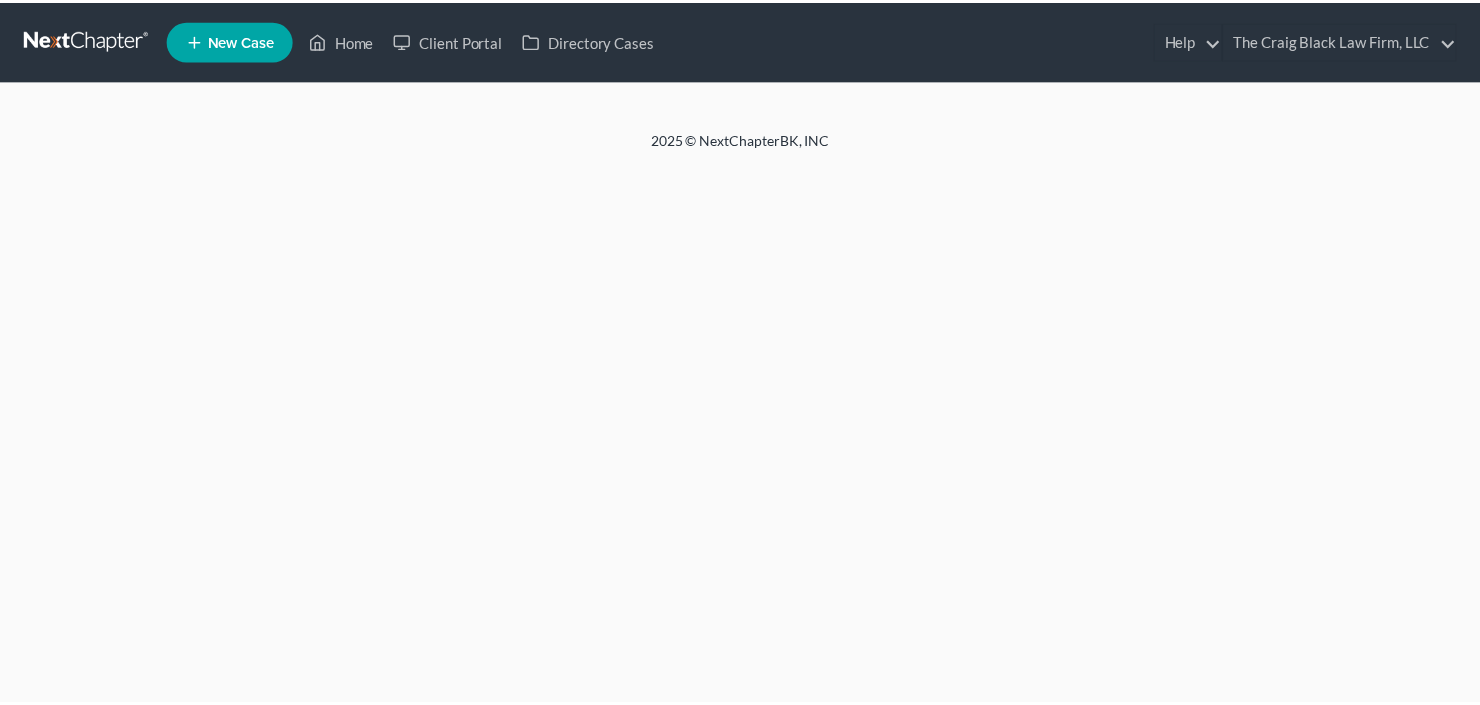 scroll, scrollTop: 0, scrollLeft: 0, axis: both 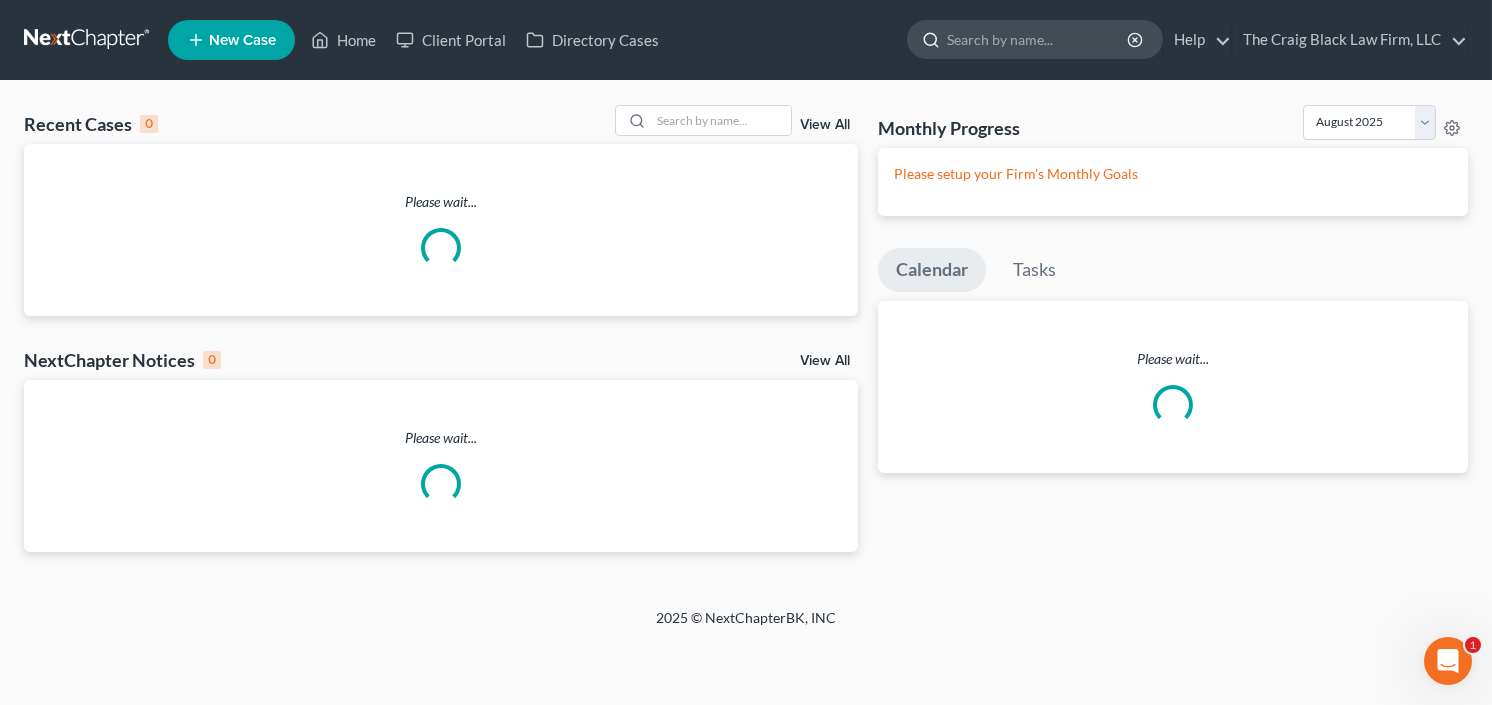 click at bounding box center [1038, 39] 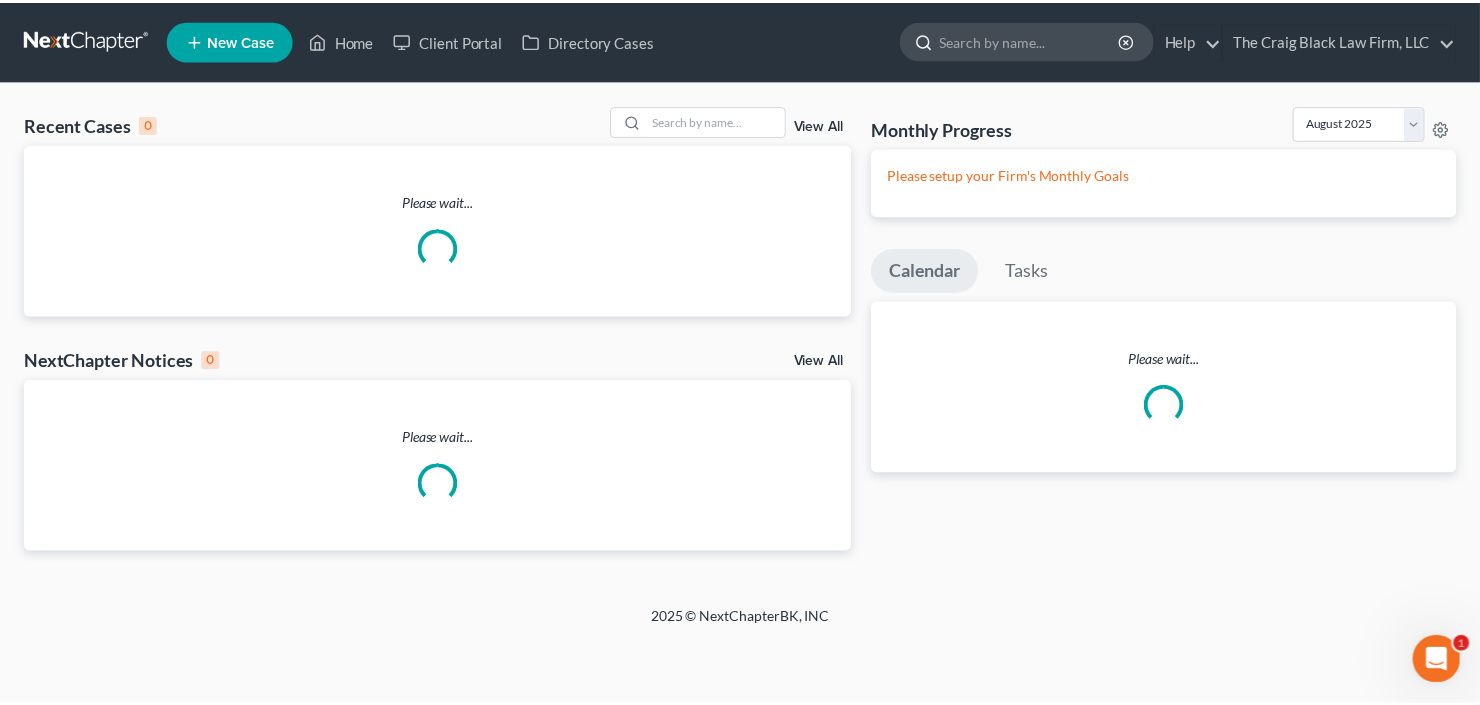 scroll, scrollTop: 0, scrollLeft: 0, axis: both 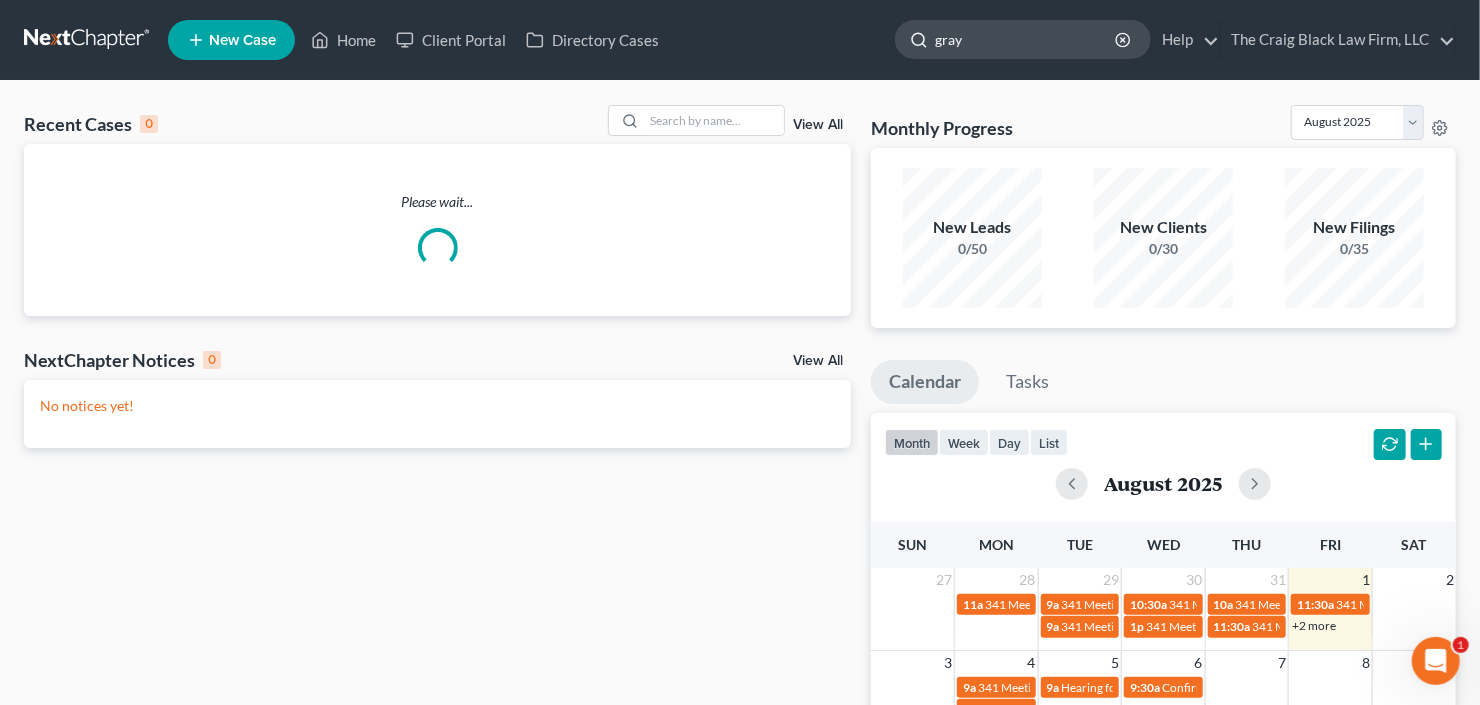 type on "gray" 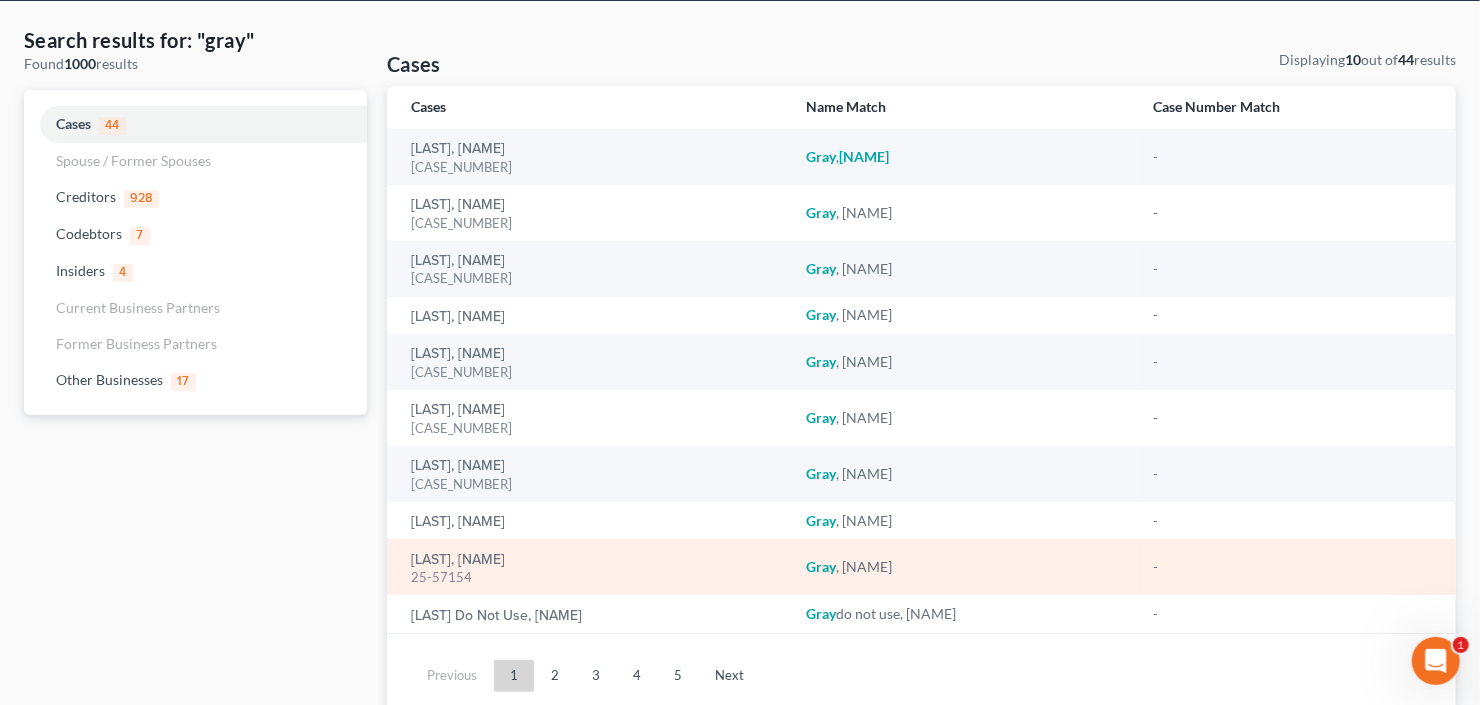 scroll, scrollTop: 80, scrollLeft: 0, axis: vertical 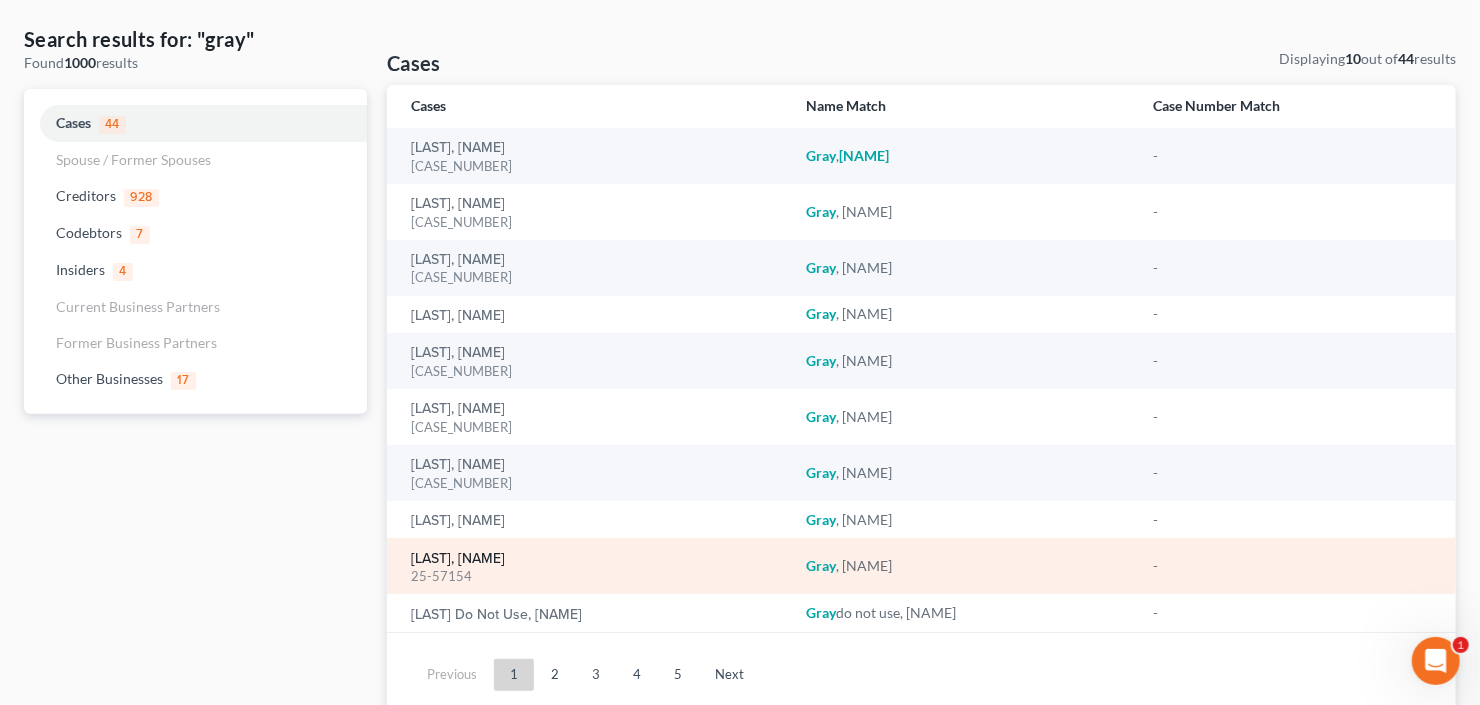 click on "Gray, Britney" at bounding box center [458, 559] 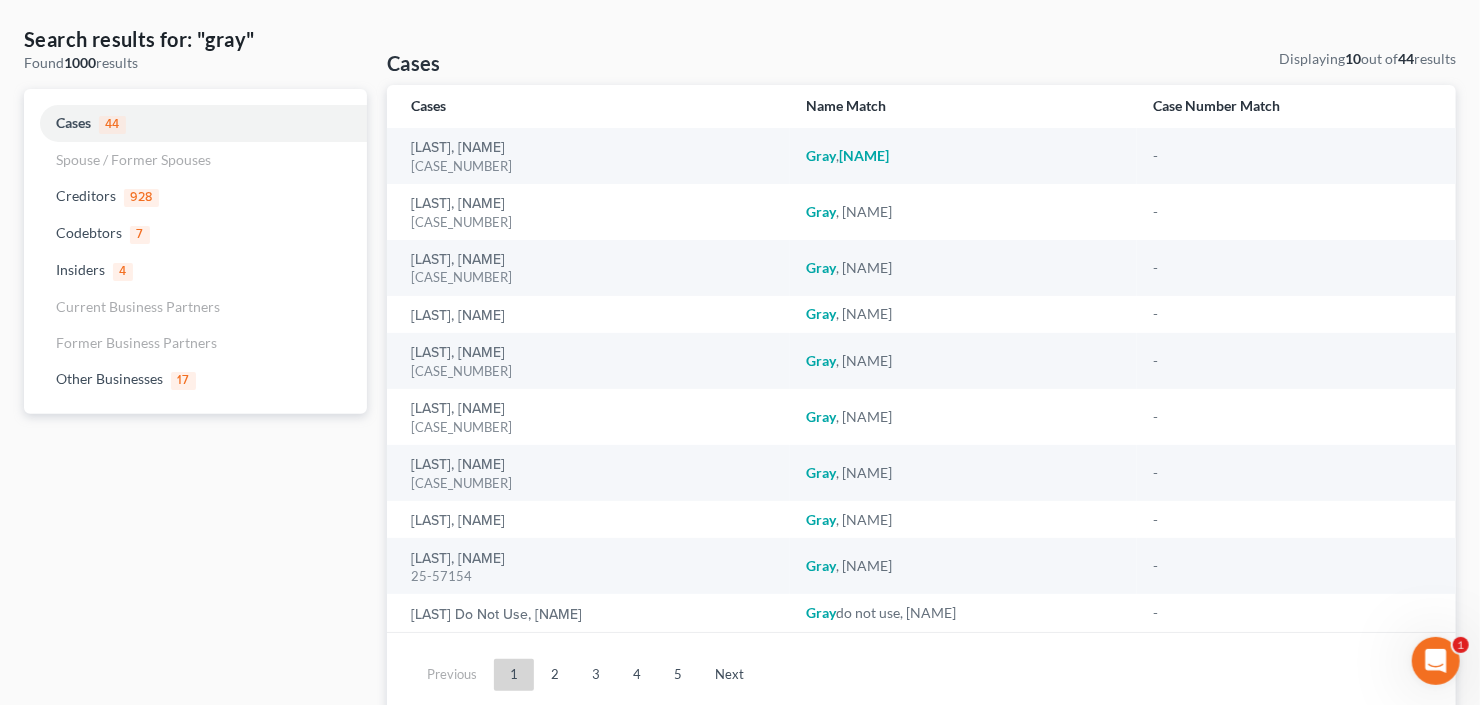type 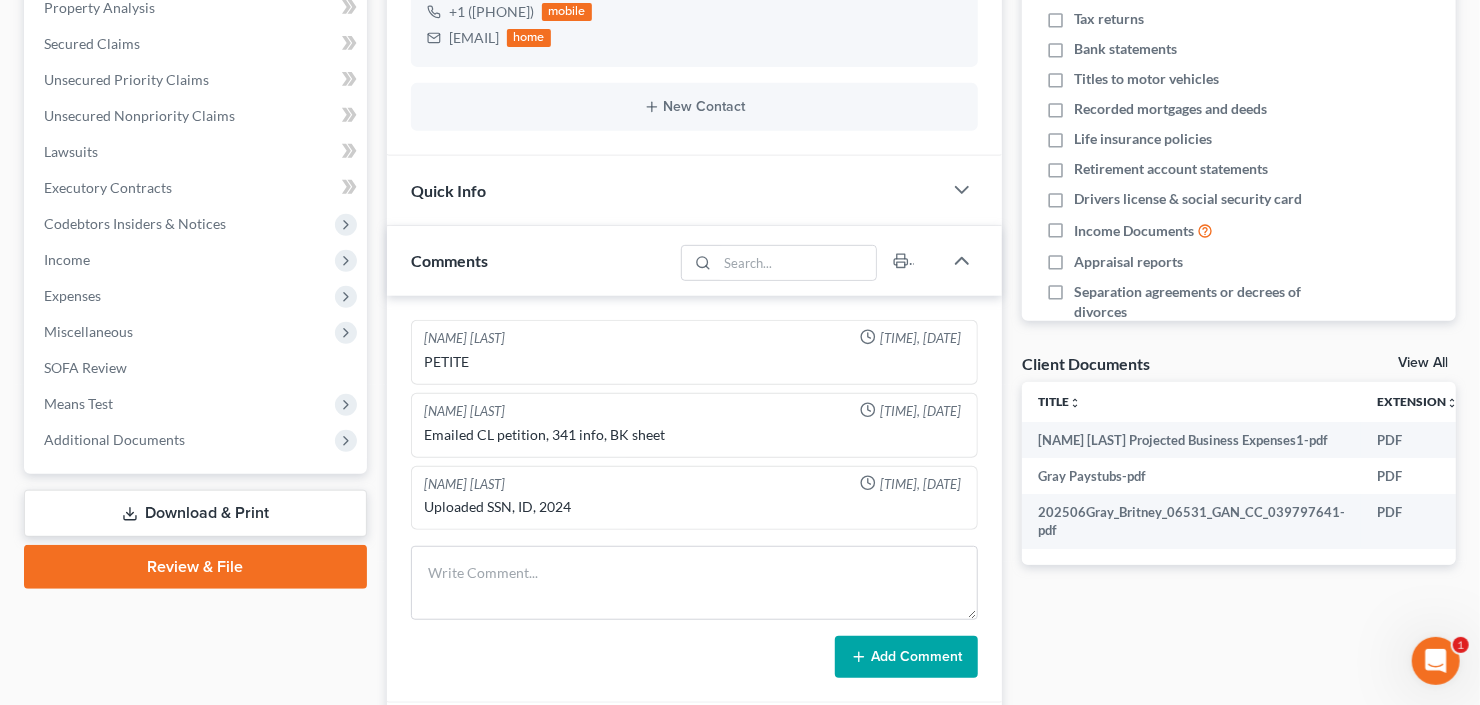 scroll, scrollTop: 400, scrollLeft: 0, axis: vertical 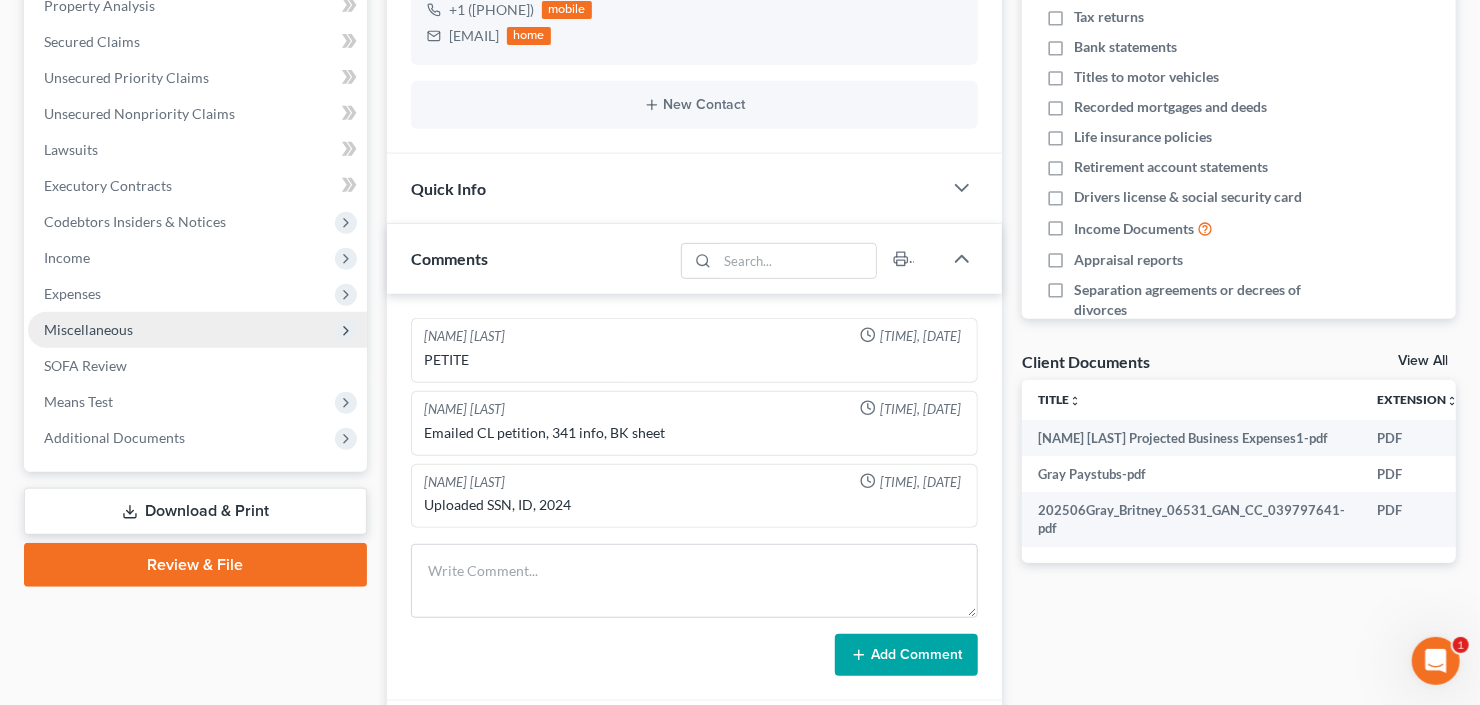 click on "Miscellaneous" at bounding box center [88, 329] 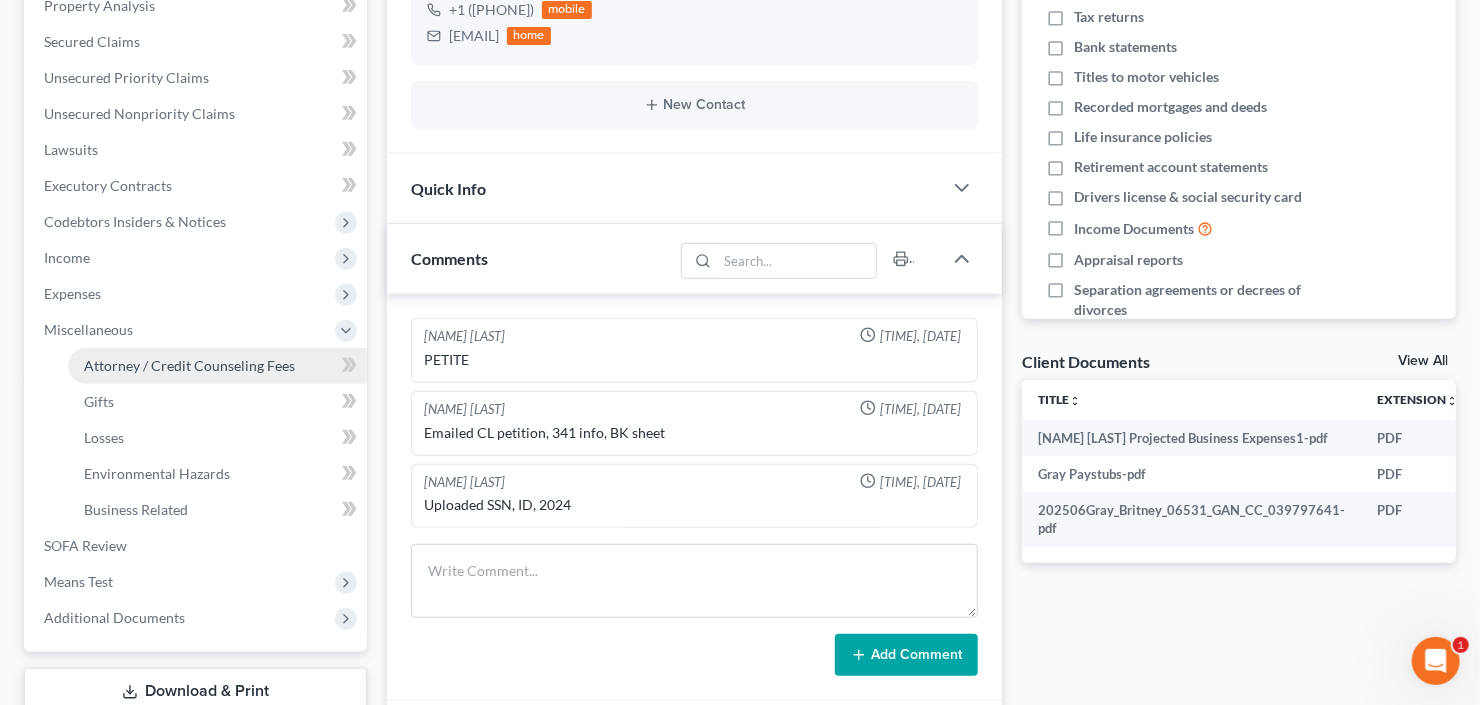 click on "Attorney / Credit Counseling Fees" at bounding box center (189, 365) 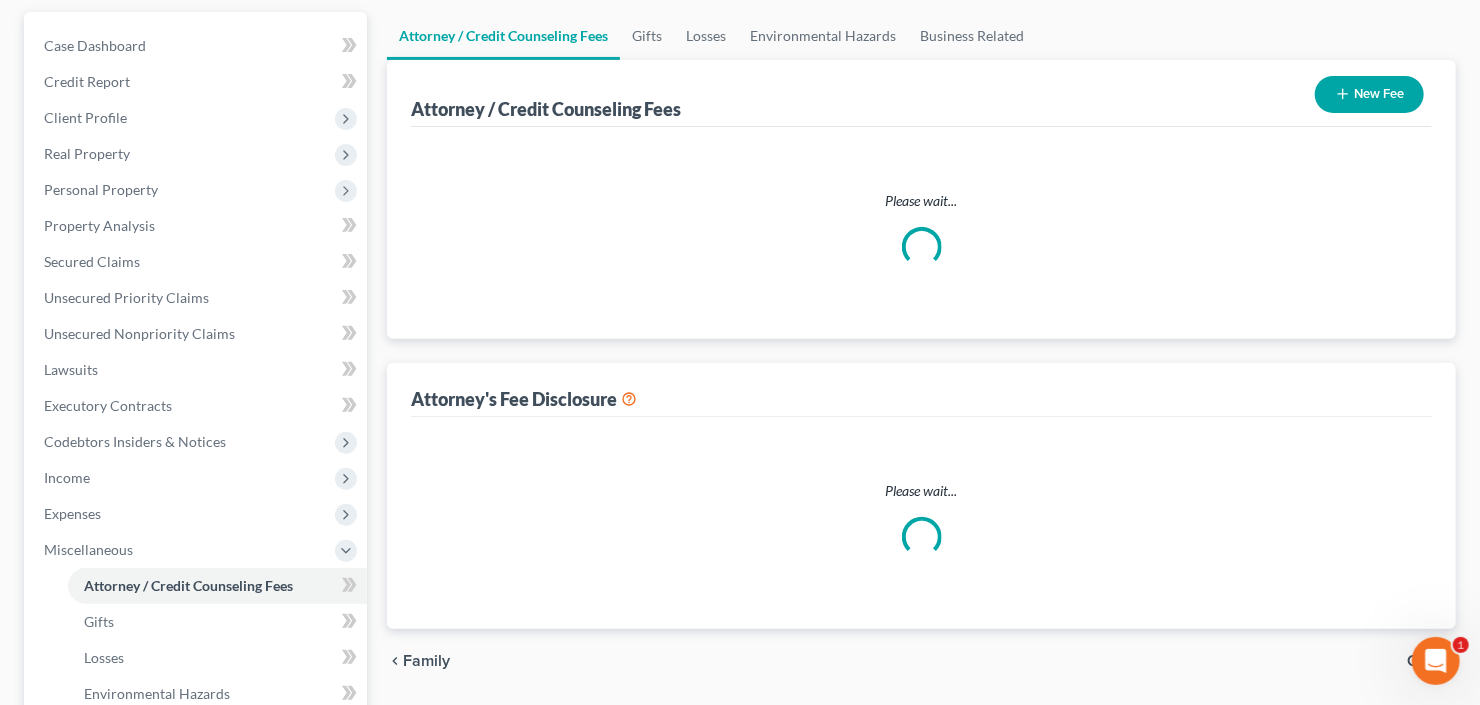 select on "3" 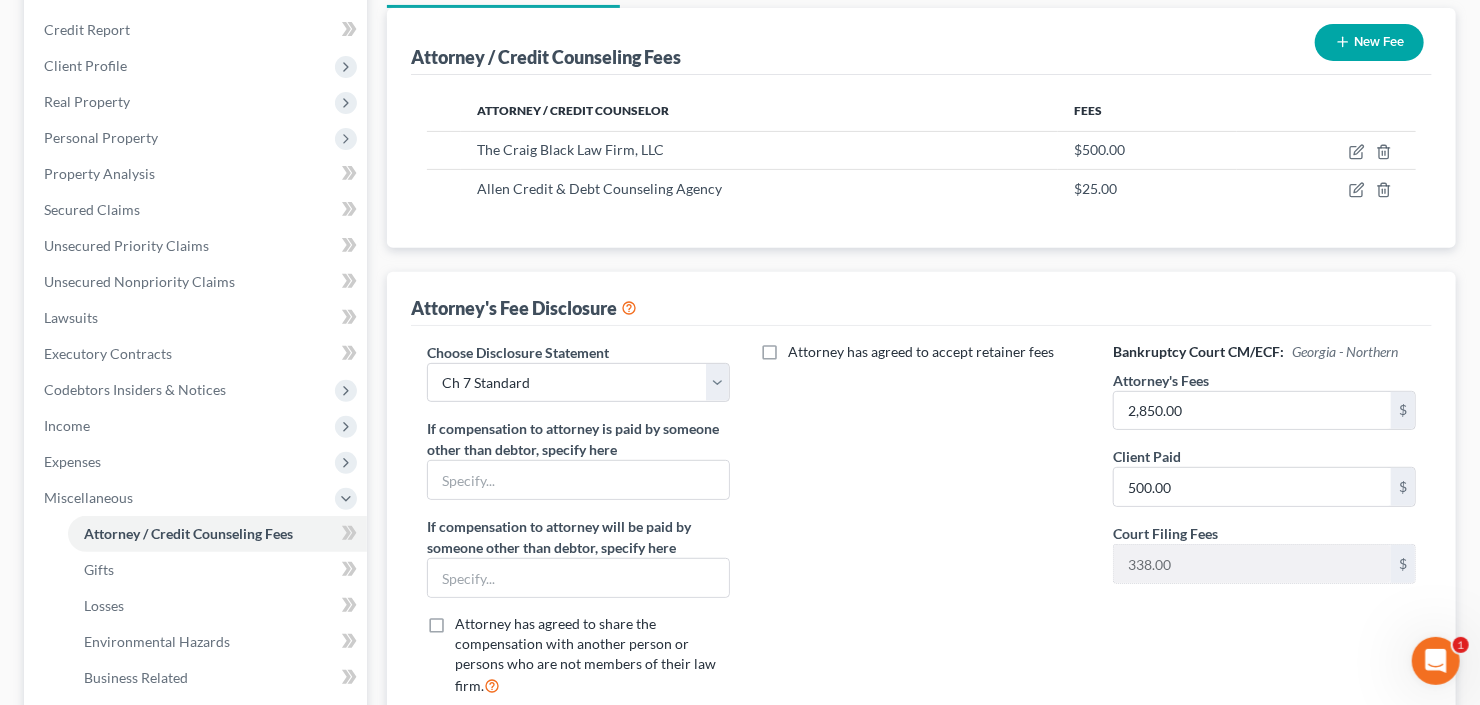 scroll, scrollTop: 240, scrollLeft: 0, axis: vertical 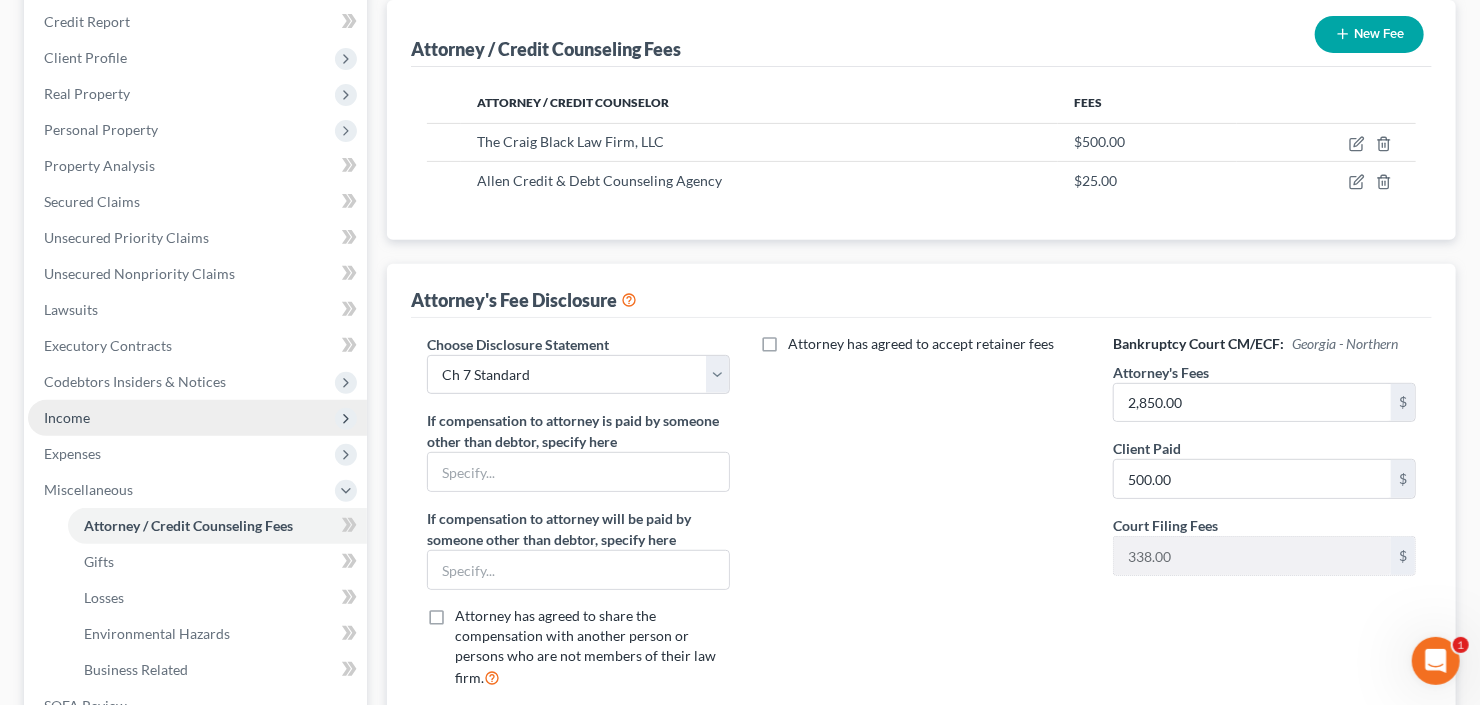 click on "Income" at bounding box center (197, 418) 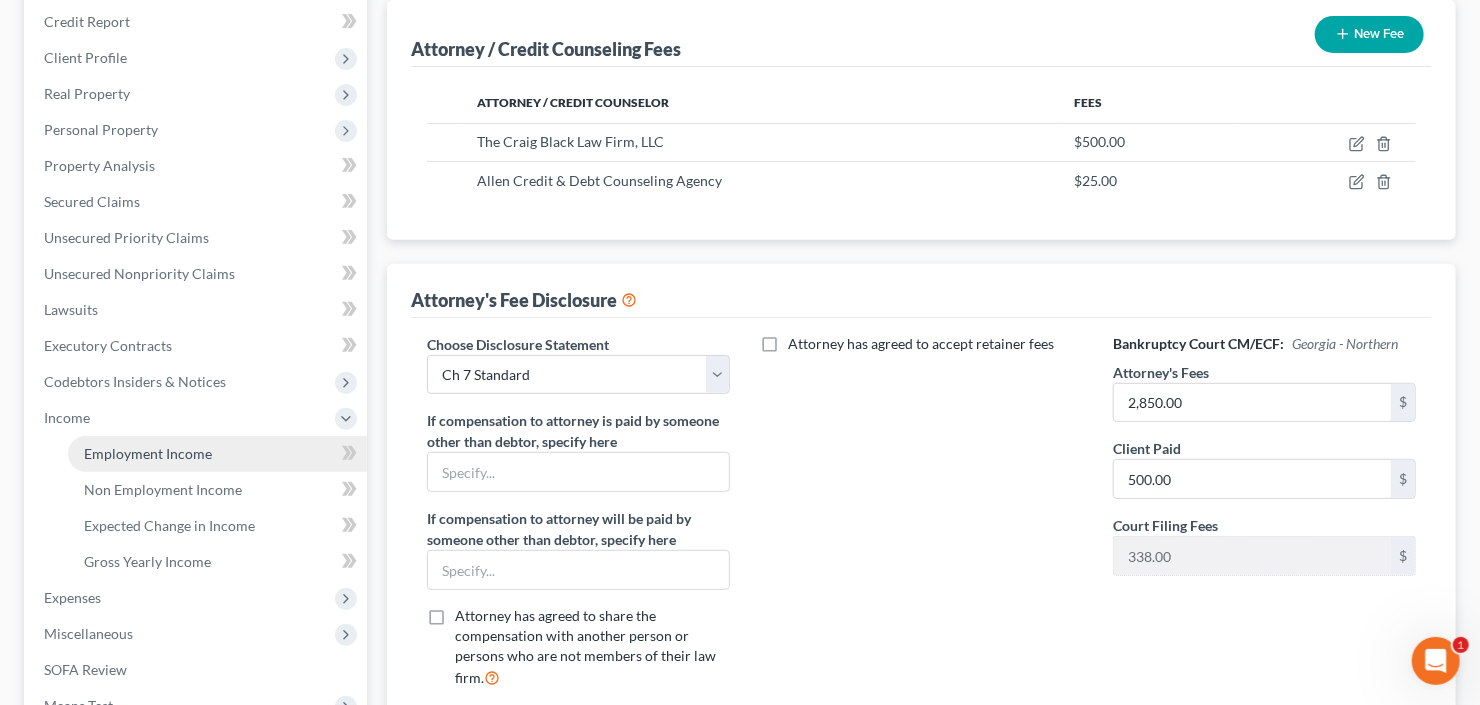 click on "Employment Income" at bounding box center (148, 453) 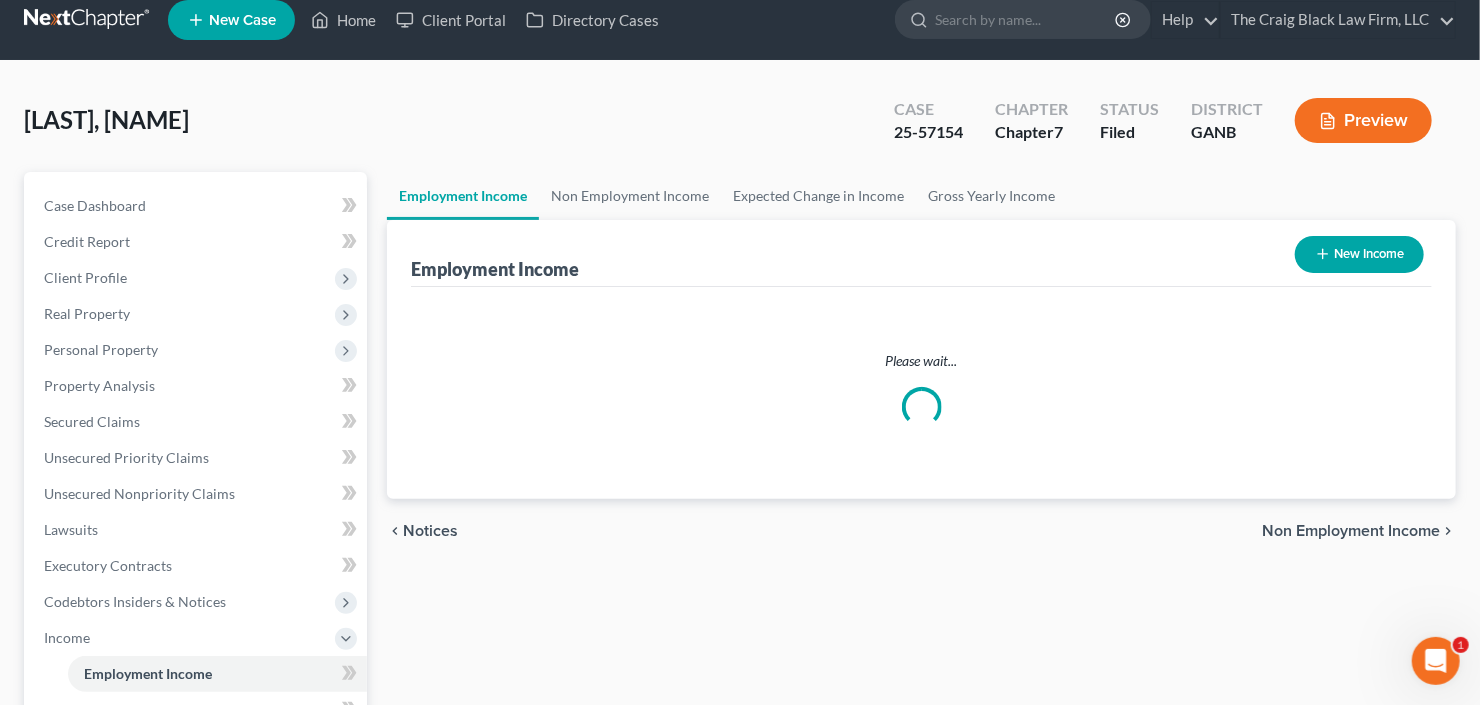 scroll, scrollTop: 0, scrollLeft: 0, axis: both 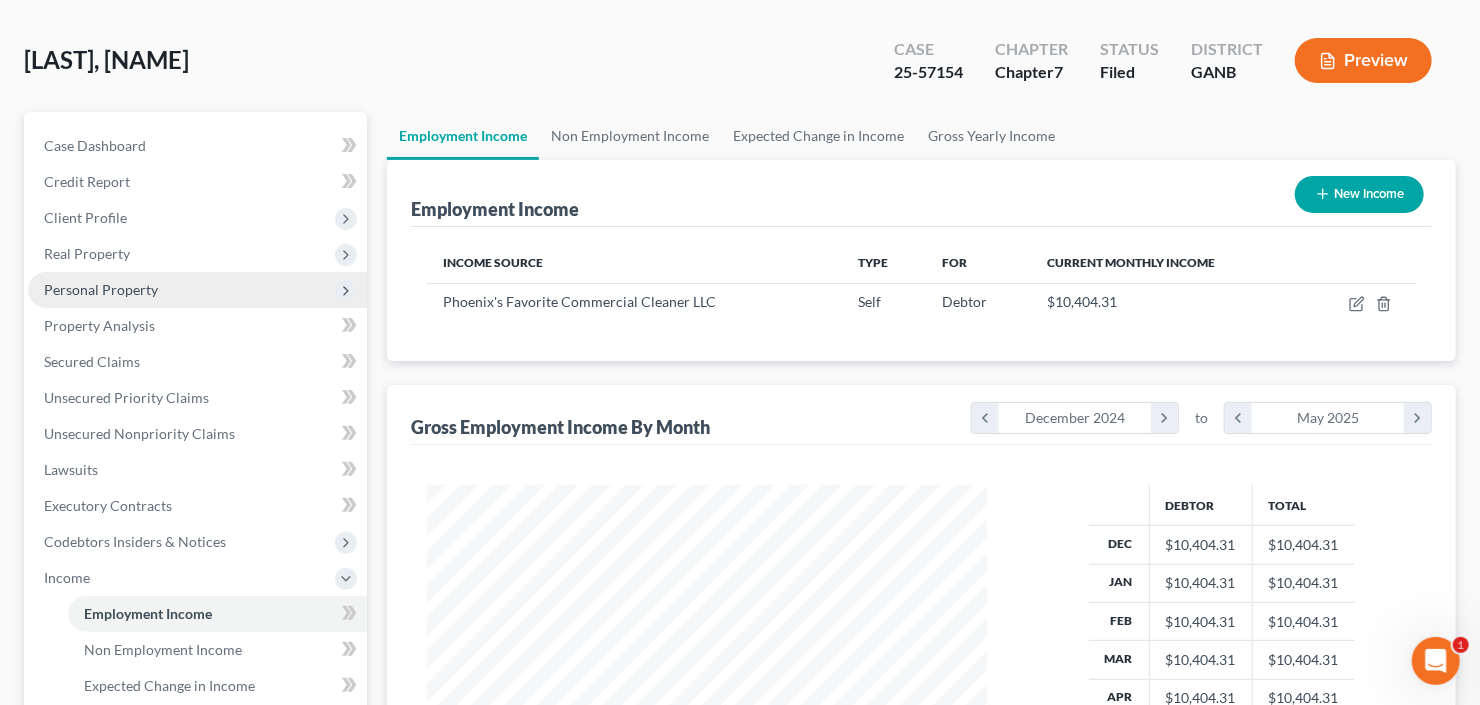 click on "Personal Property" at bounding box center [197, 290] 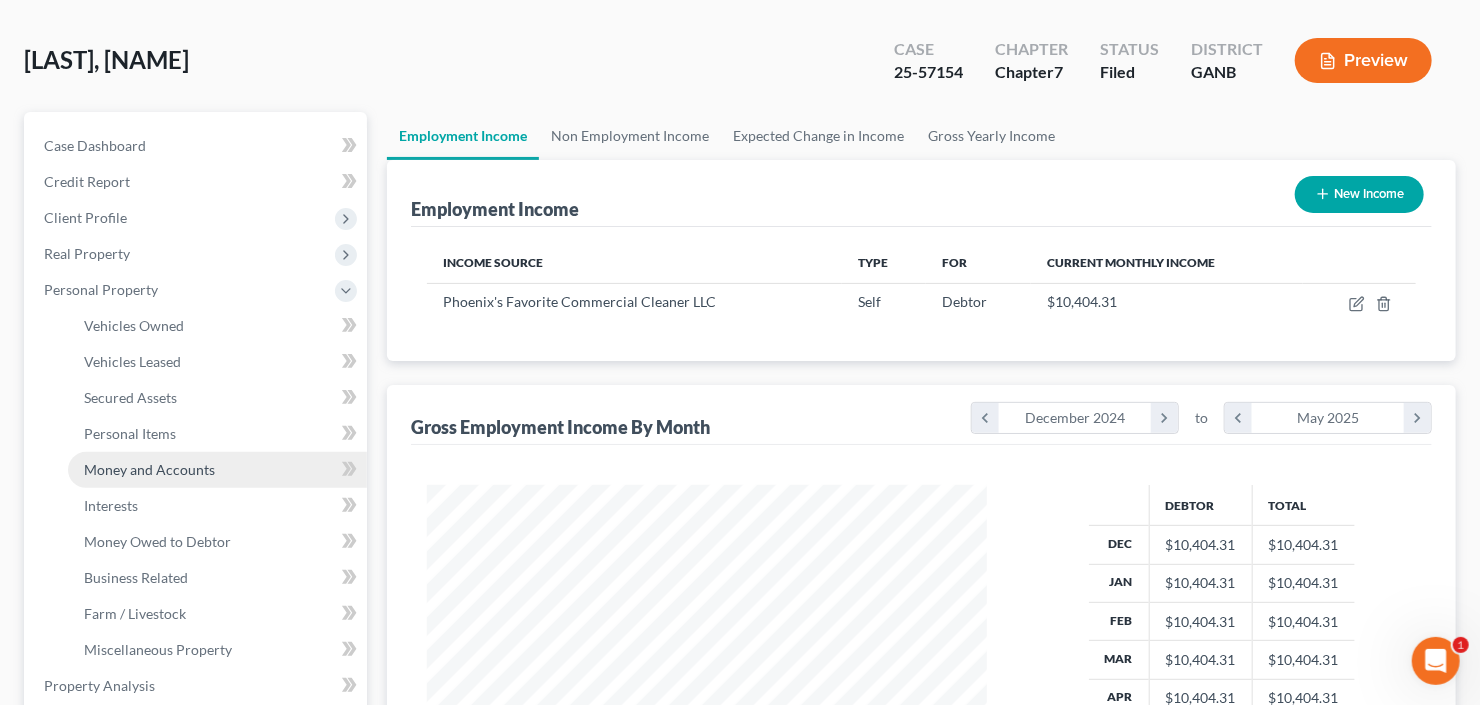 click on "Money and Accounts" at bounding box center [149, 469] 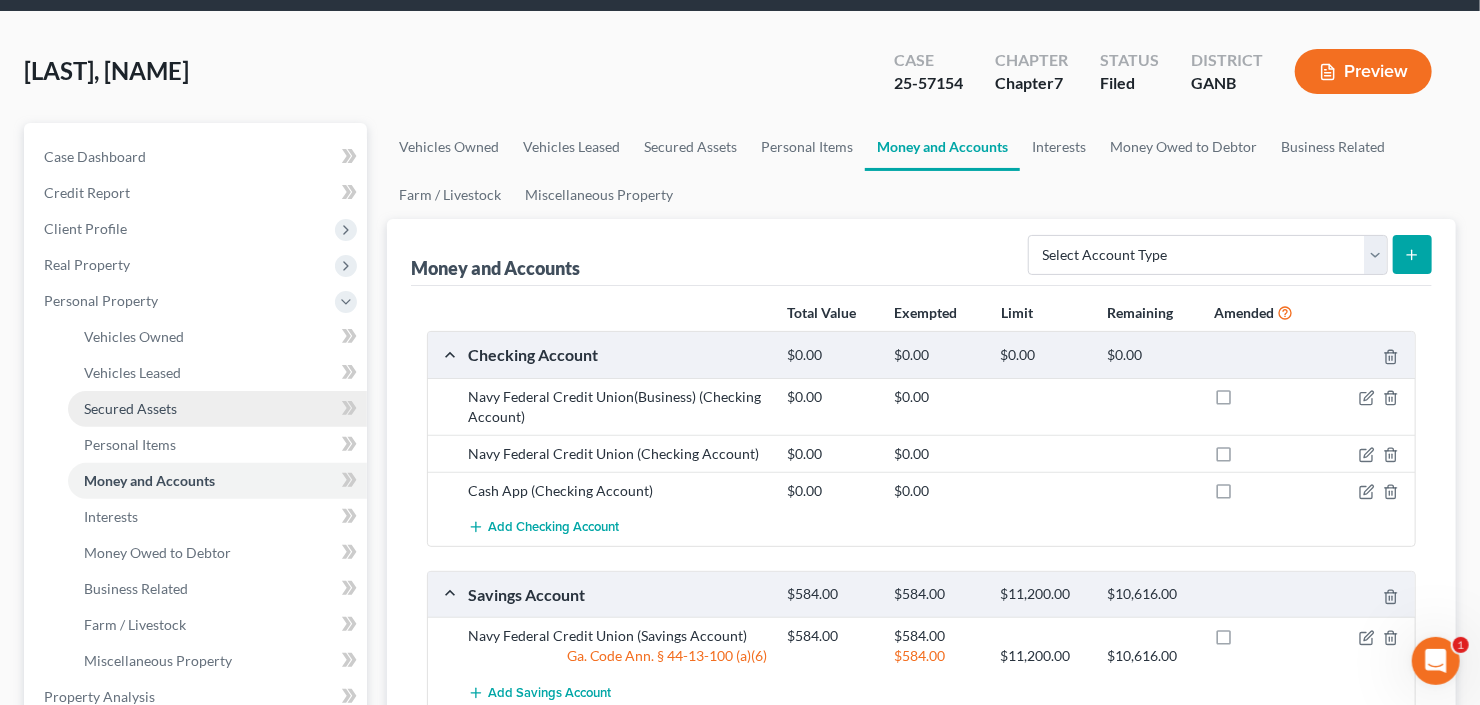 scroll, scrollTop: 160, scrollLeft: 0, axis: vertical 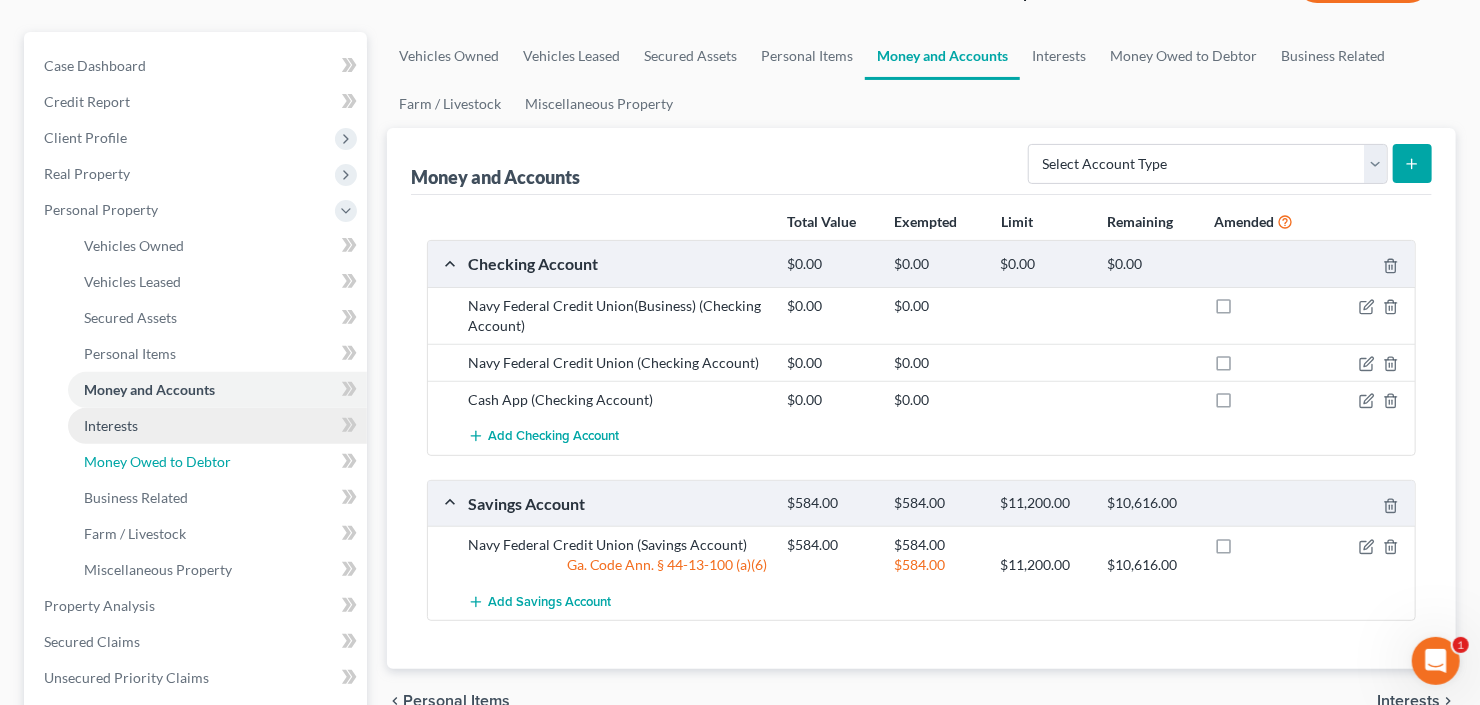 drag, startPoint x: 157, startPoint y: 467, endPoint x: 177, endPoint y: 463, distance: 20.396078 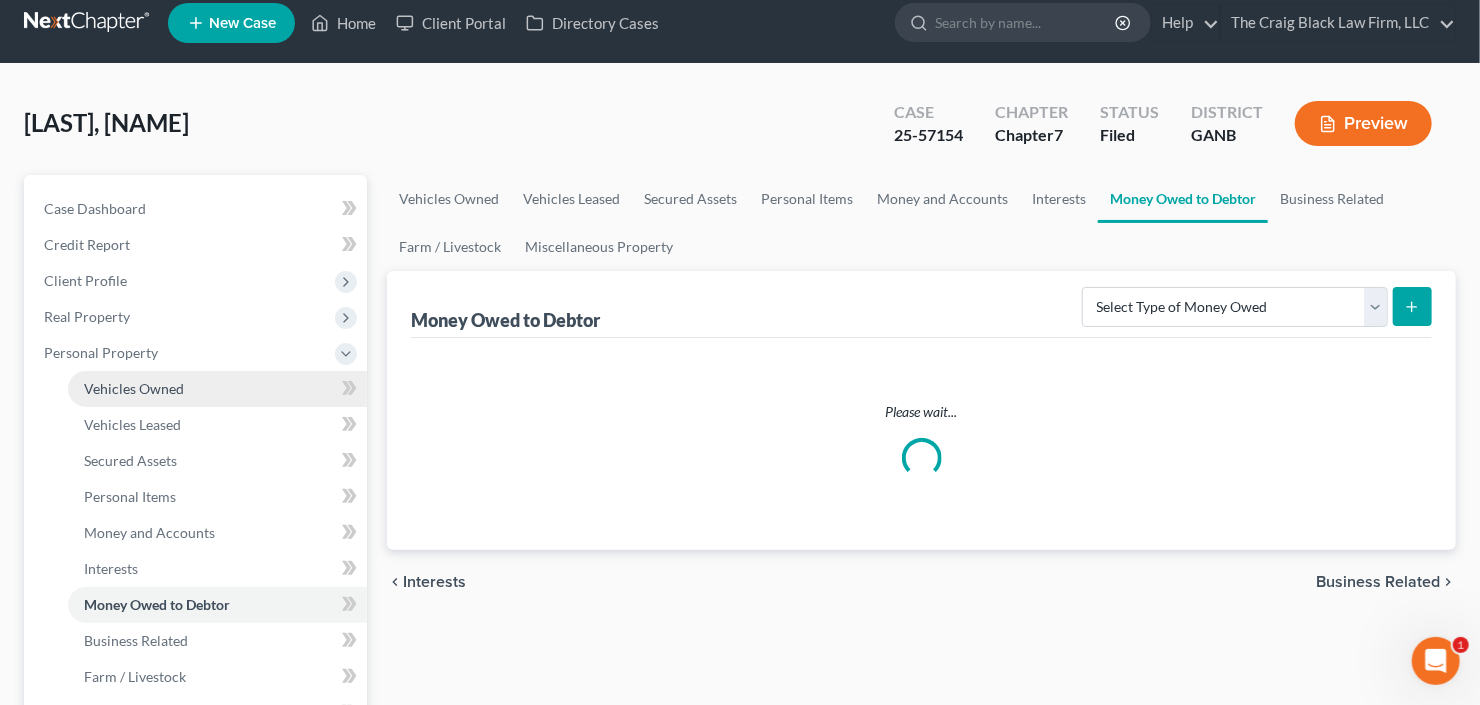 scroll, scrollTop: 0, scrollLeft: 0, axis: both 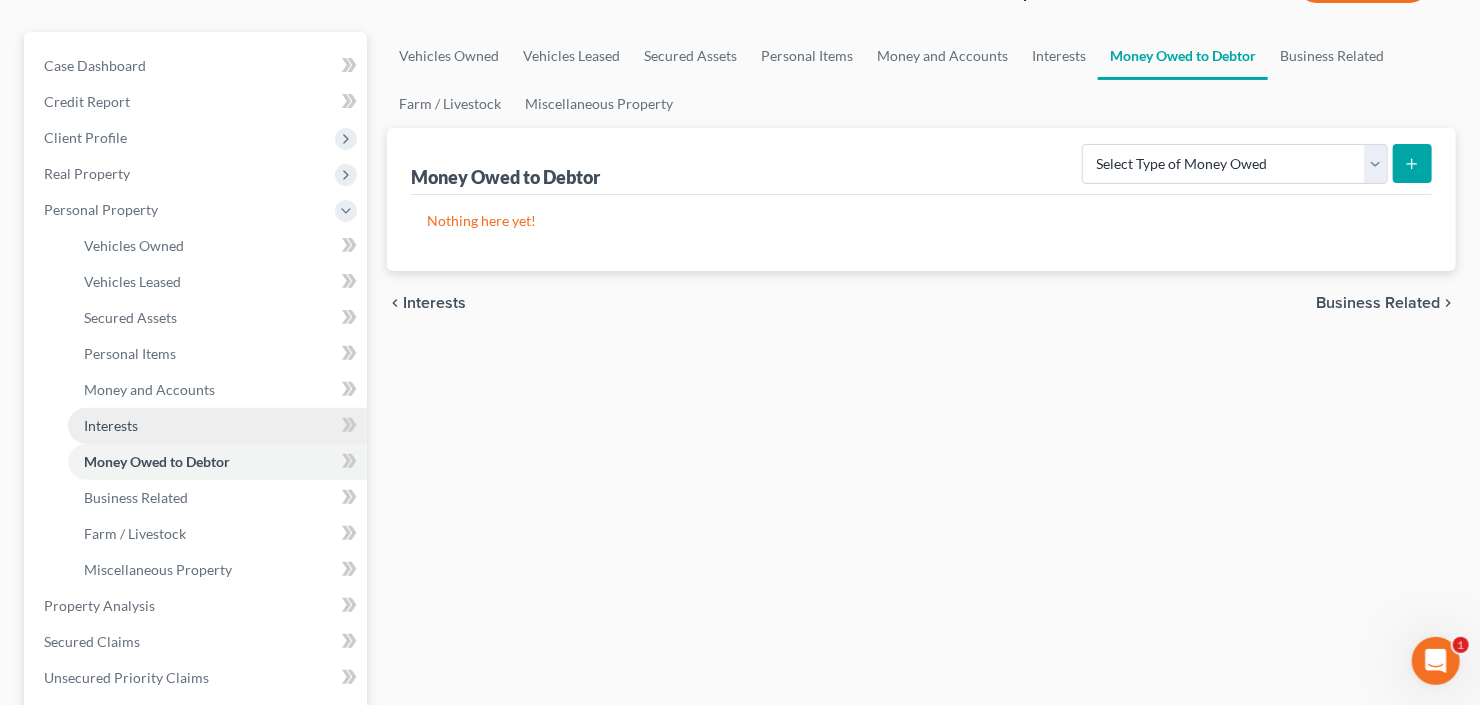 click on "Interests" at bounding box center (111, 425) 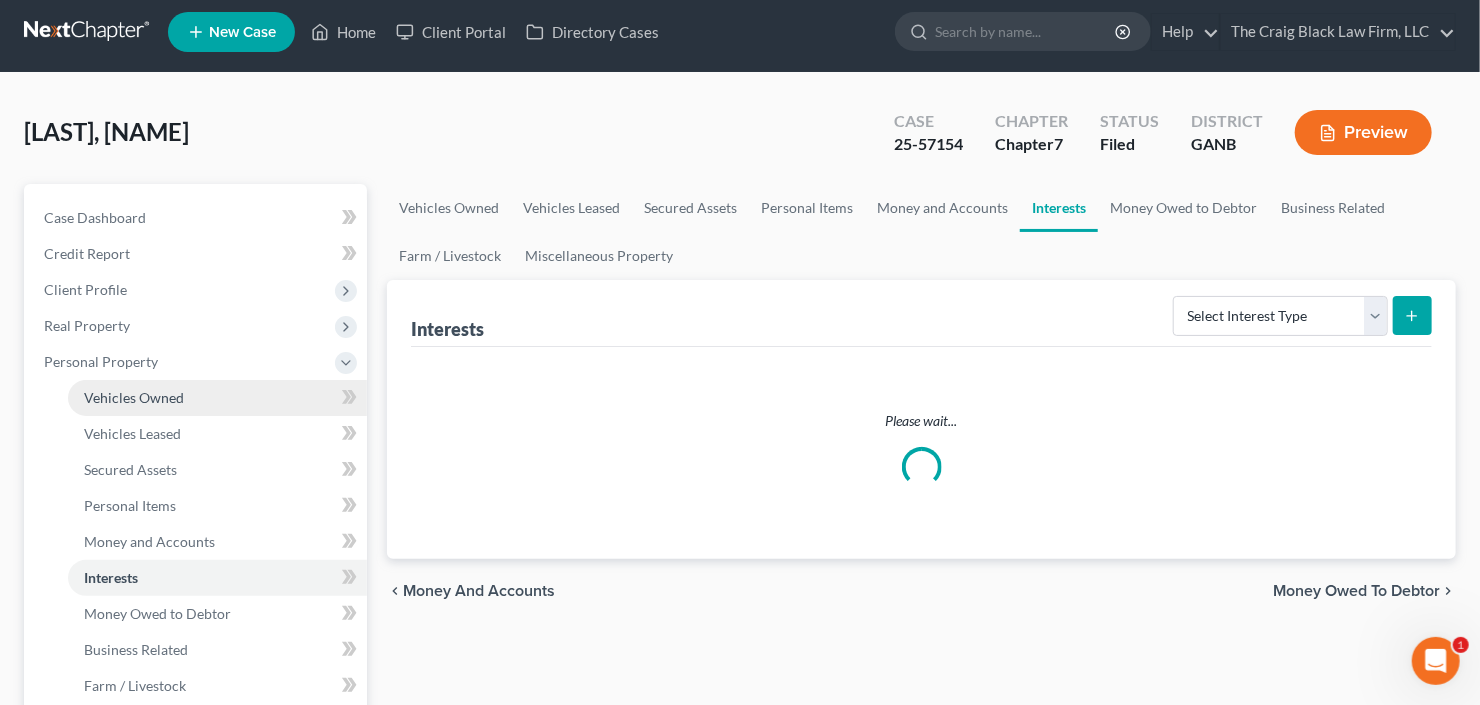 scroll, scrollTop: 0, scrollLeft: 0, axis: both 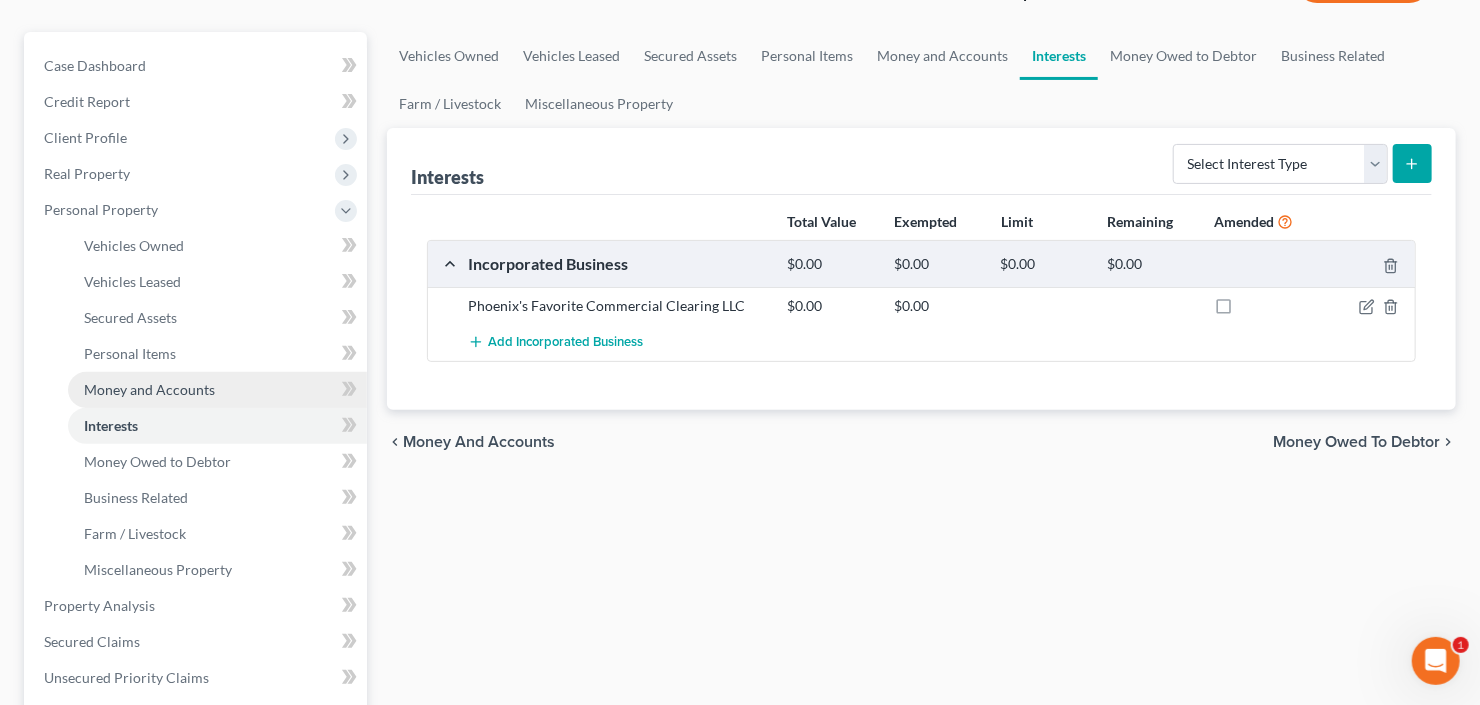 click on "Money and Accounts" at bounding box center [149, 389] 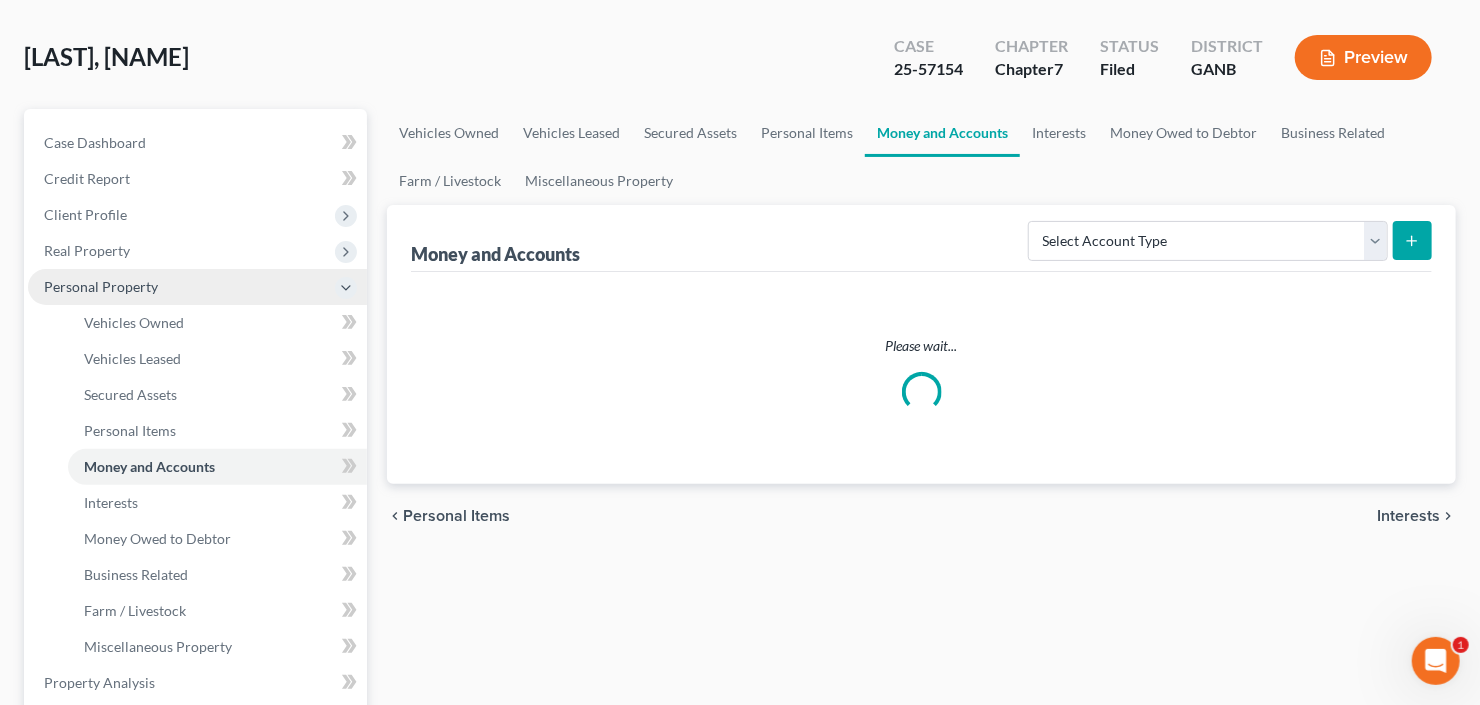 scroll, scrollTop: 0, scrollLeft: 0, axis: both 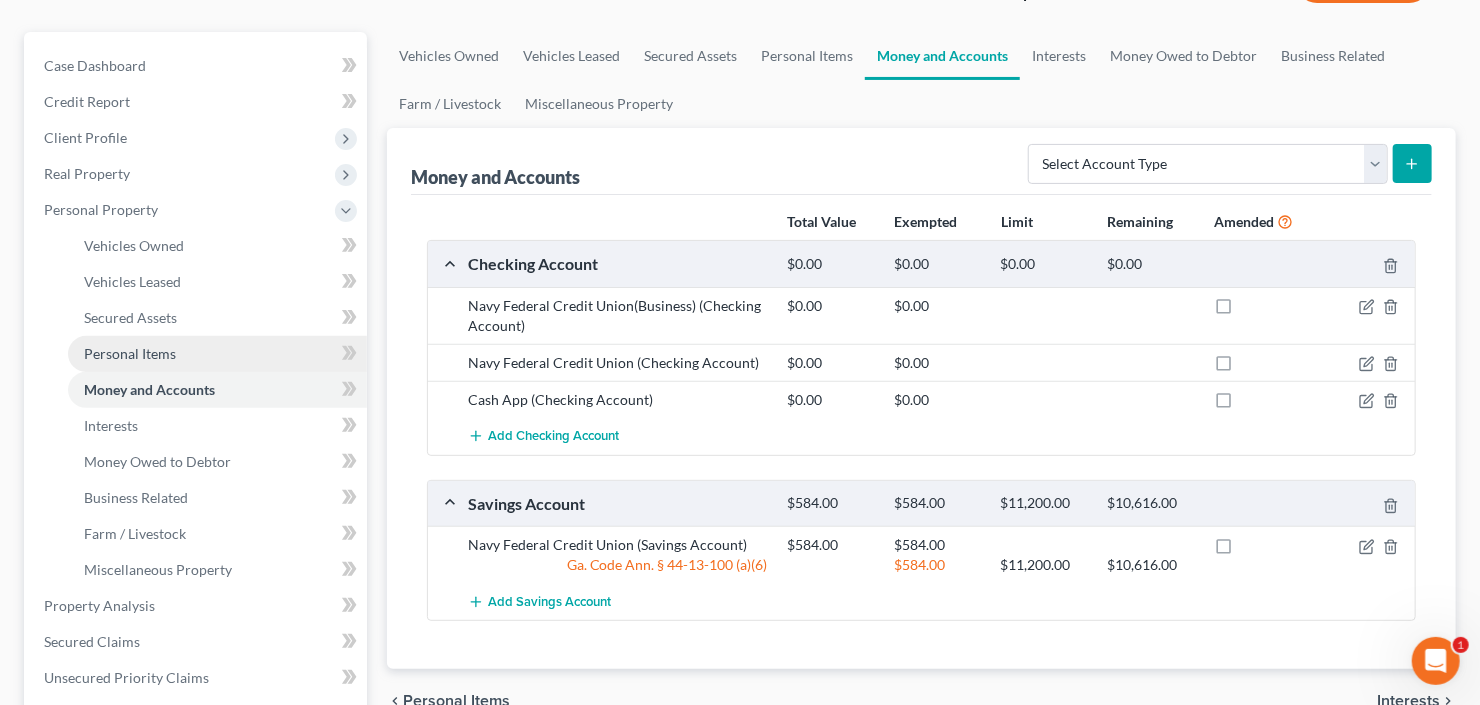click on "Personal Items" at bounding box center (130, 353) 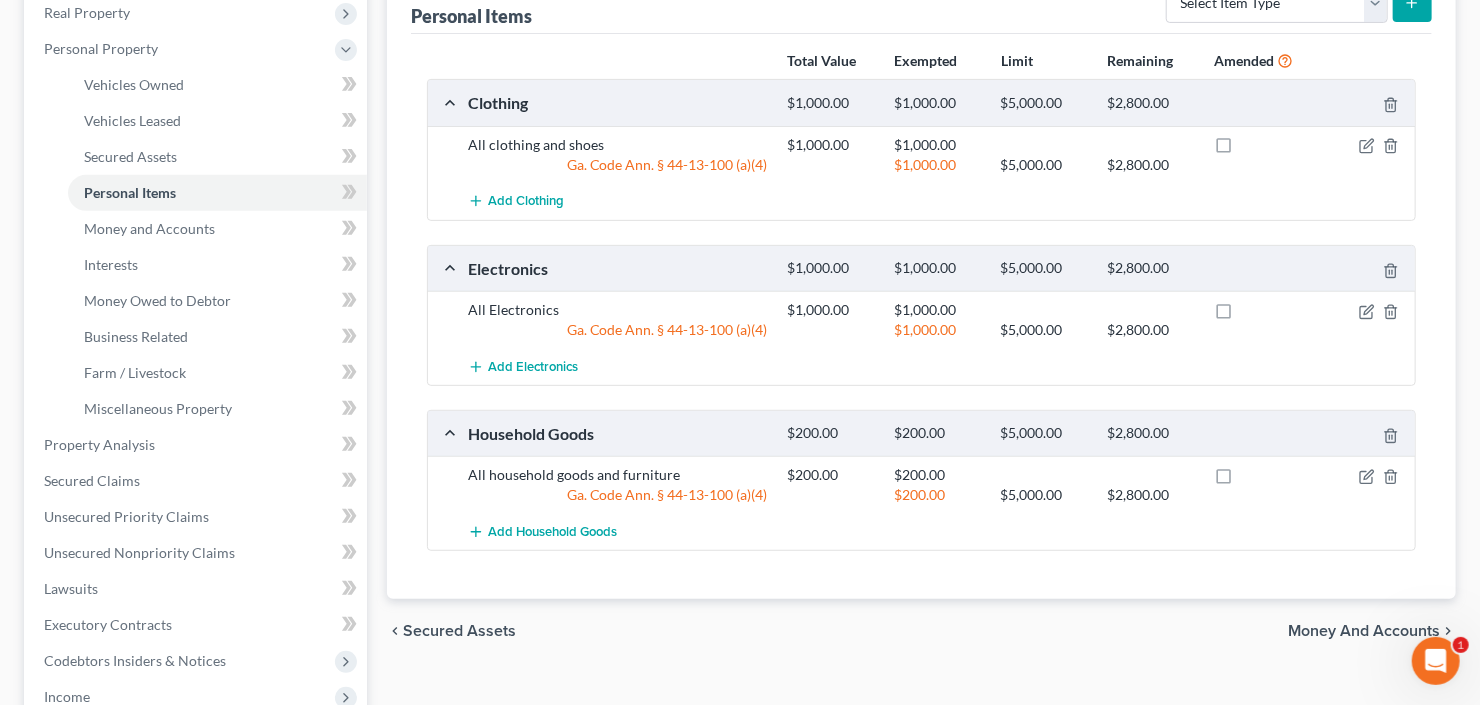 scroll, scrollTop: 160, scrollLeft: 0, axis: vertical 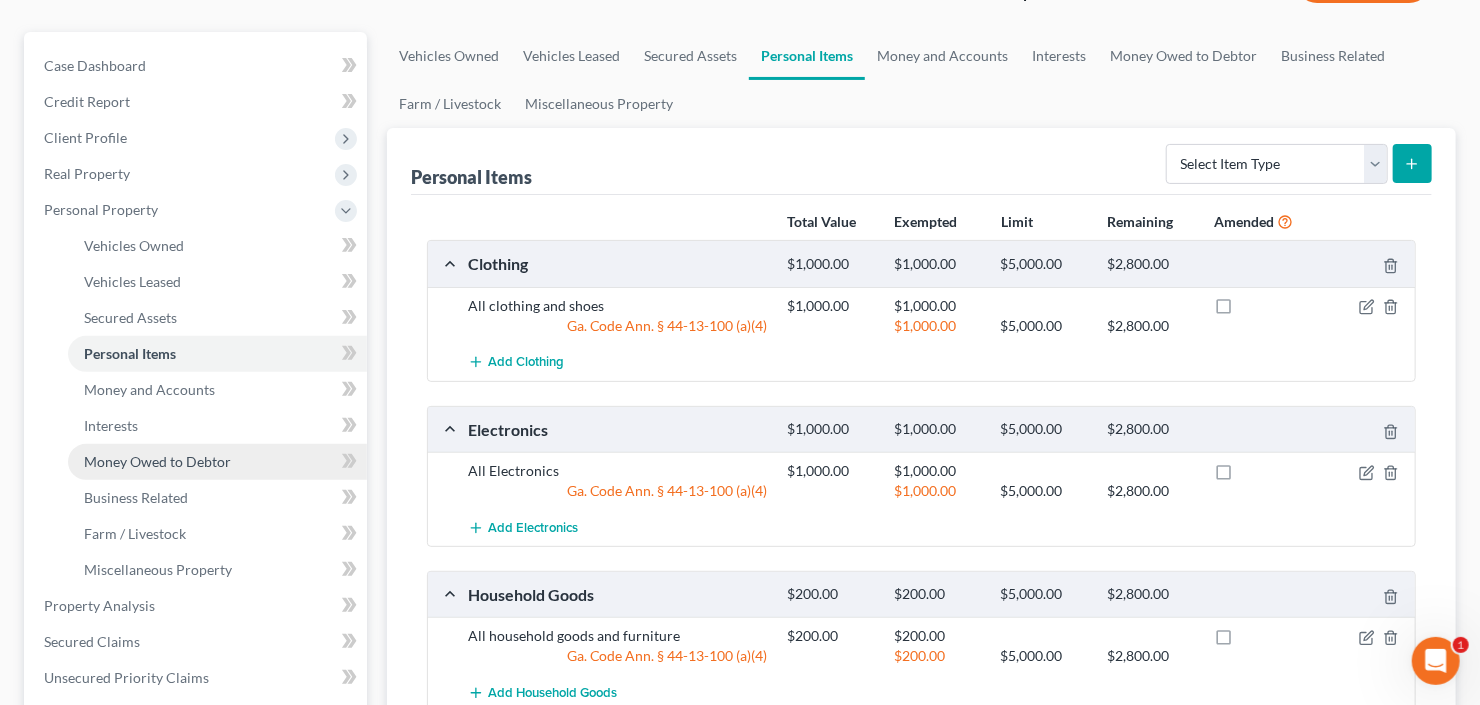 click on "Money Owed to Debtor" at bounding box center (157, 461) 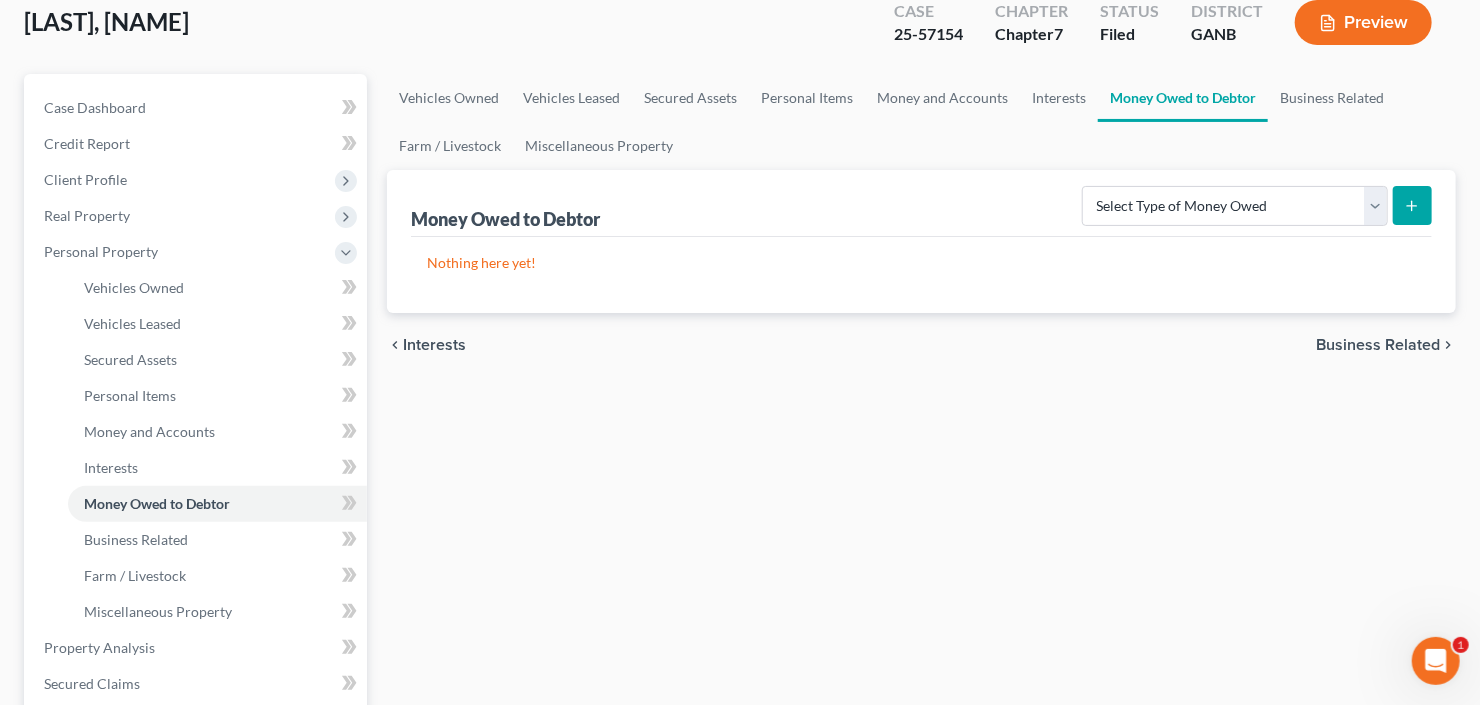 scroll, scrollTop: 0, scrollLeft: 0, axis: both 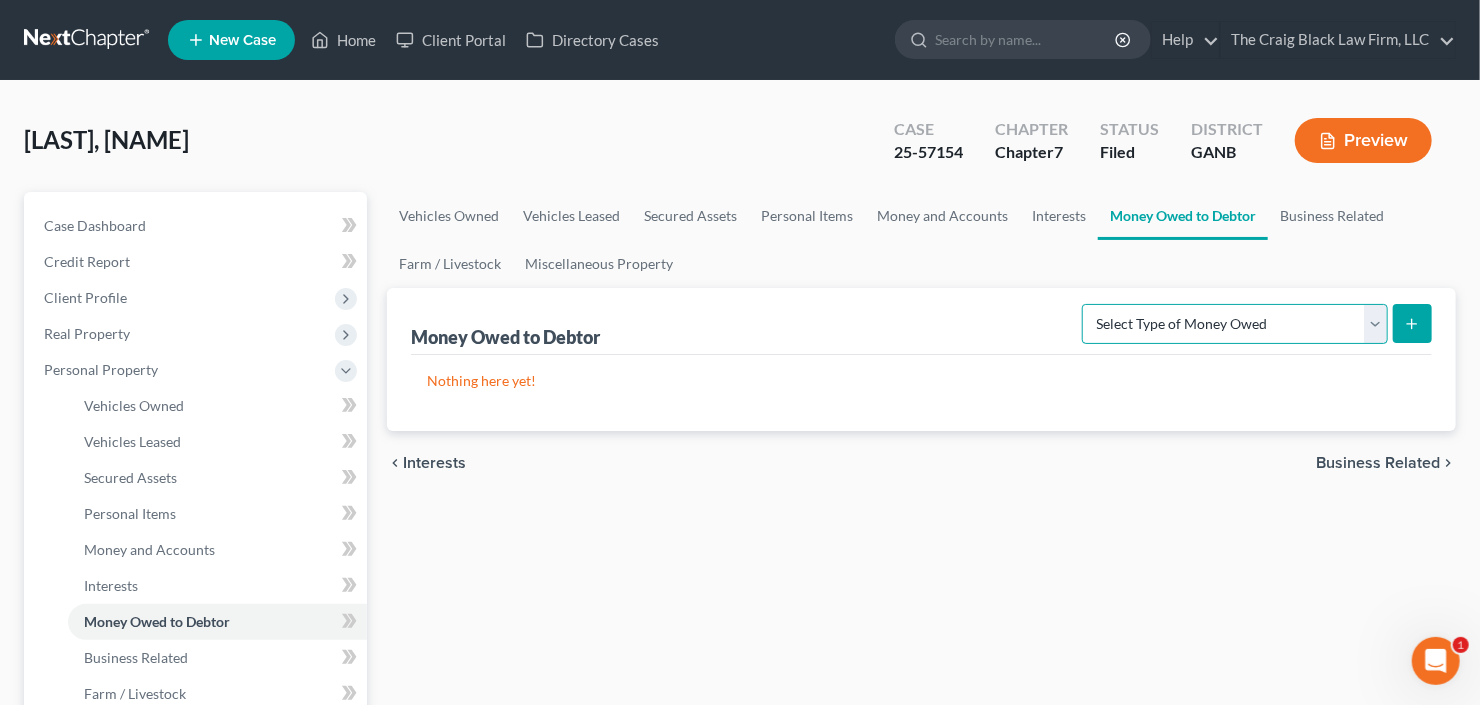 click on "Select Type of Money Owed Accounts Receivable Alimony Child Support Claims Against Third Parties Disability Benefits Disability Insurance Payments Divorce Settlements Equitable or Future Interests Expected Tax Refund and Unused NOLs Financial Assets Not Yet Listed Life Estate of Descendants Maintenance Other Contingent & Unliquidated Claims Property Settlements Sick or Vacation Pay Social Security Benefits Trusts Unpaid Loans Unpaid Wages Workers Compensation" at bounding box center (1235, 324) 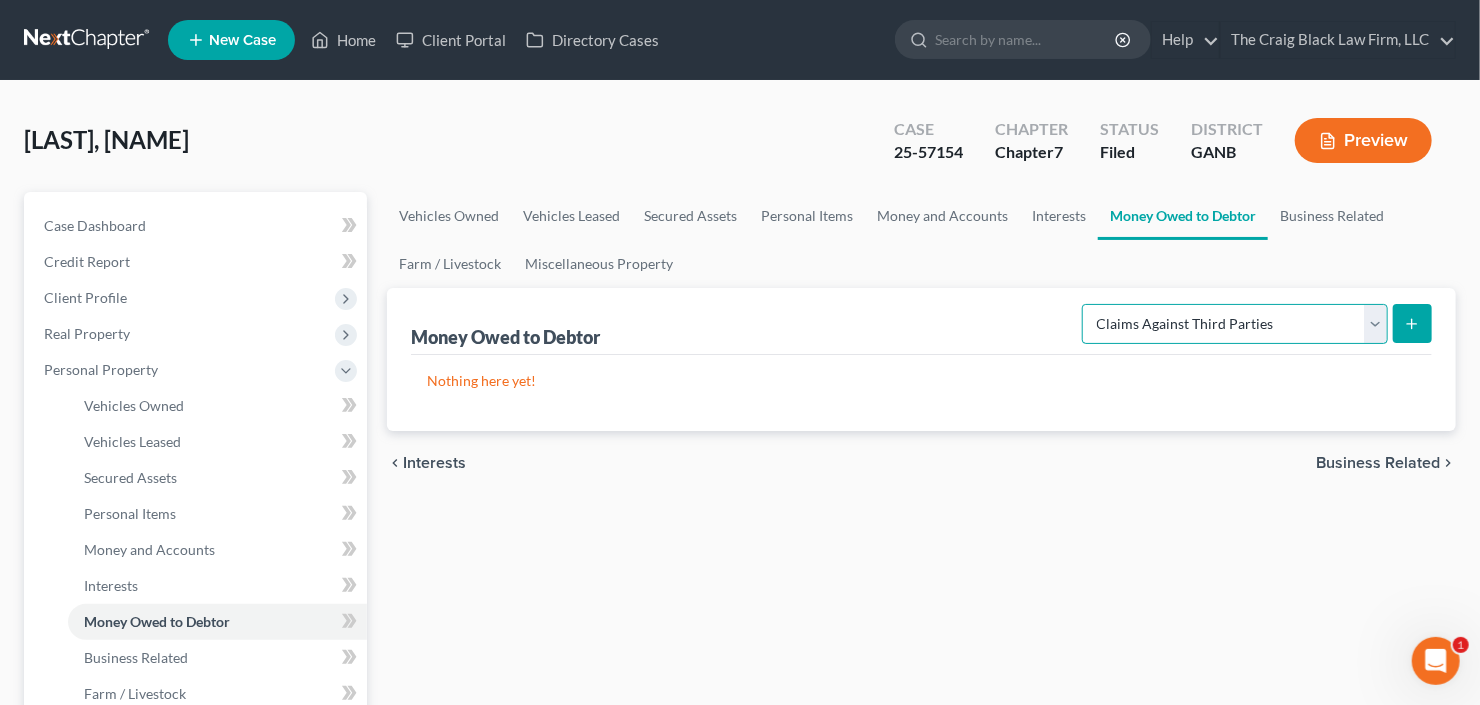 click on "Select Type of Money Owed Accounts Receivable Alimony Child Support Claims Against Third Parties Disability Benefits Disability Insurance Payments Divorce Settlements Equitable or Future Interests Expected Tax Refund and Unused NOLs Financial Assets Not Yet Listed Life Estate of Descendants Maintenance Other Contingent & Unliquidated Claims Property Settlements Sick or Vacation Pay Social Security Benefits Trusts Unpaid Loans Unpaid Wages Workers Compensation" at bounding box center (1235, 324) 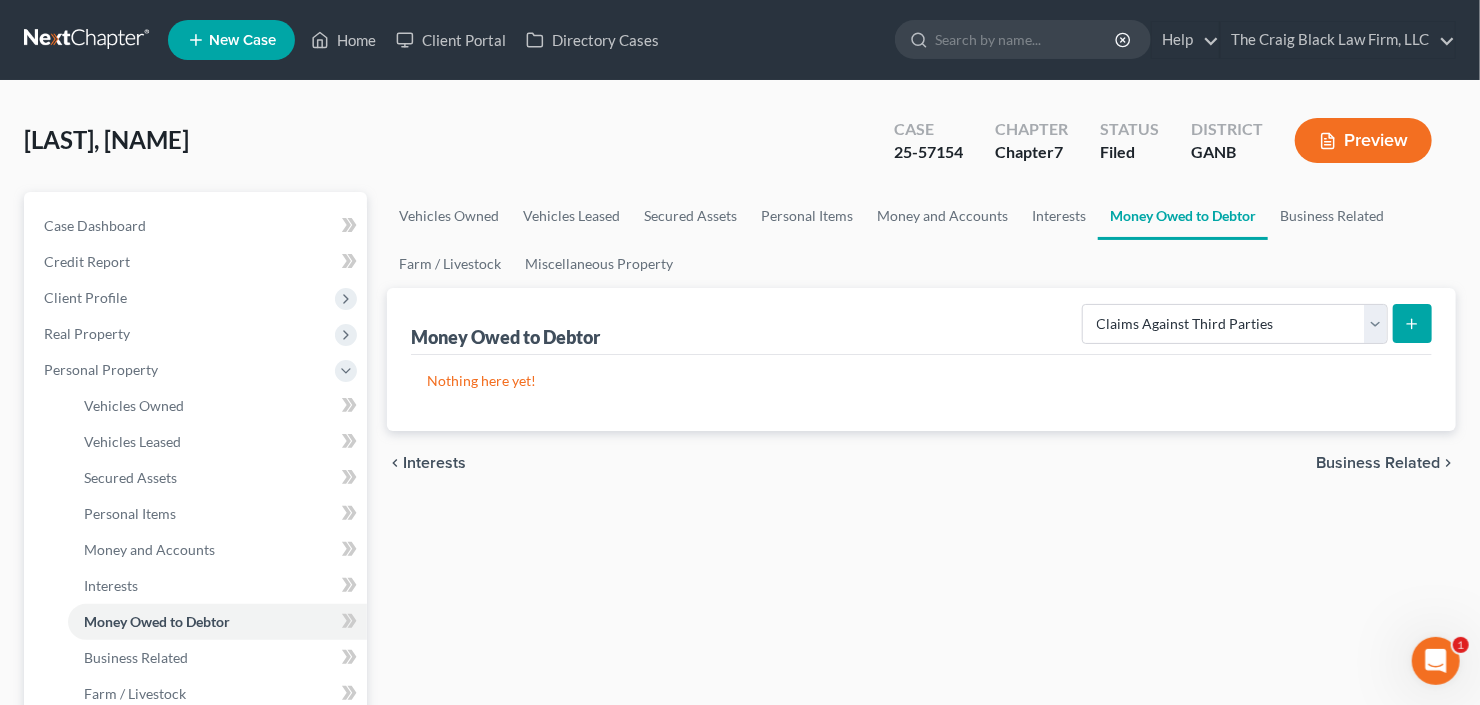 click at bounding box center (1412, 323) 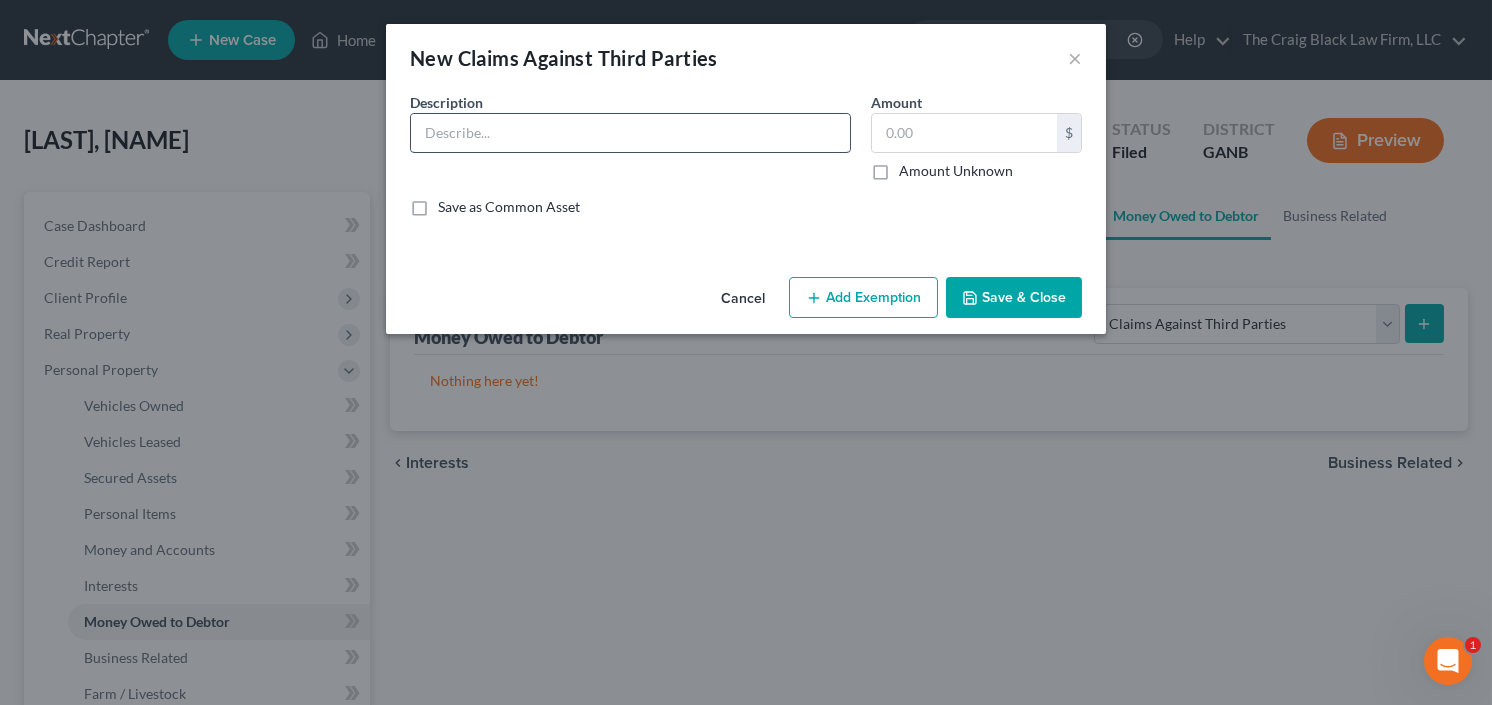 click at bounding box center [630, 133] 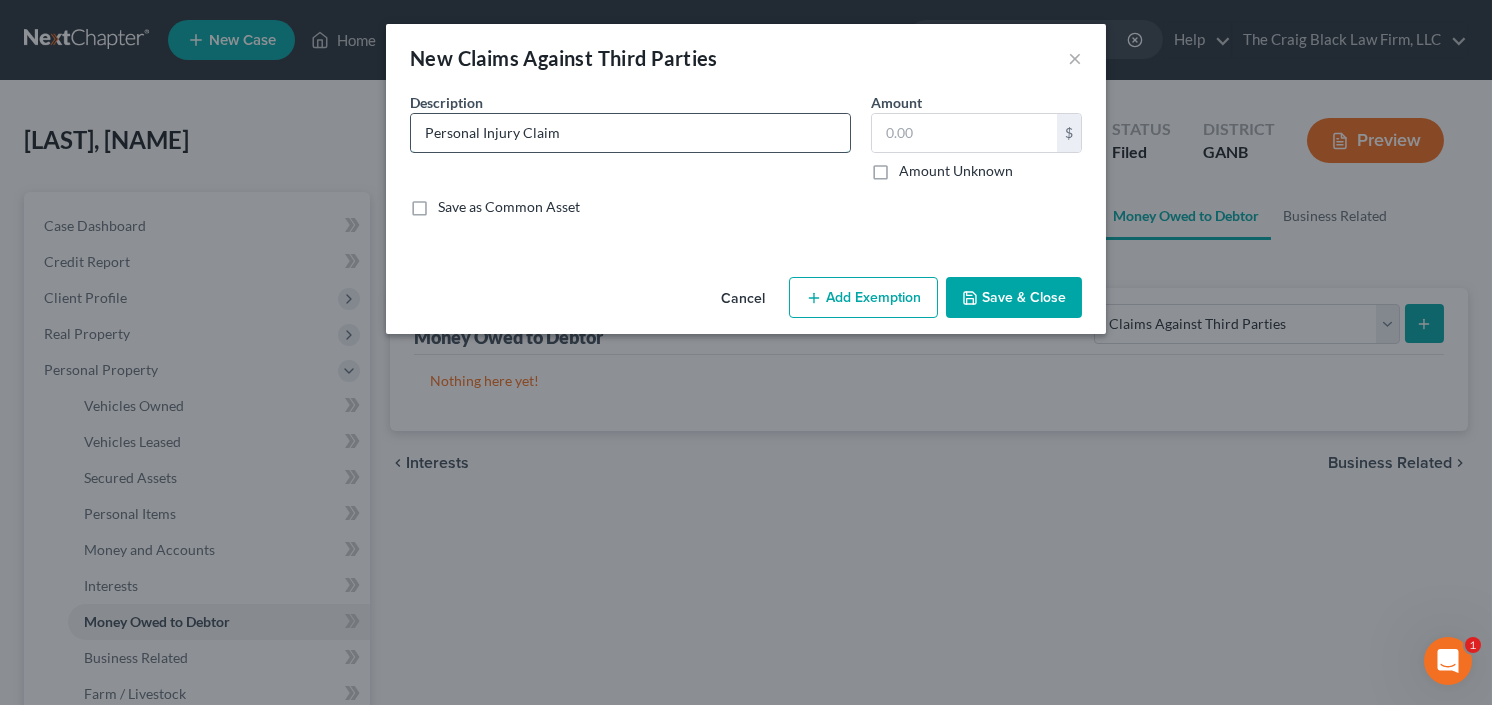 type on "Personal Injury Claim" 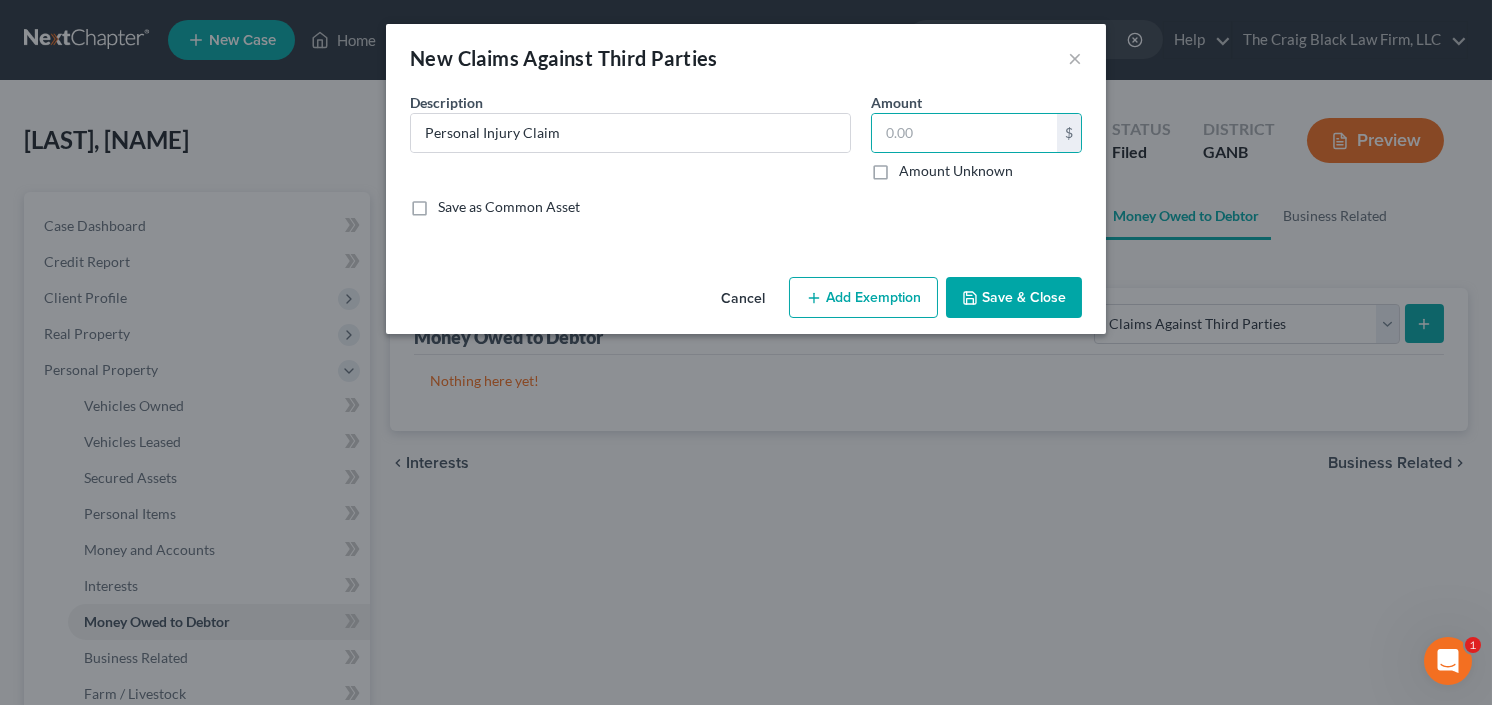 drag, startPoint x: 878, startPoint y: 175, endPoint x: 921, endPoint y: 193, distance: 46.615448 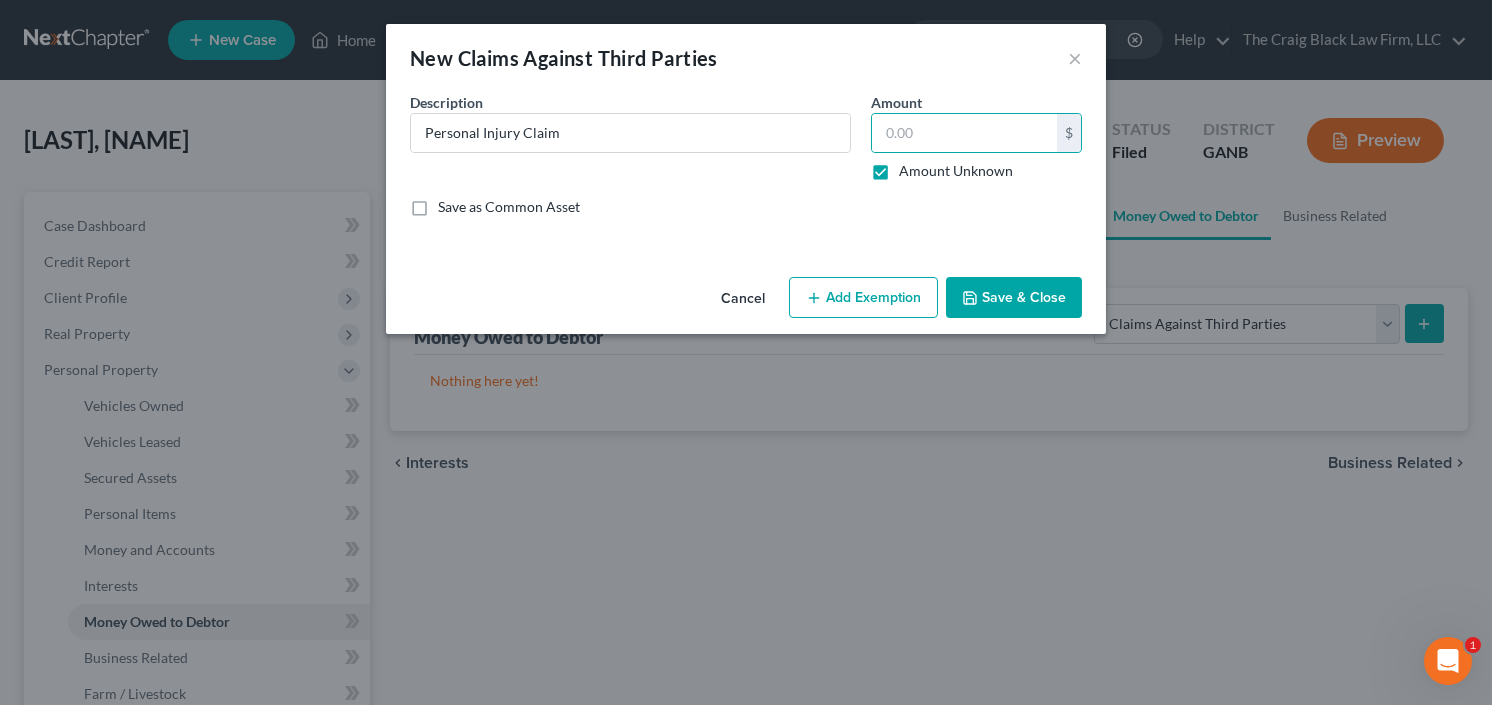type on "0.00" 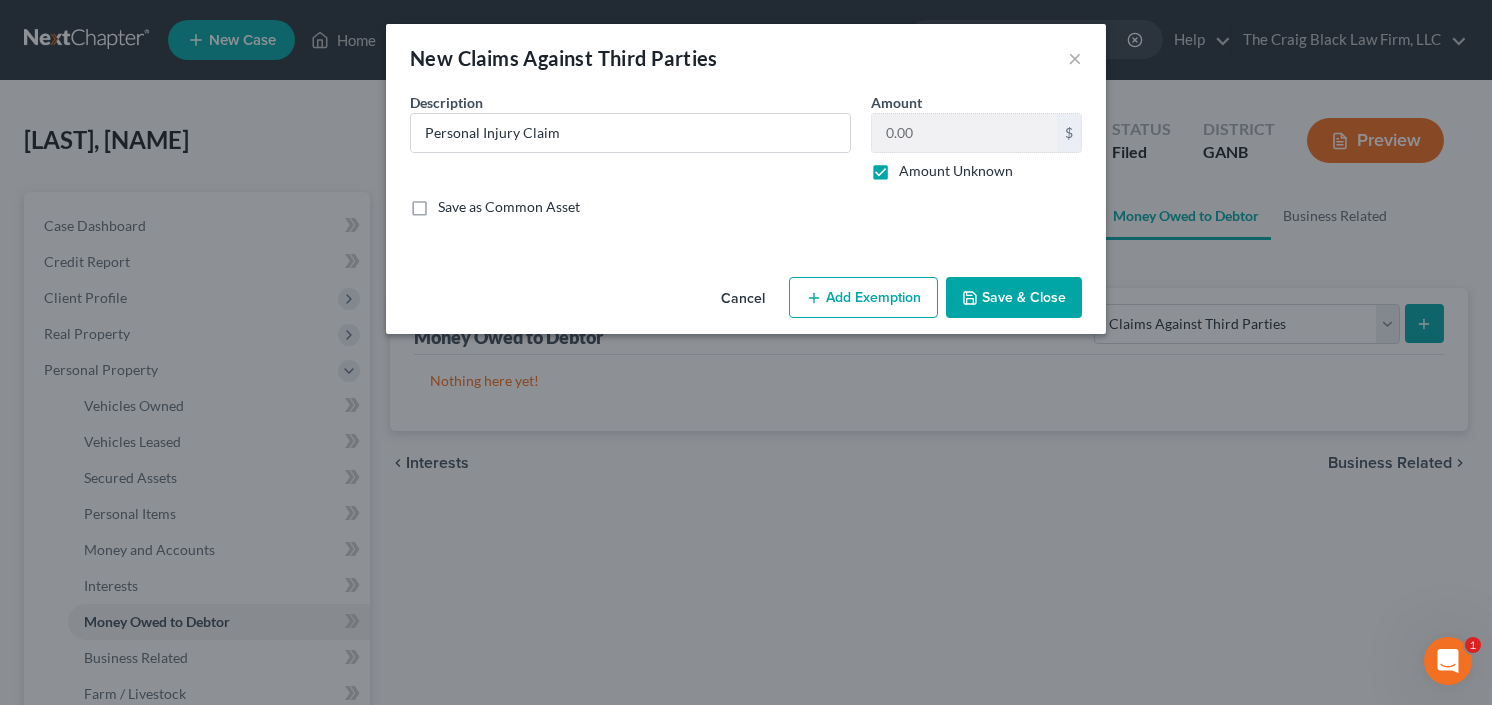 click on "Save & Close" at bounding box center [1014, 298] 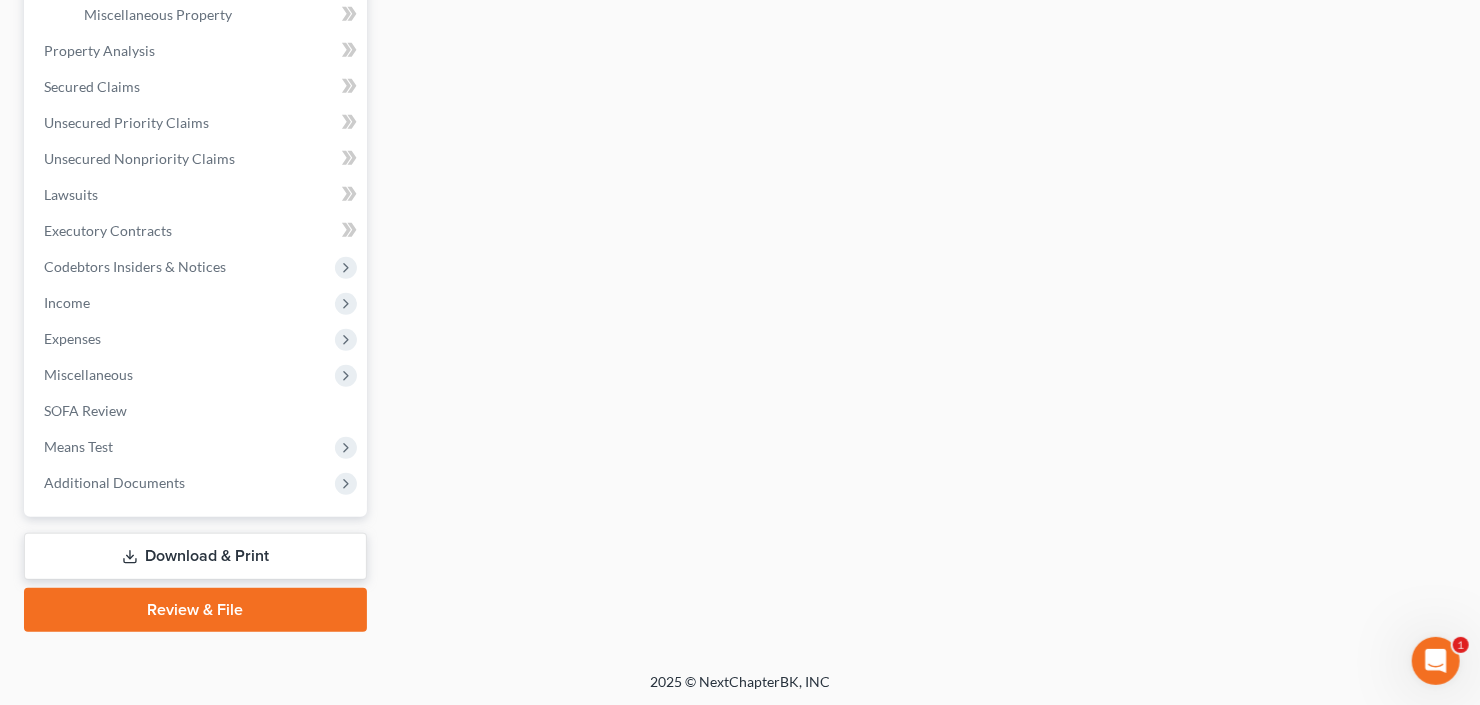 click on "Download & Print" at bounding box center (195, 556) 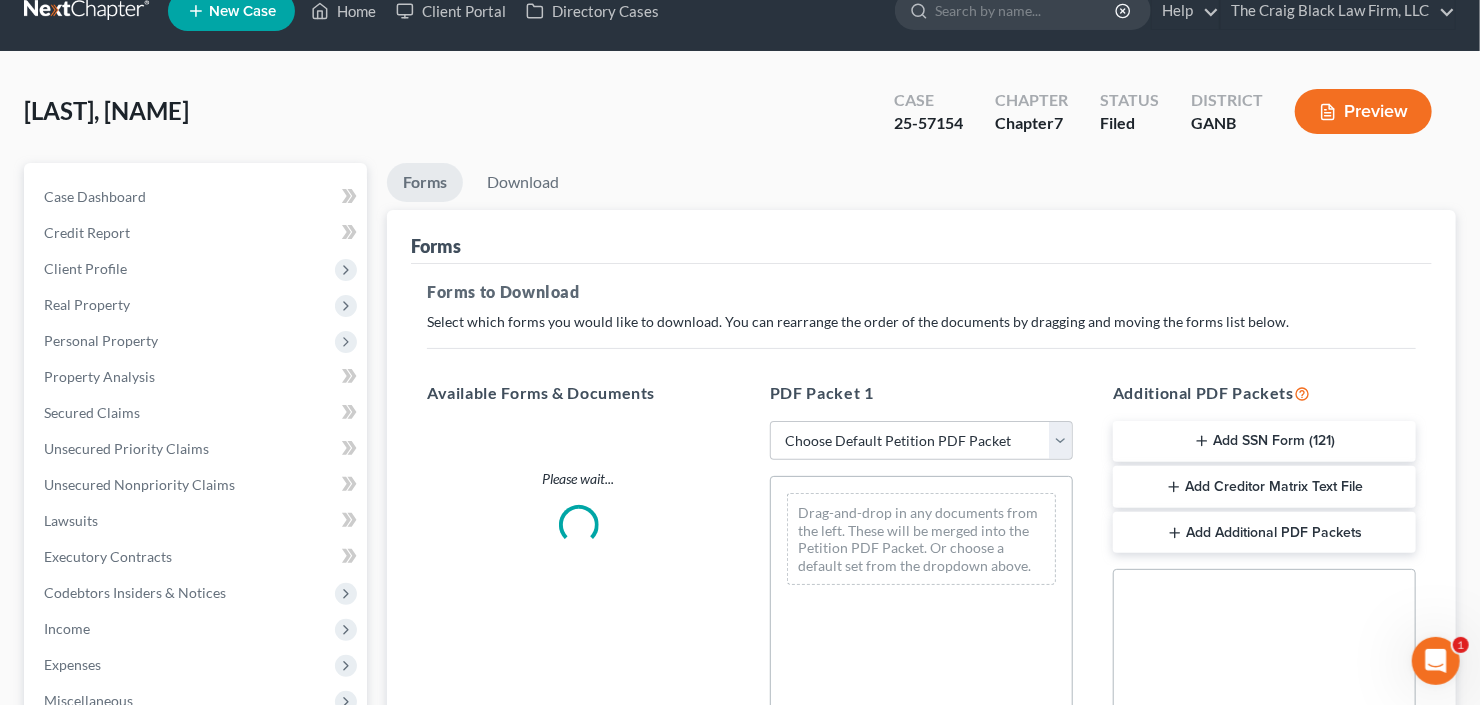scroll, scrollTop: 0, scrollLeft: 0, axis: both 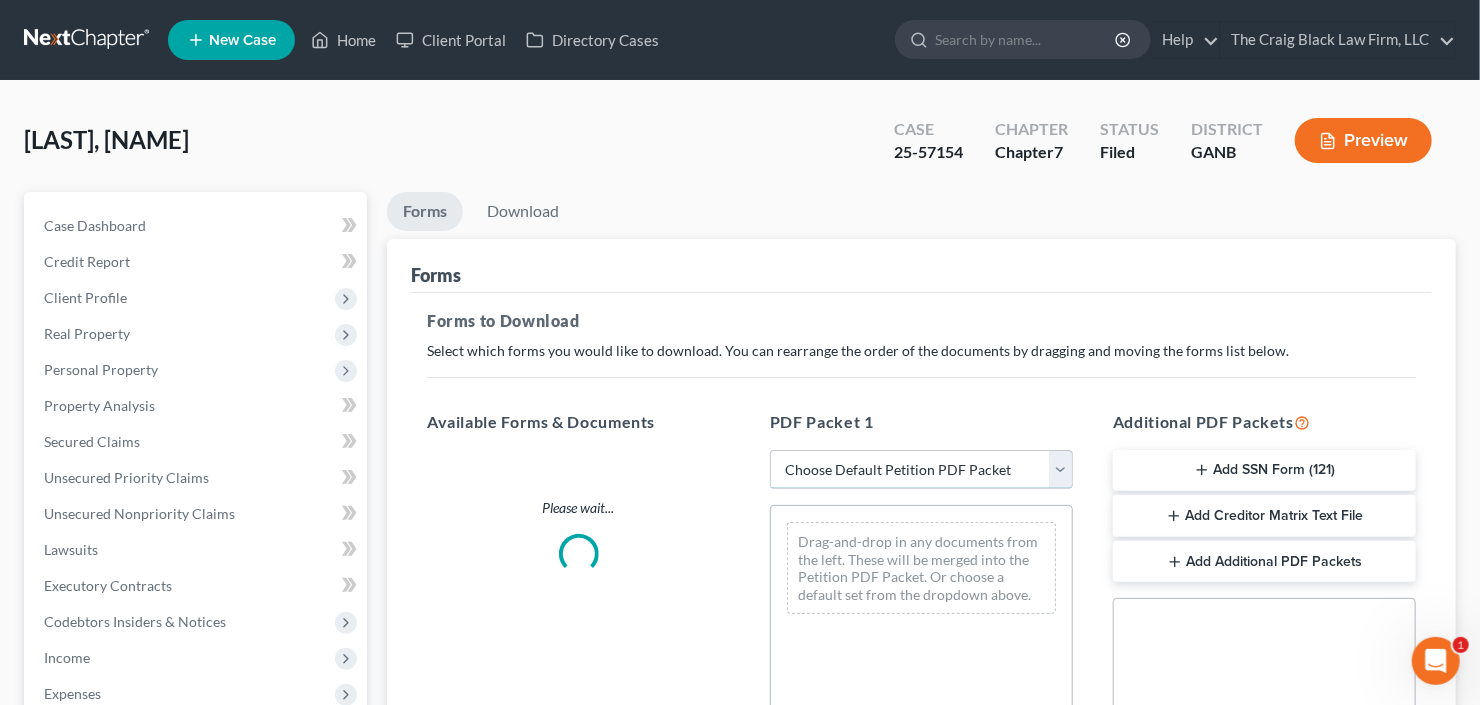 click on "Choose Default Petition PDF Packet Complete Bankruptcy Petition (all forms and schedules) Emergency Filing Forms (Petition and Creditor List Only) Amended Forms Signature Pages Only" at bounding box center (921, 470) 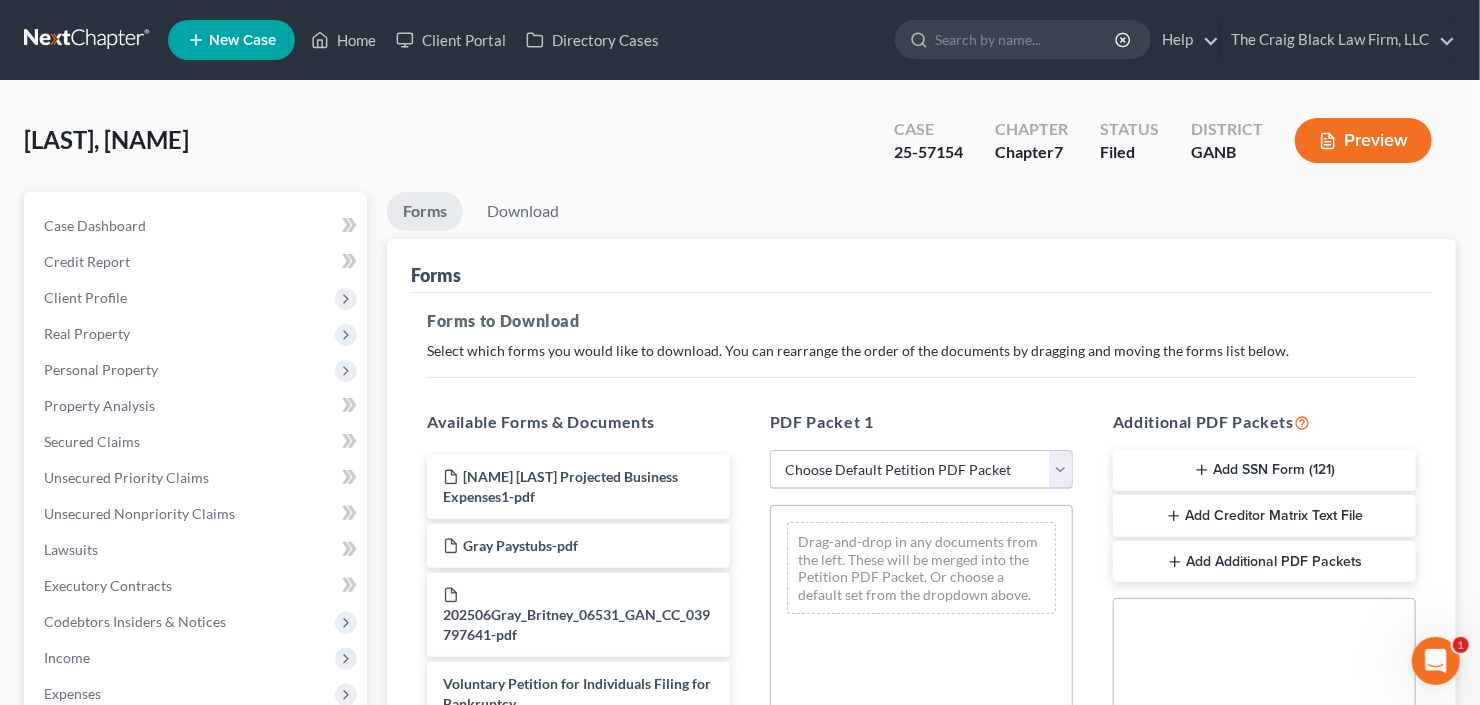 select on "2" 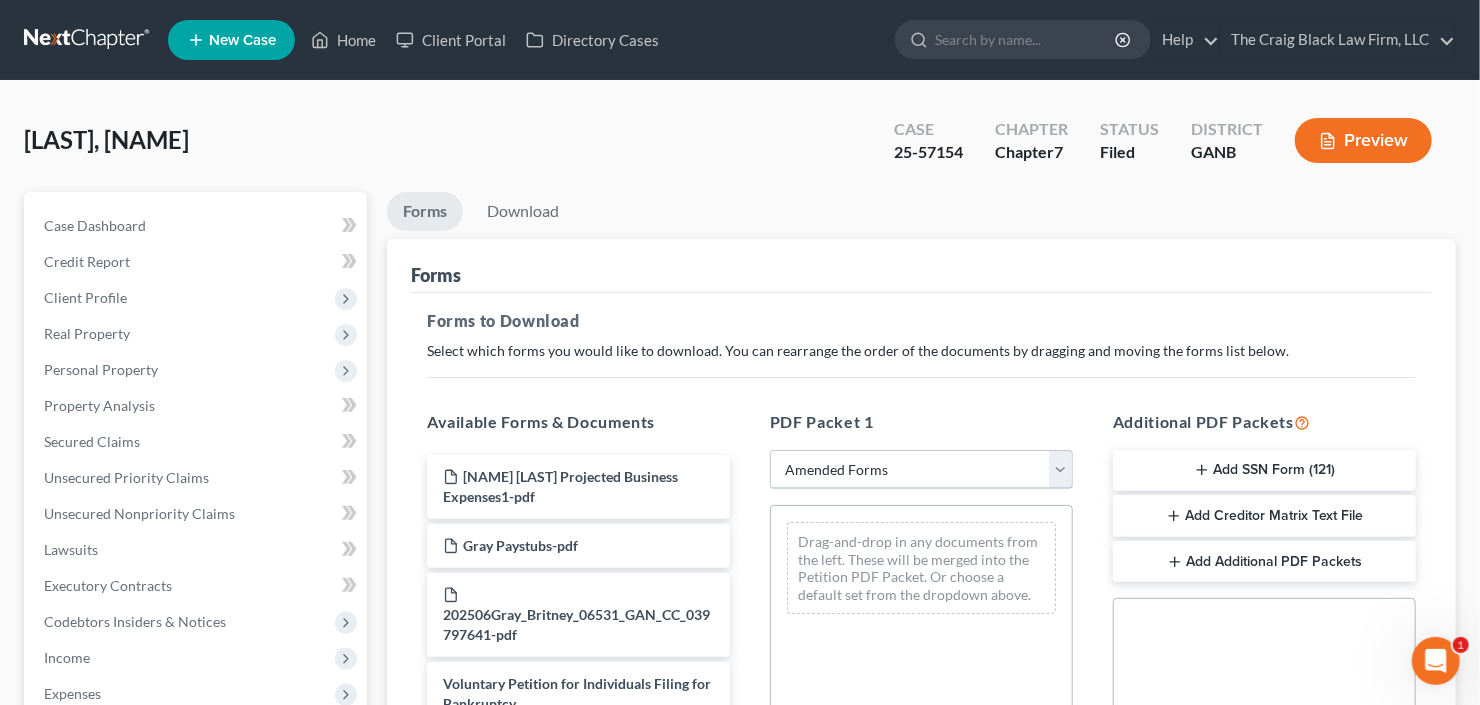 click on "Choose Default Petition PDF Packet Complete Bankruptcy Petition (all forms and schedules) Emergency Filing Forms (Petition and Creditor List Only) Amended Forms Signature Pages Only" at bounding box center [921, 470] 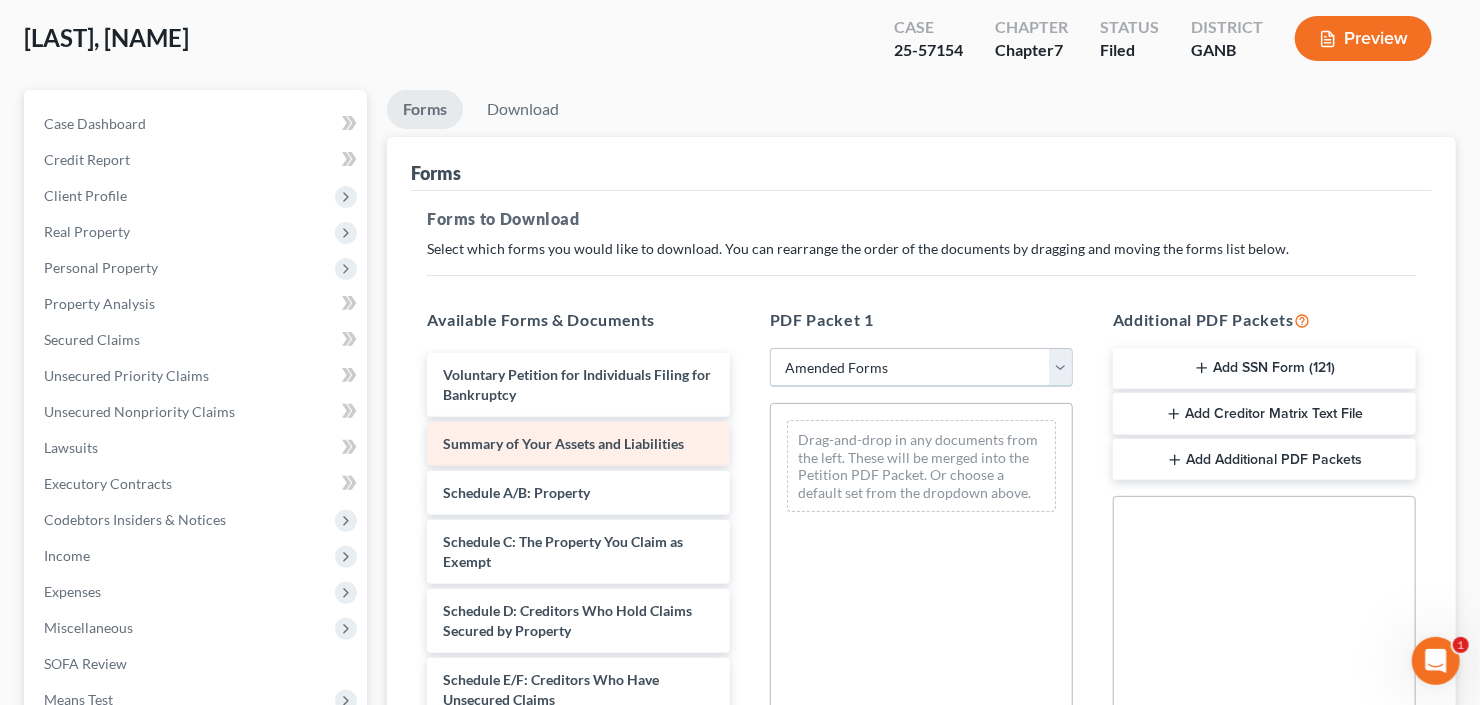 scroll, scrollTop: 160, scrollLeft: 0, axis: vertical 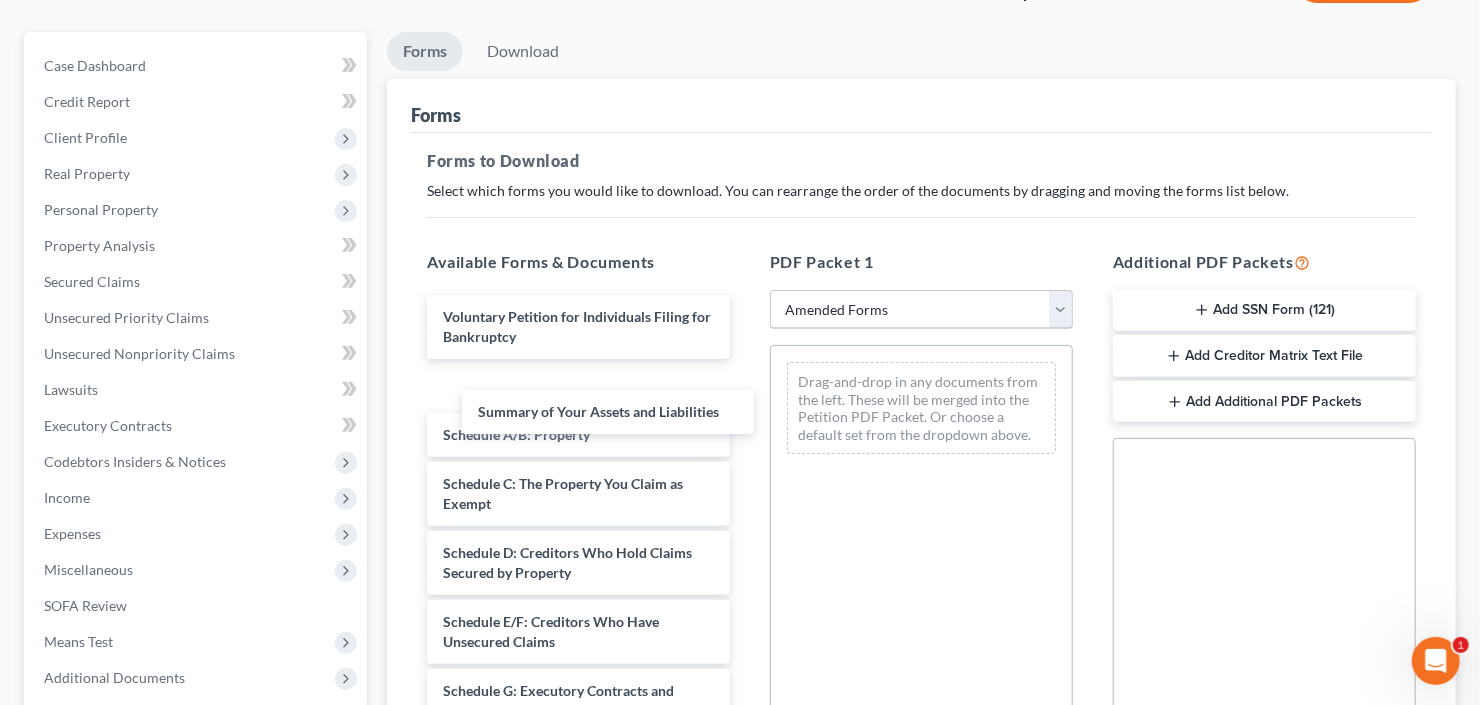 drag, startPoint x: 582, startPoint y: 374, endPoint x: 1001, endPoint y: 321, distance: 422.3387 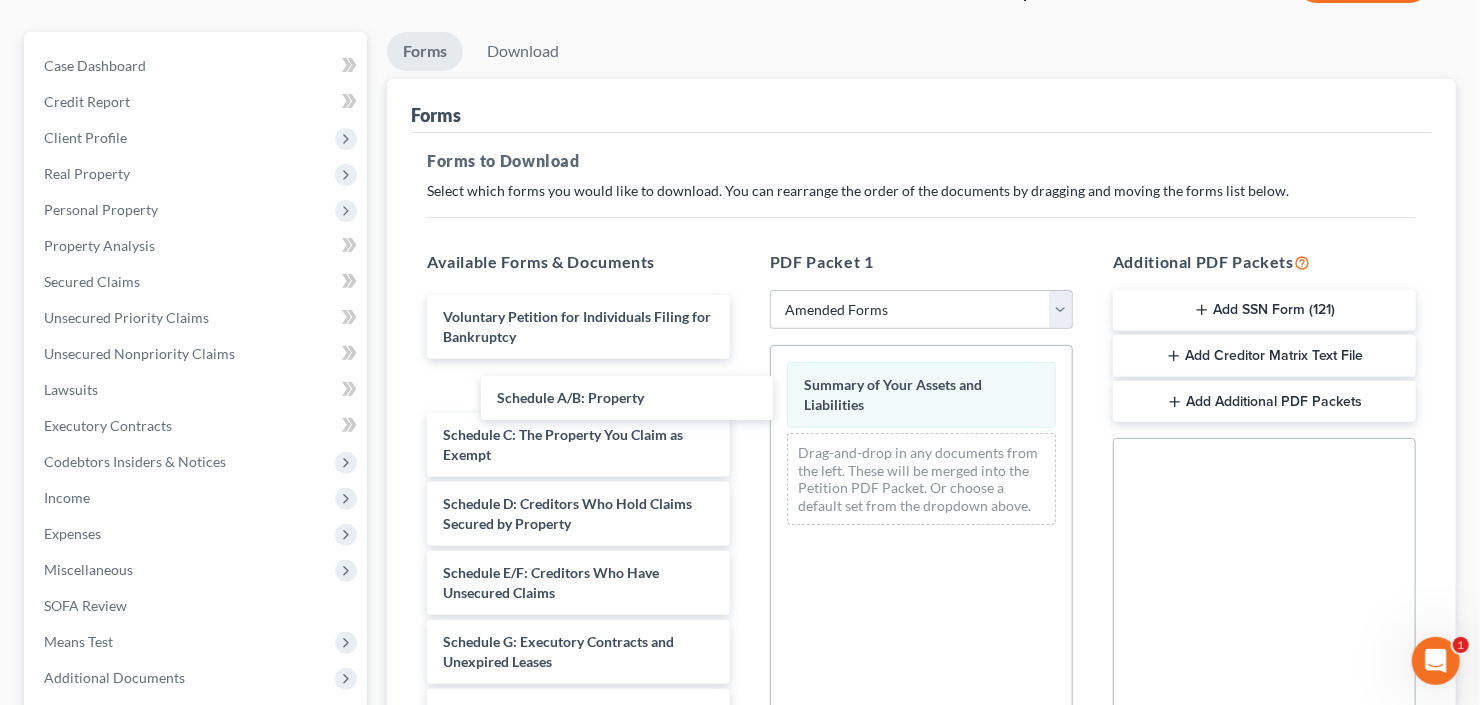 drag, startPoint x: 551, startPoint y: 384, endPoint x: 946, endPoint y: 433, distance: 398.02765 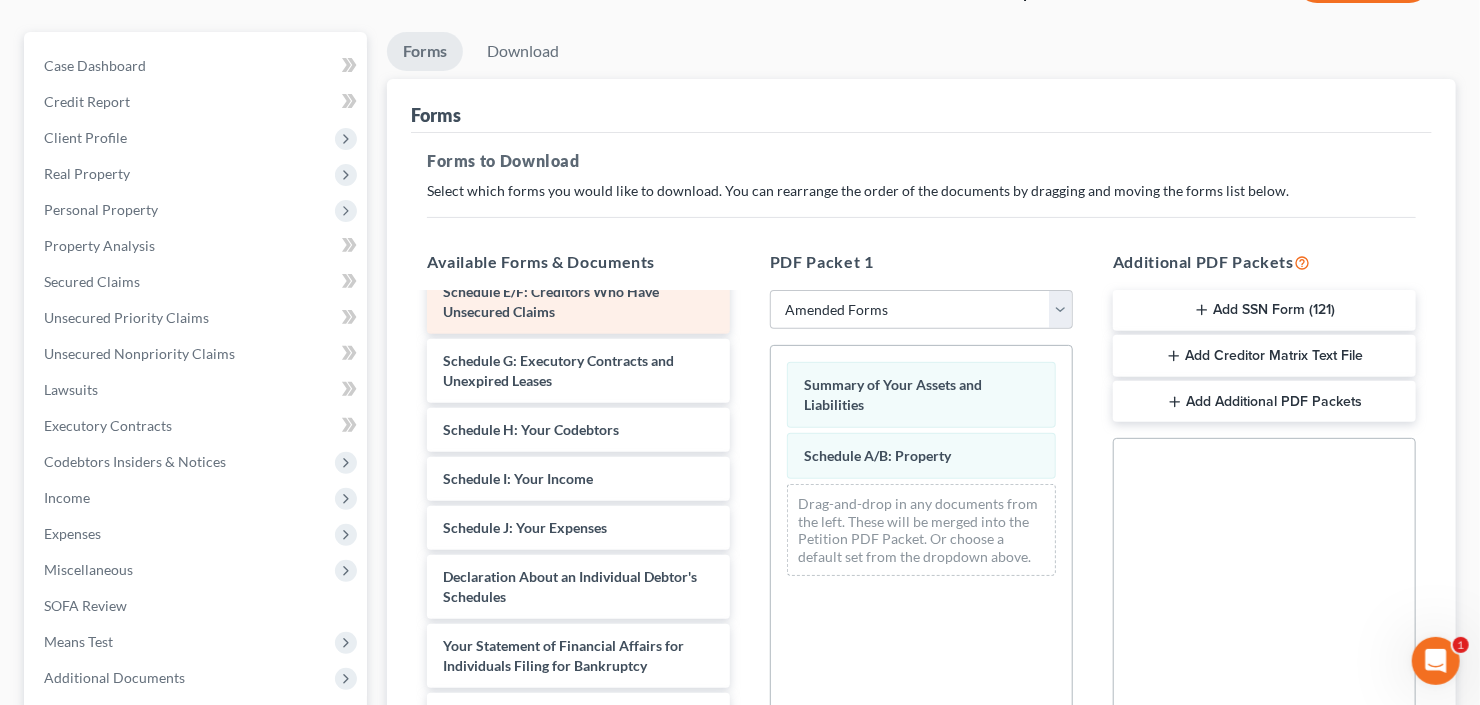 scroll, scrollTop: 240, scrollLeft: 0, axis: vertical 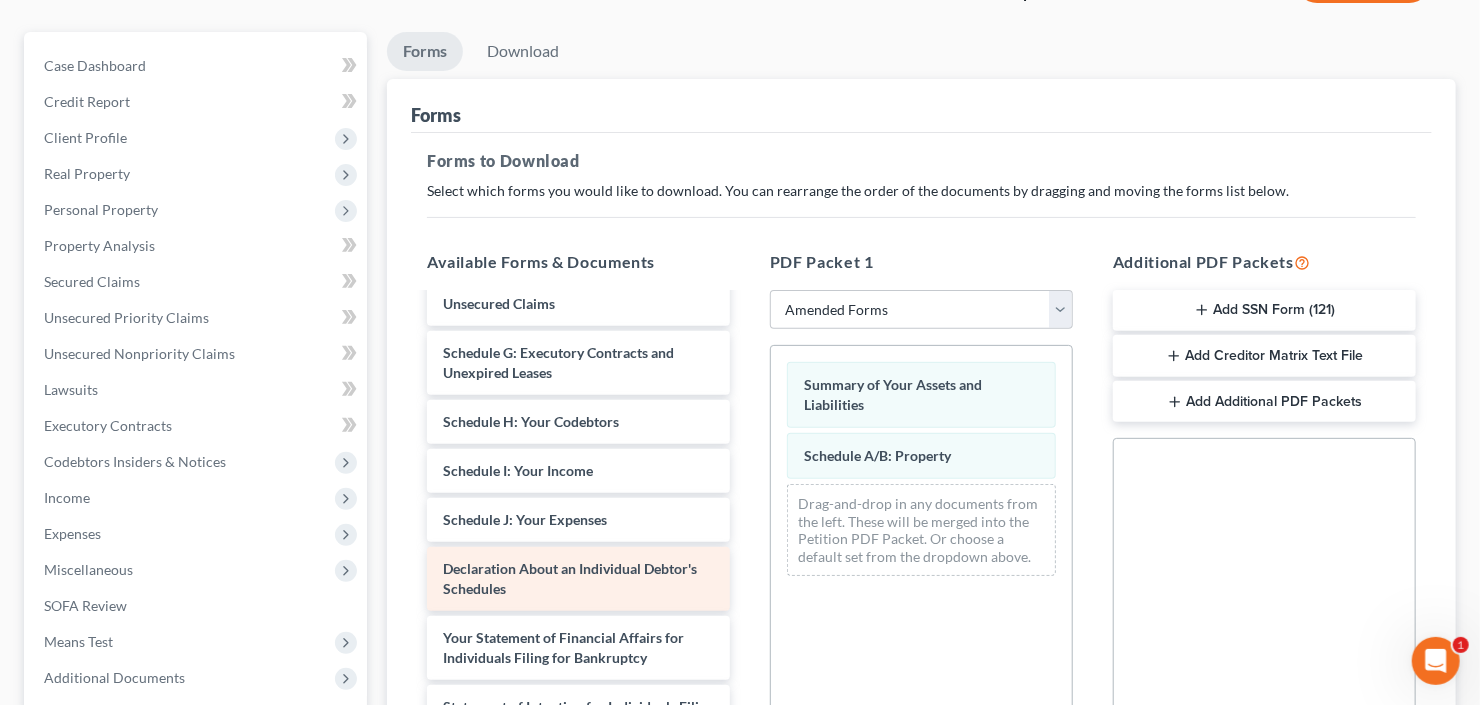 click on "Voluntary Petition for Individuals Filing for Bankruptcy Schedule C: The Property You Claim as Exempt Schedule D: Creditors Who Hold Claims Secured by Property Schedule E/F: Creditors Who Have Unsecured Claims Schedule G: Executory Contracts and Unexpired Leases Schedule H: Your Codebtors Schedule I: Your Income Schedule J: Your Expenses Declaration About an Individual Debtor's Schedules Your Statement of Financial Affairs for Individuals Filing for Bankruptcy Statement of Intention for Individuals Filing Under Chapter 7 Chapter 7 Statement of Your Current Monthly Income and Means-Test Calculation Creditor Matrix Verification of Creditor Matrix Notice Required by 11 U.S.C. § 342(b) for Individuals Filing for Bankruptcy Attorney's Disclosure of Compensation" at bounding box center [578, 554] 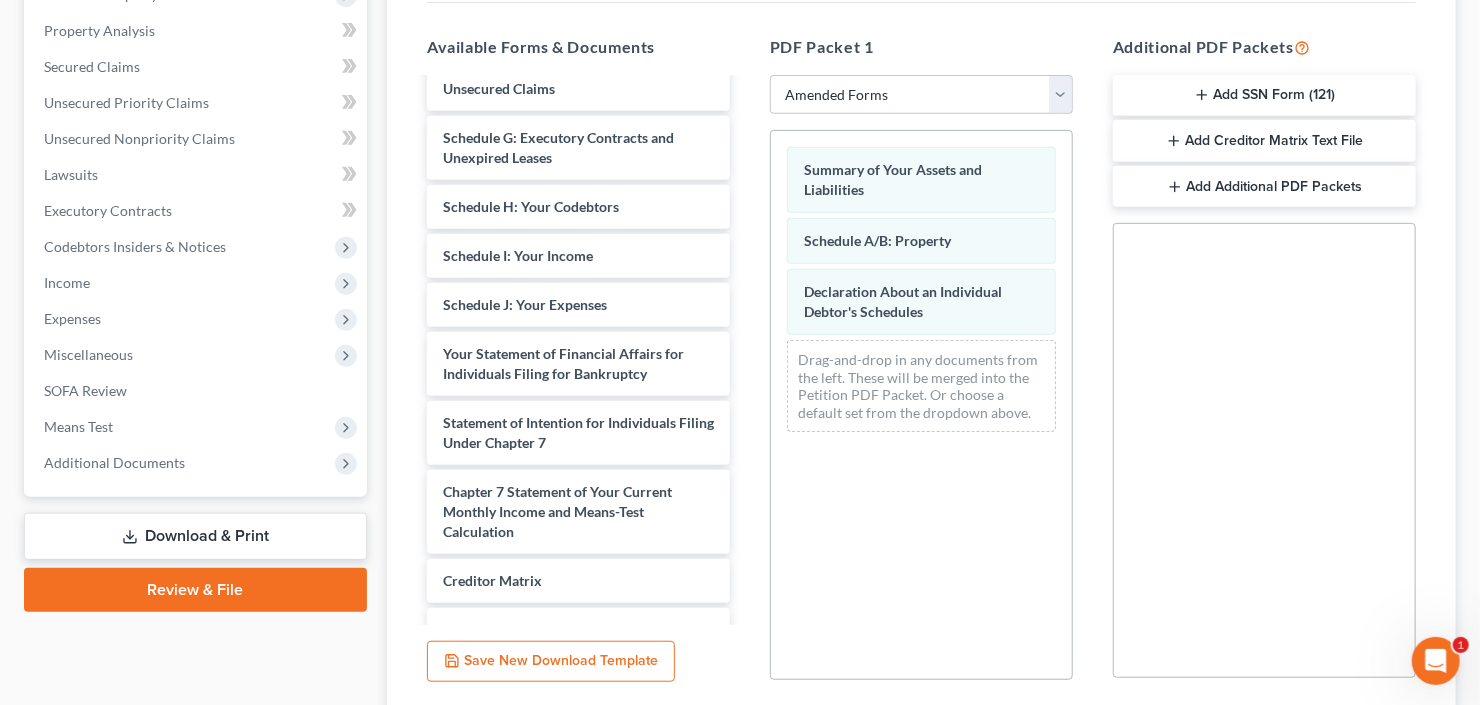scroll, scrollTop: 528, scrollLeft: 0, axis: vertical 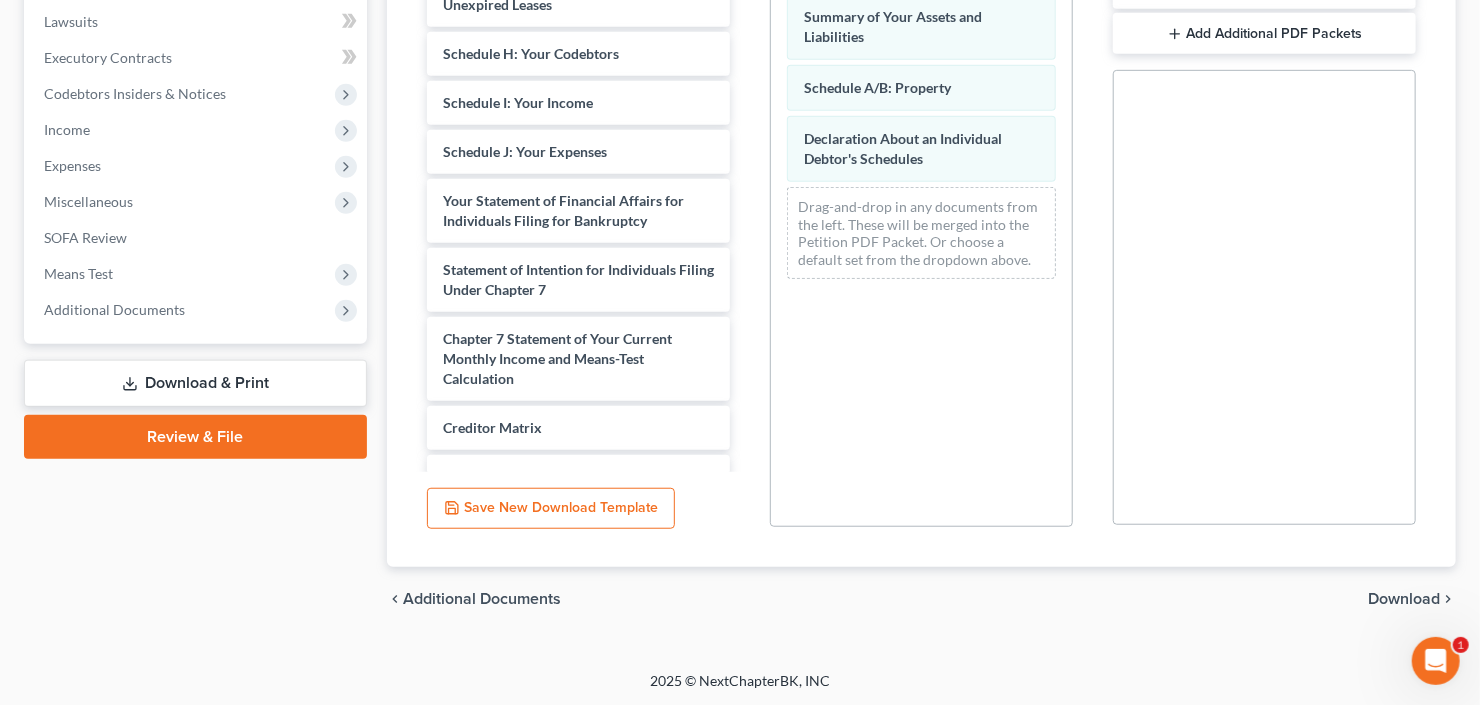 click on "Download" at bounding box center [1404, 599] 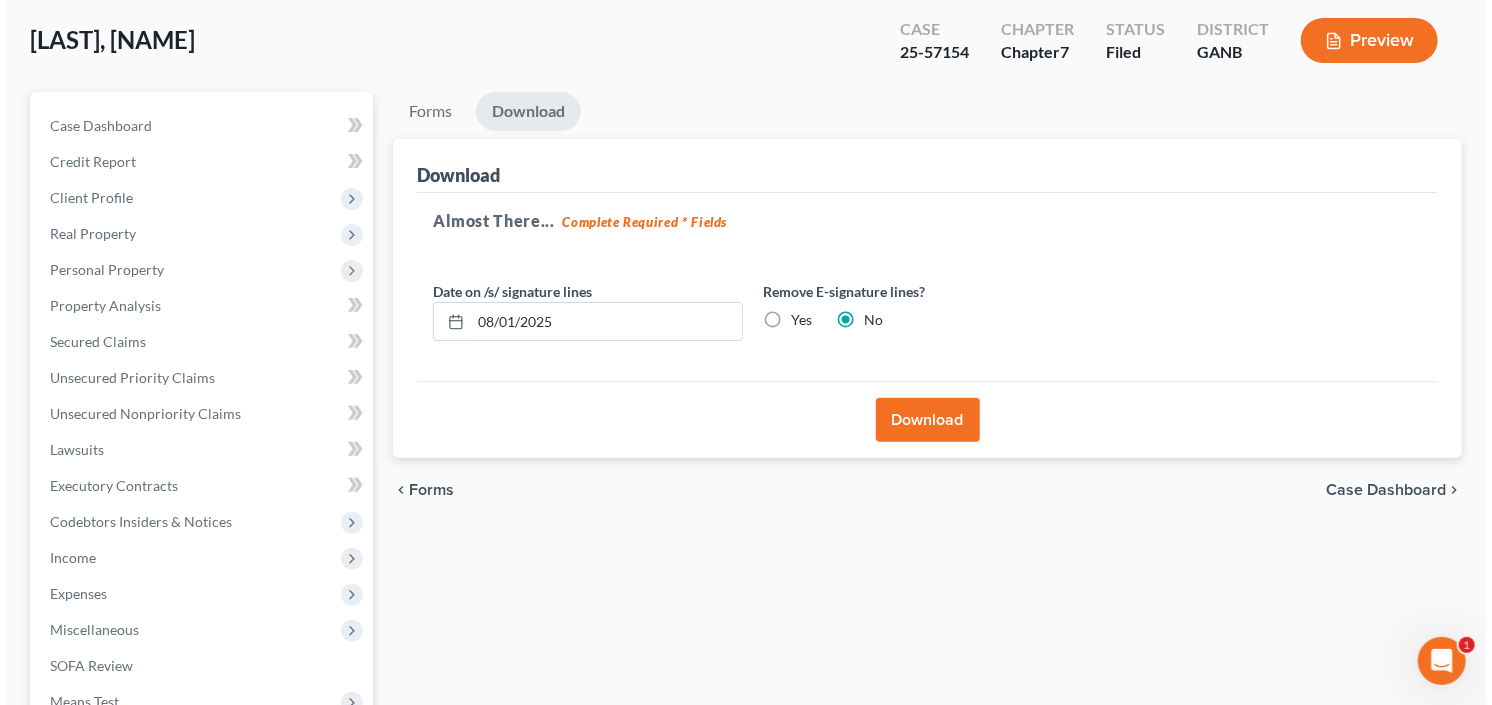 scroll, scrollTop: 34, scrollLeft: 0, axis: vertical 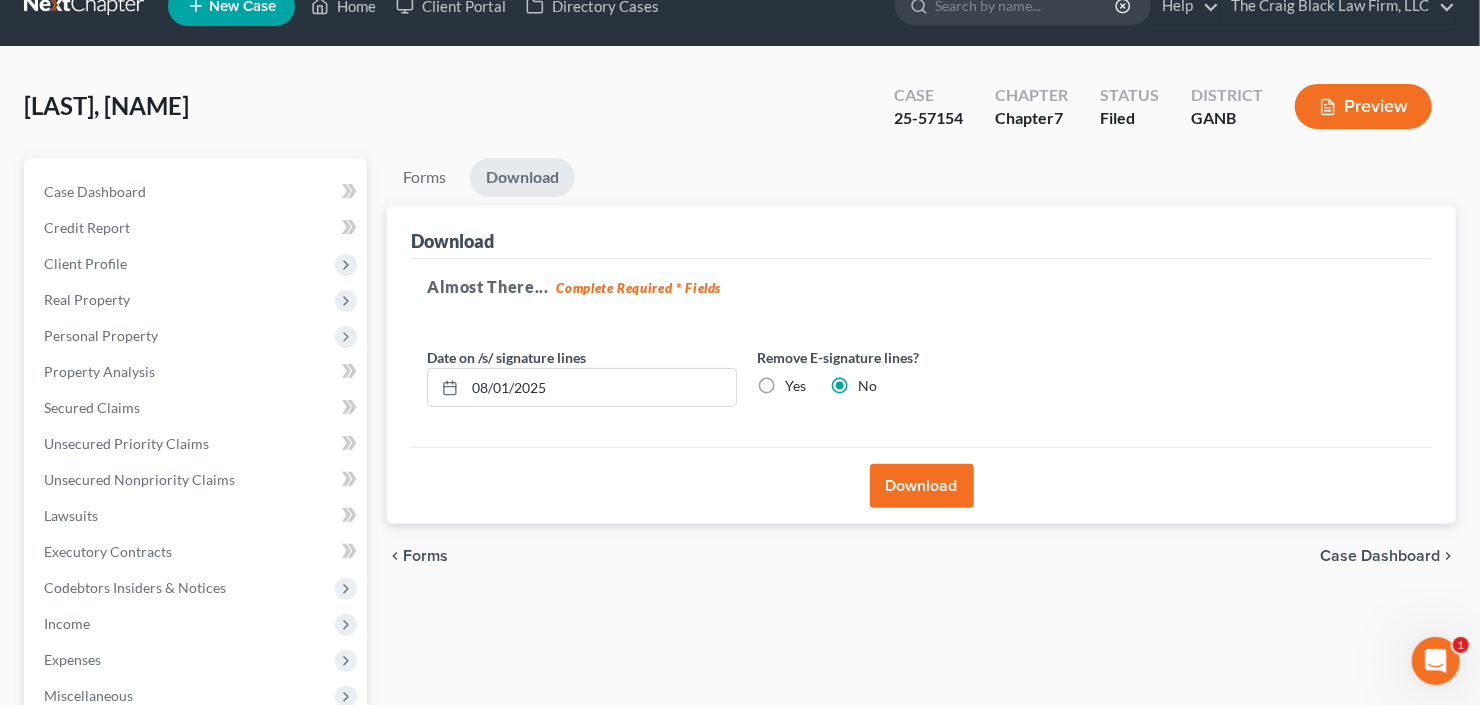click on "Download" at bounding box center (922, 486) 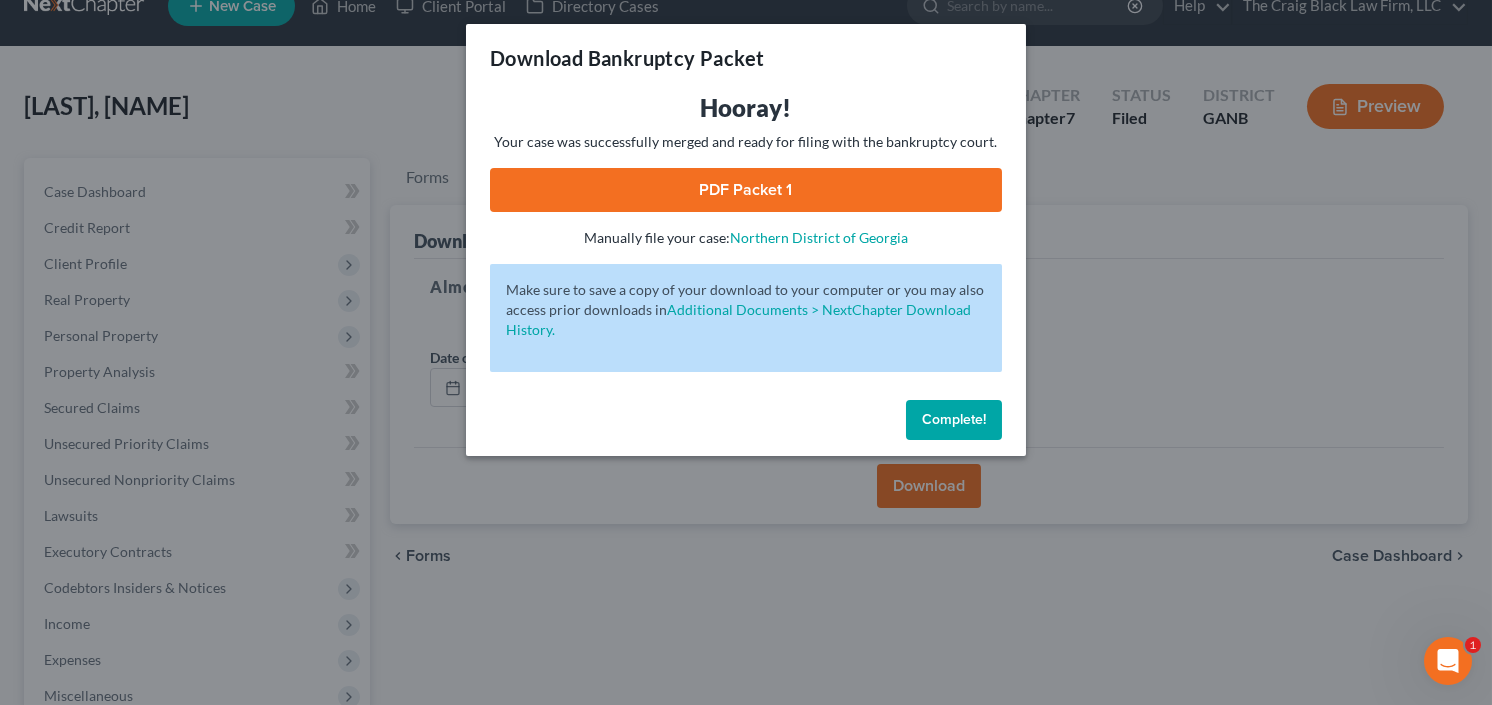 click on "PDF Packet 1" at bounding box center (746, 190) 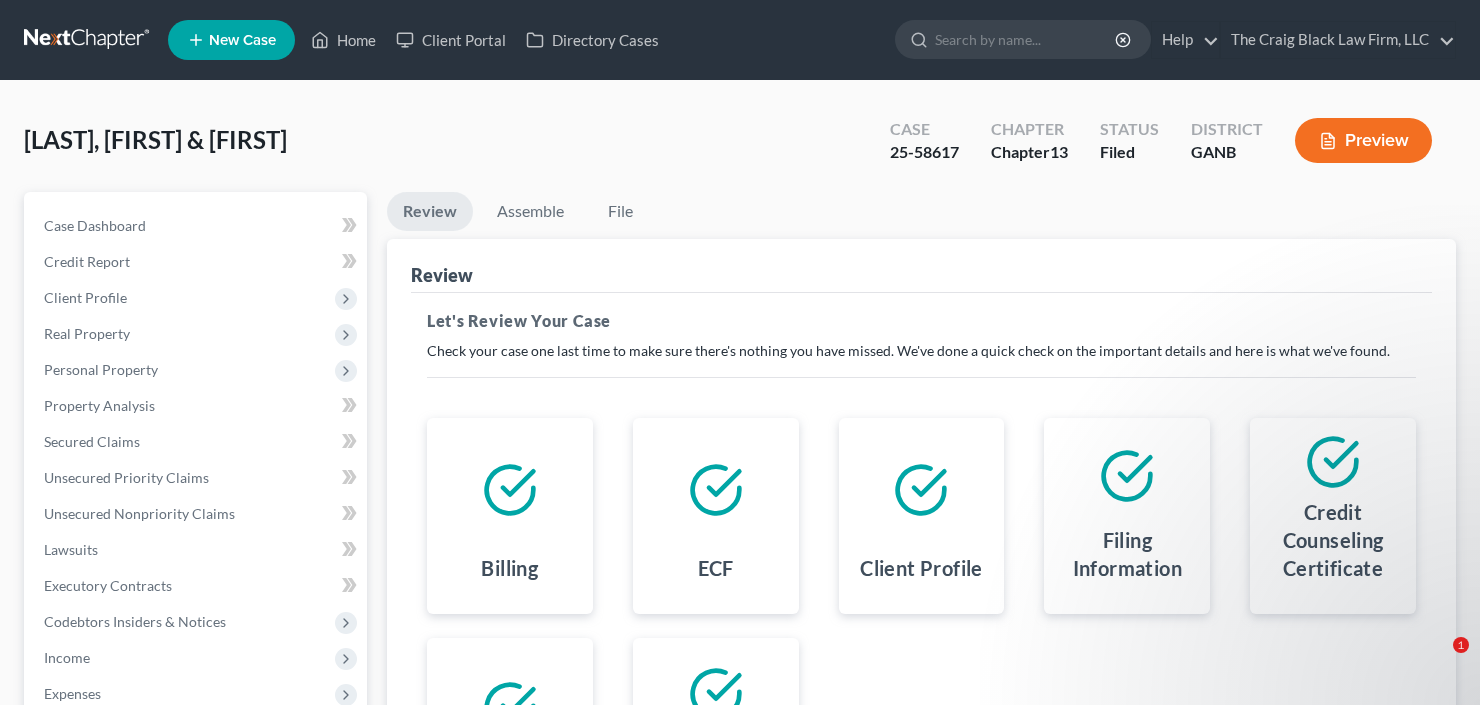 scroll, scrollTop: 0, scrollLeft: 0, axis: both 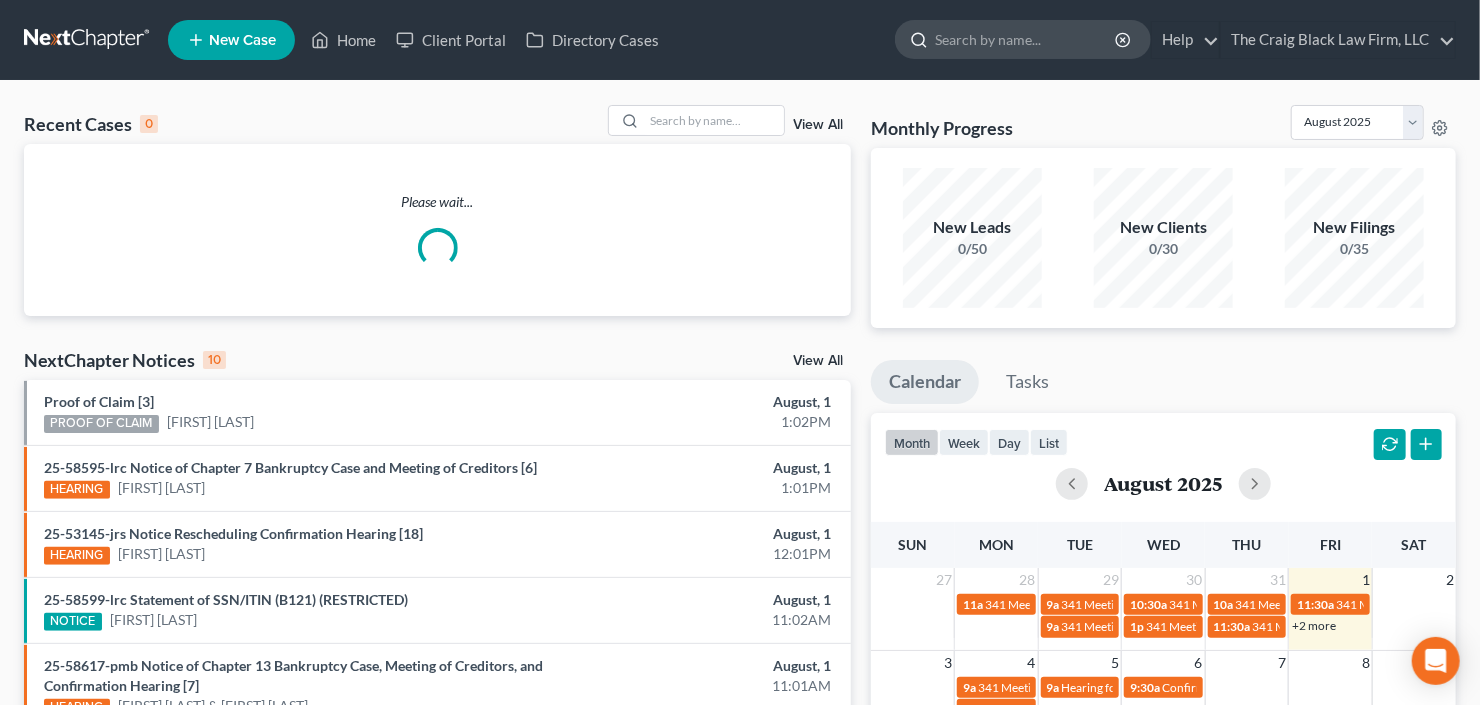 click at bounding box center (1026, 39) 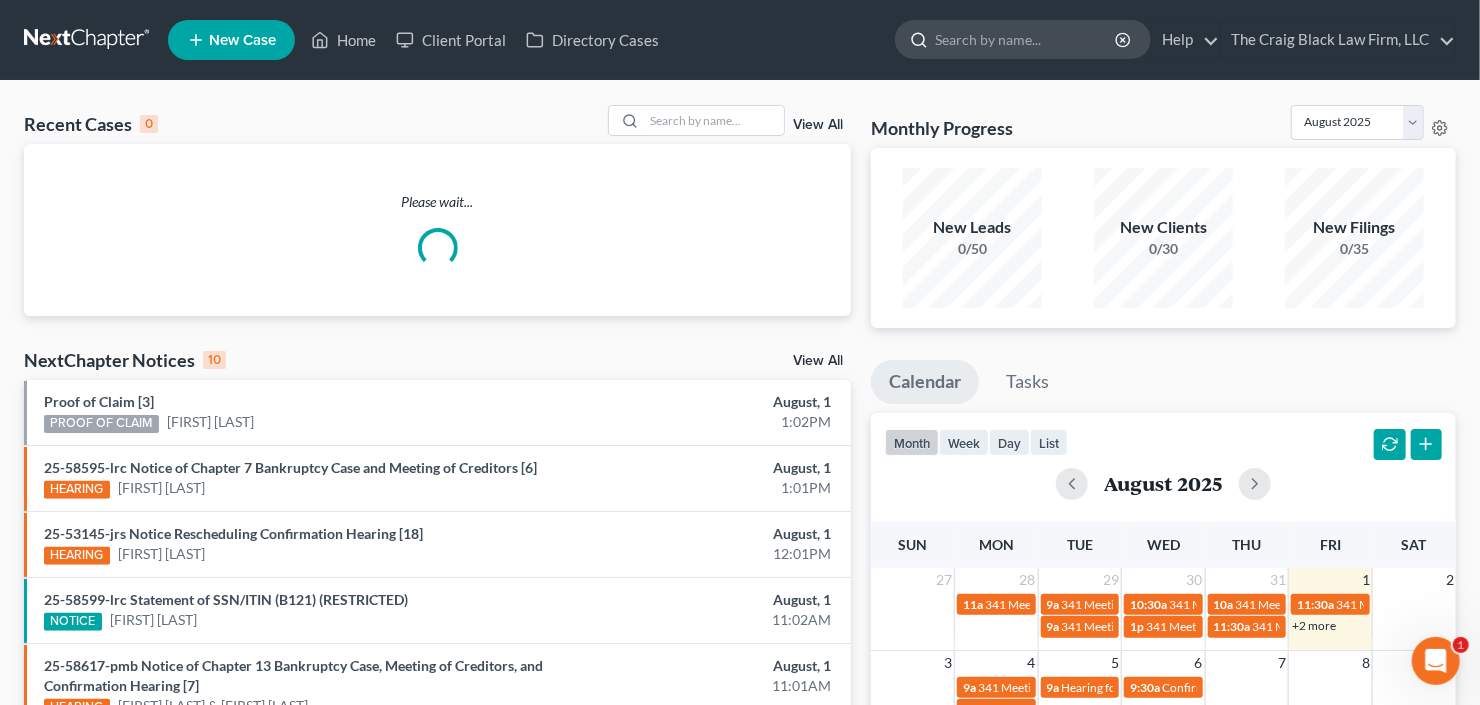 scroll, scrollTop: 0, scrollLeft: 0, axis: both 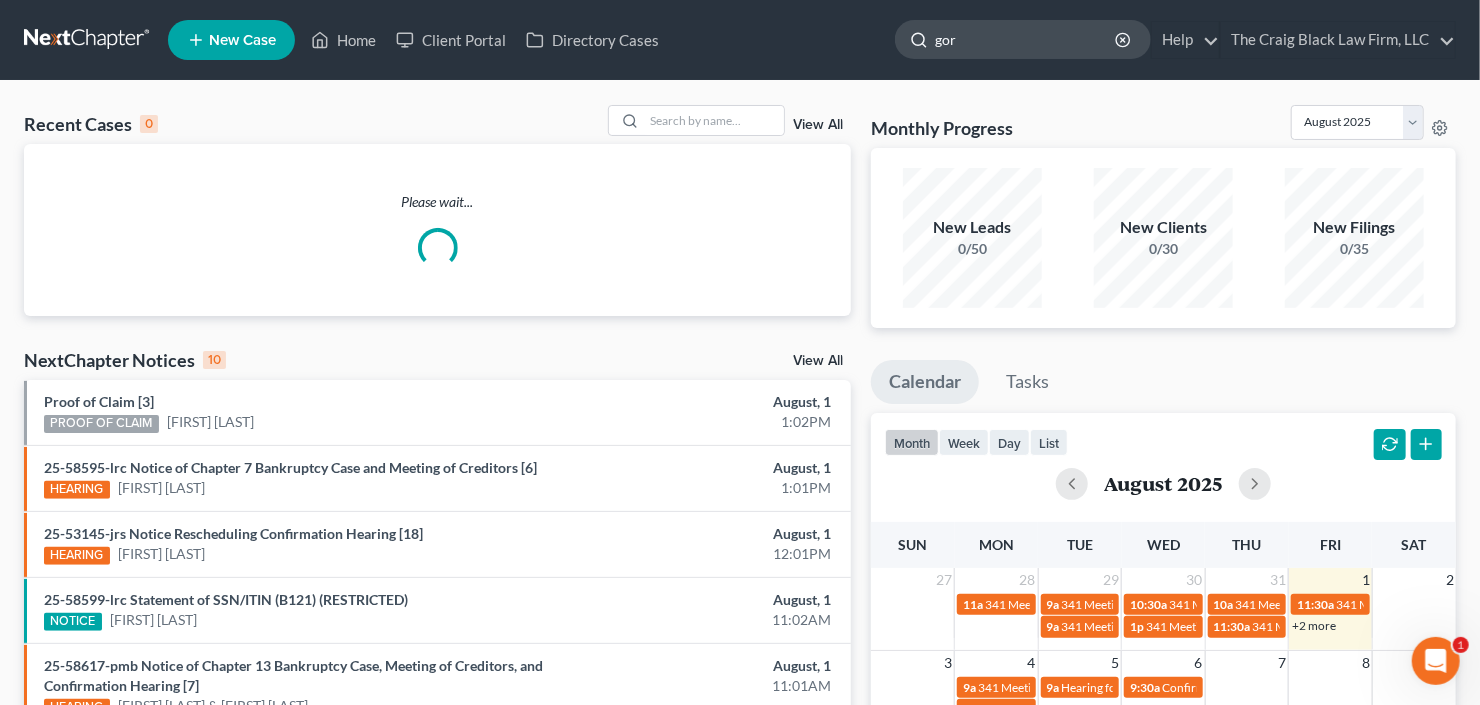 type on "[LAST]" 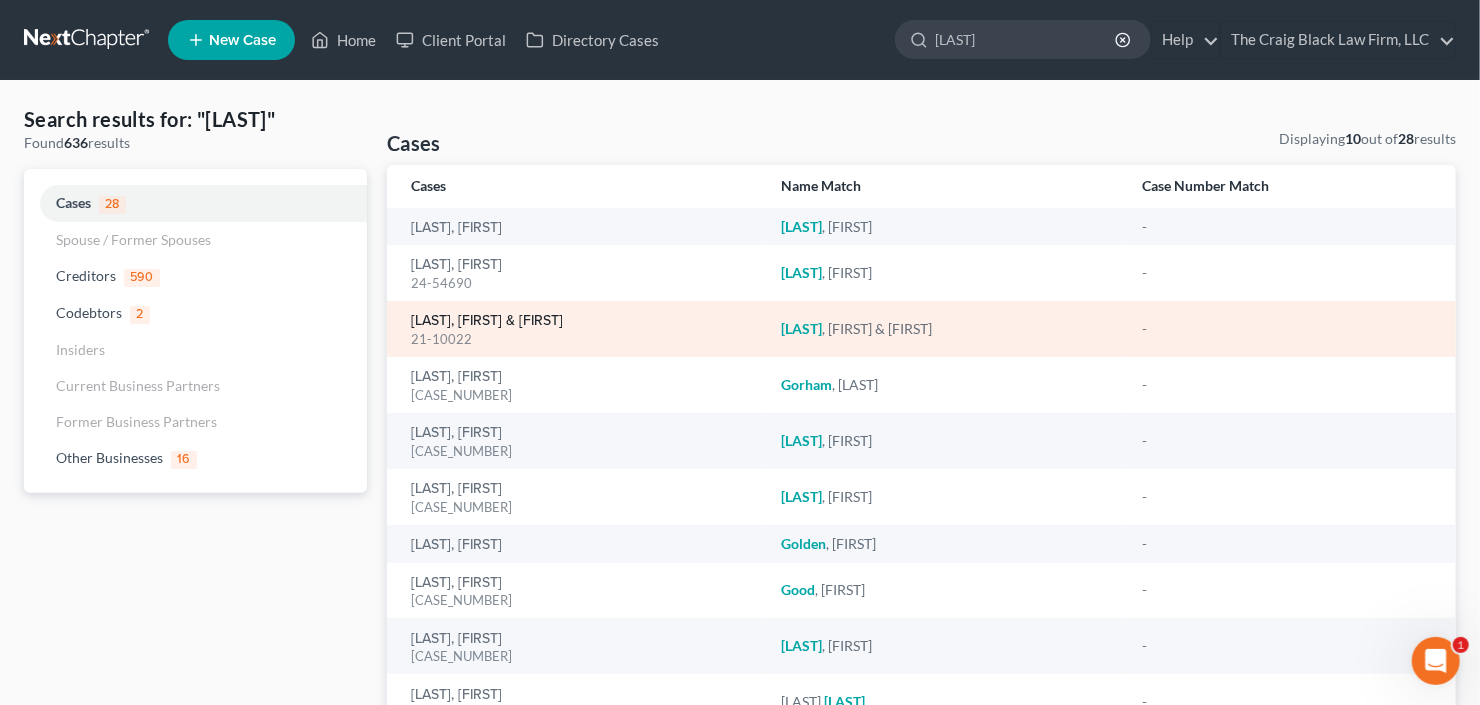 click on "[LAST], [FIRST] & [FIRST]" at bounding box center [487, 321] 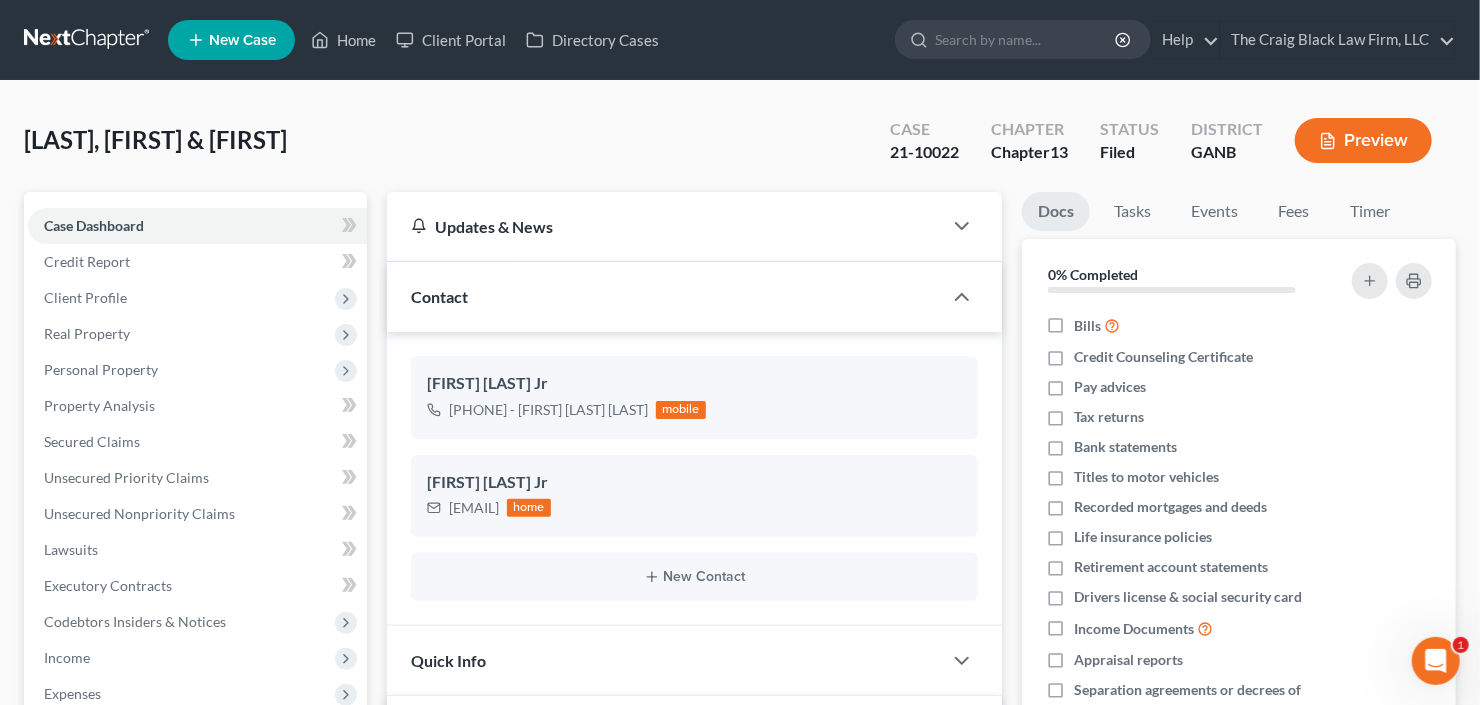 scroll, scrollTop: 320, scrollLeft: 0, axis: vertical 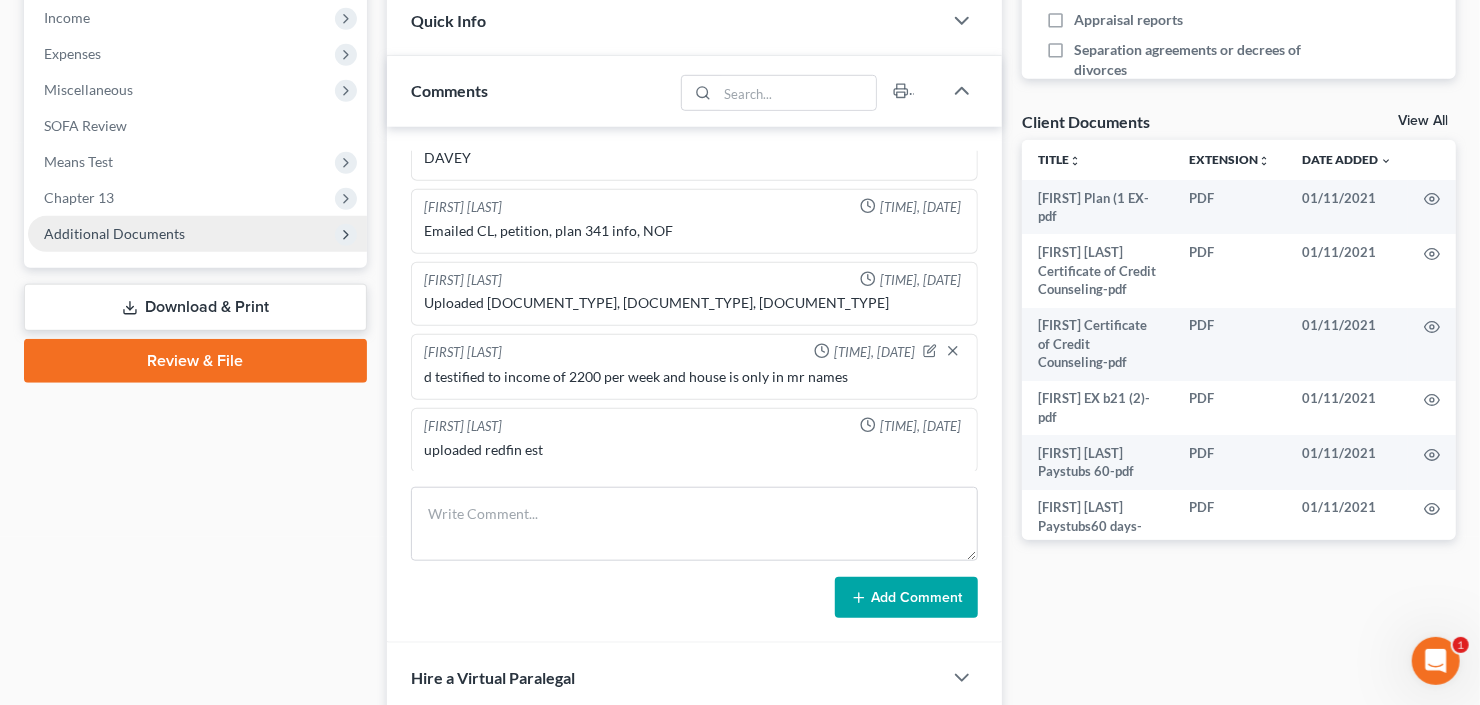 click on "Additional Documents" at bounding box center [114, 233] 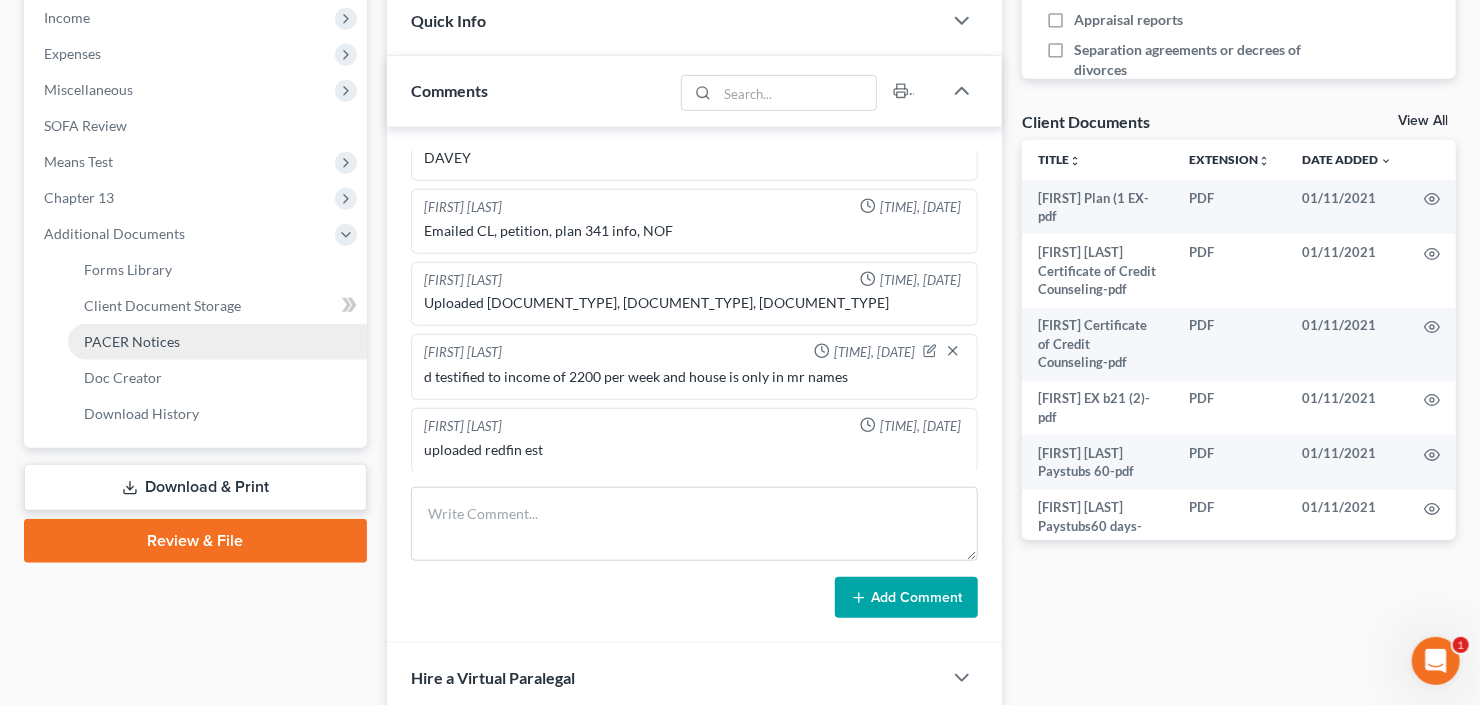 click on "PACER Notices" at bounding box center [132, 341] 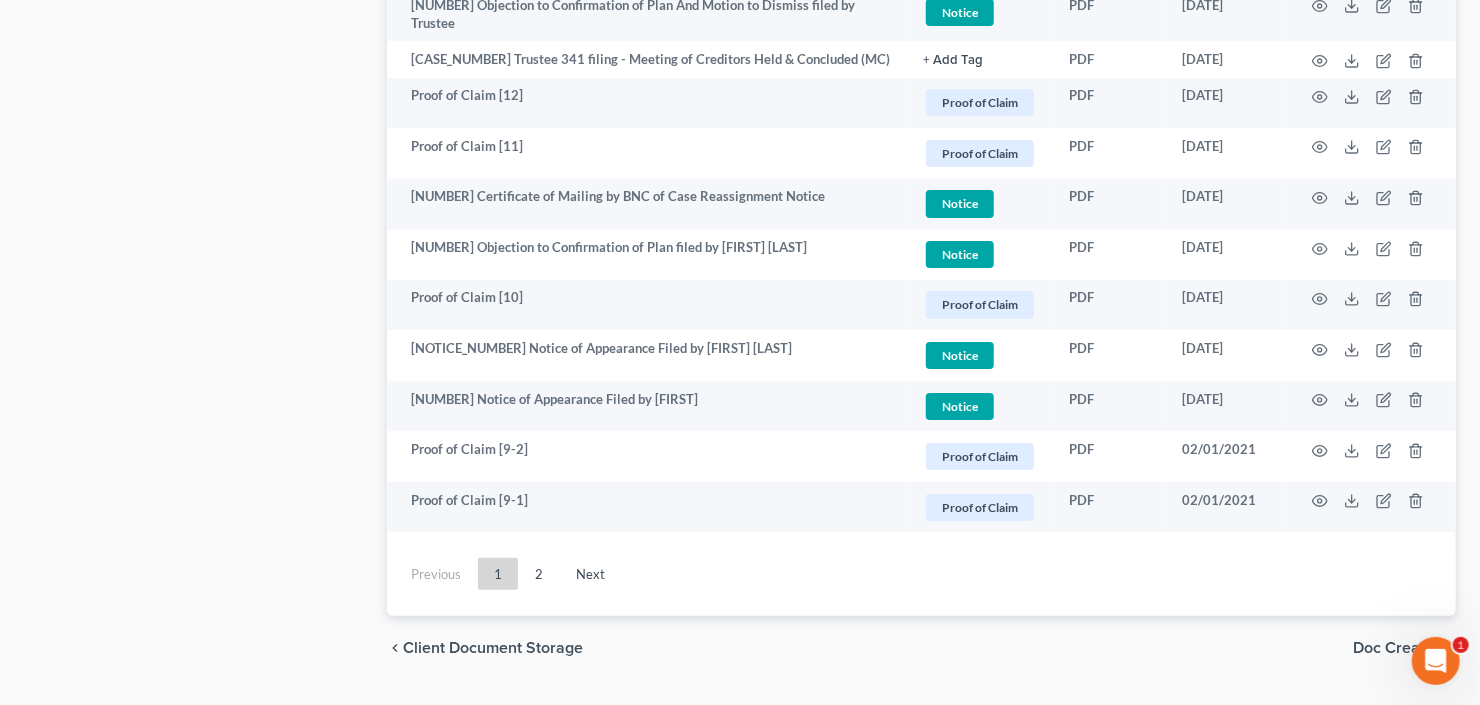 scroll, scrollTop: 3760, scrollLeft: 0, axis: vertical 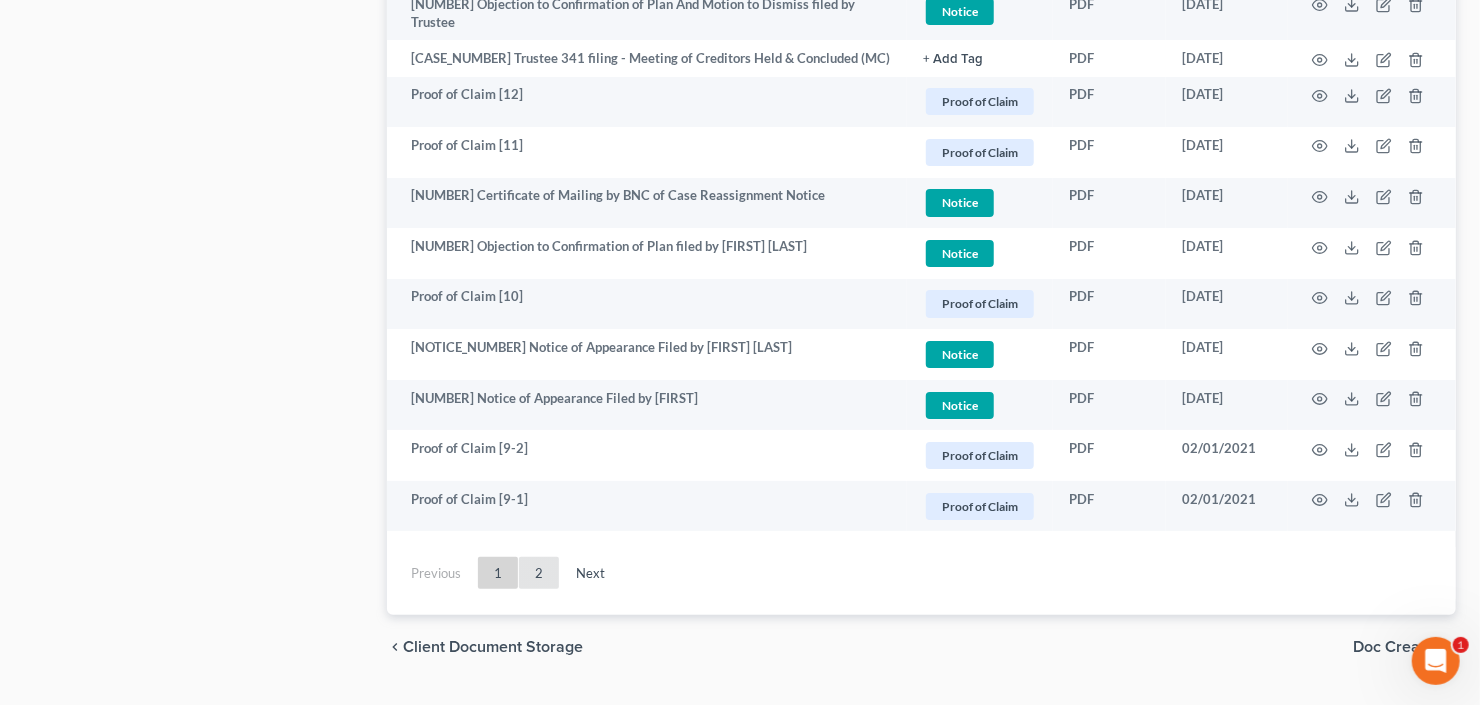 click on "2" at bounding box center [539, 573] 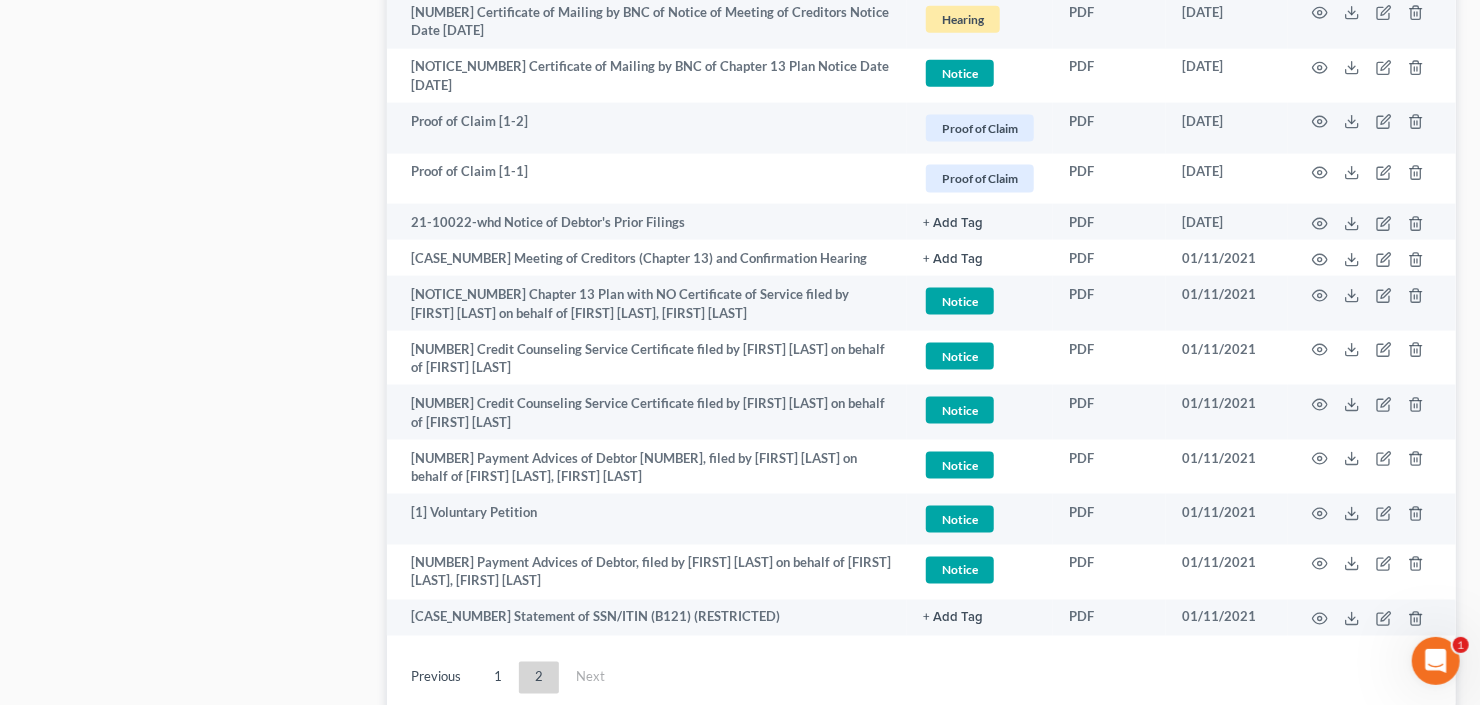 scroll, scrollTop: 1490, scrollLeft: 0, axis: vertical 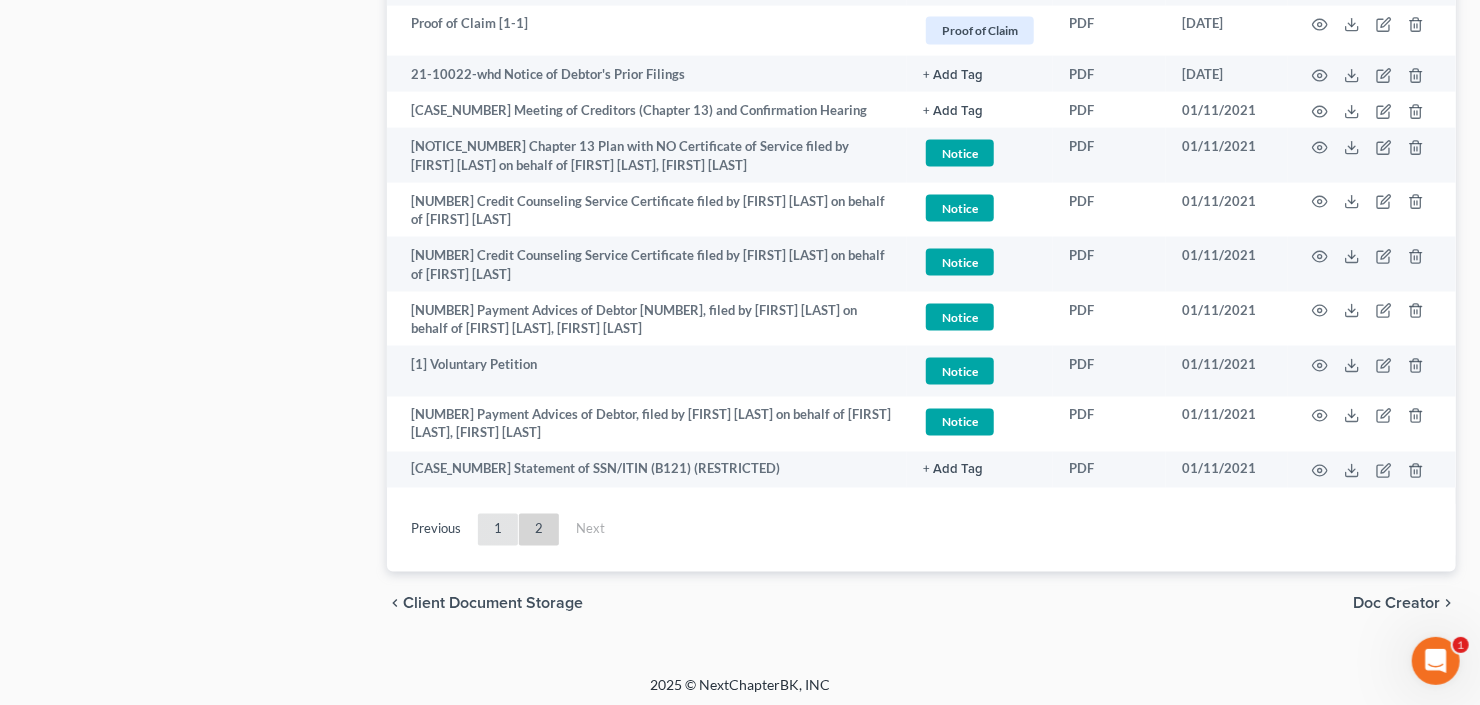 click on "1" at bounding box center [498, 530] 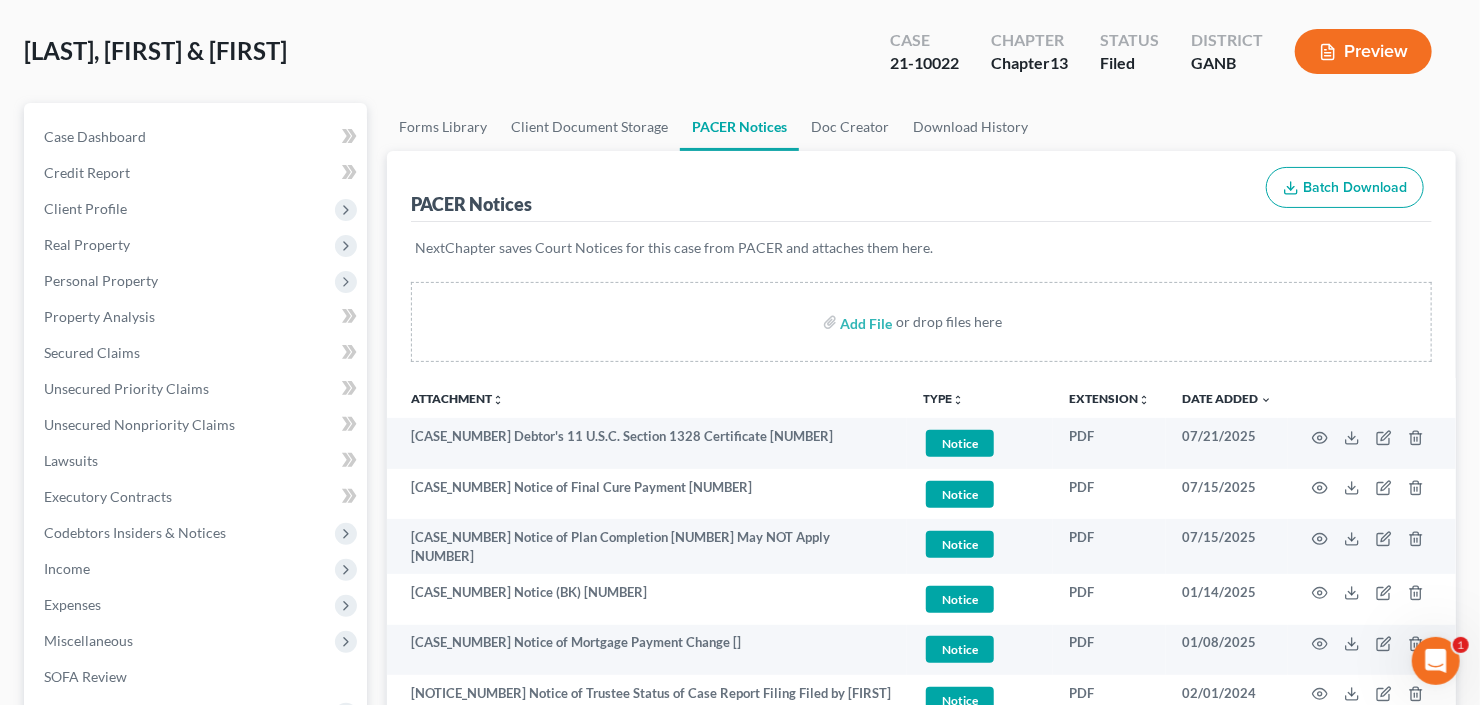 scroll, scrollTop: 160, scrollLeft: 0, axis: vertical 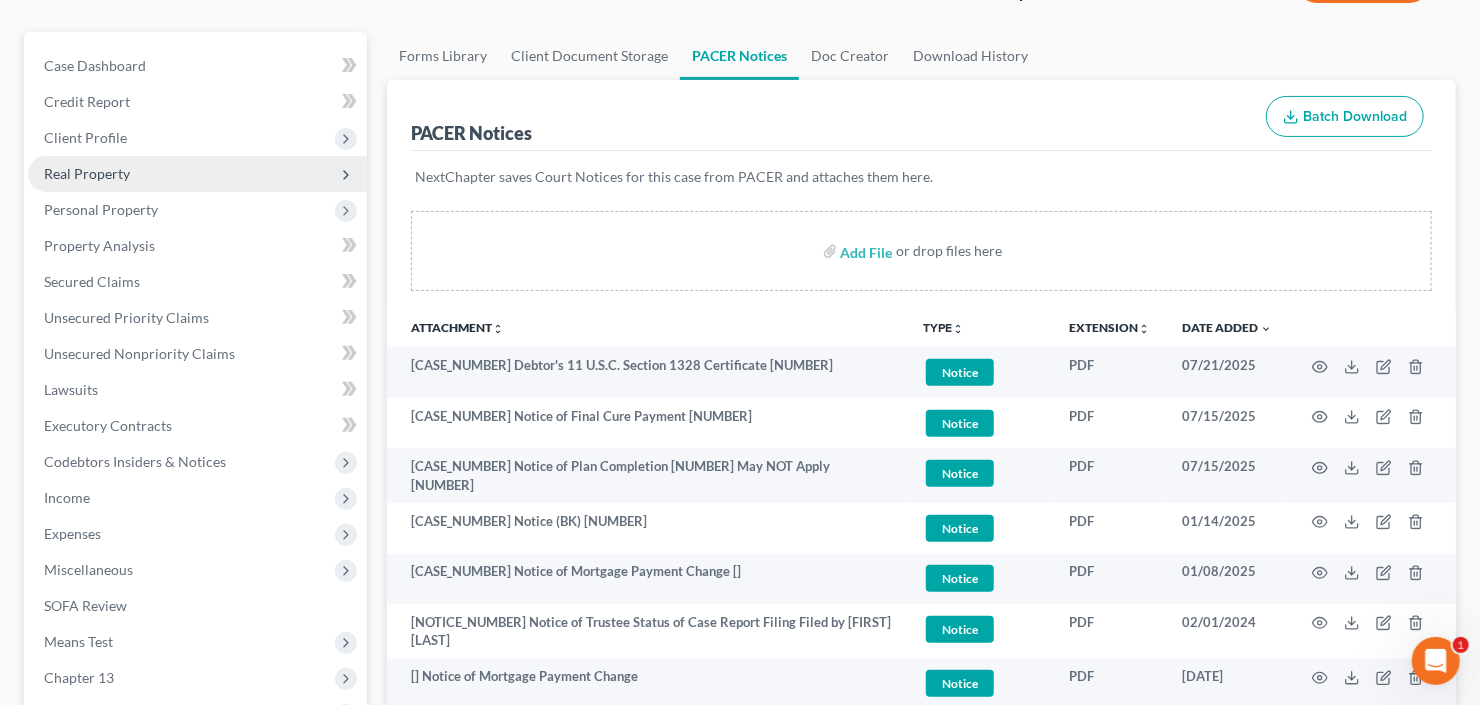 click on "Real Property" at bounding box center (87, 173) 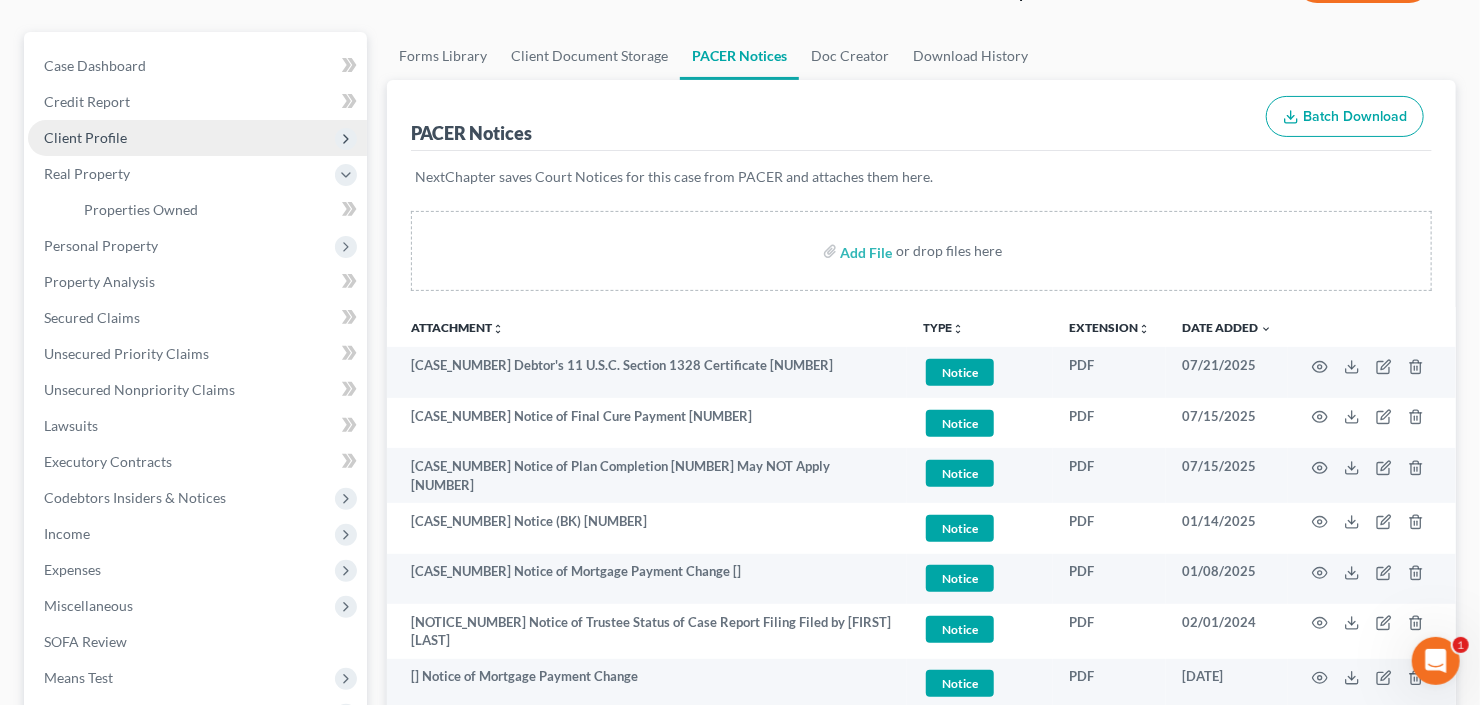 click on "Client Profile" at bounding box center [85, 137] 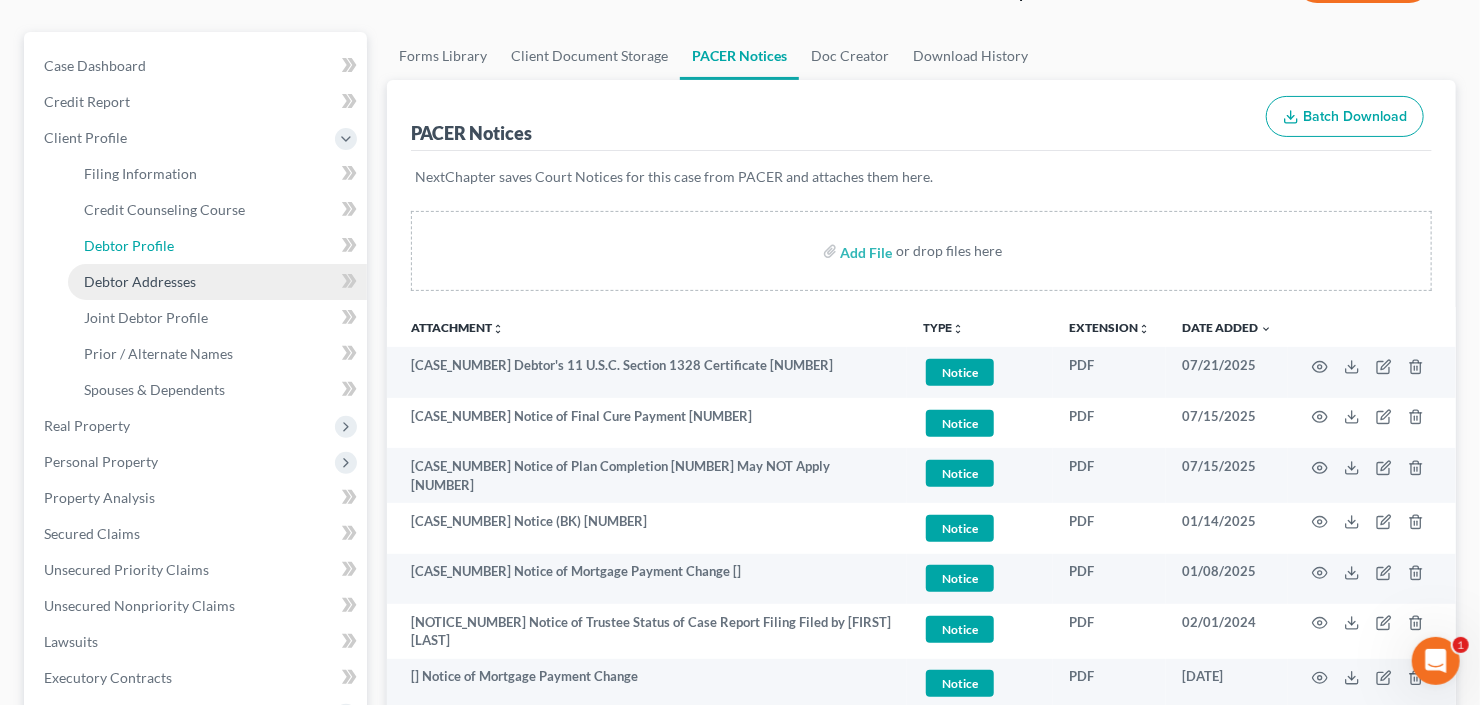 drag, startPoint x: 137, startPoint y: 245, endPoint x: 201, endPoint y: 265, distance: 67.052216 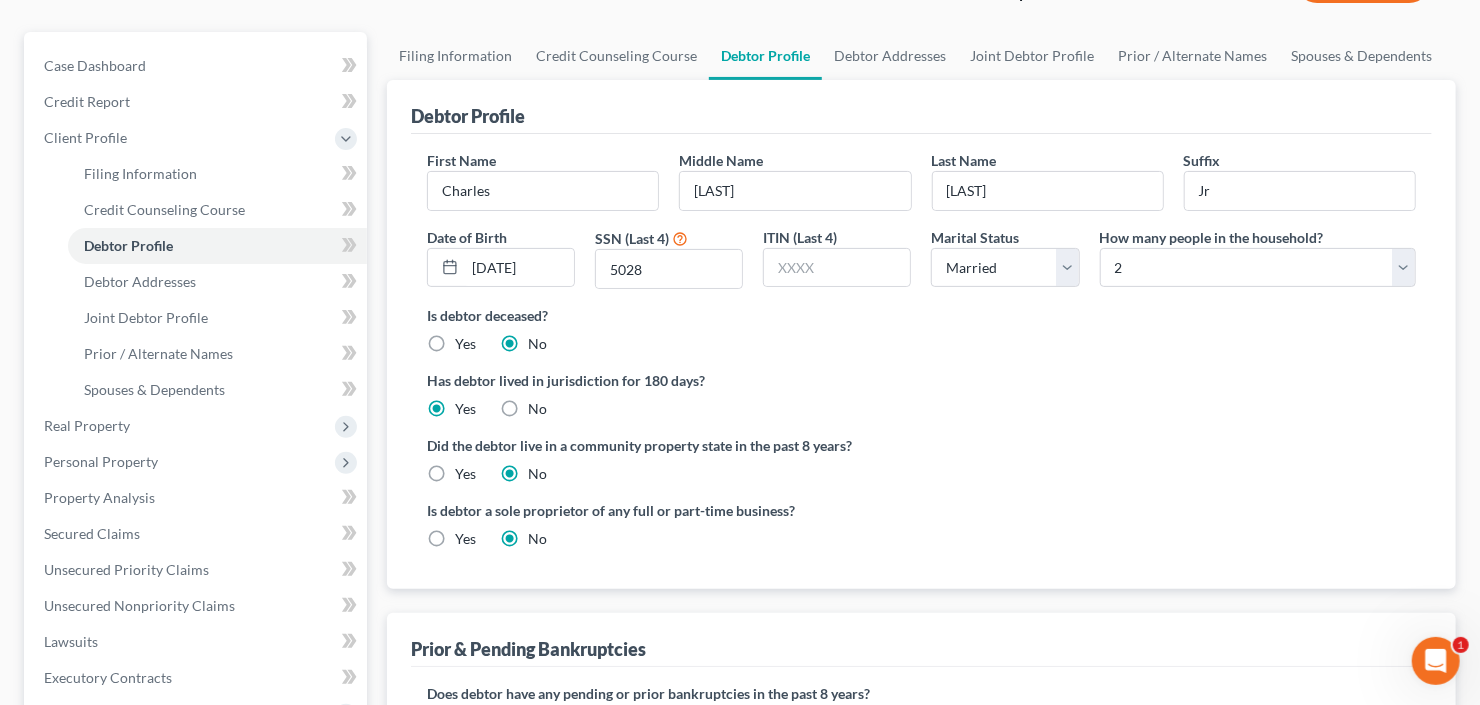 scroll, scrollTop: 64, scrollLeft: 0, axis: vertical 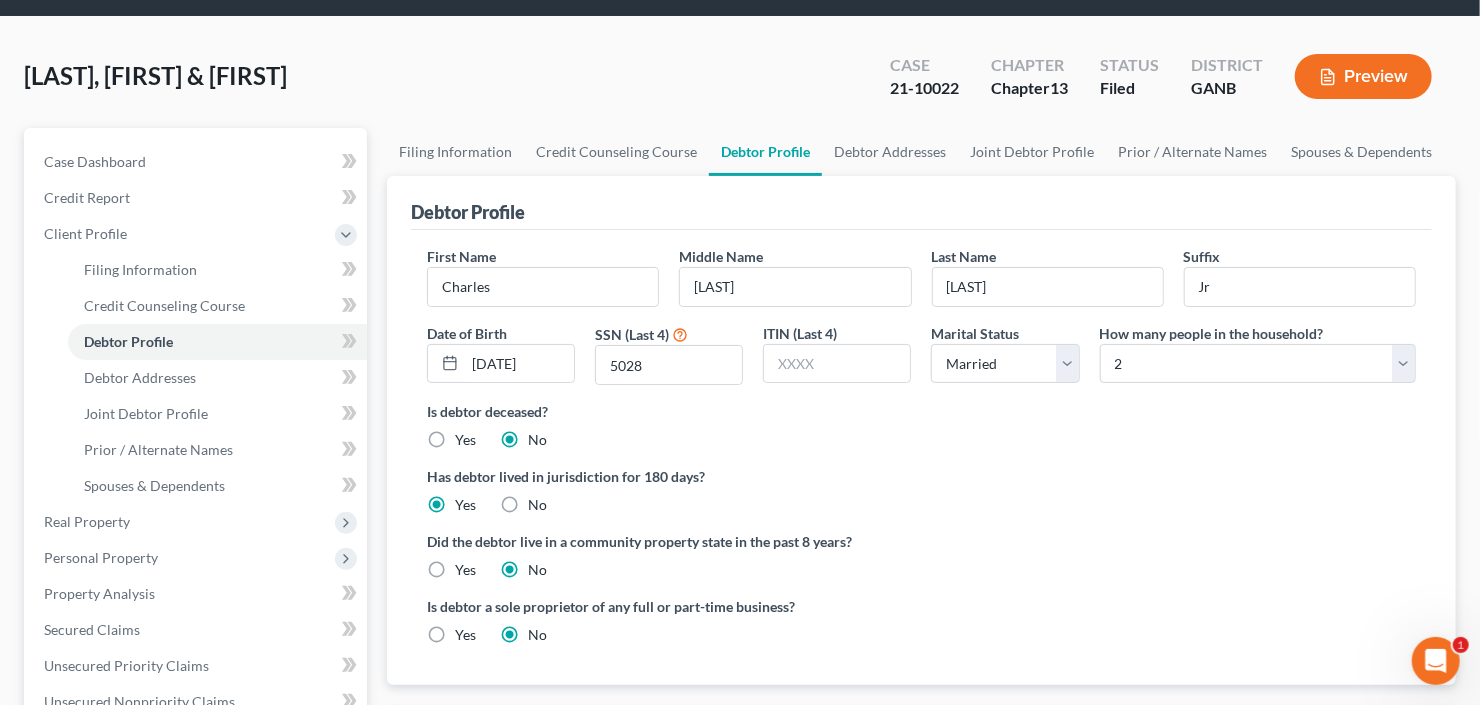 radio on "true" 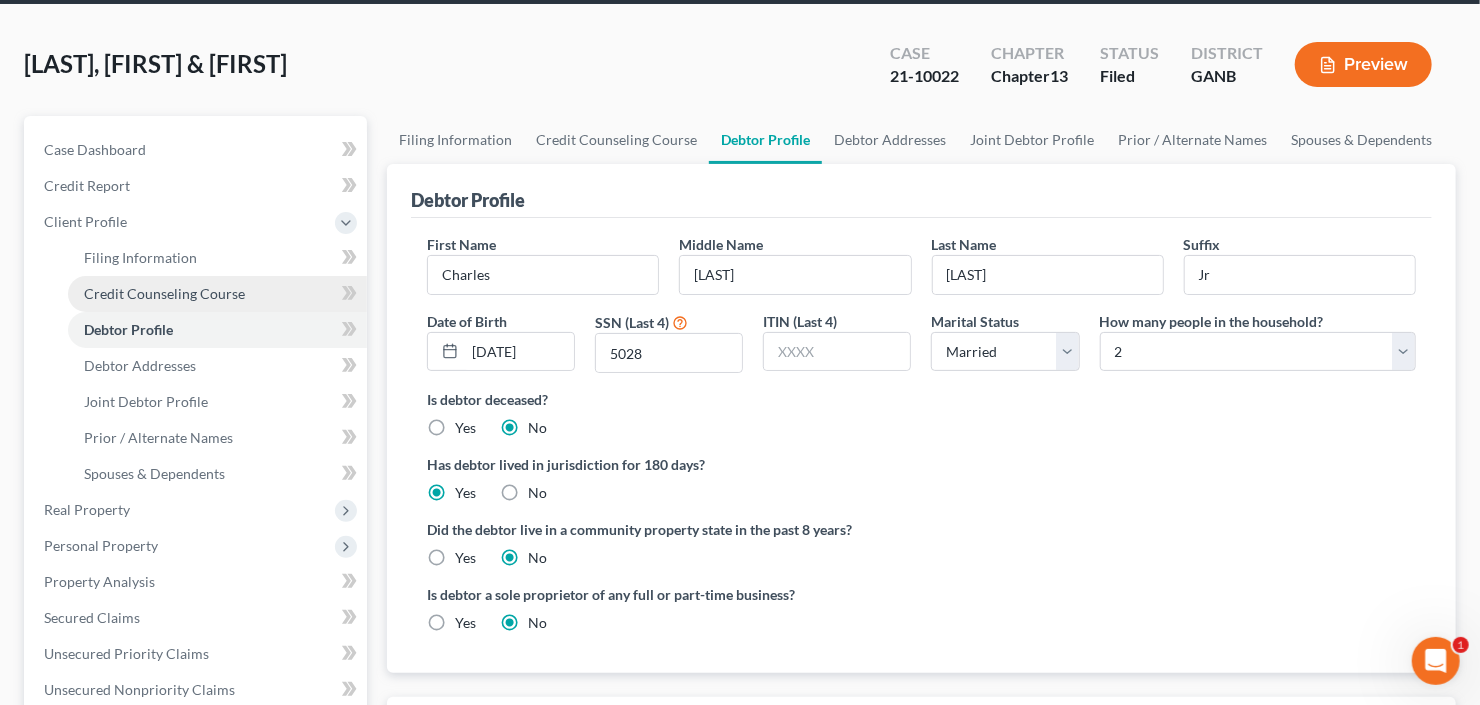 scroll, scrollTop: 0, scrollLeft: 0, axis: both 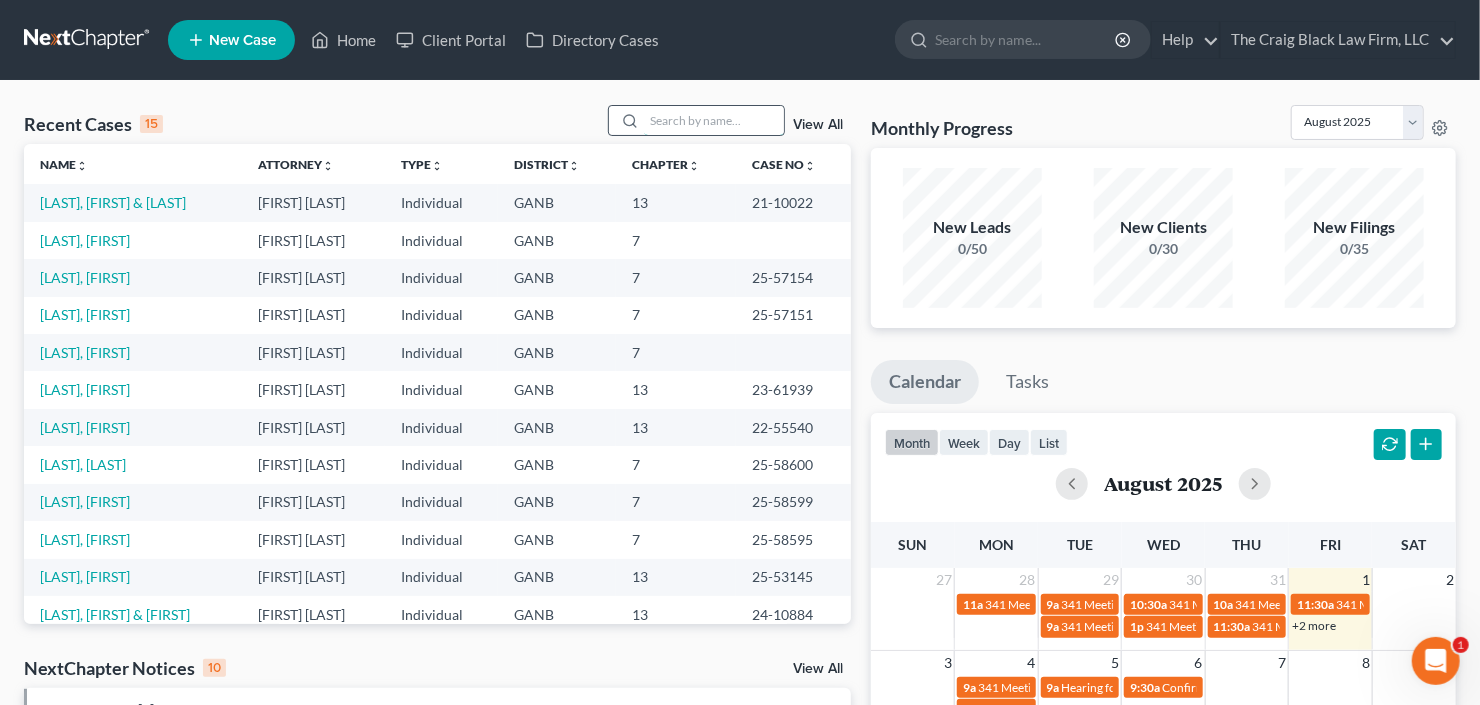 click at bounding box center [714, 120] 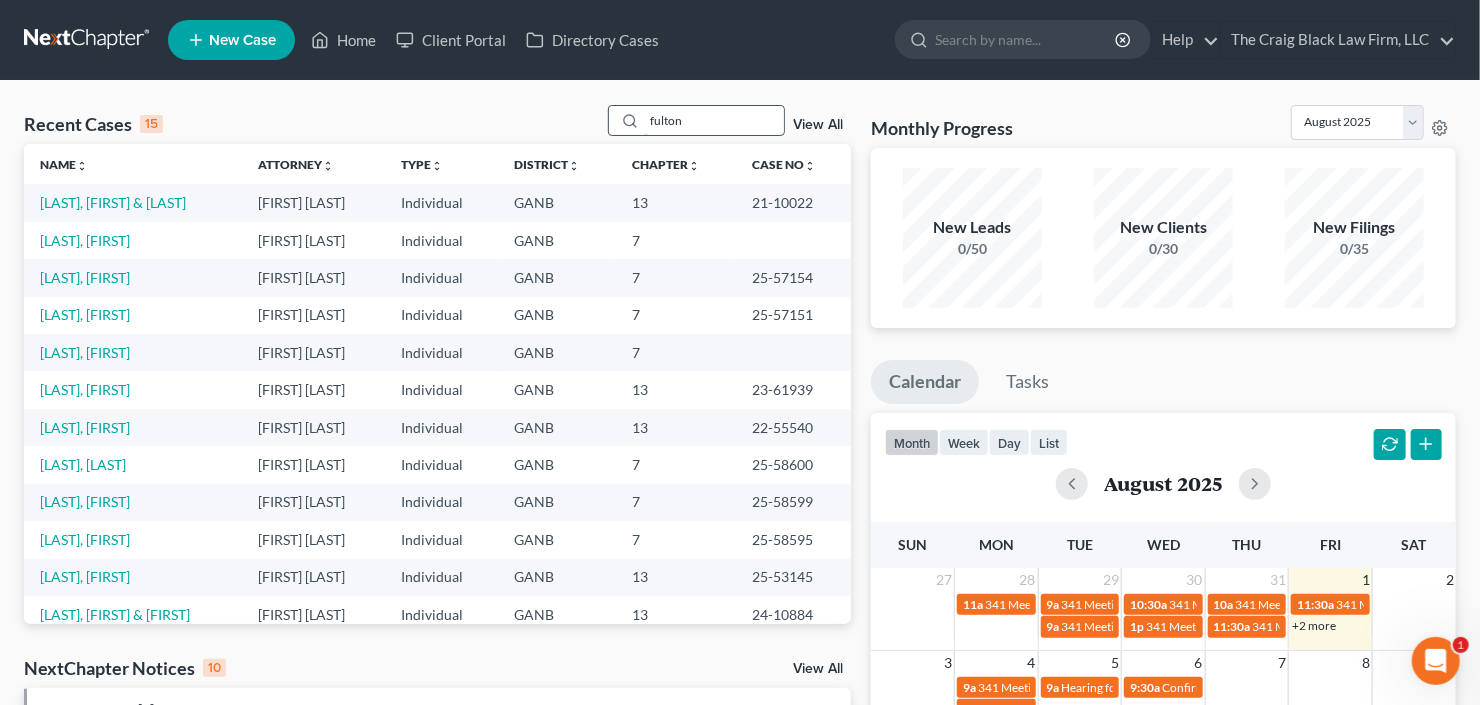 type on "fulton" 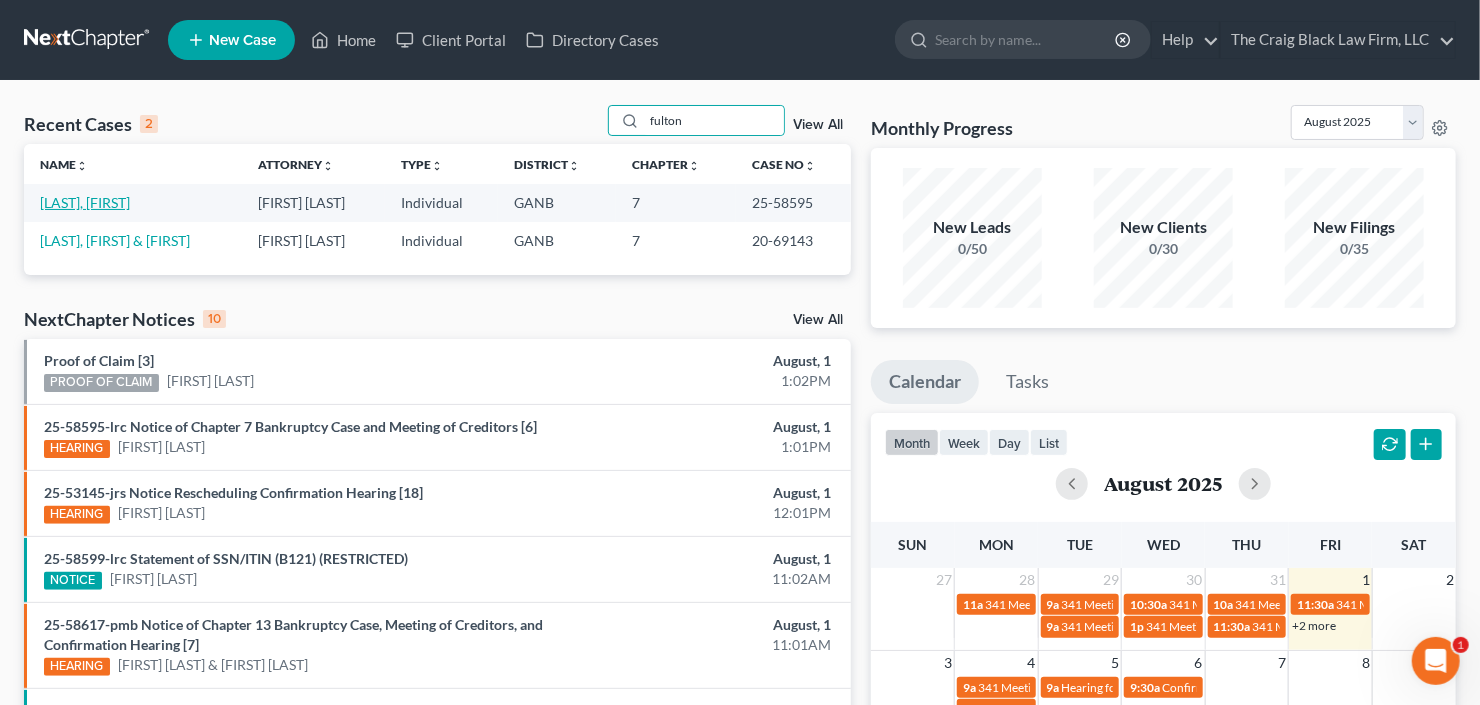click on "[LAST], [FIRST]" at bounding box center (85, 202) 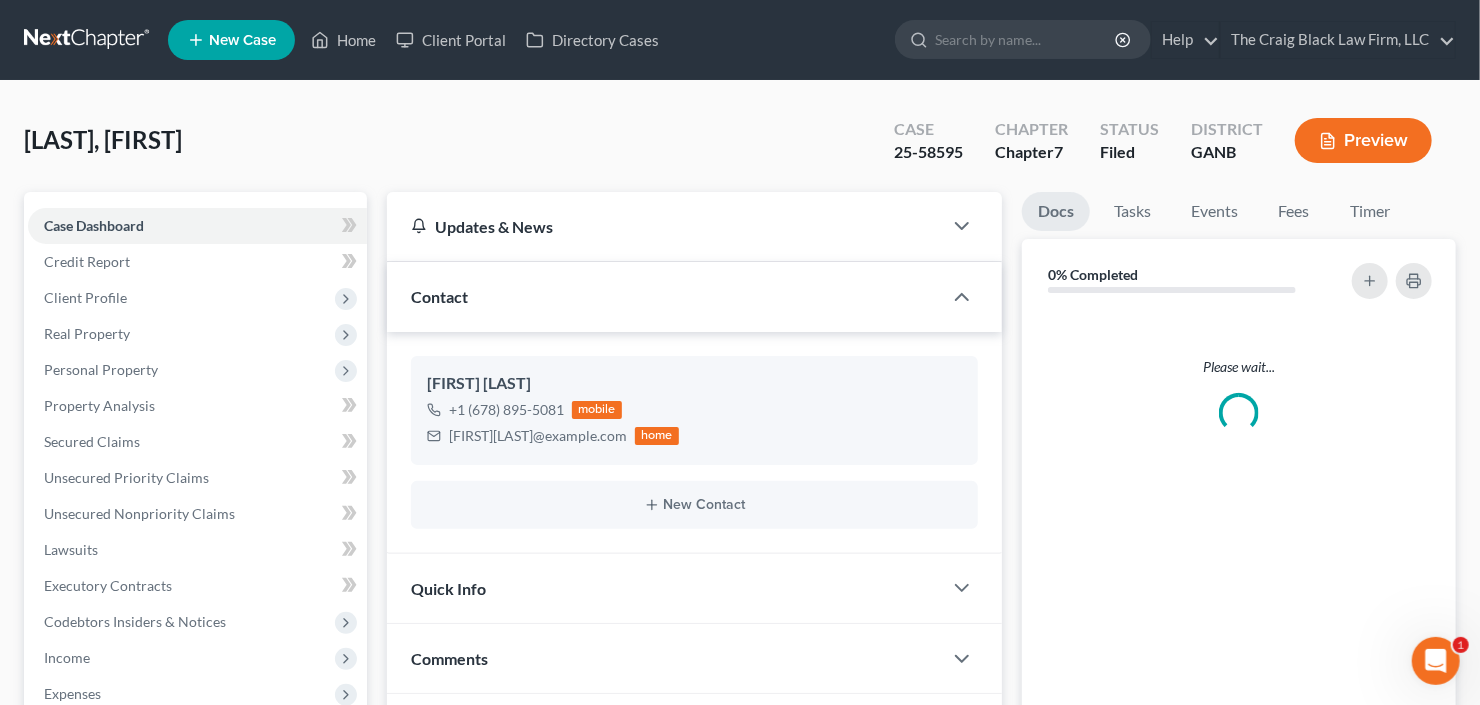 scroll, scrollTop: 354, scrollLeft: 0, axis: vertical 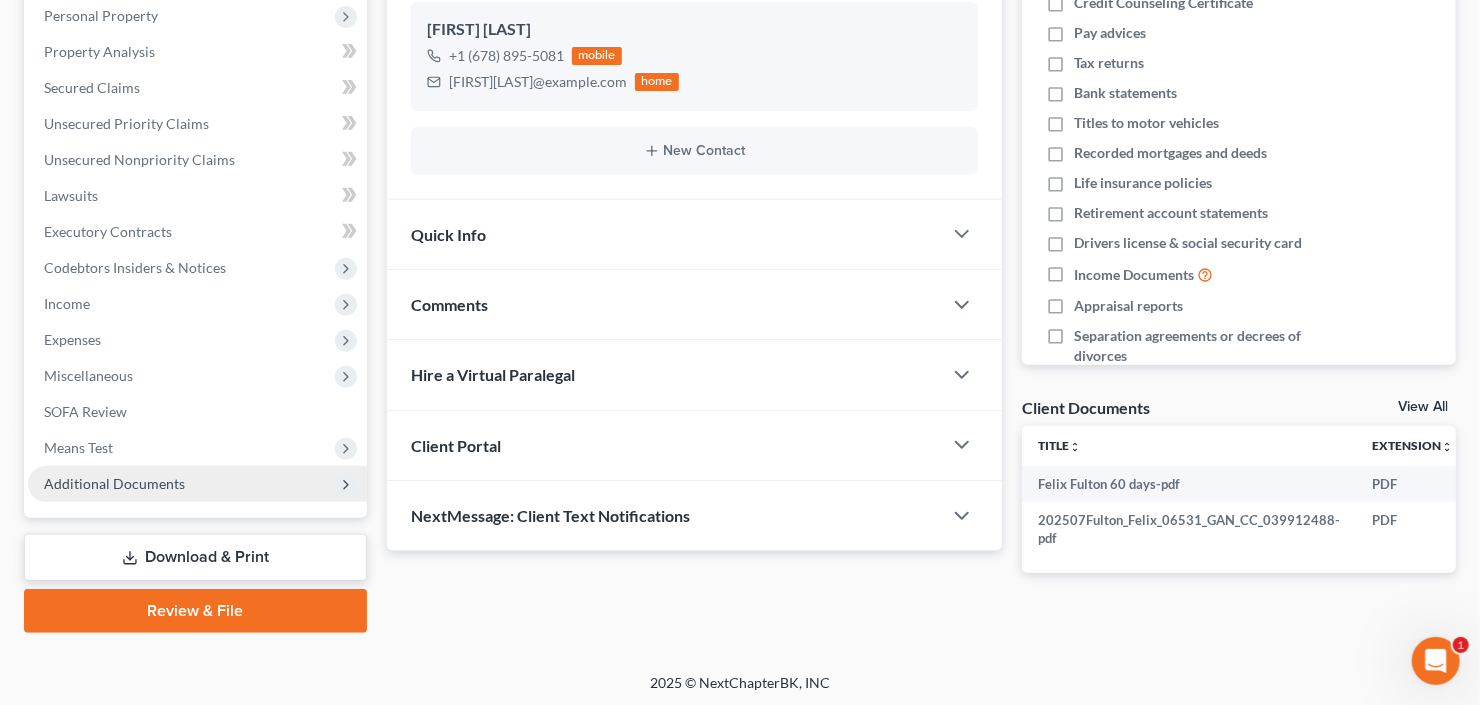 click on "Additional Documents" at bounding box center [114, 483] 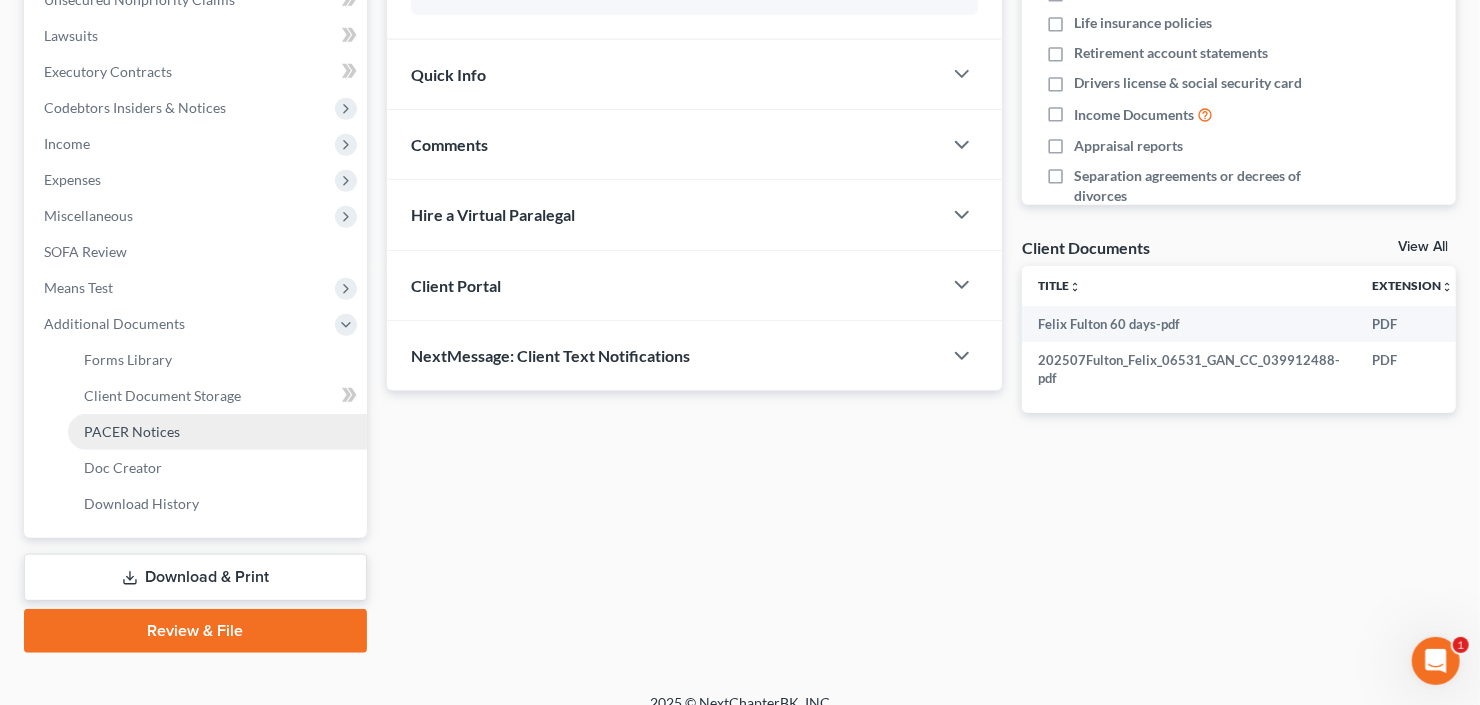 click on "PACER Notices" at bounding box center [132, 431] 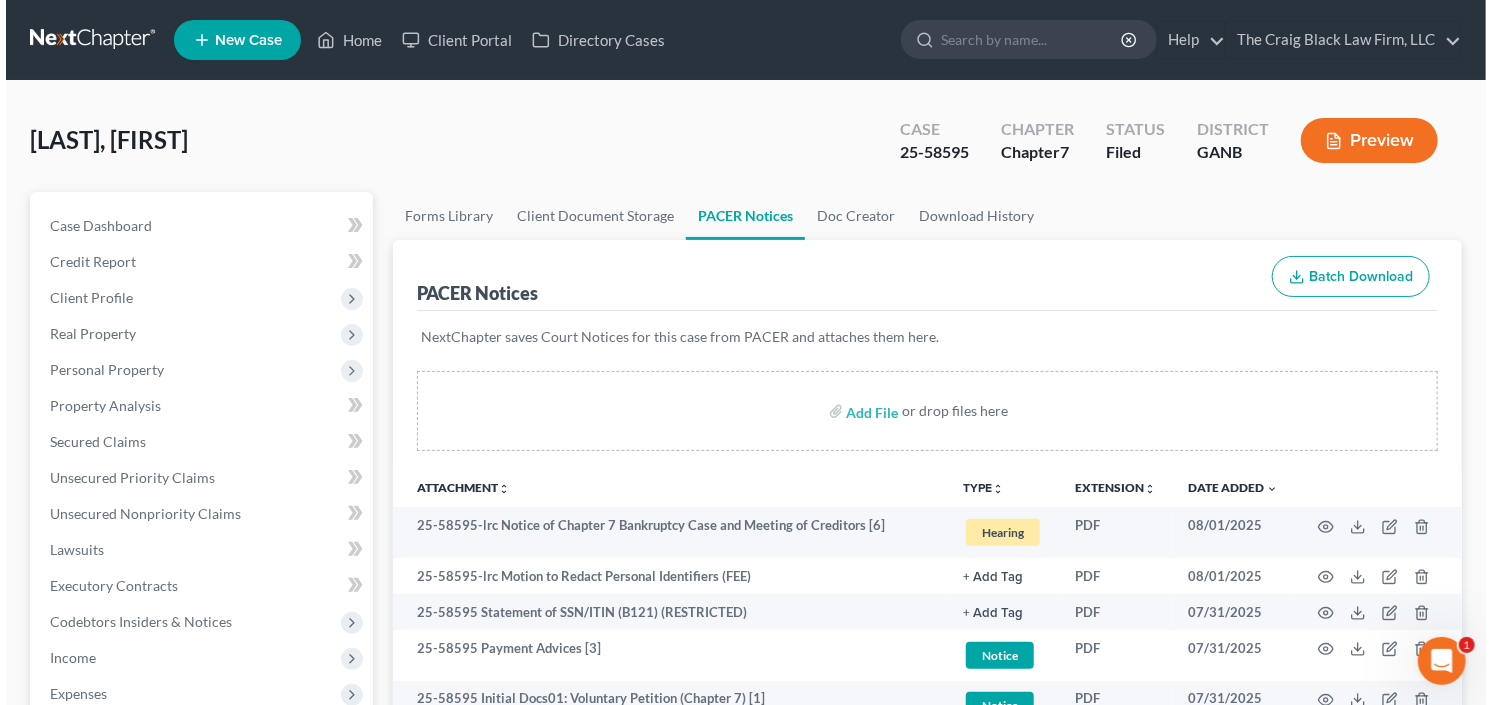 scroll, scrollTop: 240, scrollLeft: 0, axis: vertical 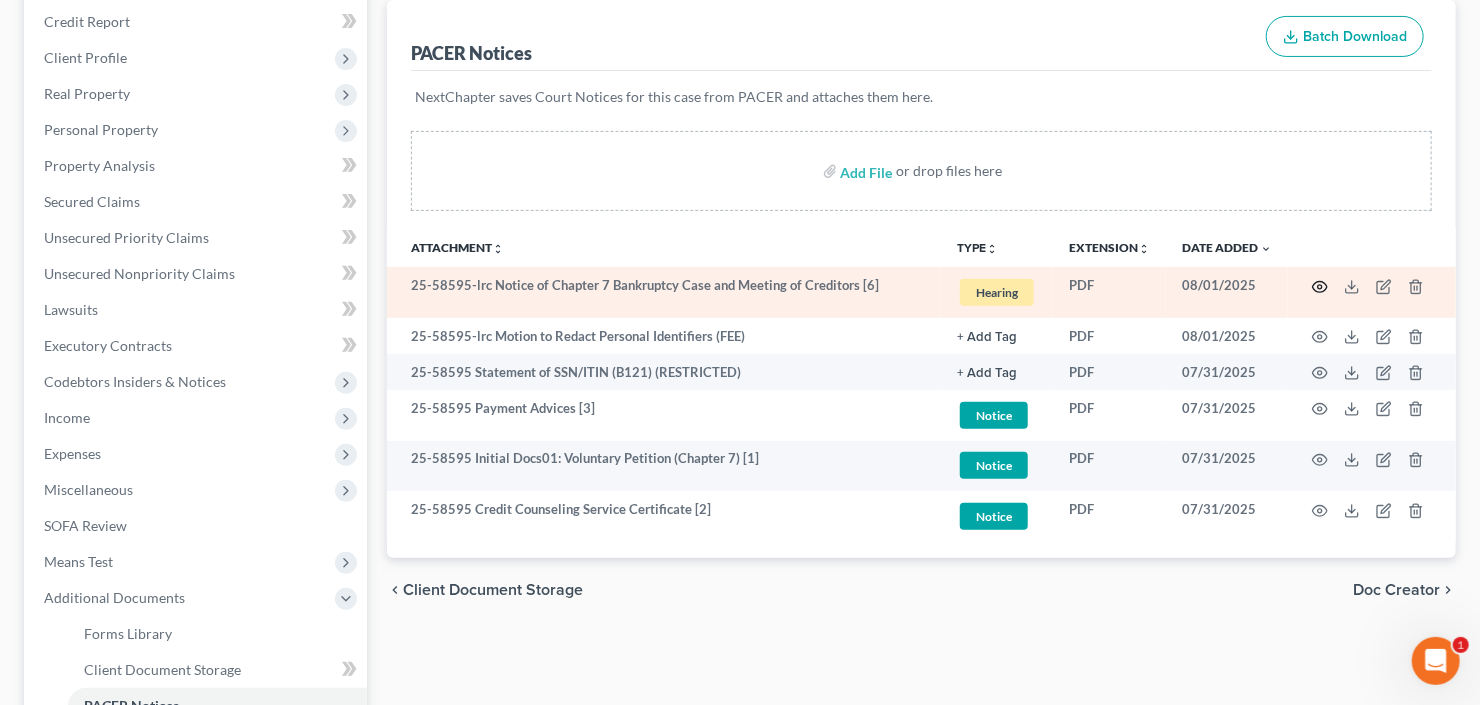 click 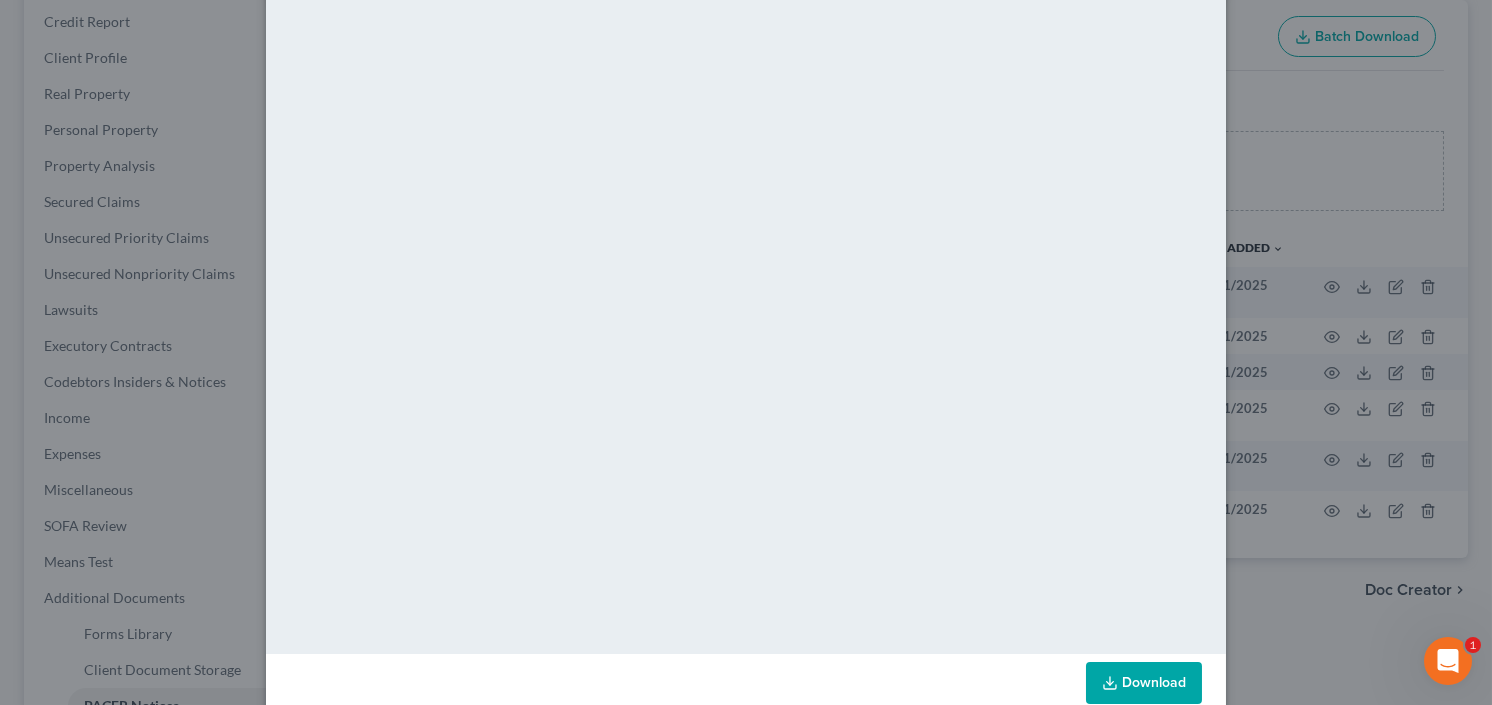 scroll, scrollTop: 159, scrollLeft: 0, axis: vertical 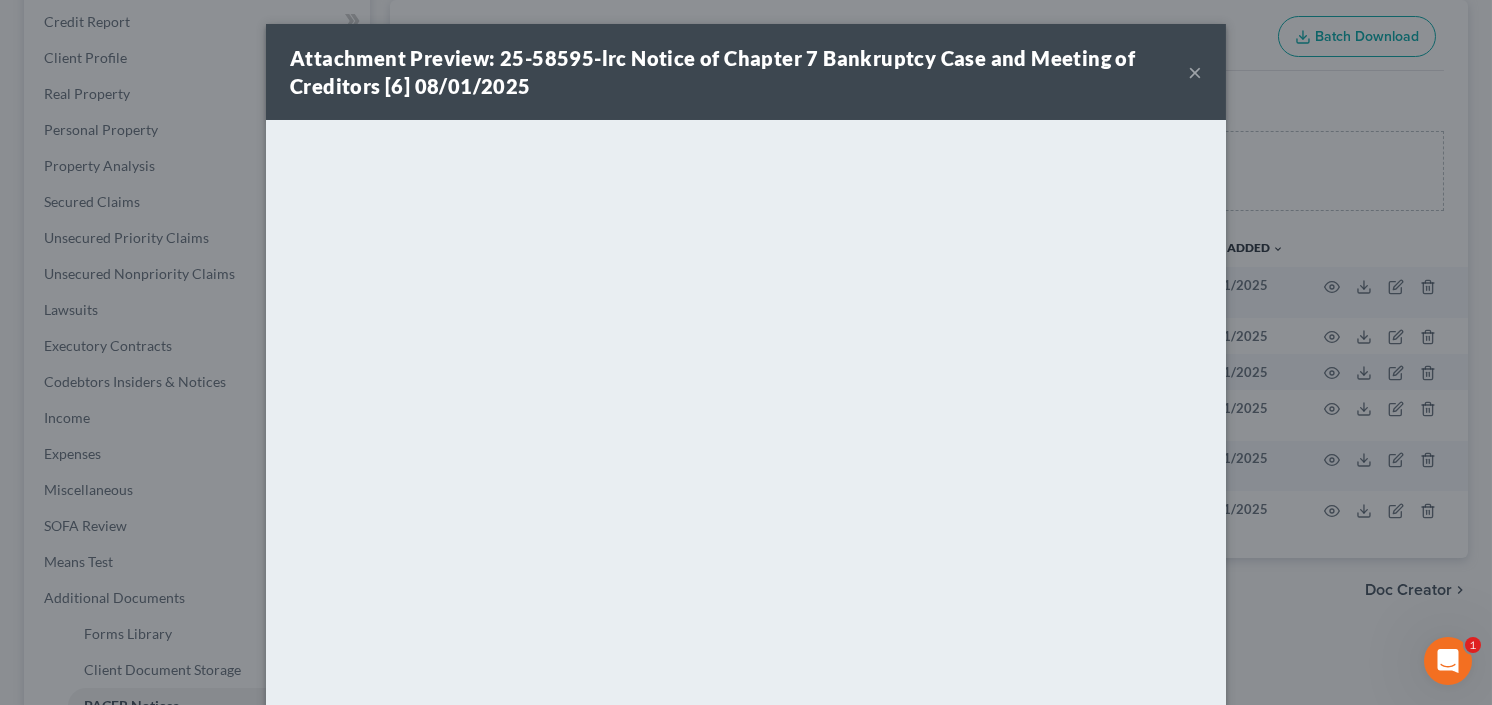 click on "Attachment Preview: 25-58595-lrc Notice of Chapter 7 Bankruptcy Case and Meeting of Creditors [6] 08/01/2025" at bounding box center (739, 72) 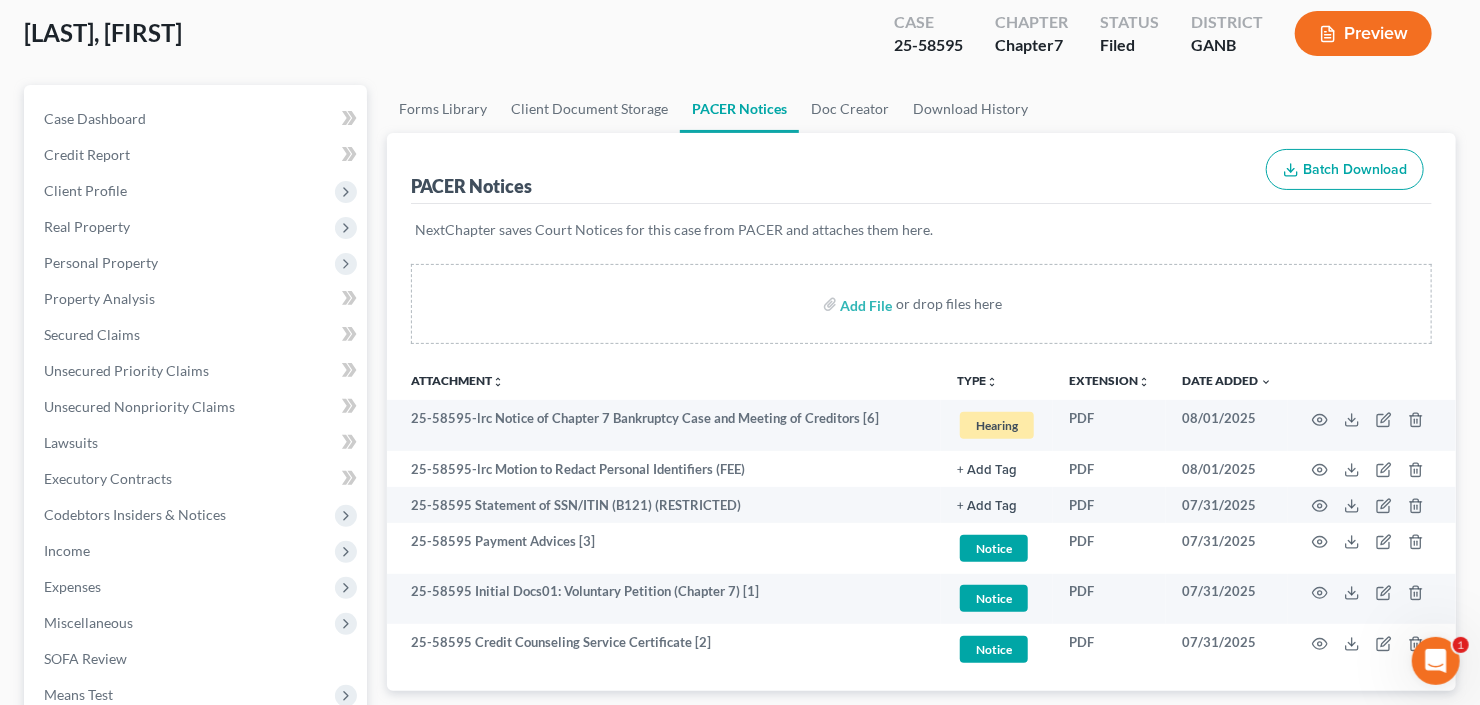 scroll, scrollTop: 0, scrollLeft: 0, axis: both 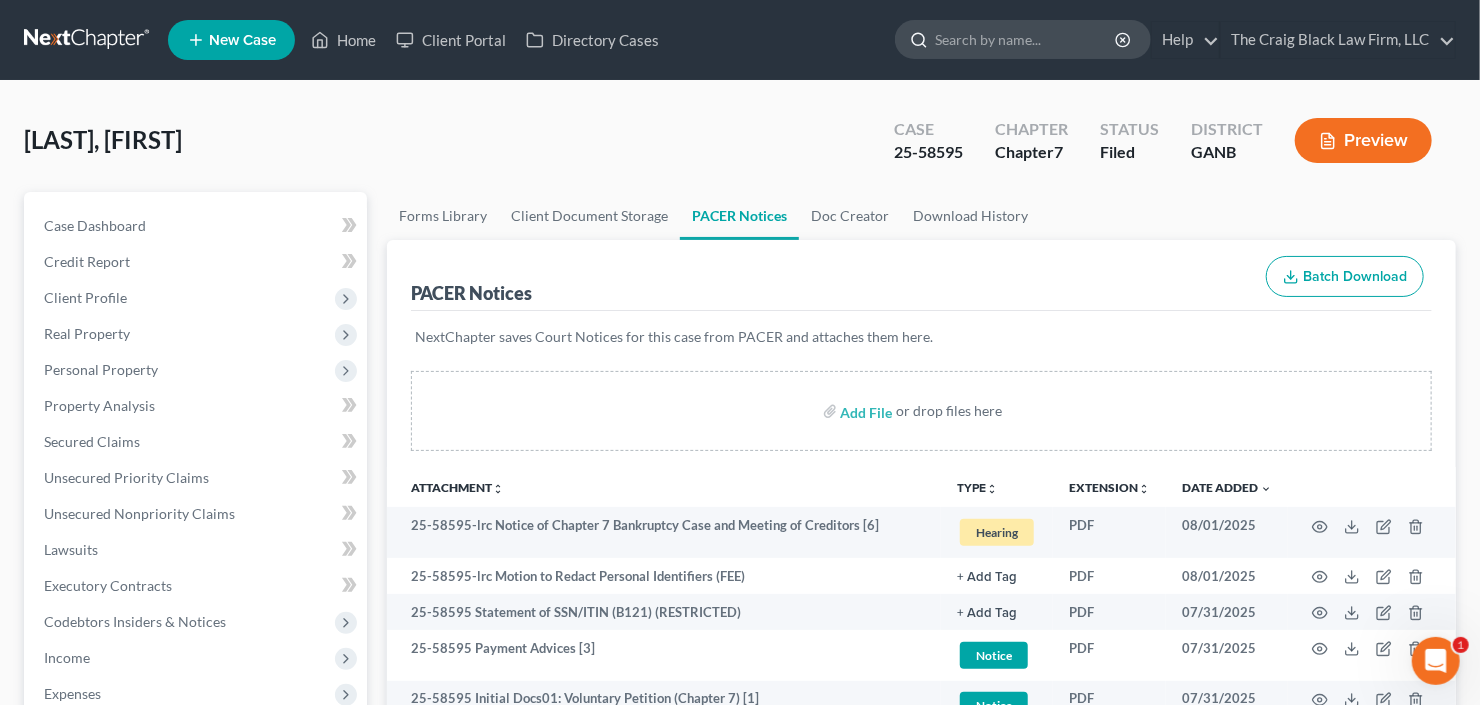 click at bounding box center (1026, 39) 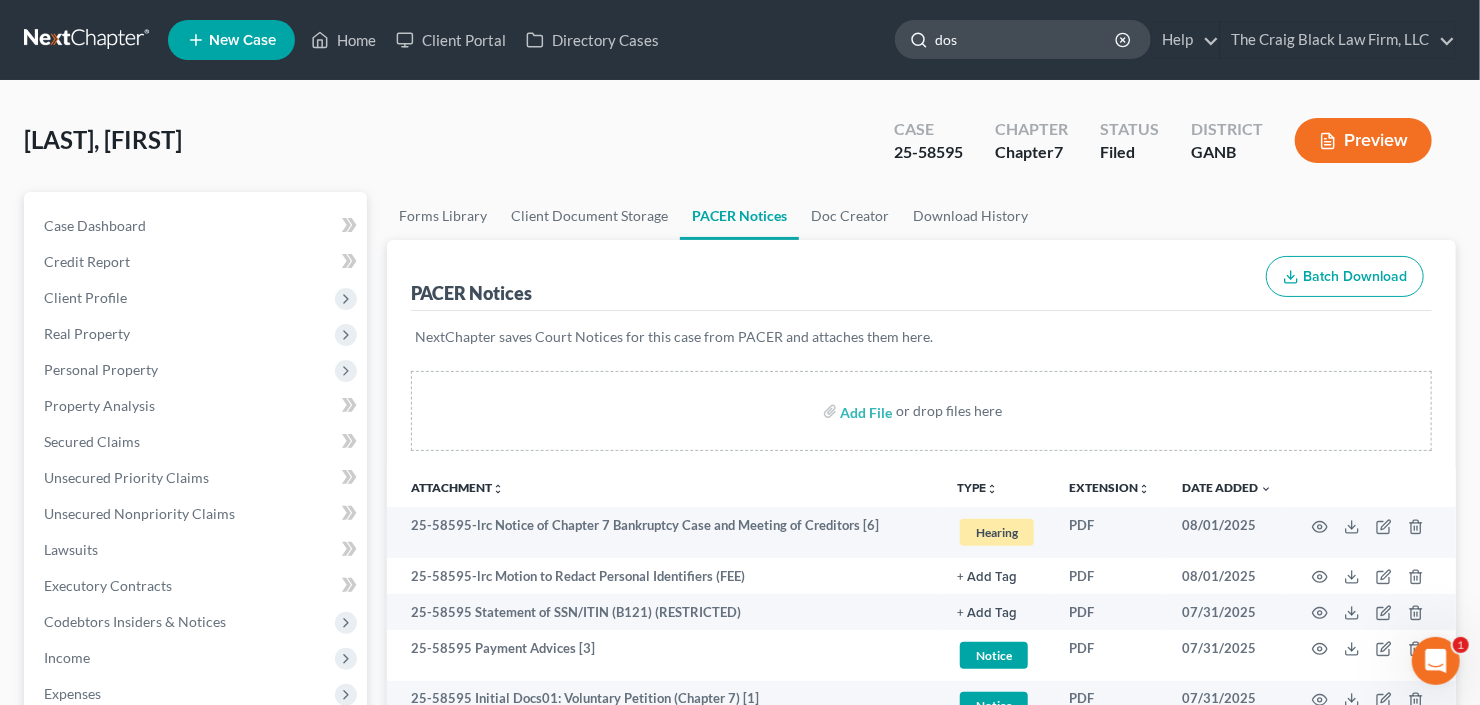 type on "doss" 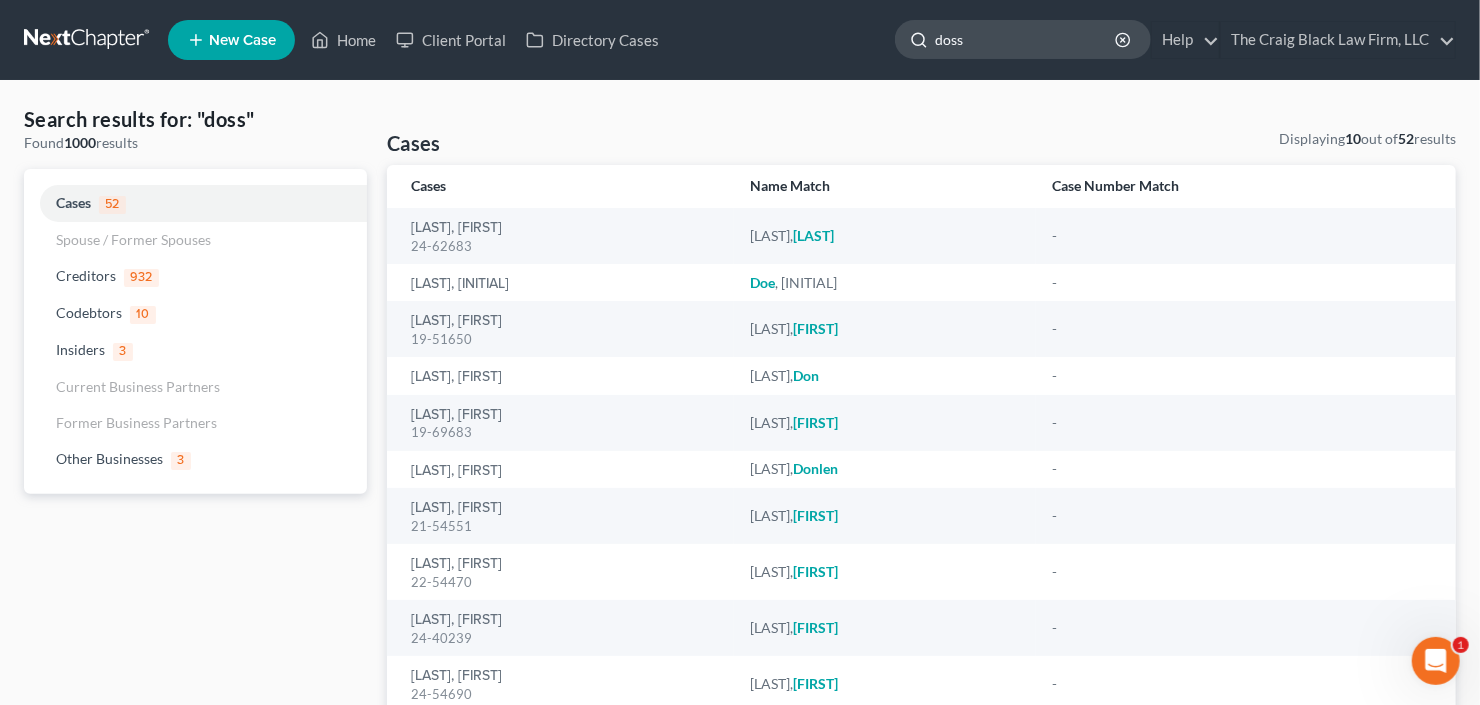 click on "doss" 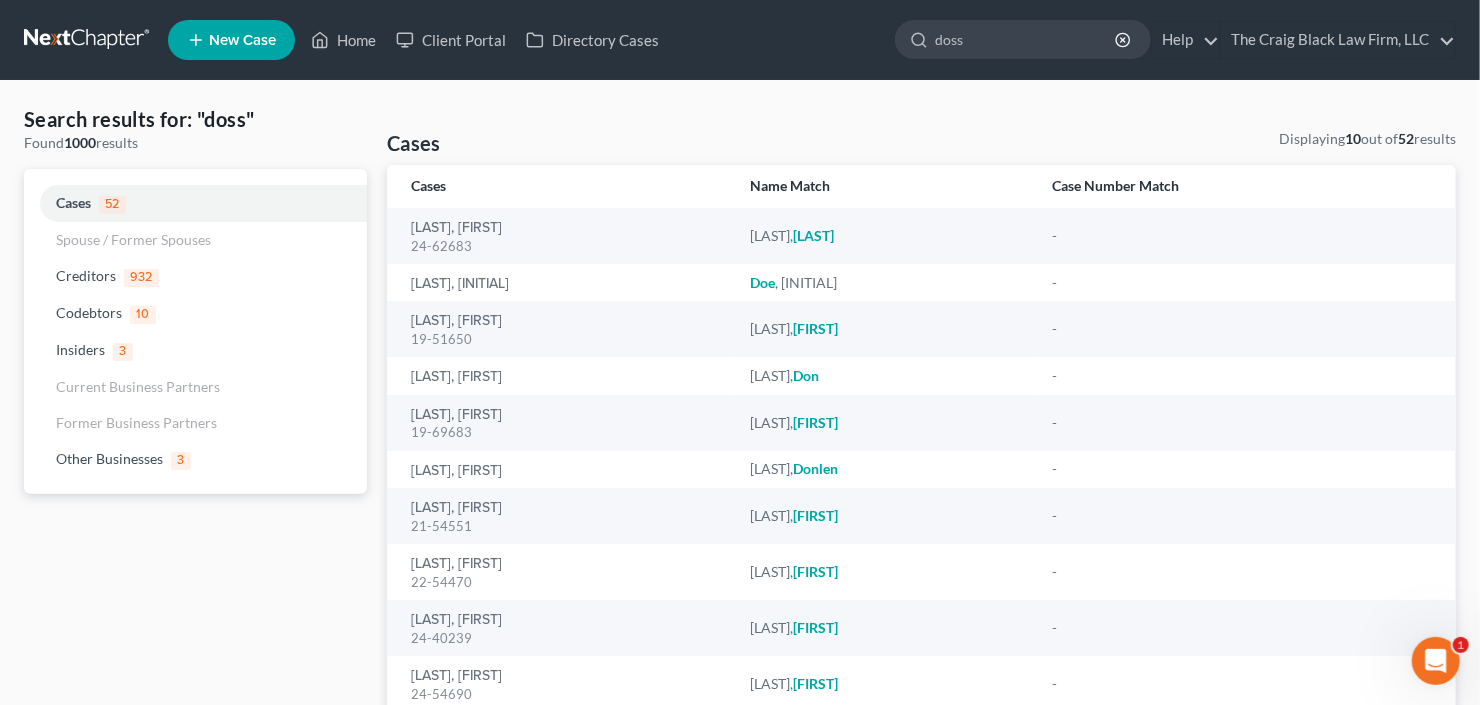 drag, startPoint x: 1002, startPoint y: 39, endPoint x: 824, endPoint y: 73, distance: 181.2181 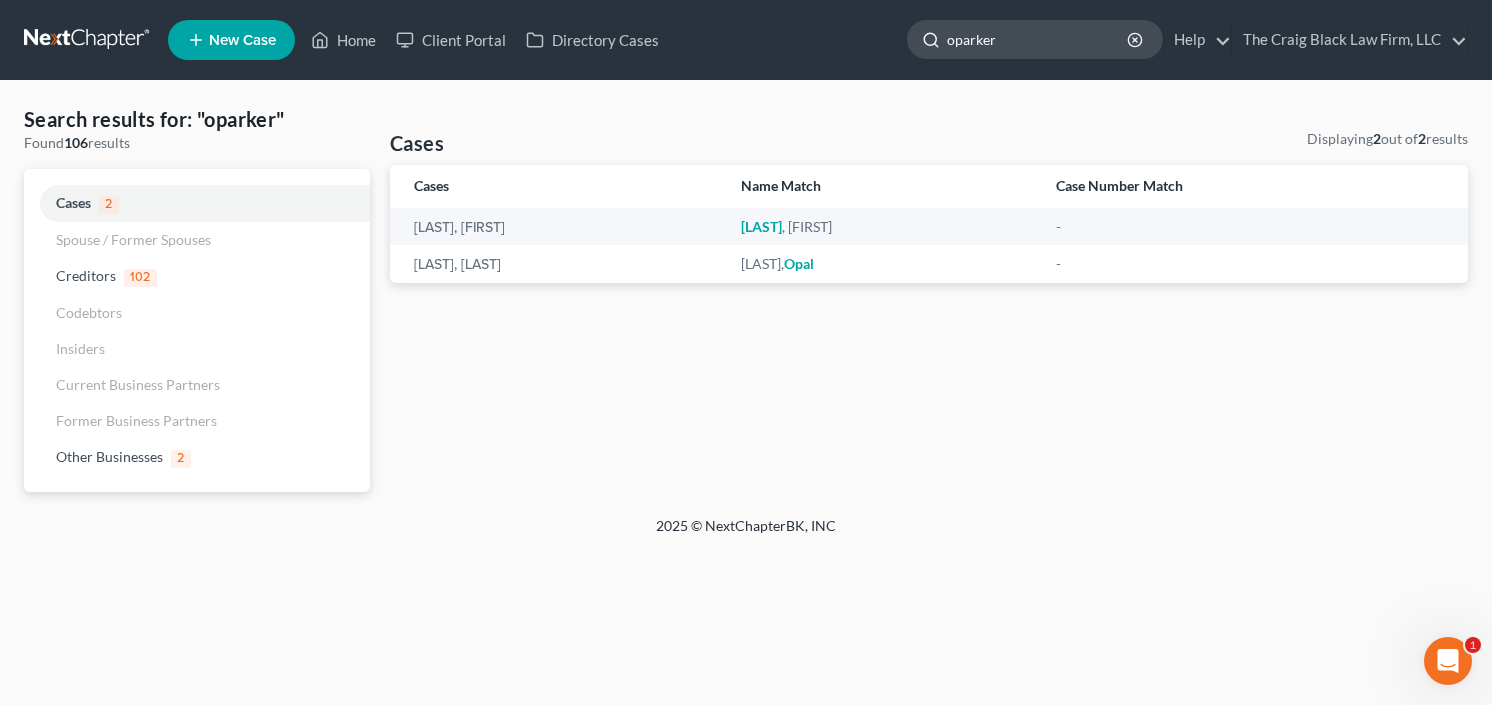 click on "oparker" 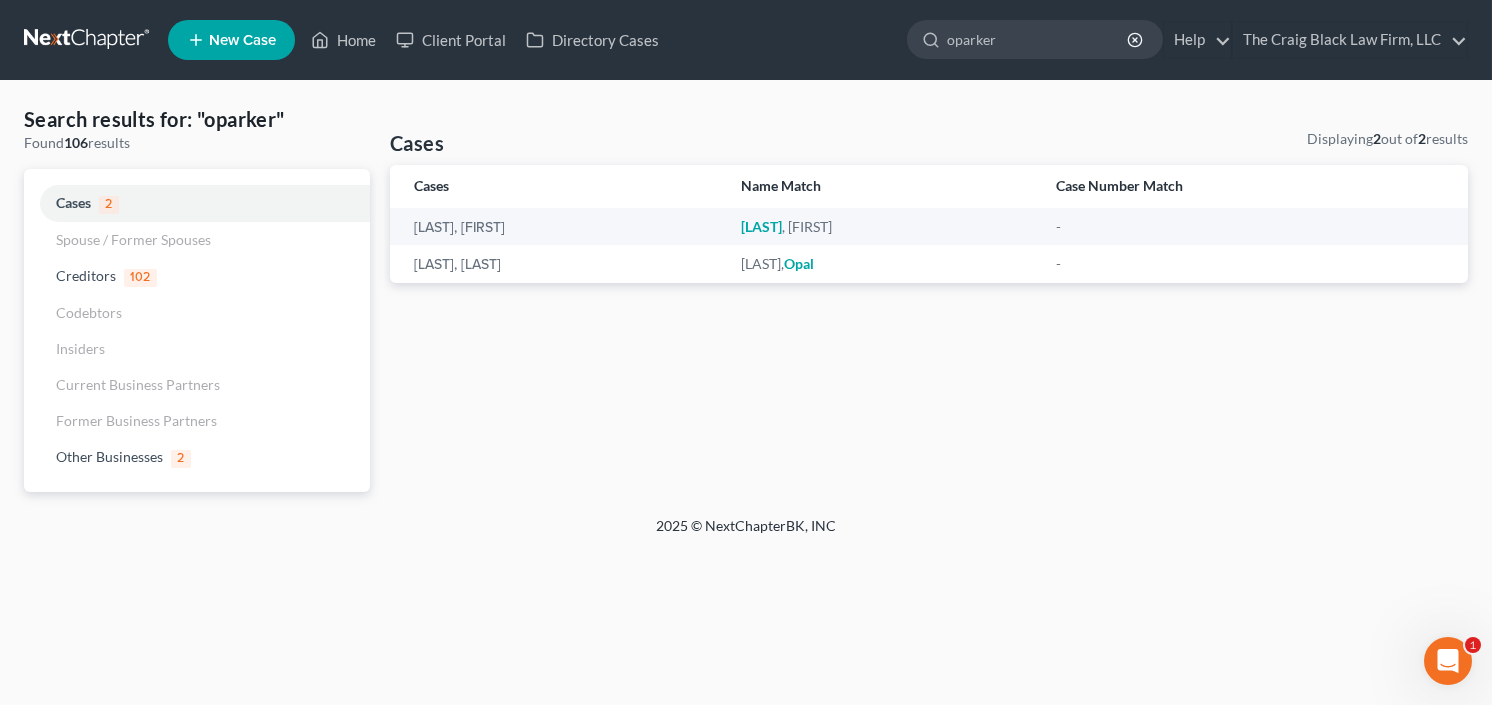 drag, startPoint x: 1029, startPoint y: 42, endPoint x: 883, endPoint y: 57, distance: 146.76852 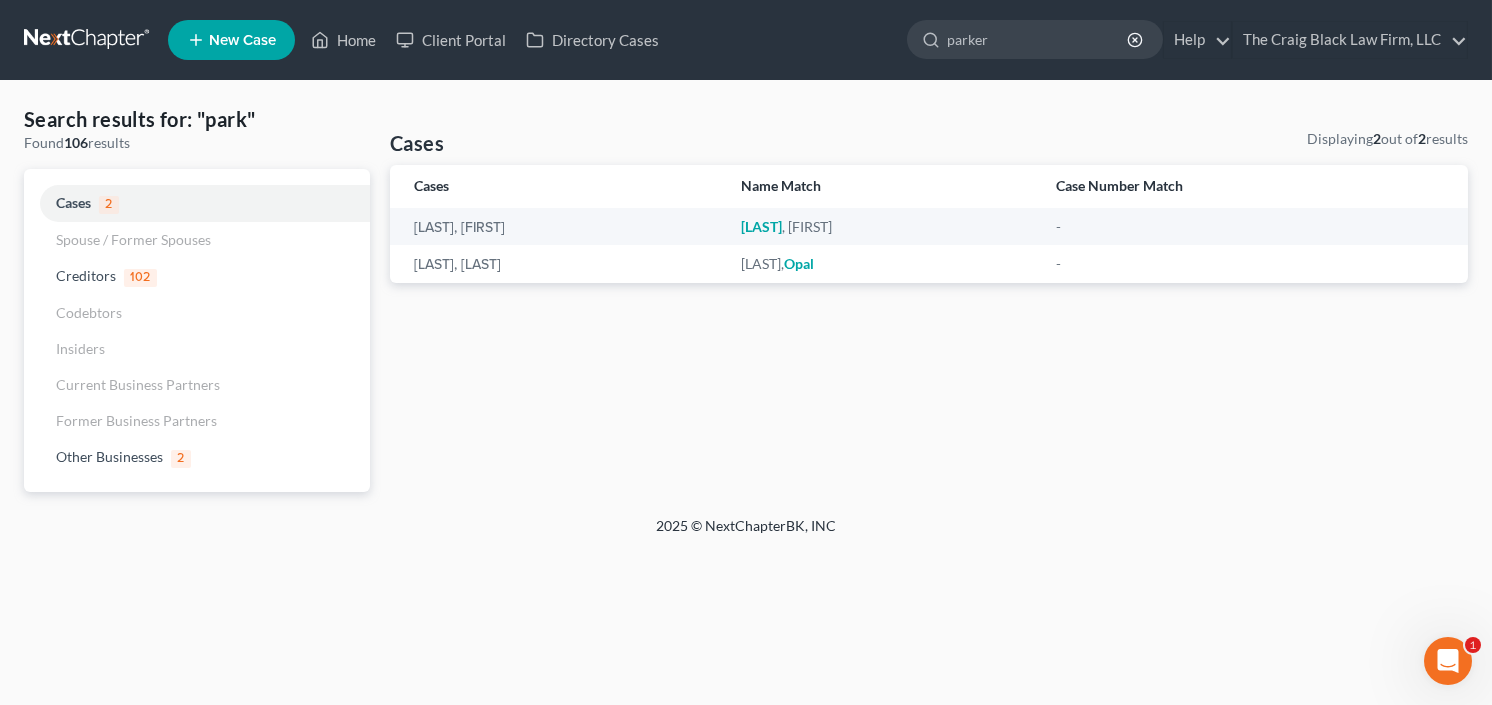 type on "parker" 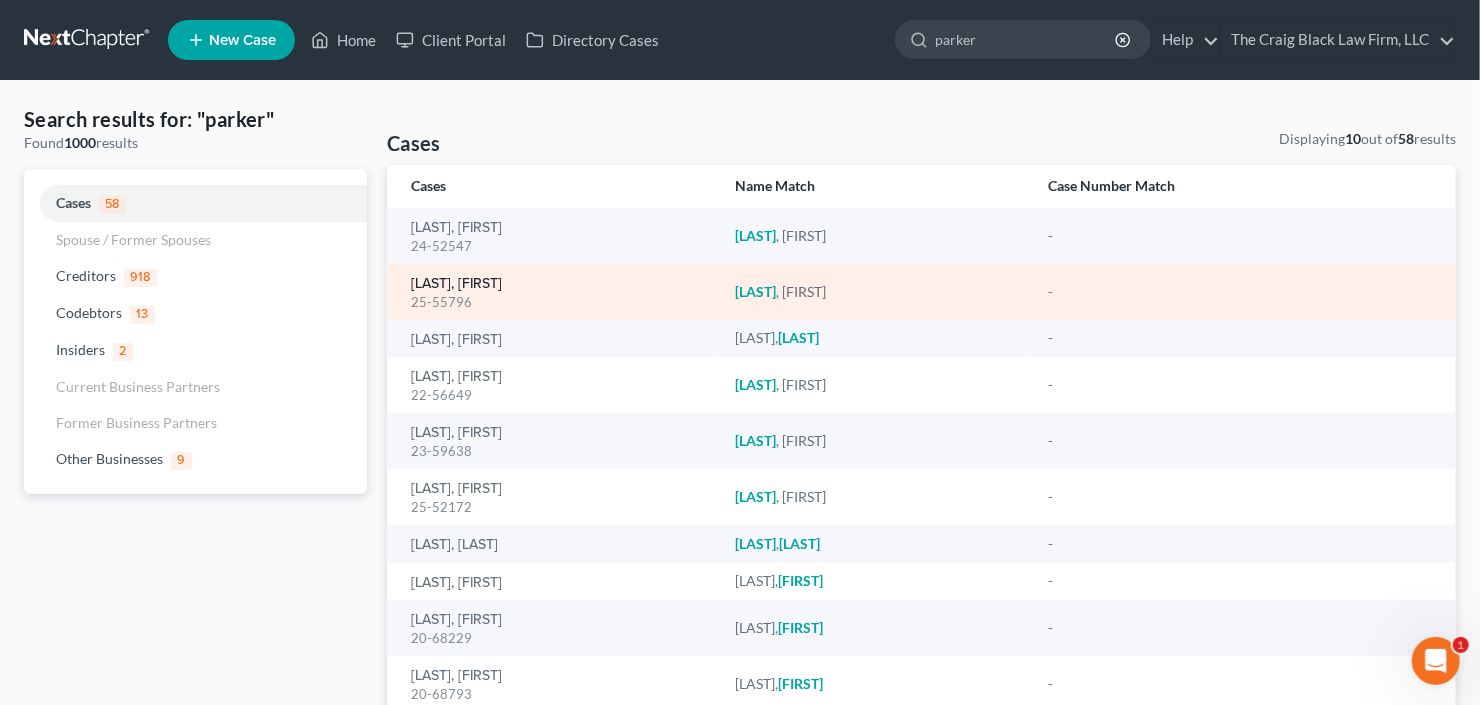 click on "[LAST], [FIRST]" at bounding box center (456, 284) 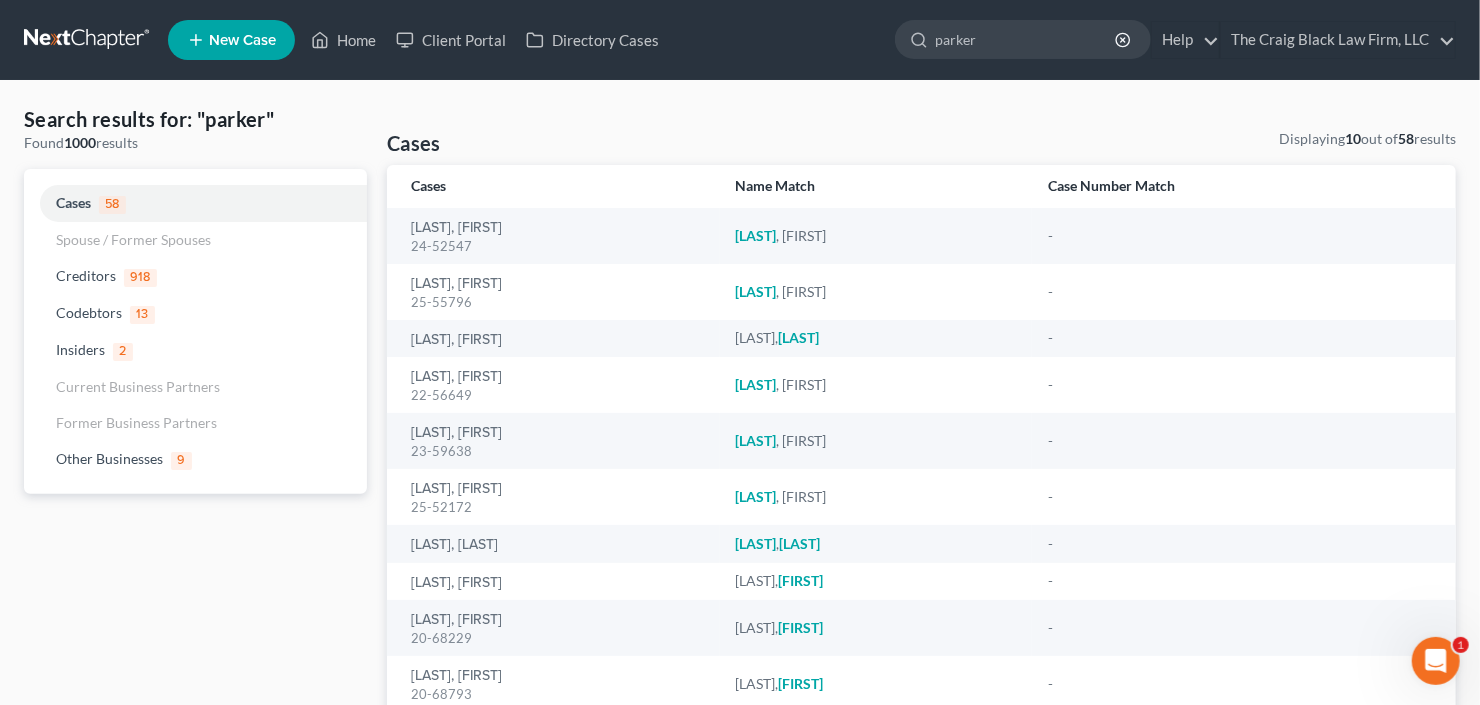 type 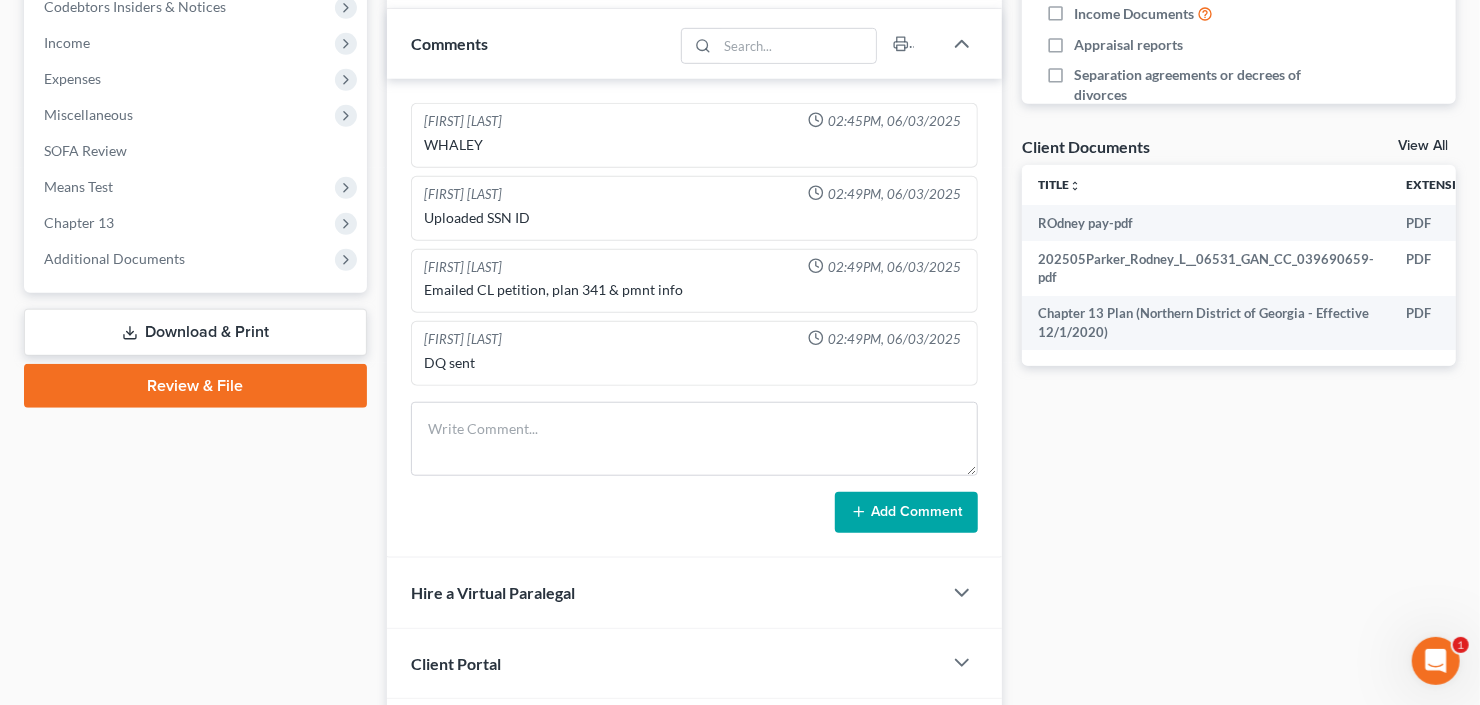 scroll, scrollTop: 640, scrollLeft: 0, axis: vertical 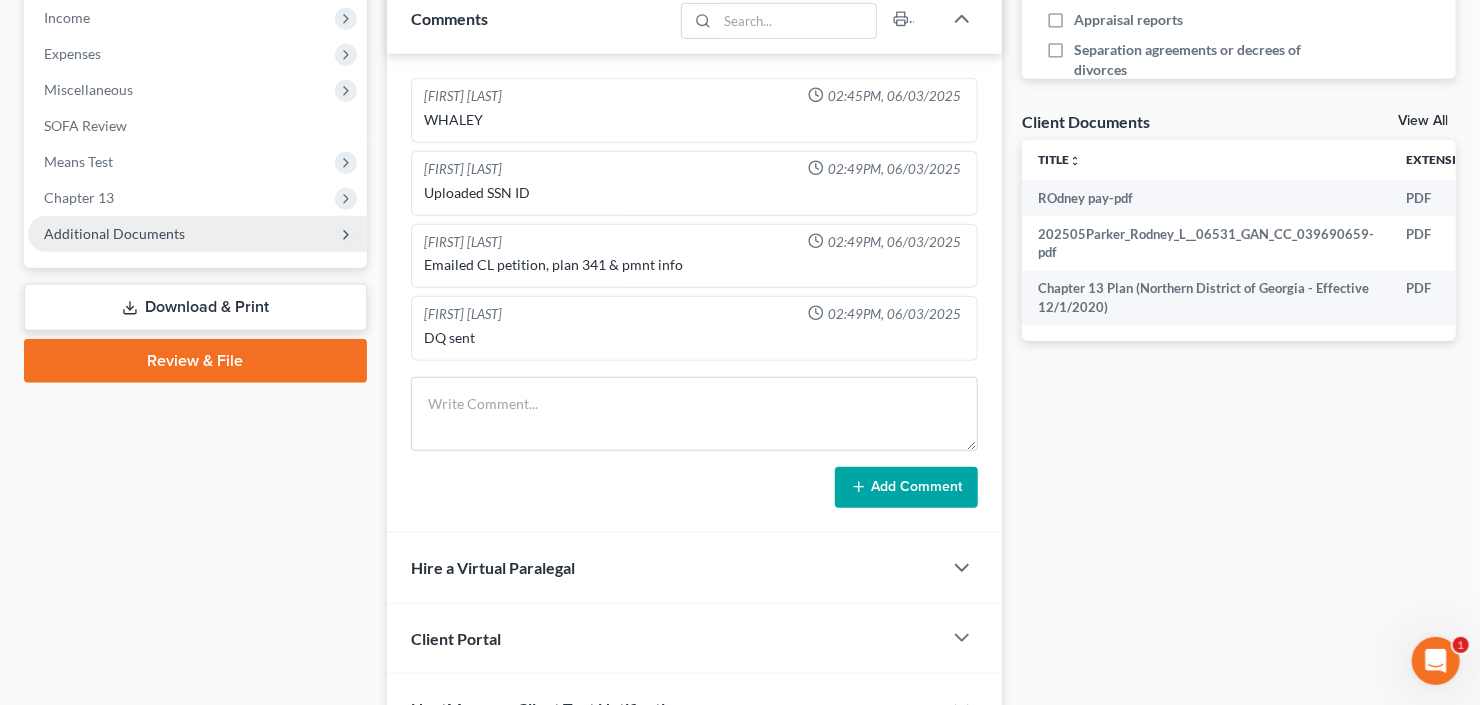 click on "Additional Documents" at bounding box center (114, 233) 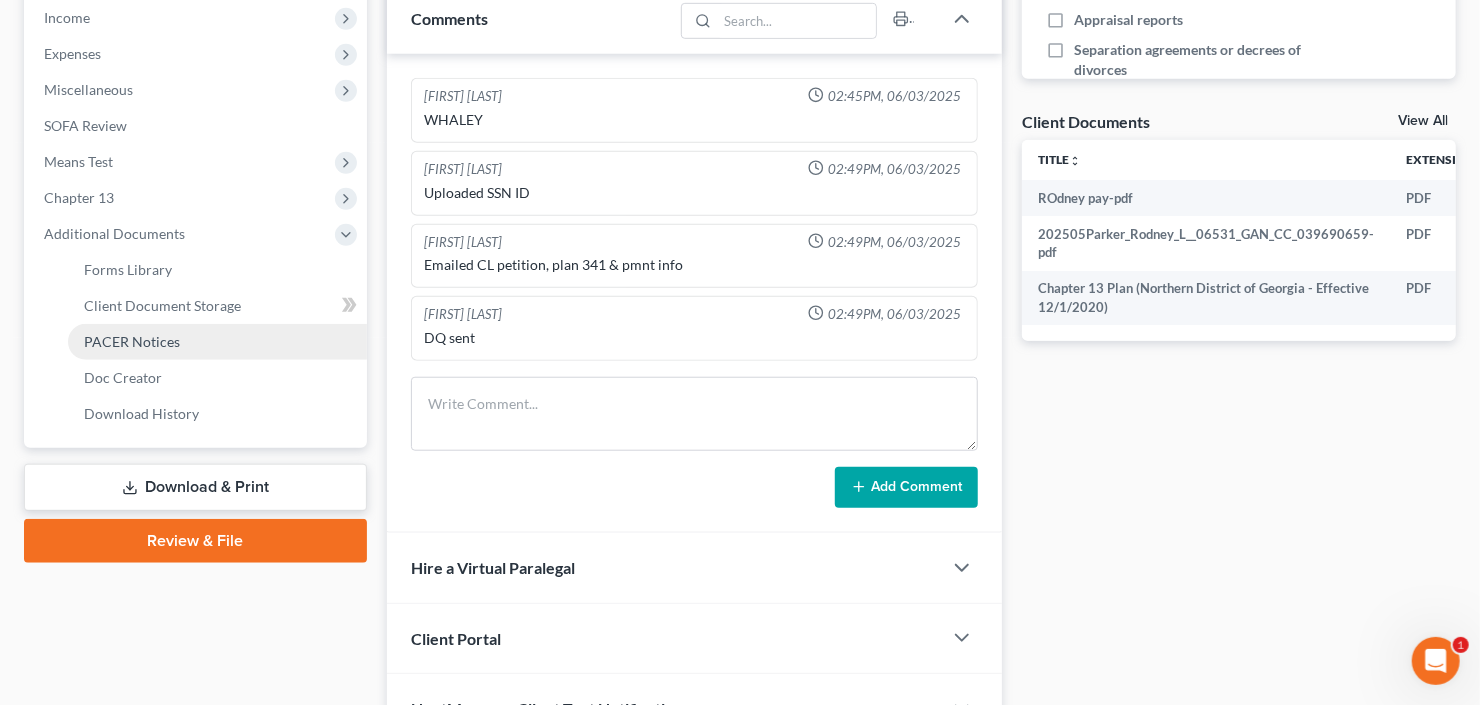 click on "PACER Notices" at bounding box center [132, 341] 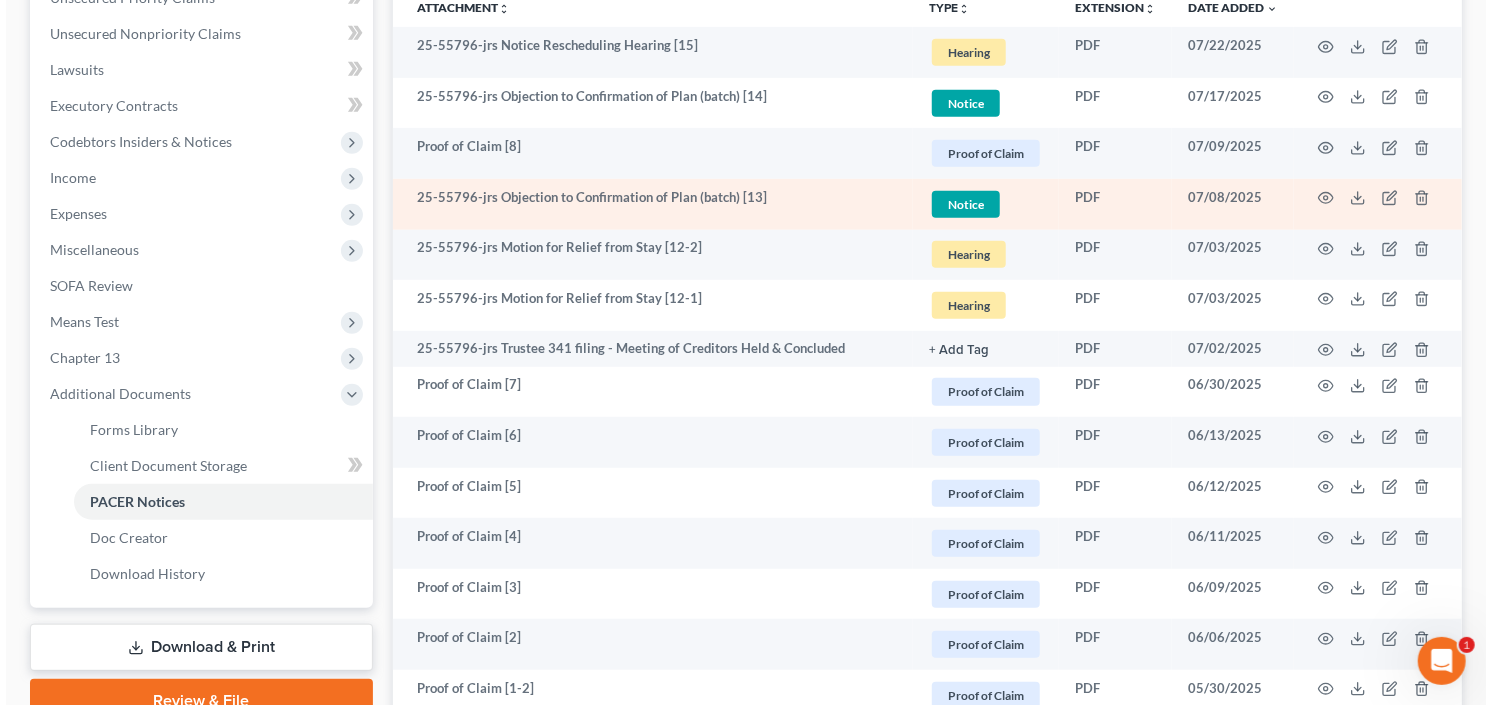 scroll, scrollTop: 320, scrollLeft: 0, axis: vertical 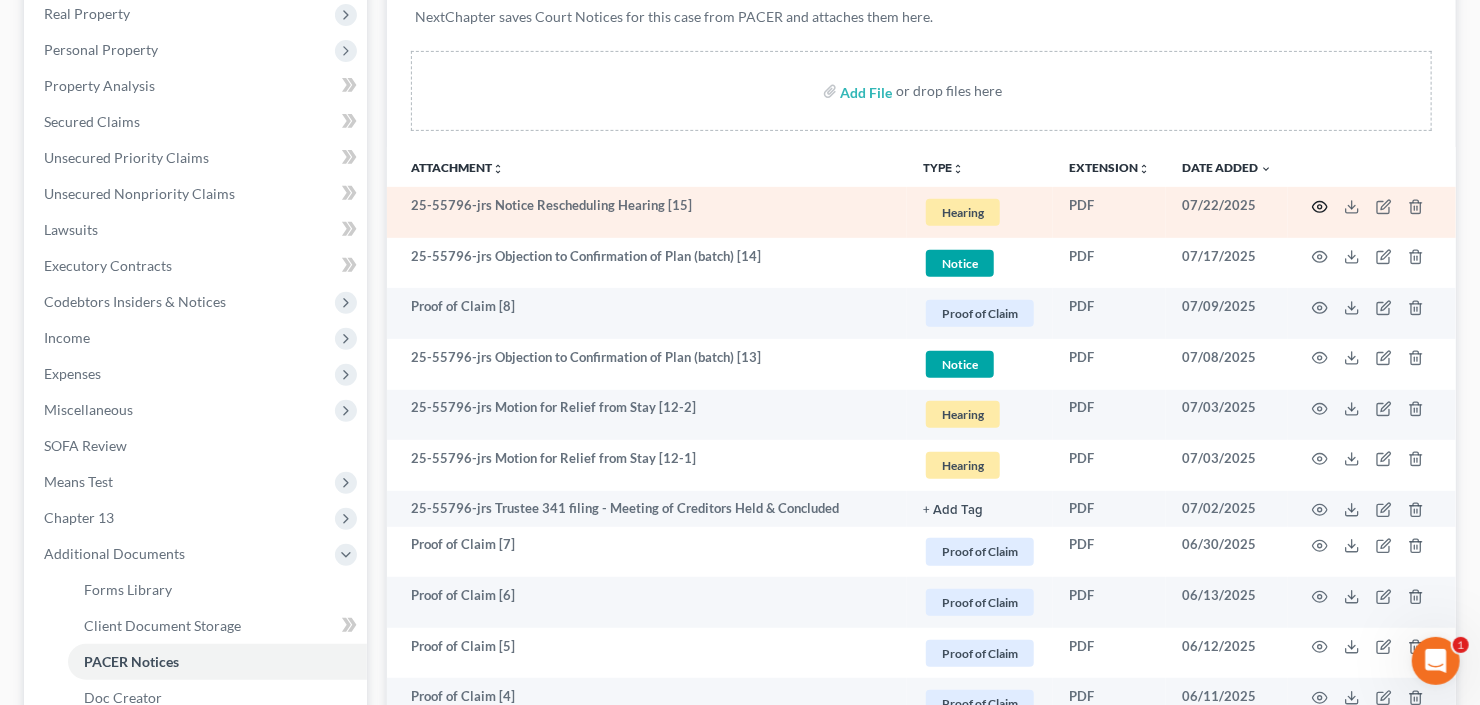 click 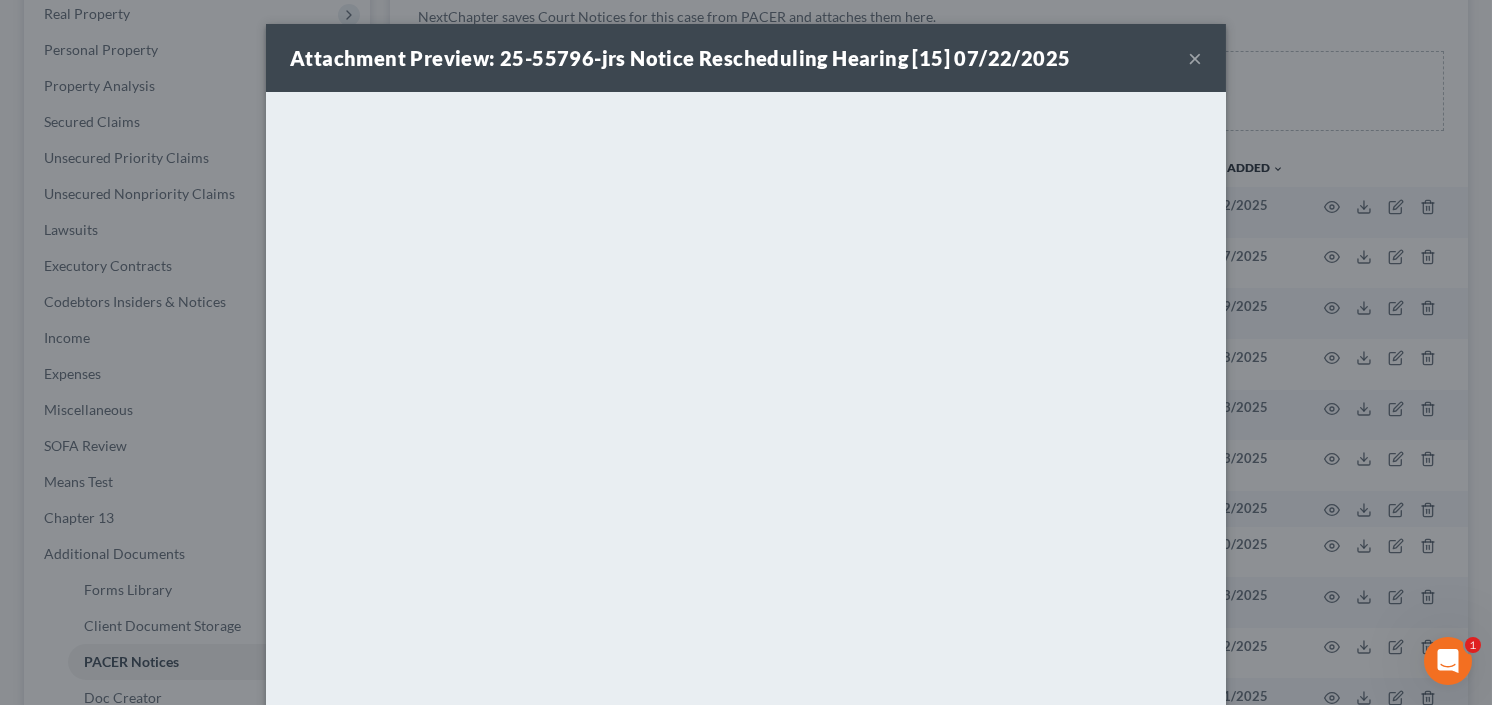 click on "Attachment Preview: 25-55796-jrs Notice Rescheduling Hearing [15] 07/22/2025 ×" at bounding box center [746, 58] 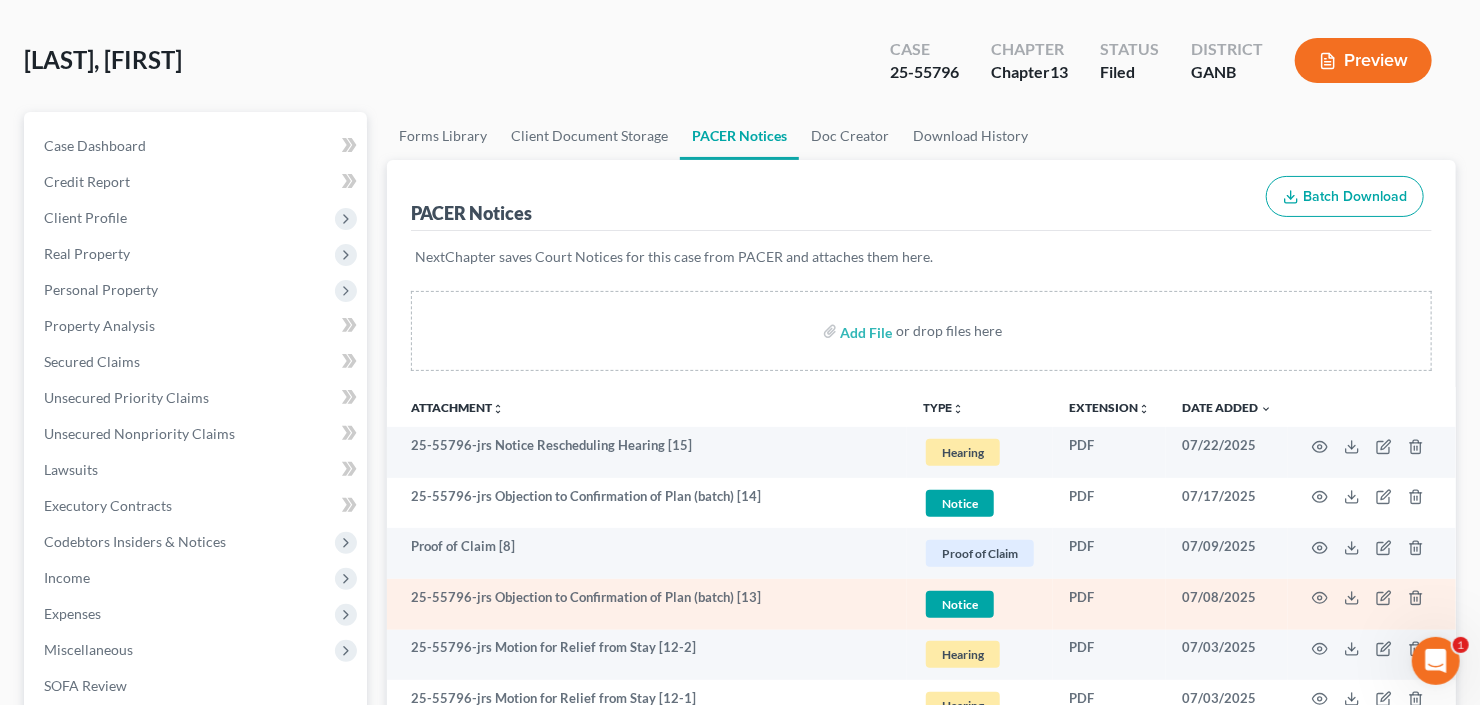 scroll, scrollTop: 0, scrollLeft: 0, axis: both 